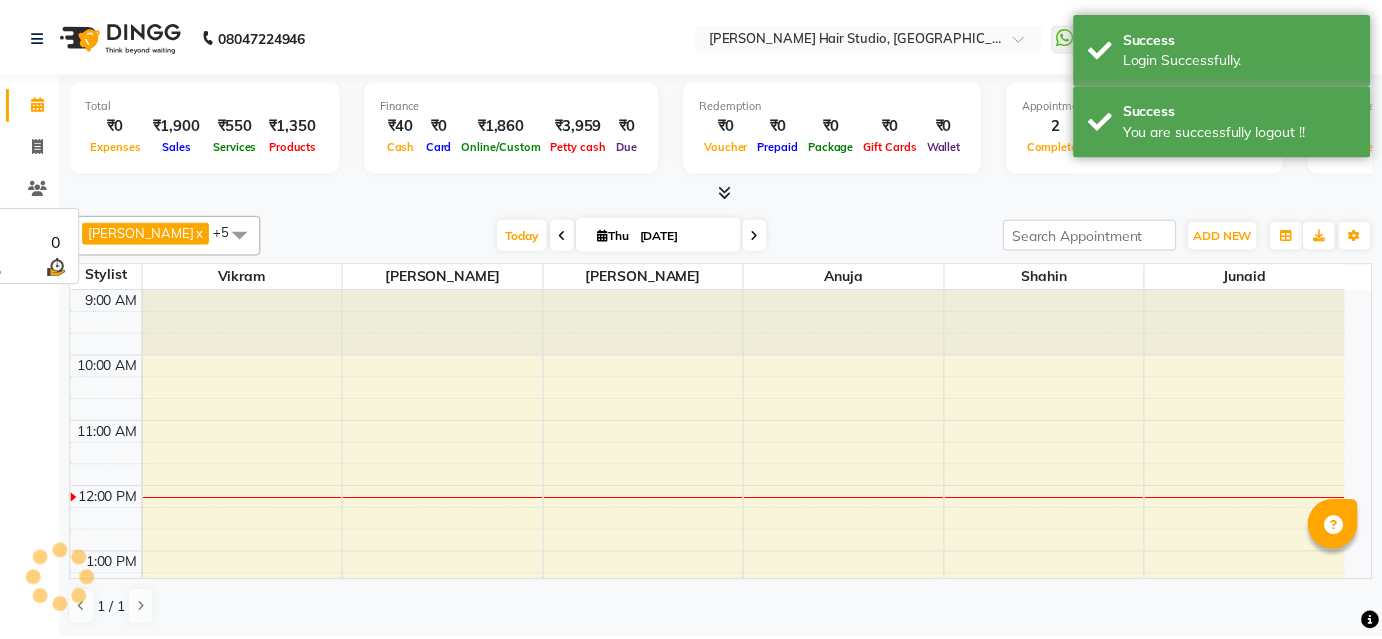 scroll, scrollTop: 0, scrollLeft: 0, axis: both 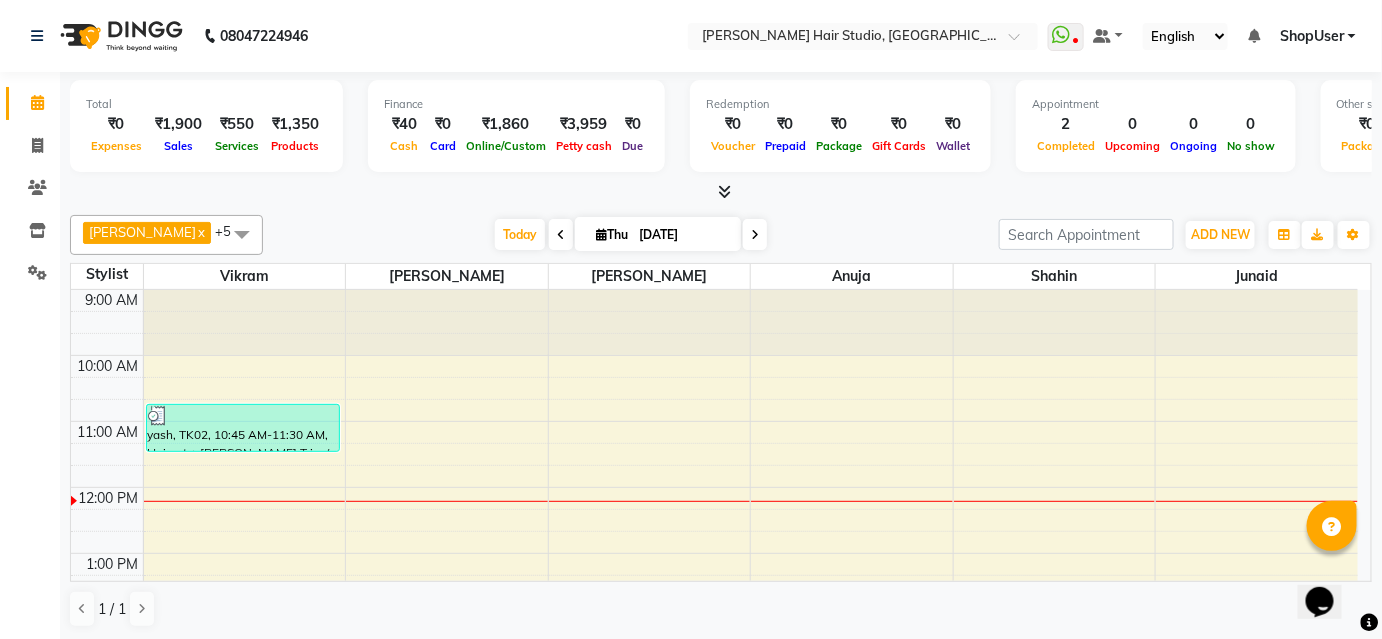 click on "+5" at bounding box center (230, 231) 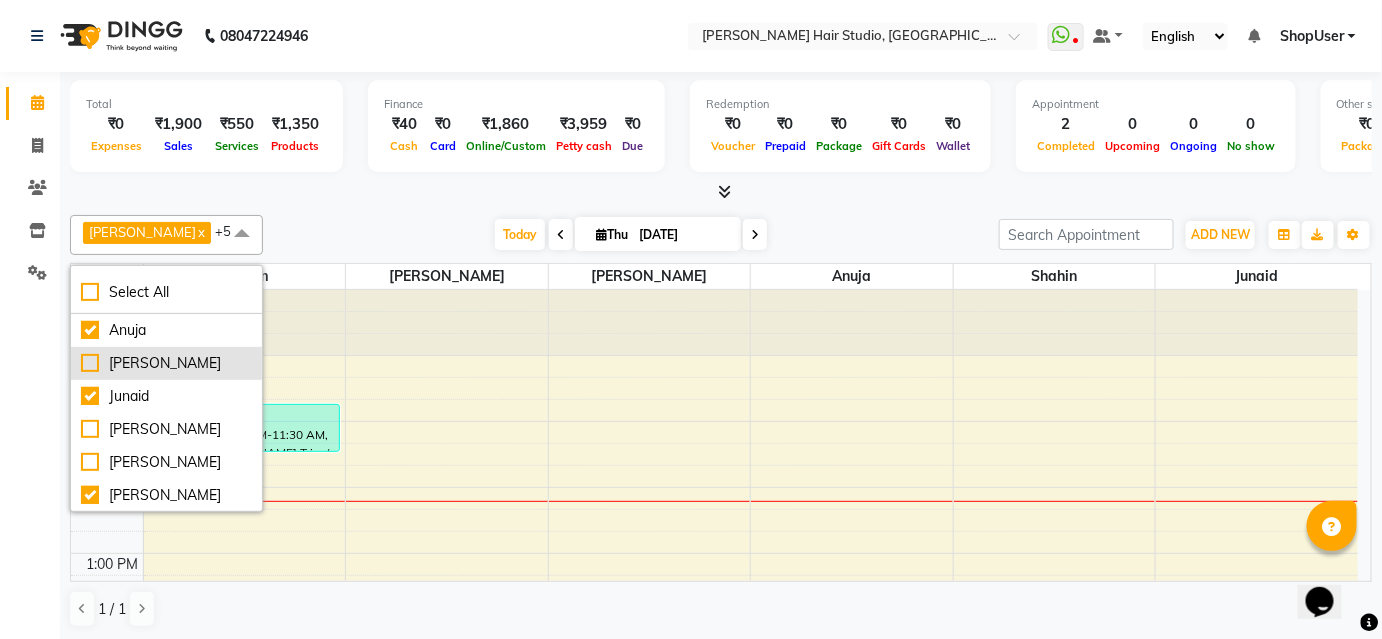click on "[PERSON_NAME]" at bounding box center [166, 363] 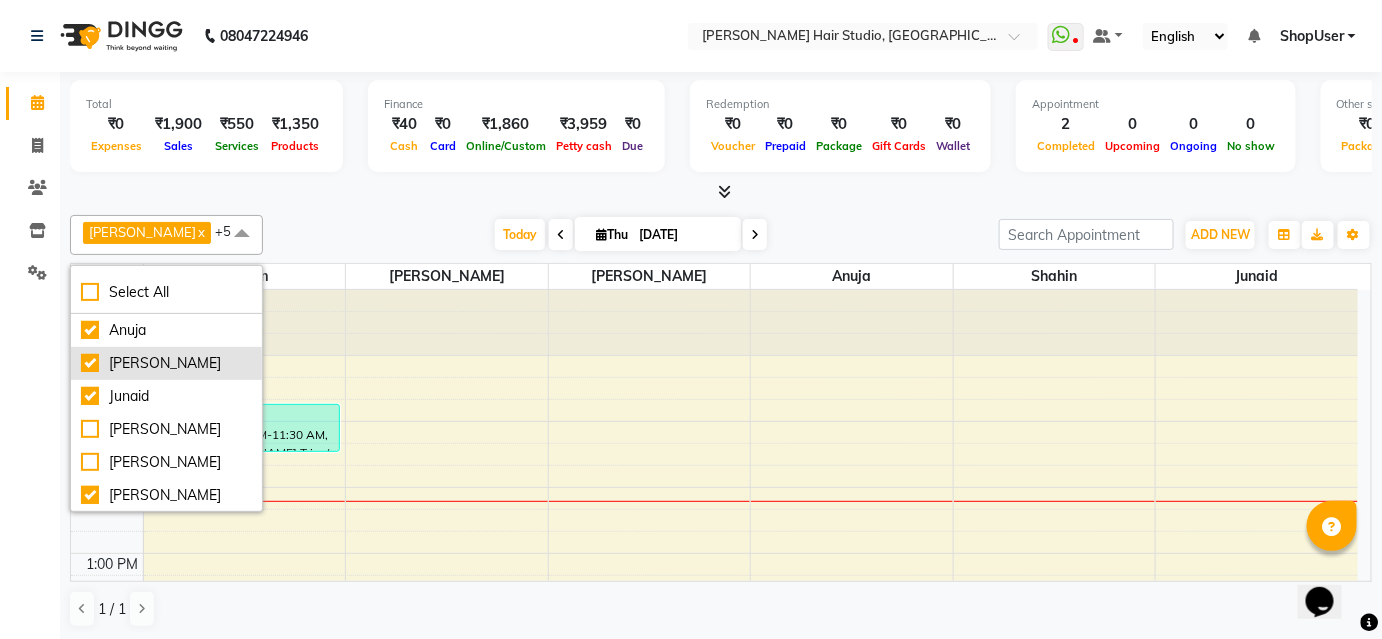 checkbox on "true" 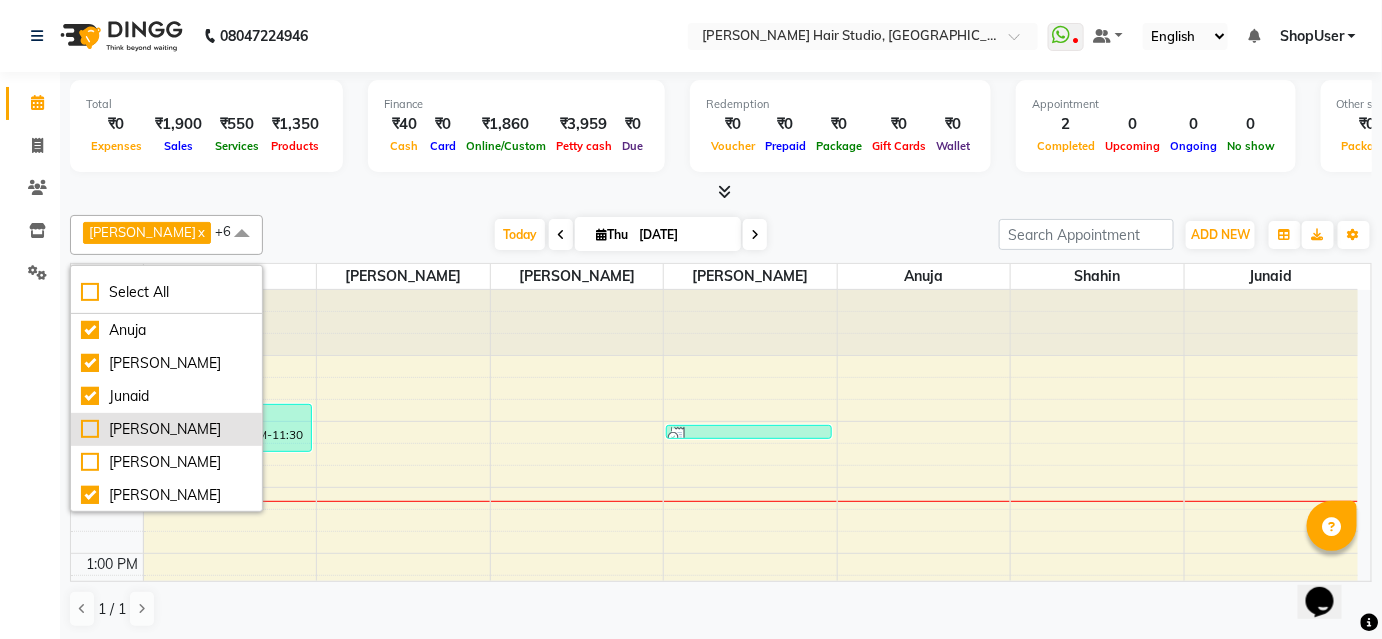 click on "[PERSON_NAME]" at bounding box center [166, 429] 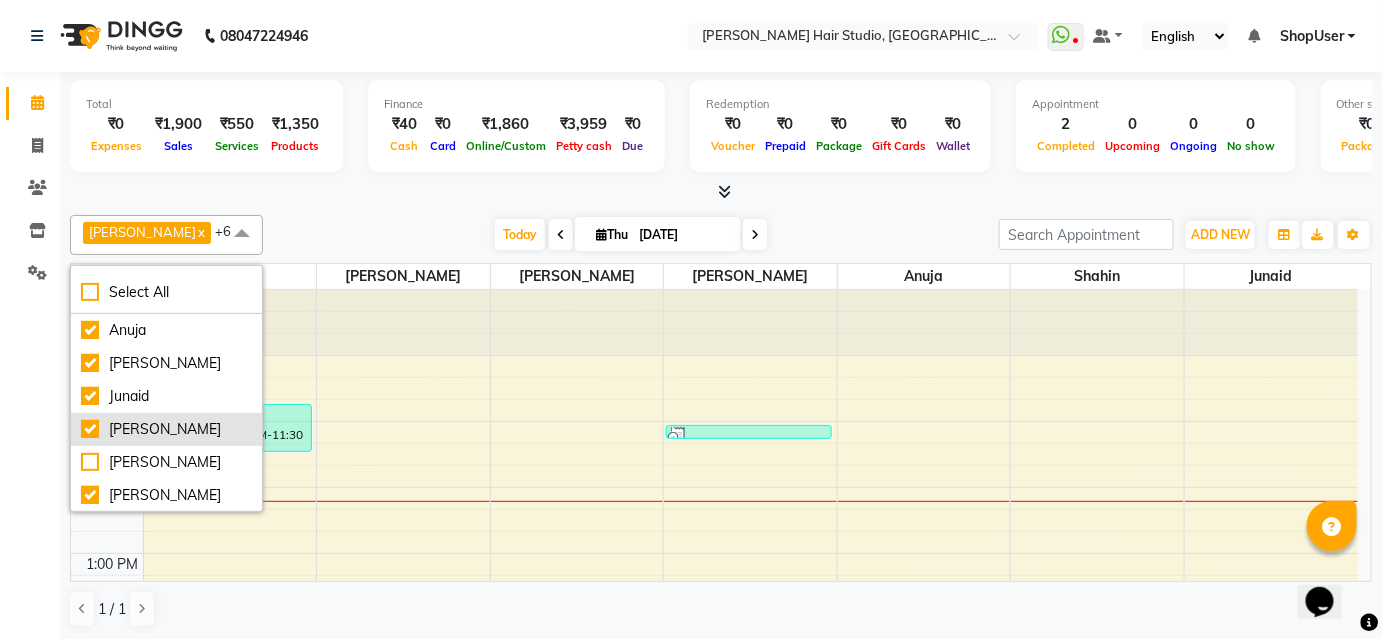 checkbox on "true" 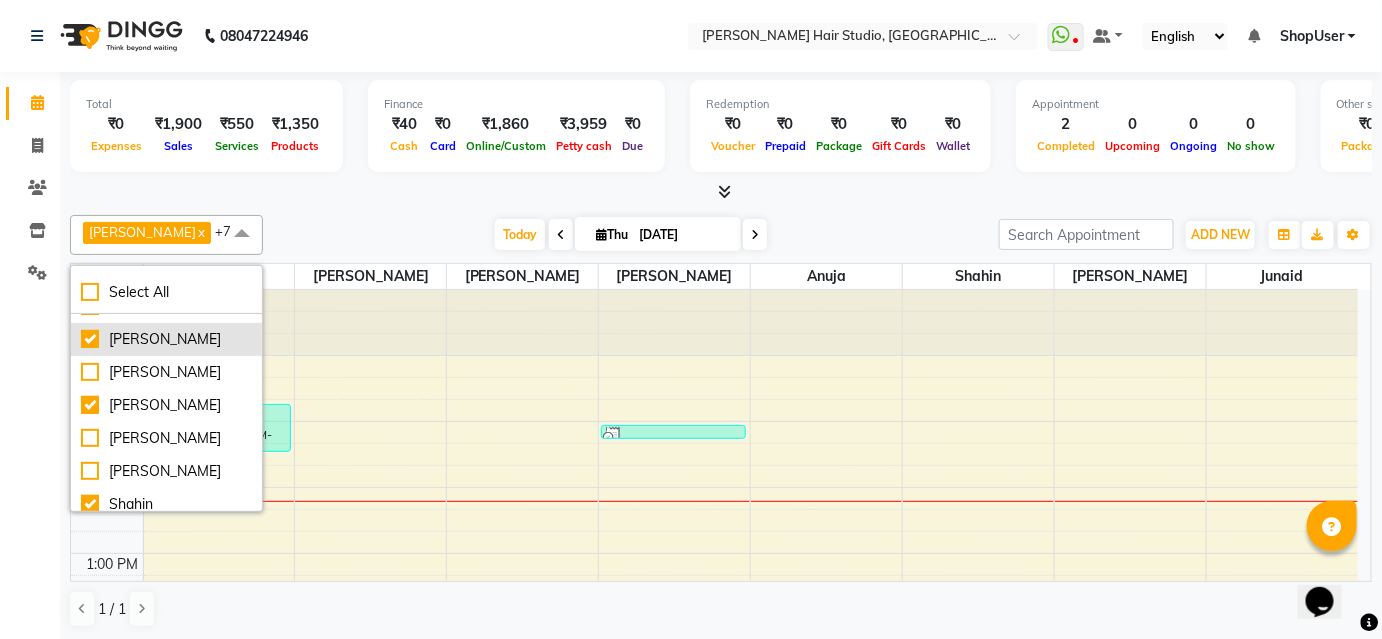 scroll, scrollTop: 181, scrollLeft: 0, axis: vertical 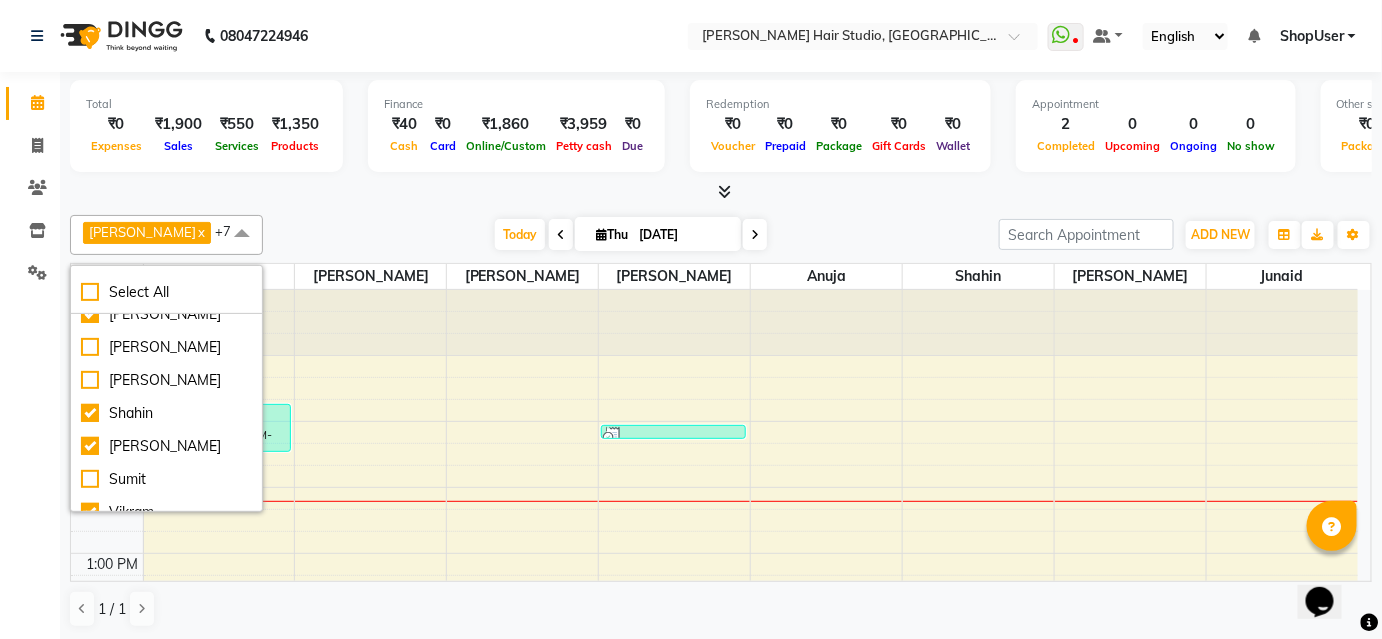 click on "Today  Thu 10-07-2025" at bounding box center (631, 235) 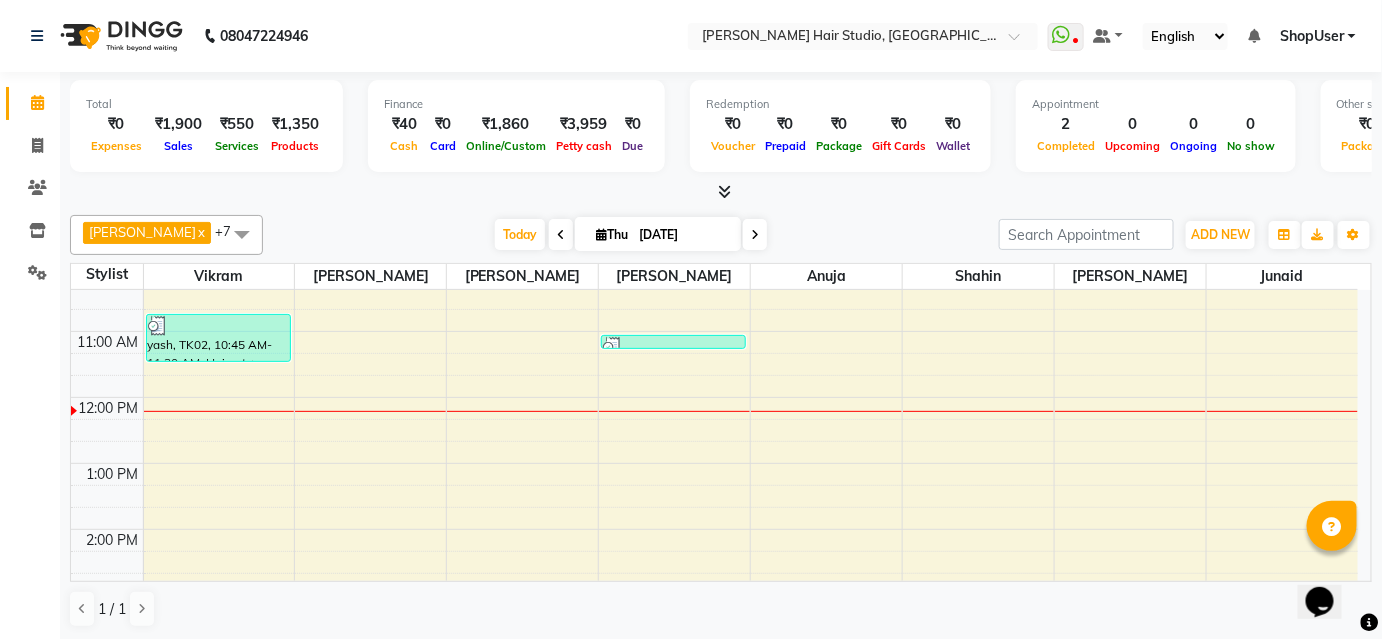 scroll, scrollTop: 90, scrollLeft: 0, axis: vertical 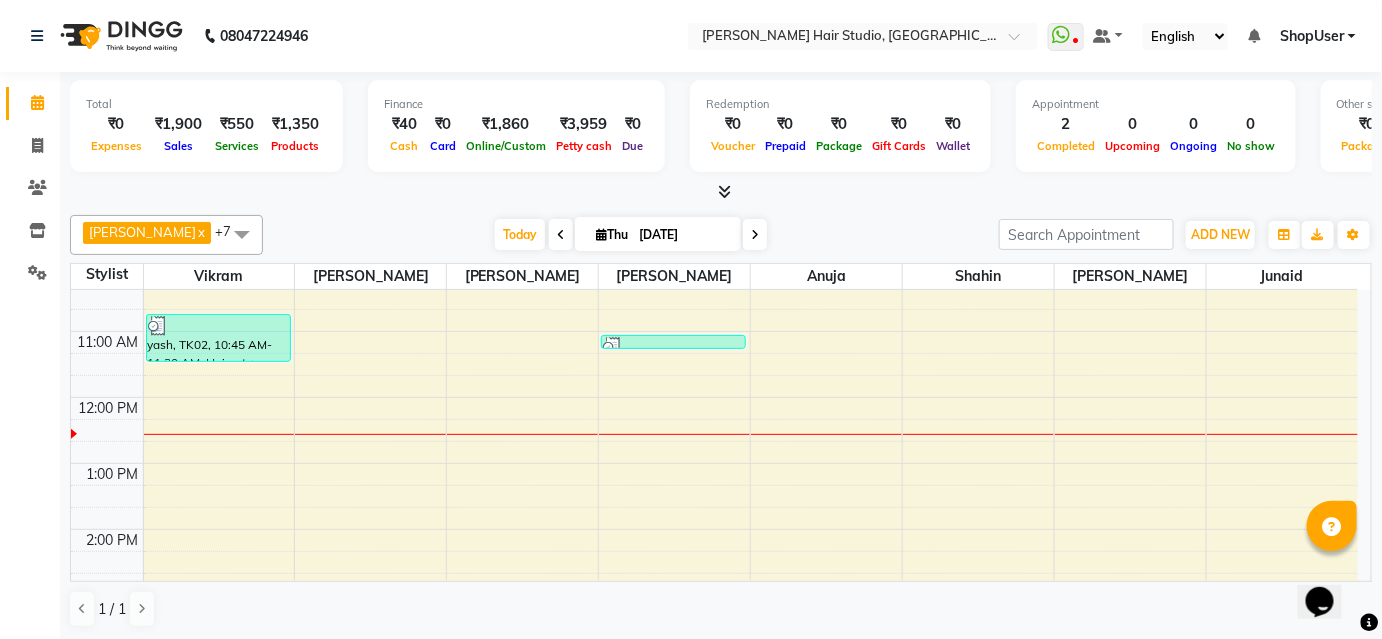 click at bounding box center (561, 234) 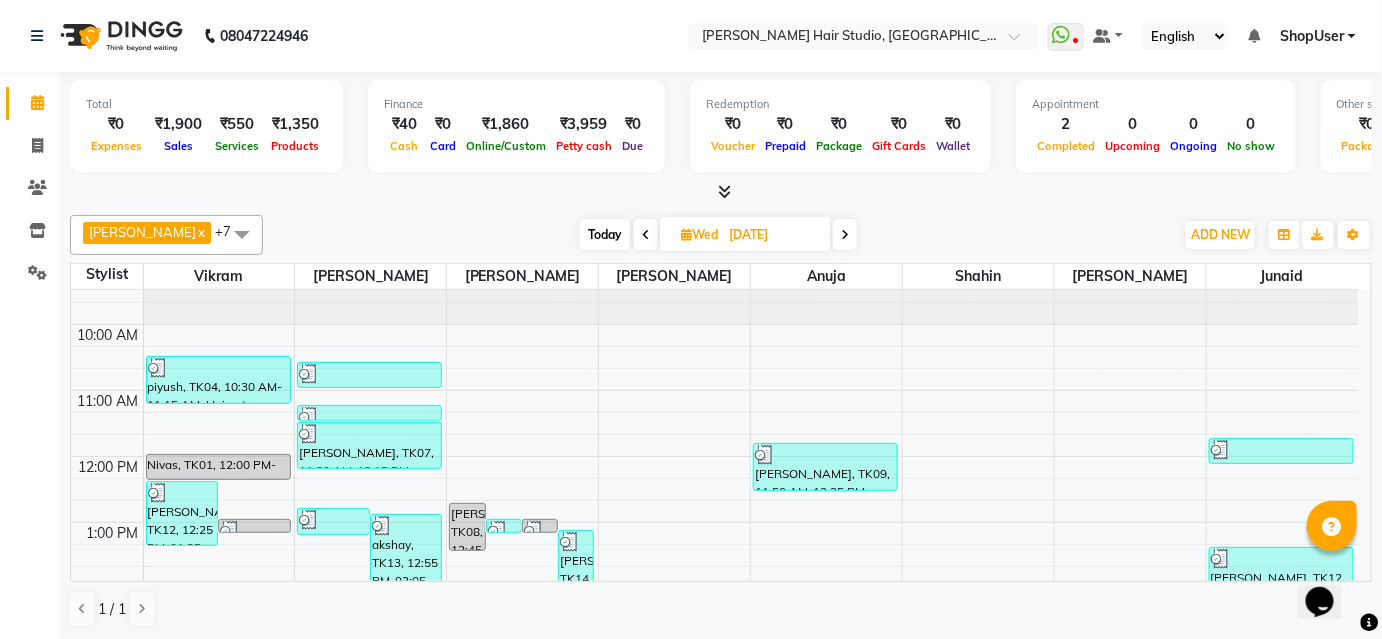 scroll, scrollTop: 0, scrollLeft: 0, axis: both 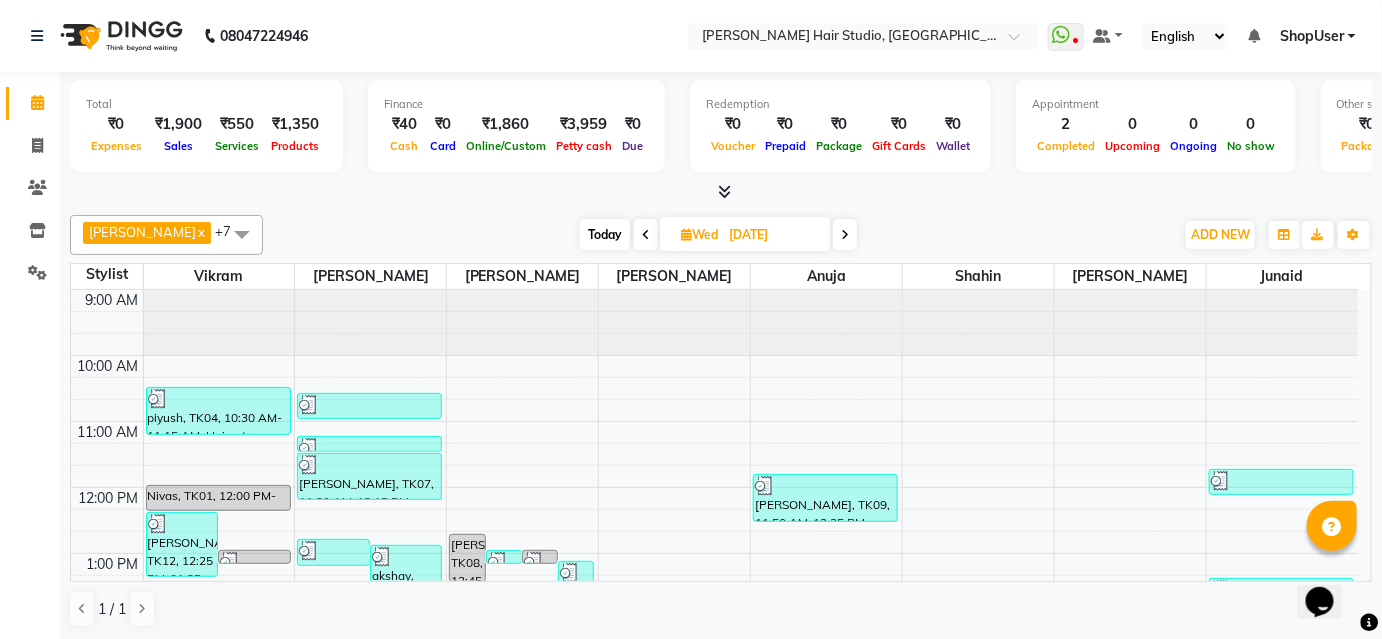 click at bounding box center [845, 234] 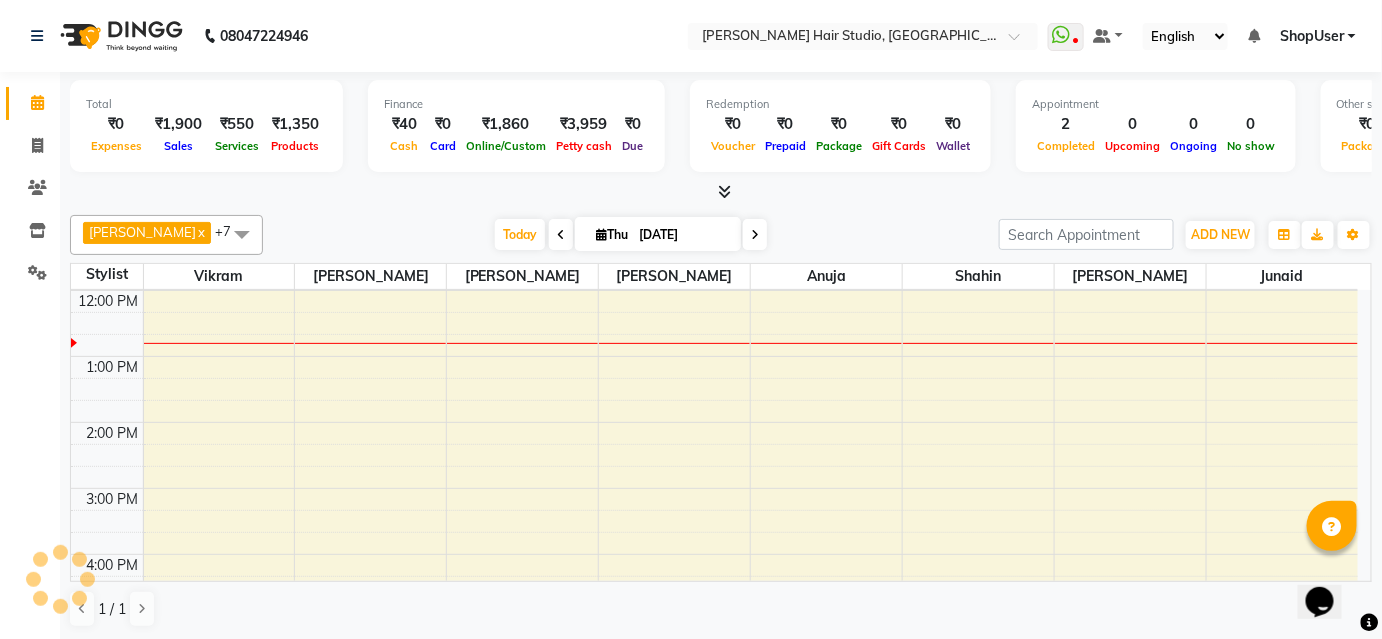 scroll, scrollTop: 0, scrollLeft: 0, axis: both 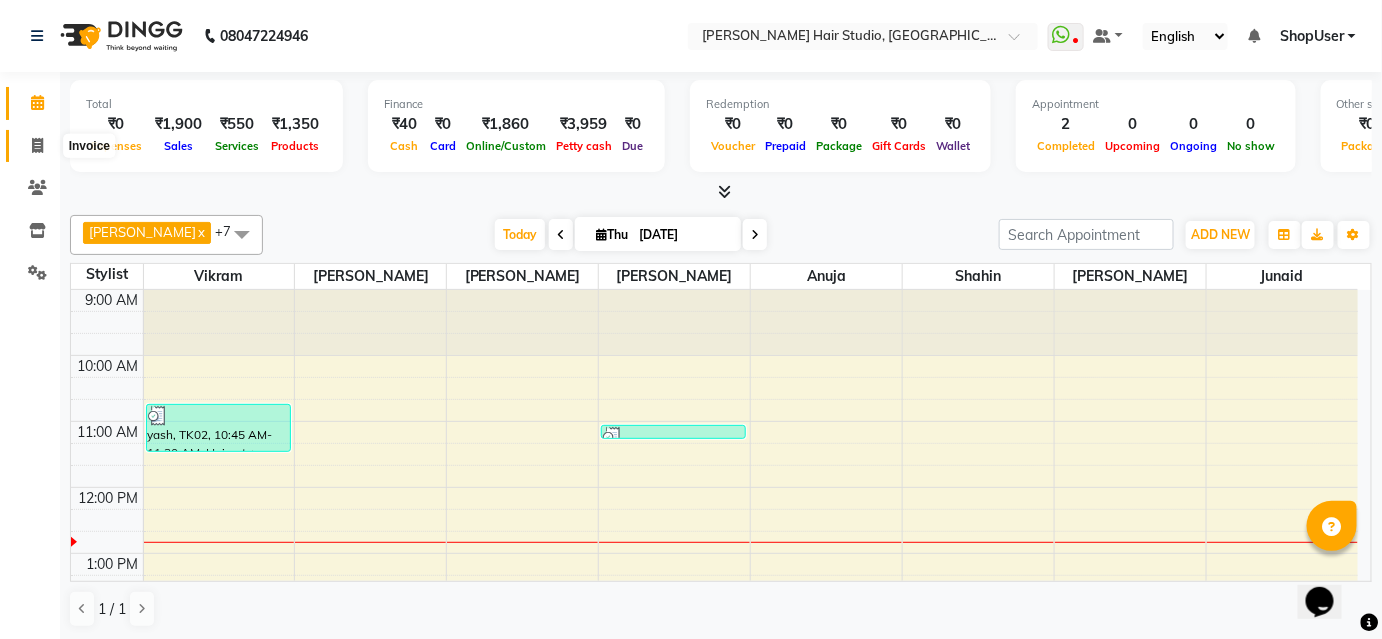 click 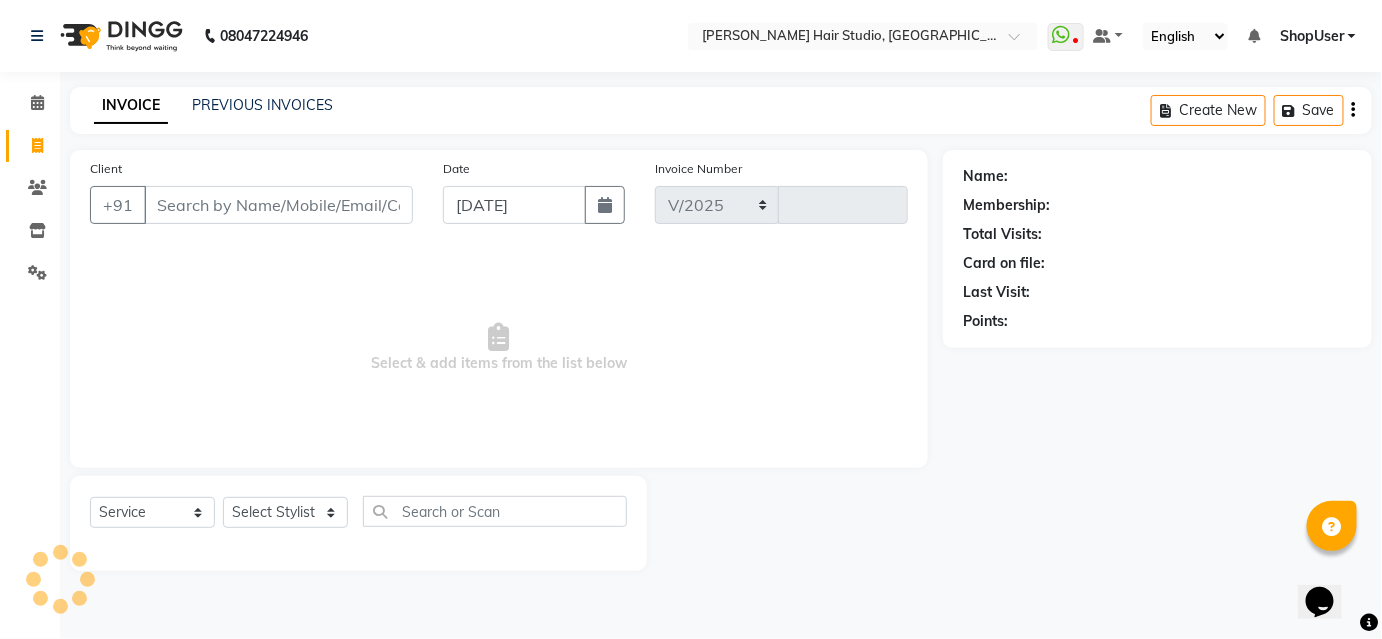 select on "627" 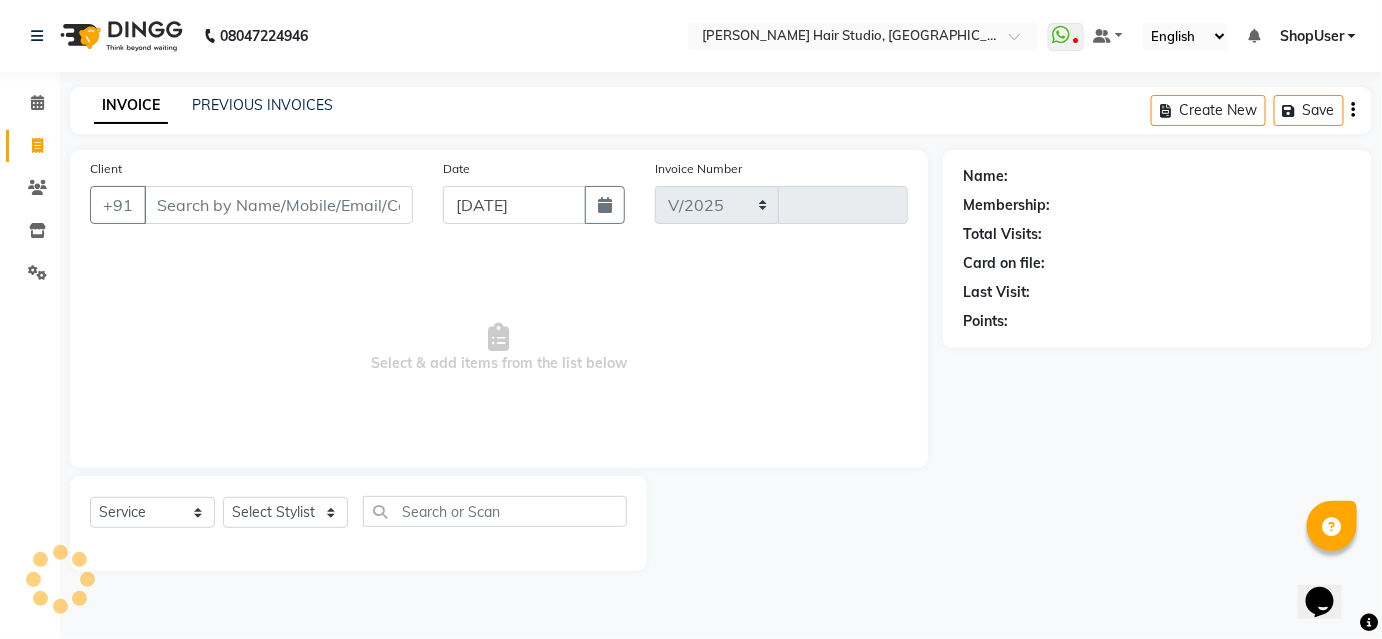 type on "3193" 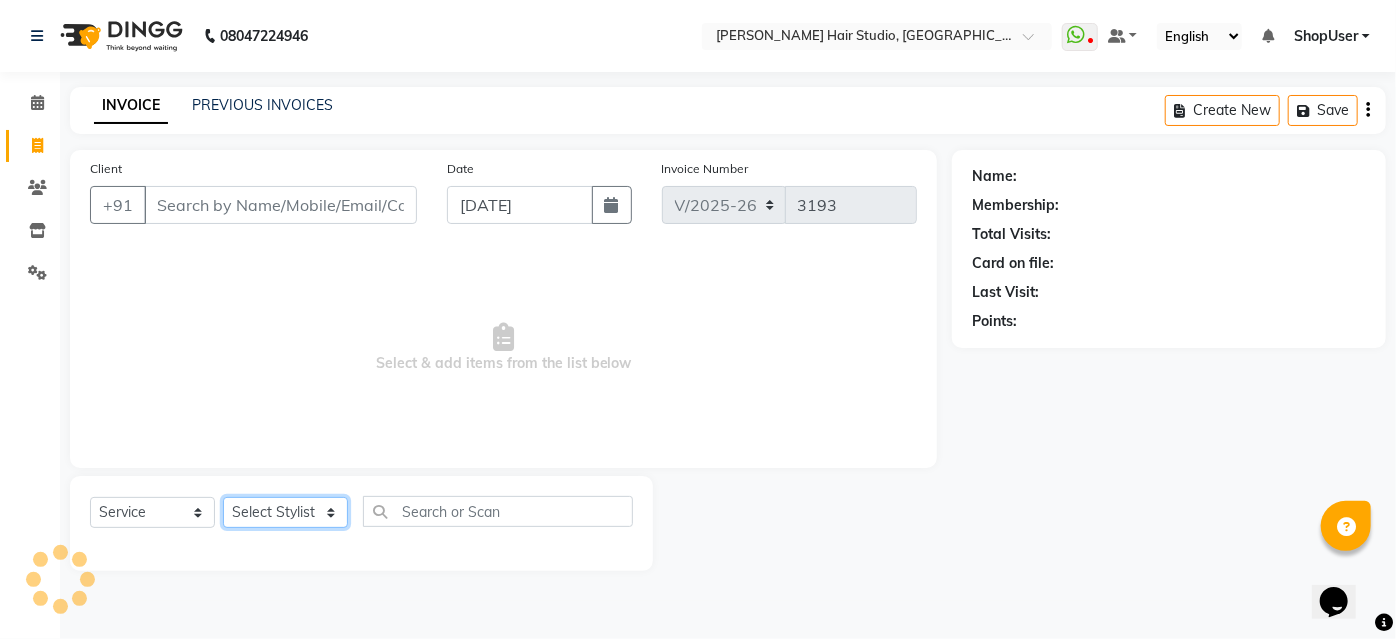 click on "Select Stylist Ajinkya Anuja Arunesh Avinash Junaid Mohammad Naushad Ali Pawan Krishna Rishabh Rushikesh Sakshi Shahin ShopUser Shubham Sumit Vikram" 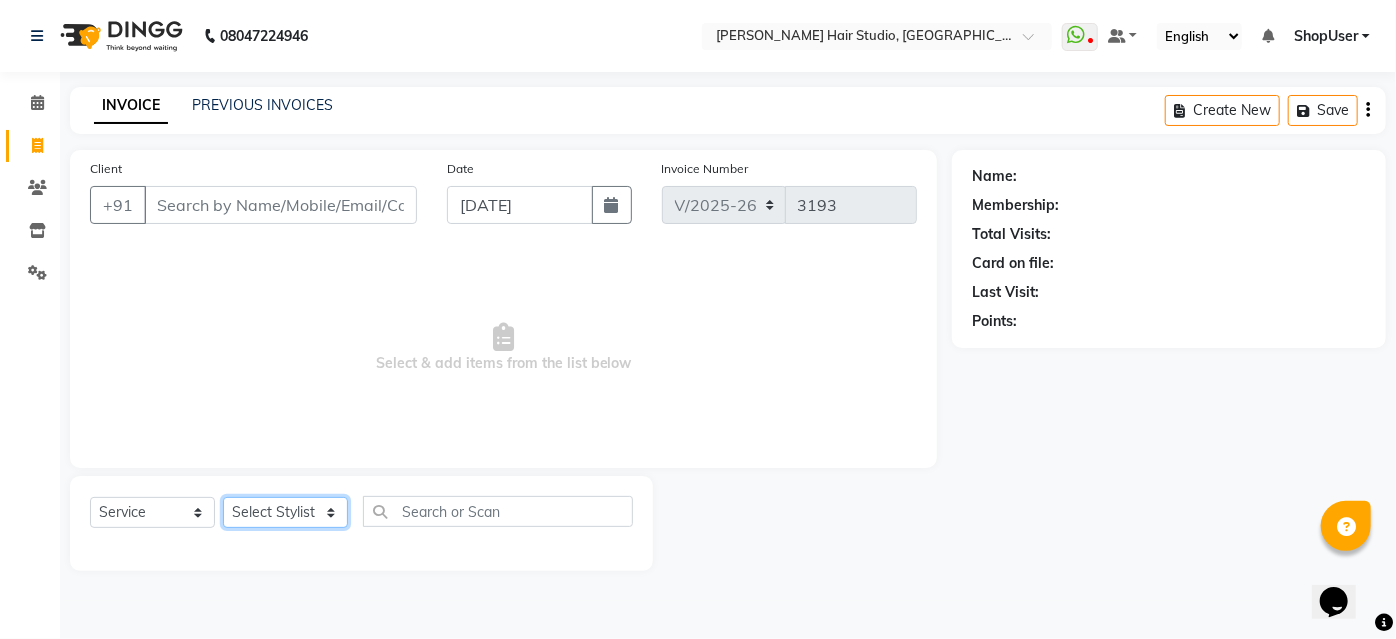 select on "34696" 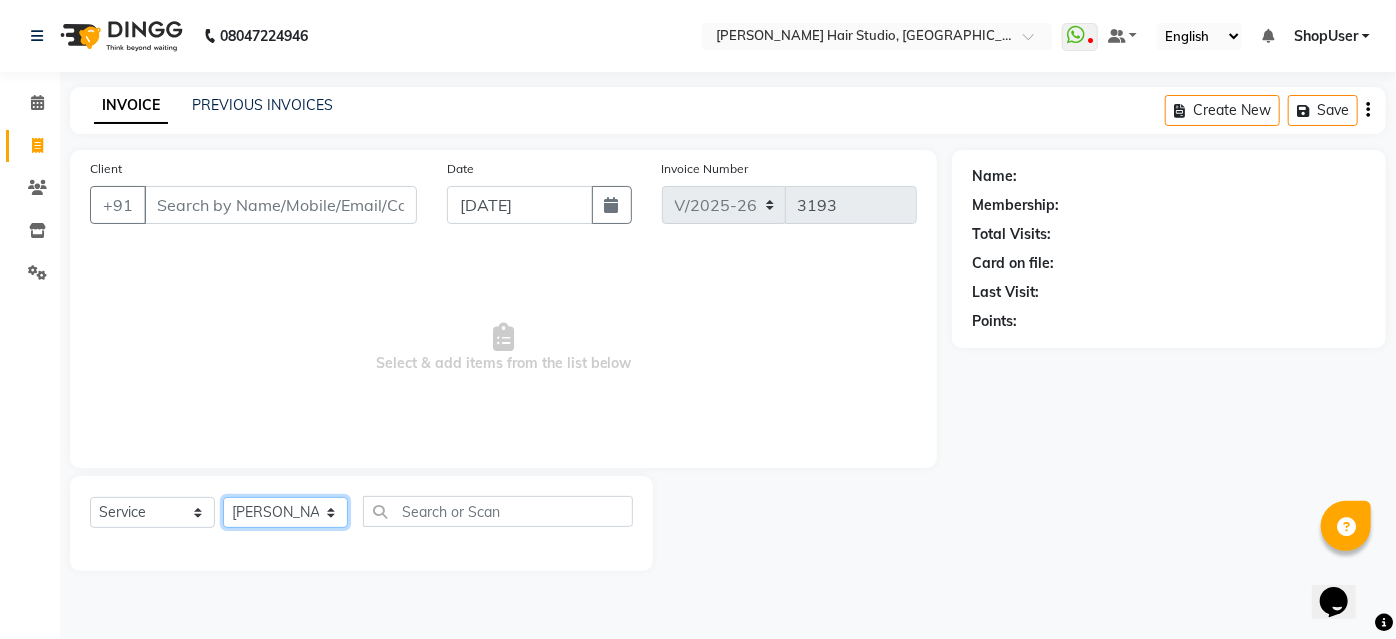 click on "Select Stylist [PERSON_NAME] [PERSON_NAME] Avinash [PERSON_NAME] [PERSON_NAME] Pawan Krishna [PERSON_NAME] [PERSON_NAME] ShopUser [PERSON_NAME] [PERSON_NAME]" 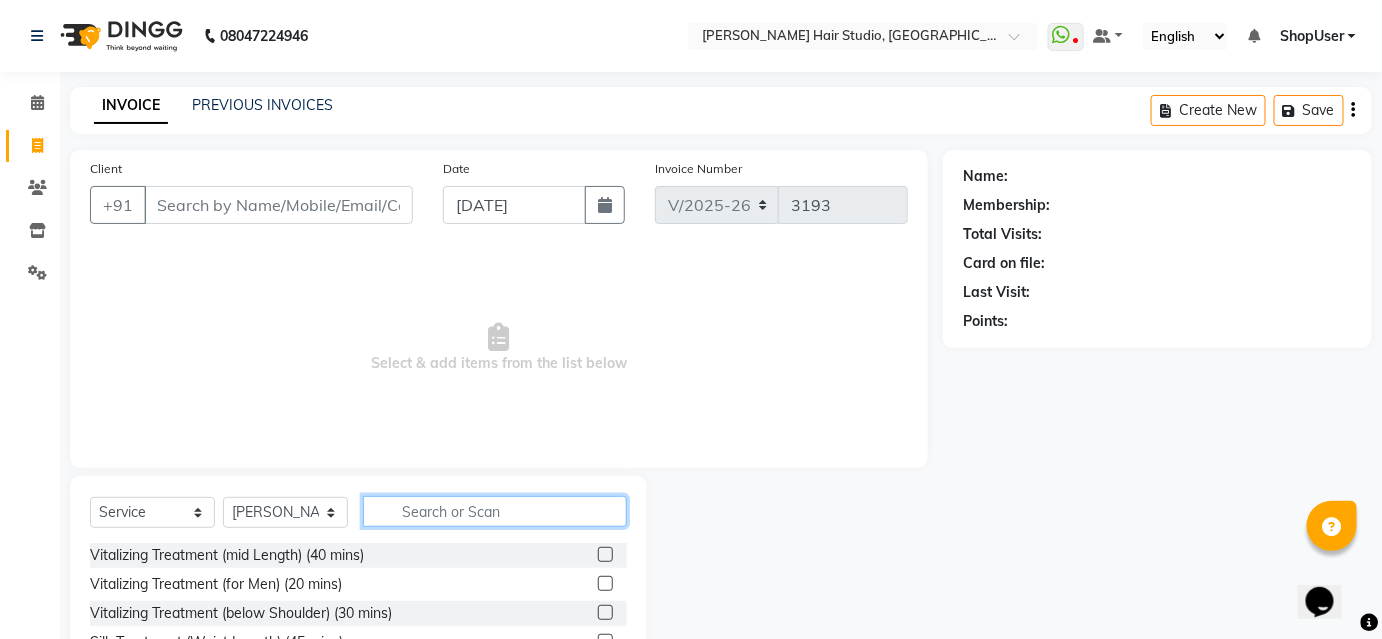 click 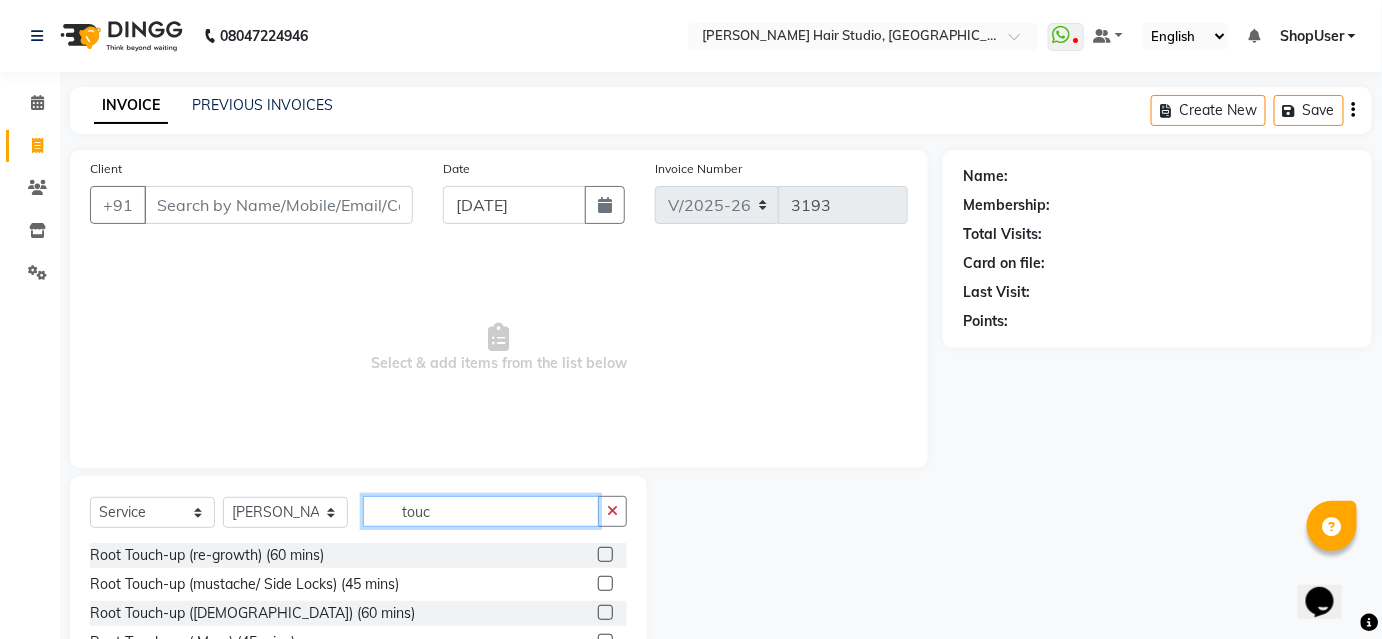 scroll, scrollTop: 106, scrollLeft: 0, axis: vertical 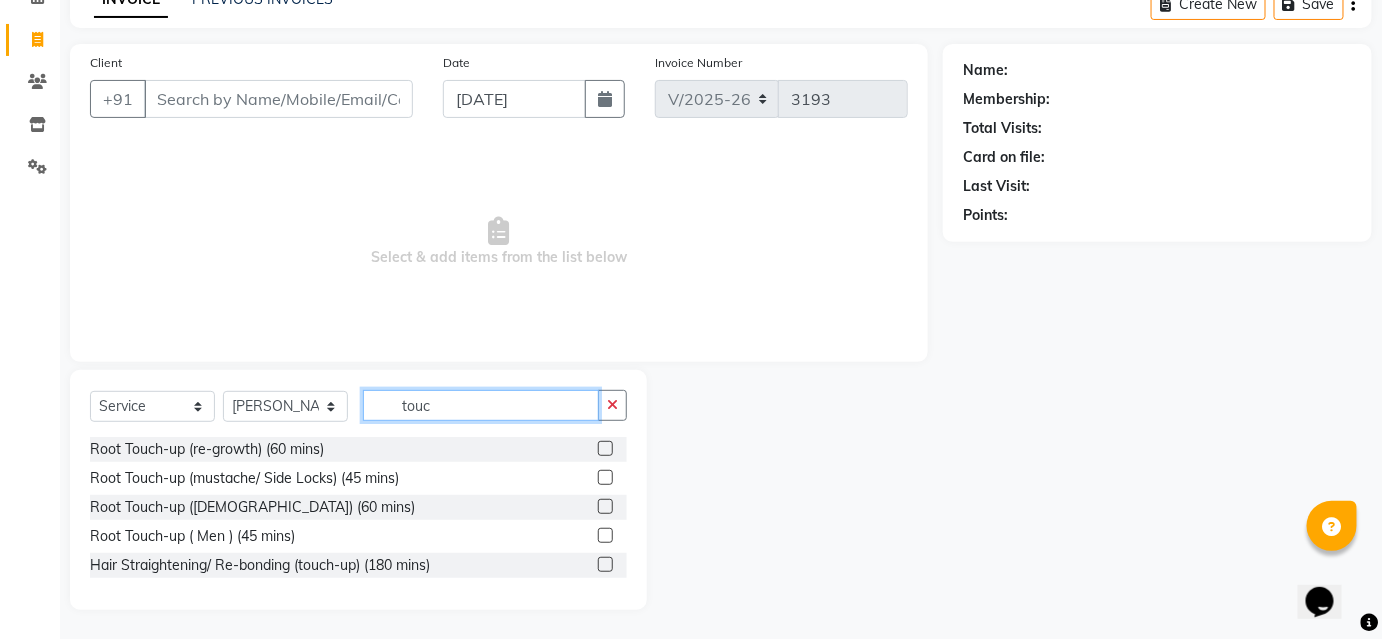 type on "touc" 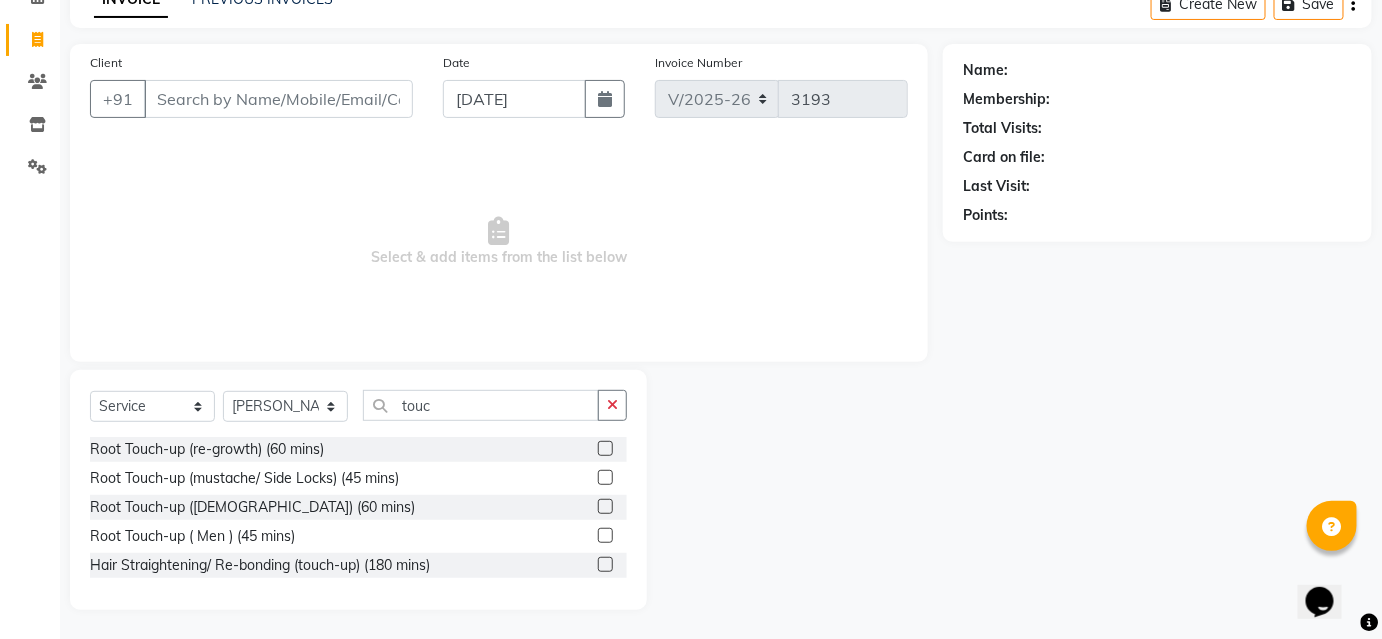 click 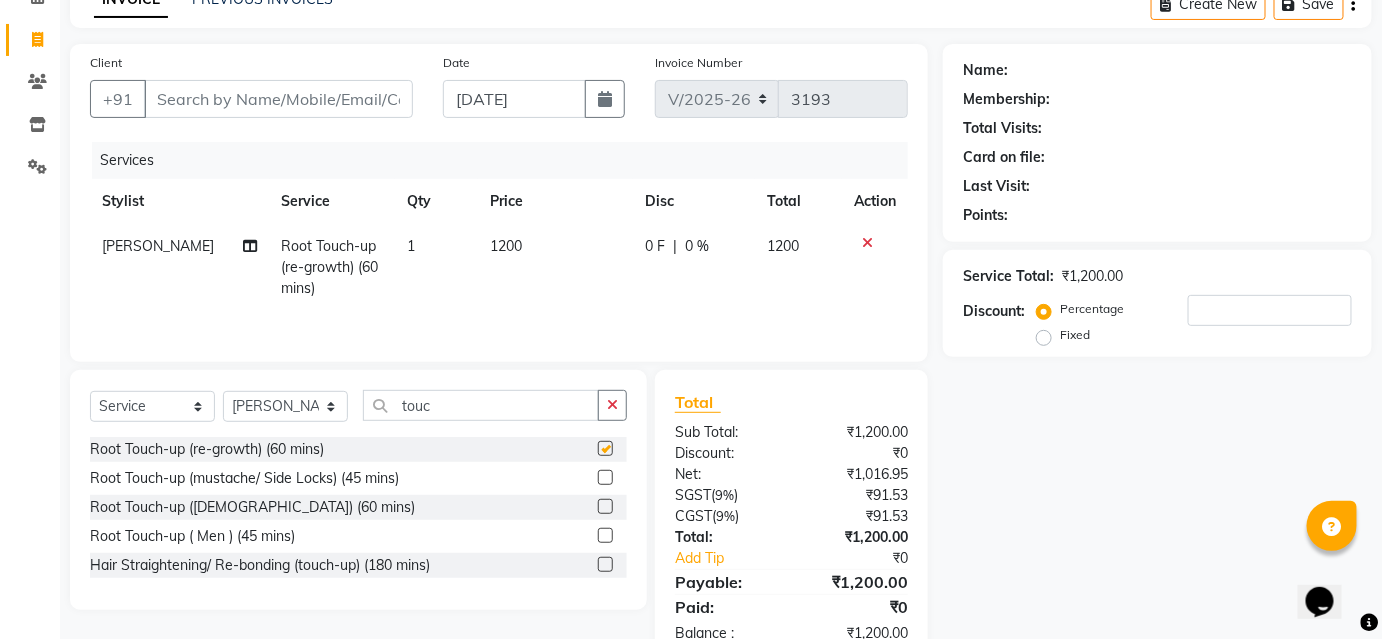 checkbox on "false" 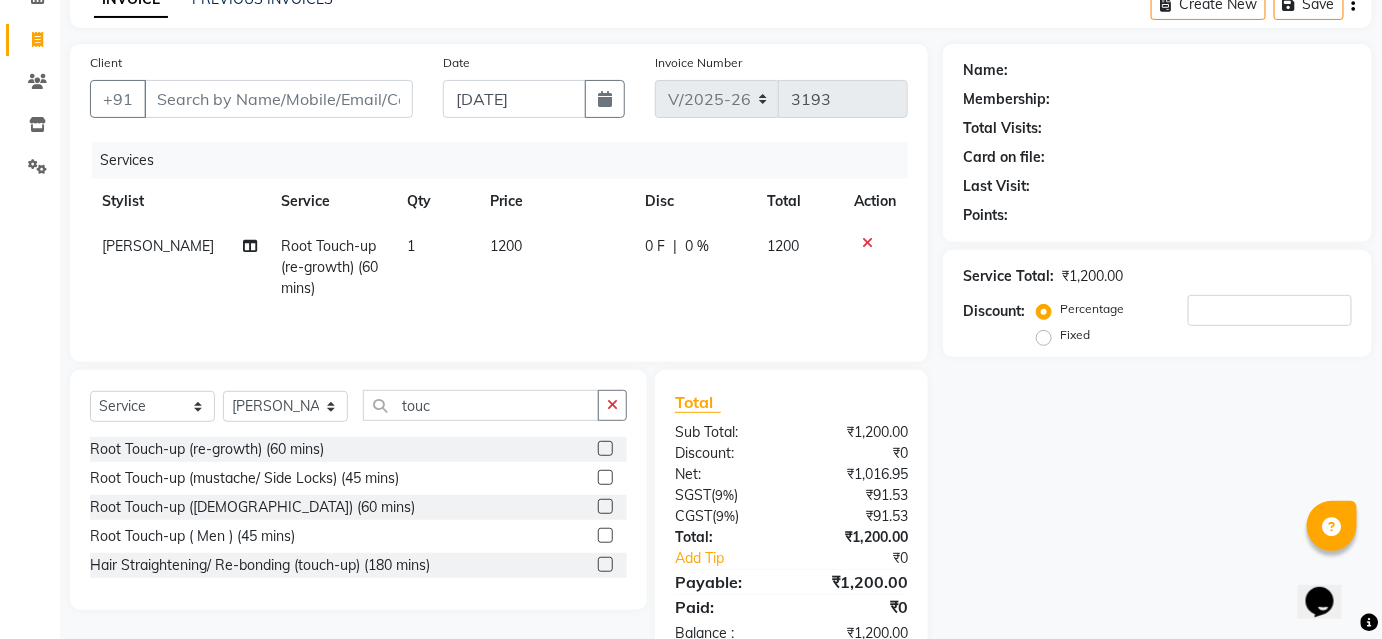 click on "1200" 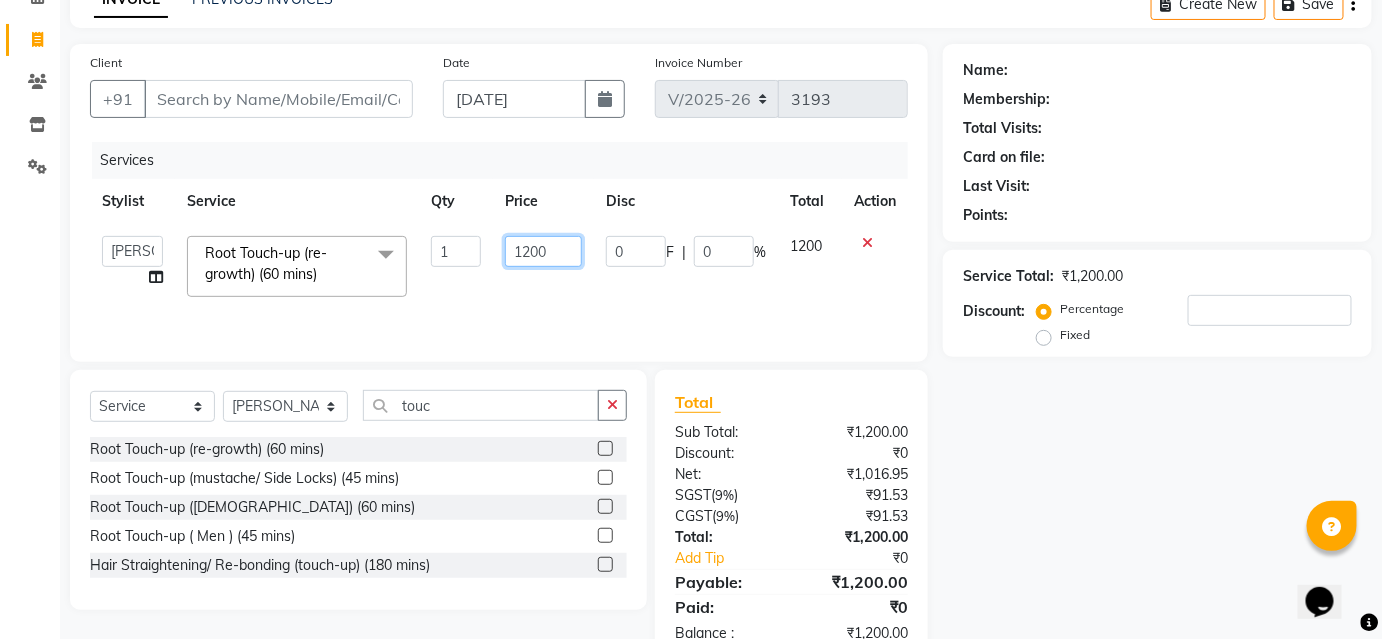 click on "1200" 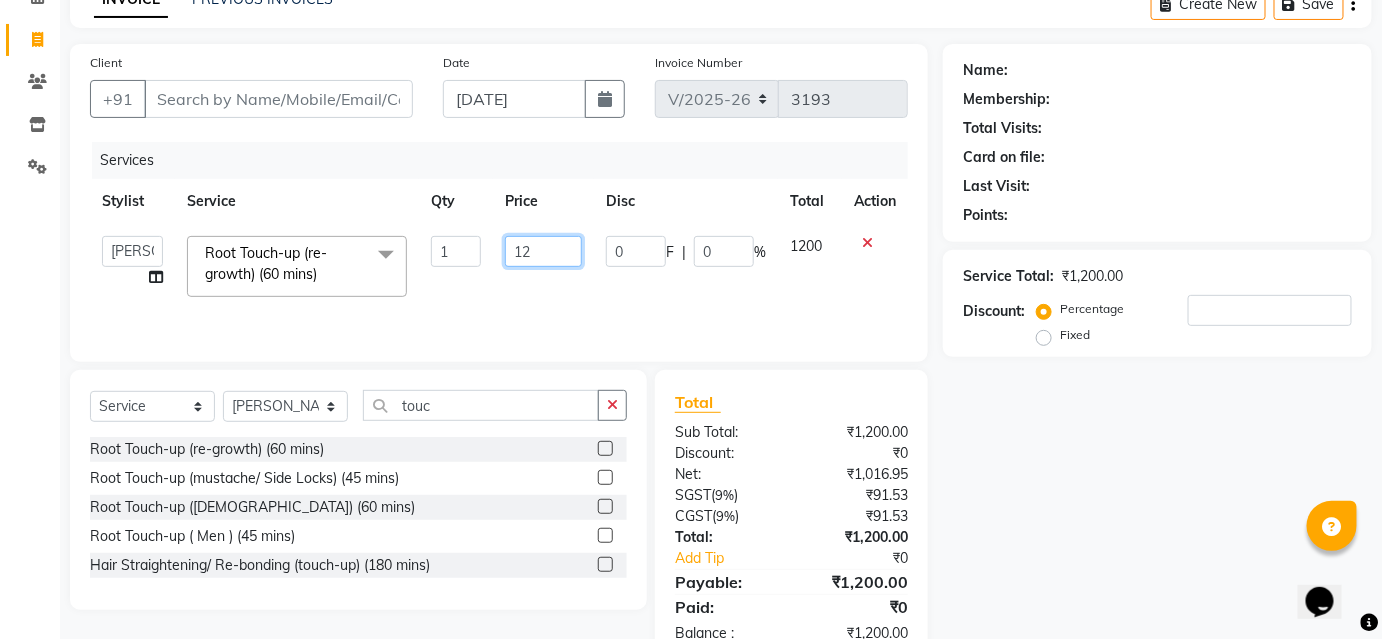 type on "1" 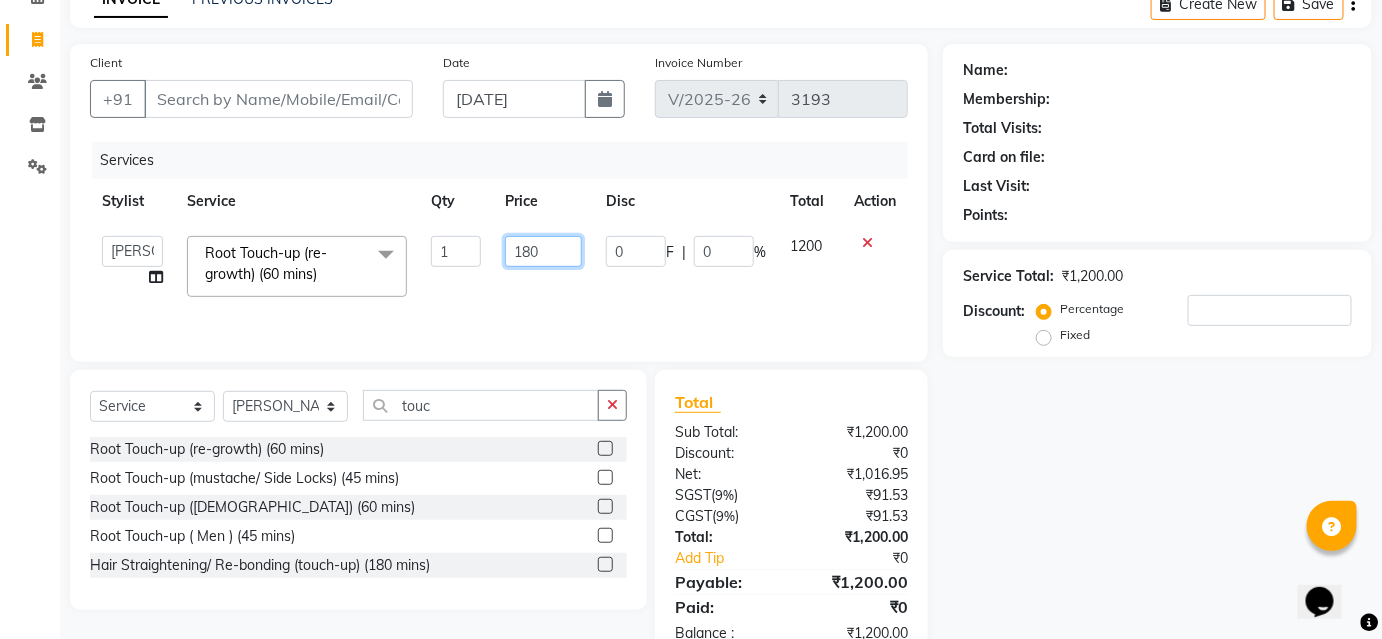 type on "1800" 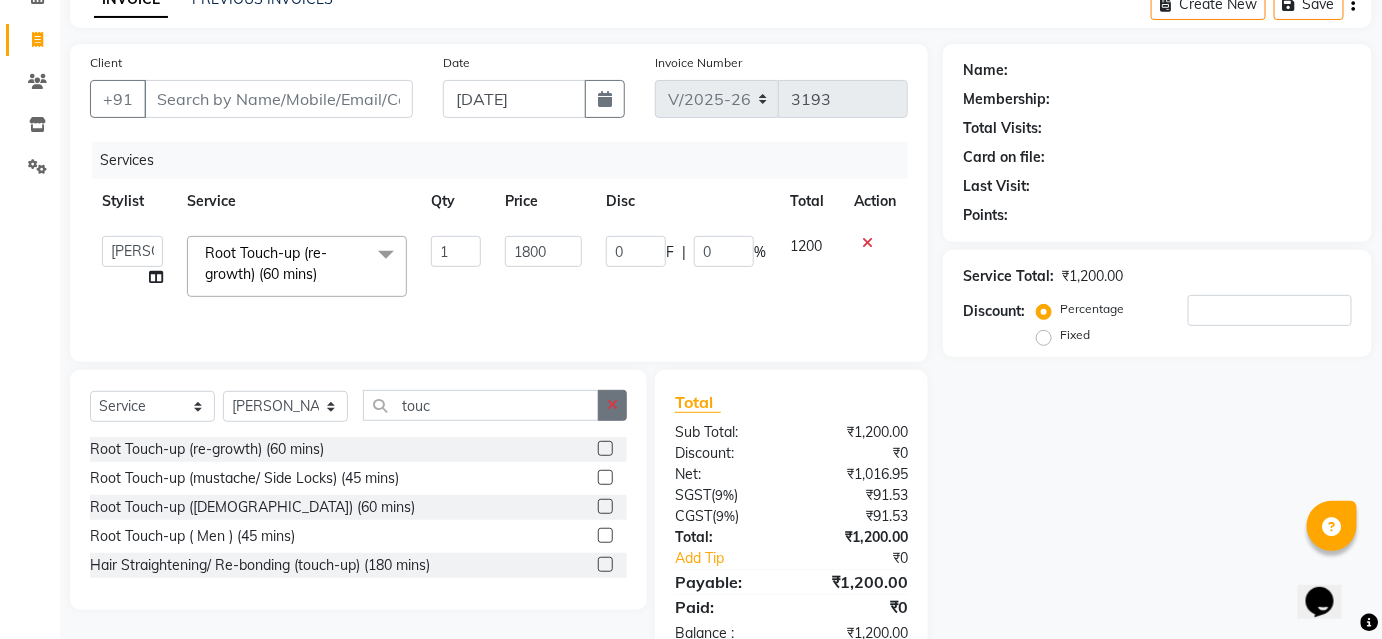 click 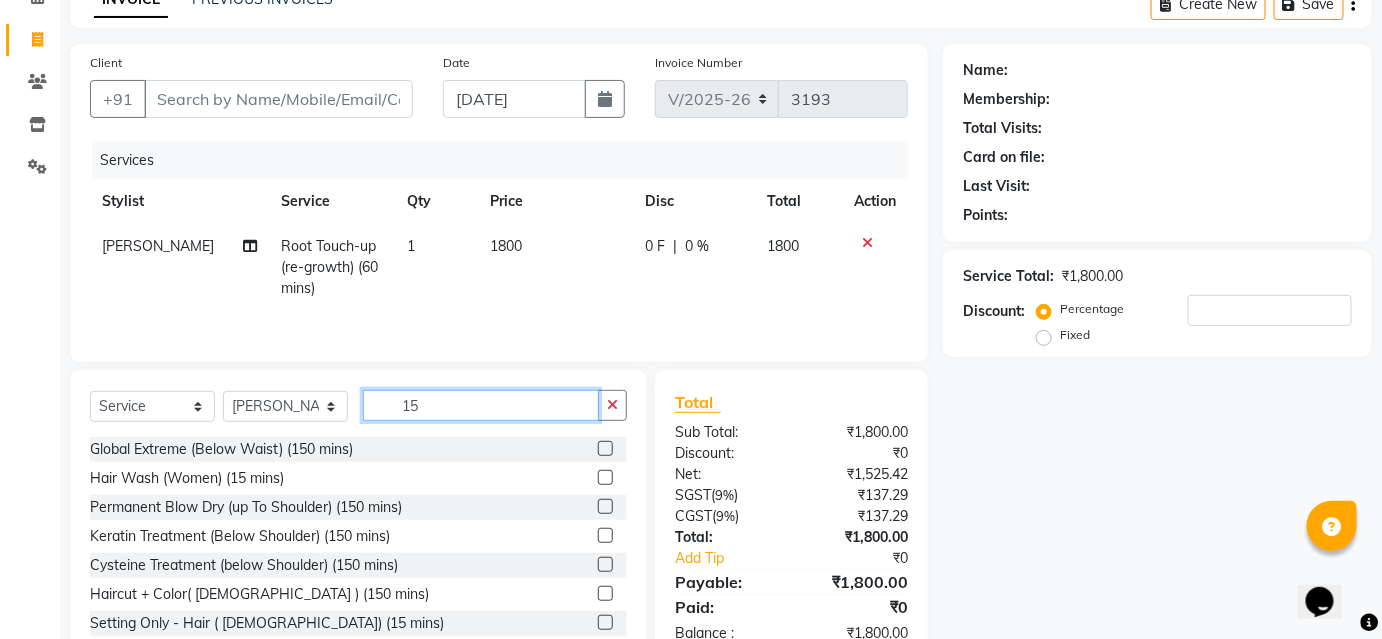 scroll, scrollTop: 61, scrollLeft: 0, axis: vertical 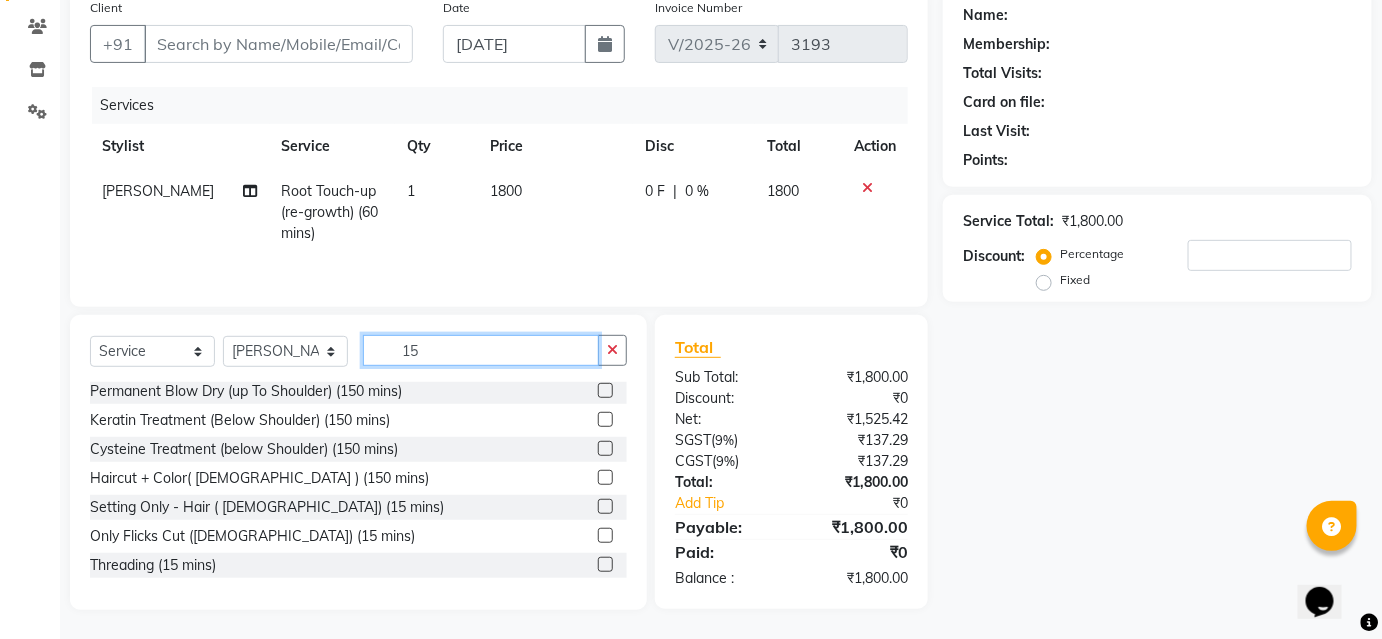 type on "15" 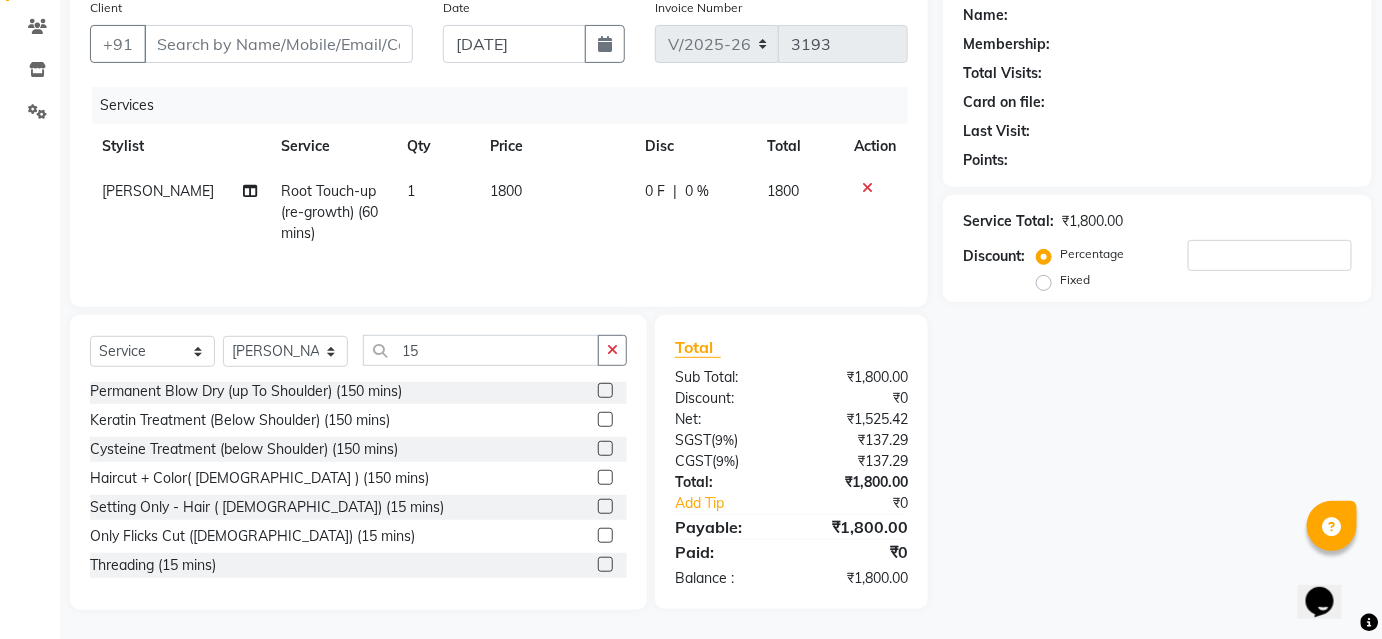 click 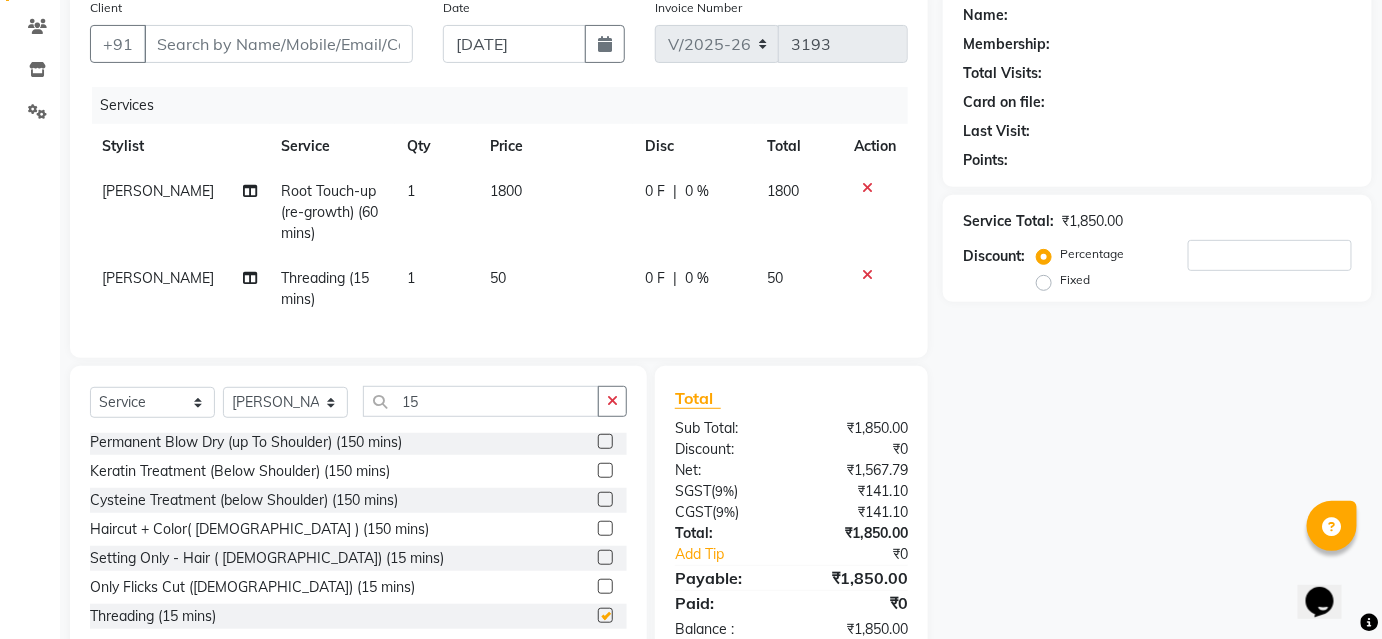 checkbox on "false" 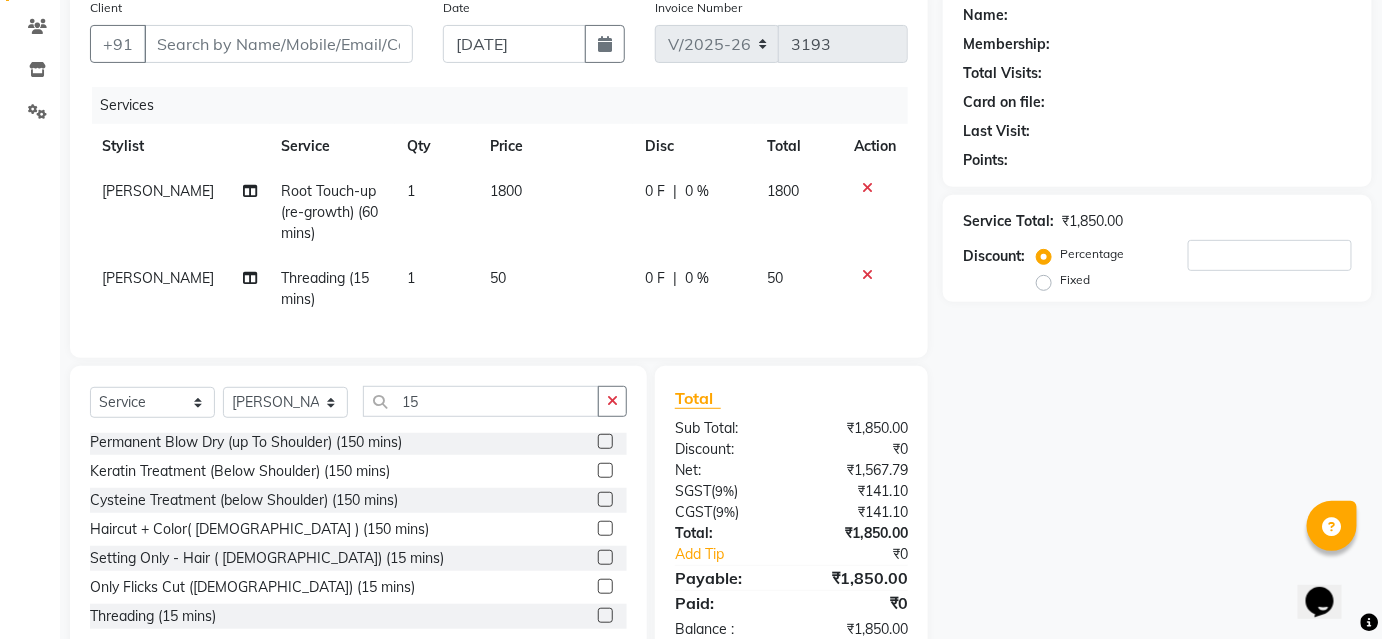 click on "[PERSON_NAME]" 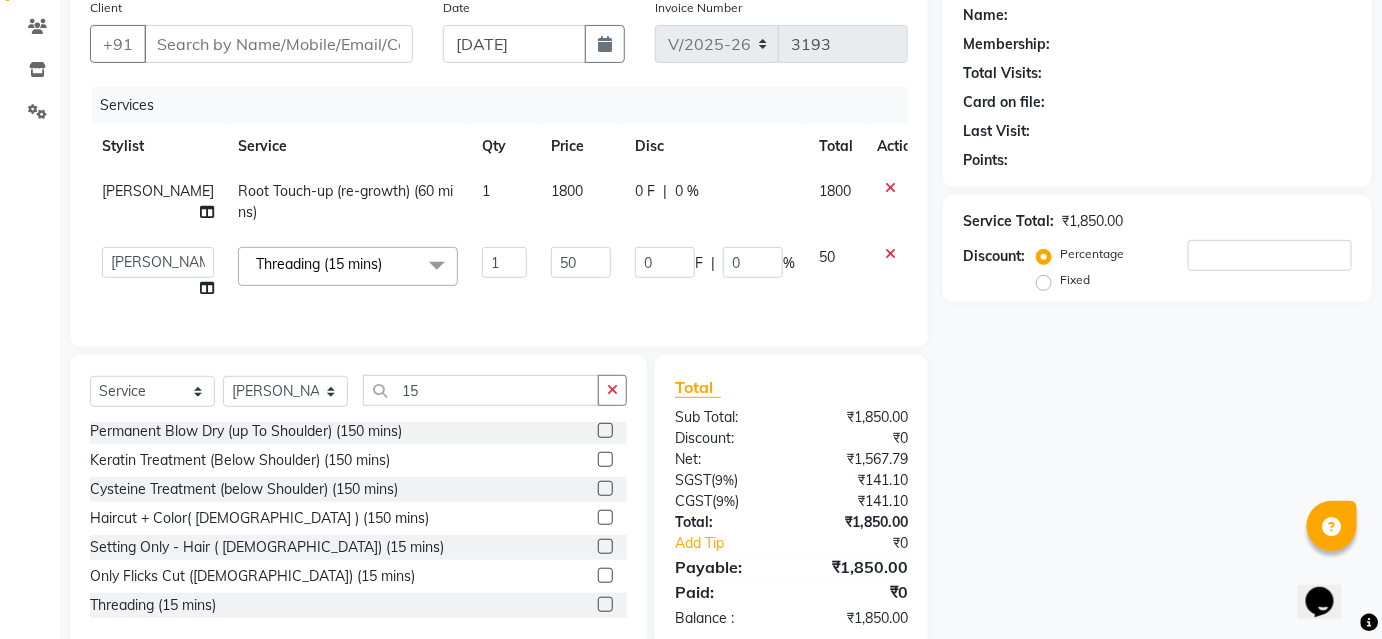 drag, startPoint x: 144, startPoint y: 289, endPoint x: 146, endPoint y: 271, distance: 18.110771 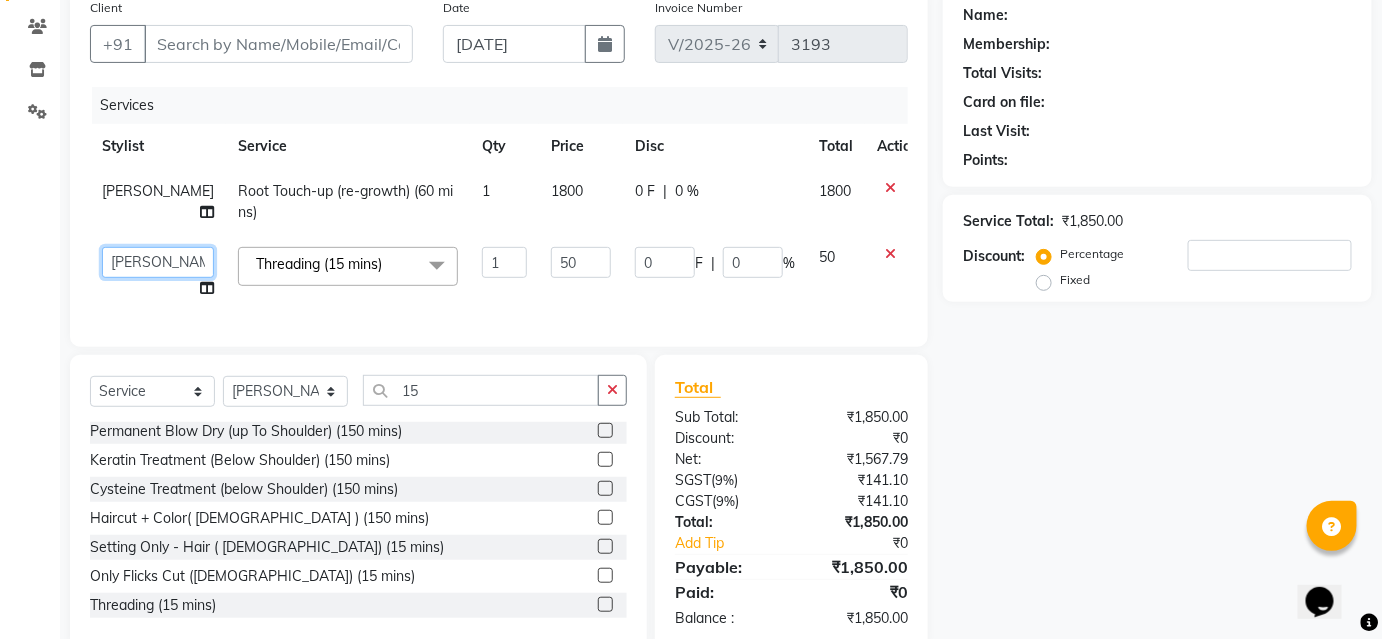 click on "Ajinkya   Anuja   Arunesh   Avinash   Junaid   Mohammad   Naushad Ali   Pawan Krishna   Rishabh   Rushikesh   Sakshi   Shahin   ShopUser   Shubham   Sumit   Vikram" 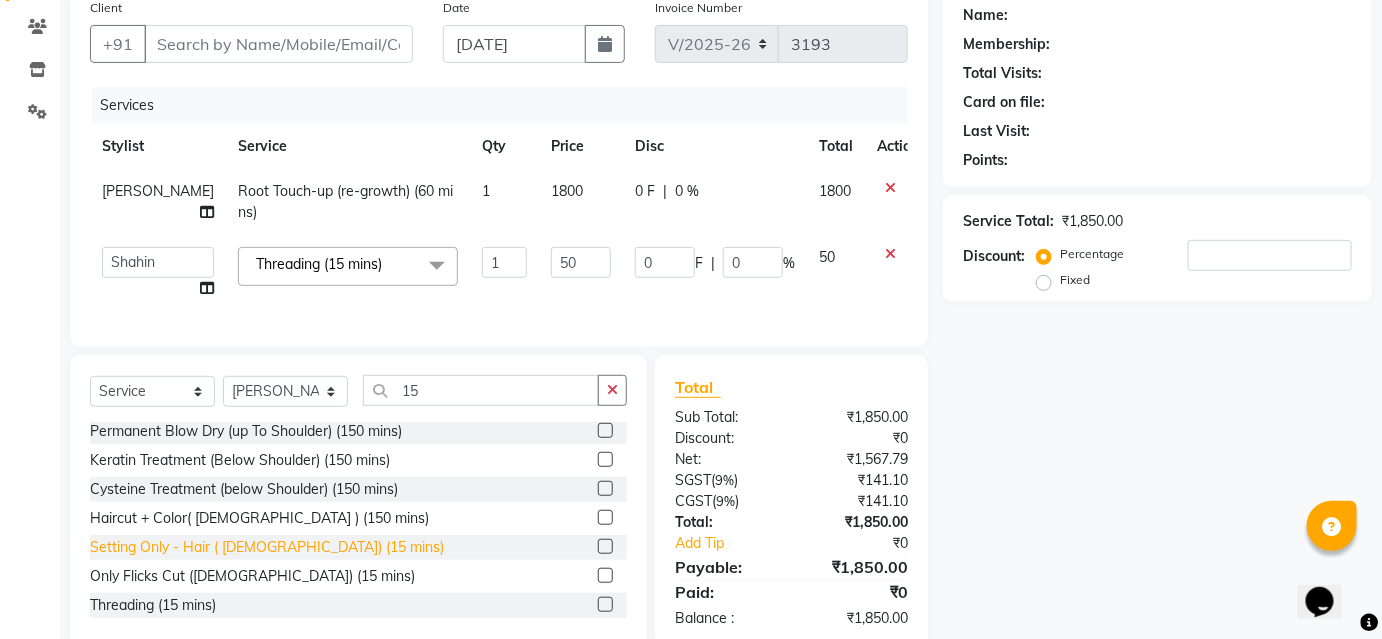 select on "79827" 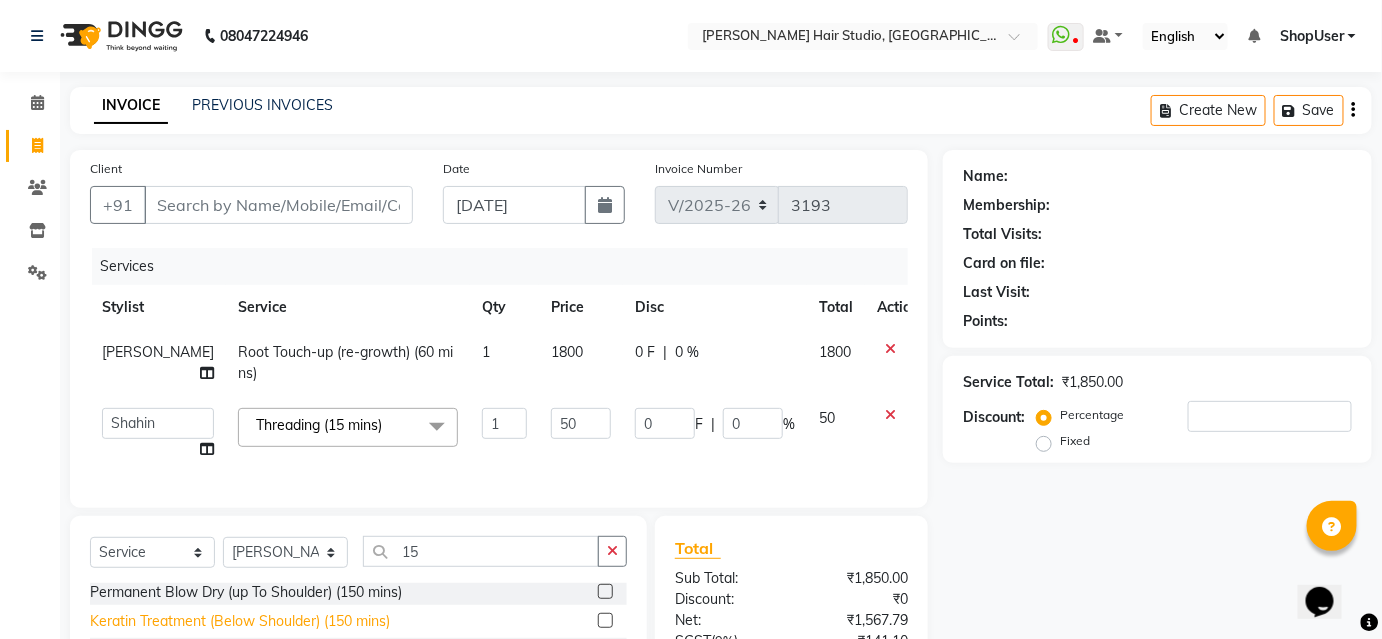 scroll, scrollTop: 215, scrollLeft: 0, axis: vertical 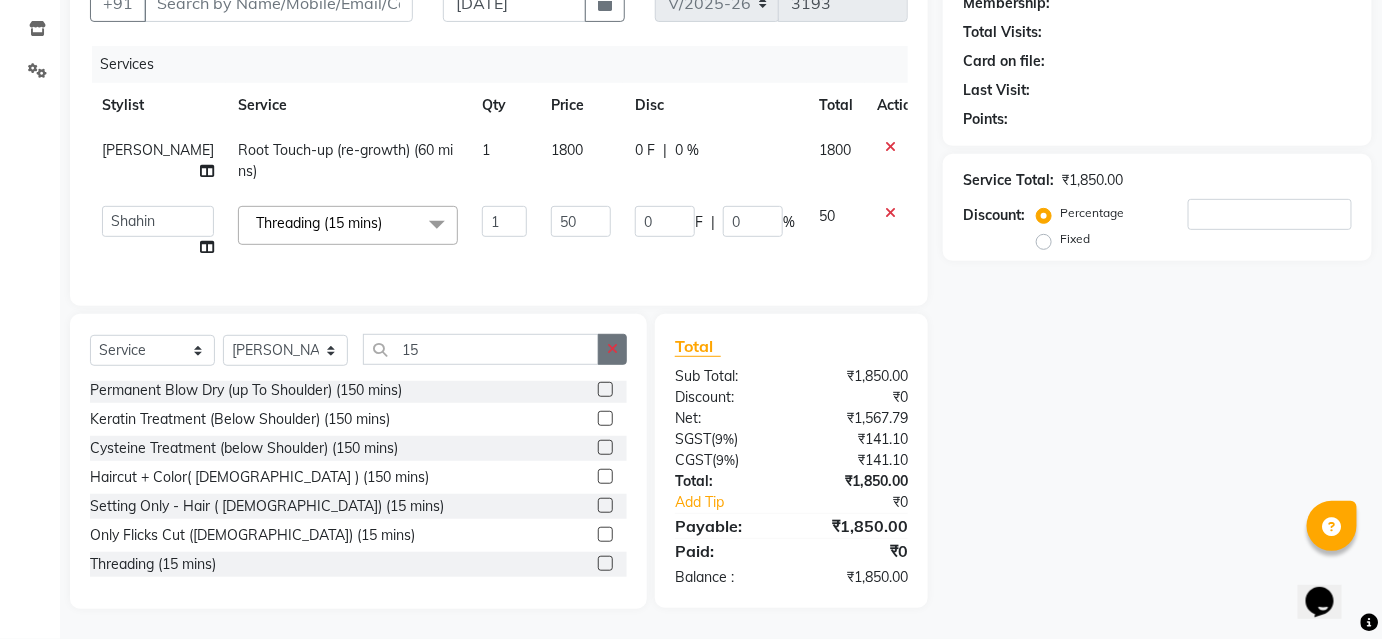 click 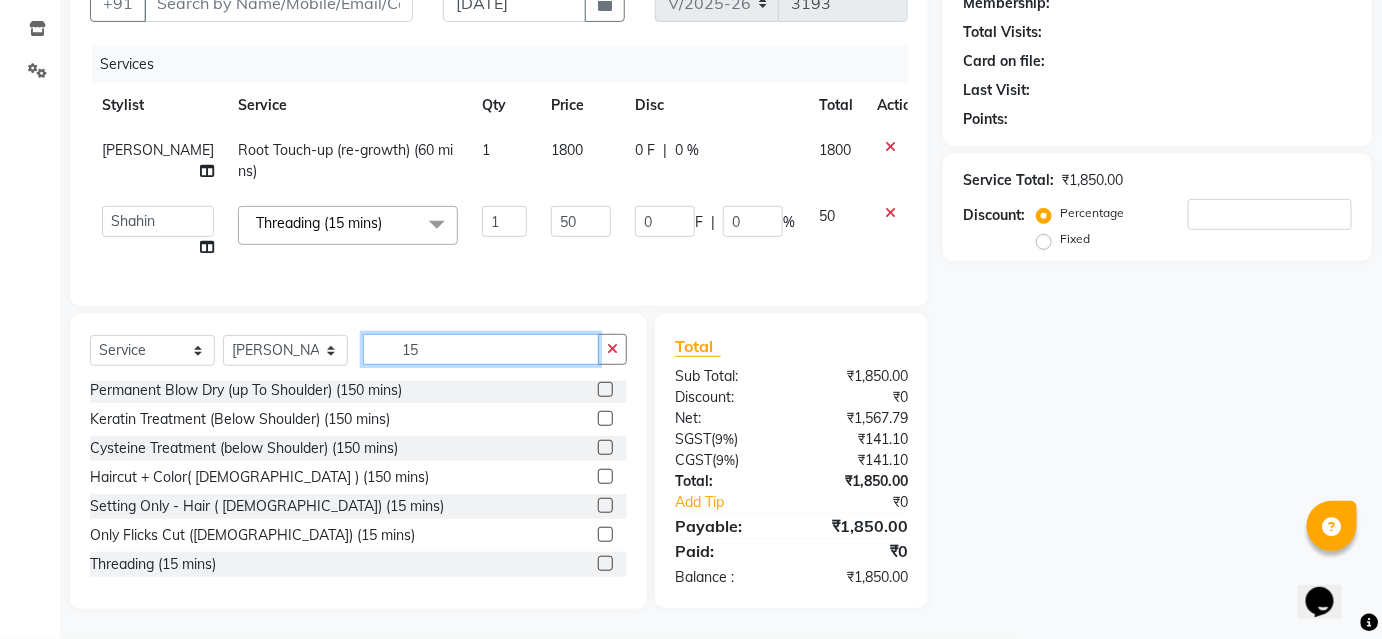 type 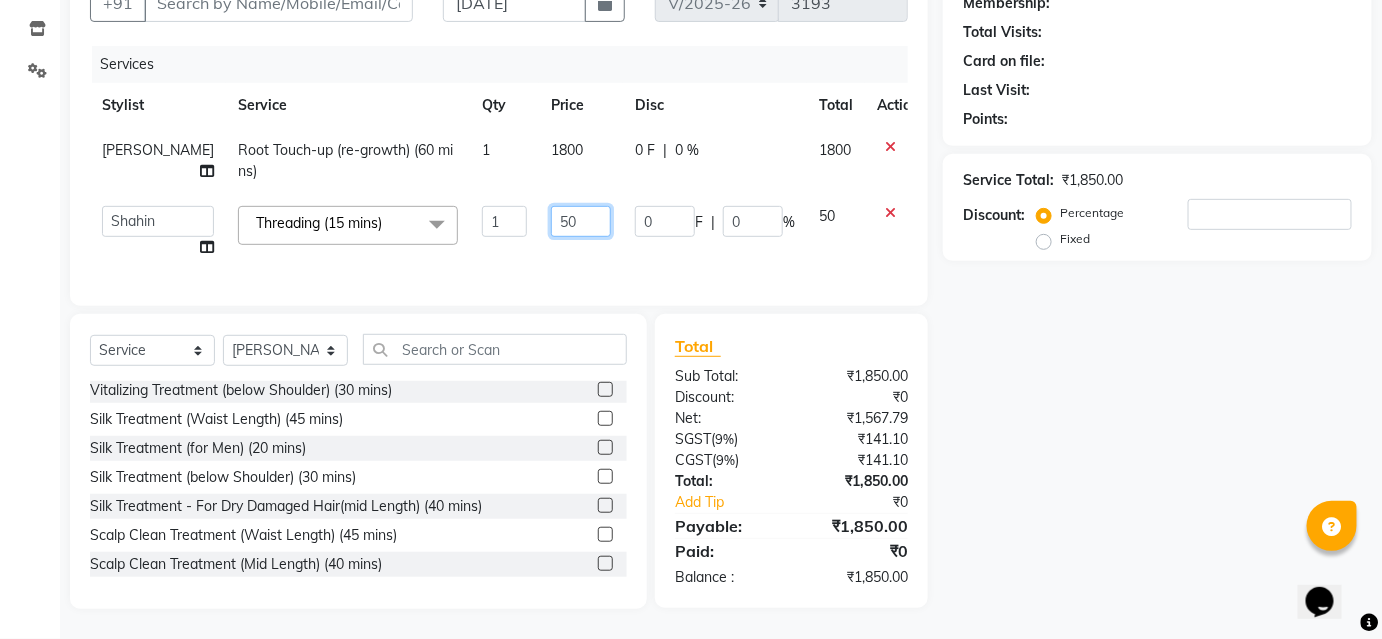 click on "50" 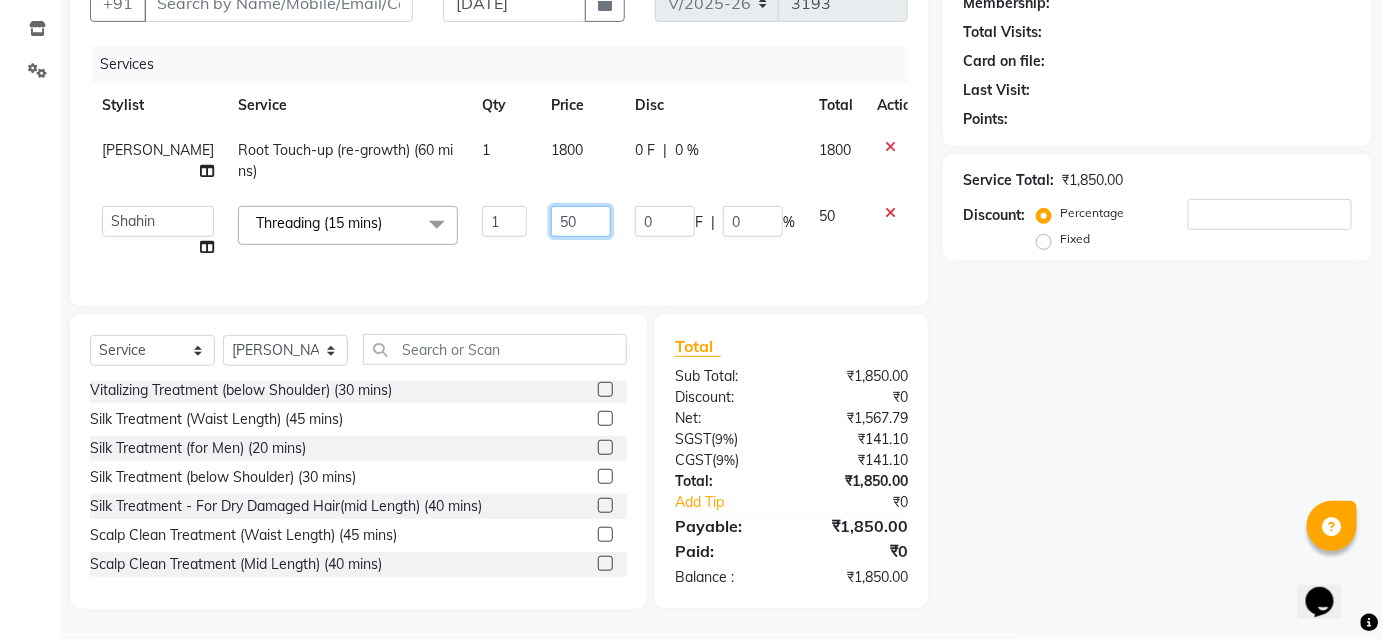type on "5" 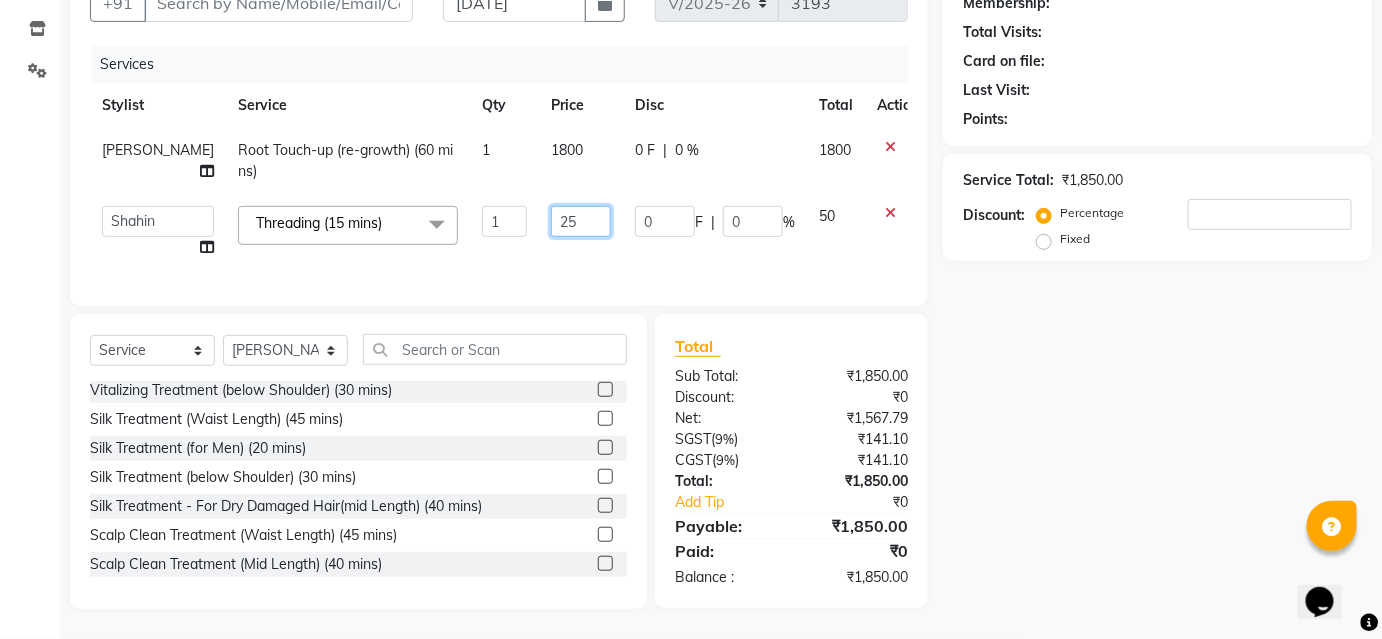 type on "250" 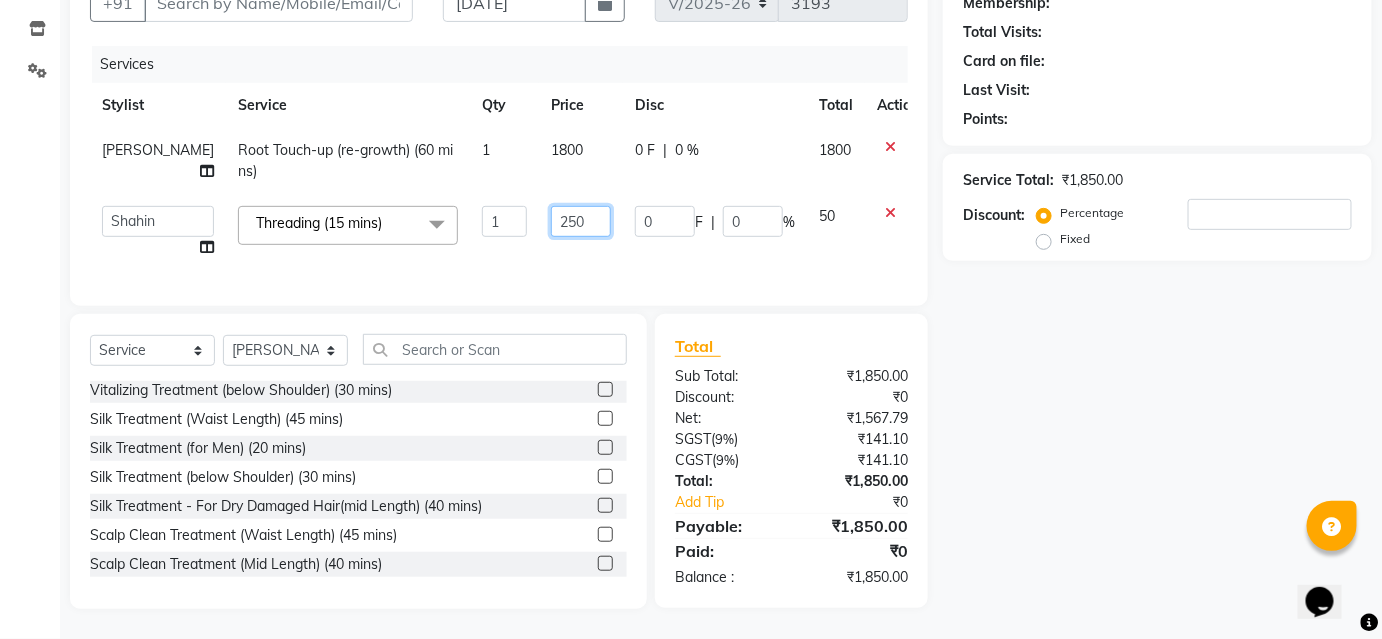 scroll, scrollTop: 0, scrollLeft: 0, axis: both 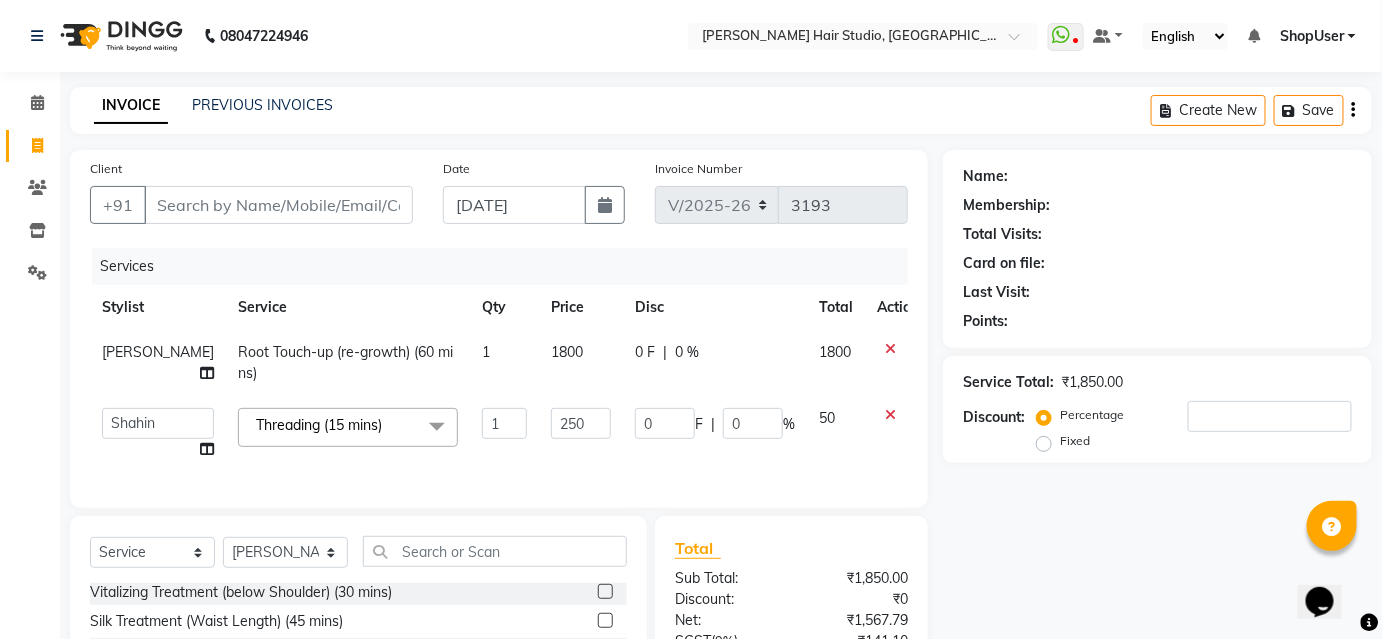 click on "Client +91" 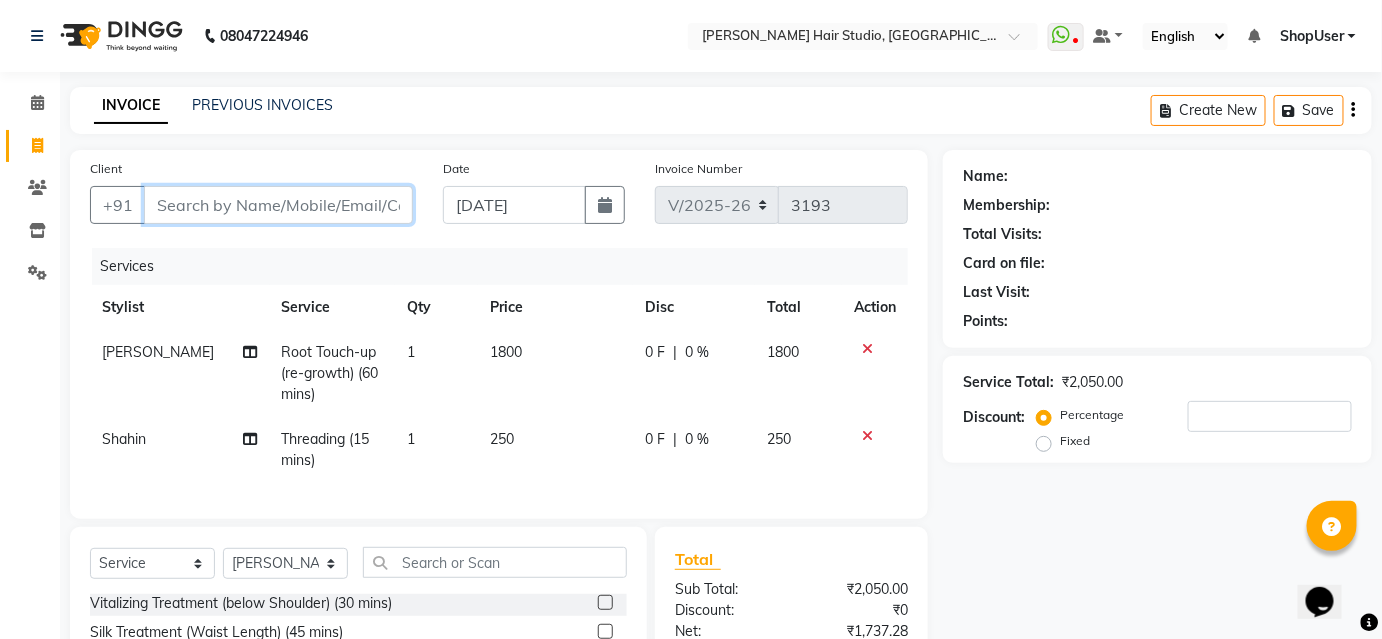 click on "Client" at bounding box center [278, 205] 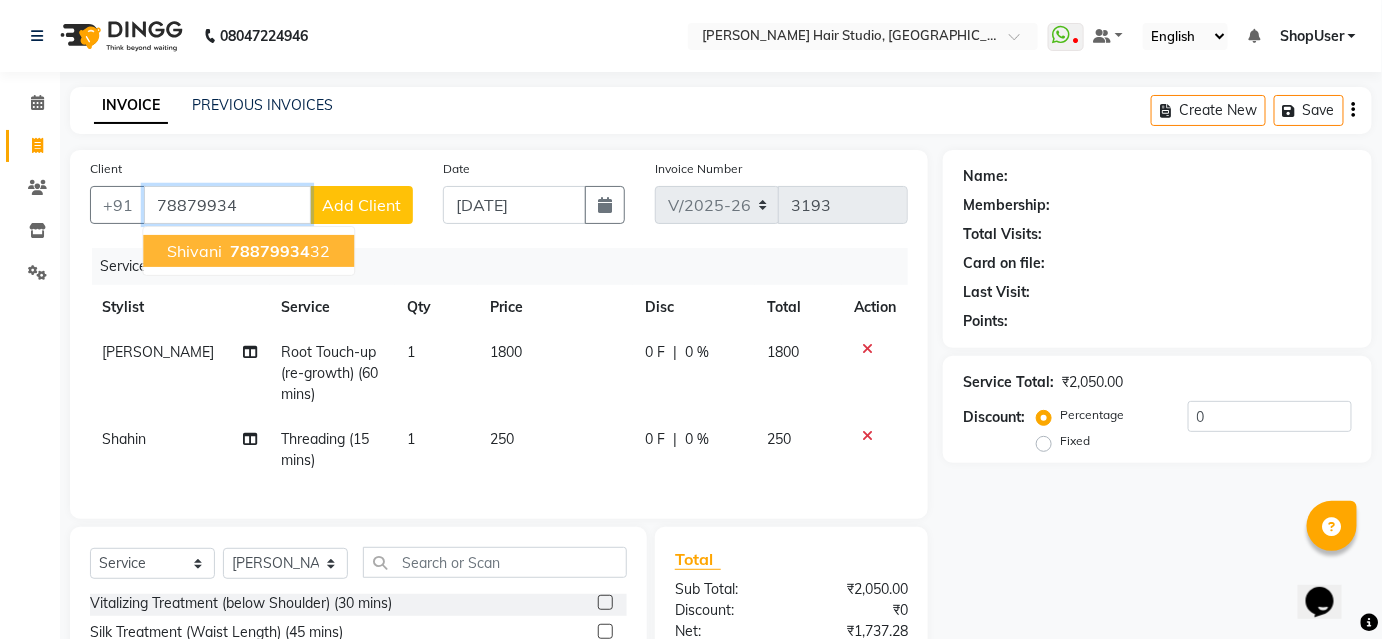 click on "78879934" at bounding box center [270, 251] 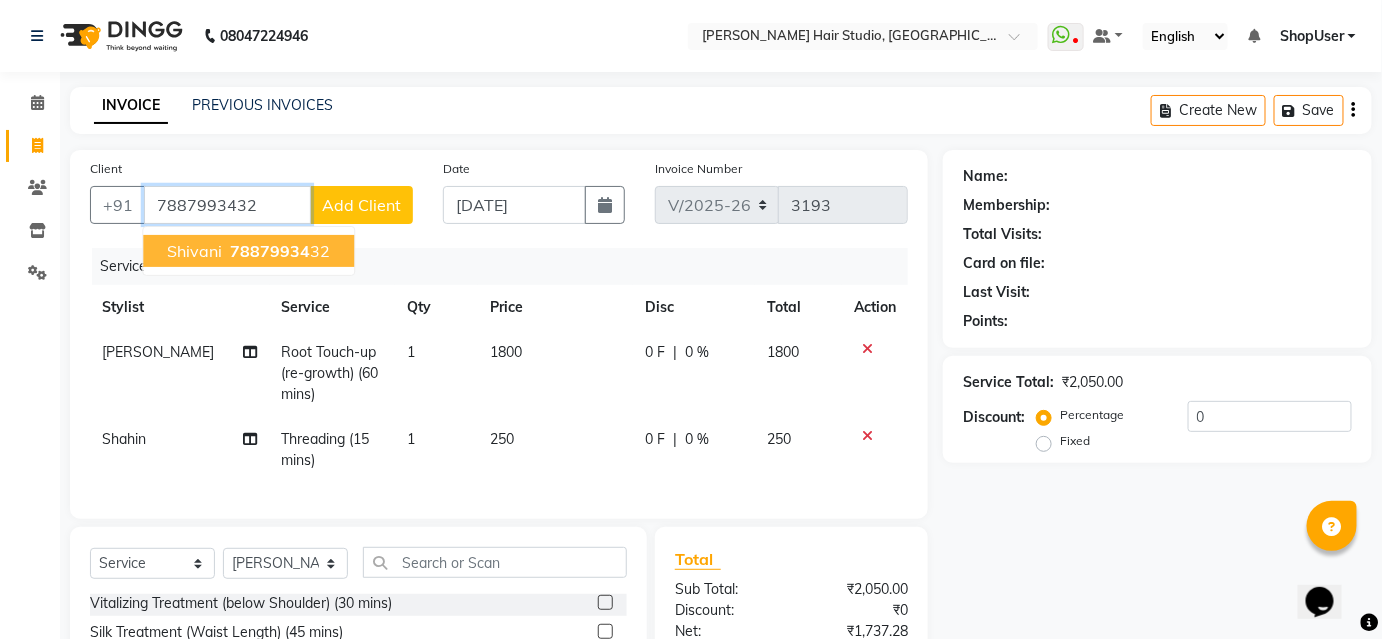 type on "7887993432" 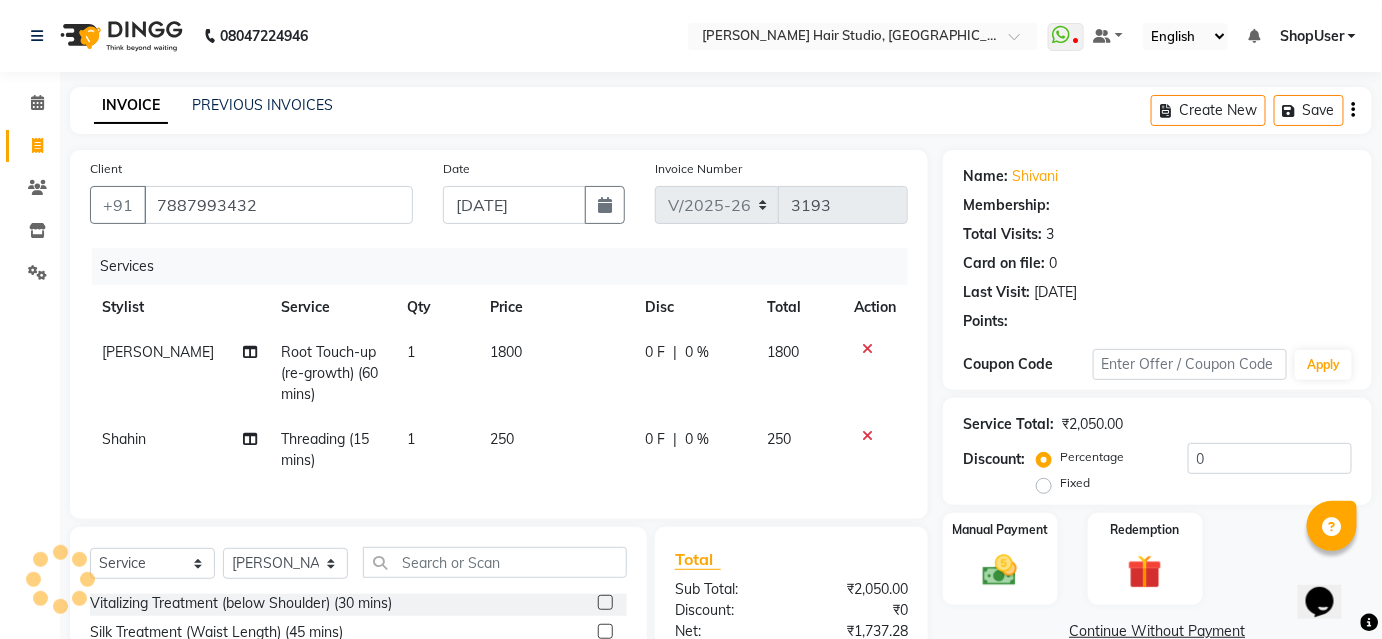 select on "1: Object" 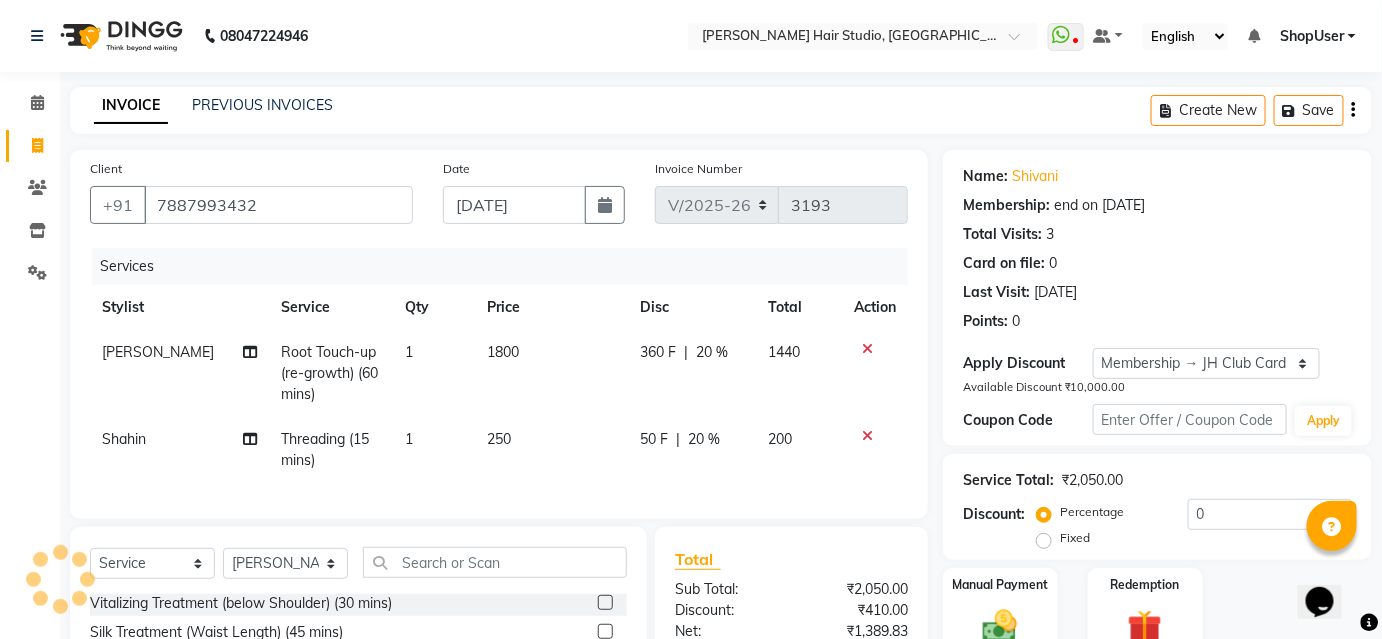 type on "20" 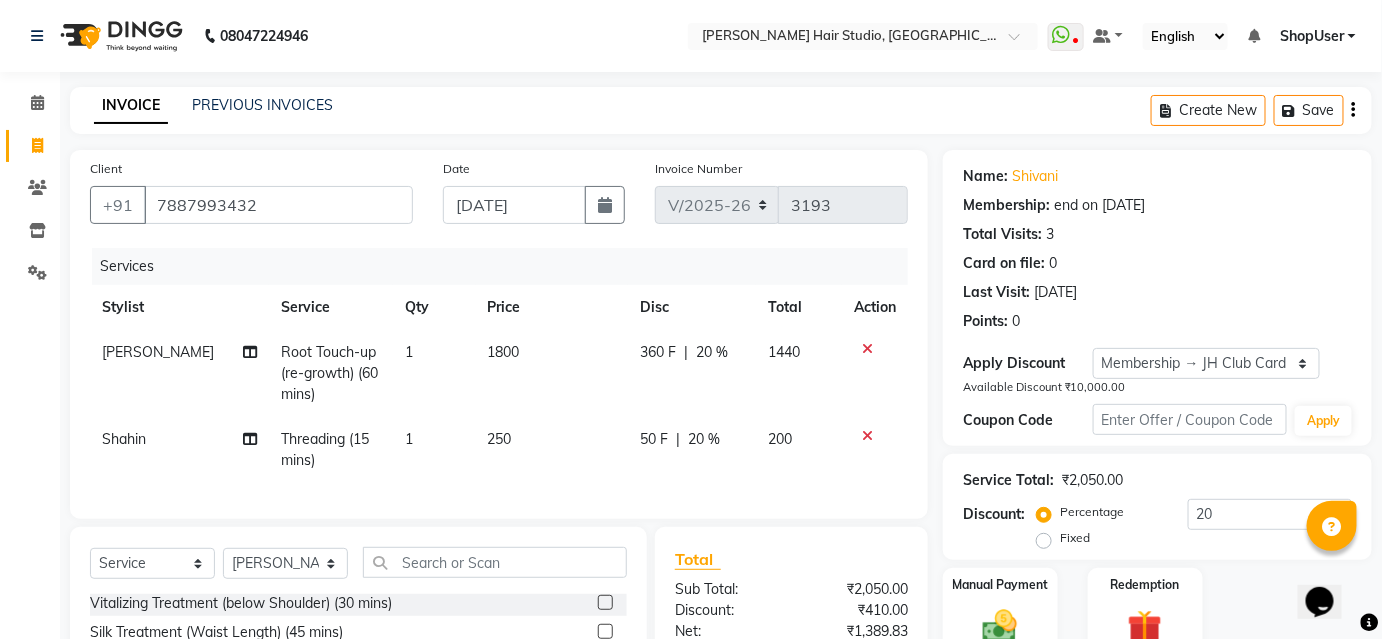 scroll, scrollTop: 226, scrollLeft: 0, axis: vertical 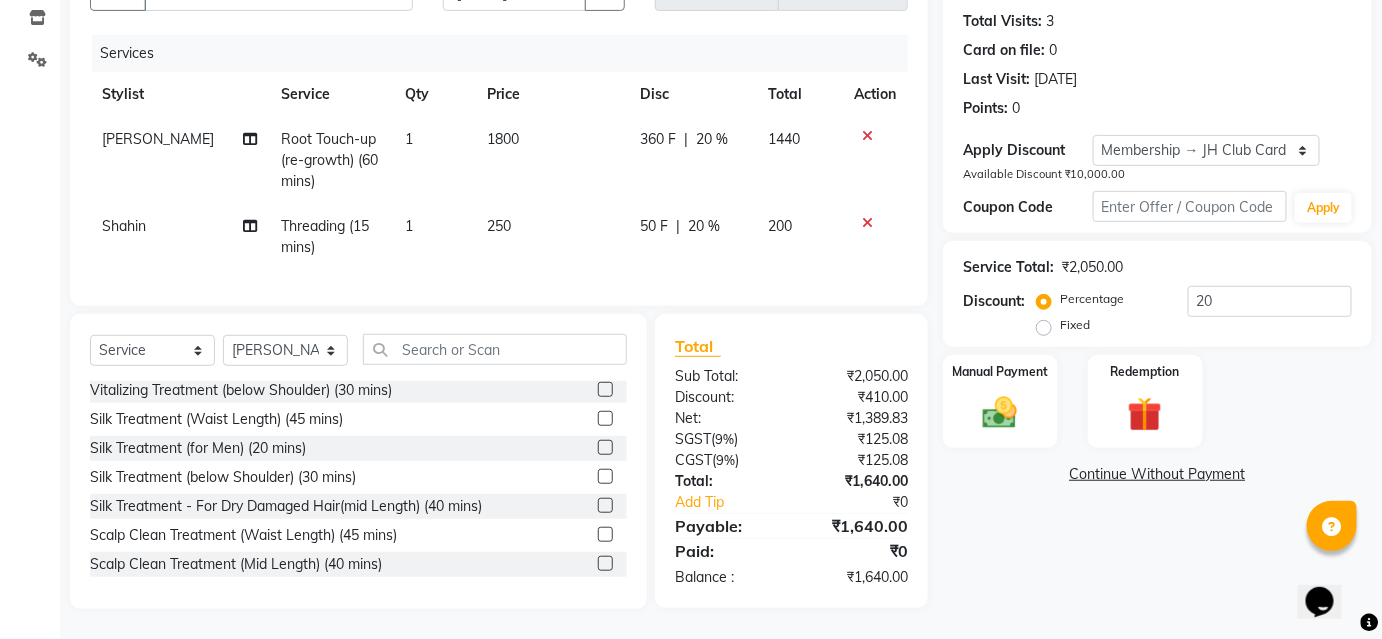 click on "360 F | 20 %" 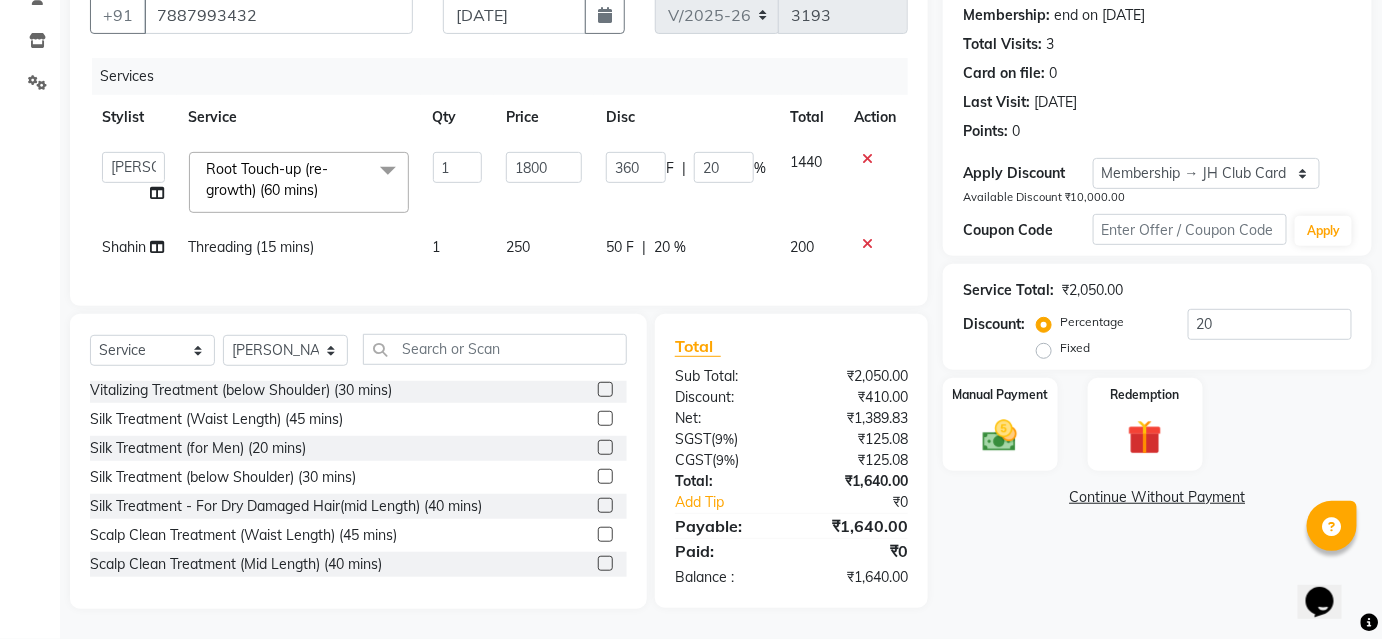 scroll, scrollTop: 202, scrollLeft: 0, axis: vertical 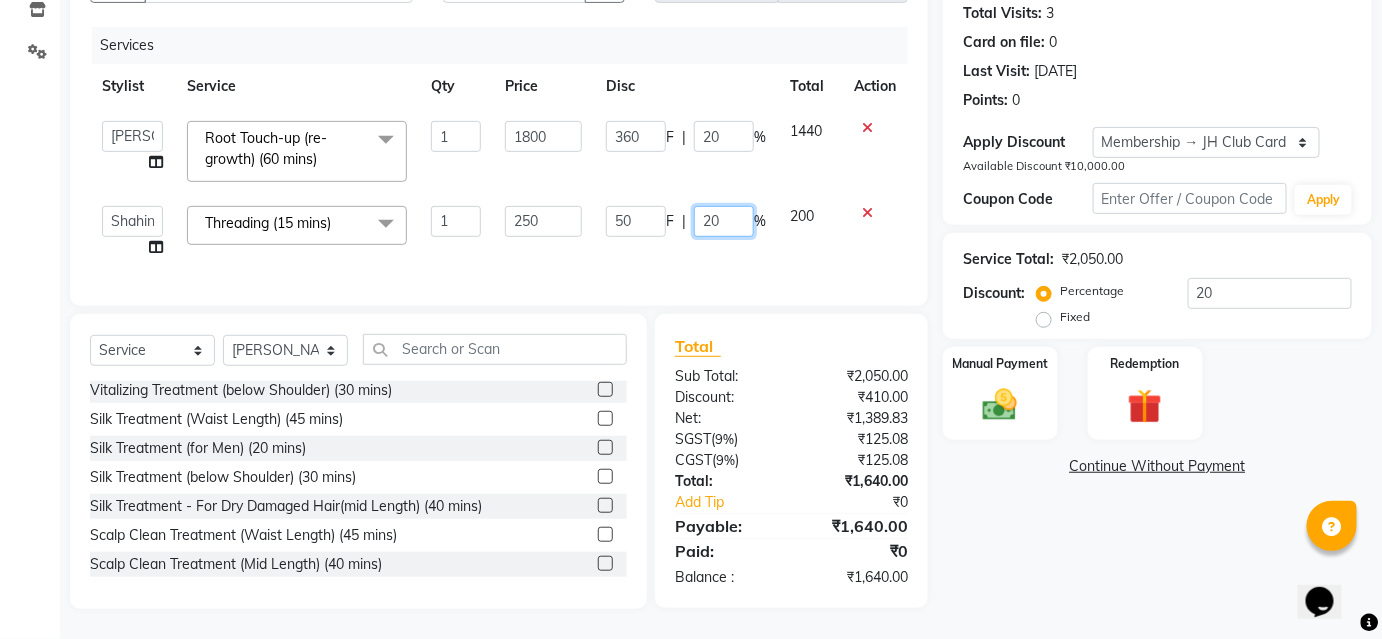 click on "20" 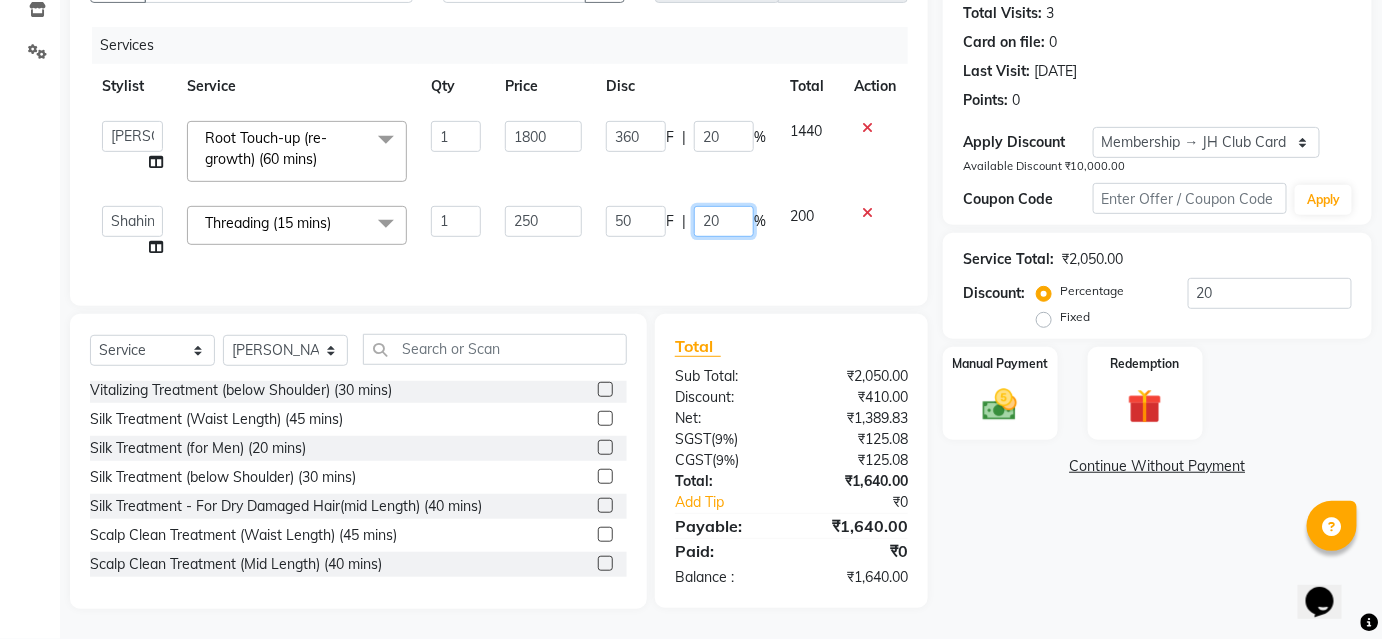 type on "2" 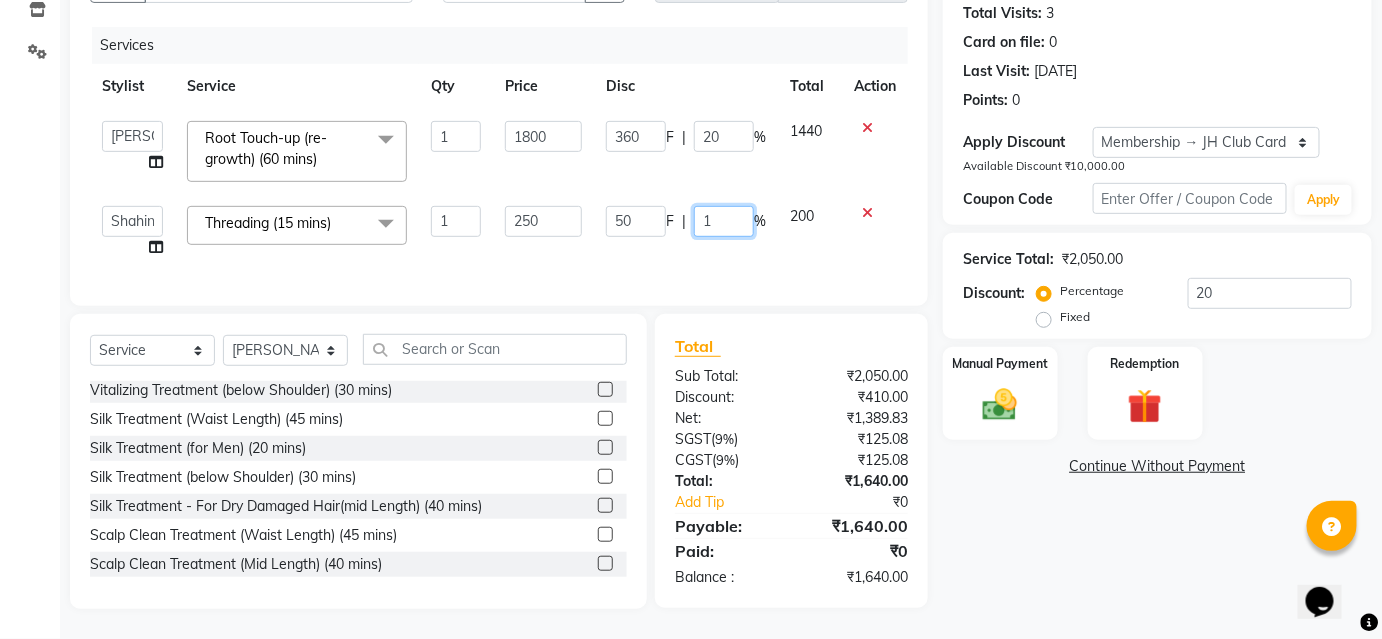 type on "10" 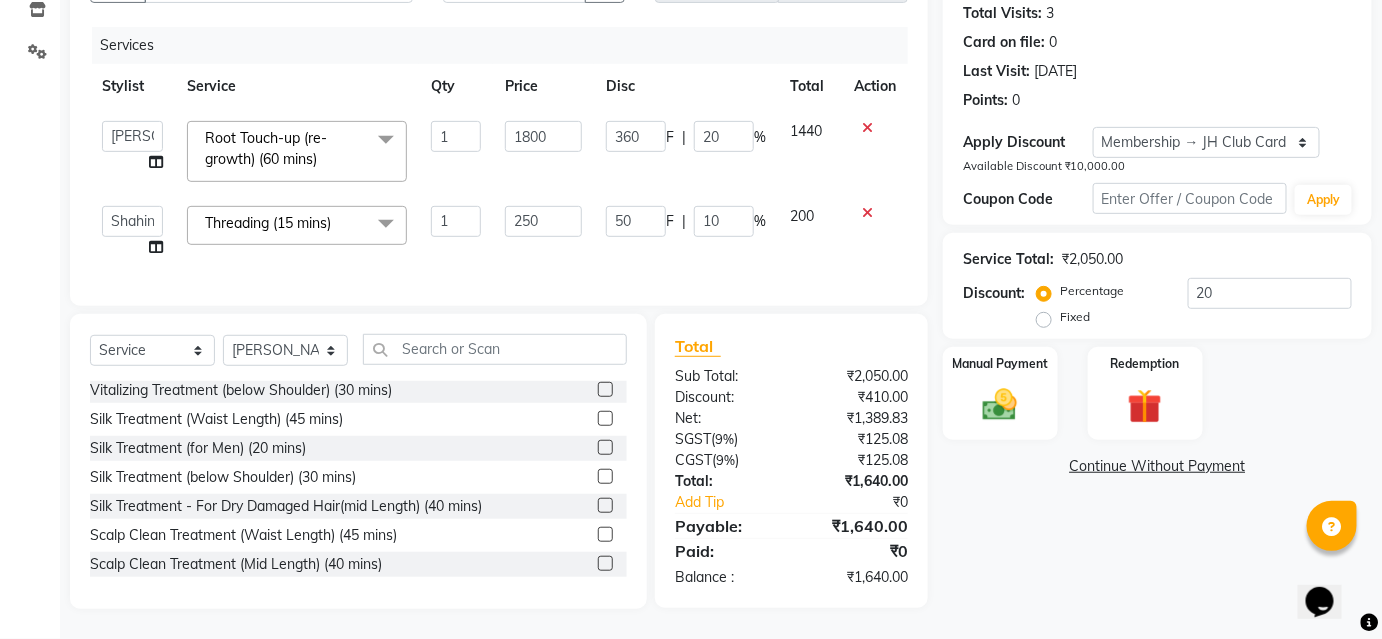 click on "Client +91 7887993432 Date 10-07-2025 Invoice Number V/2025 V/2025-26 3193 Services Stylist Service Qty Price Disc Total Action  Ajinkya   Anuja   Arunesh   Avinash   Junaid   Mohammad   Naushad Ali   Pawan Krishna   Rishabh   Rushikesh   Sakshi   Shahin   ShopUser   Shubham   Sumit   Vikram  Root Touch-up (re-growth) (60 mins)  x Vitalizing Treatment (mid Length) (40 mins) Vitalizing Treatment (for Men) (20 mins) Vitalizing Treatment (below Shoulder) (30 mins) Silk Treatment (Waist Length) (45 mins) Silk Treatment (for Men) (20 mins) Silk Treatment (below Shoulder) (30 mins) Silk Treatment - For Dry Damaged Hair(mid Length) (40 mins) Scalp Clean Treatment (Waist Length) (45 mins) Scalp Clean Treatment (Mid Length) (40 mins) Scalp Clean Treatment (for Men) (20 mins) Scalp Clean Treatment (below Shoulder) (30 mins) Root Booster Treatment -for Anti Hair Fall And Strength(mid Length) (40 mins) Root Booster Treatment (Waist Length) (45 mins) Root Booster Treatment (for Men) (20 mins) Btx Treatment(men) (30 mins)" 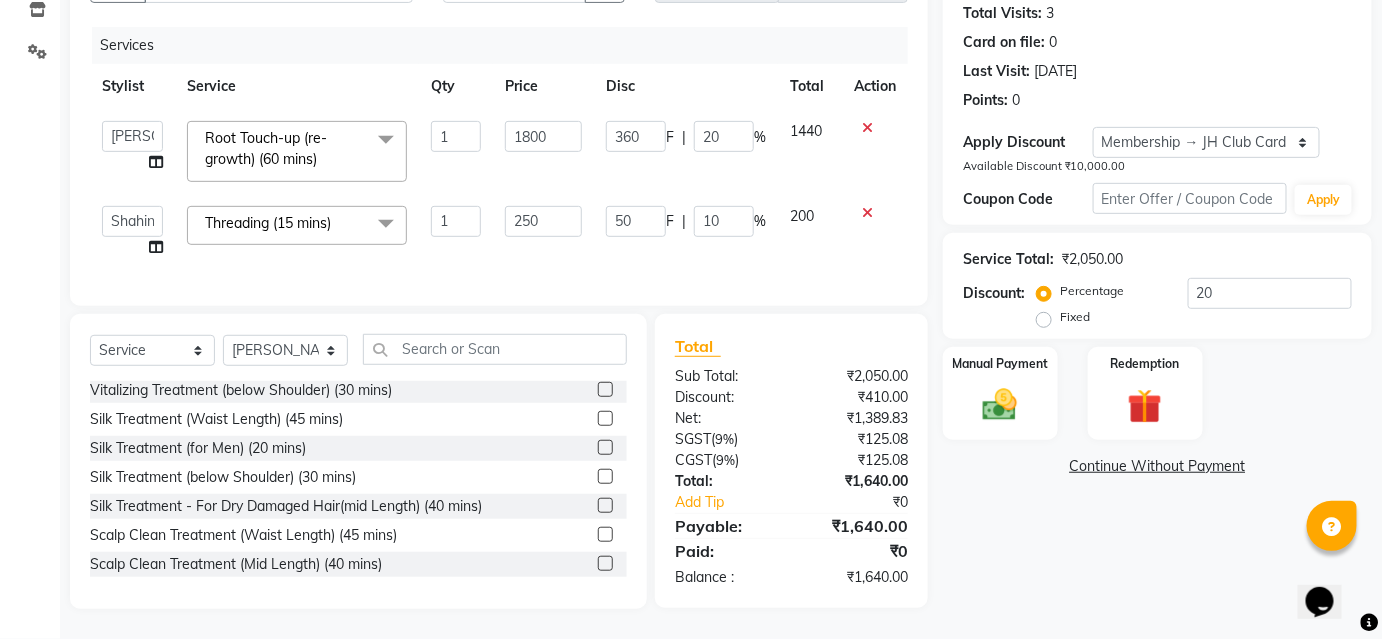 scroll, scrollTop: 202, scrollLeft: 0, axis: vertical 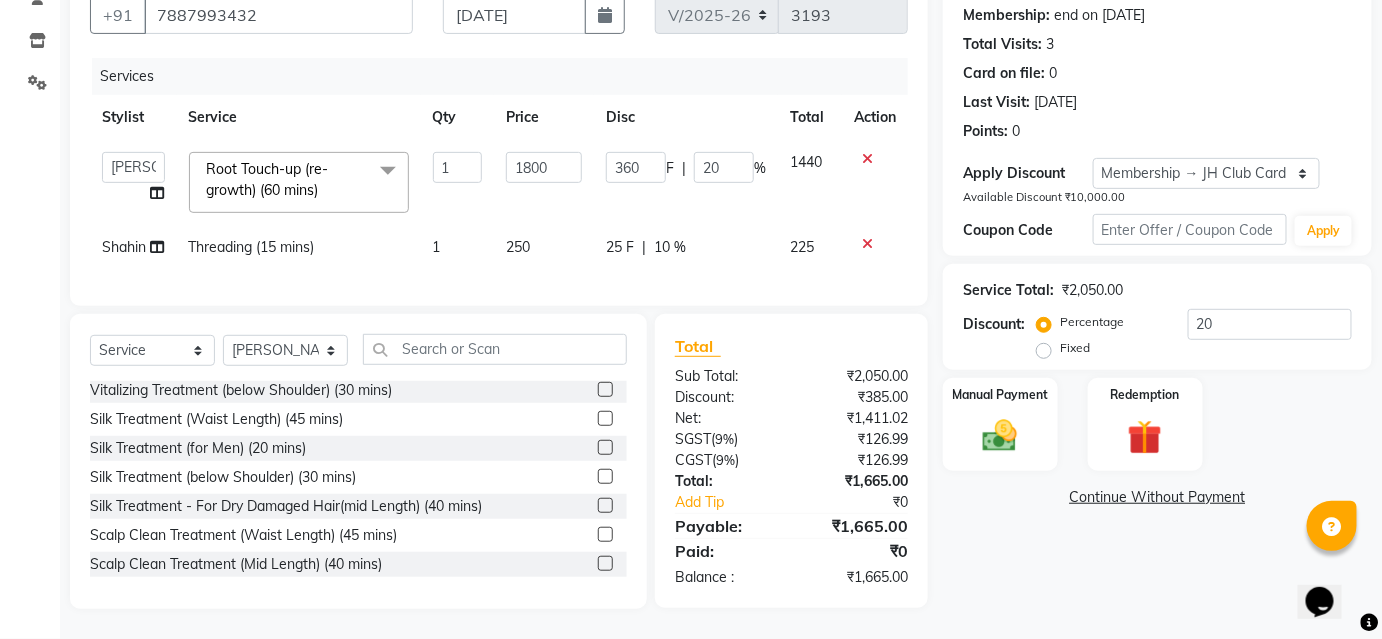 click on "10 %" 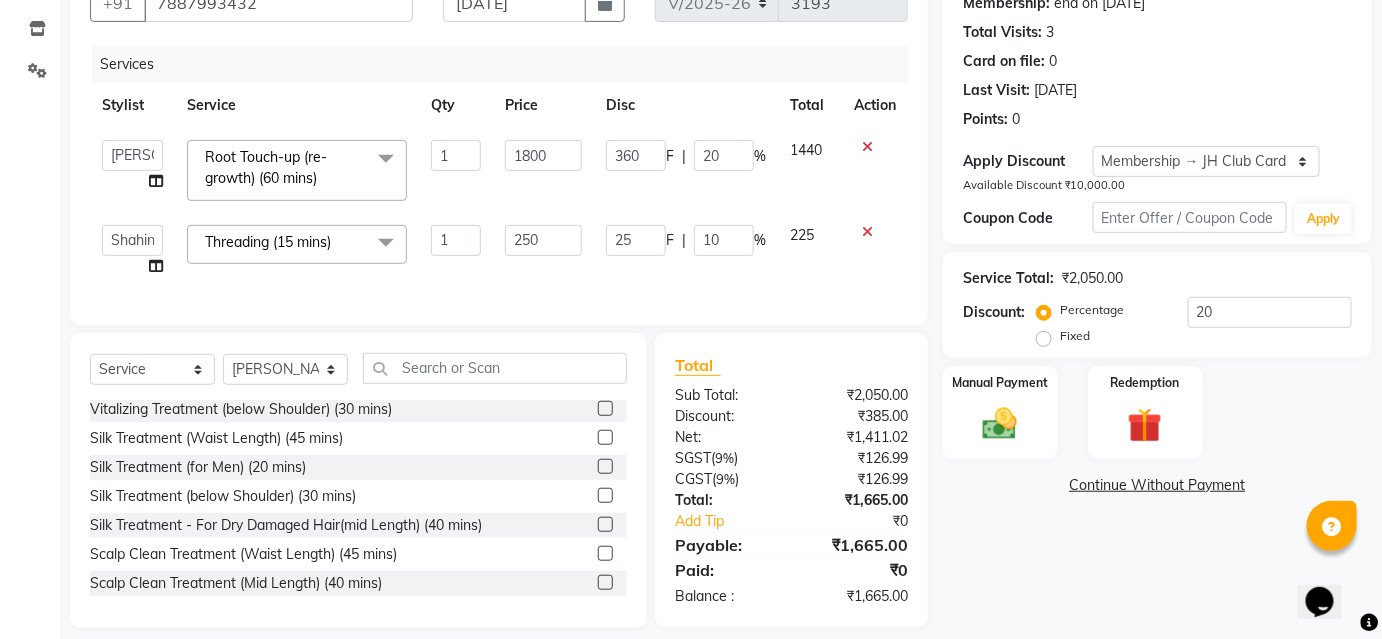 scroll, scrollTop: 226, scrollLeft: 0, axis: vertical 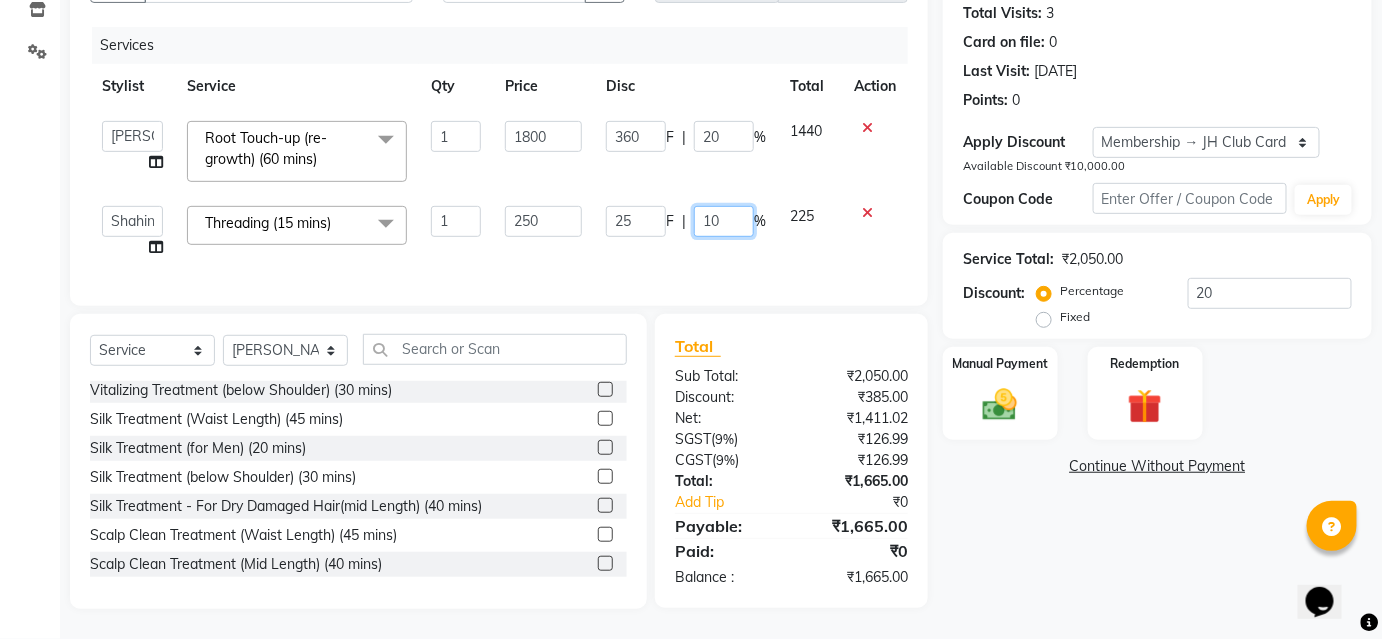 click on "10" 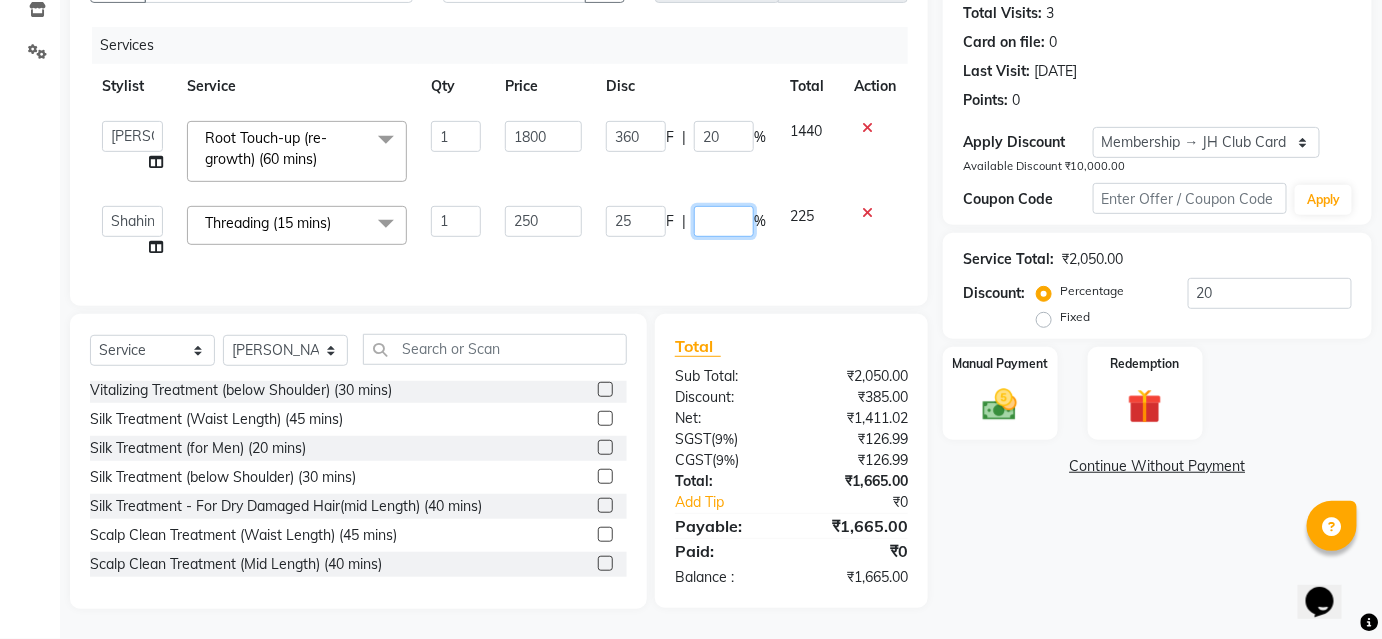 type on "0" 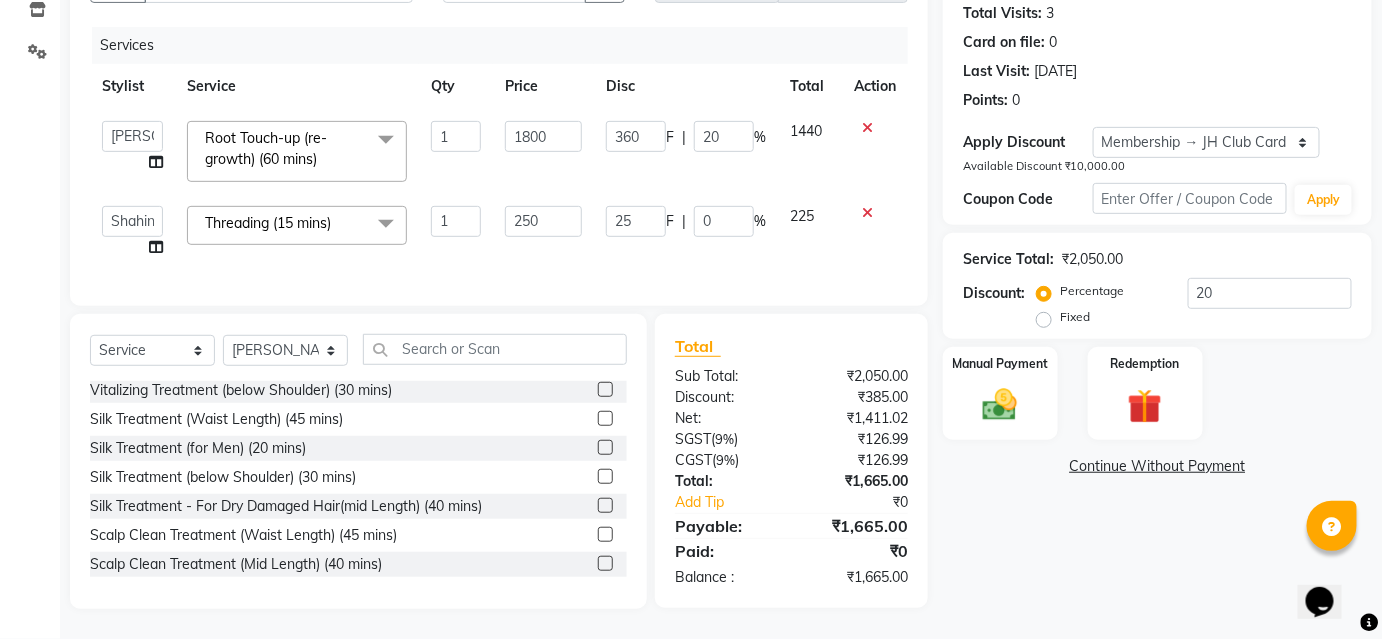 click on "Client +91 7887993432 Date 10-07-2025 Invoice Number V/2025 V/2025-26 3193 Services Stylist Service Qty Price Disc Total Action  Ajinkya   Anuja   Arunesh   Avinash   Junaid   Mohammad   Naushad Ali   Pawan Krishna   Rishabh   Rushikesh   Sakshi   Shahin   ShopUser   Shubham   Sumit   Vikram  Root Touch-up (re-growth) (60 mins)  x Vitalizing Treatment (mid Length) (40 mins) Vitalizing Treatment (for Men) (20 mins) Vitalizing Treatment (below Shoulder) (30 mins) Silk Treatment (Waist Length) (45 mins) Silk Treatment (for Men) (20 mins) Silk Treatment (below Shoulder) (30 mins) Silk Treatment - For Dry Damaged Hair(mid Length) (40 mins) Scalp Clean Treatment (Waist Length) (45 mins) Scalp Clean Treatment (Mid Length) (40 mins) Scalp Clean Treatment (for Men) (20 mins) Scalp Clean Treatment (below Shoulder) (30 mins) Root Booster Treatment -for Anti Hair Fall And Strength(mid Length) (40 mins) Root Booster Treatment (Waist Length) (45 mins) Root Booster Treatment (for Men) (20 mins) Btx Treatment(men) (30 mins)" 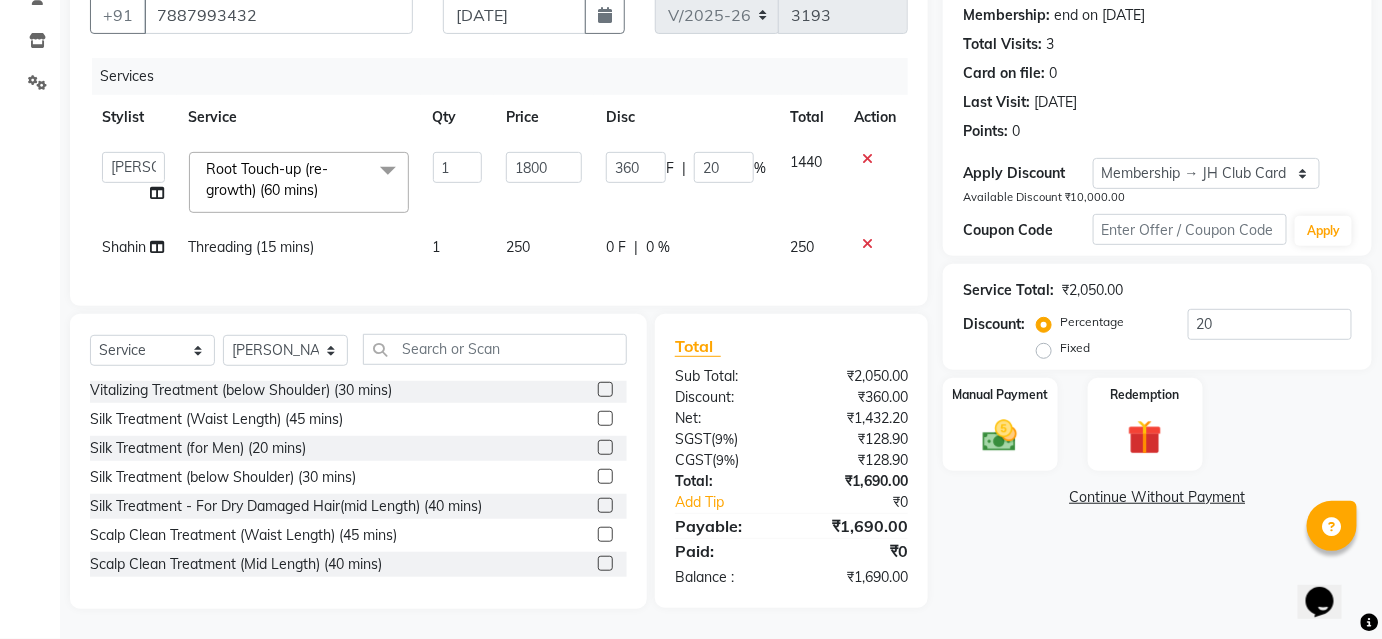 scroll, scrollTop: 202, scrollLeft: 0, axis: vertical 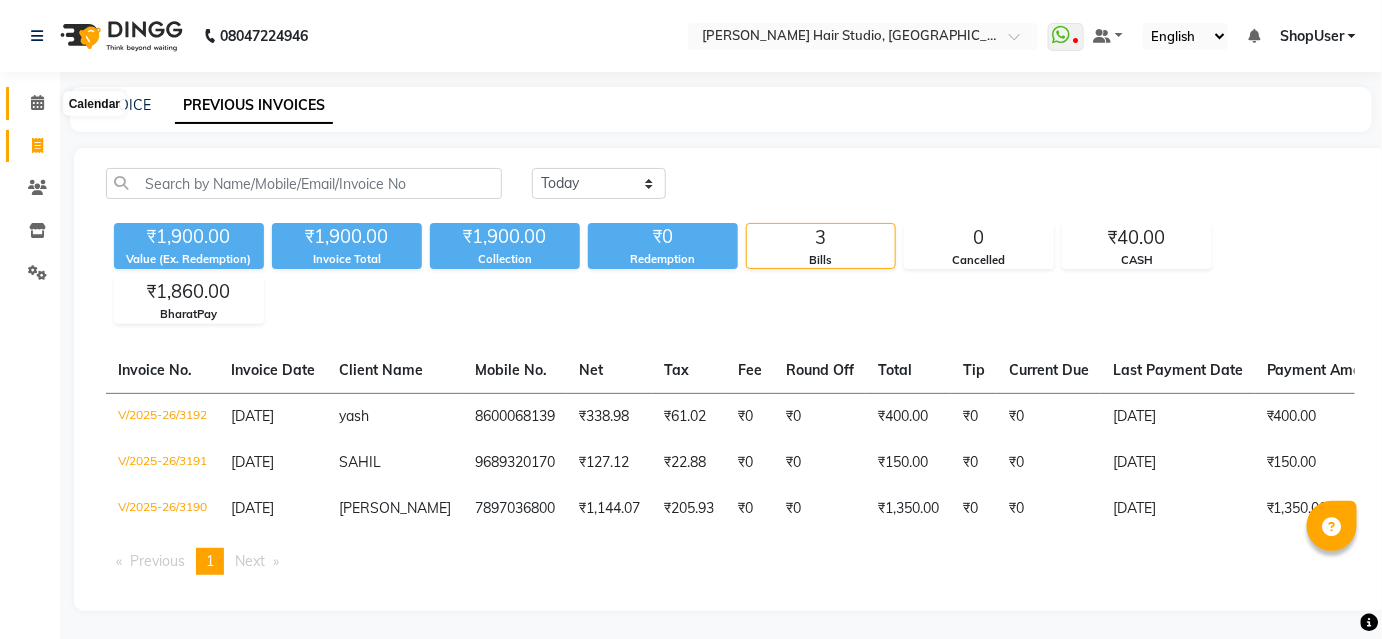 click 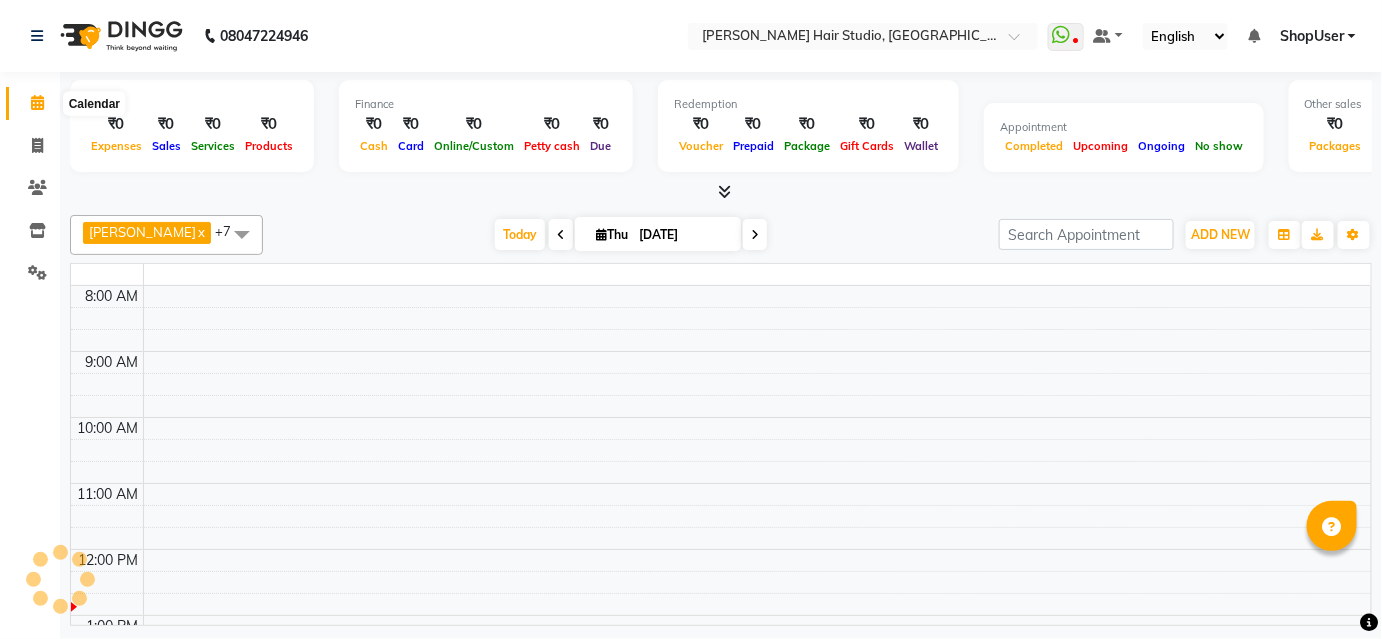 click 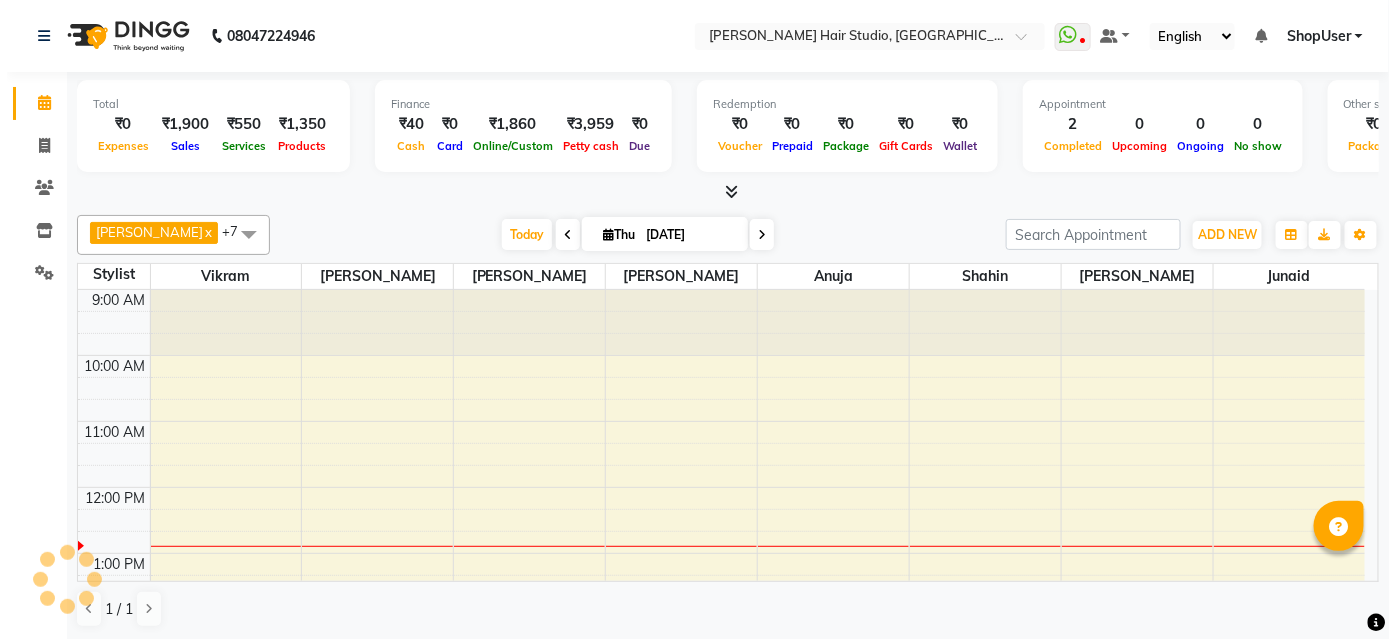 scroll, scrollTop: 0, scrollLeft: 0, axis: both 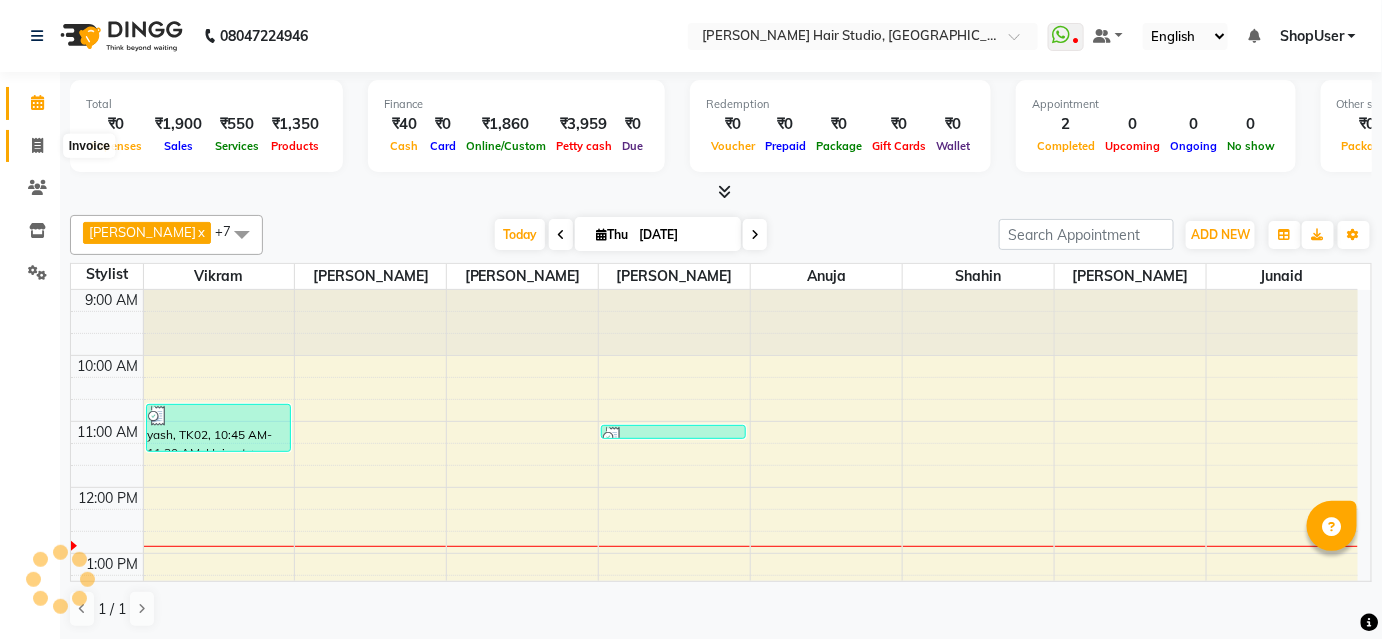 click 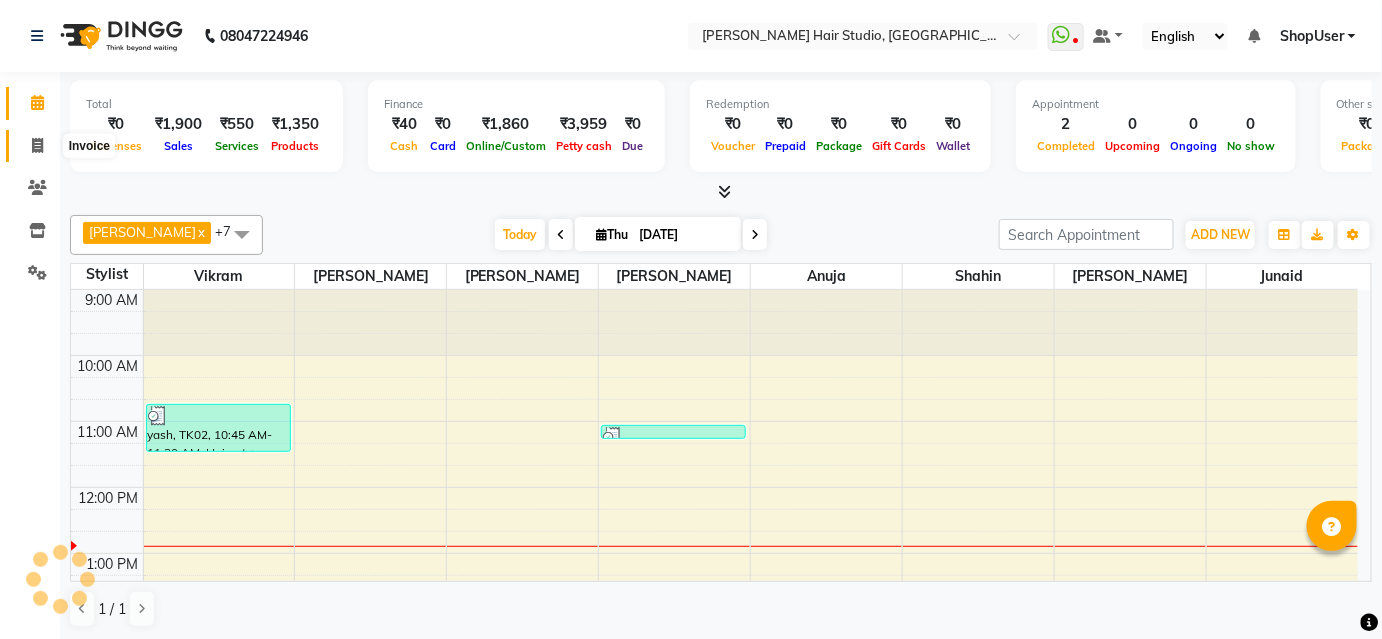 select on "service" 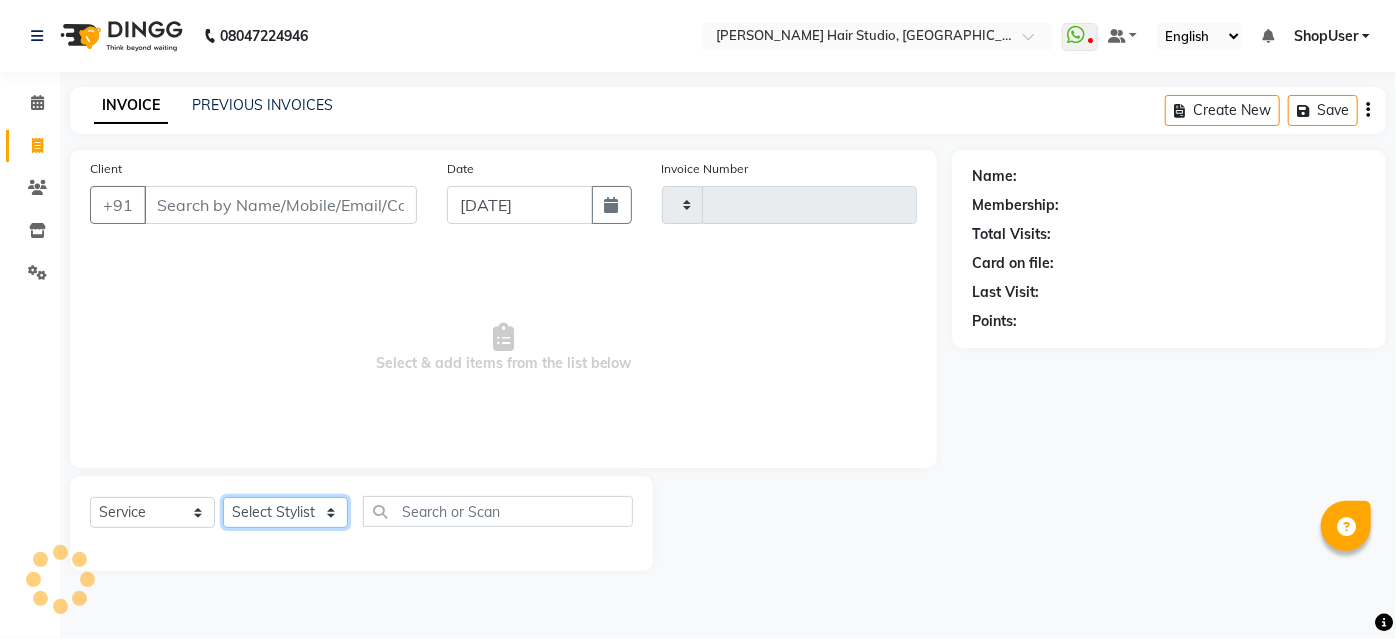 click on "Select Stylist" 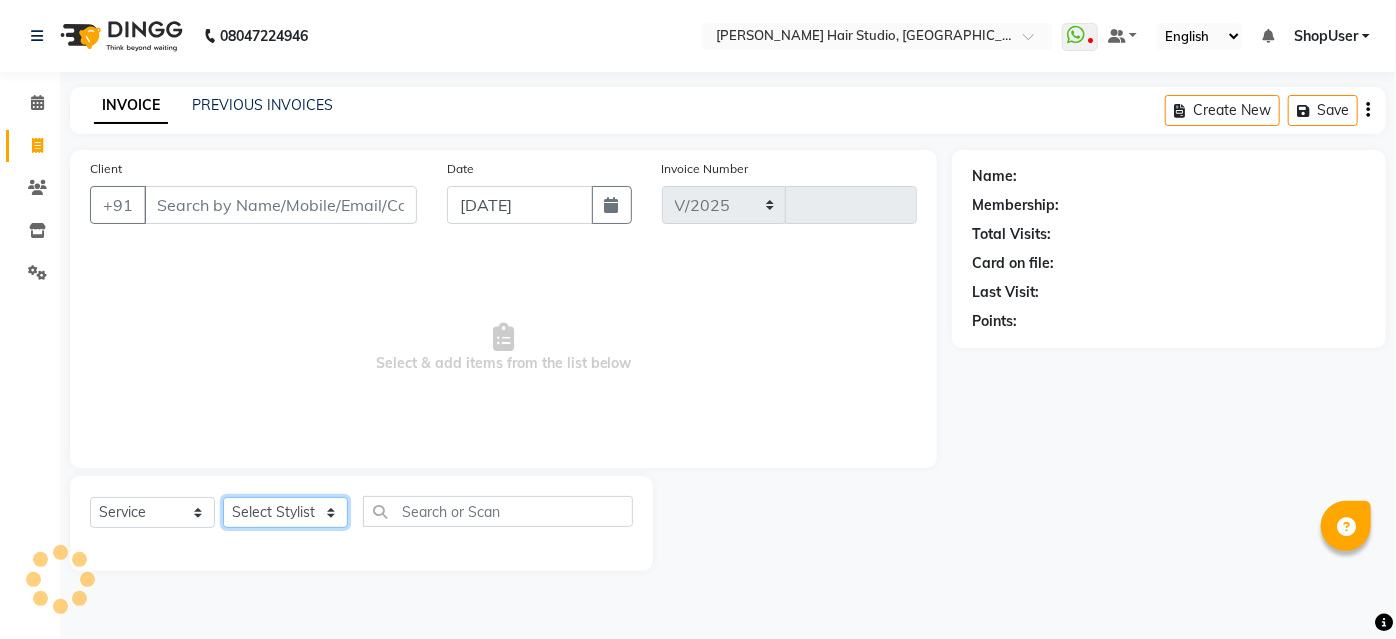 select on "627" 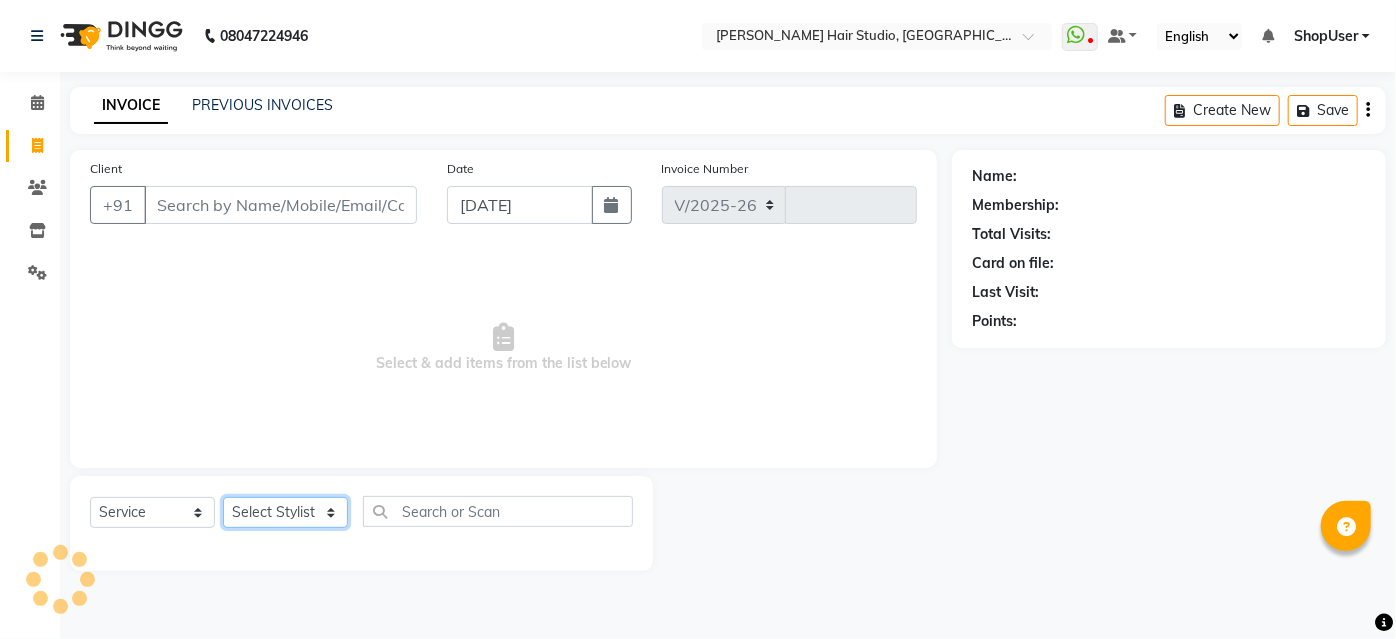 type on "3193" 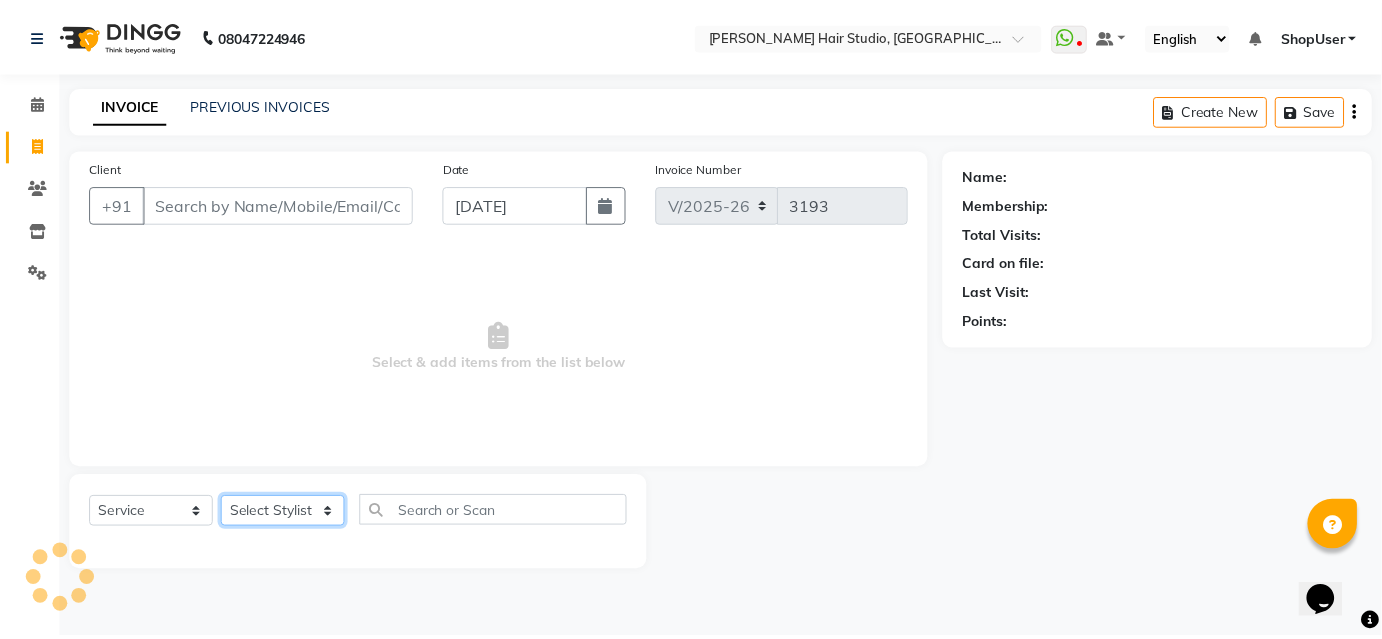scroll, scrollTop: 0, scrollLeft: 0, axis: both 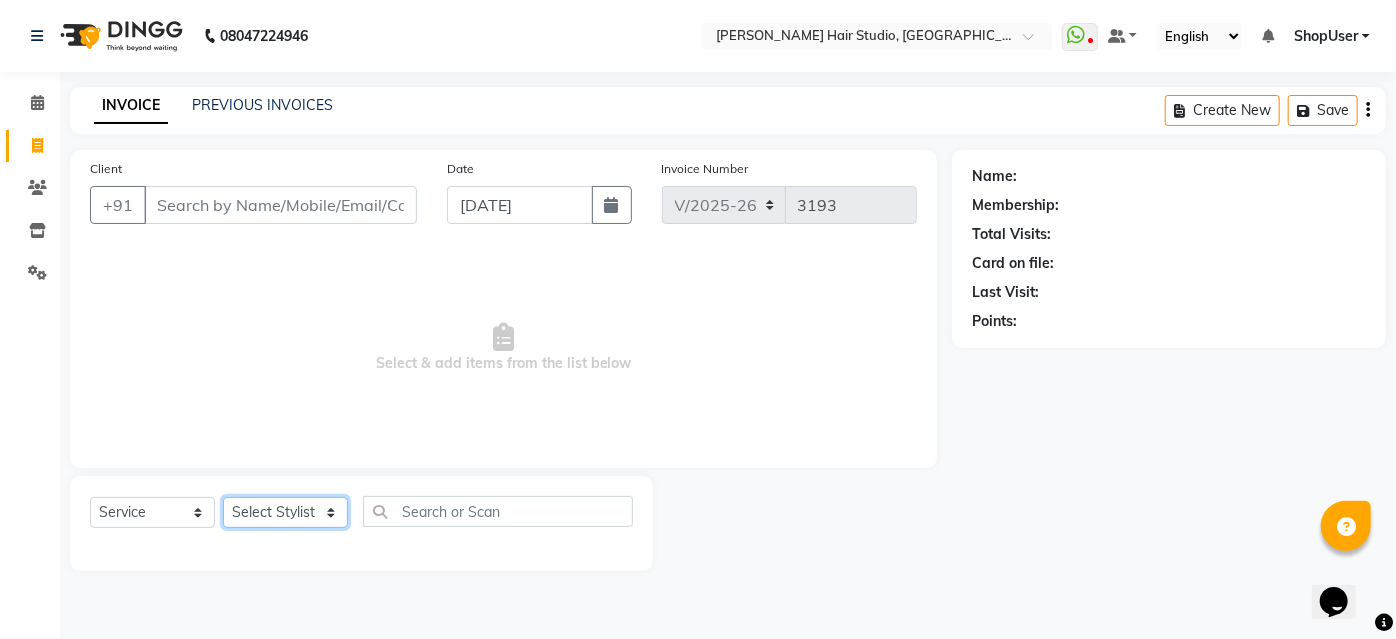 select on "34696" 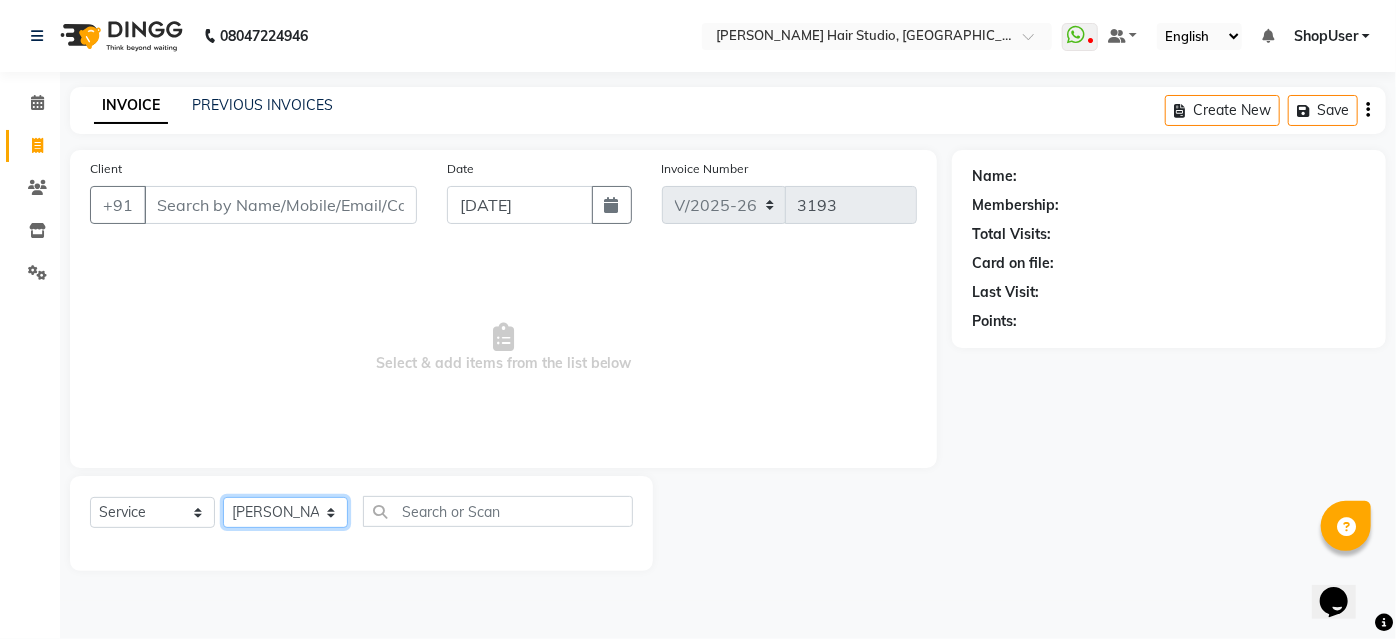 click on "Select Stylist Ajinkya Anuja Arunesh Avinash Junaid Mohammad Naushad Ali Pawan Krishna Rishabh Rushikesh Sakshi Shahin ShopUser Shubham Sumit Vikram" 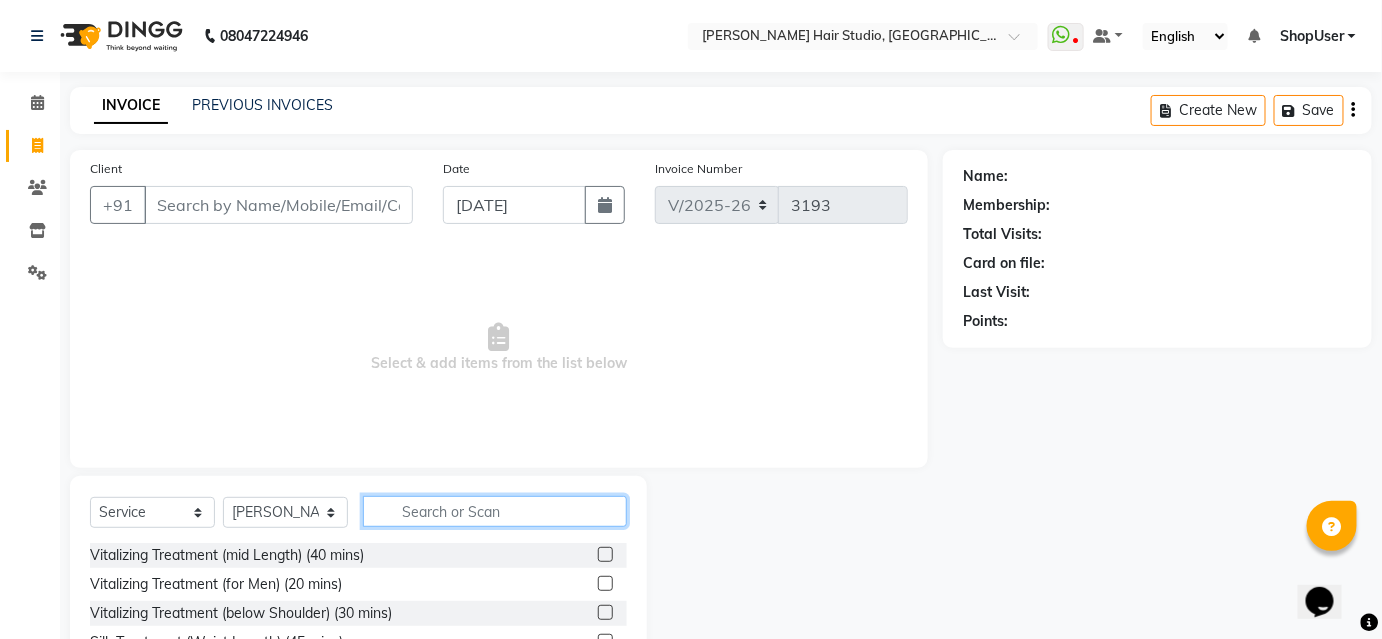 click 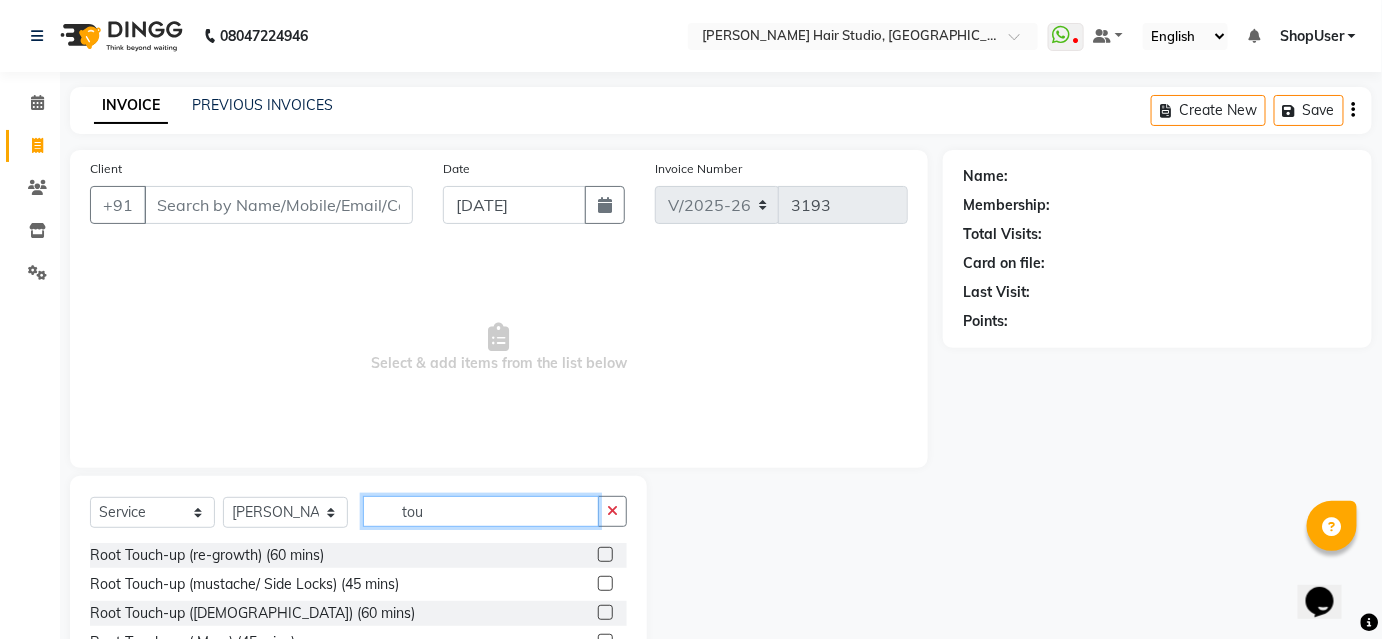 type on "tou" 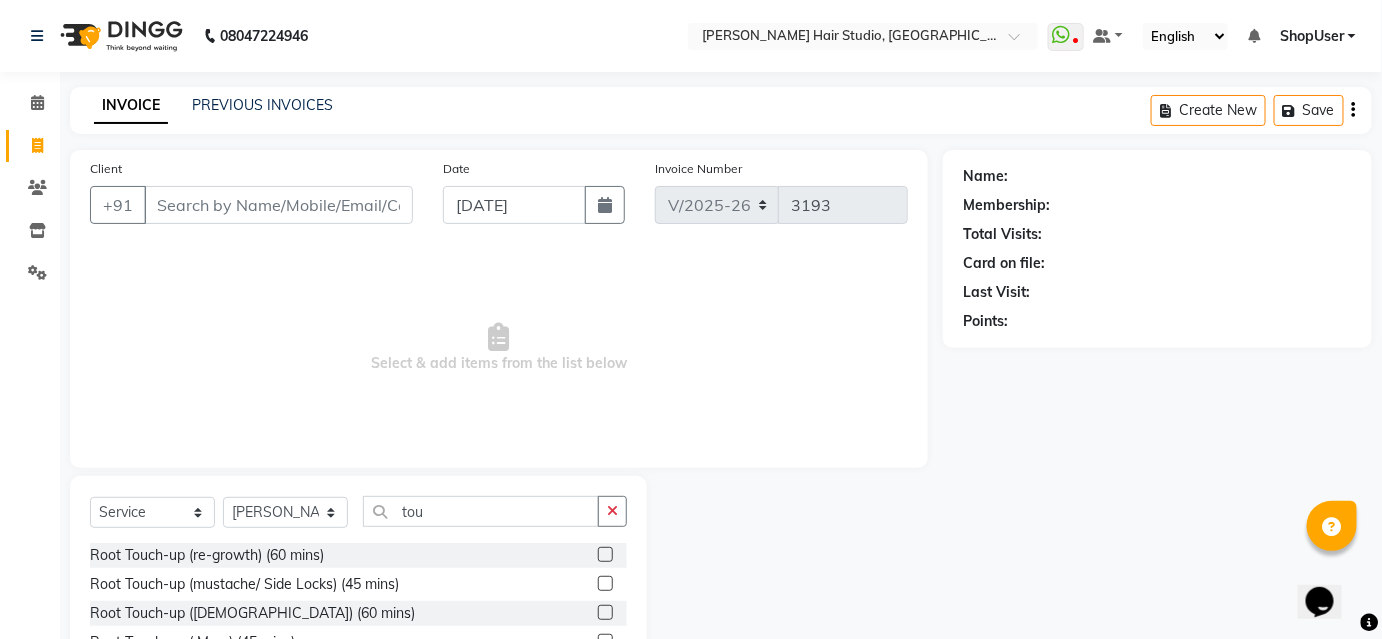 click 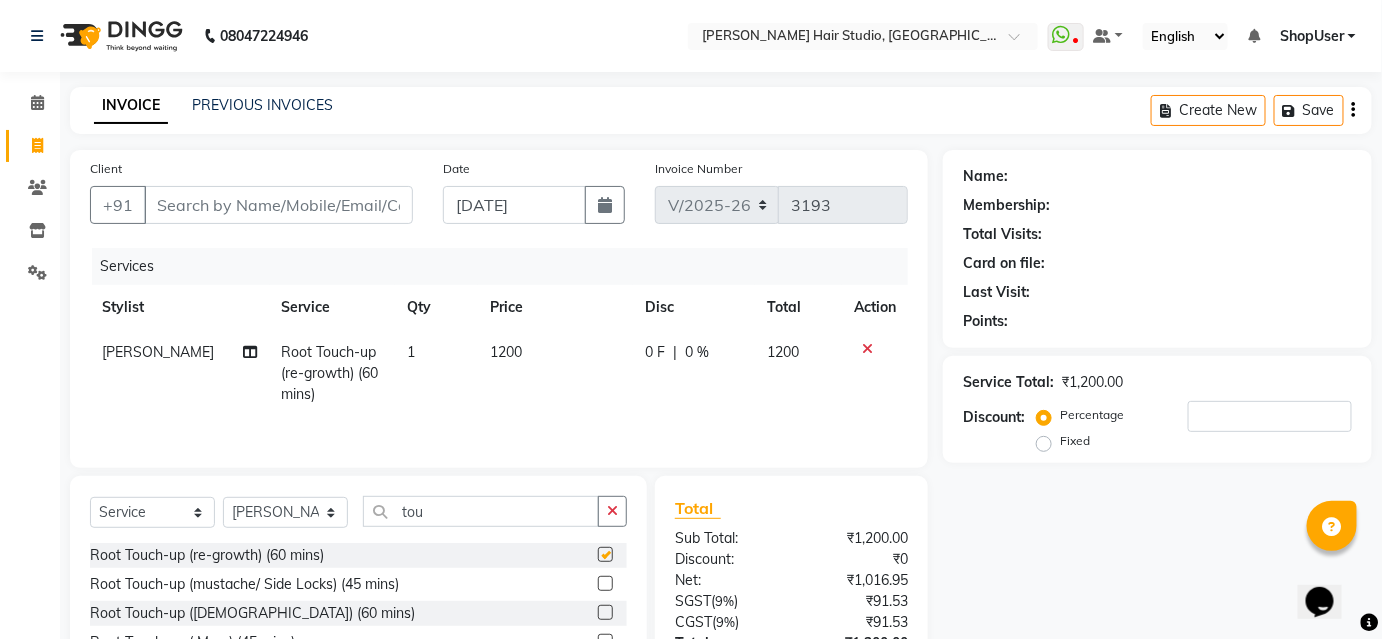 checkbox on "false" 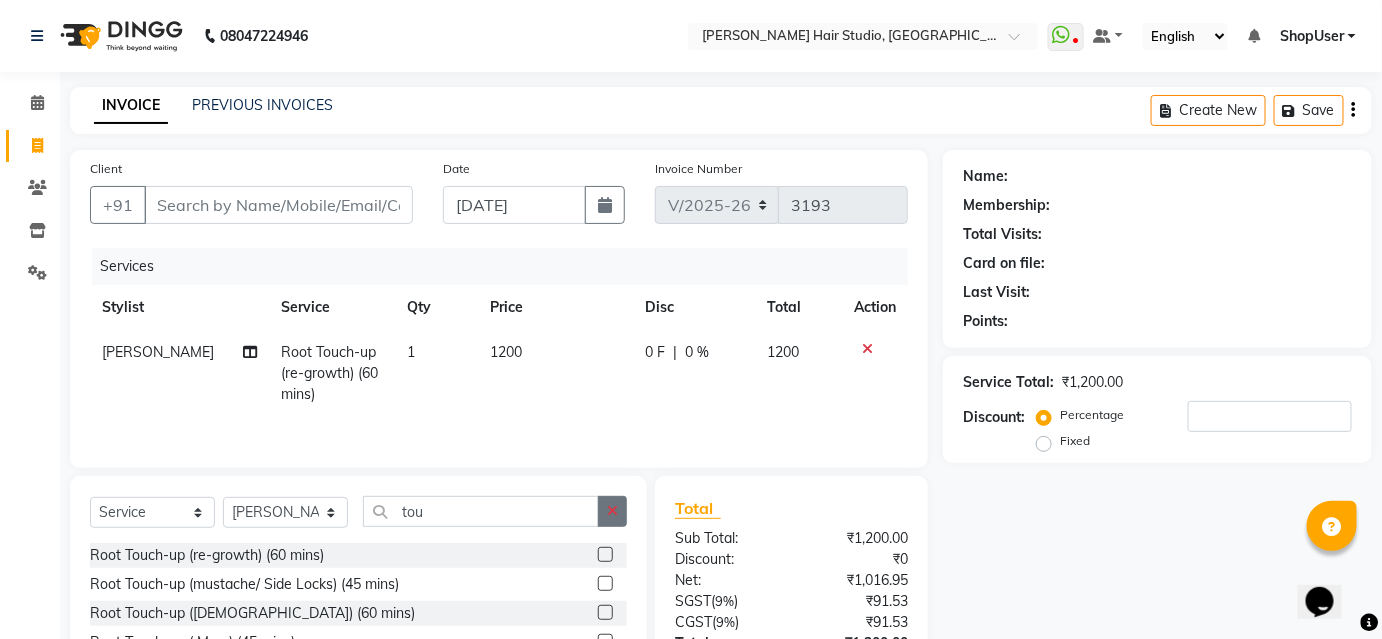 click 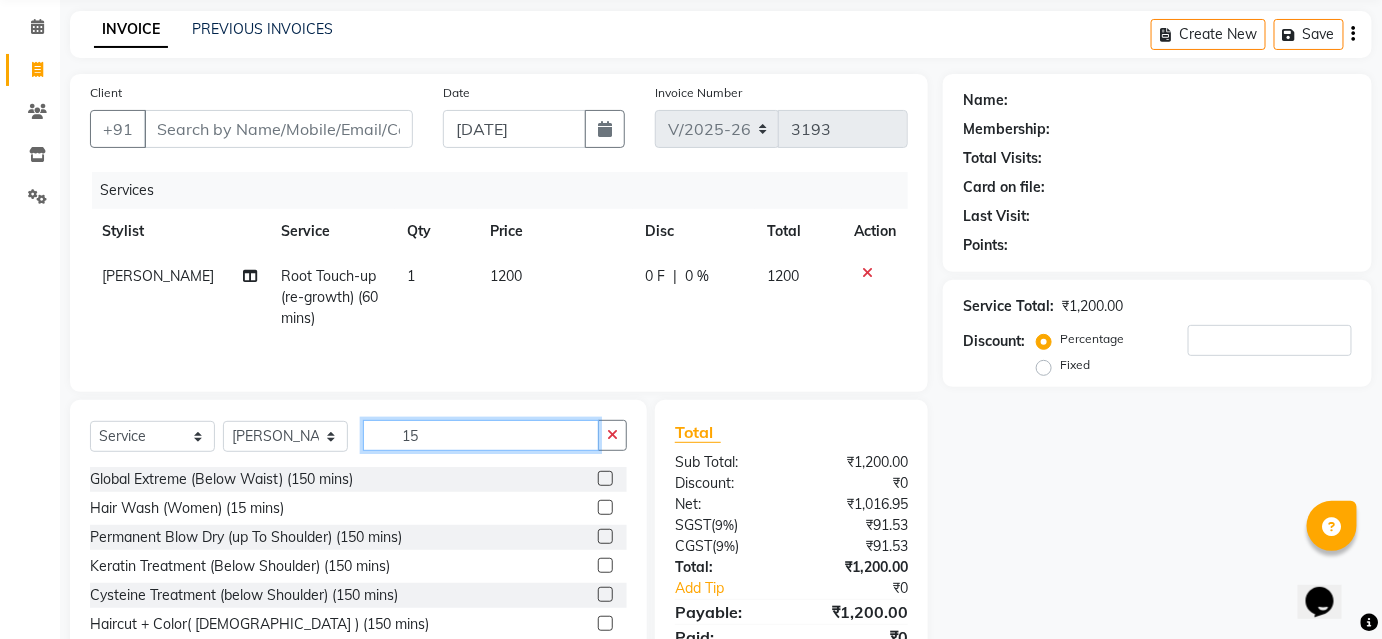 scroll, scrollTop: 161, scrollLeft: 0, axis: vertical 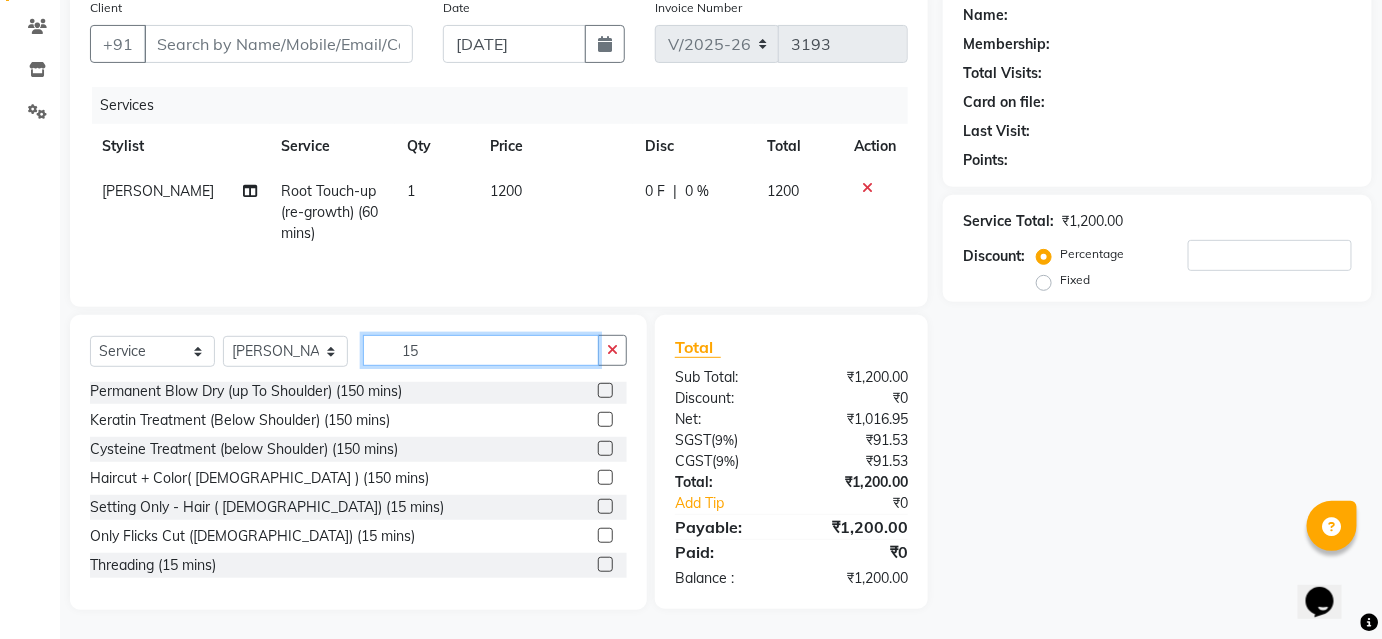 type on "15" 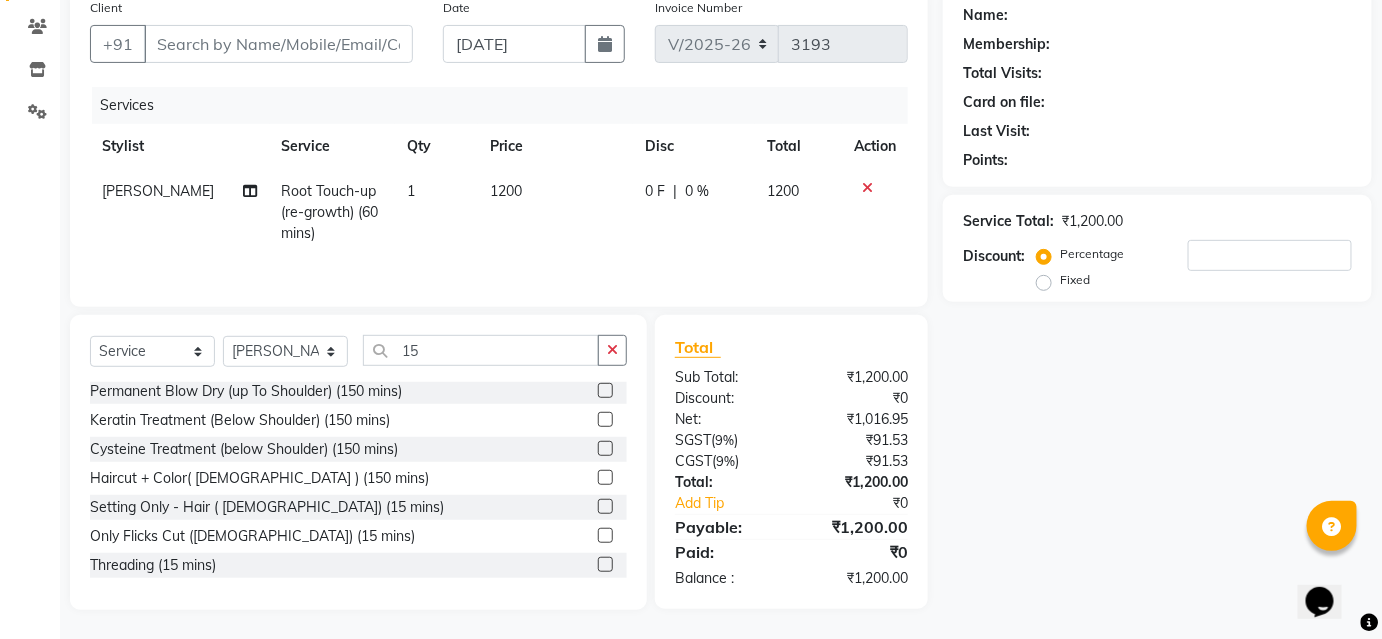 click 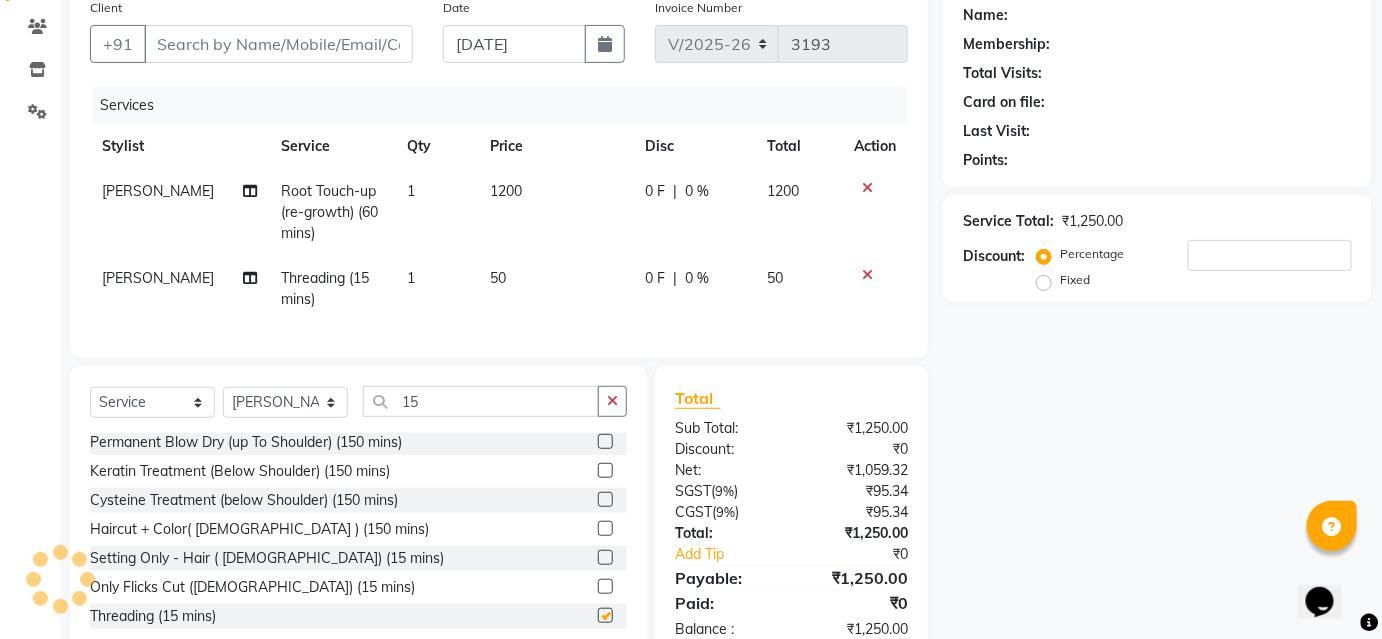 checkbox on "false" 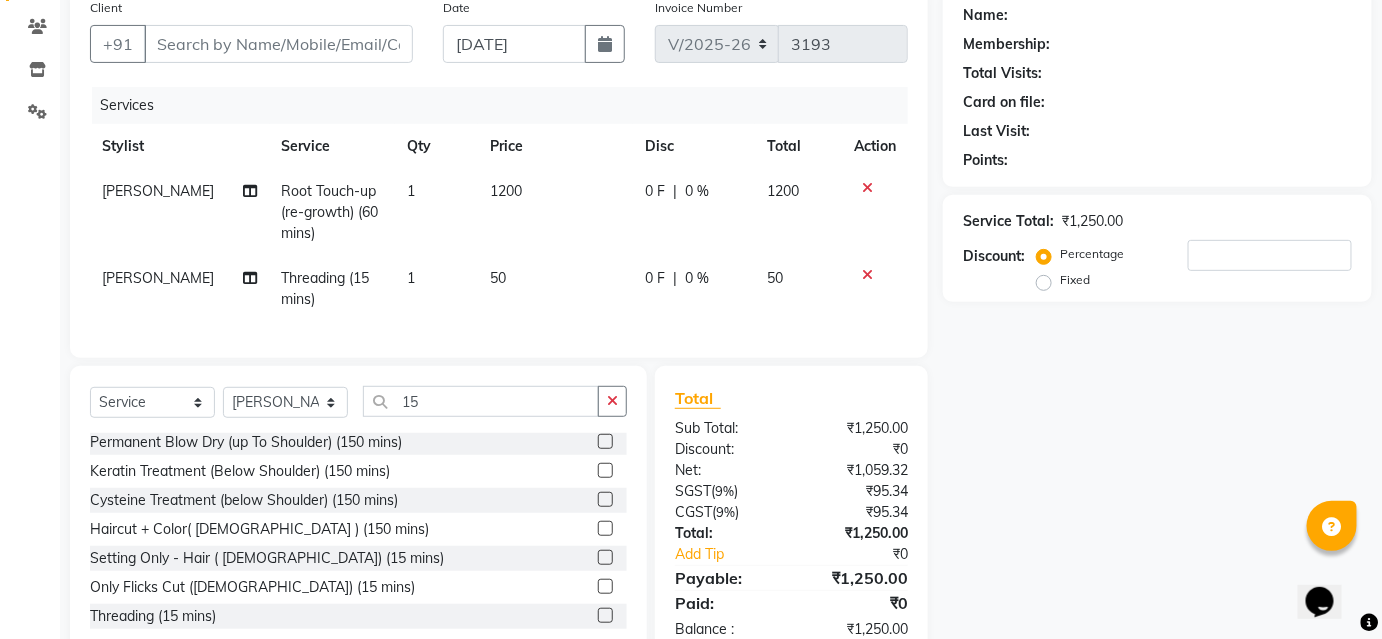 click on "Services Stylist Service Qty Price Disc Total Action Pawan Krishna Root Touch-up (re-growth) (60 mins) 1 1200 0 F | 0 % 1200 Pawan Krishna Threading (15 mins) 1 50 0 F | 0 % 50" 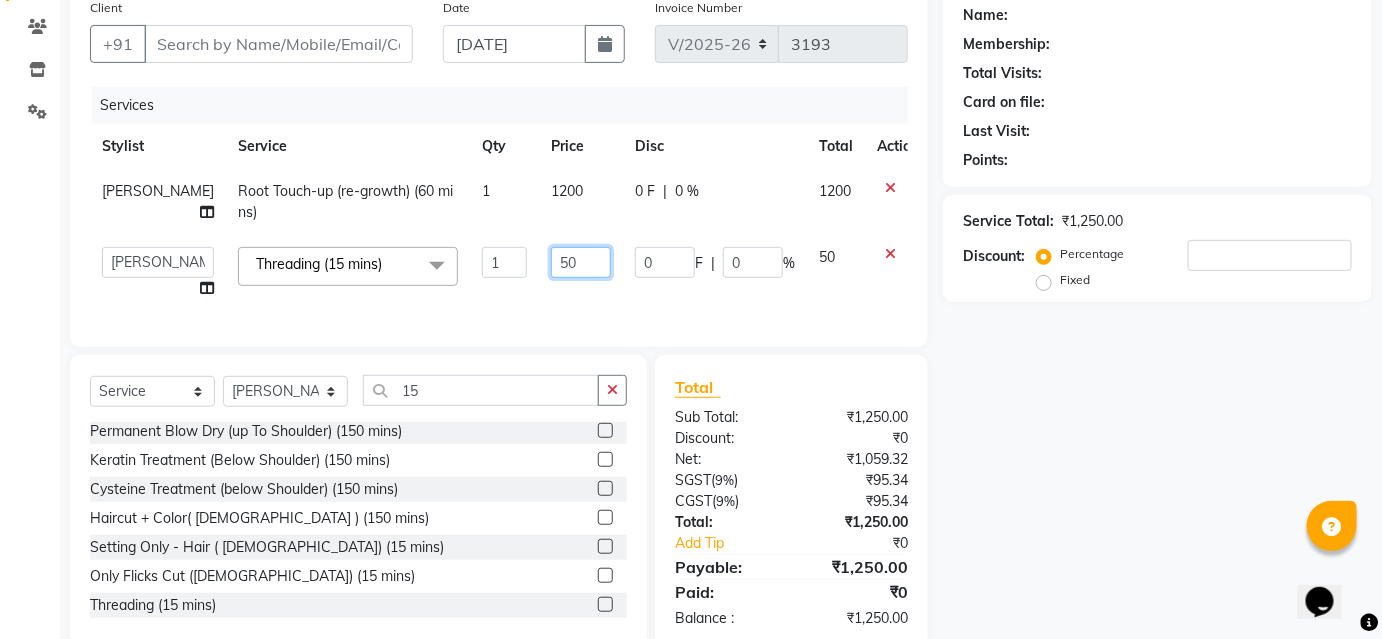 click on "50" 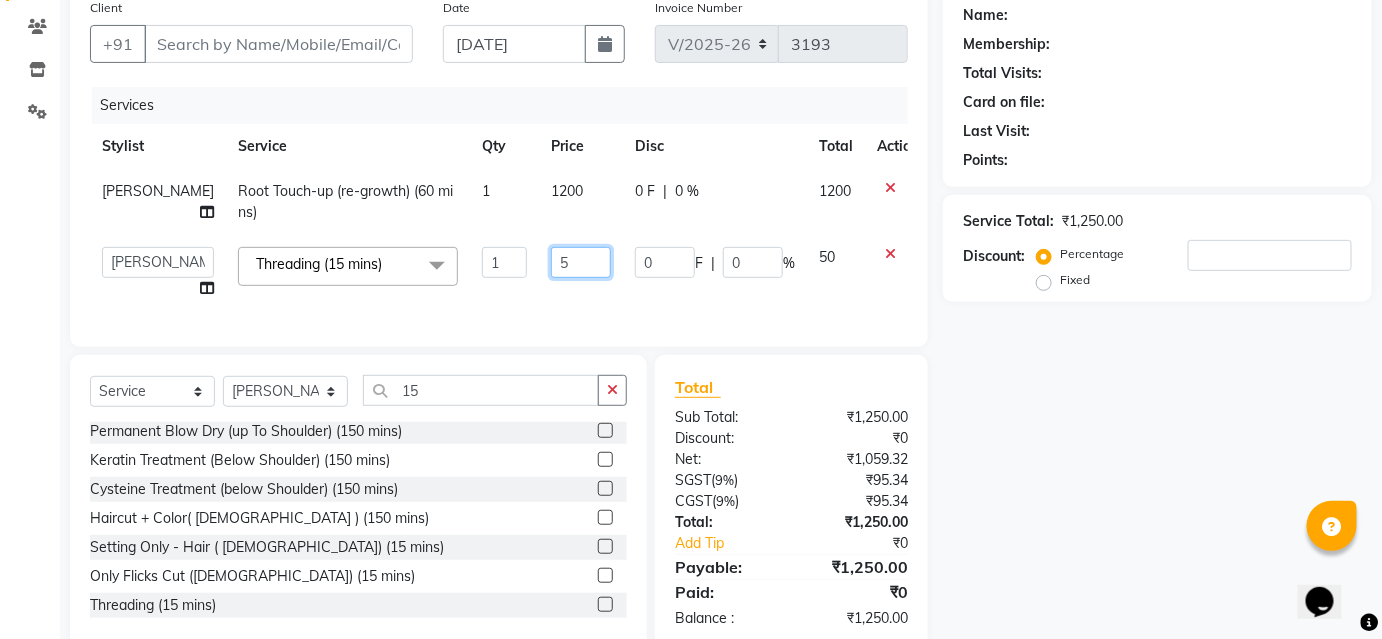 type 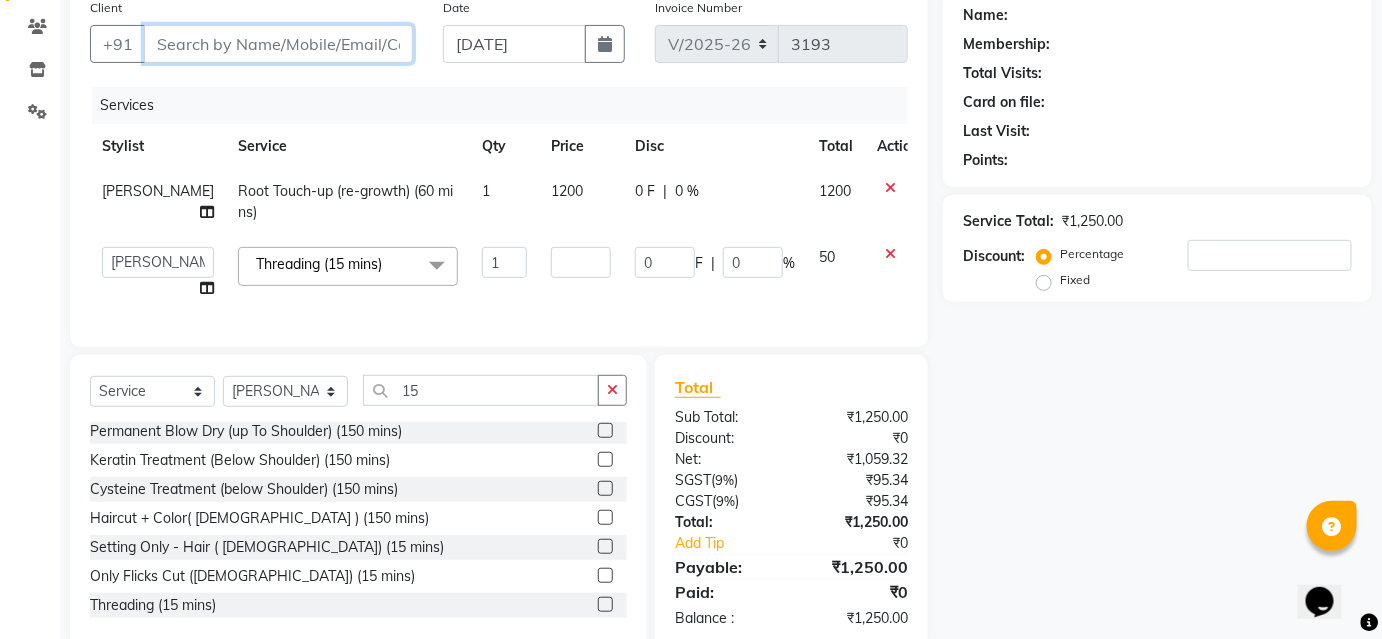 click on "Client" at bounding box center (278, 44) 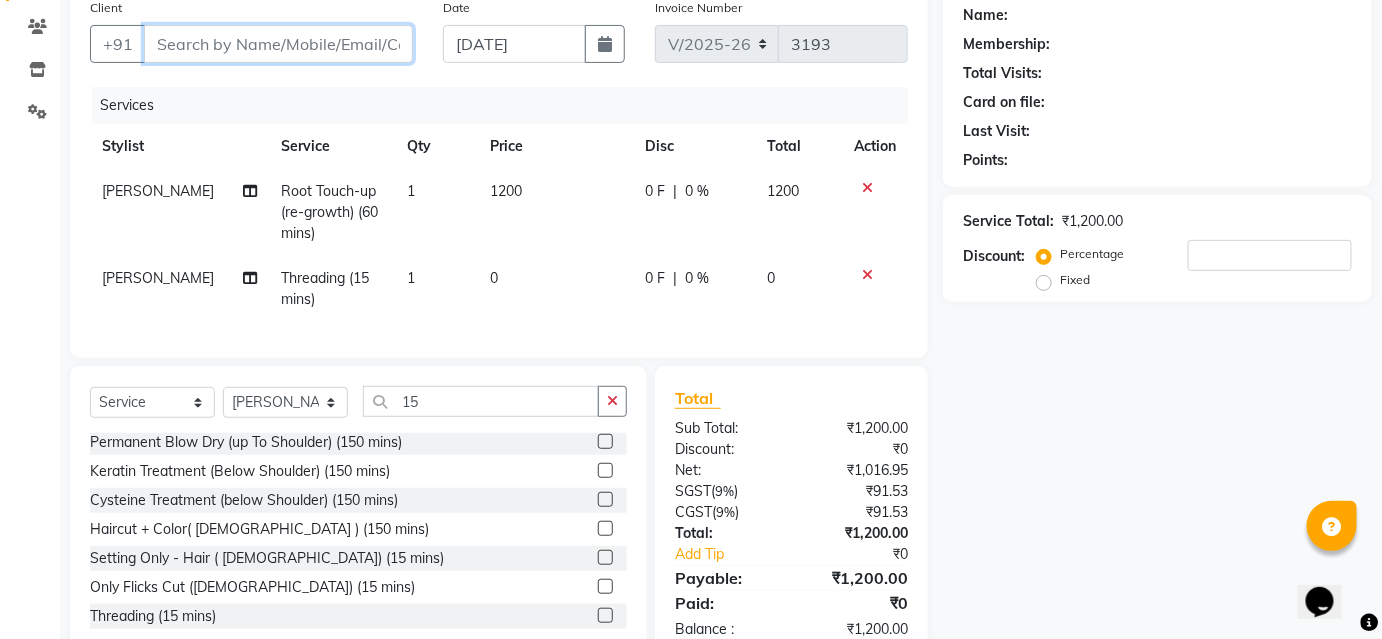 type on "9" 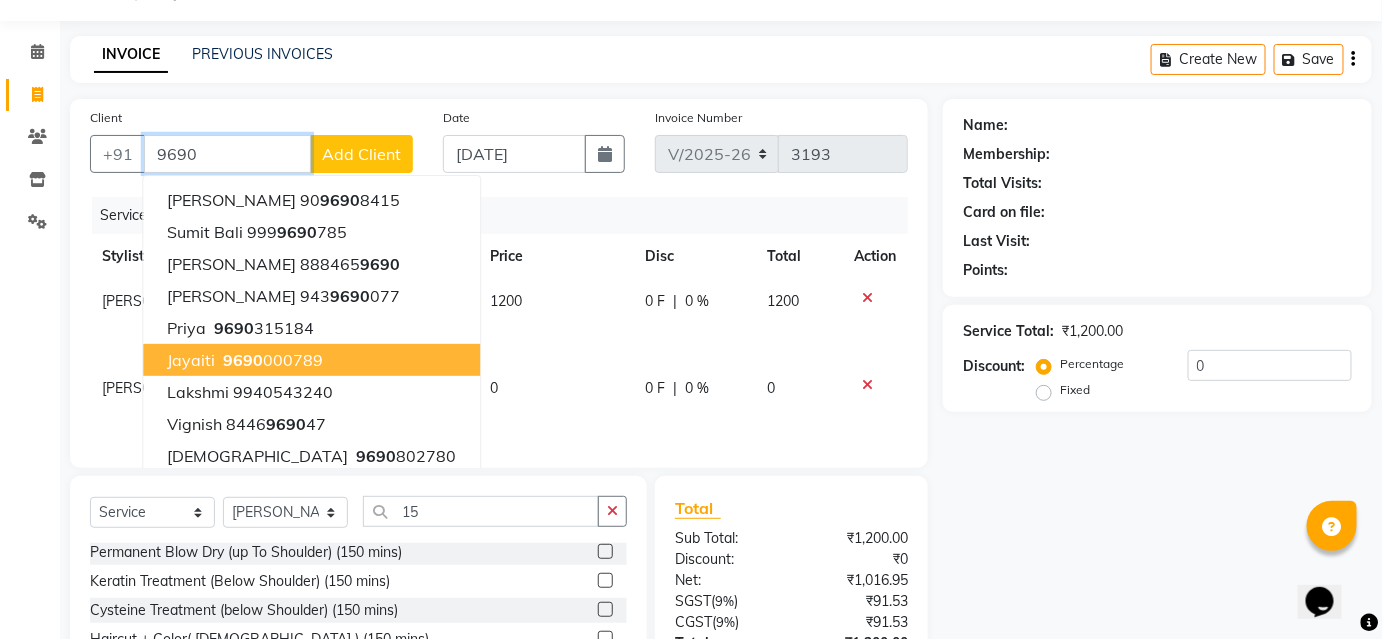 scroll, scrollTop: 44, scrollLeft: 0, axis: vertical 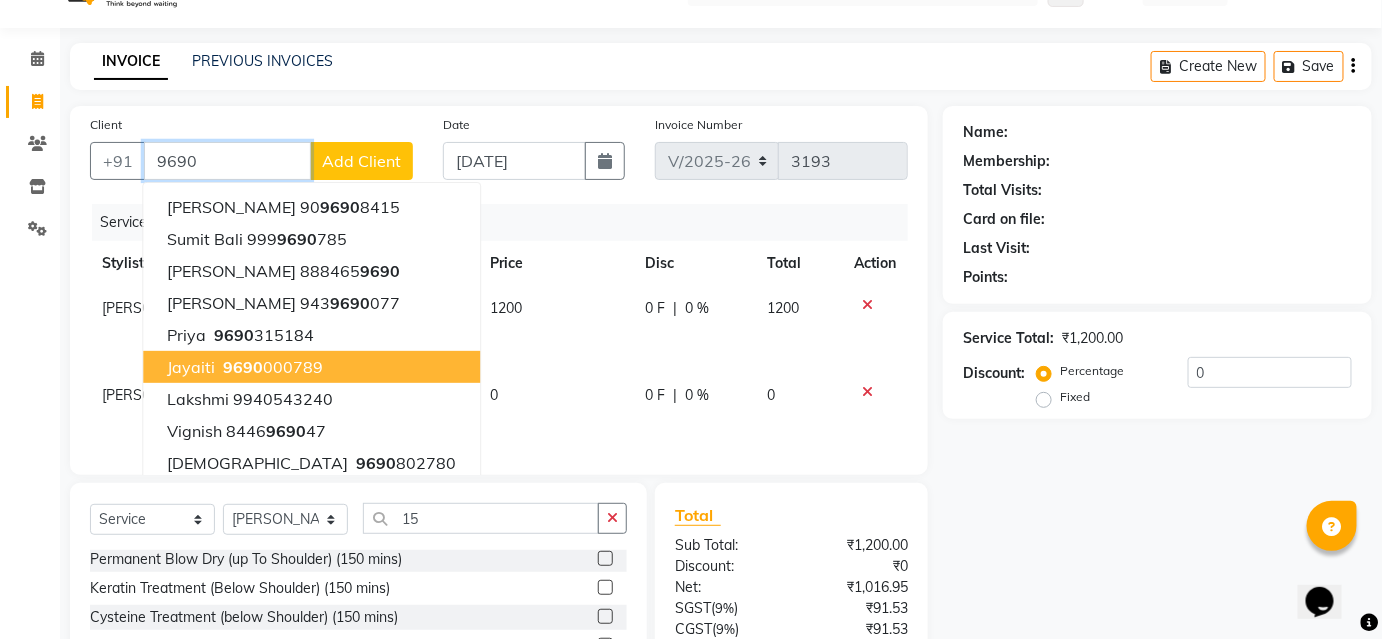 click on "9690" at bounding box center [227, 161] 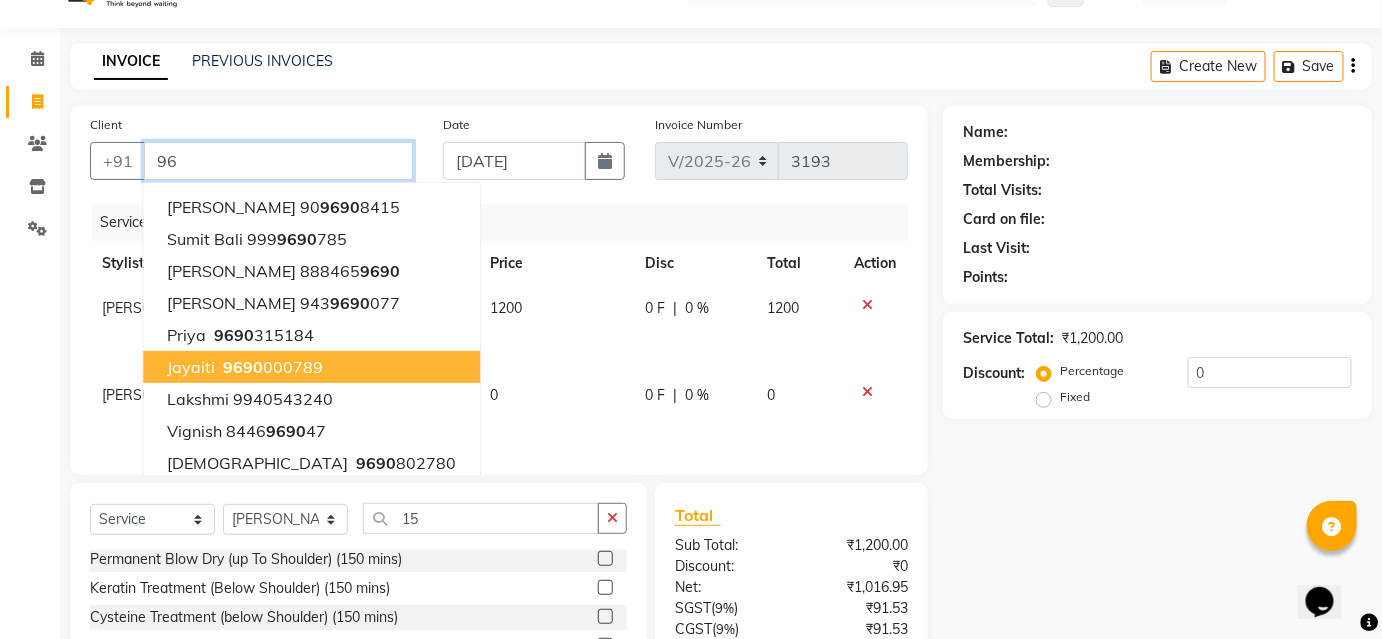 type on "9" 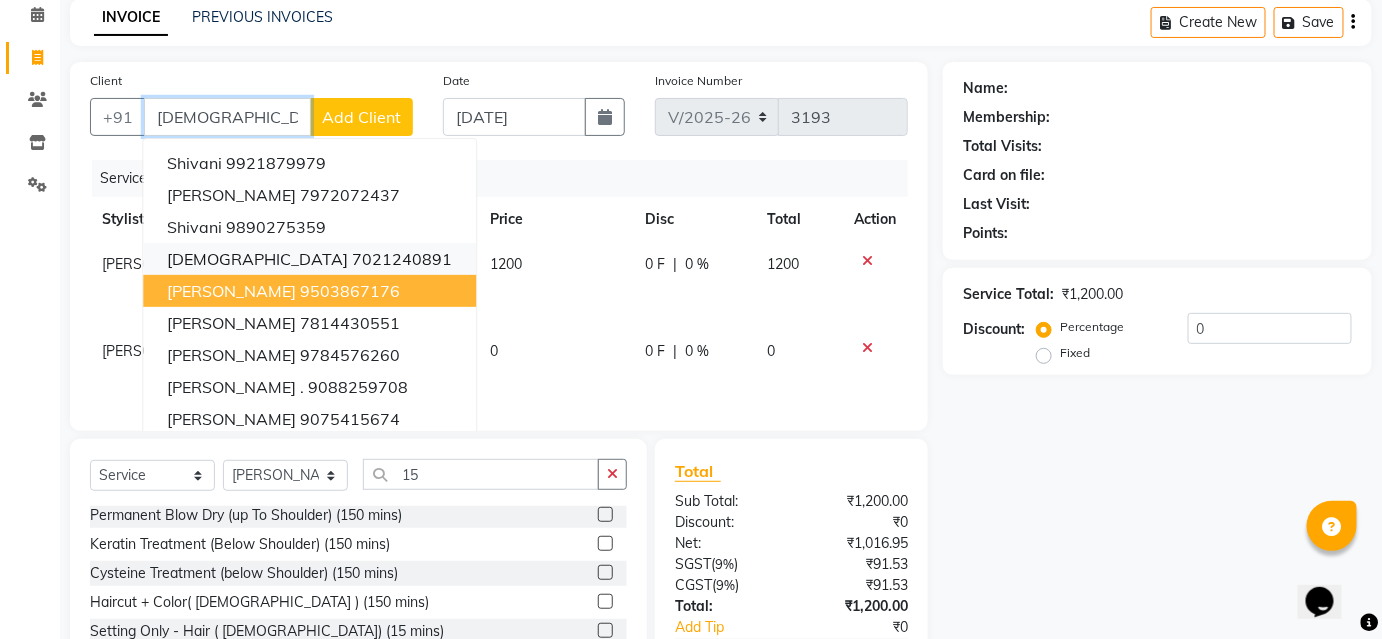 scroll, scrollTop: 44, scrollLeft: 0, axis: vertical 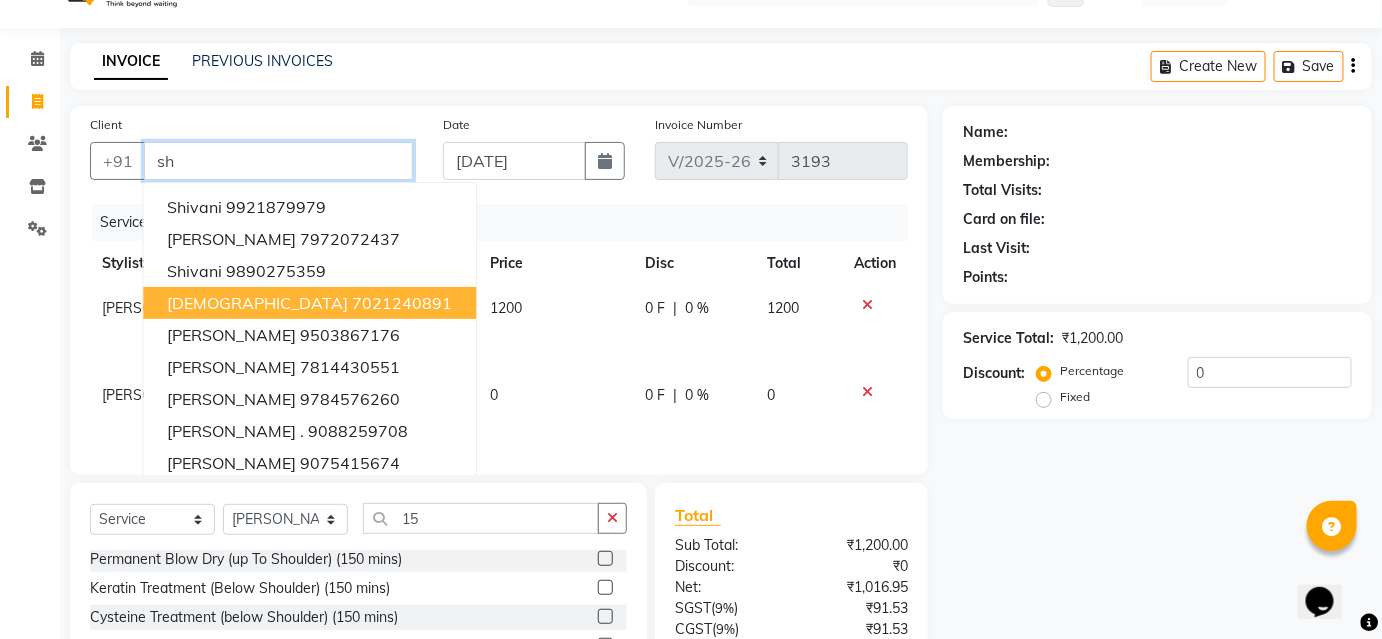 type on "s" 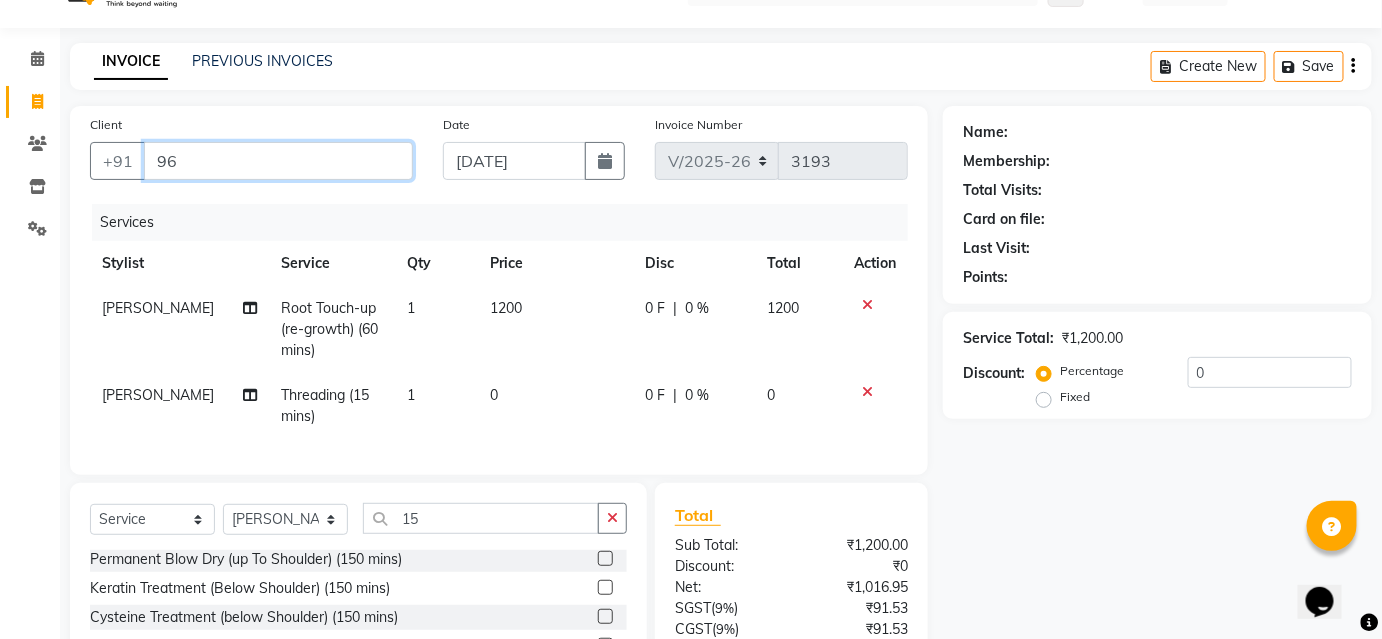 type on "9" 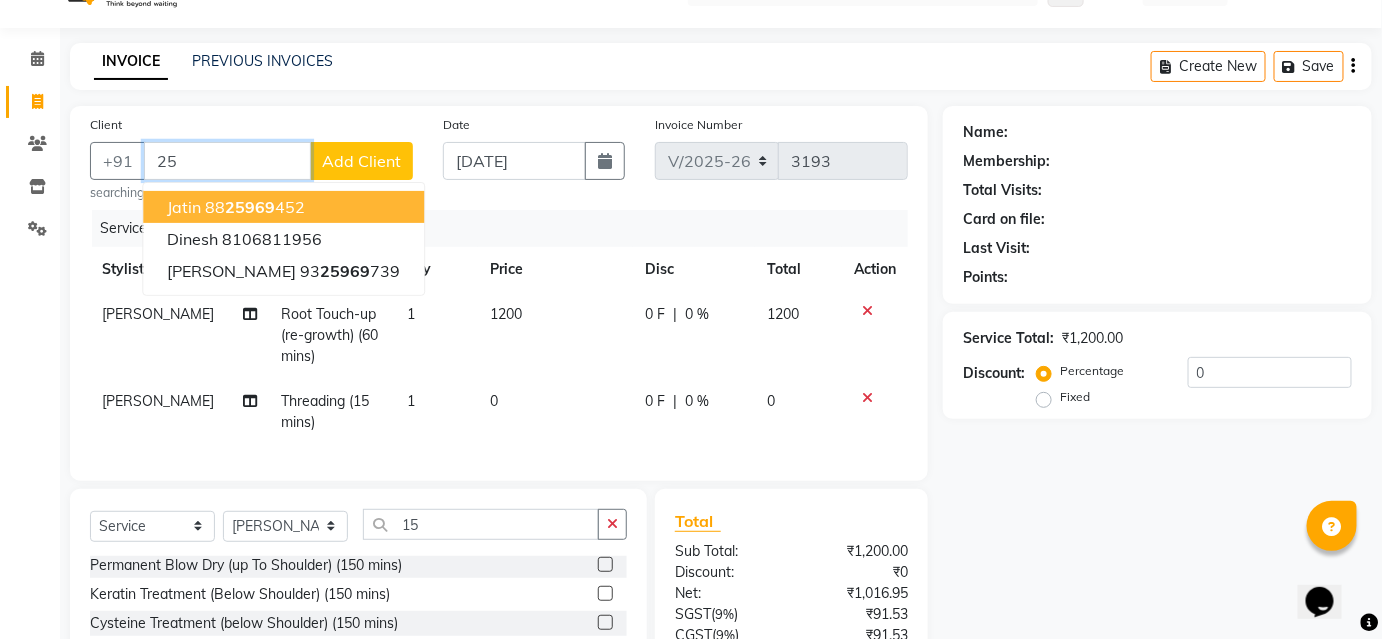 type on "2" 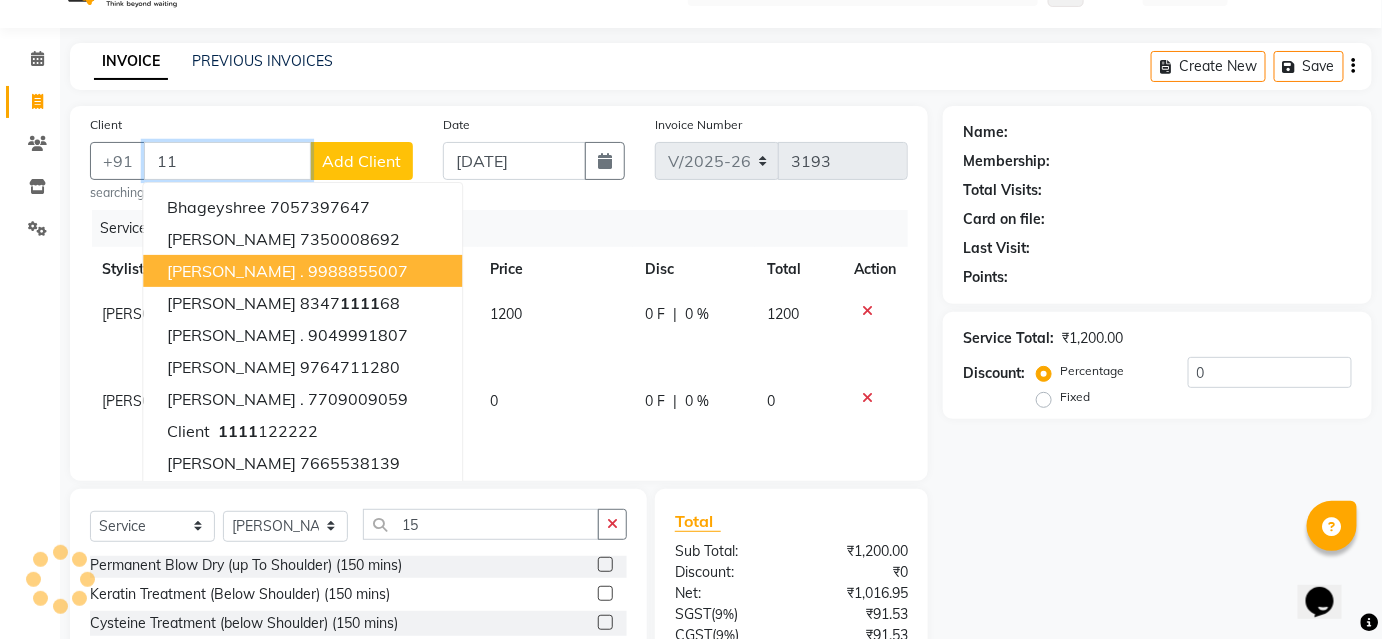 type on "1" 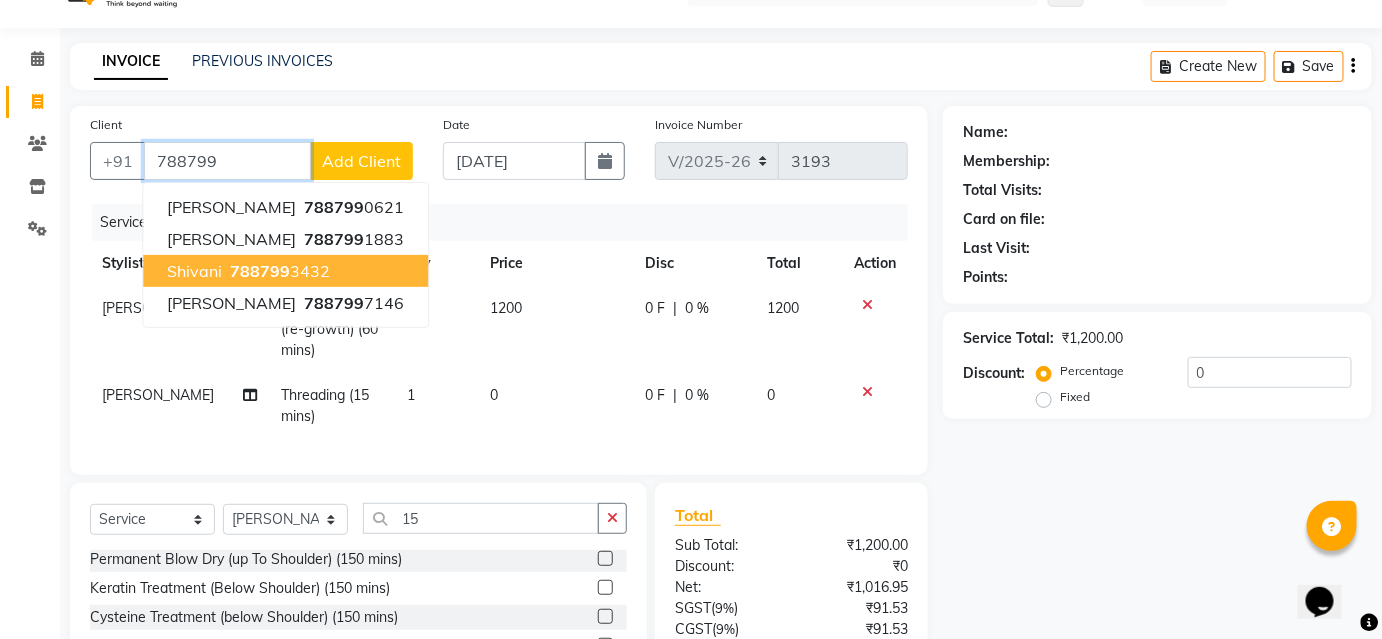 click on "788799" at bounding box center (260, 271) 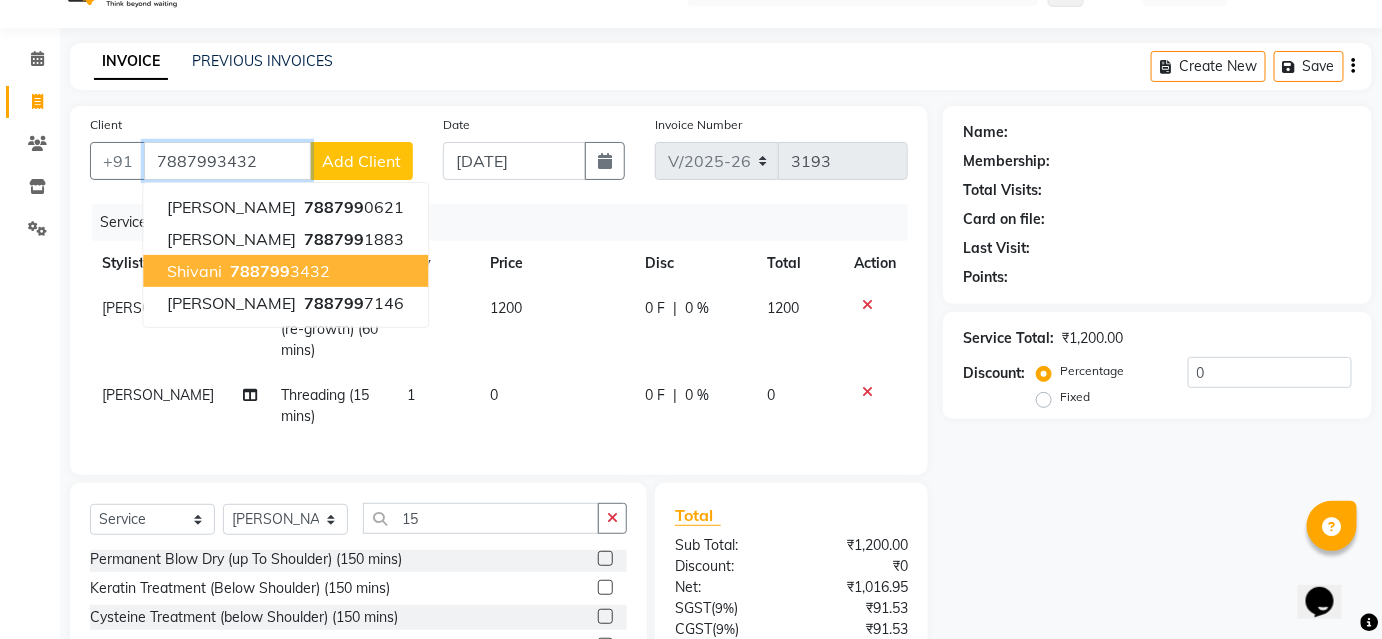 type on "7887993432" 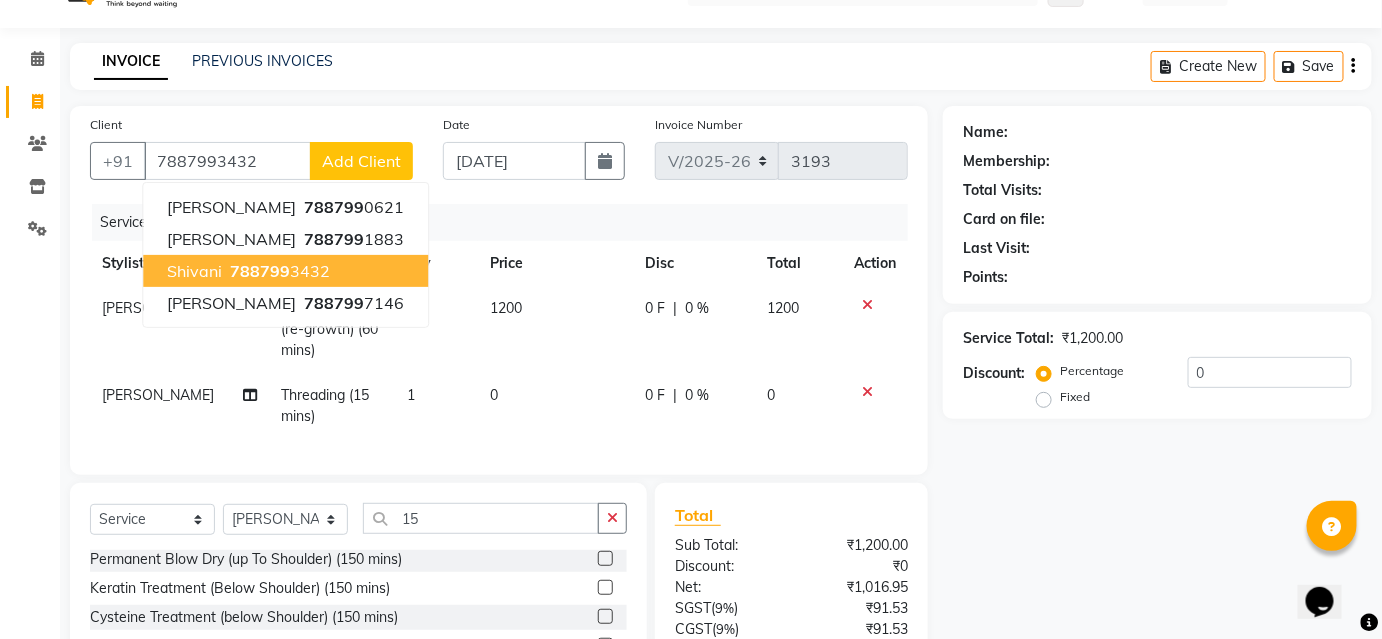 select on "1: Object" 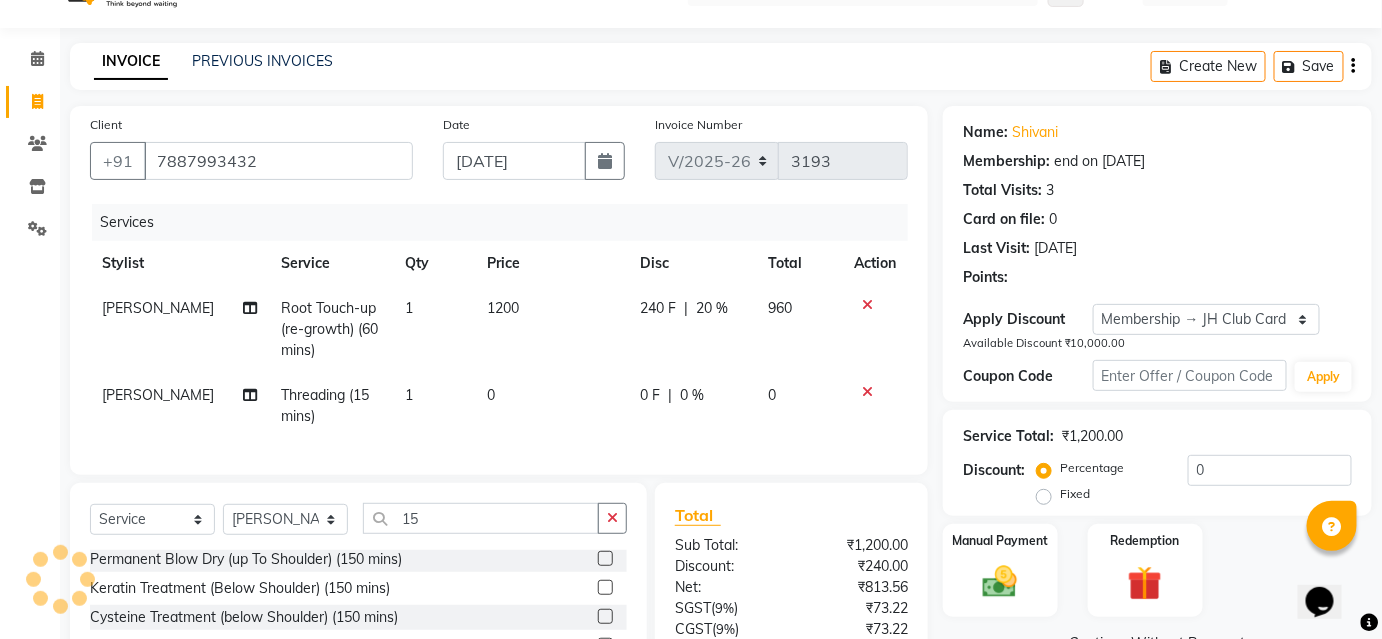 type on "20" 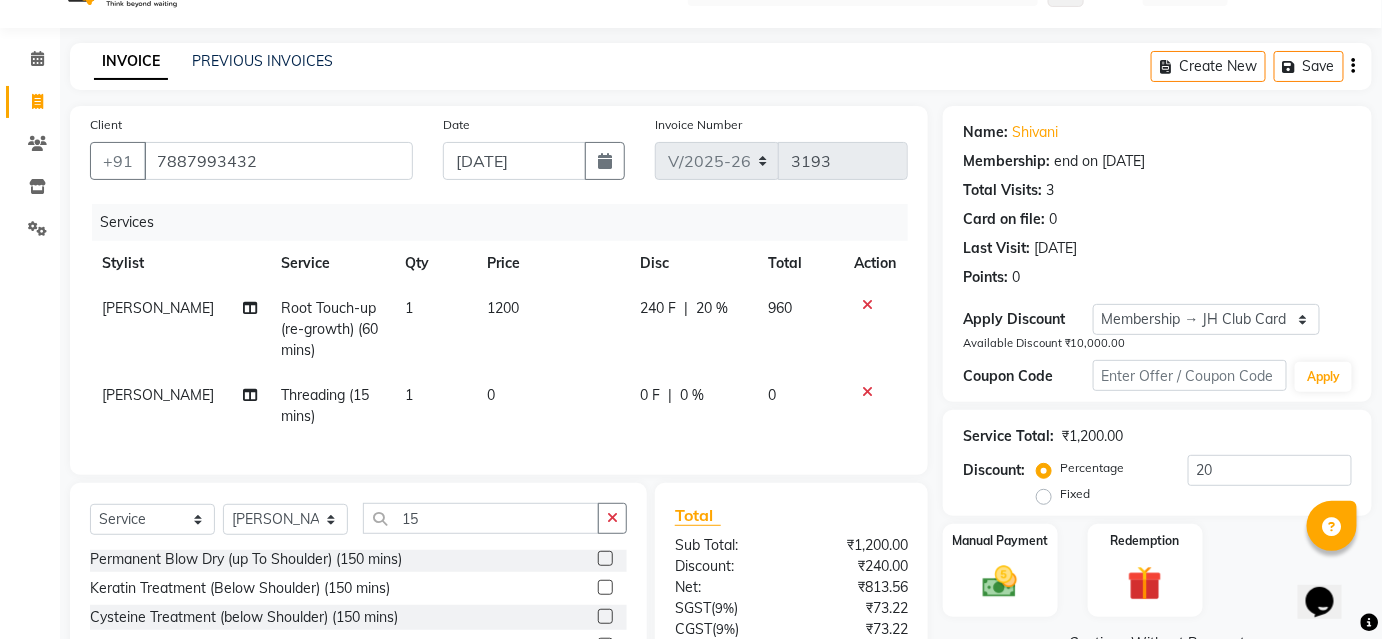 click on "240 F | 20 %" 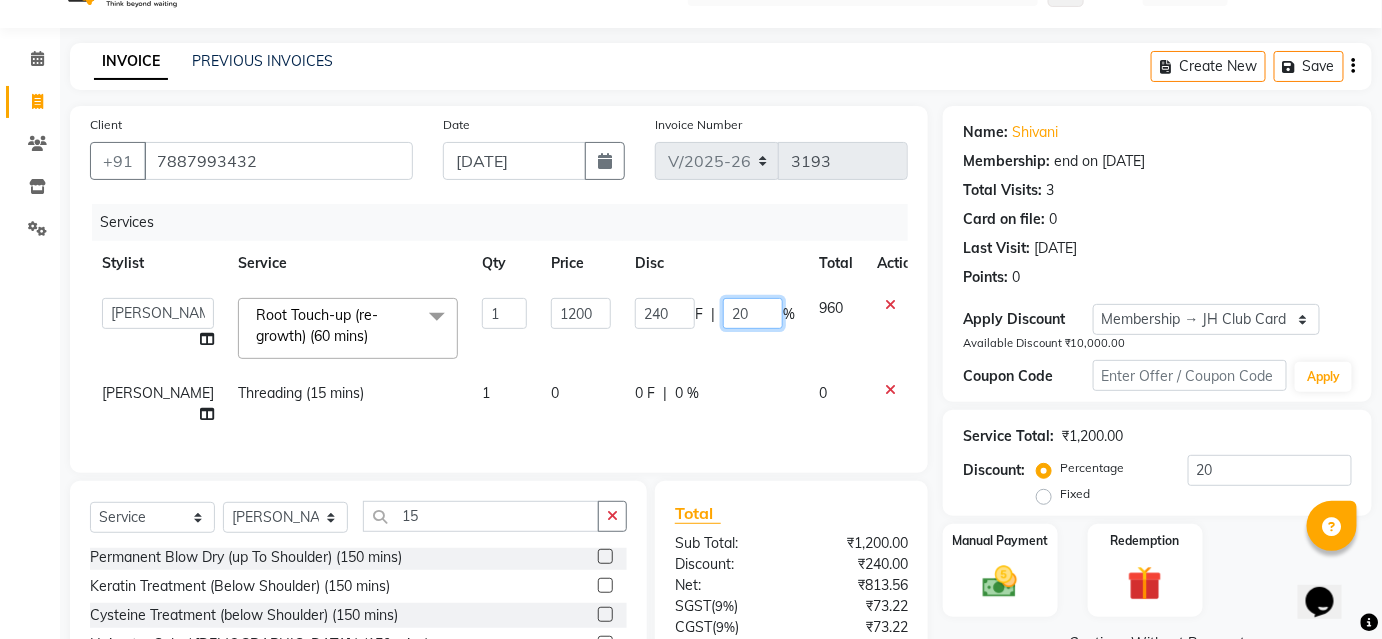 click on "20" 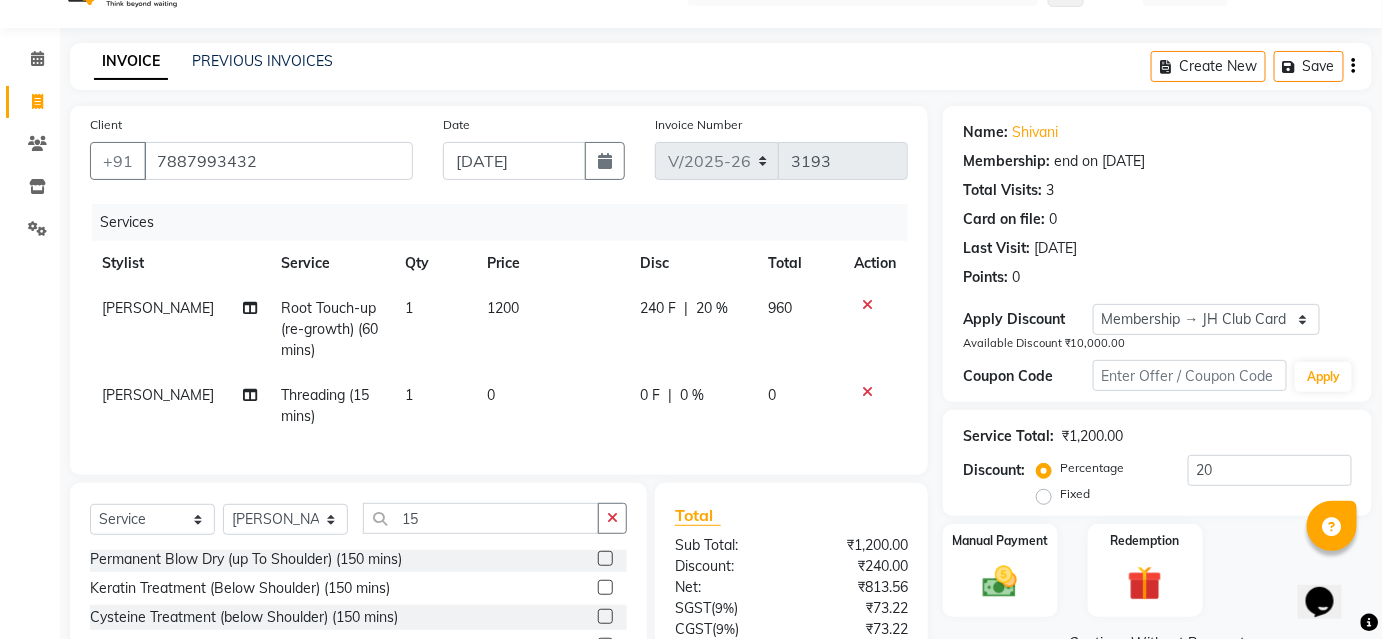 click on "1200" 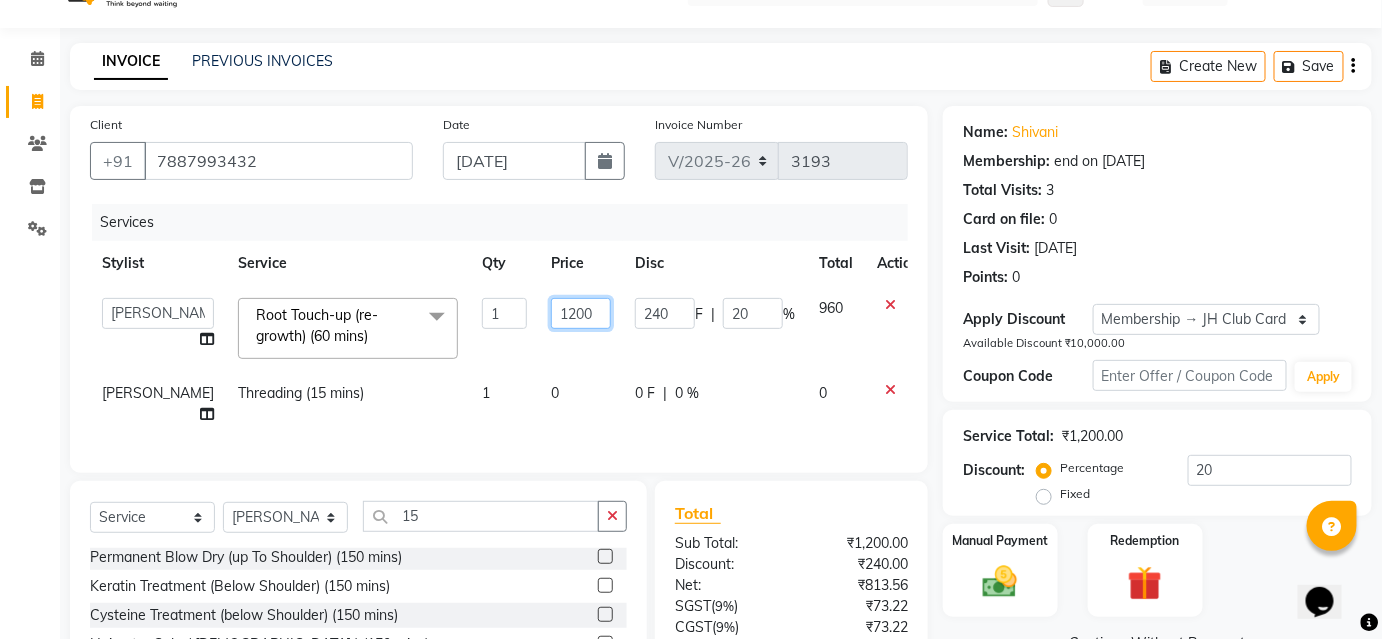 click on "1200" 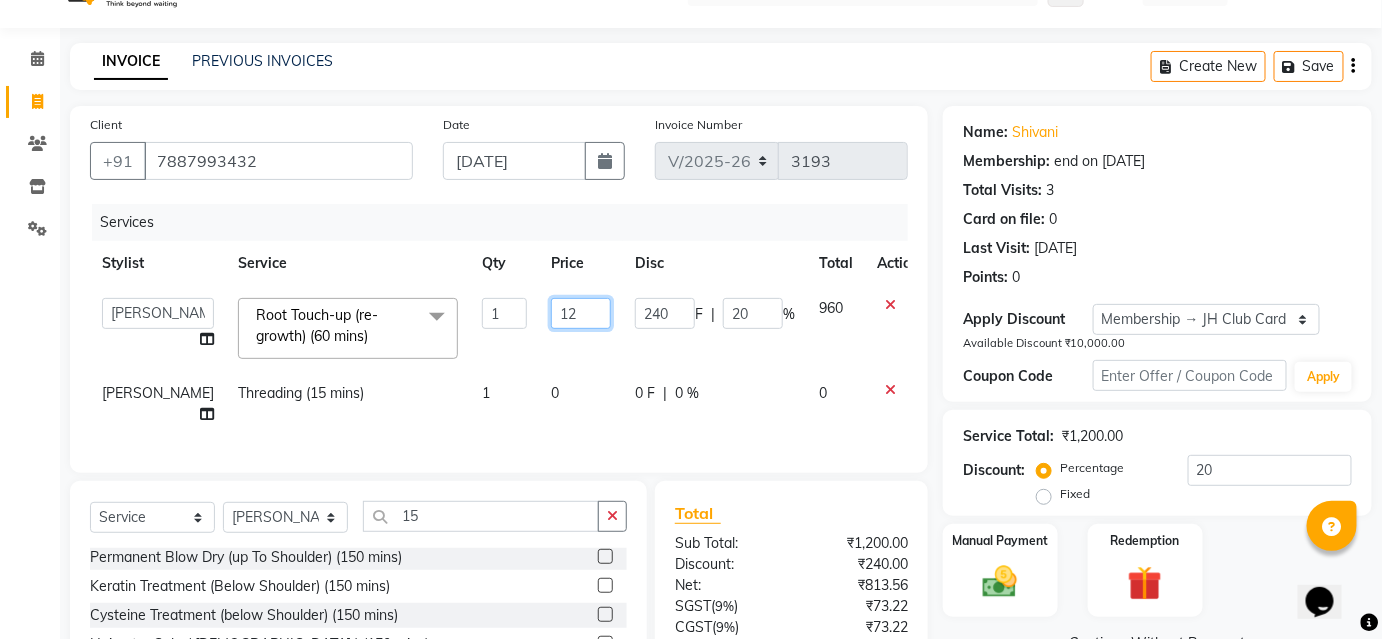 type on "1" 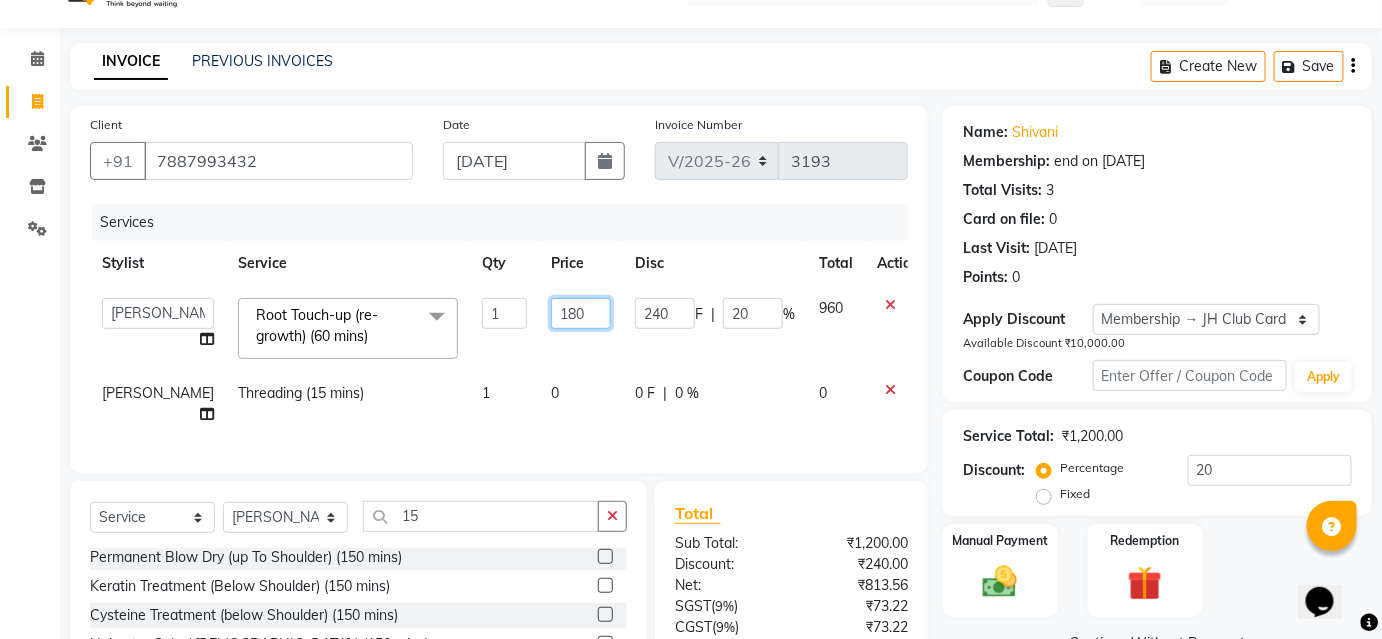 type on "1800" 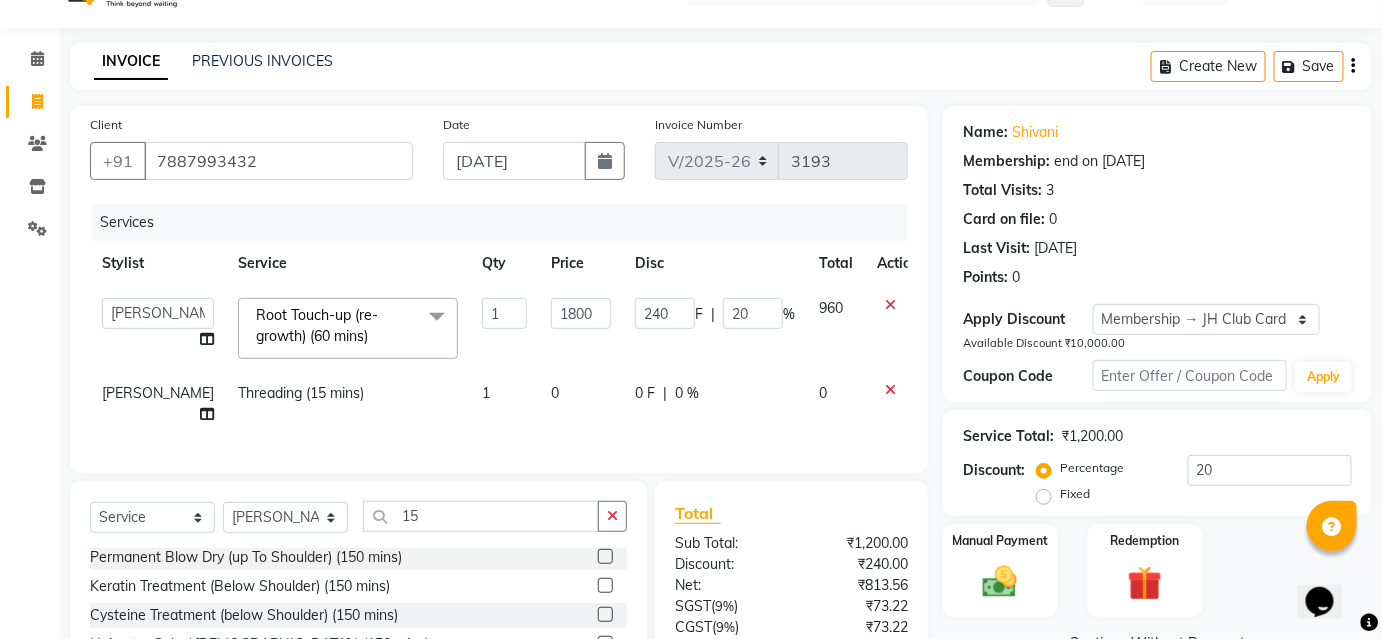 click on "Services" 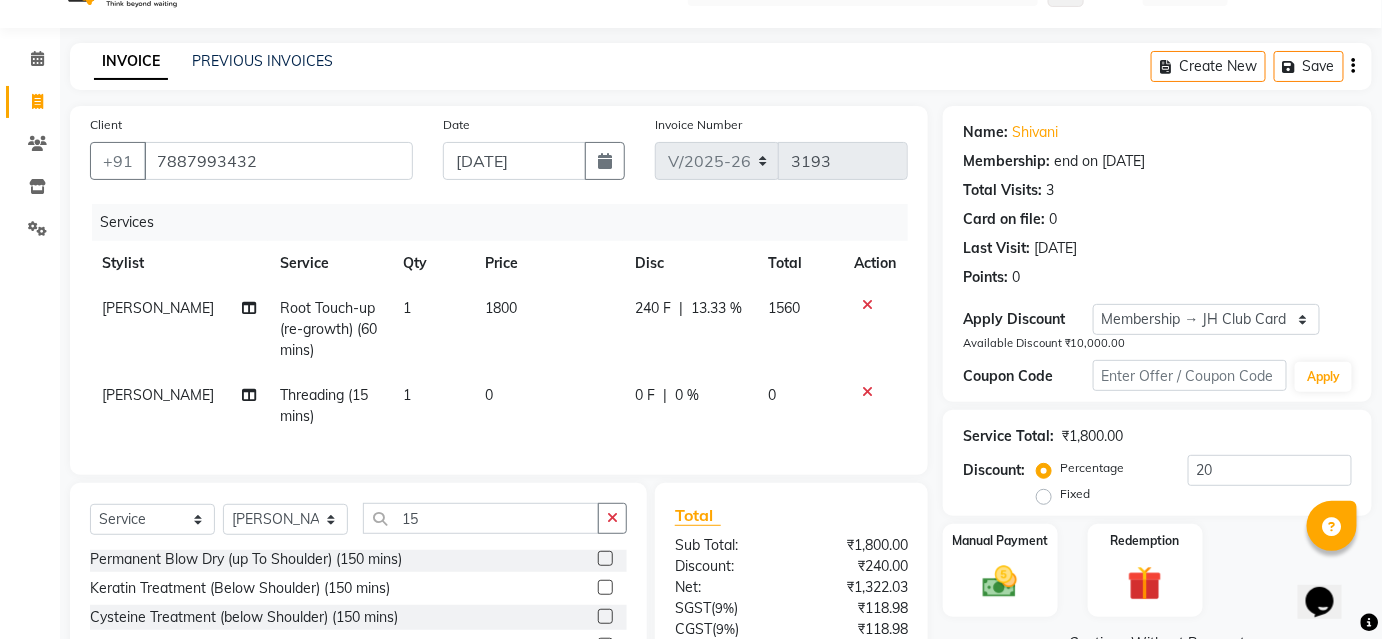 click on "0 F | 0 %" 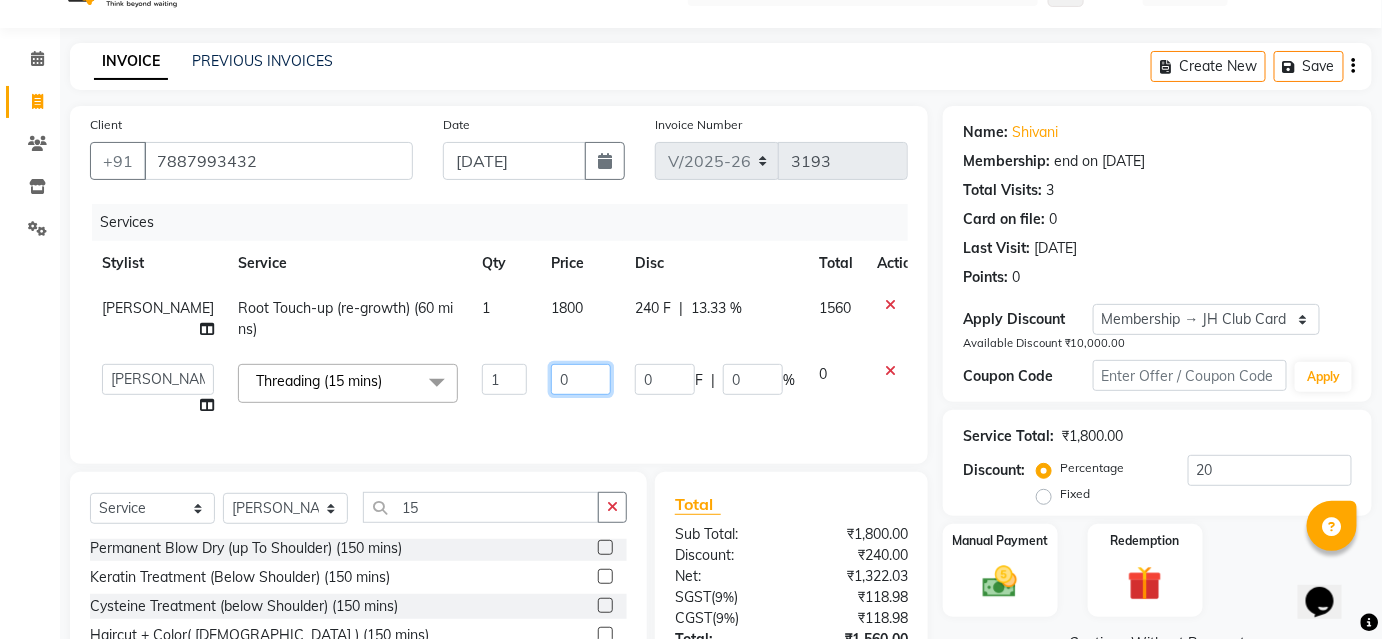click on "0" 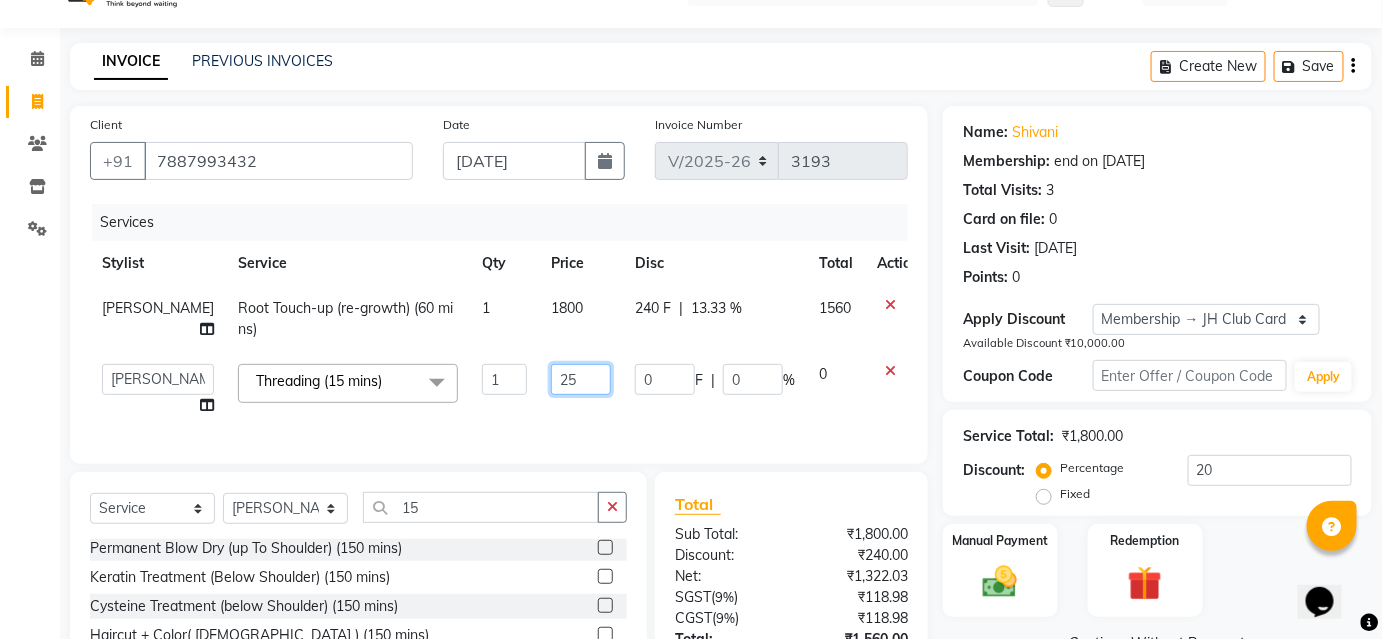 type on "250" 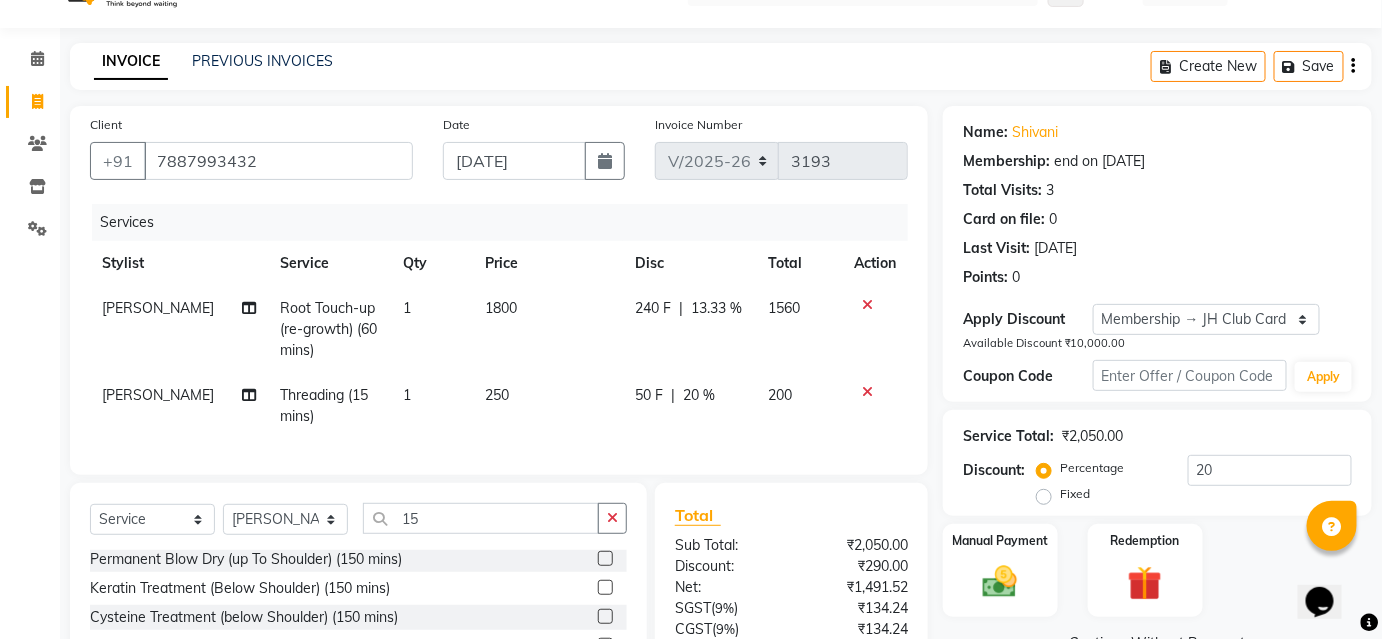 click on "Client +91 7887993432 Date 10-07-2025 Invoice Number V/2025 V/2025-26 3193 Services Stylist Service Qty Price Disc Total Action Pawan Krishna Root Touch-up (re-growth) (60 mins) 1 1800 240 F | 13.33 % 1560 Pawan Krishna Threading (15 mins) 1 250 50 F | 20 % 200" 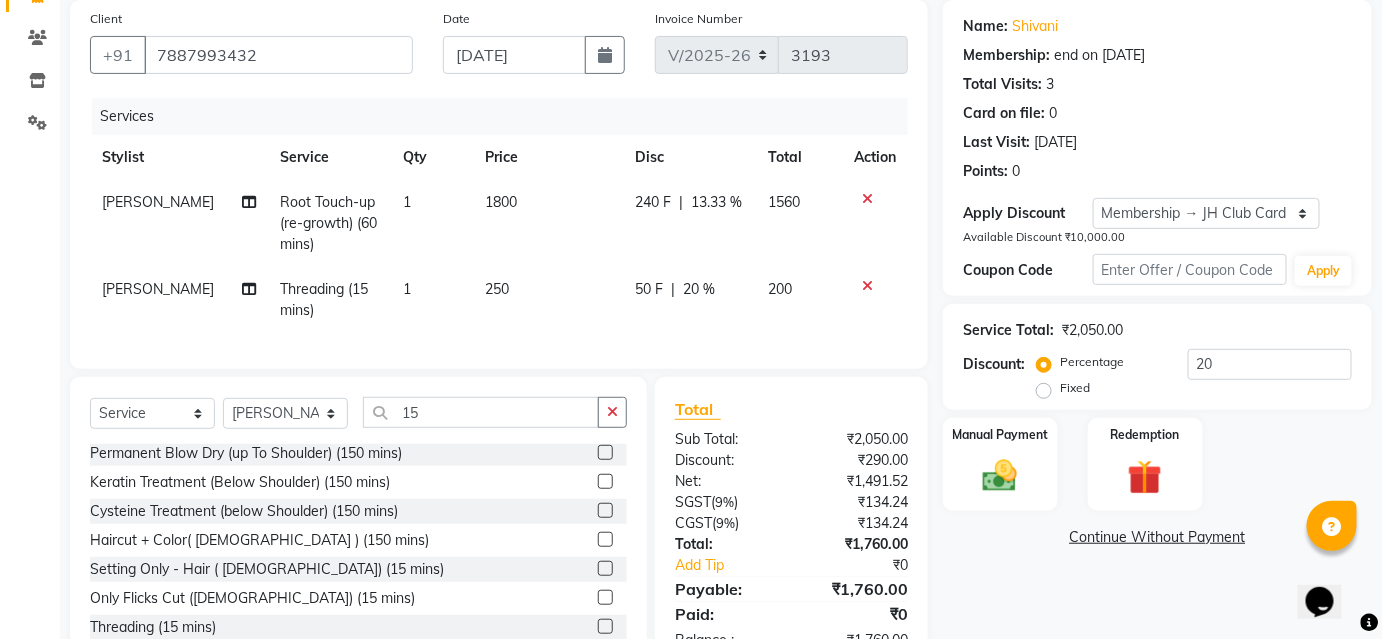 scroll, scrollTop: 226, scrollLeft: 0, axis: vertical 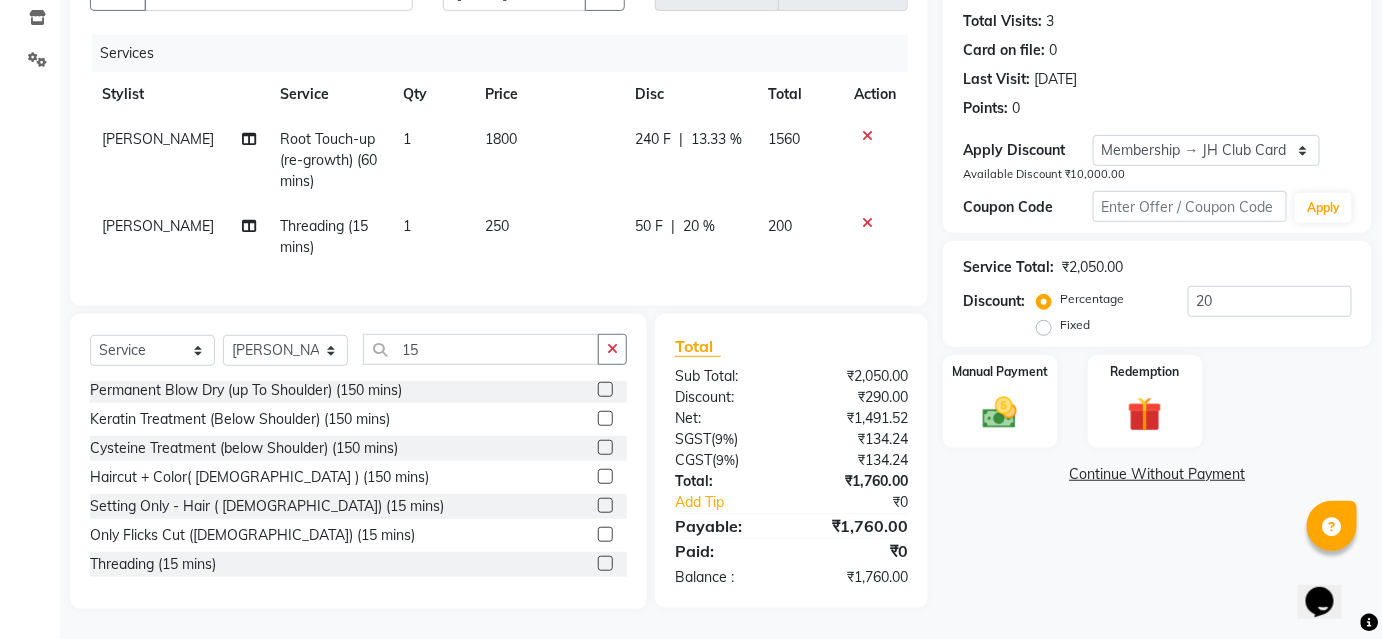 click on "240 F | 13.33 %" 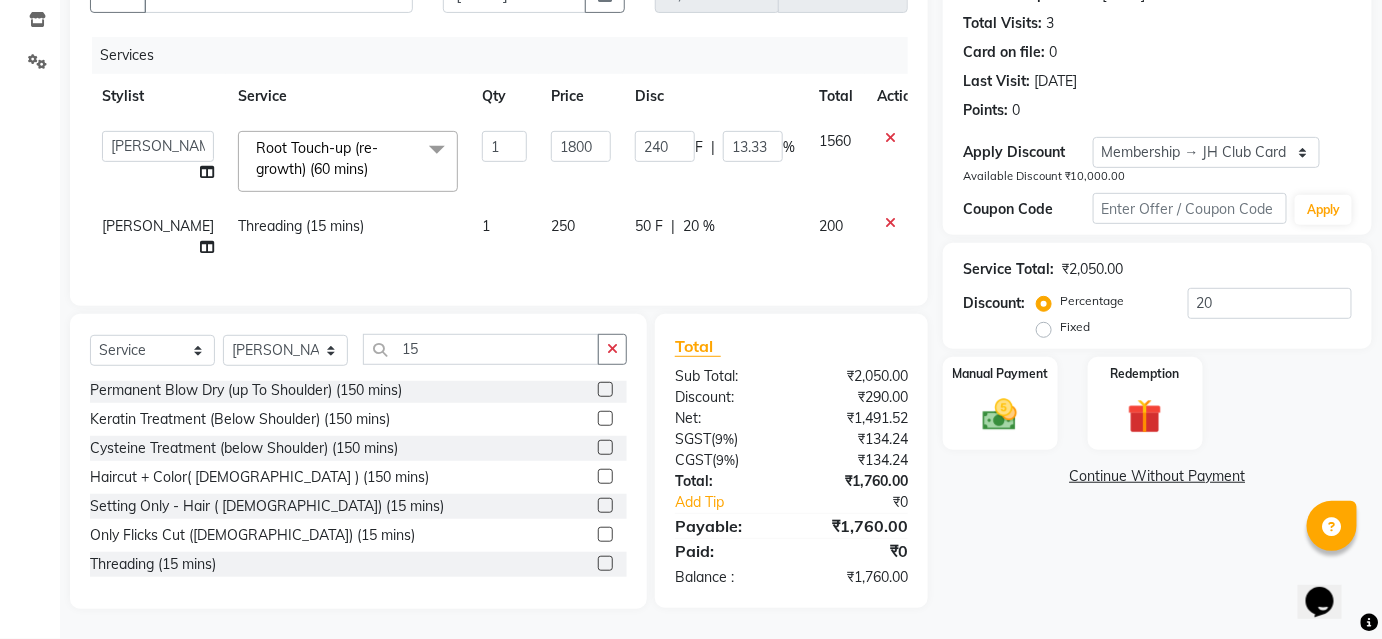 scroll, scrollTop: 223, scrollLeft: 0, axis: vertical 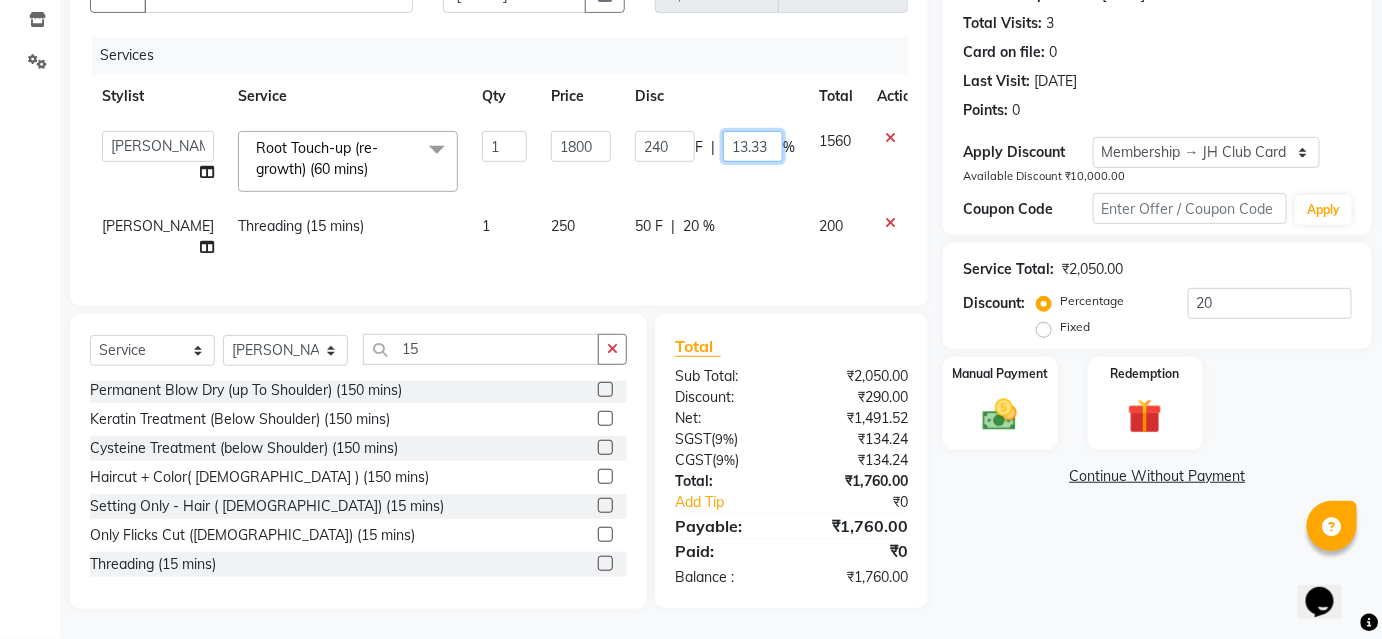 click on "13.33" 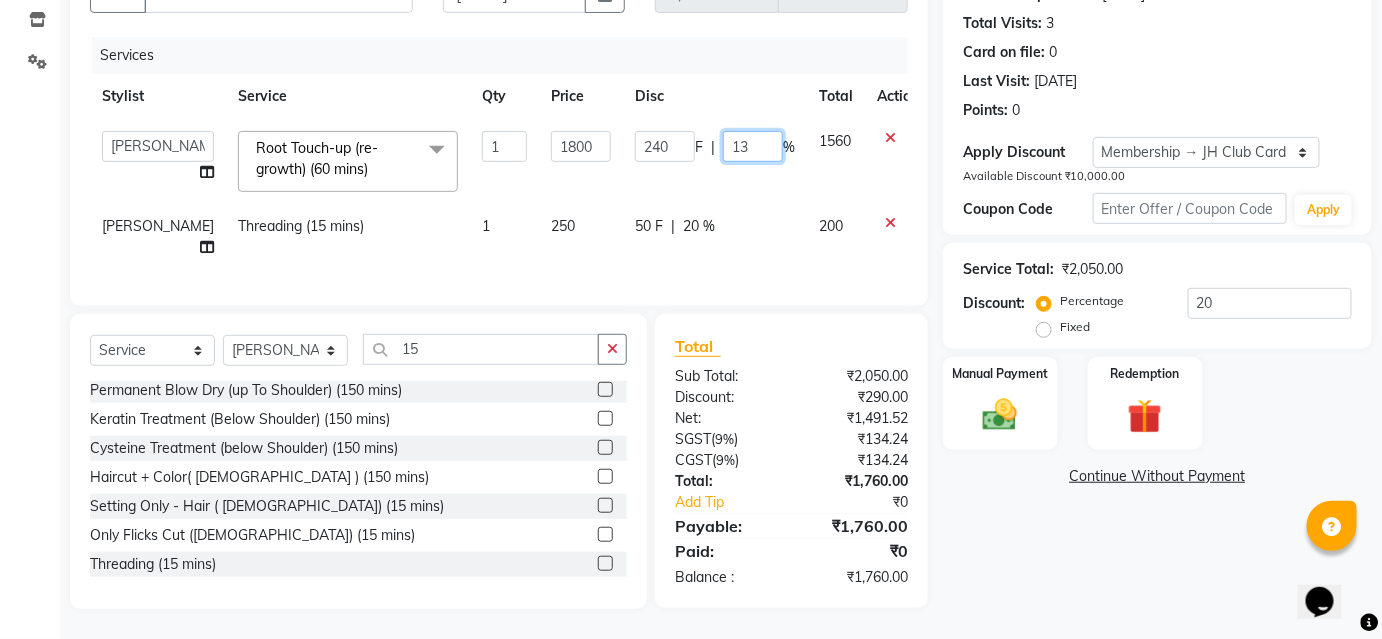 type on "1" 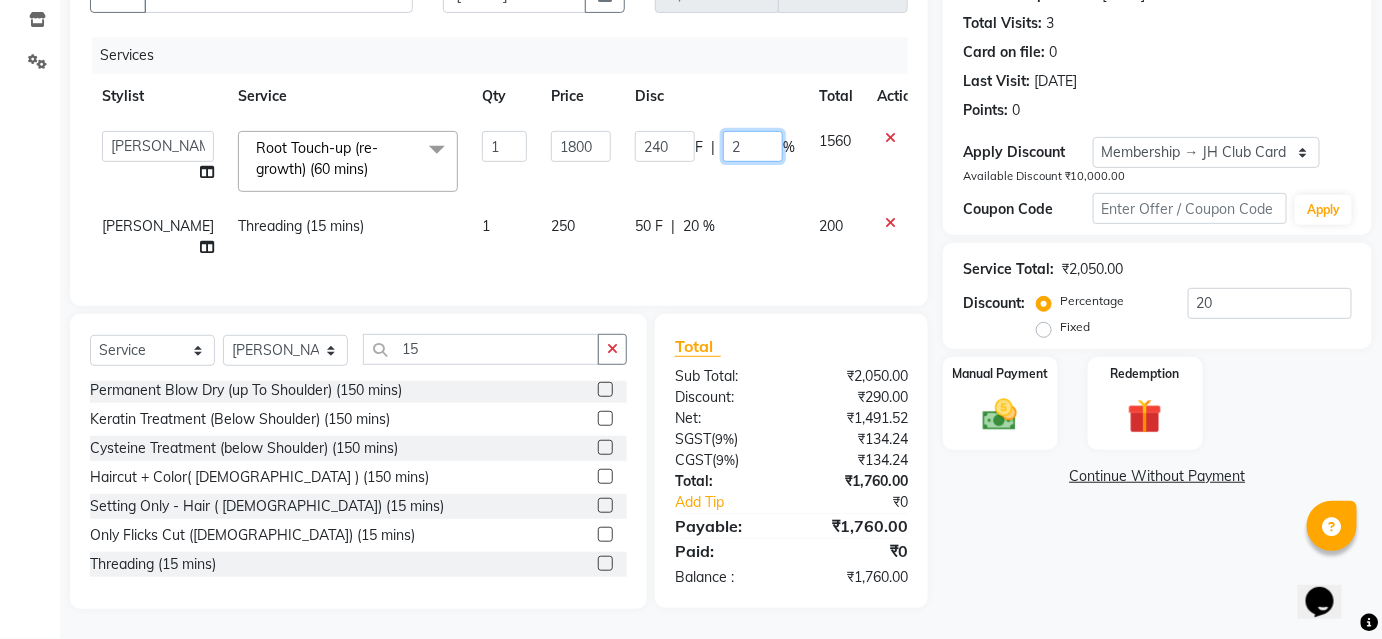 type on "20" 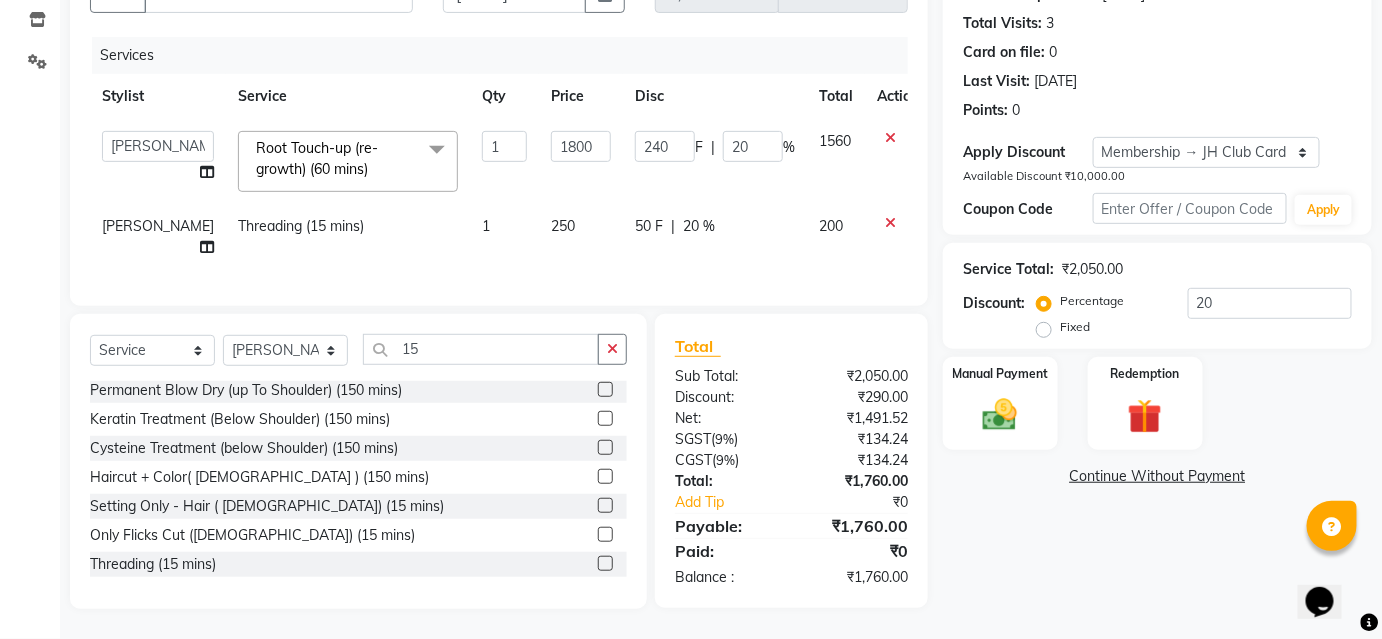 click on "Services" 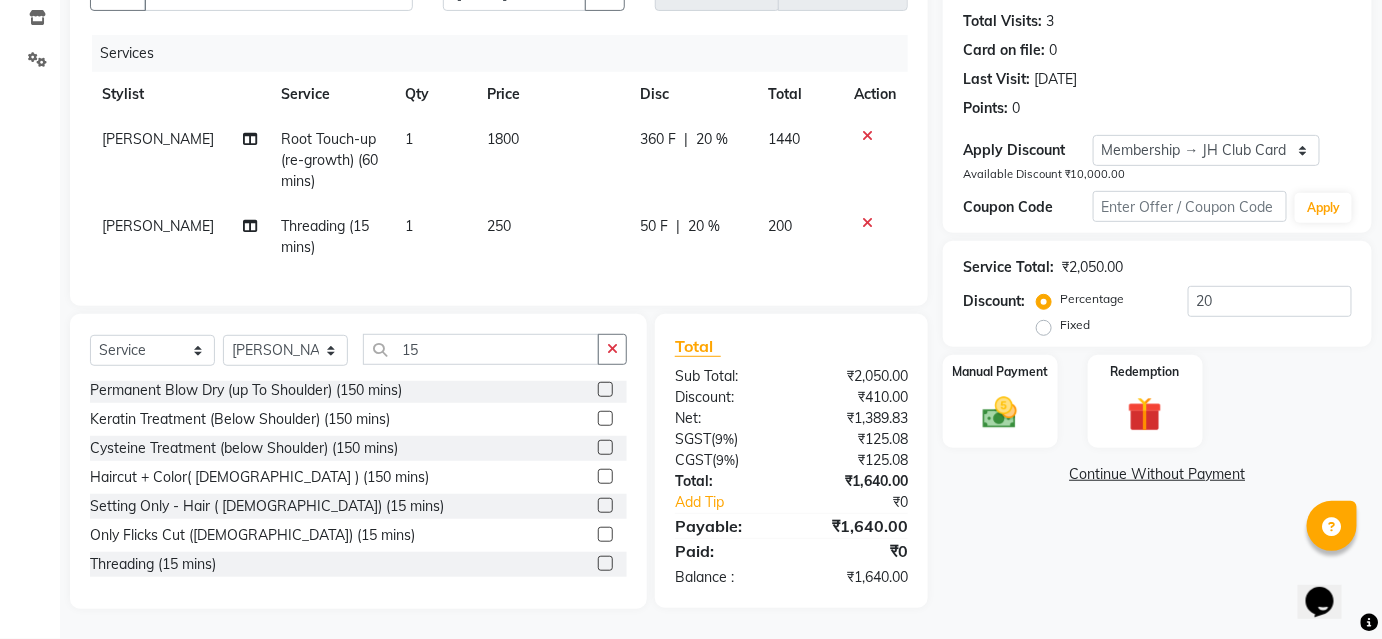scroll, scrollTop: 226, scrollLeft: 0, axis: vertical 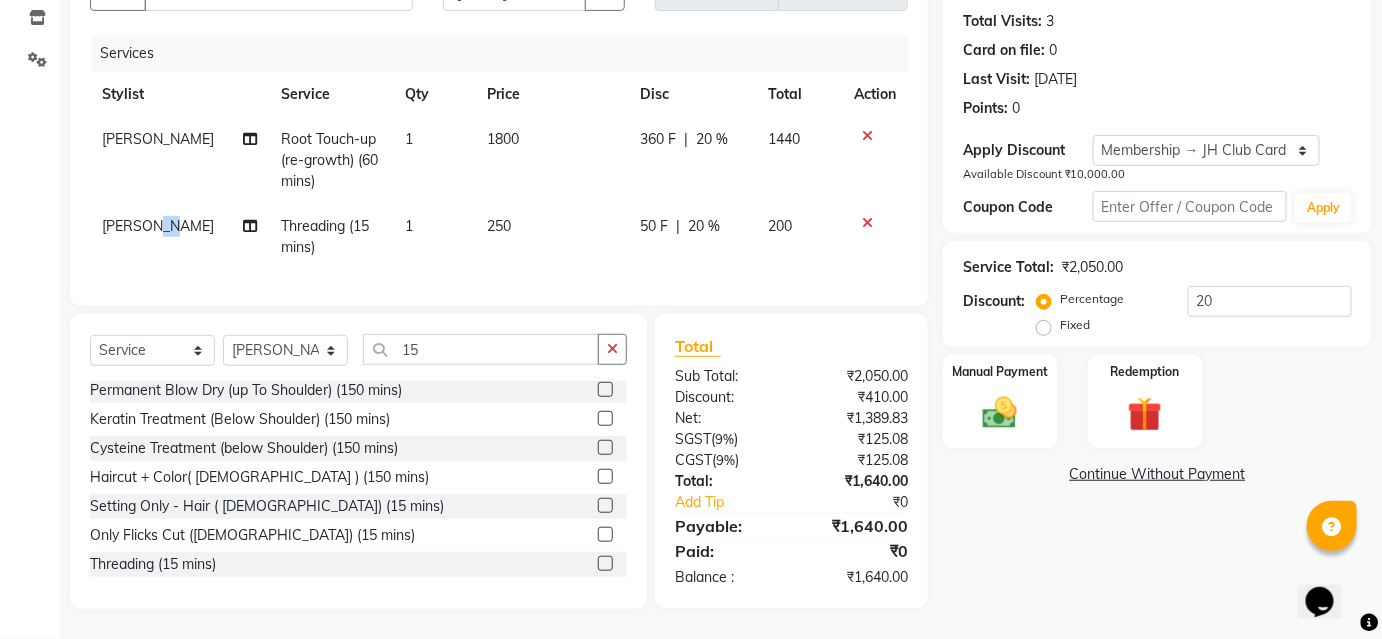 click on "[PERSON_NAME]" 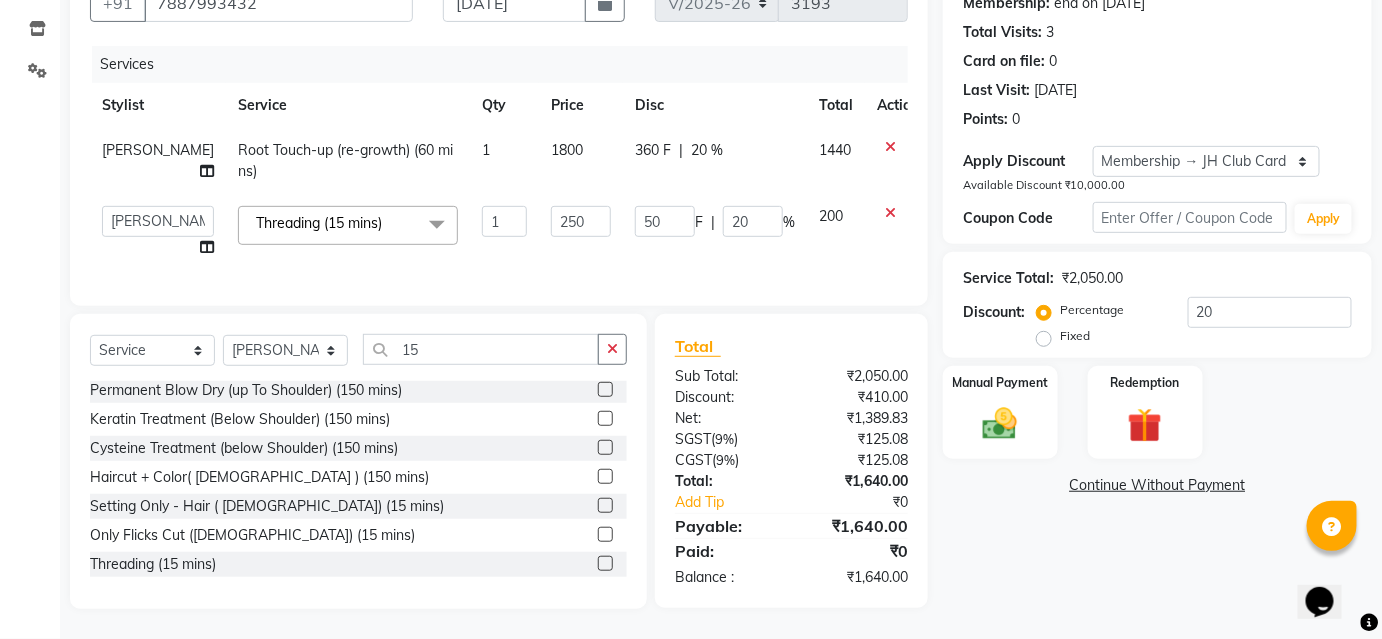 scroll, scrollTop: 215, scrollLeft: 0, axis: vertical 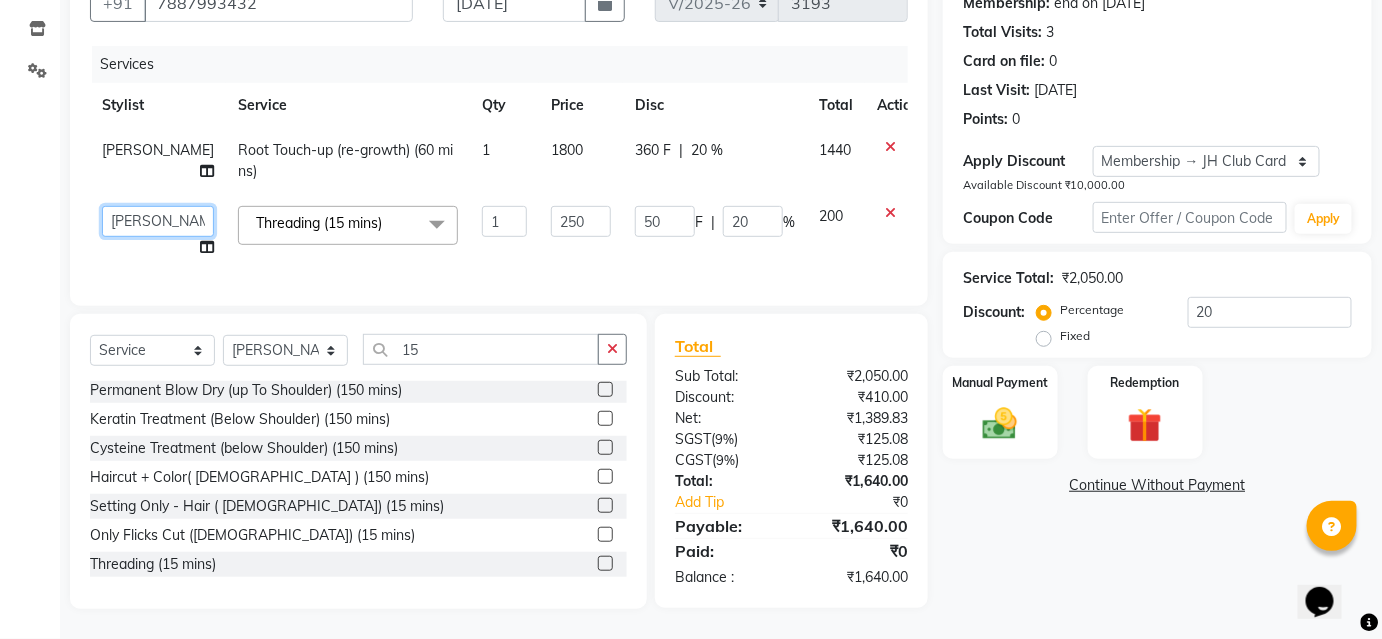 click on "Ajinkya   Anuja   Arunesh   Avinash   Junaid   Mohammad   Naushad Ali   Pawan Krishna   Rishabh   Rushikesh   Sakshi   Shahin   ShopUser   Shubham   Sumit   Vikram" 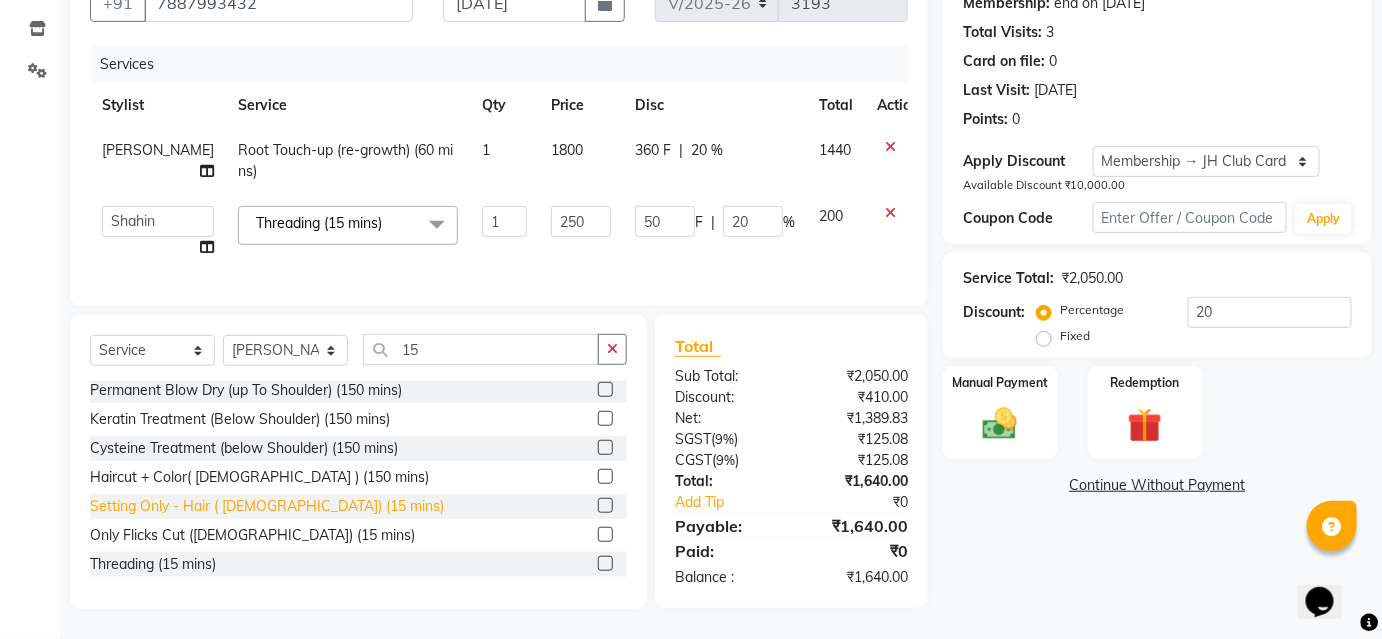 select on "79827" 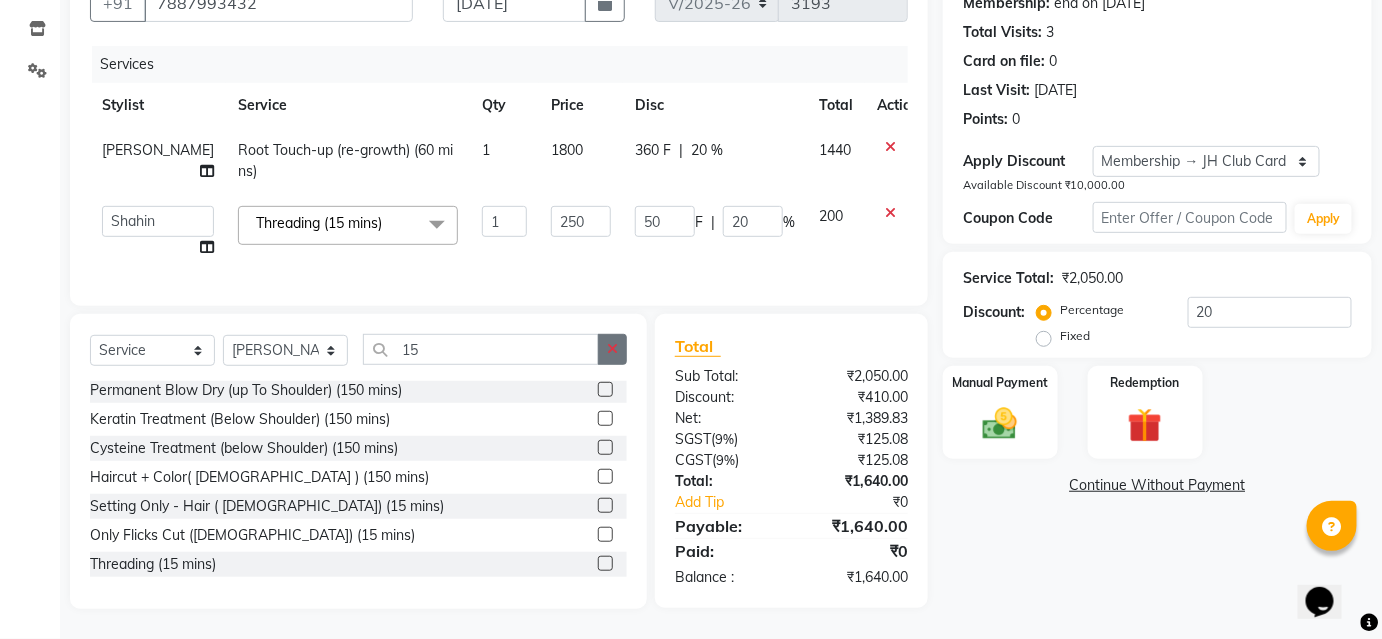 click 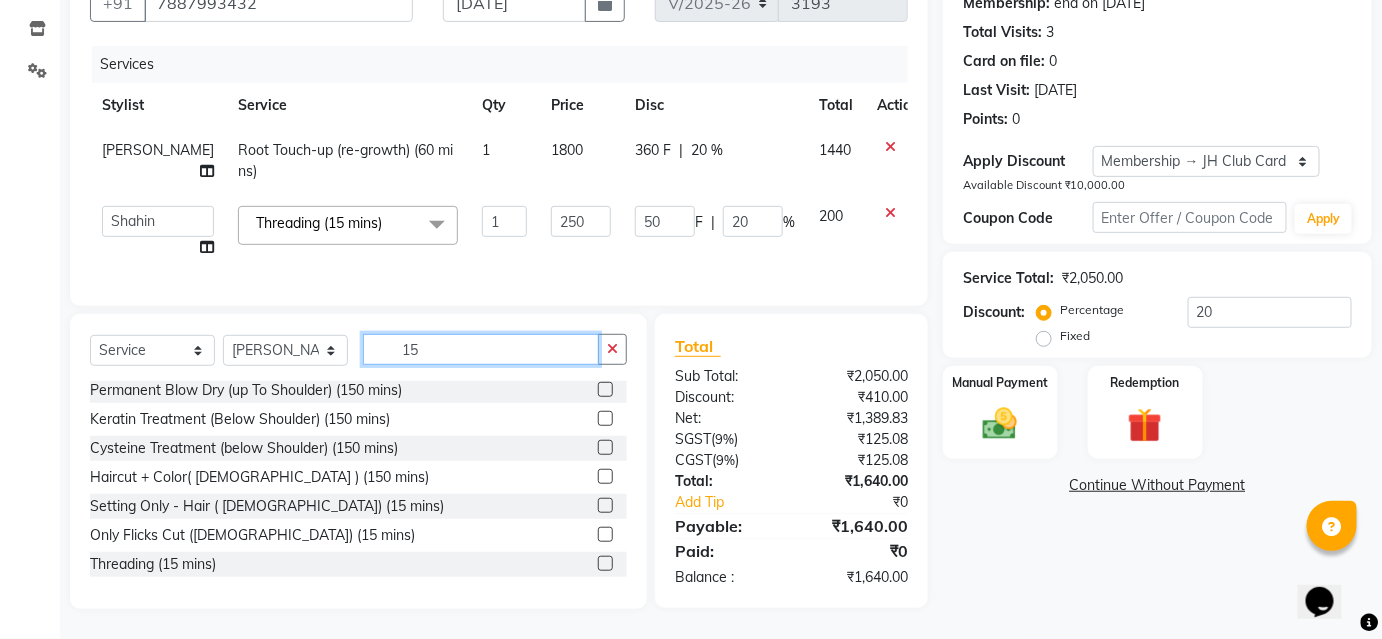 type 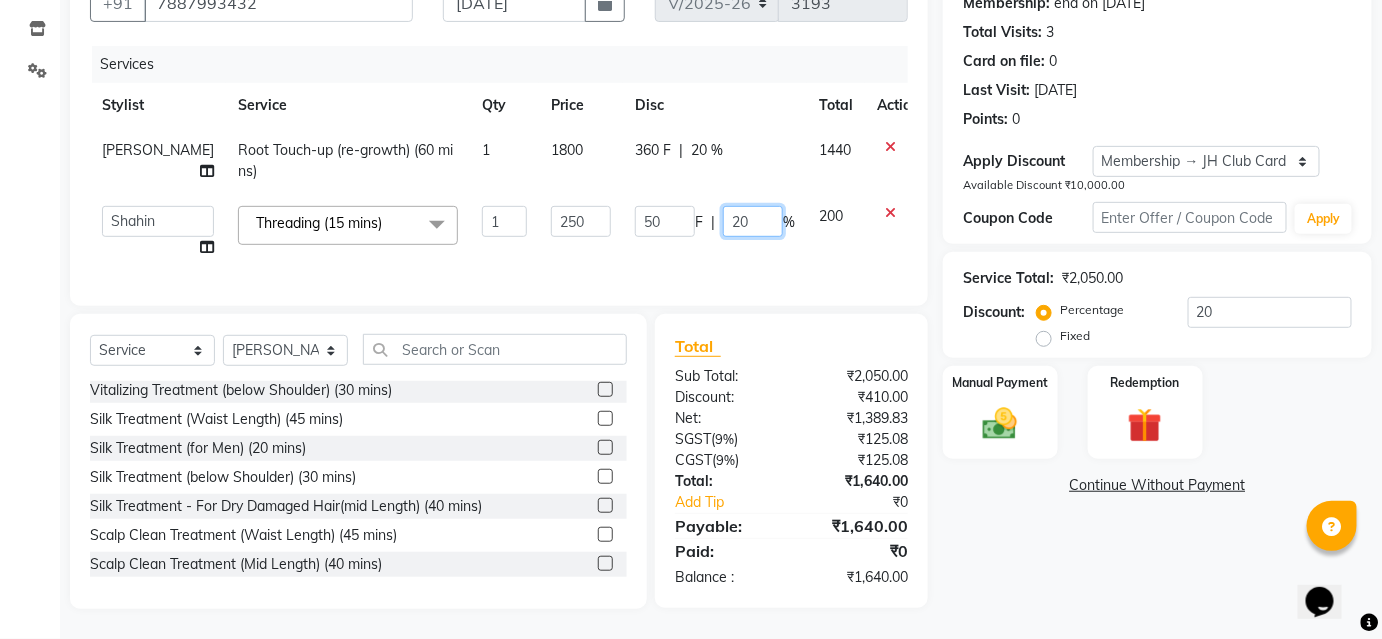 click on "20" 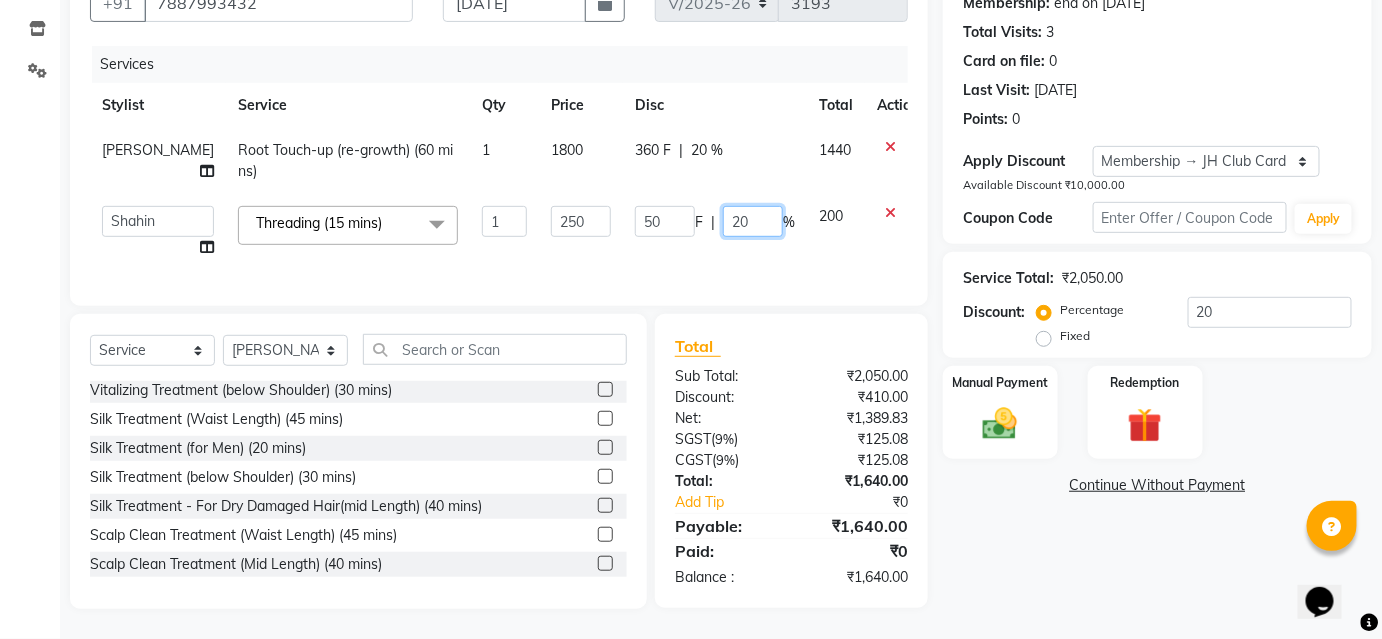 type on "2" 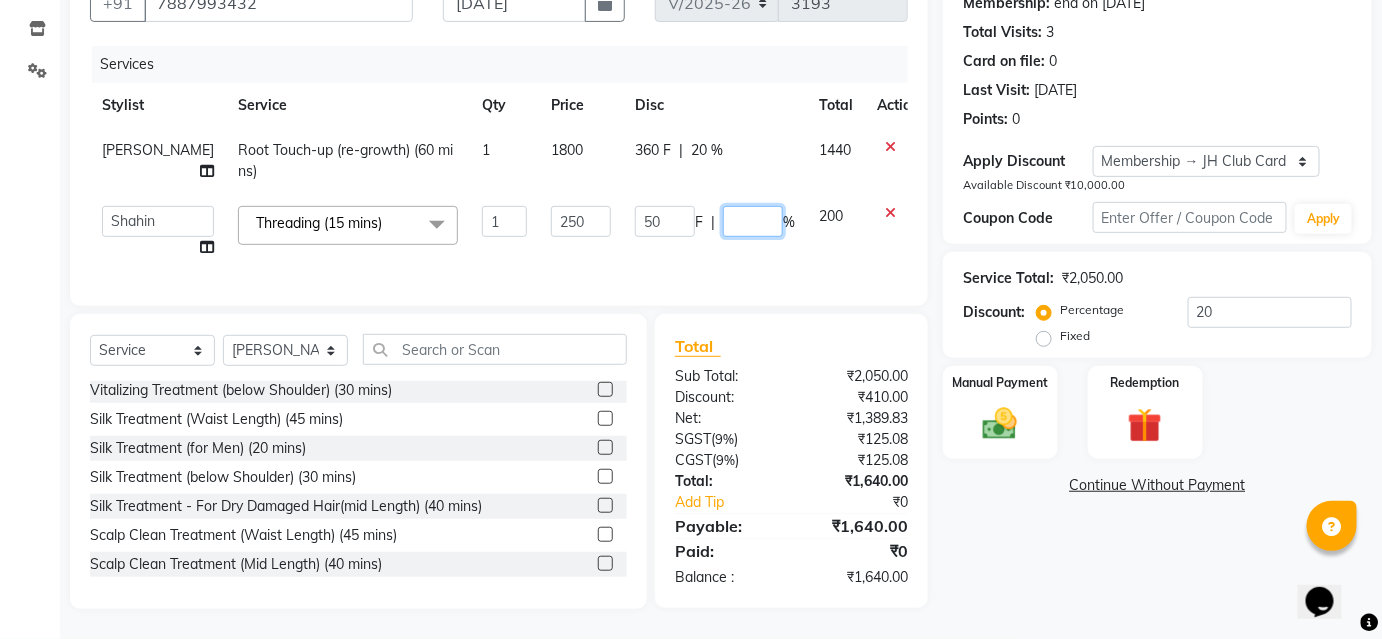 type on "0" 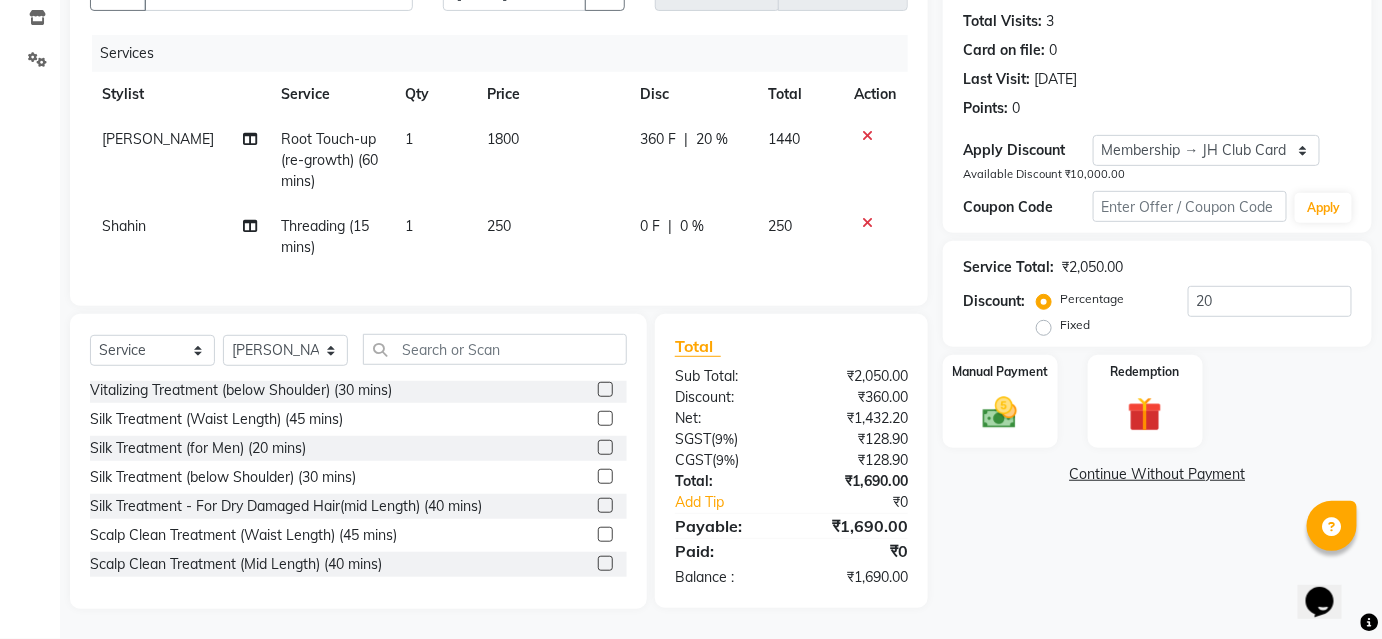 click on "Services" 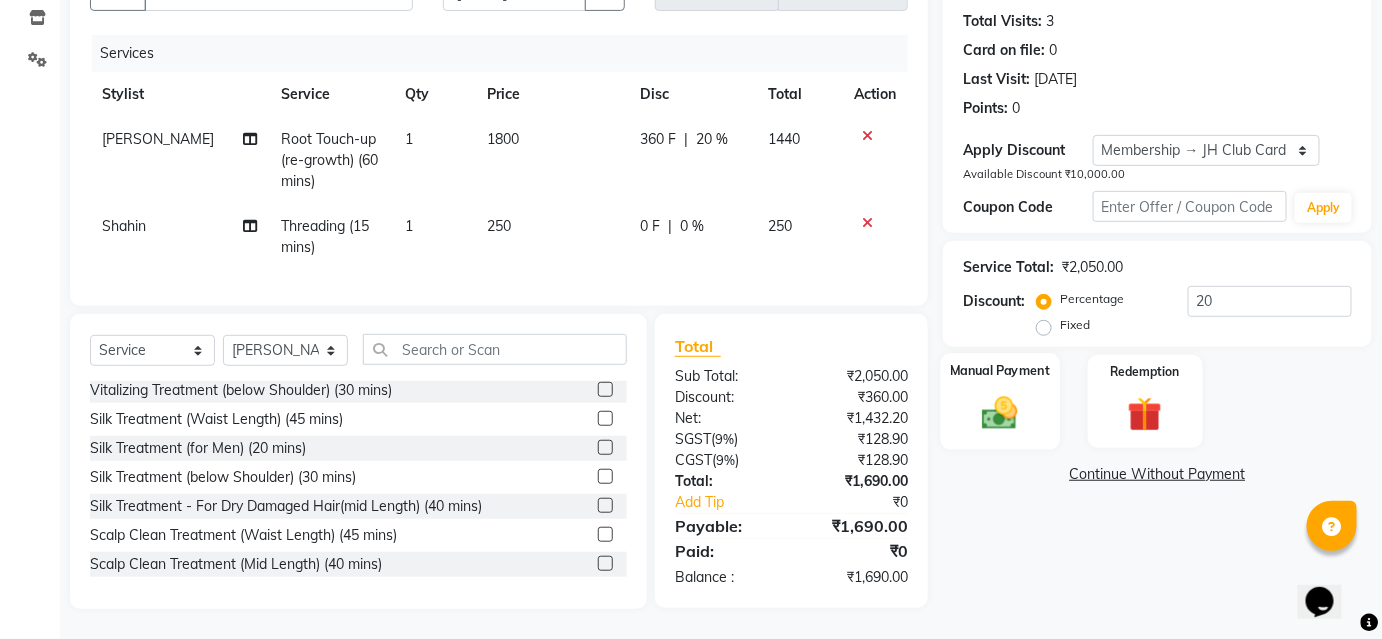 click 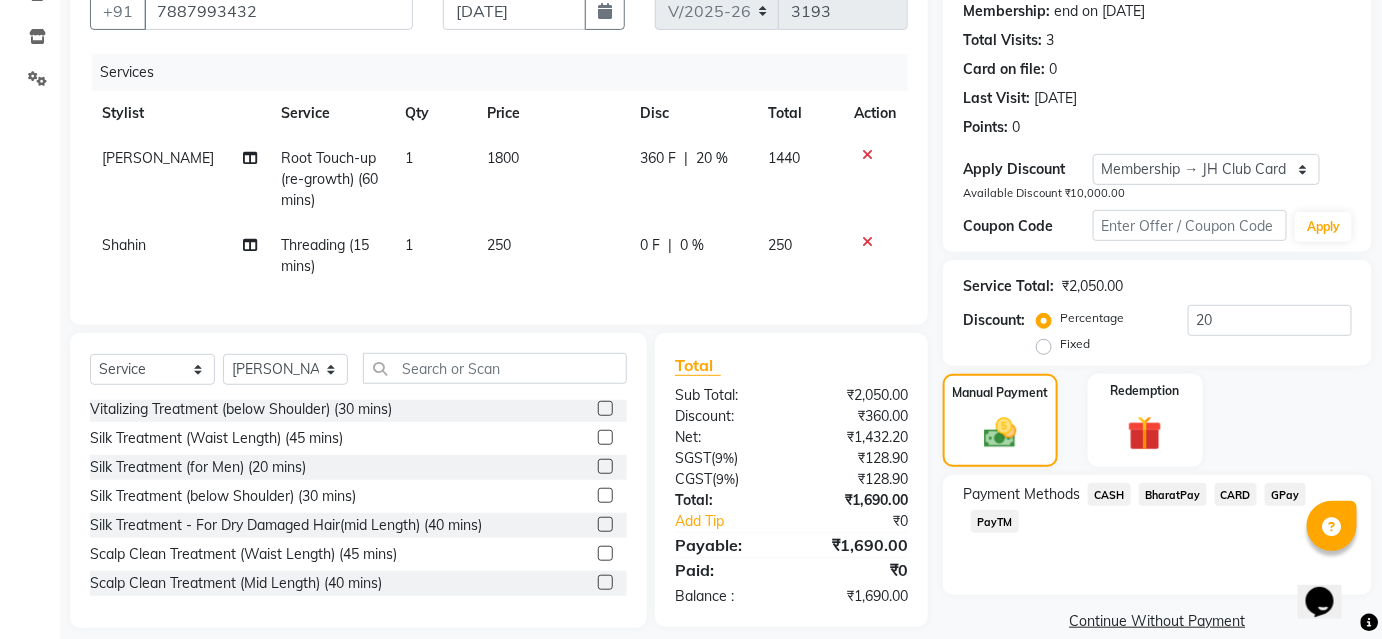 scroll, scrollTop: 226, scrollLeft: 0, axis: vertical 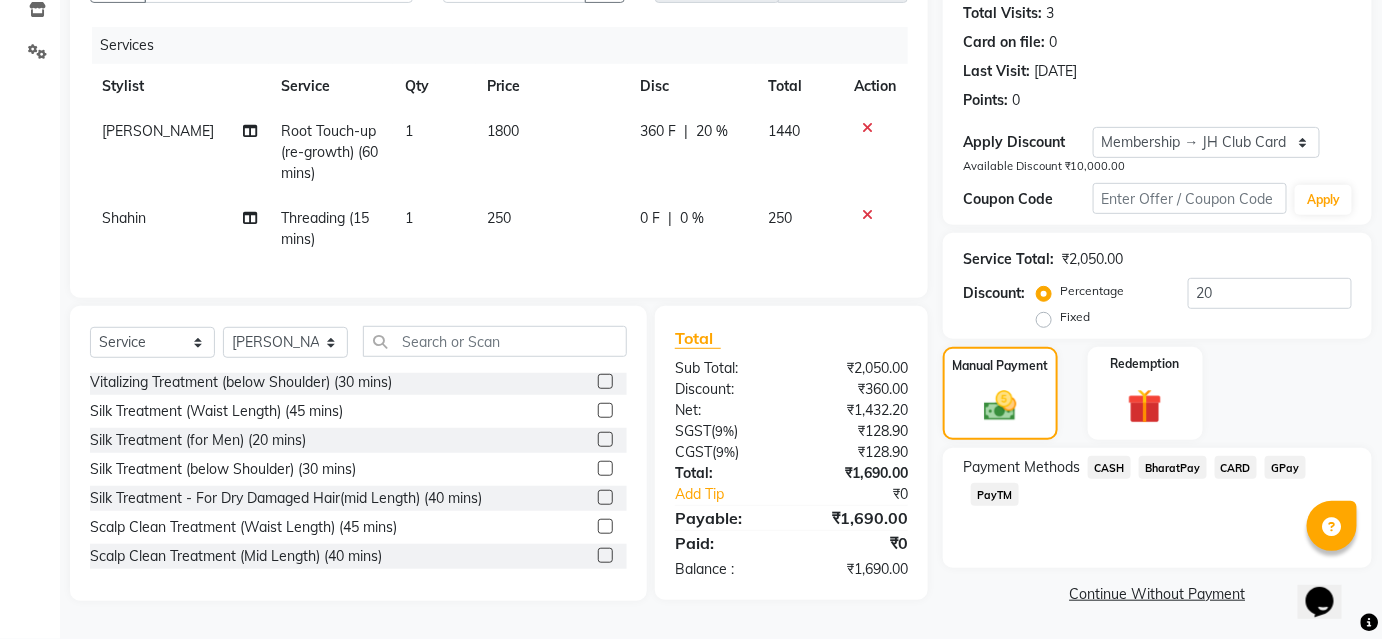 click on "BharatPay" 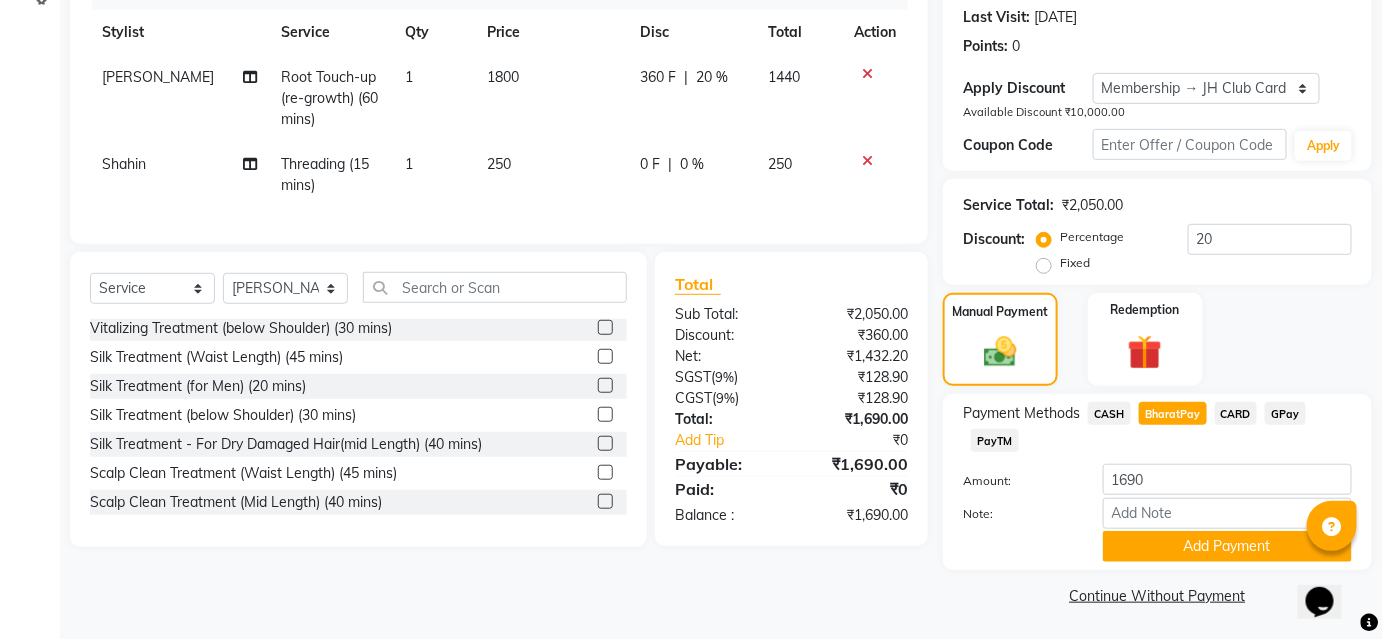 scroll, scrollTop: 276, scrollLeft: 0, axis: vertical 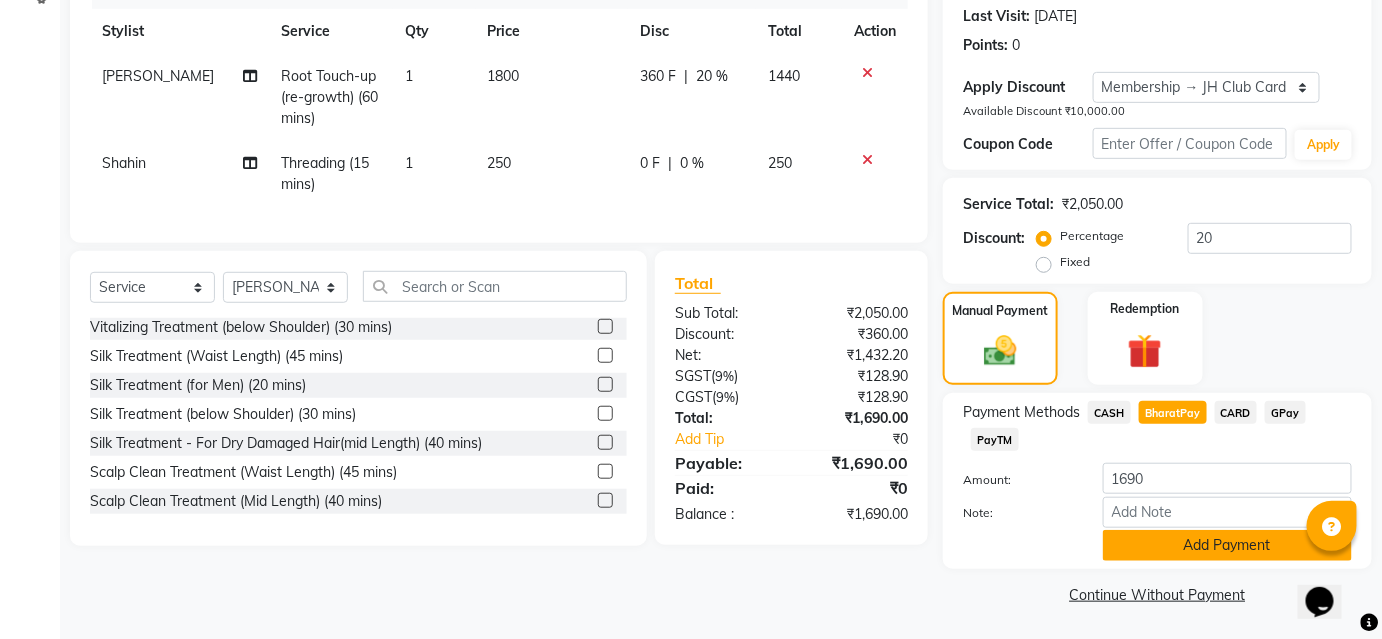 click on "Add Payment" 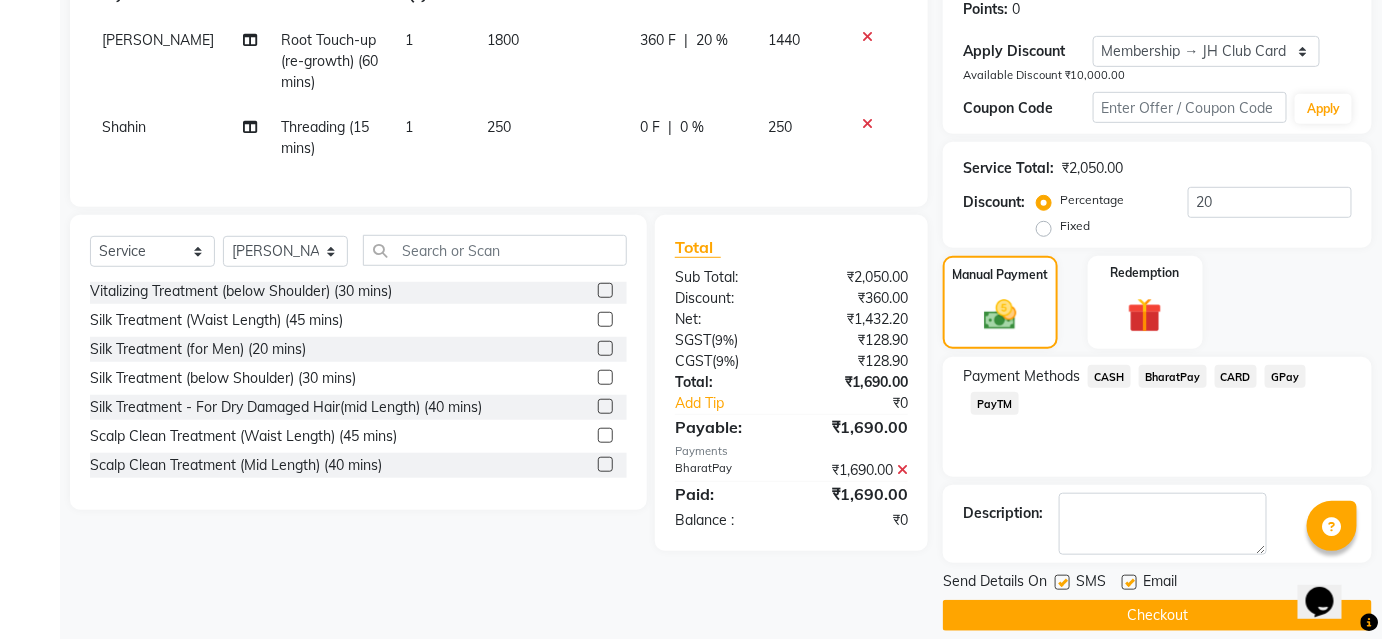scroll, scrollTop: 332, scrollLeft: 0, axis: vertical 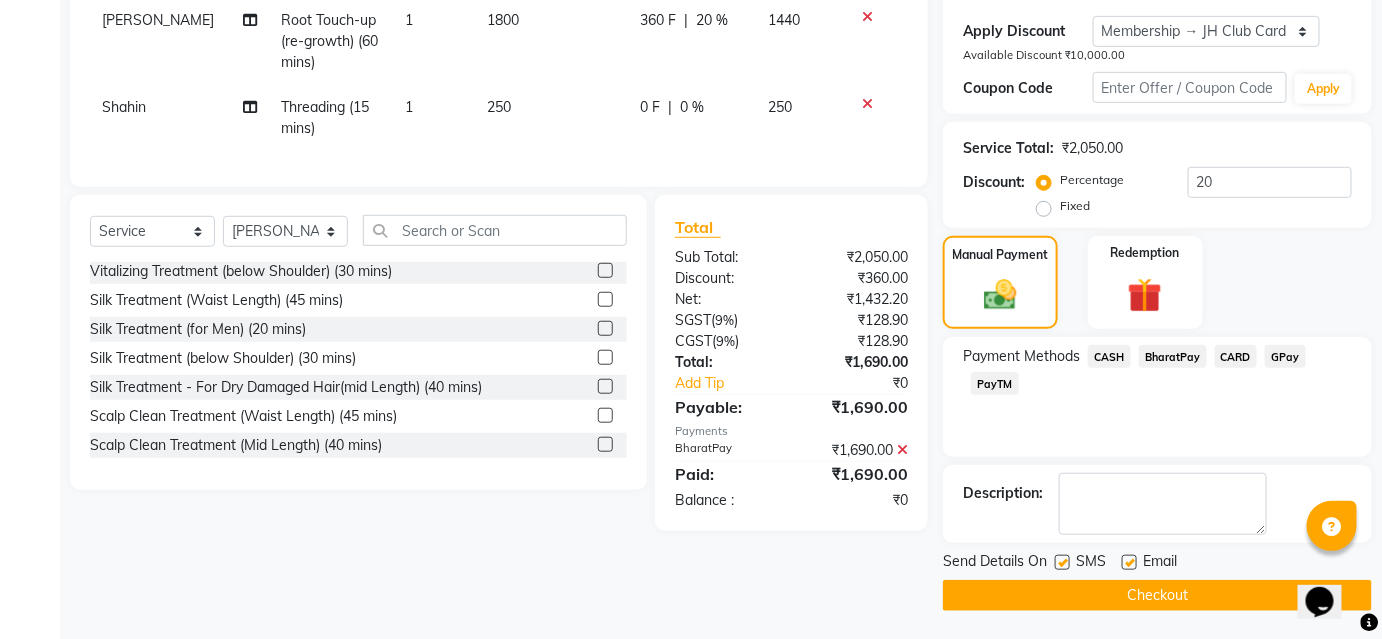 click on "Checkout" 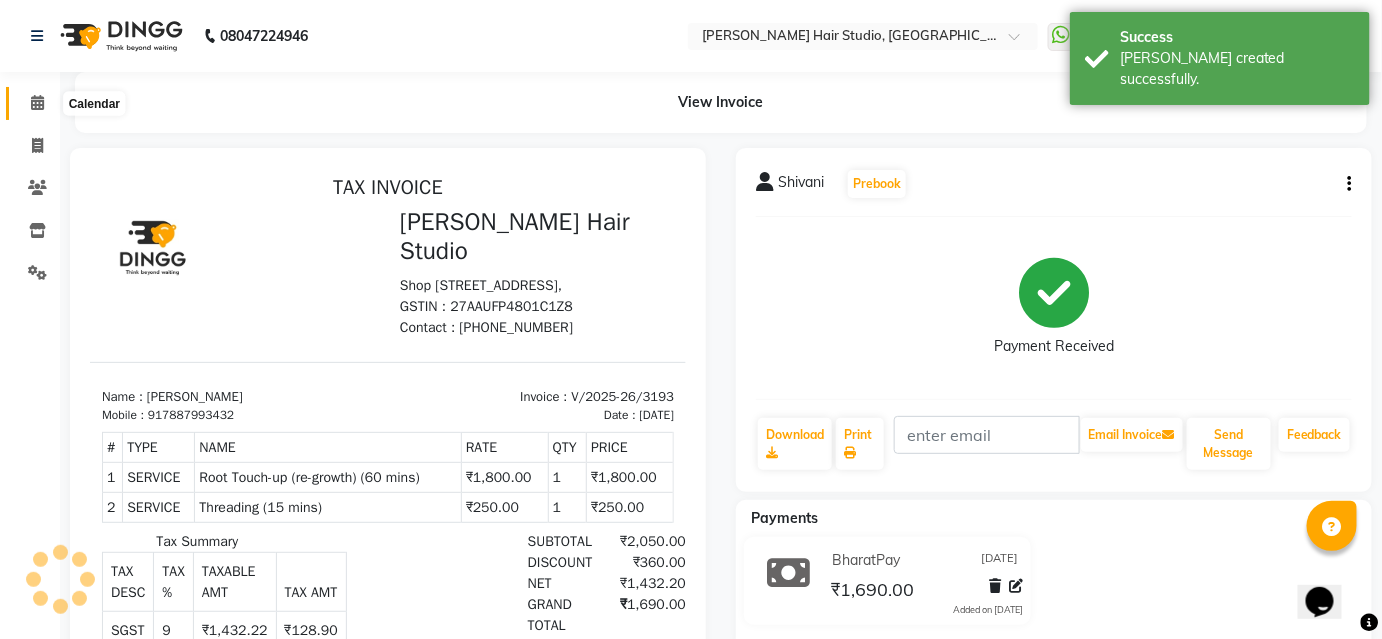 scroll, scrollTop: 0, scrollLeft: 0, axis: both 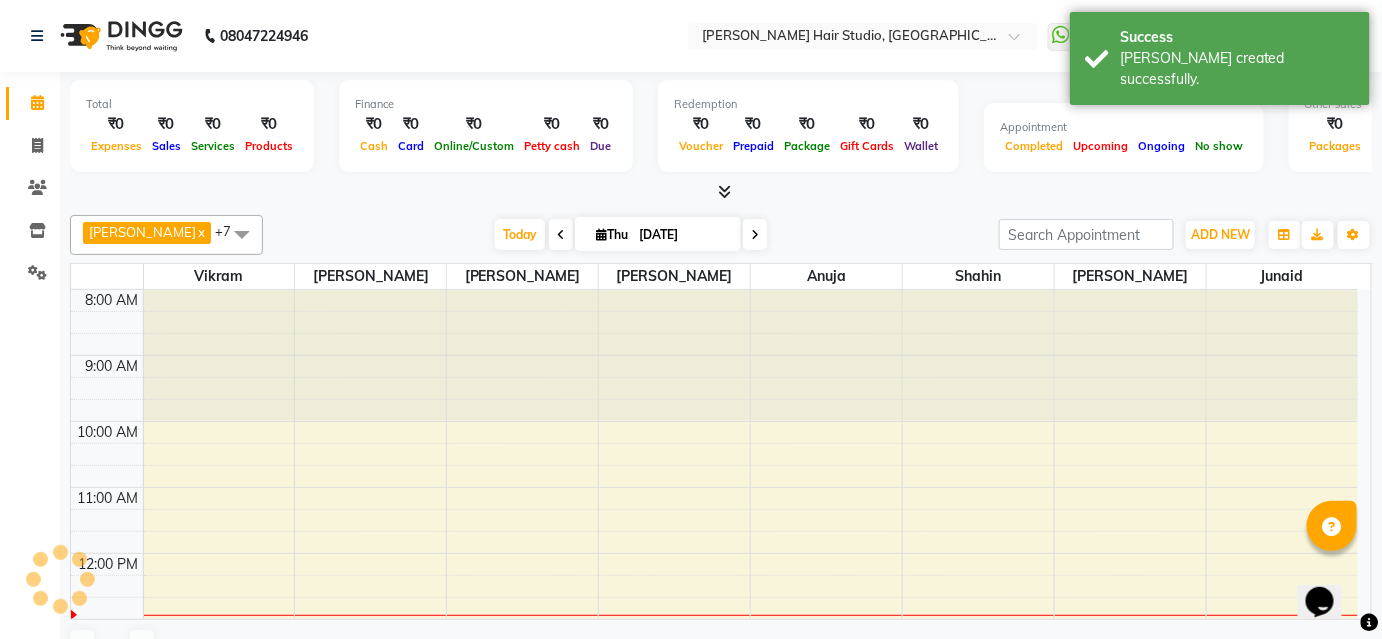 click 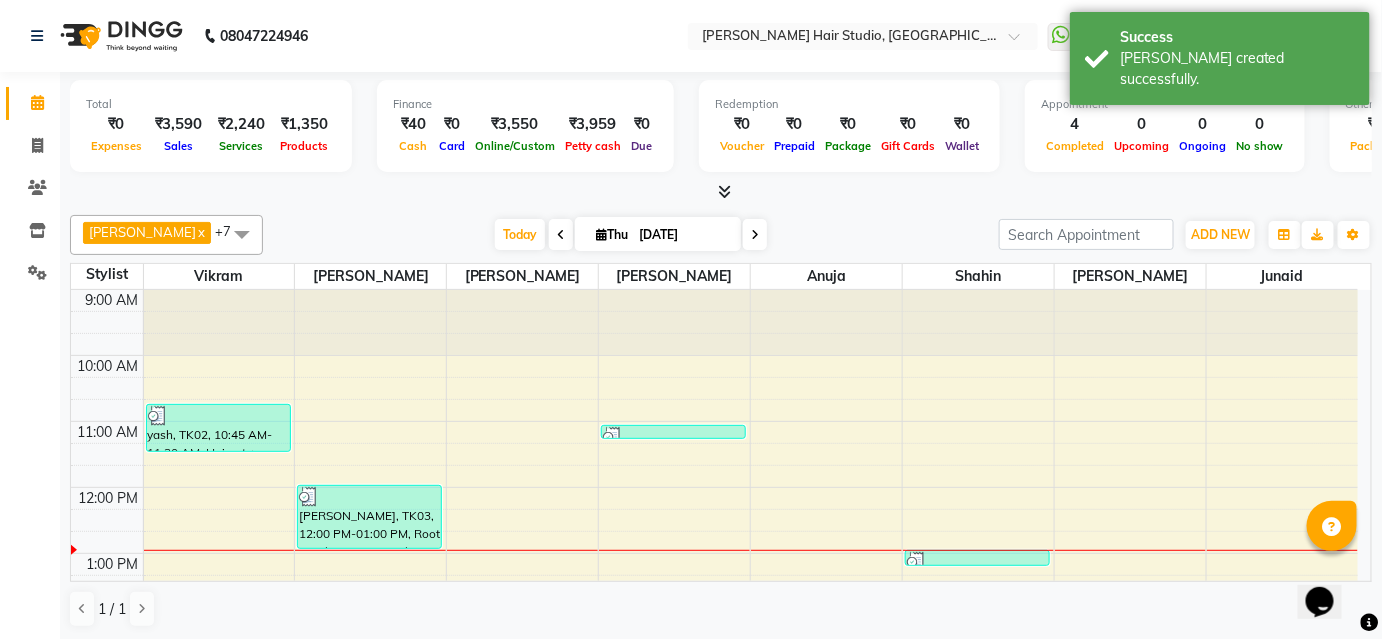 scroll, scrollTop: 0, scrollLeft: 0, axis: both 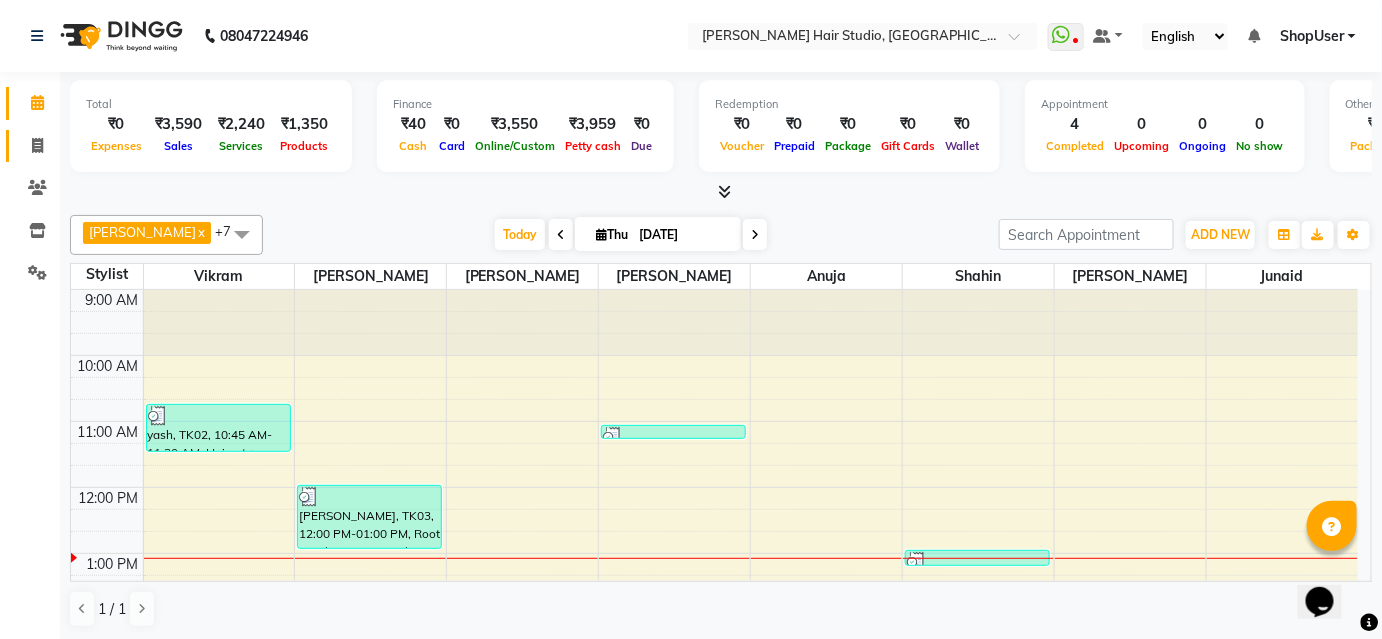 click on "Invoice" 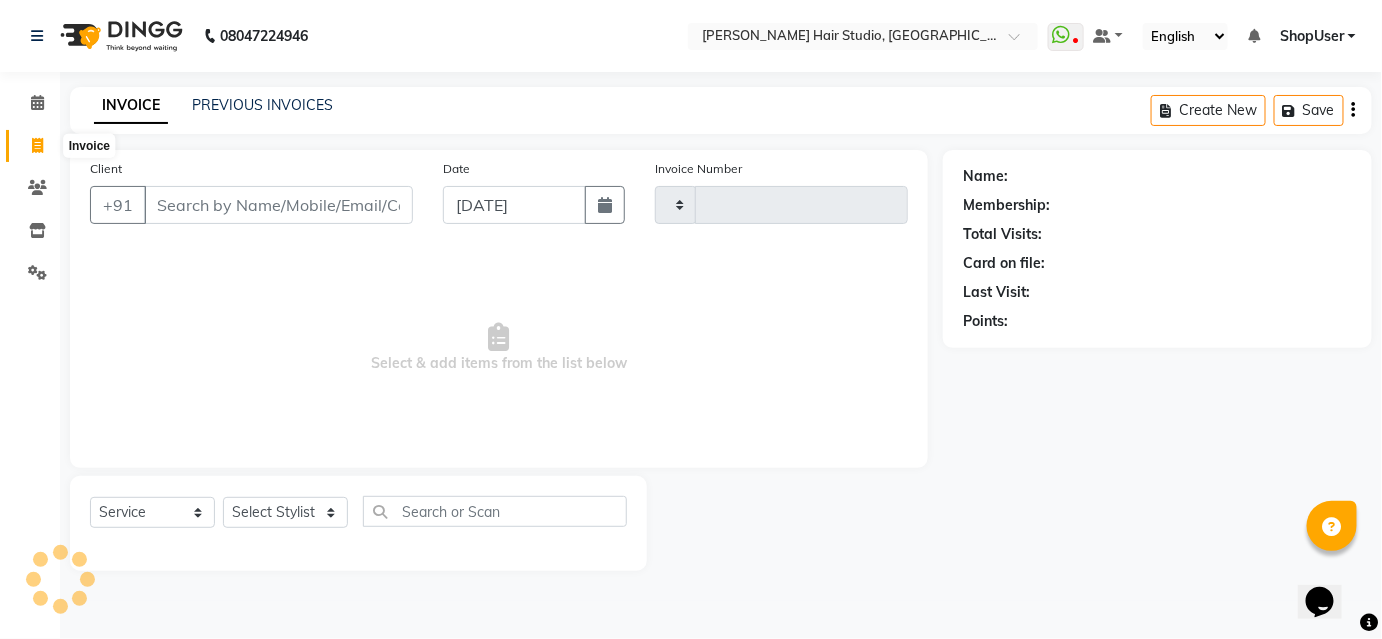 click 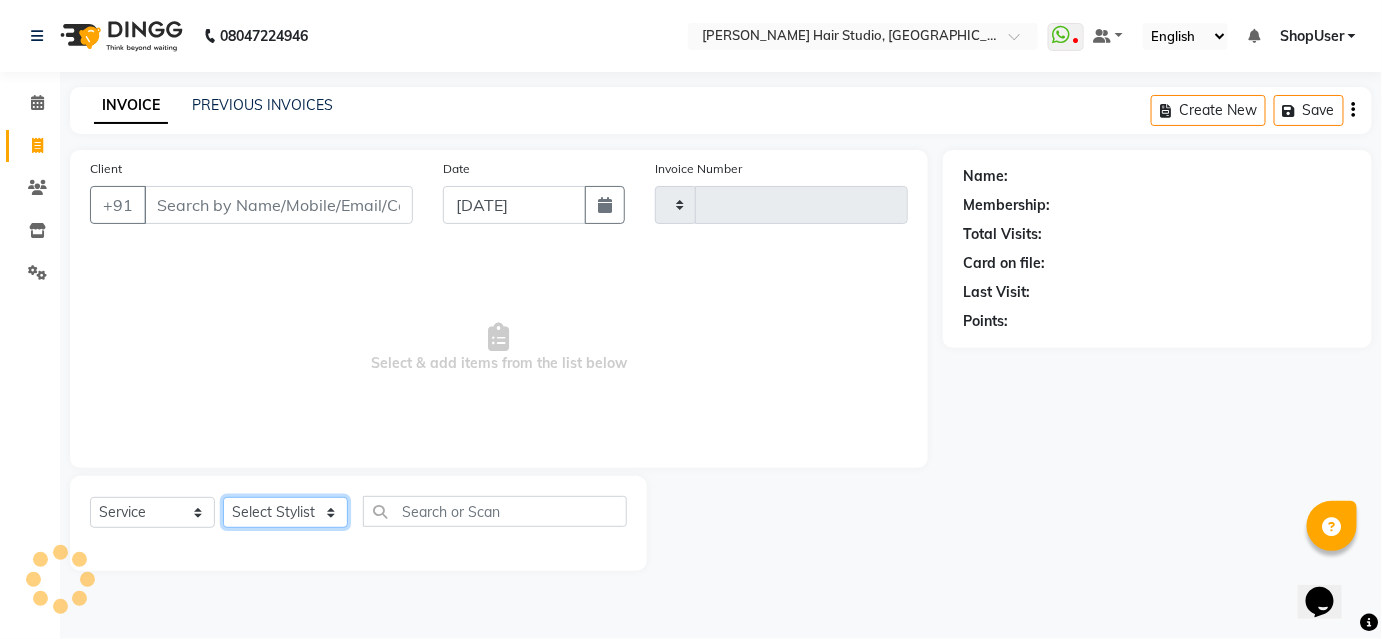 click on "Select Stylist" 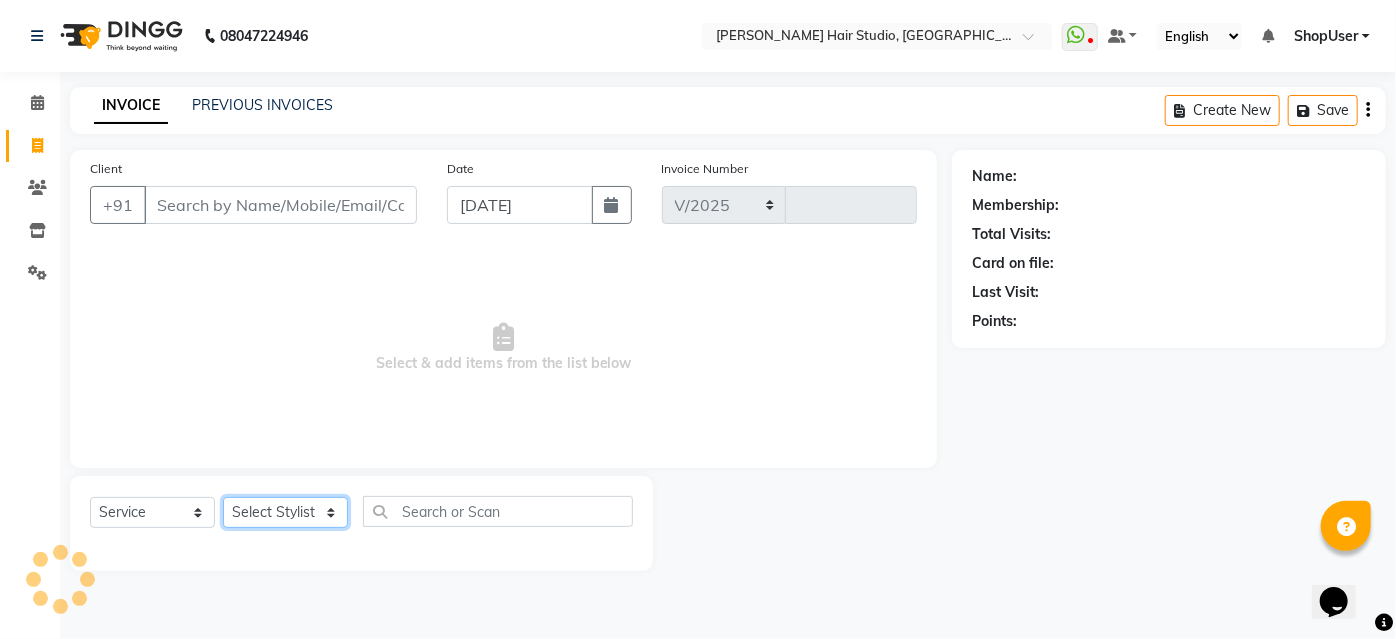 select on "627" 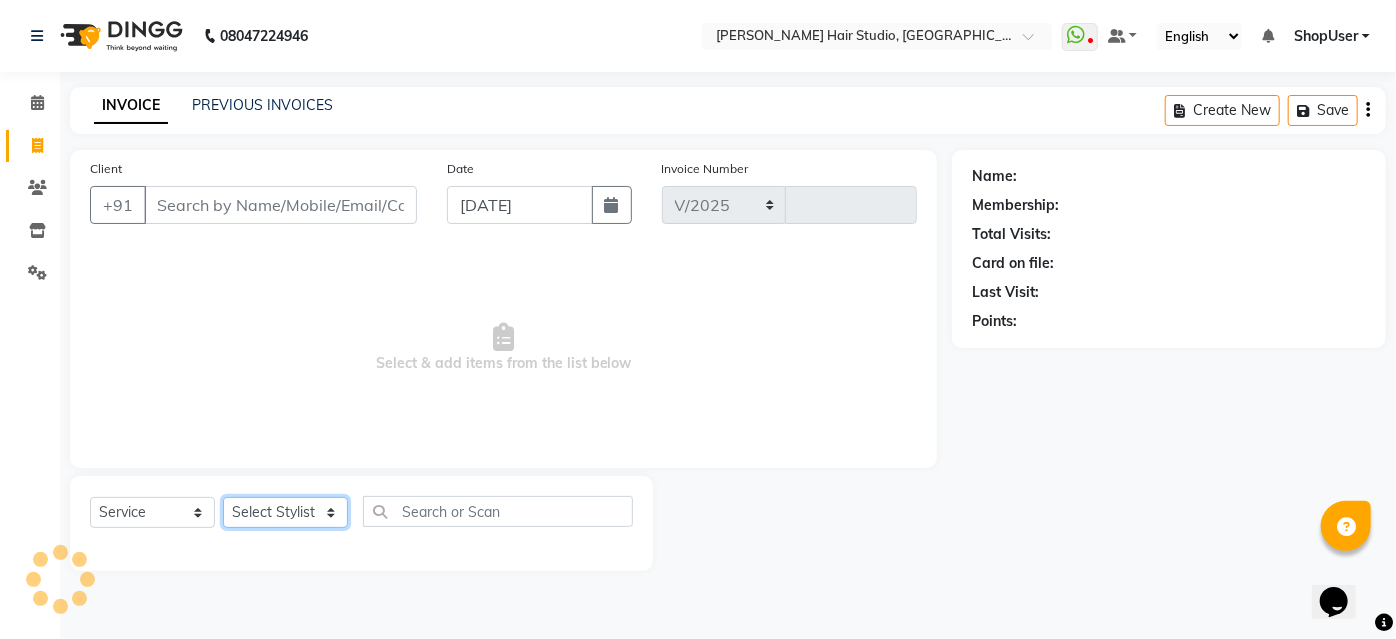 type on "3194" 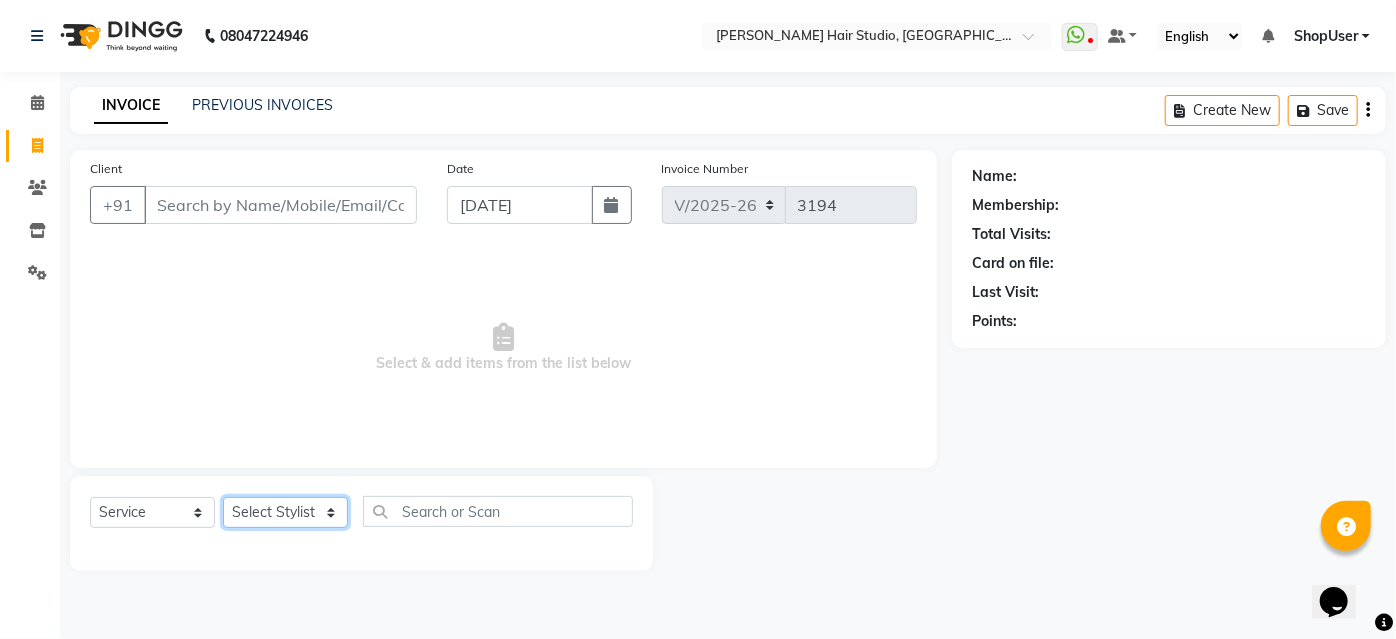 select on "50524" 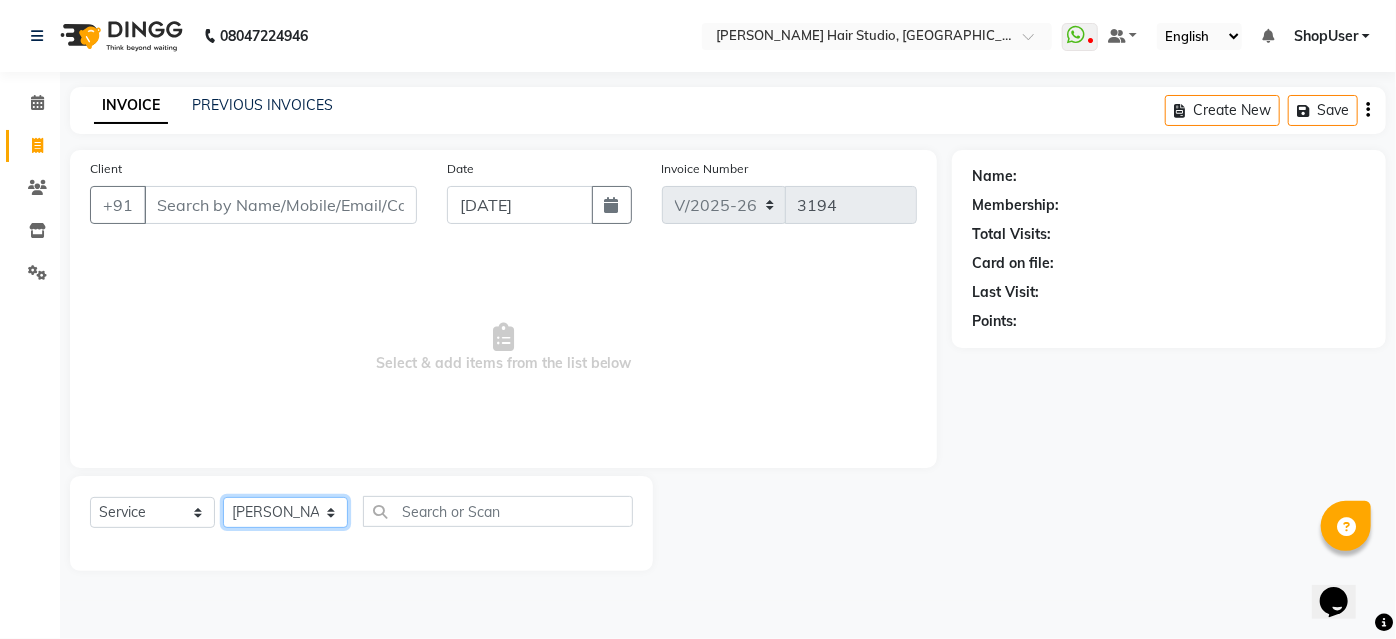 click on "Select Stylist Ajinkya Anuja Arunesh Avinash Junaid Mohammad Naushad Ali Pawan Krishna Rishabh Rushikesh Sakshi Shahin ShopUser Shubham Sumit Vikram" 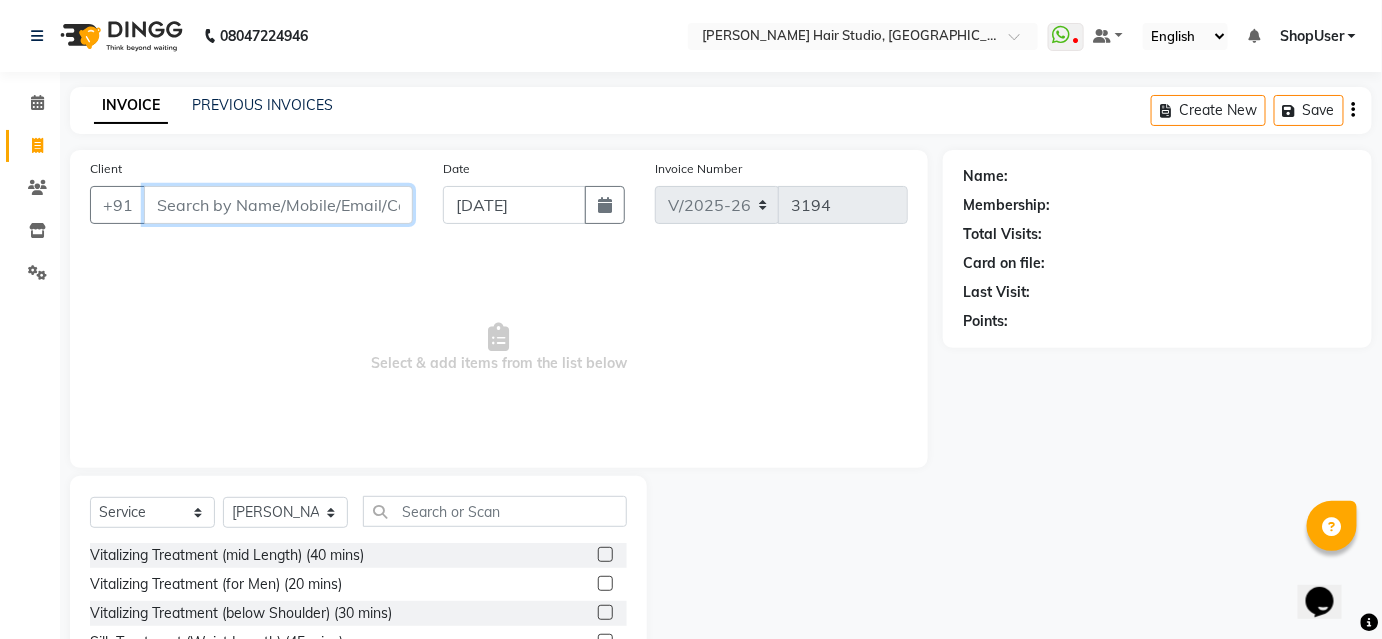drag, startPoint x: 283, startPoint y: 204, endPoint x: 298, endPoint y: 186, distance: 23.43075 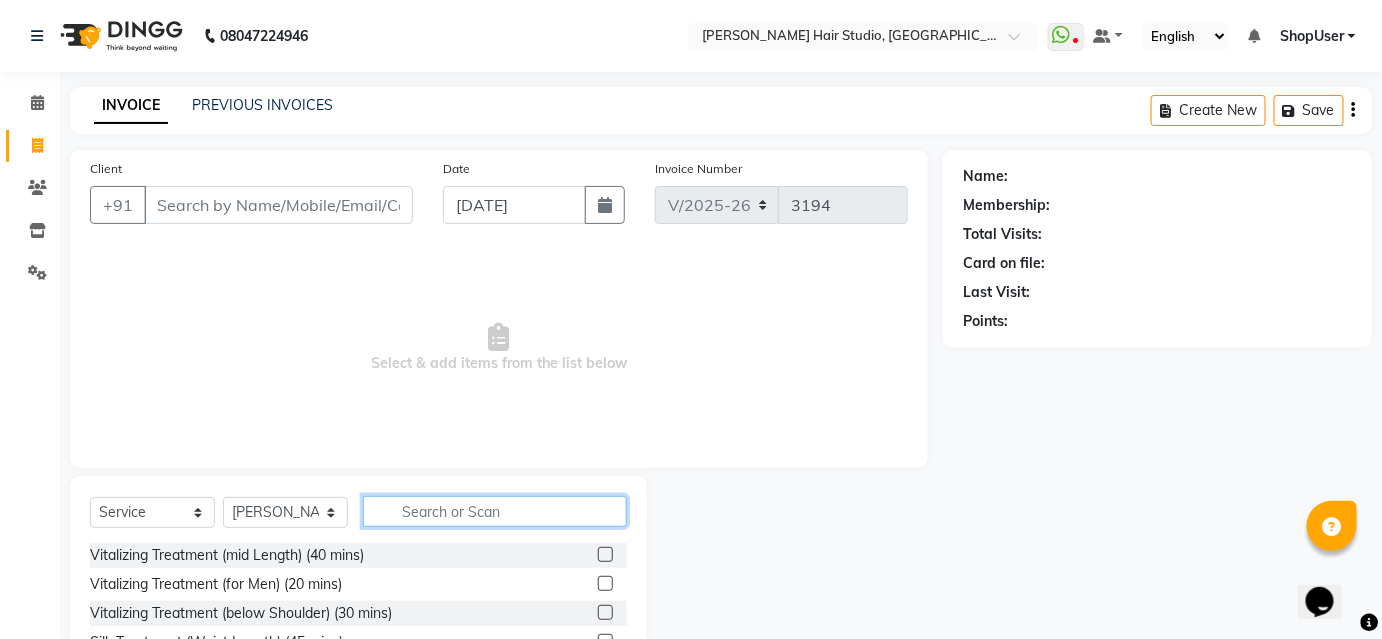 click 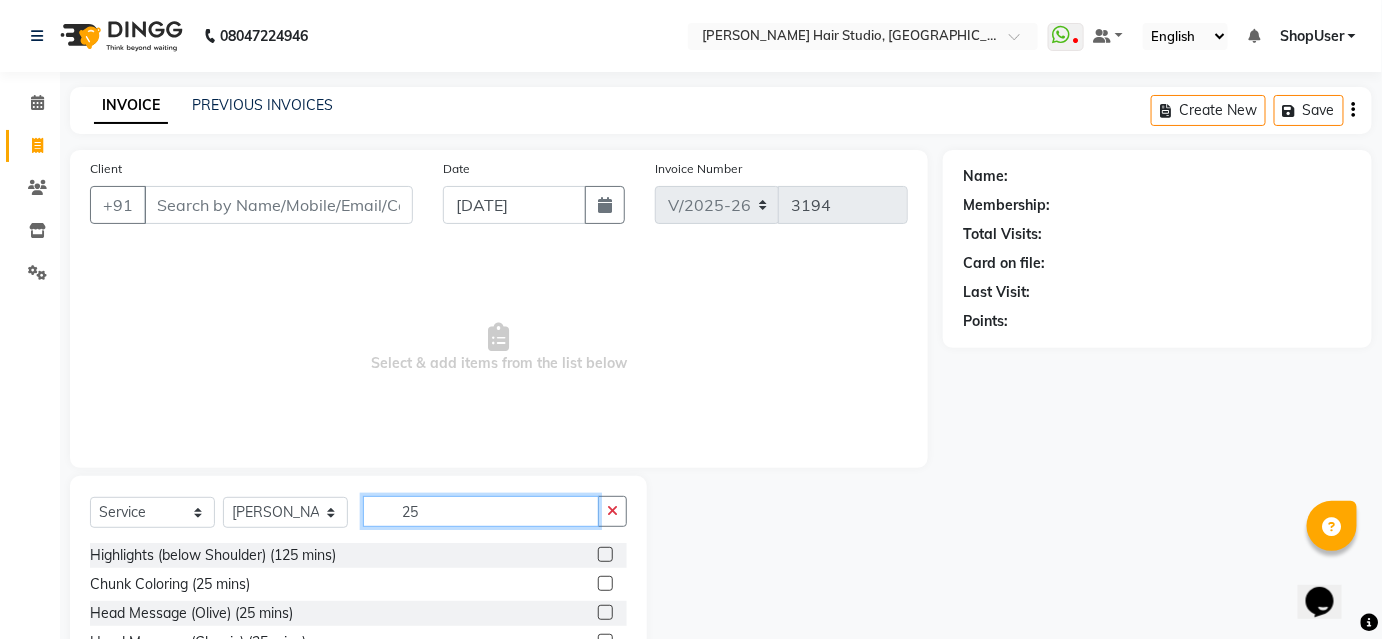 scroll, scrollTop: 2, scrollLeft: 0, axis: vertical 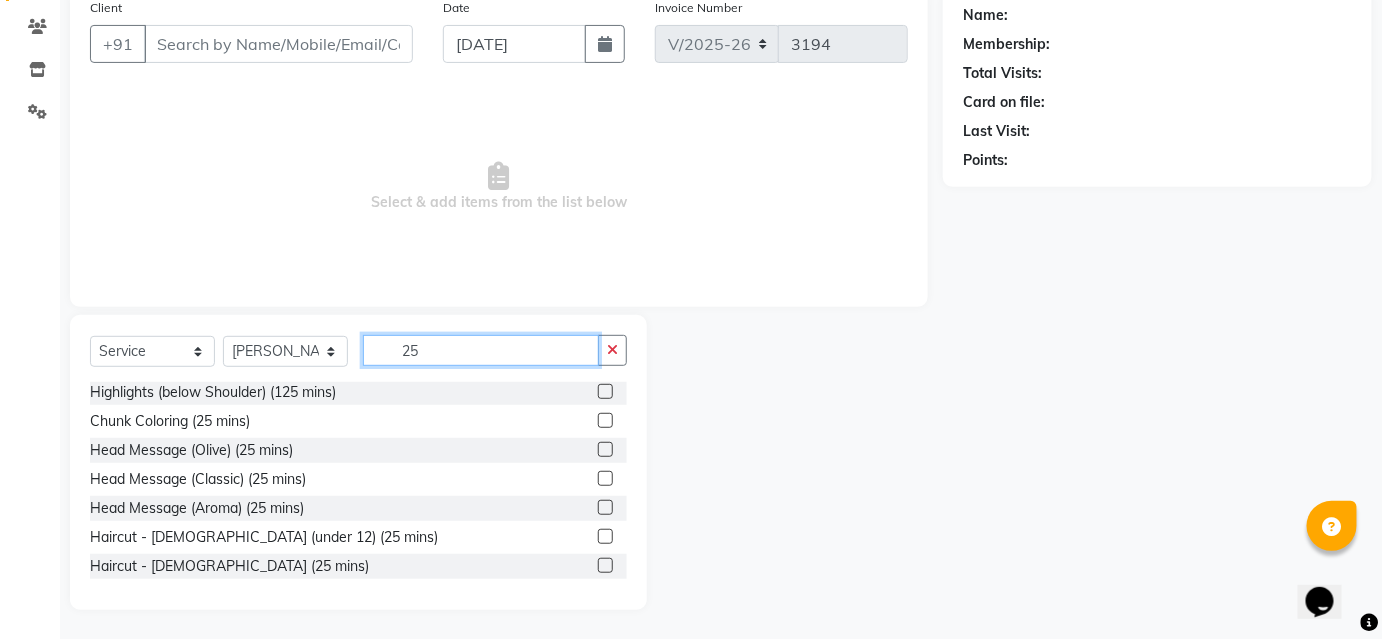 type on "25" 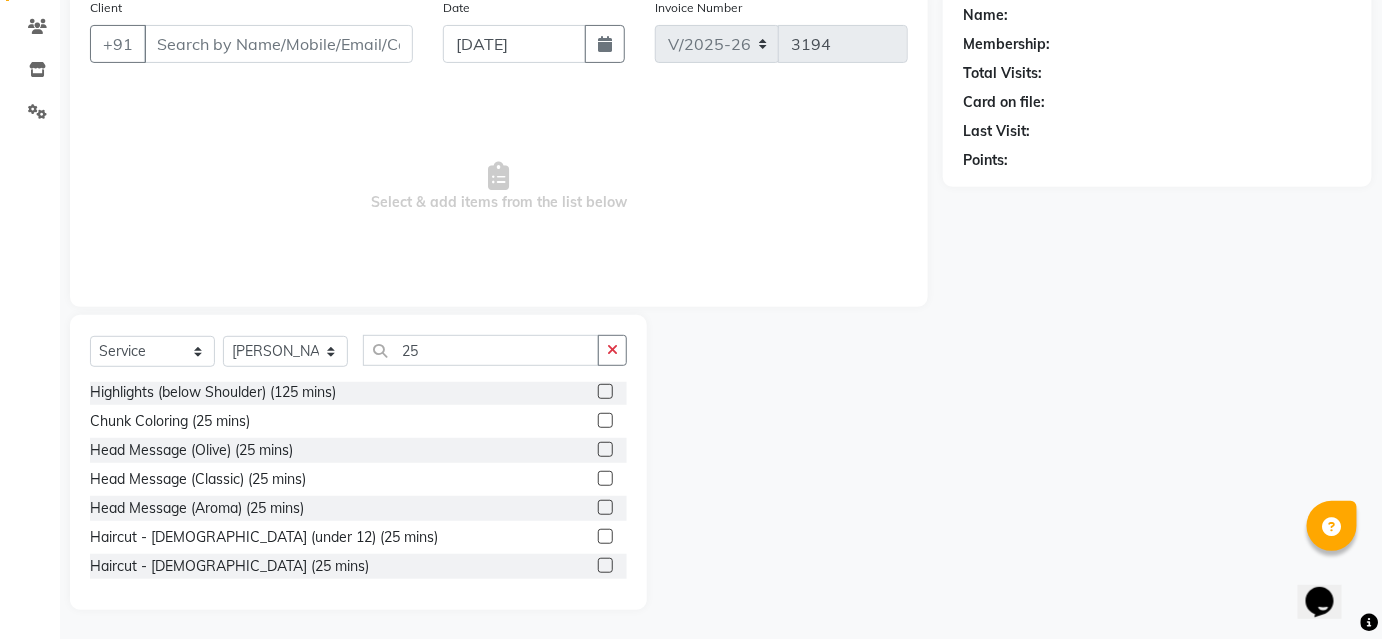 click 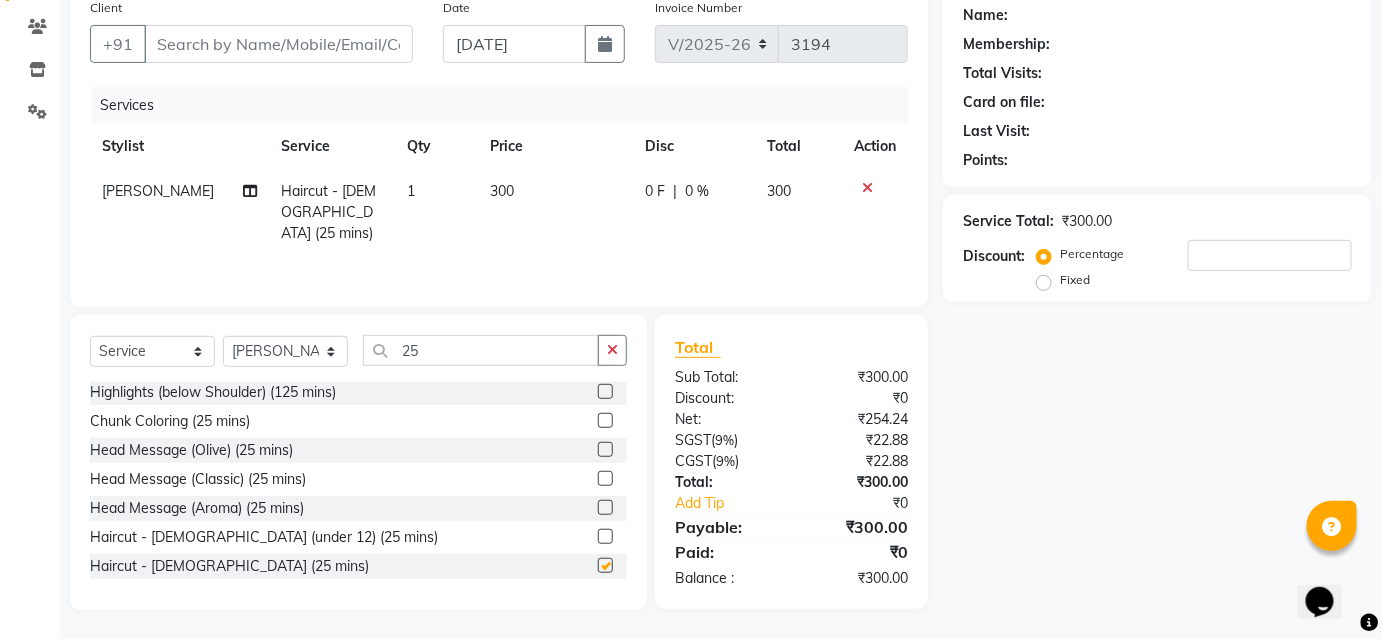 checkbox on "false" 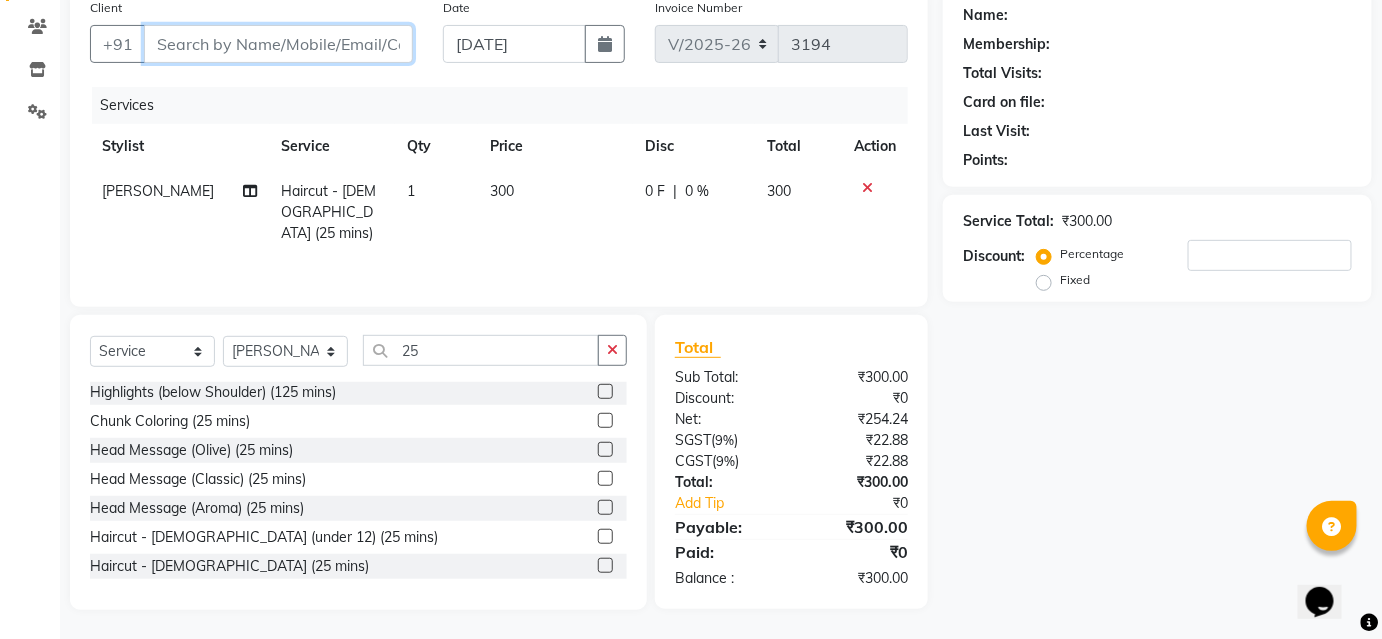 click on "Client" at bounding box center (278, 44) 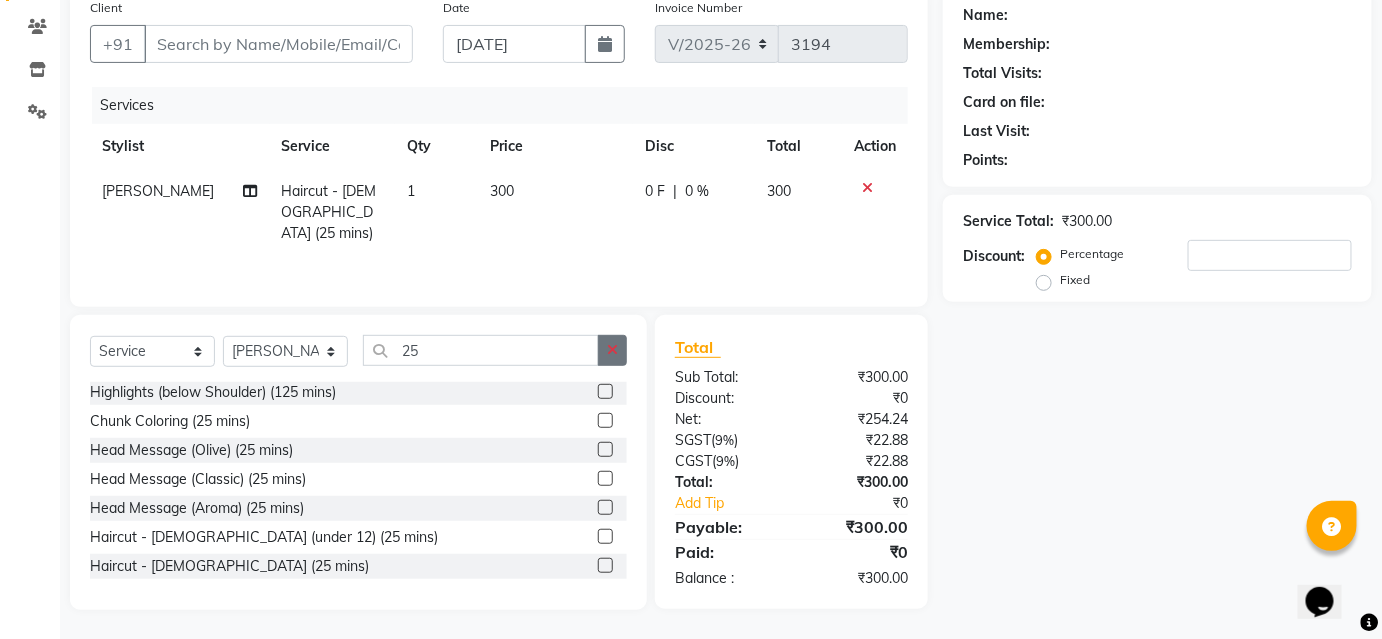 click 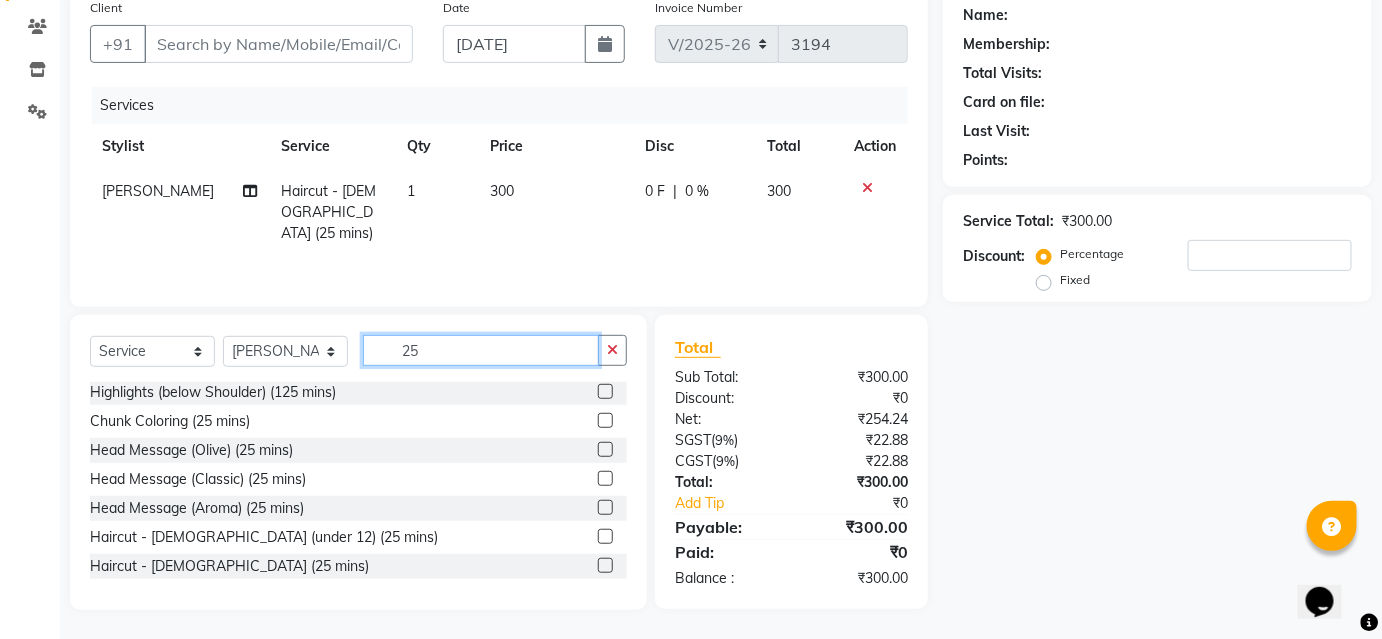 type 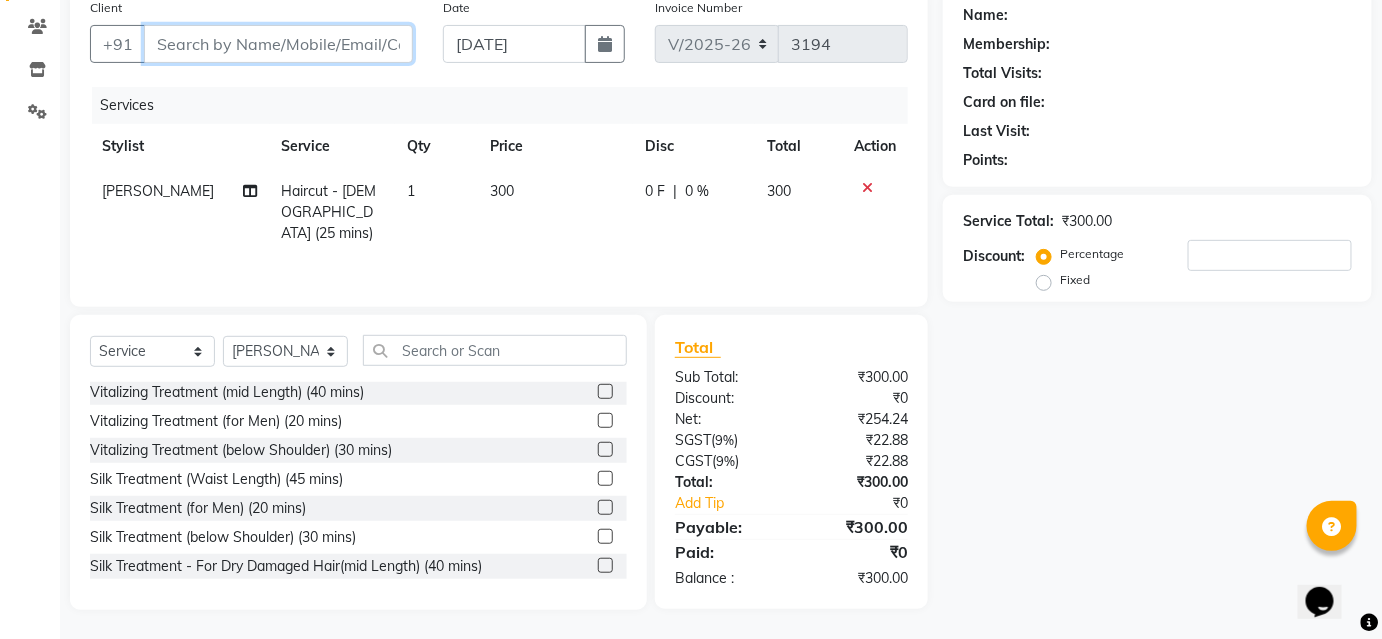 click on "Client" at bounding box center (278, 44) 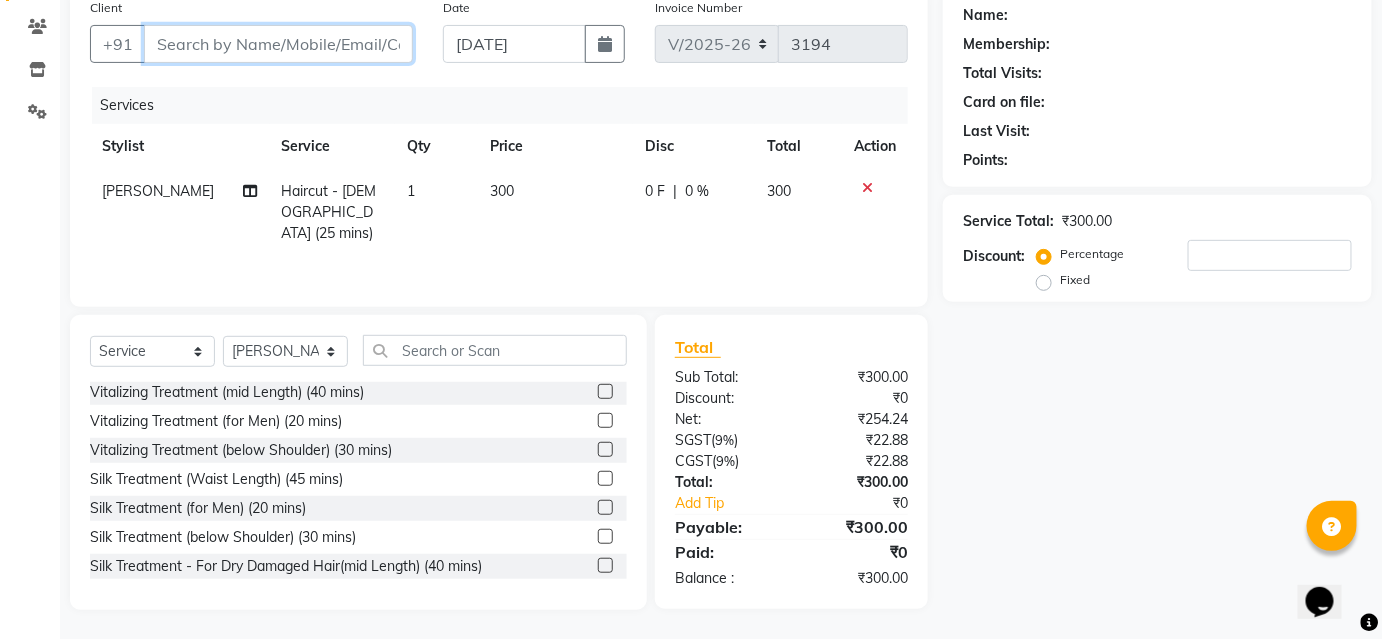 type on "9" 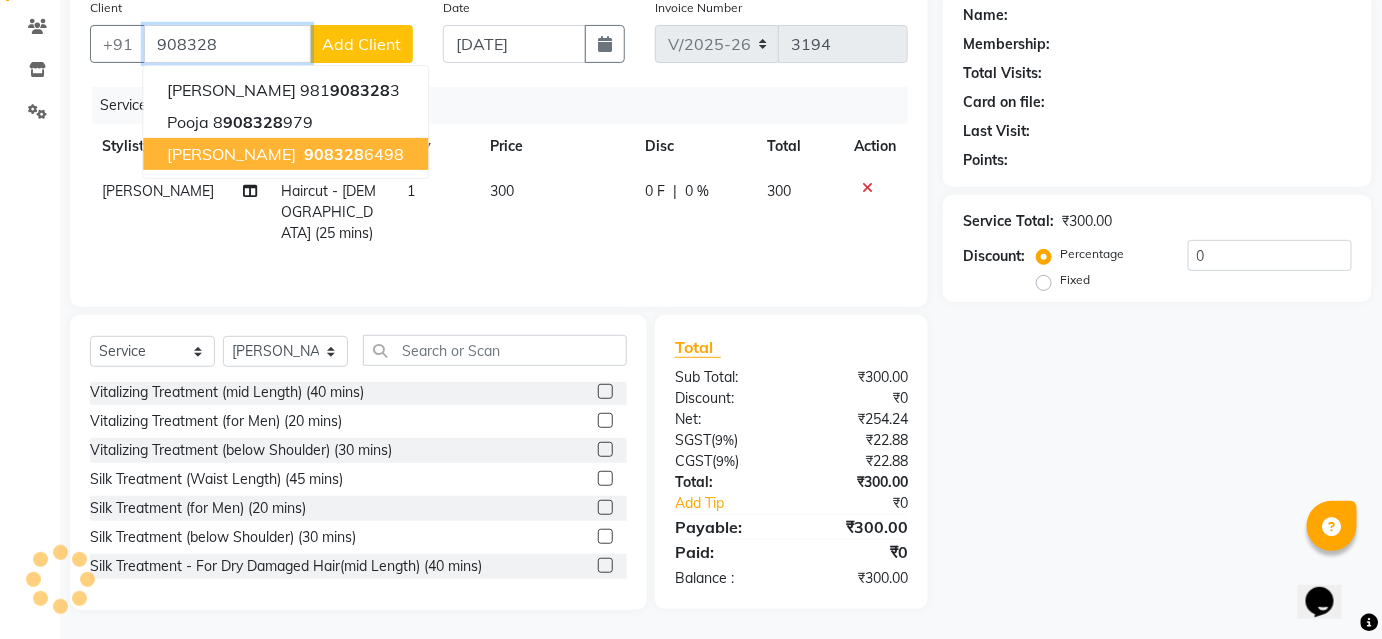 click on "908328 6498" at bounding box center (352, 154) 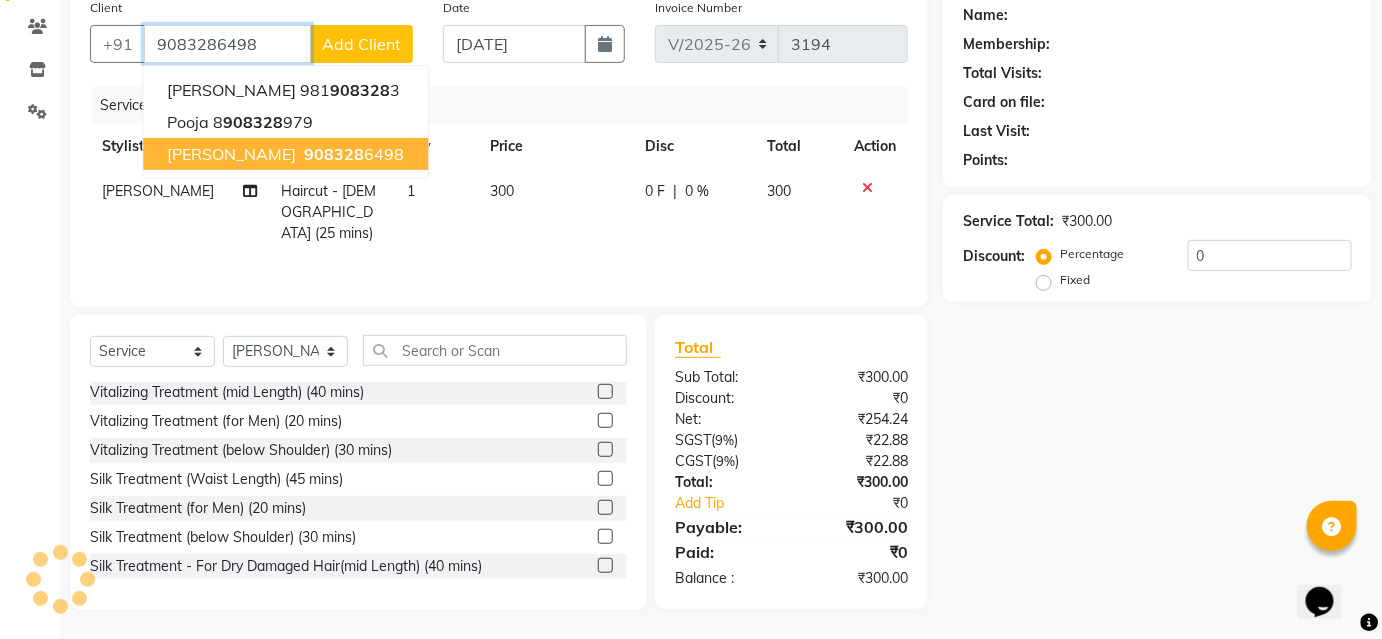 type on "9083286498" 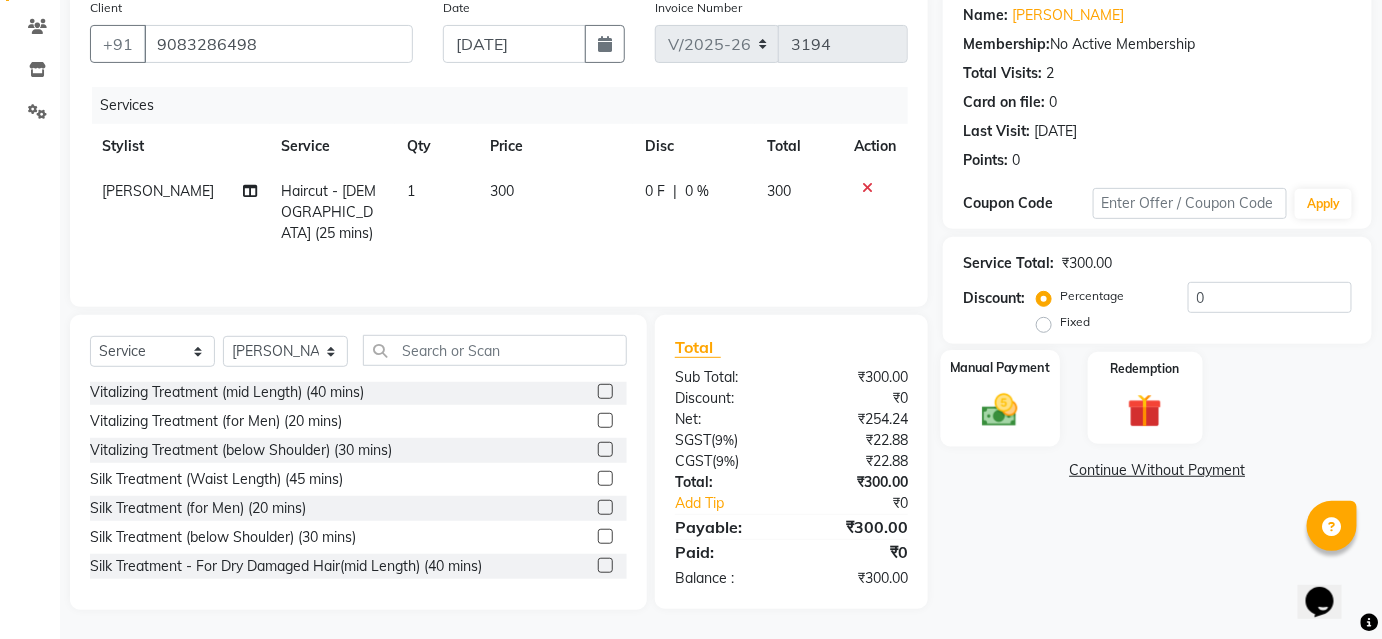 click 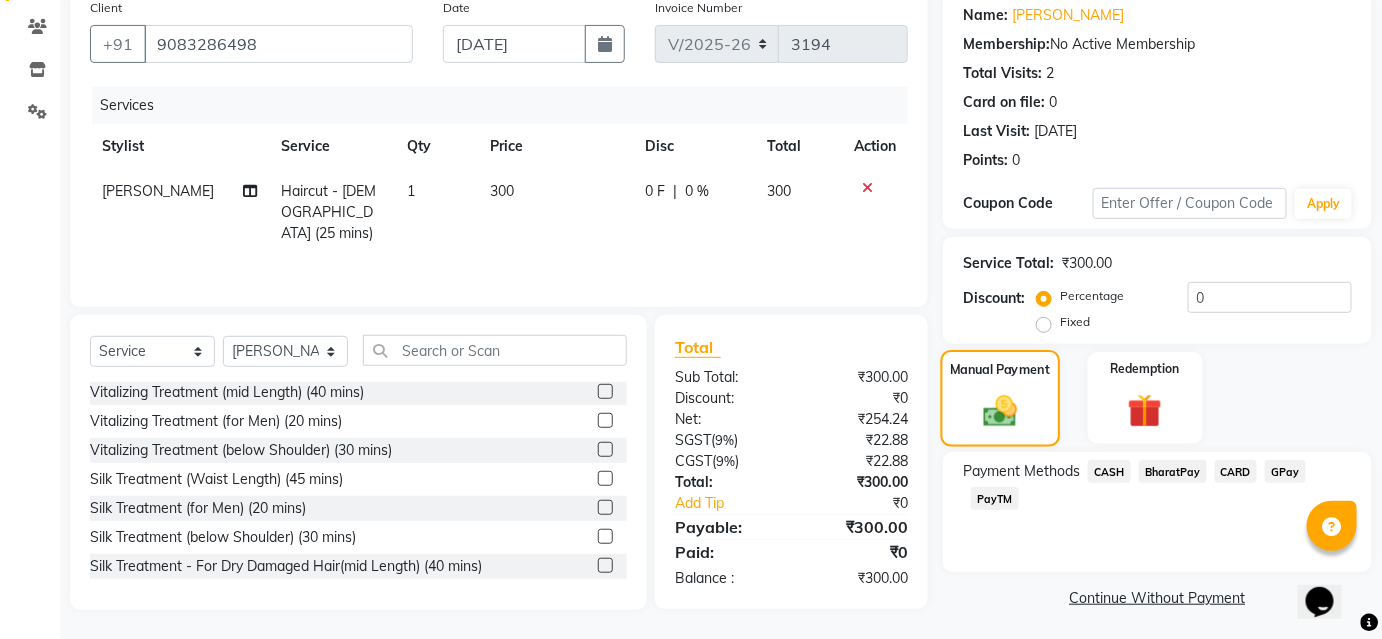 scroll, scrollTop: 164, scrollLeft: 0, axis: vertical 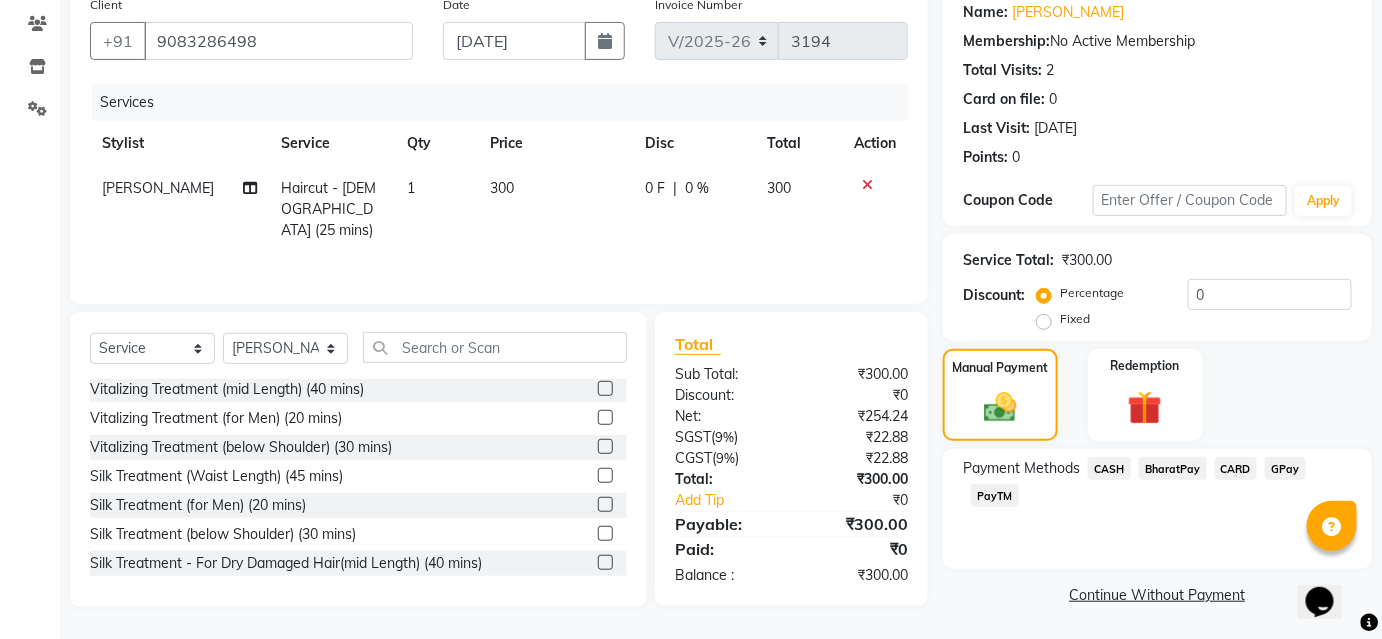 click on "BharatPay" 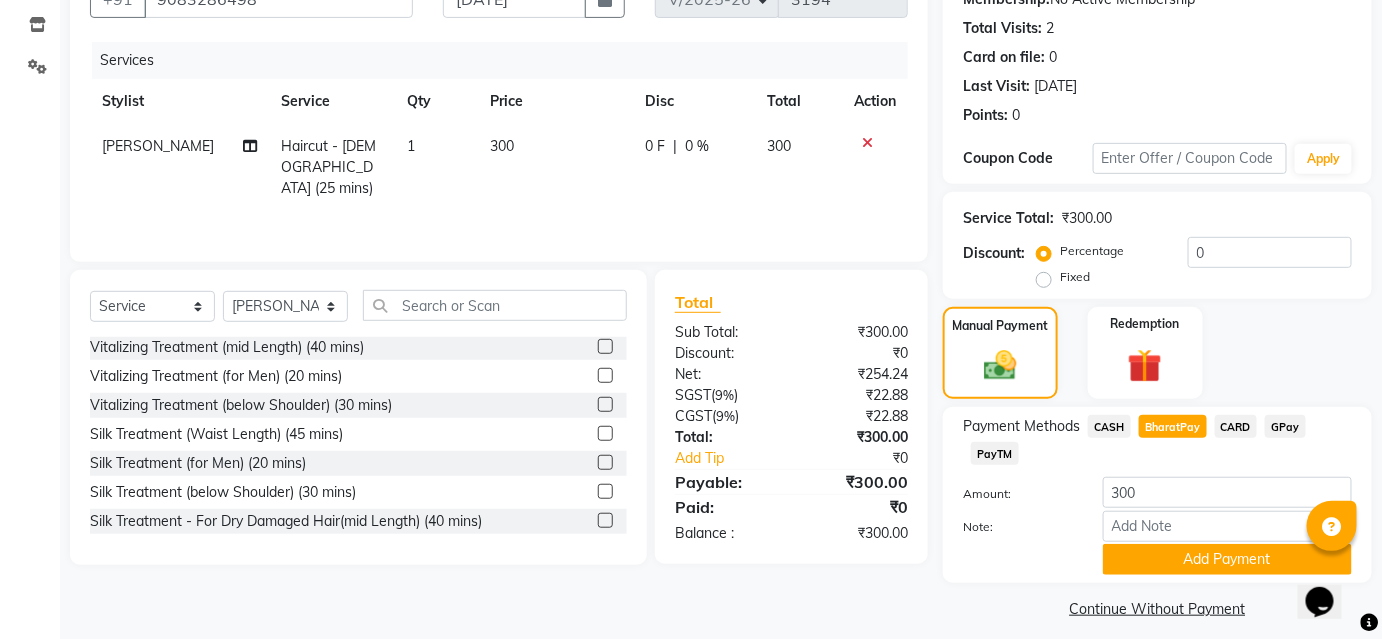 scroll, scrollTop: 220, scrollLeft: 0, axis: vertical 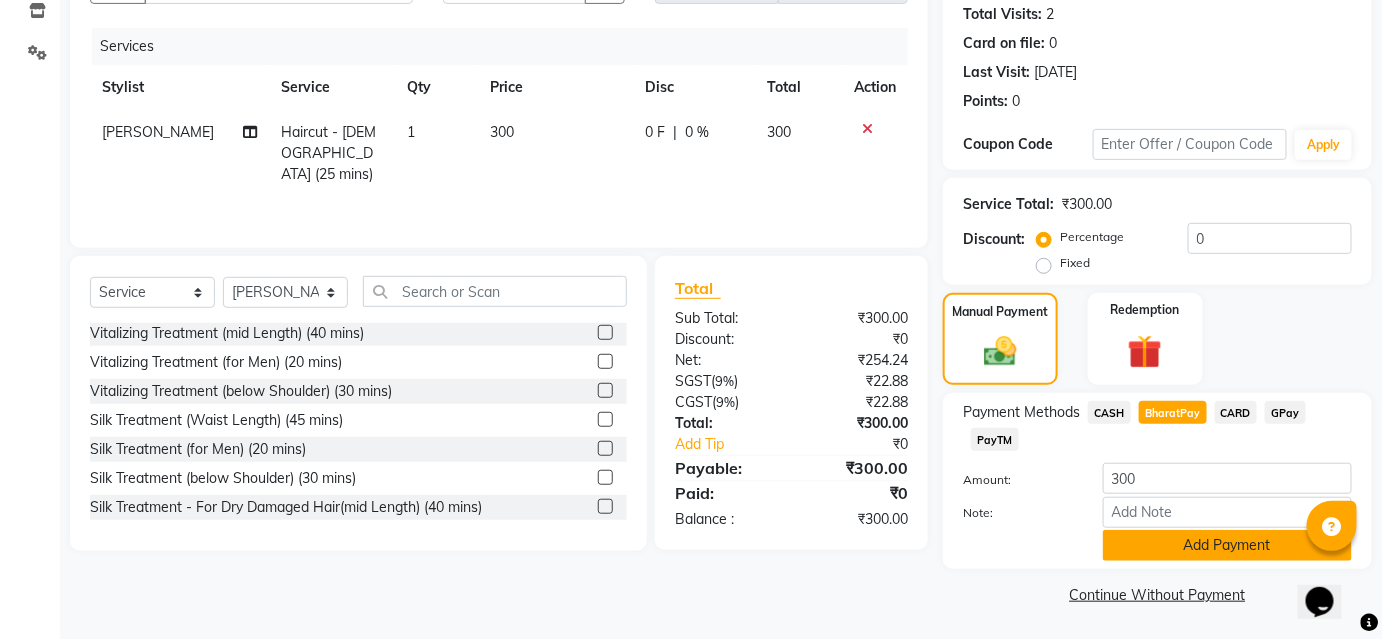 click on "Add Payment" 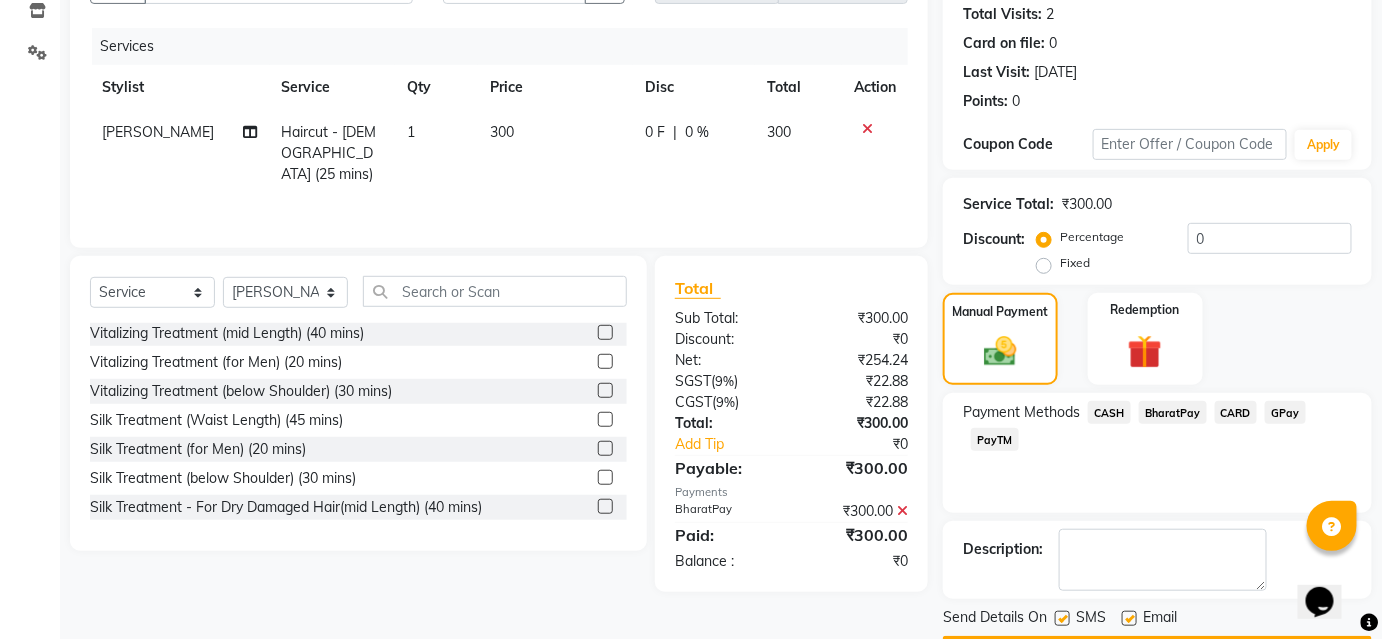 scroll, scrollTop: 276, scrollLeft: 0, axis: vertical 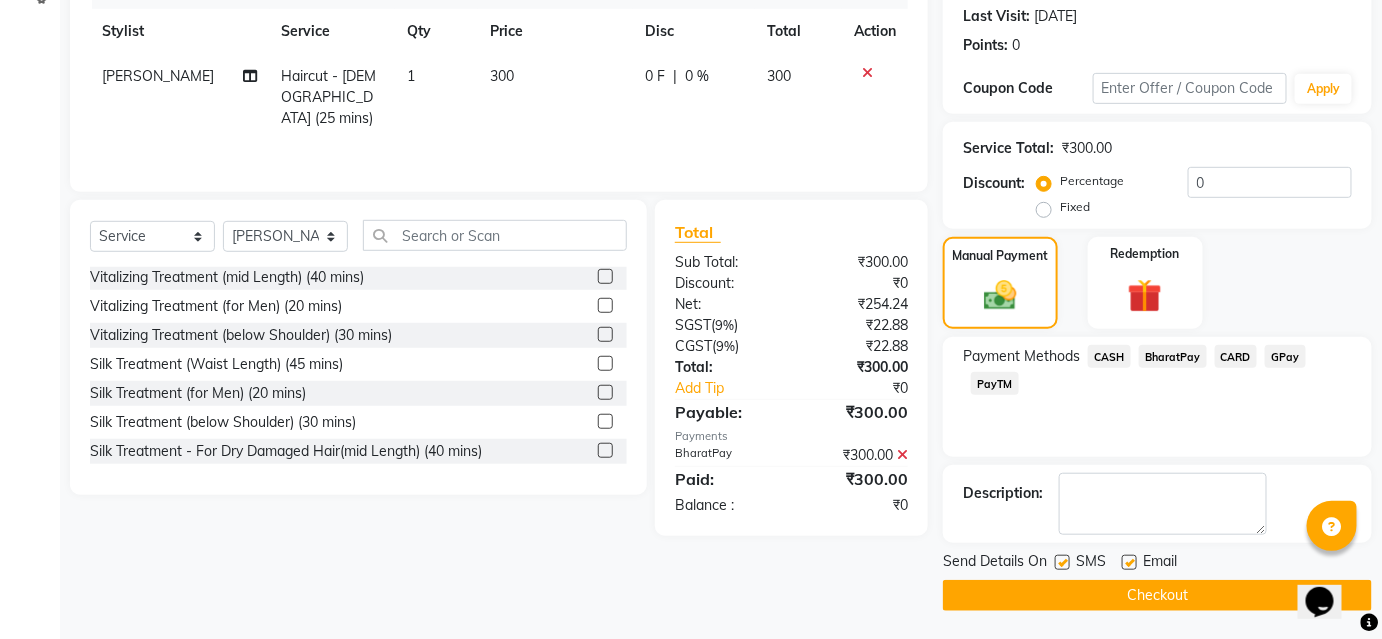 click on "Checkout" 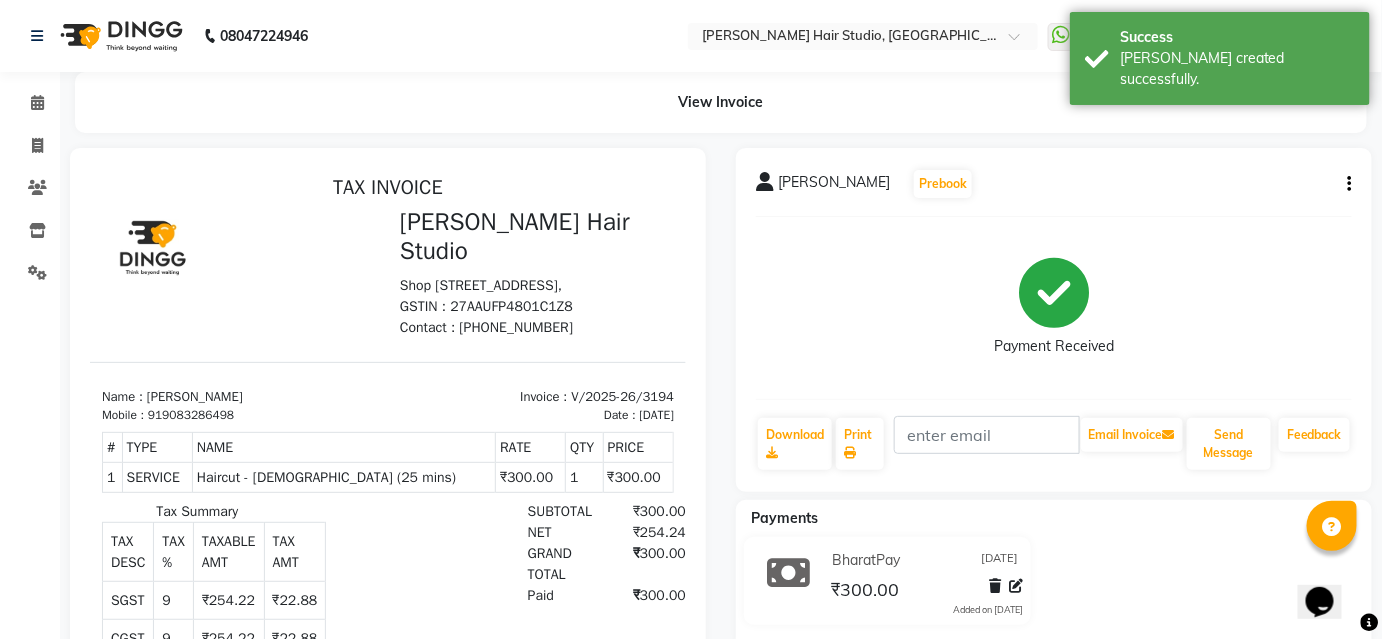 scroll, scrollTop: 0, scrollLeft: 0, axis: both 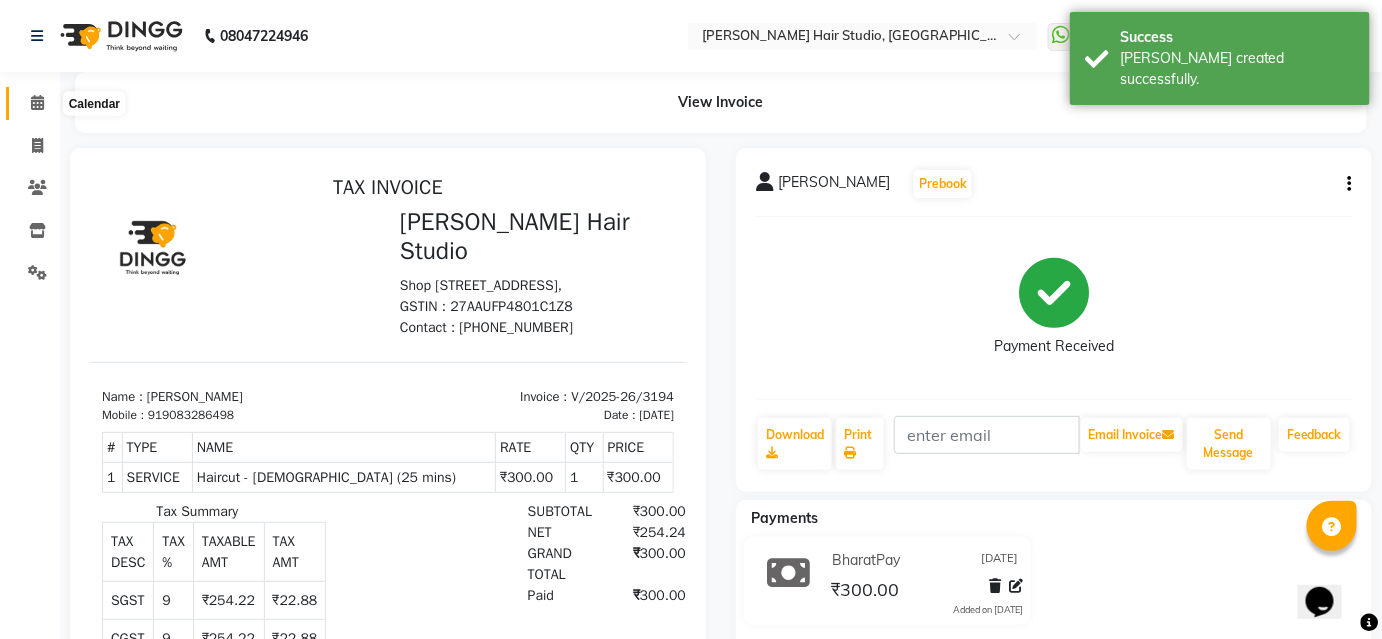 click 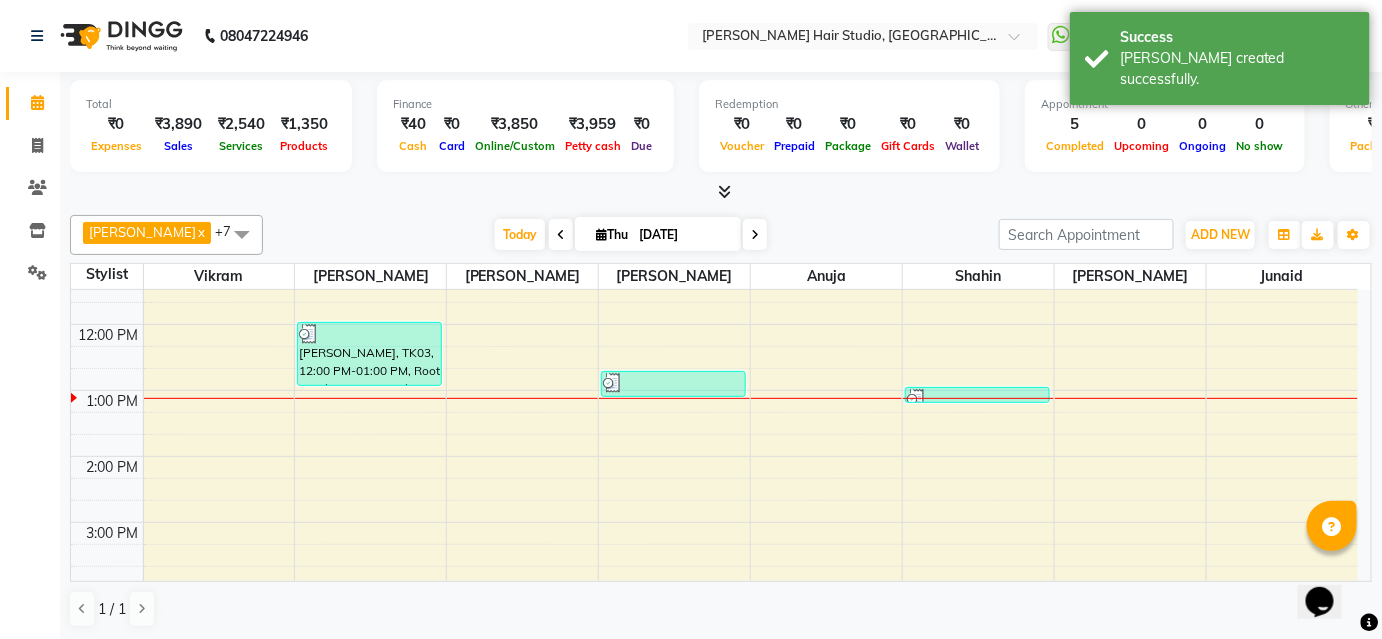 scroll, scrollTop: 181, scrollLeft: 0, axis: vertical 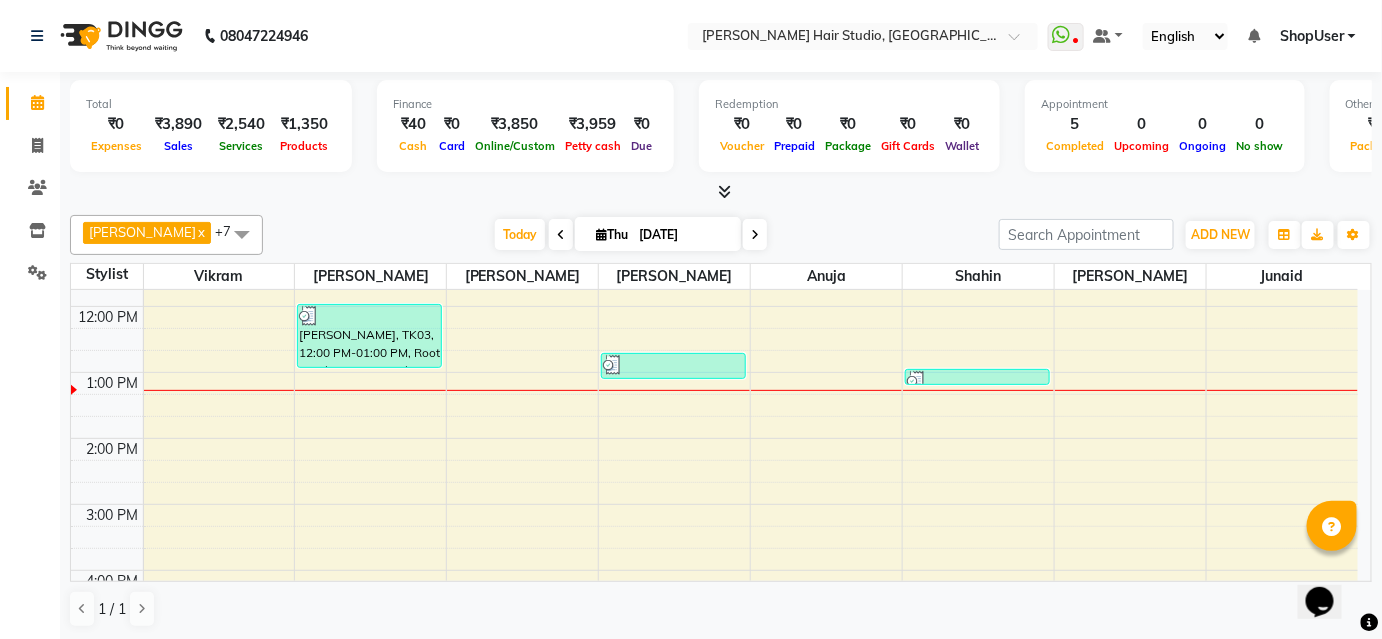 click at bounding box center (755, 234) 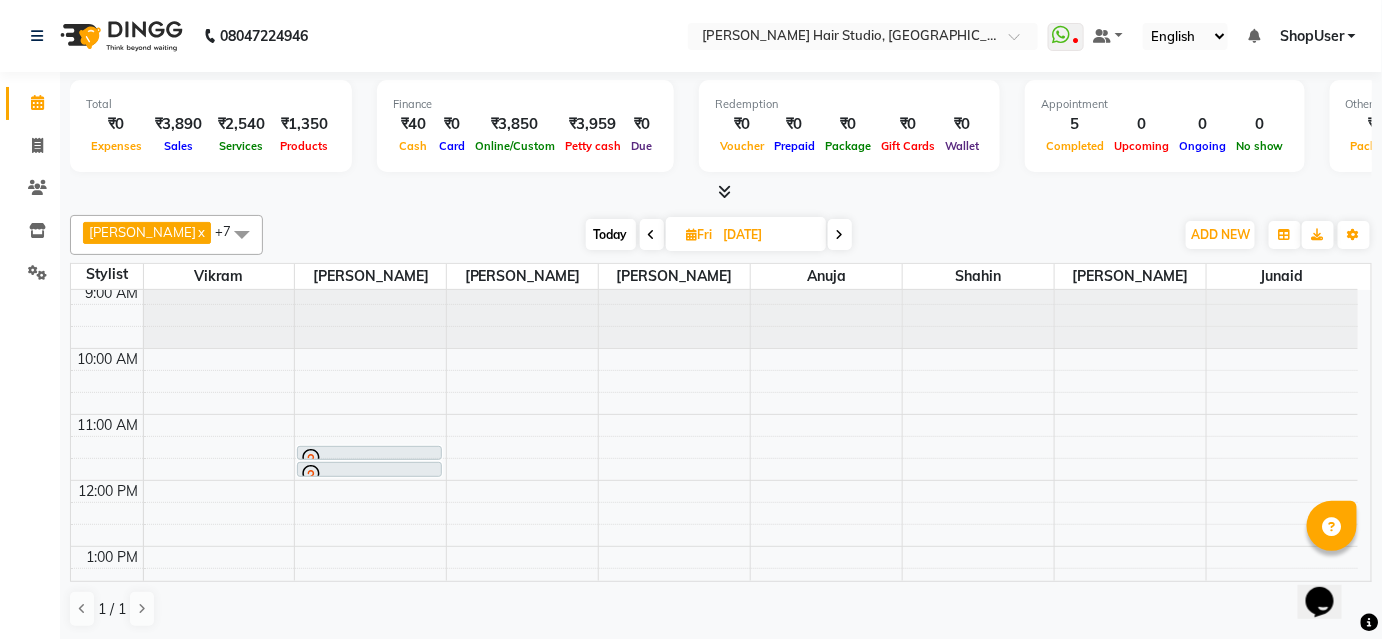 scroll, scrollTop: 0, scrollLeft: 0, axis: both 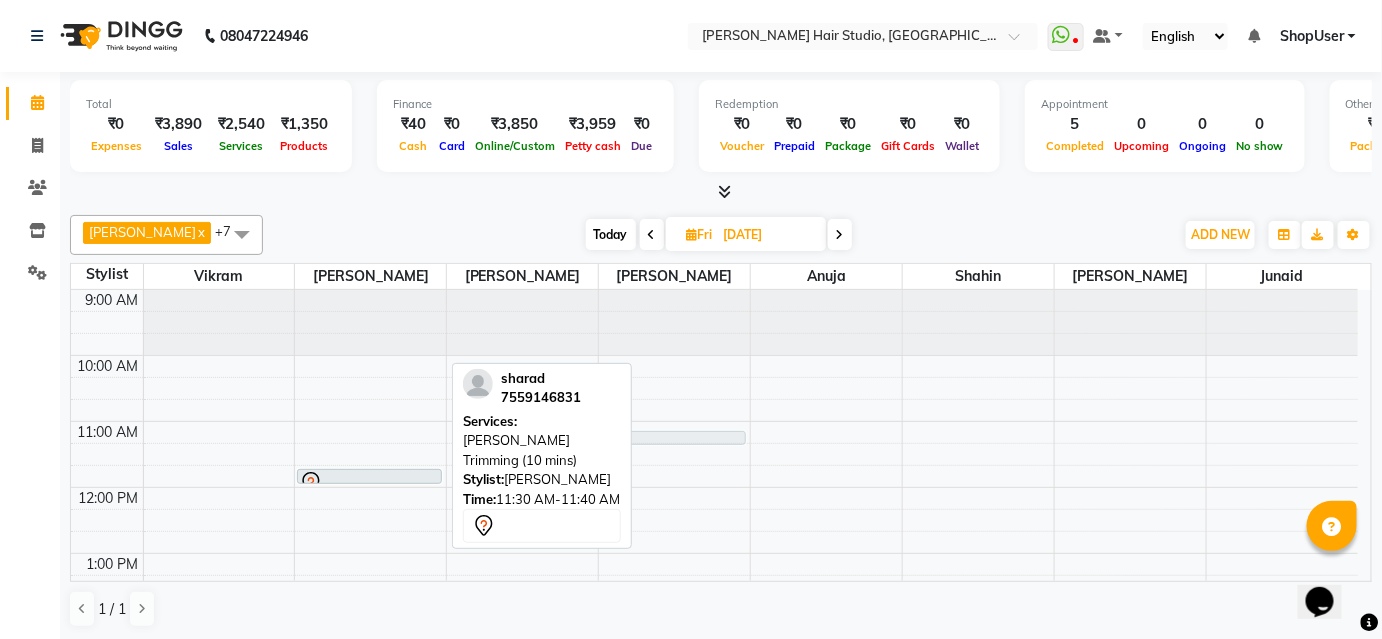 drag, startPoint x: 397, startPoint y: 459, endPoint x: 671, endPoint y: 442, distance: 274.52686 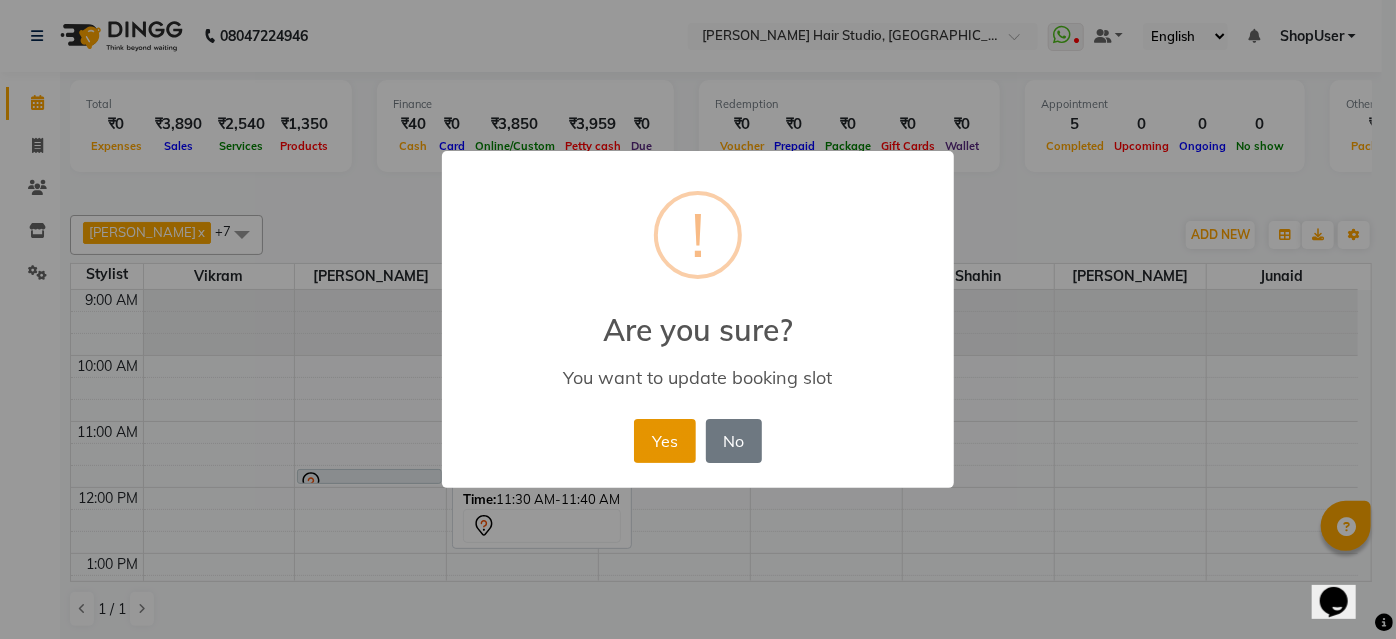 click on "Yes" at bounding box center [664, 441] 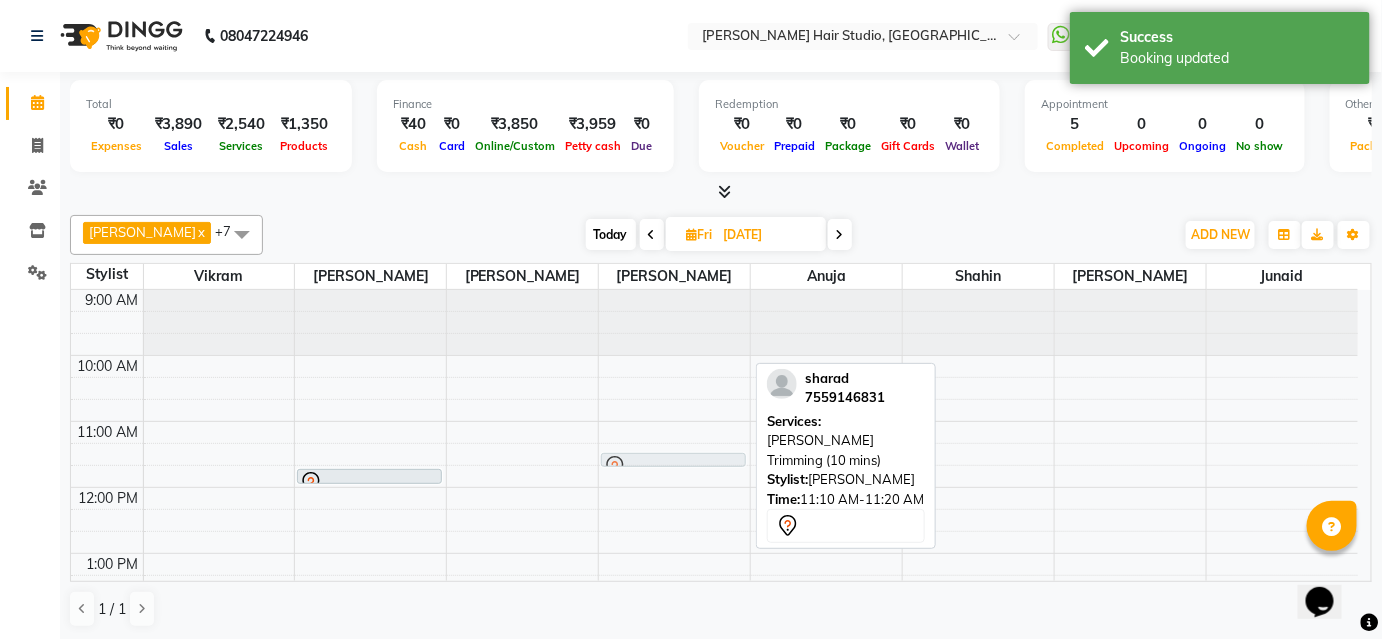 click on "9:00 AM 10:00 AM 11:00 AM 12:00 PM 1:00 PM 2:00 PM 3:00 PM 4:00 PM 5:00 PM 6:00 PM 7:00 PM 8:00 PM 9:00 PM 10:00 PM             sharad, 11:45 AM-12:00 PM, Hair Wash (Women) (15 mins)             sharad, 11:10 AM-11:20 AM, Beard Trimming (10 mins)             sharad, 11:10 AM-11:20 AM, Beard Trimming (10 mins)" at bounding box center (714, 751) 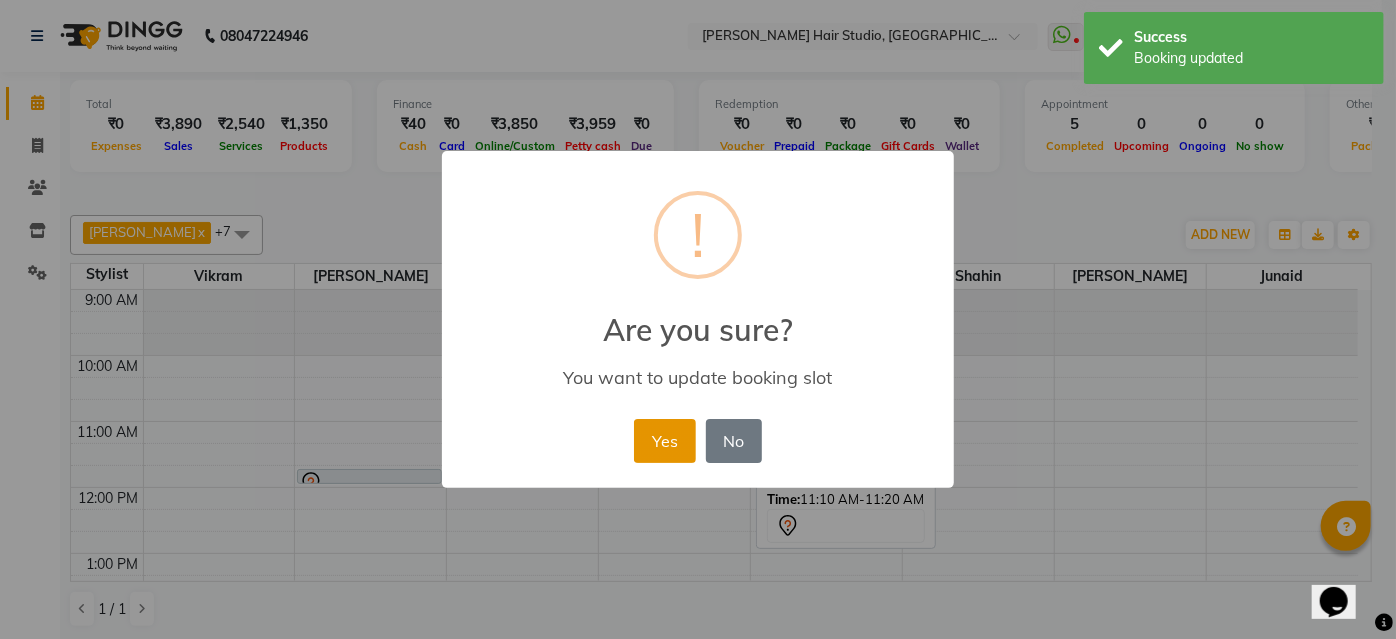 click on "Yes" at bounding box center [664, 441] 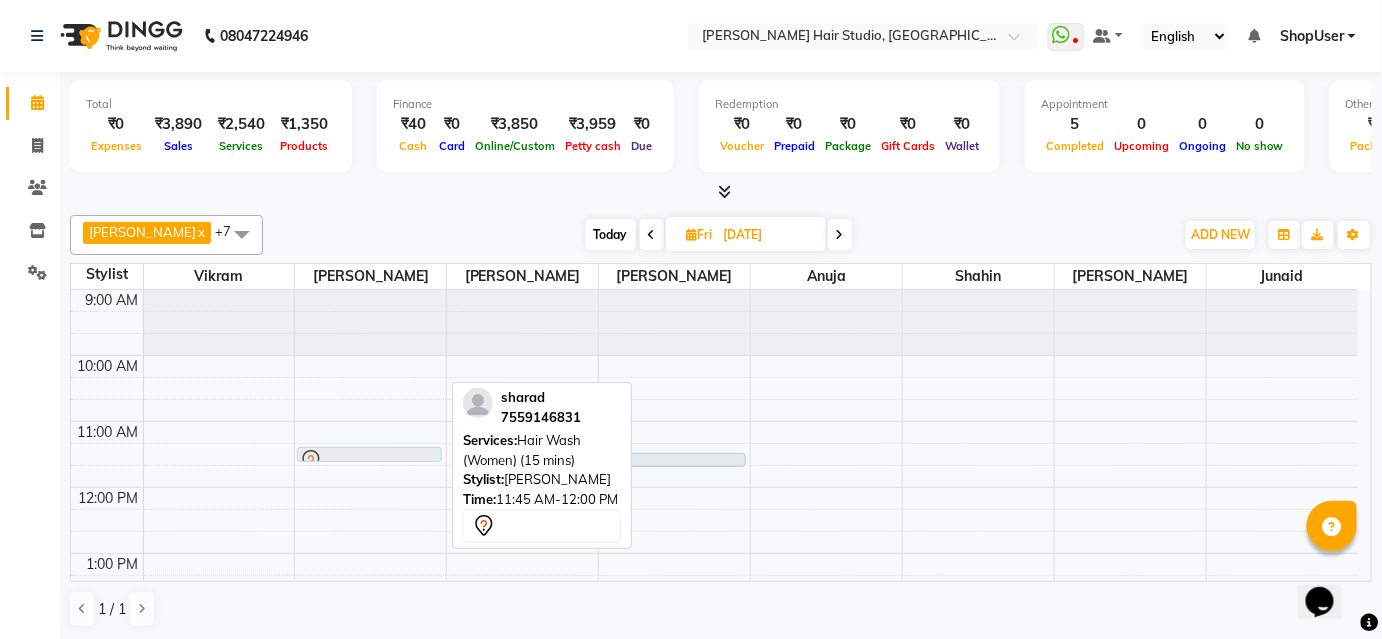 drag, startPoint x: 396, startPoint y: 471, endPoint x: 403, endPoint y: 453, distance: 19.313208 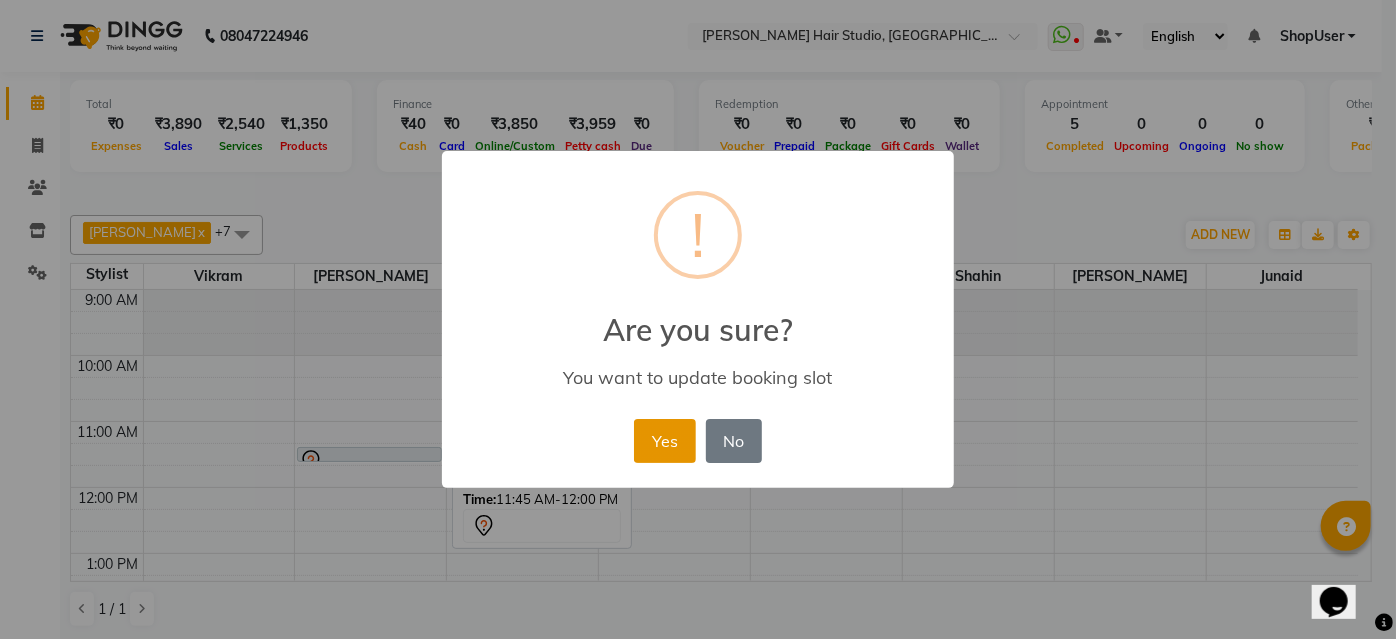 click on "Yes" at bounding box center (664, 441) 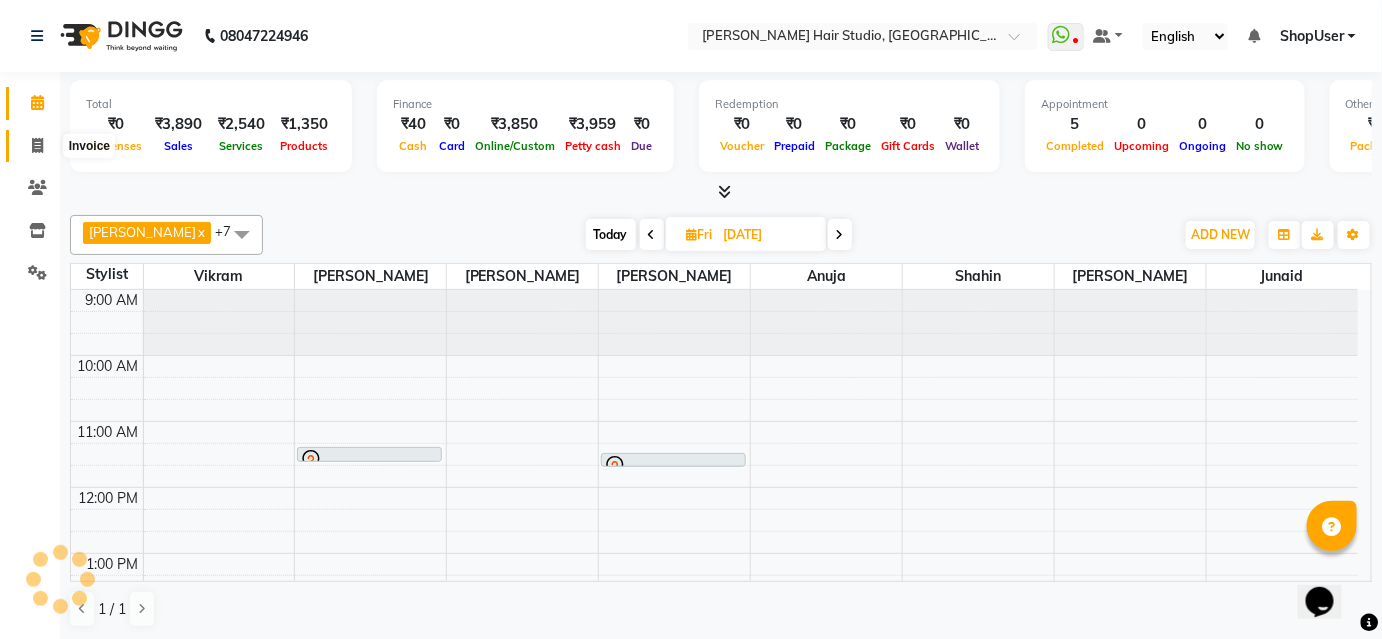click 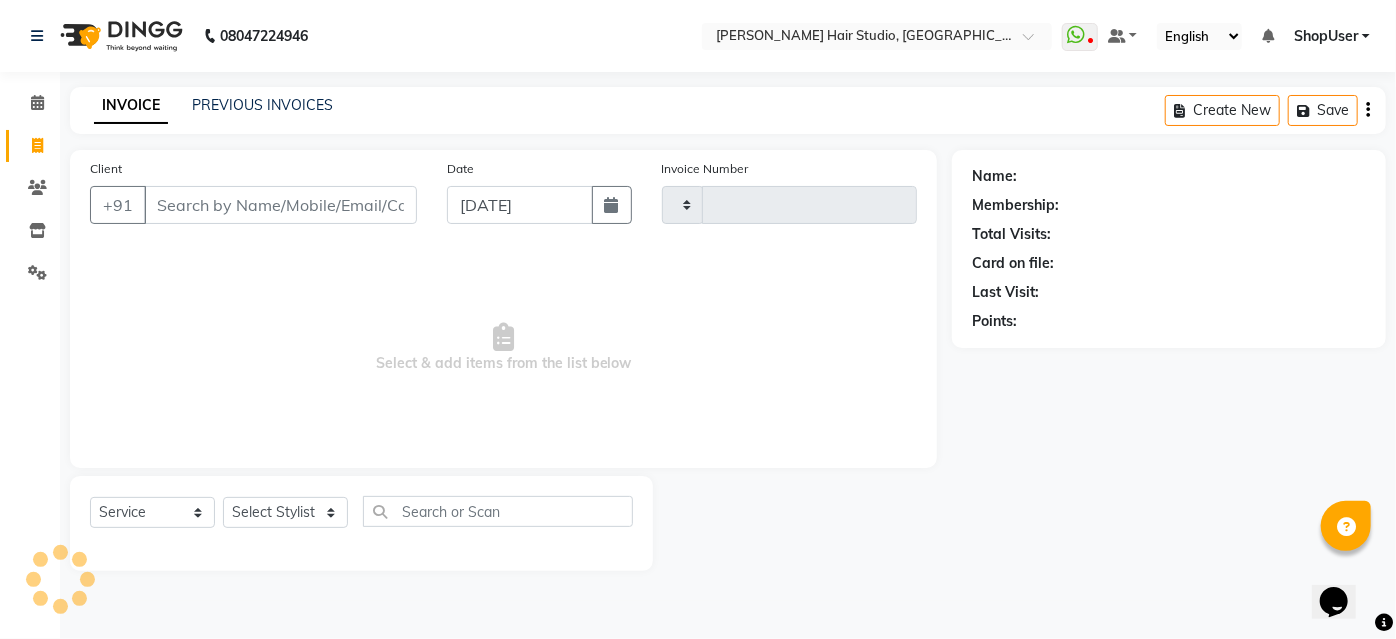click on "Select  Service  Product  Membership  Package Voucher Prepaid Gift Card  Select Stylist" 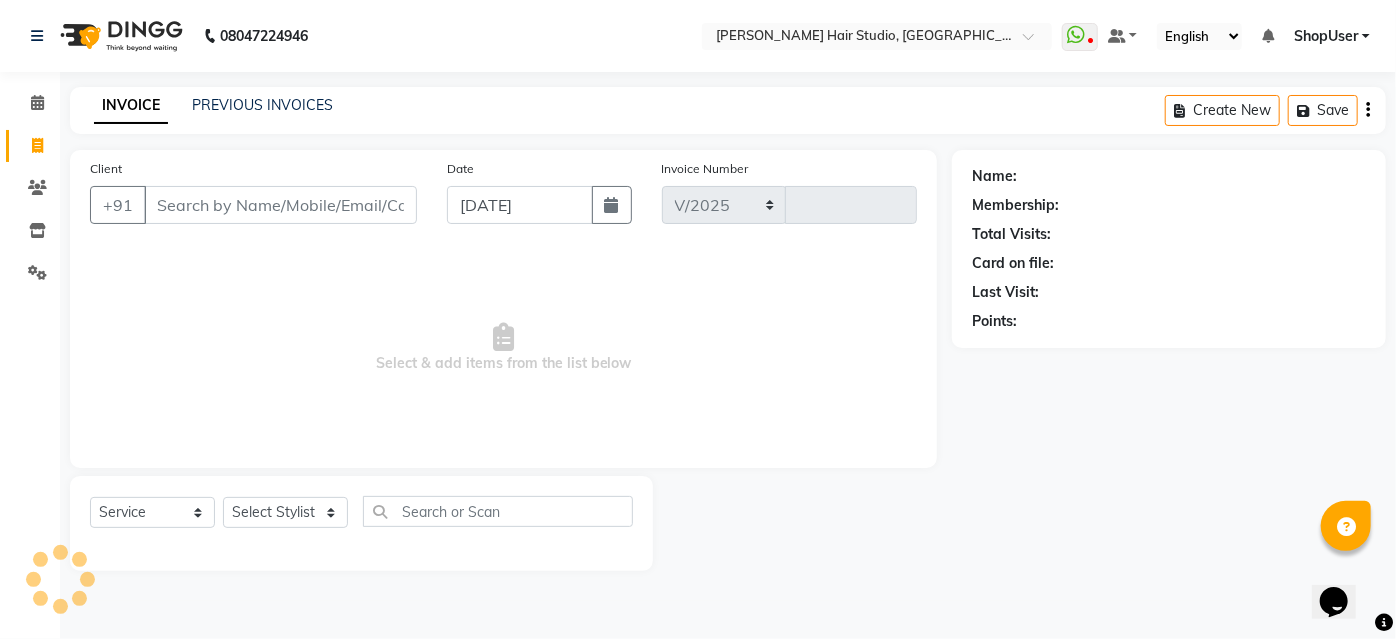 select on "627" 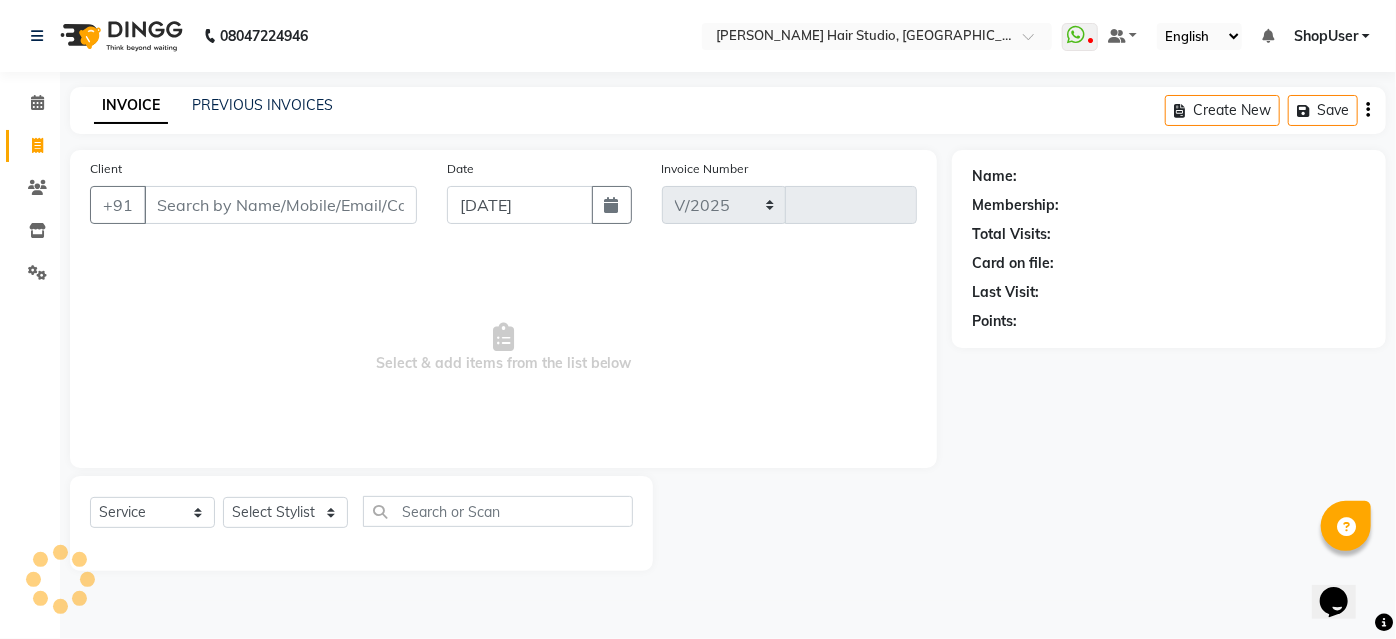 type on "3195" 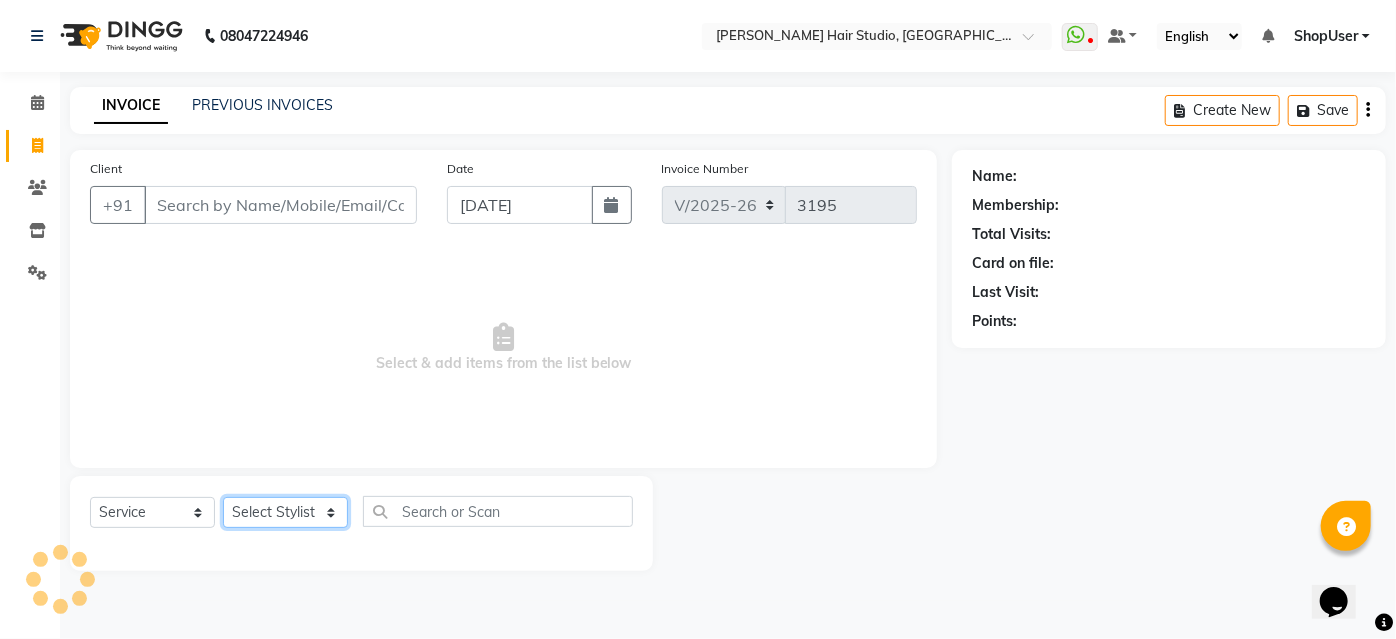 click on "Select Stylist" 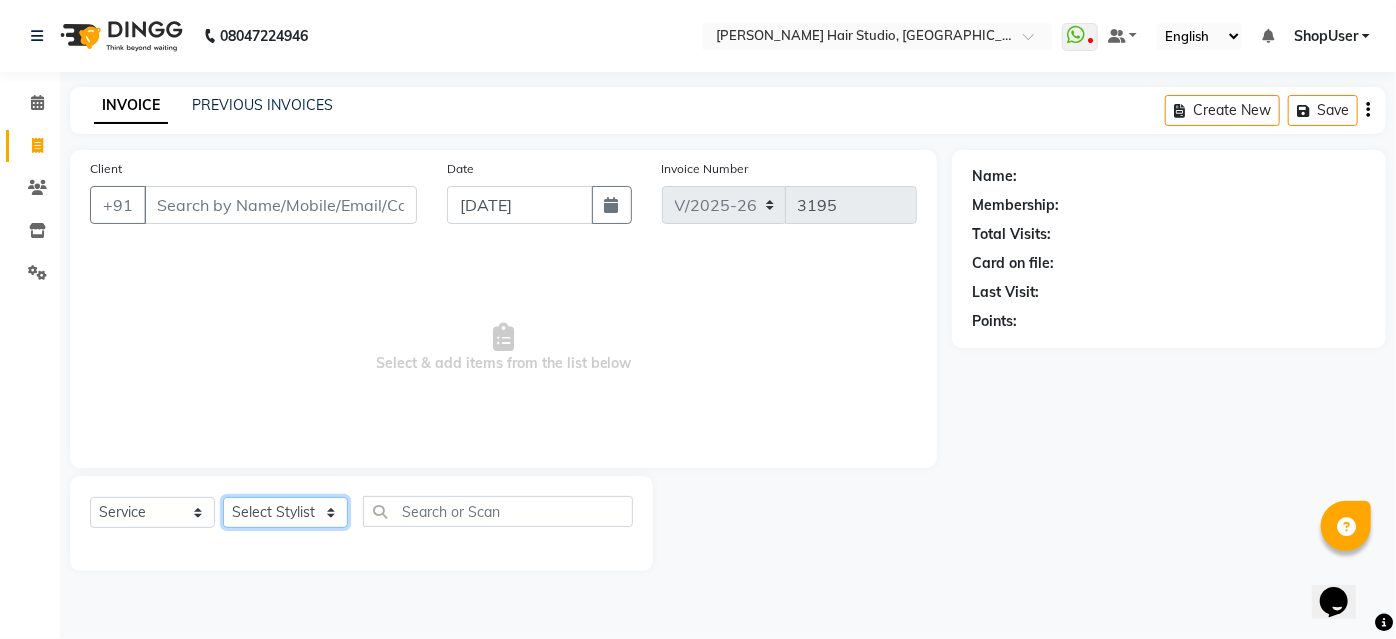 select on "51893" 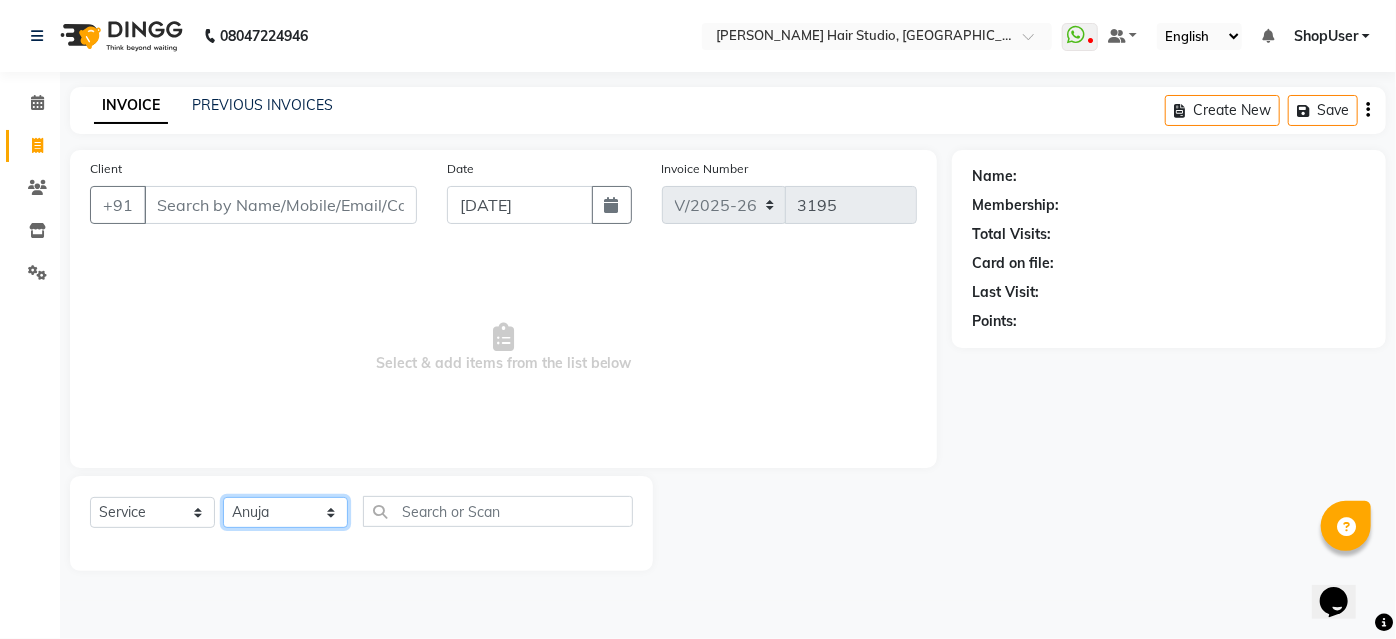 click on "Select Stylist [PERSON_NAME] [PERSON_NAME] Avinash [PERSON_NAME] [PERSON_NAME] Pawan Krishna [PERSON_NAME] [PERSON_NAME] ShopUser [PERSON_NAME] [PERSON_NAME]" 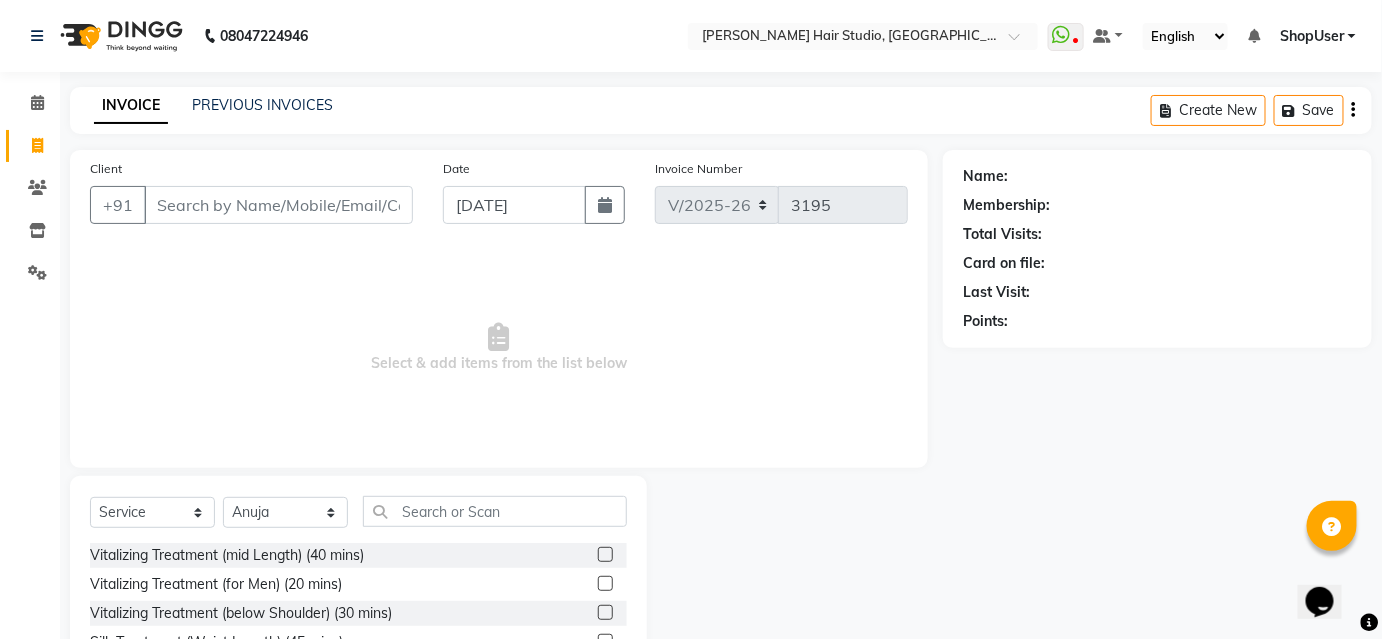click on "Select  Service  Product  Membership  Package Voucher Prepaid Gift Card  Select Stylist Ajinkya Anuja Arunesh Avinash Junaid Mohammad Naushad Ali Pawan Krishna Rishabh Rushikesh Sakshi Shahin ShopUser Shubham Sumit Vikram Vitalizing Treatment (mid Length) (40 mins)  Vitalizing Treatment (for Men) (20 mins)  Vitalizing Treatment (below Shoulder) (30 mins)  Silk Treatment (Waist Length) (45 mins)  Silk Treatment (for Men) (20 mins)  Silk Treatment (below Shoulder) (30 mins)  Silk Treatment - For Dry Damaged Hair(mid Length) (40 mins)  Scalp Clean Treatment (Waist Length) (45 mins)  Scalp Clean Treatment (Mid Length) (40 mins)  Scalp Clean Treatment (for Men) (20 mins)  Scalp Clean Treatment (below Shoulder) (30 mins)  Root Booster Treatment -for Anti Hair Fall And Strength(mid Length) (40 mins)  Root Booster Treatment (Waist Length) (45 mins)  Root Booster Treatment (for Men) (20 mins)  Root Booster Treatment (below Shoulder) (30 mins)  Oil Reflection Treatment (Waist Length) (45 mins)  Btx Treatment (45 mins)" 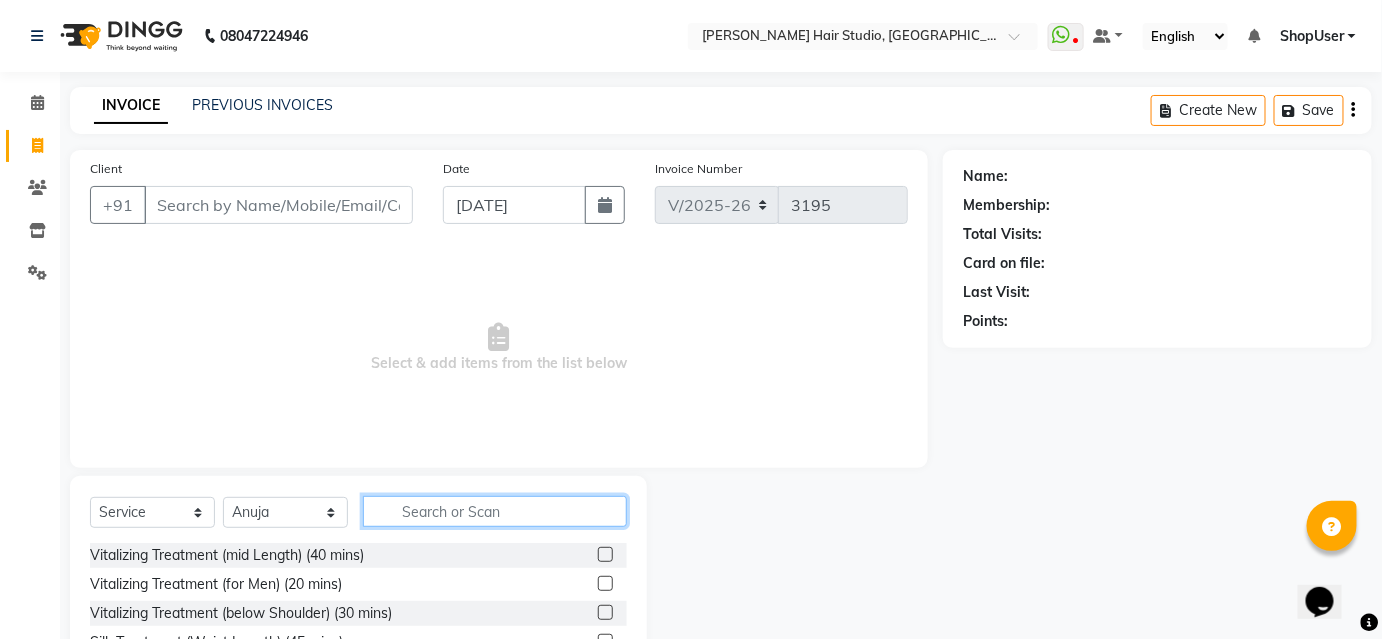 click 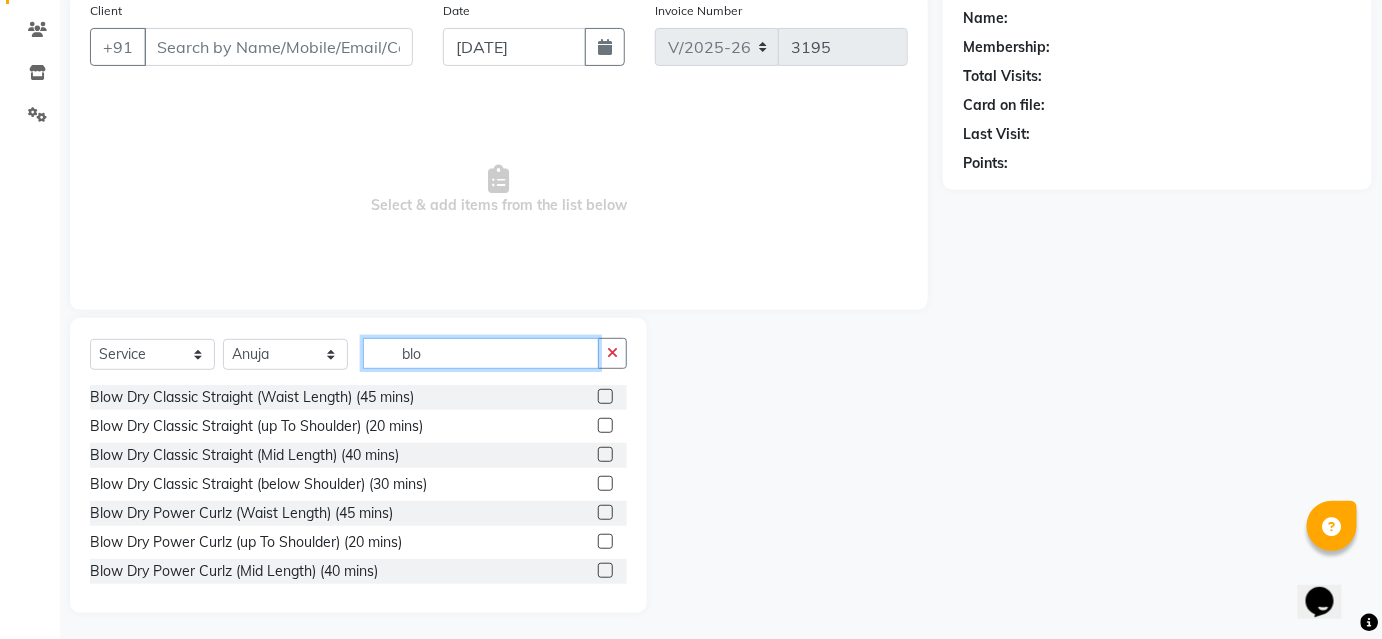 scroll, scrollTop: 161, scrollLeft: 0, axis: vertical 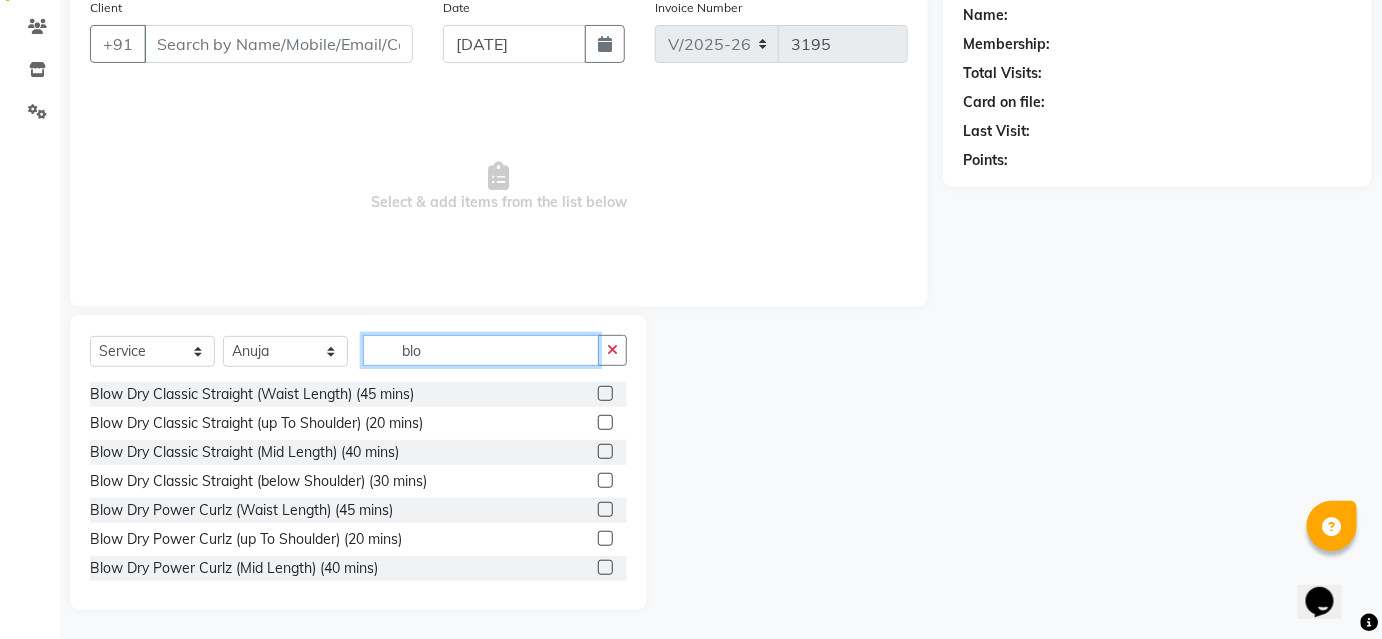 type on "blo" 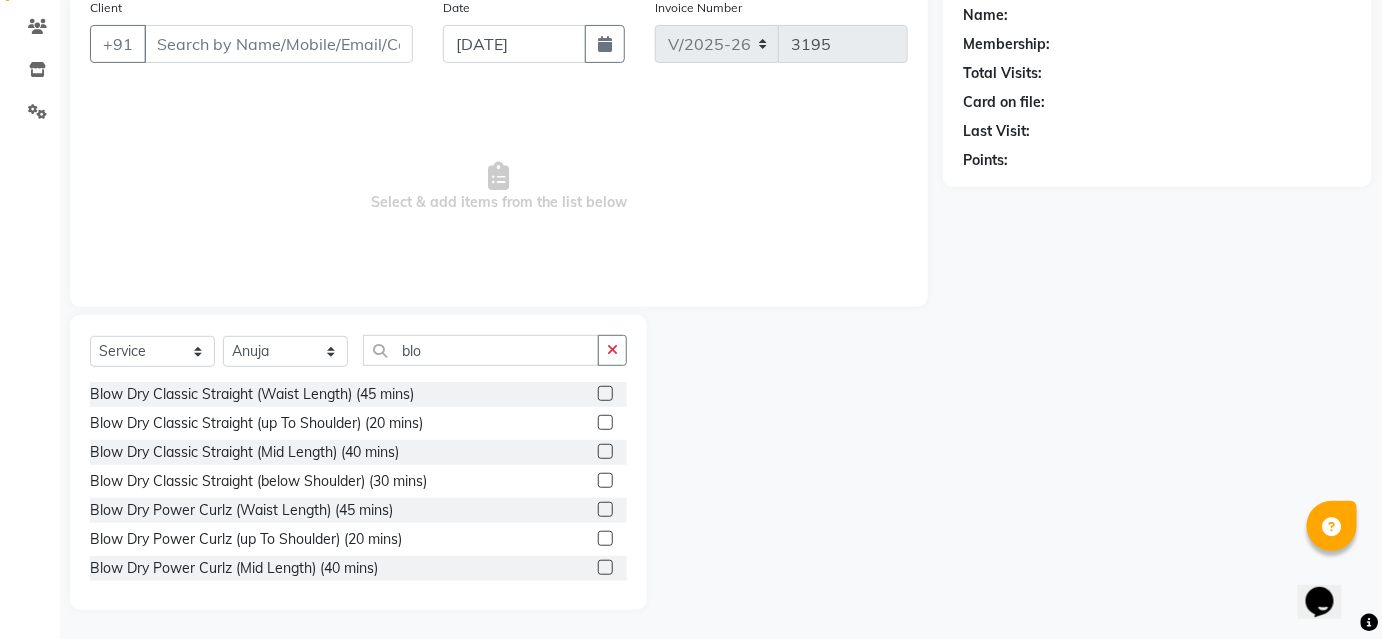click 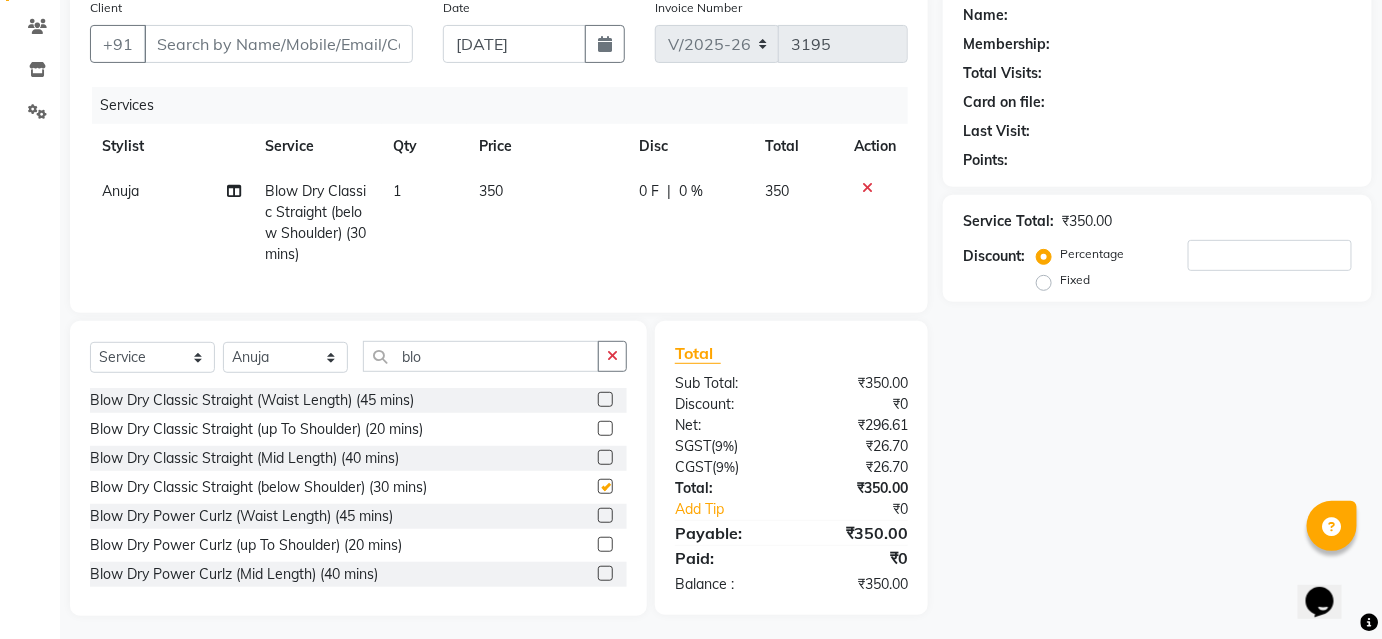 checkbox on "false" 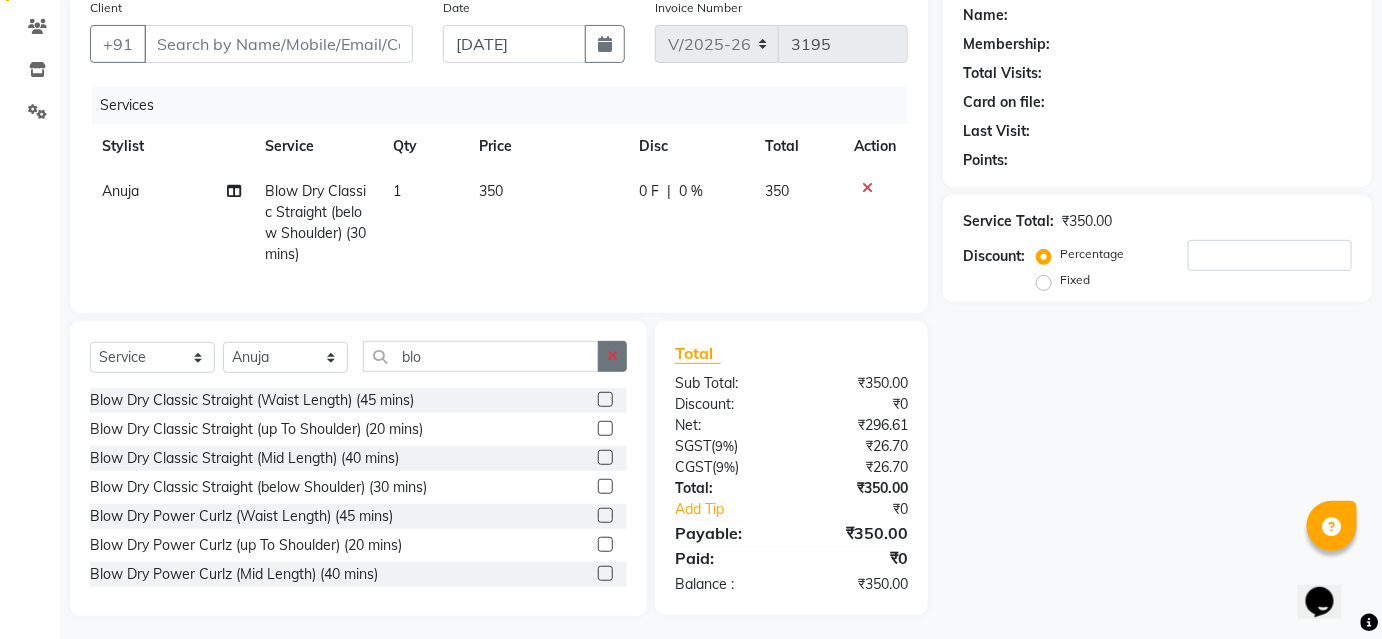 click 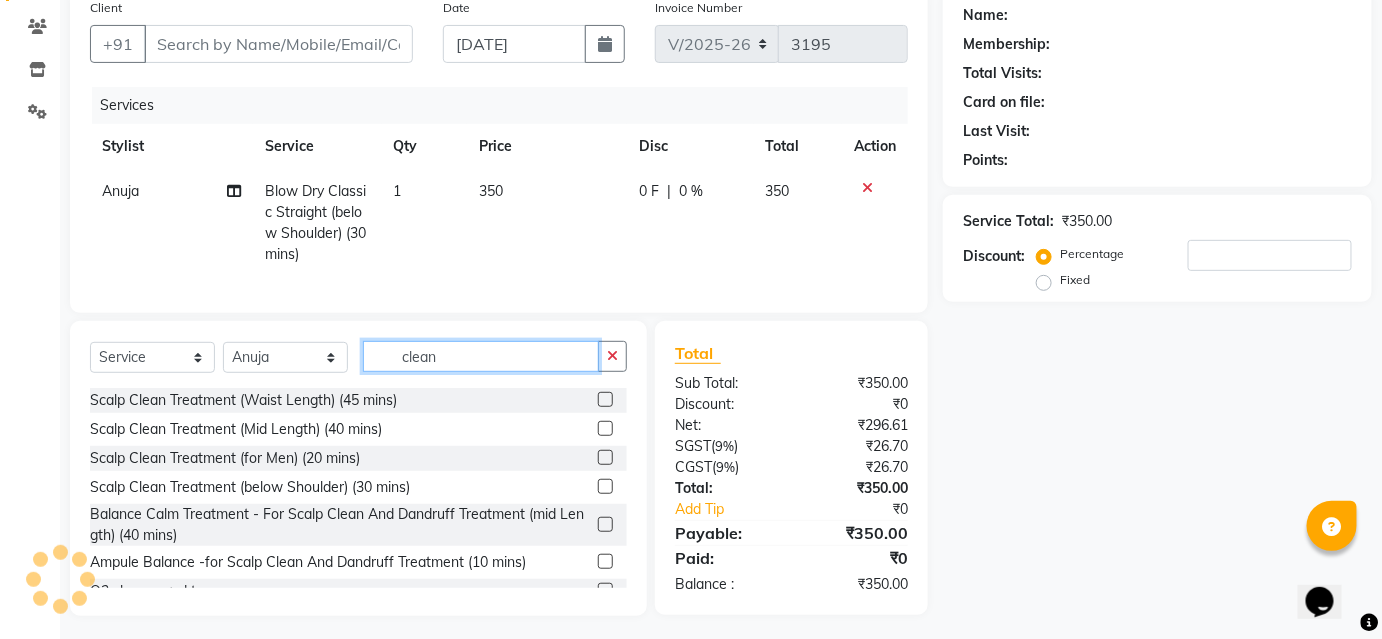 scroll, scrollTop: 181, scrollLeft: 0, axis: vertical 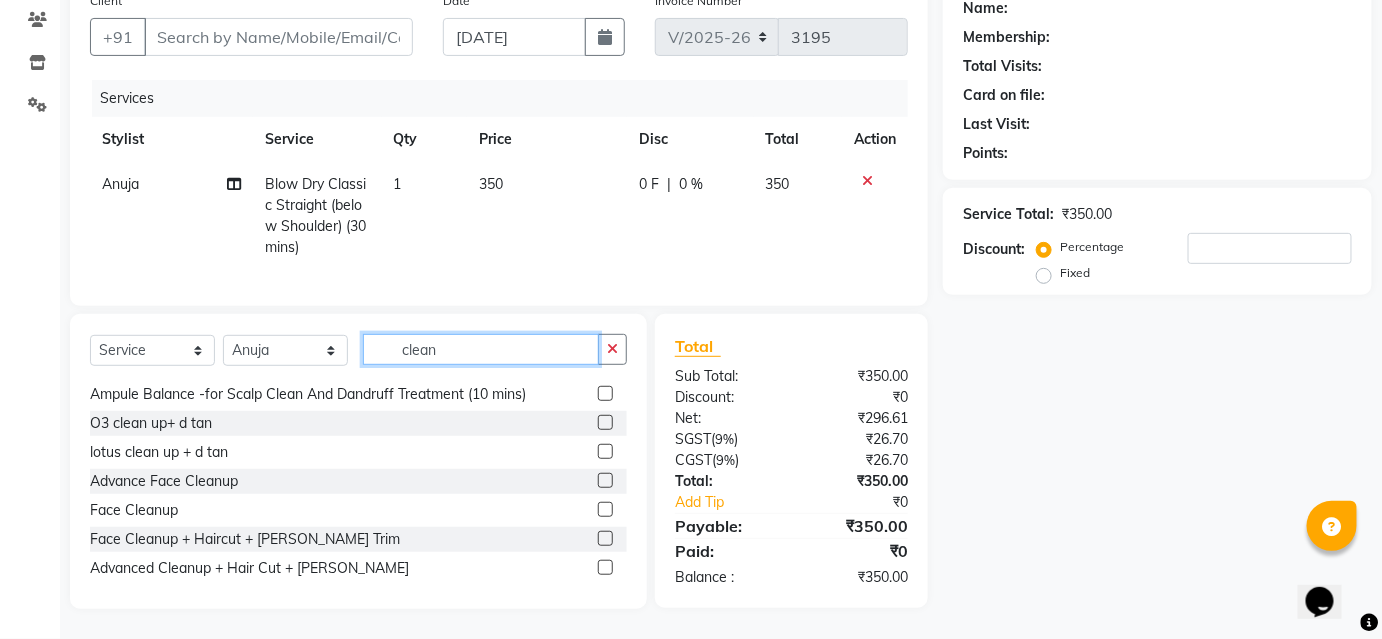 type on "clean" 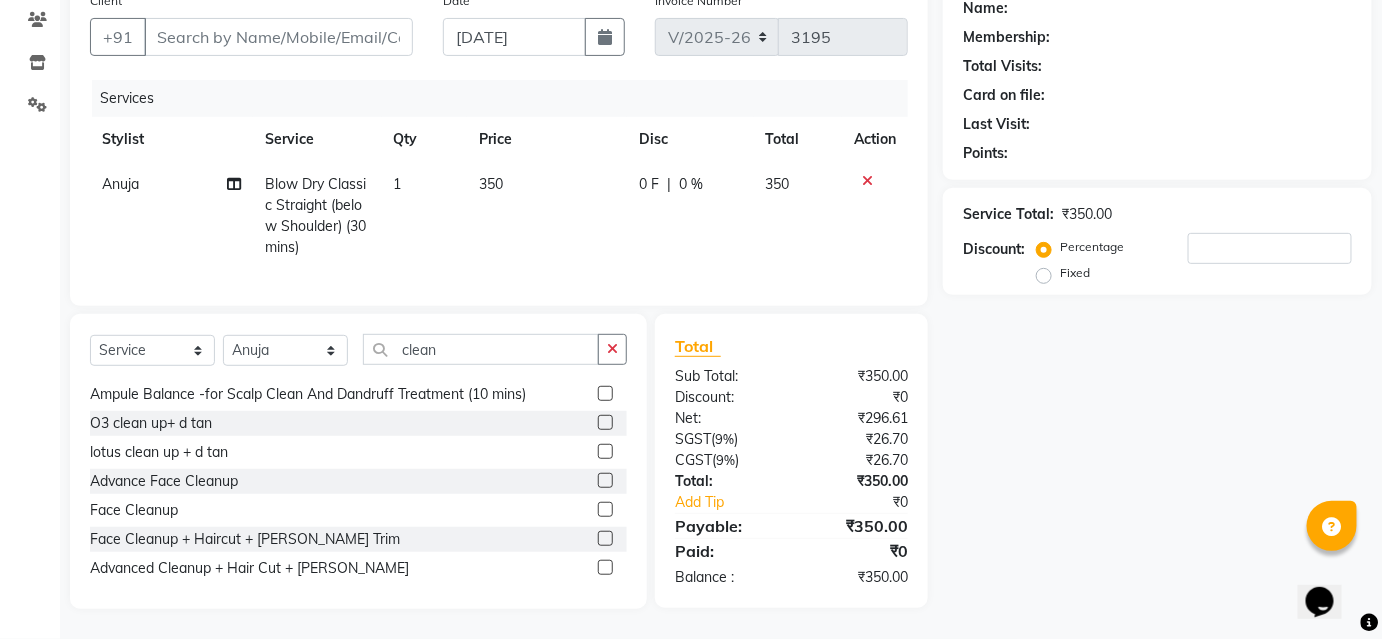 click 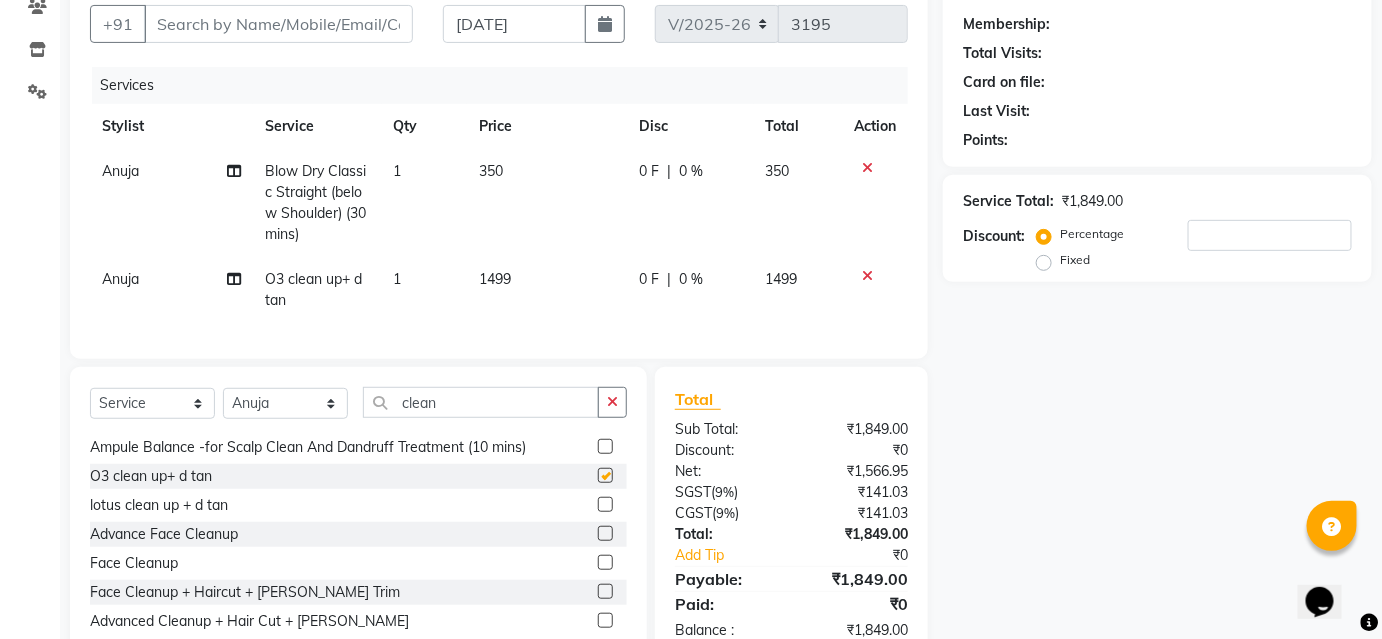 checkbox on "false" 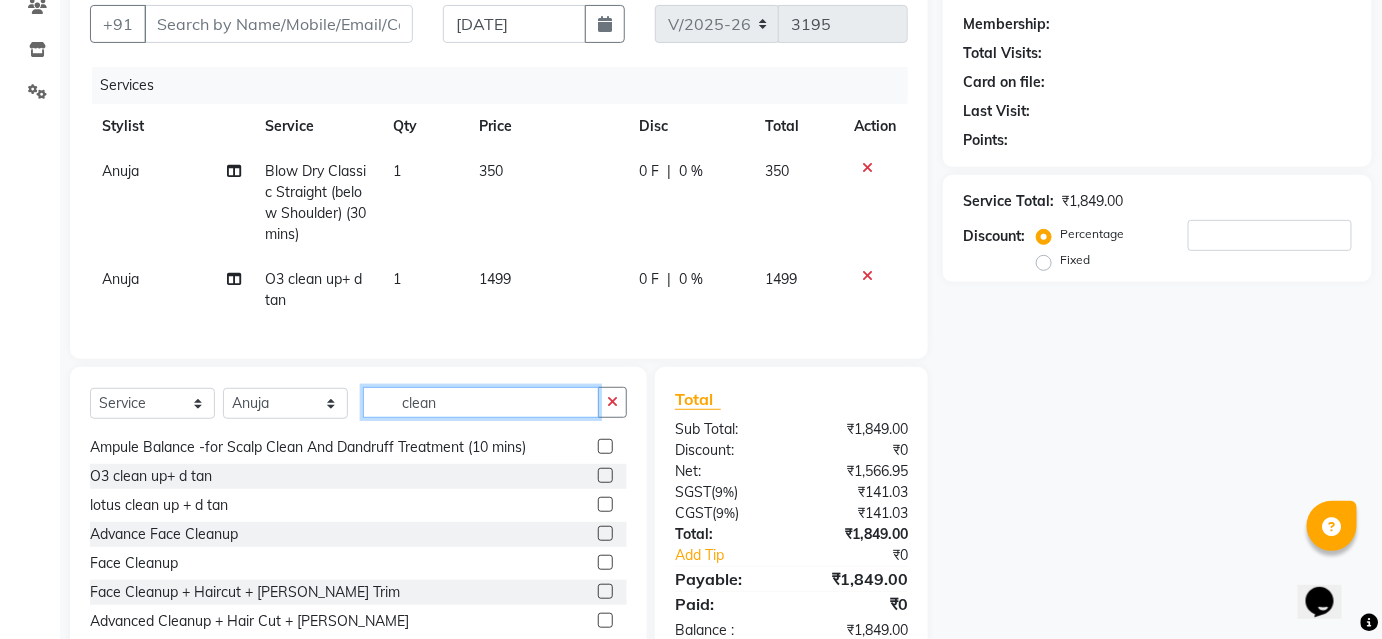 click on "clean" 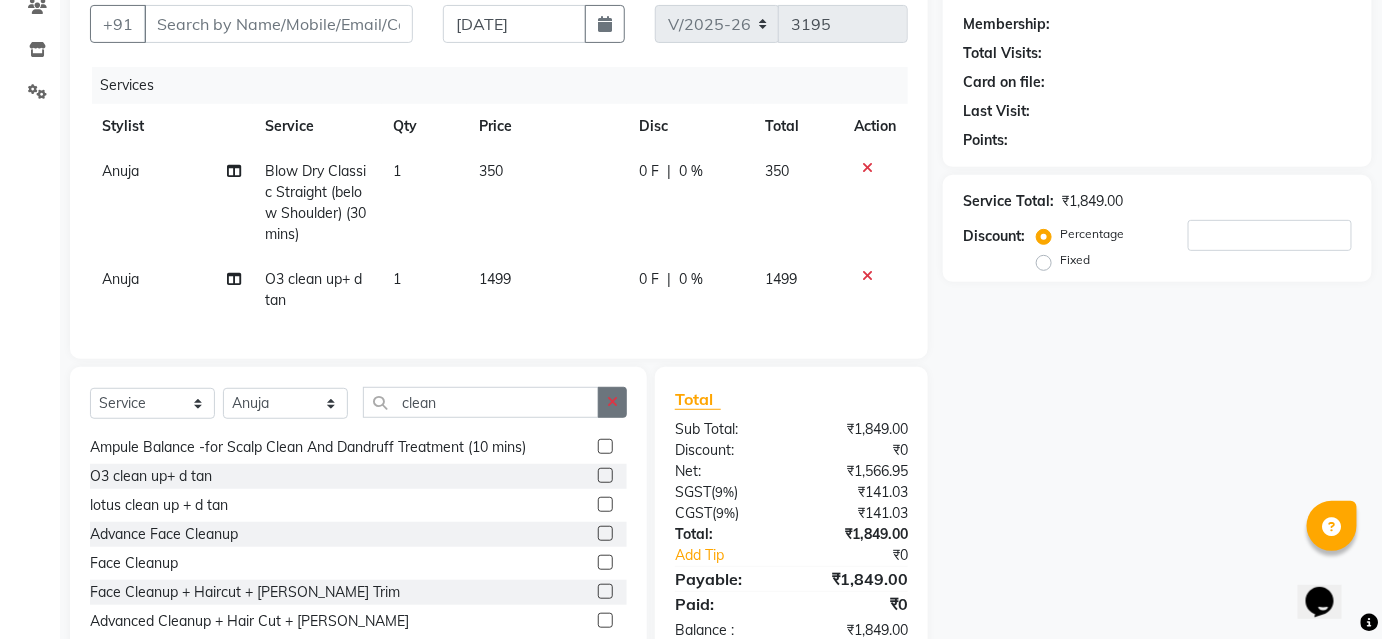 click 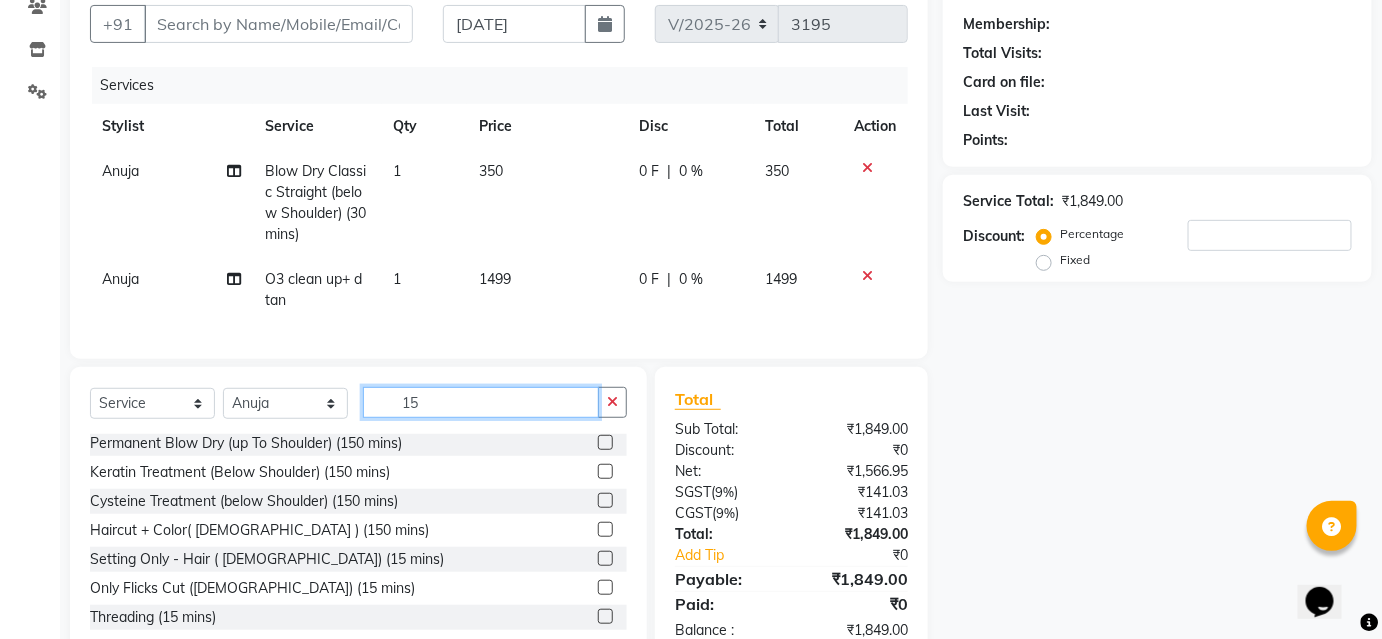 scroll, scrollTop: 61, scrollLeft: 0, axis: vertical 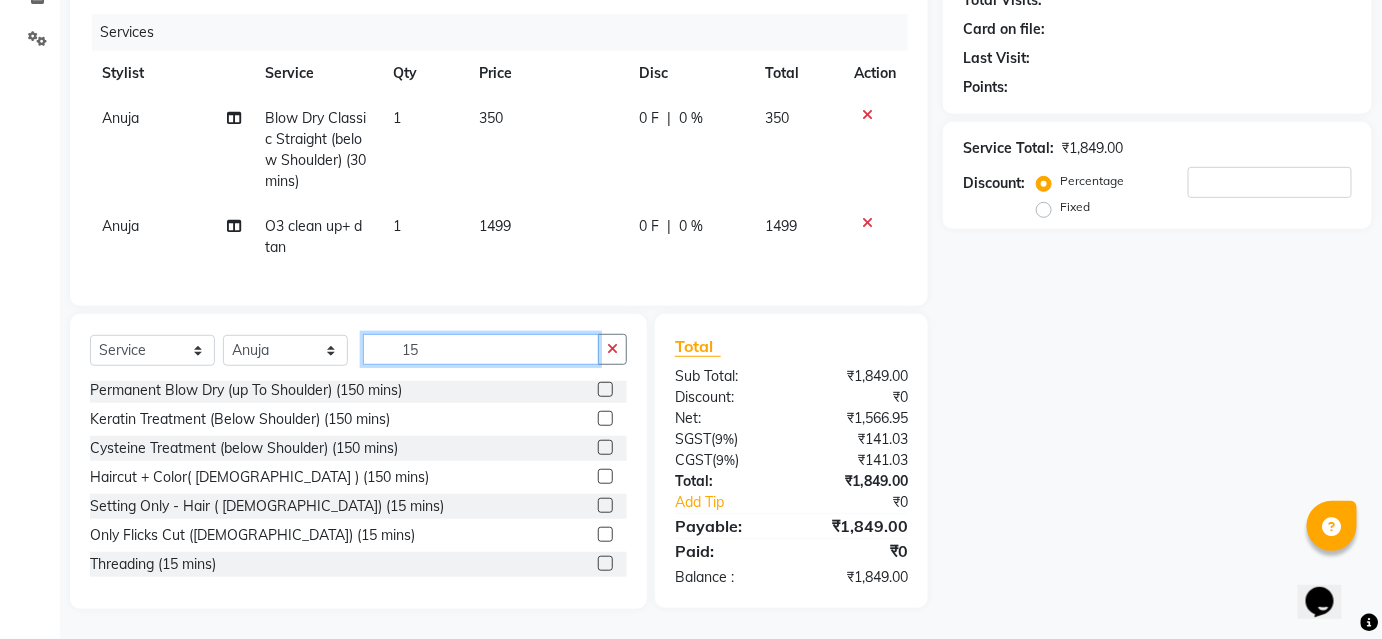 type on "15" 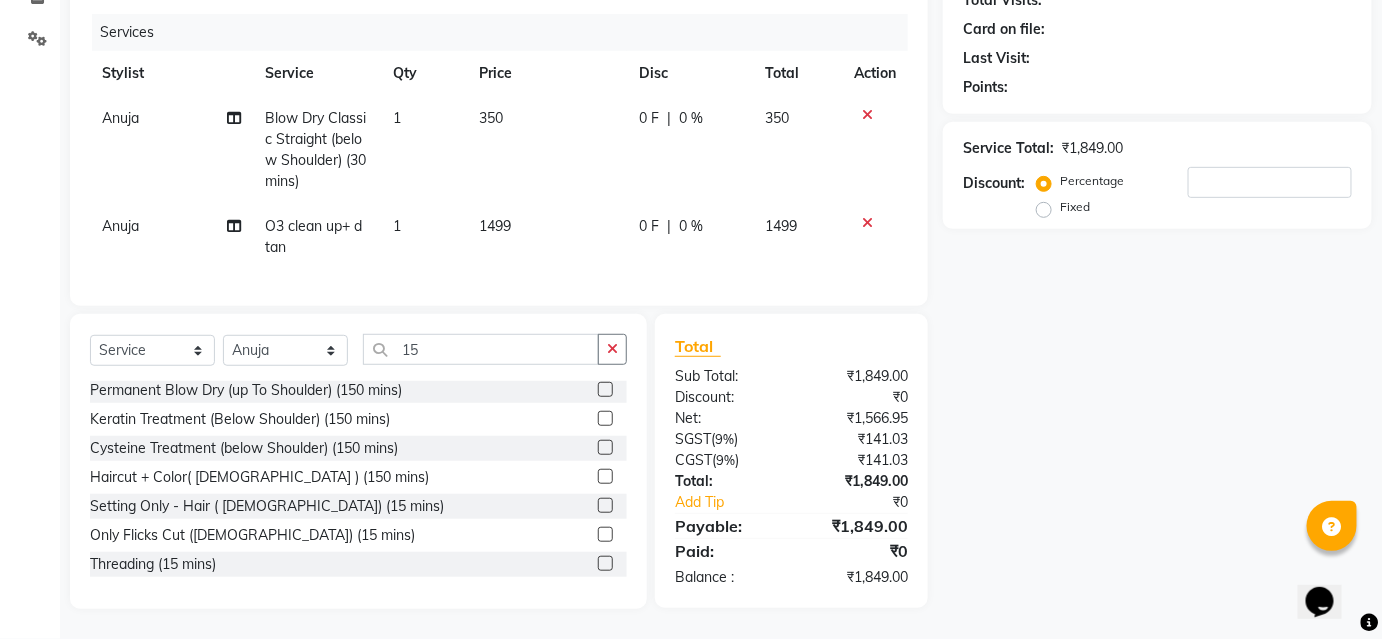 click 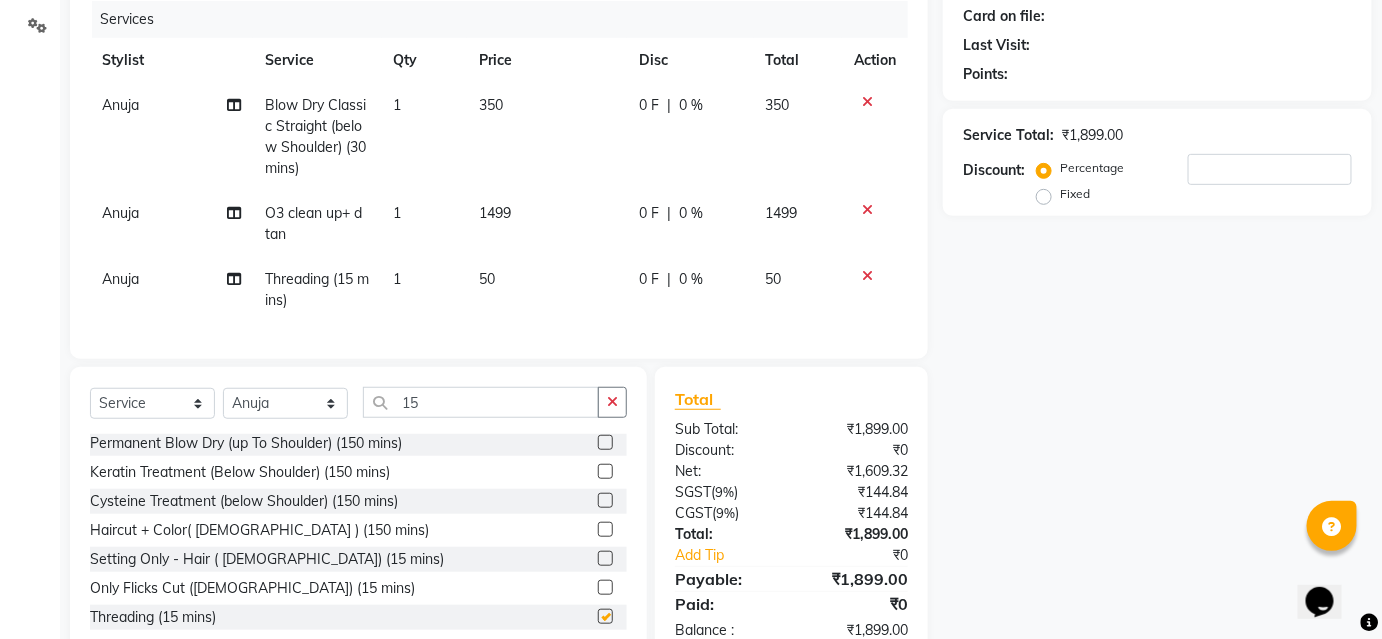 checkbox on "false" 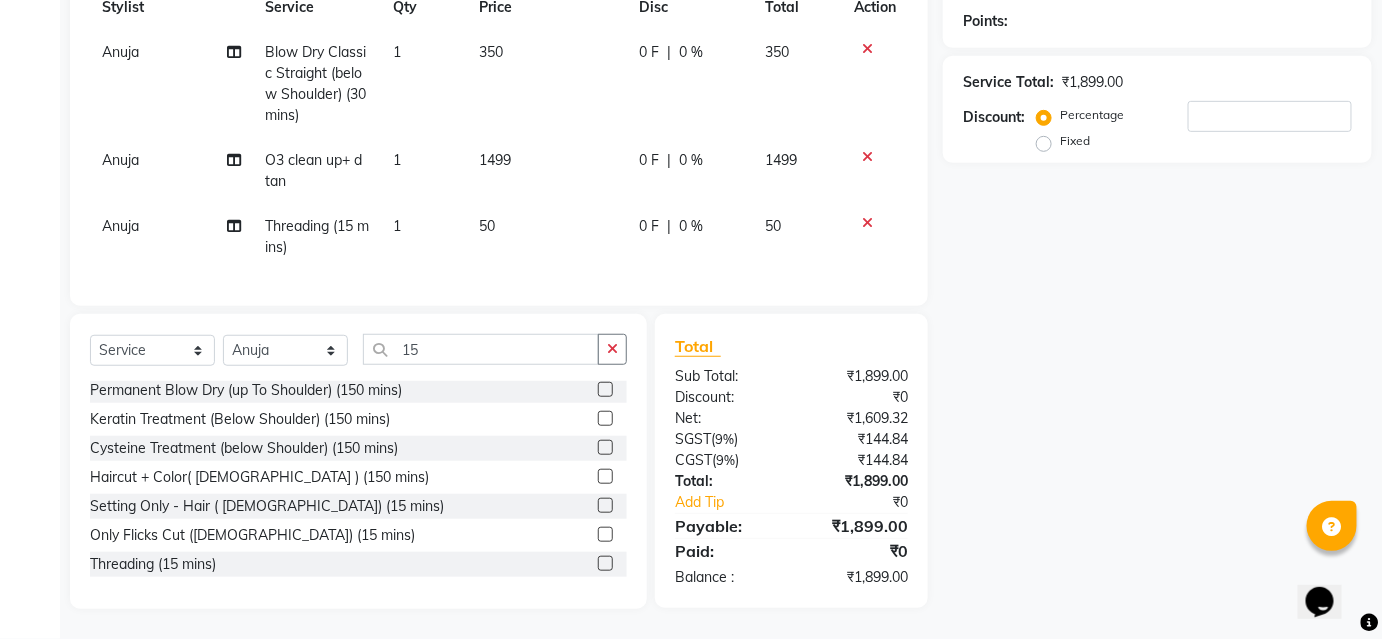 scroll, scrollTop: 0, scrollLeft: 0, axis: both 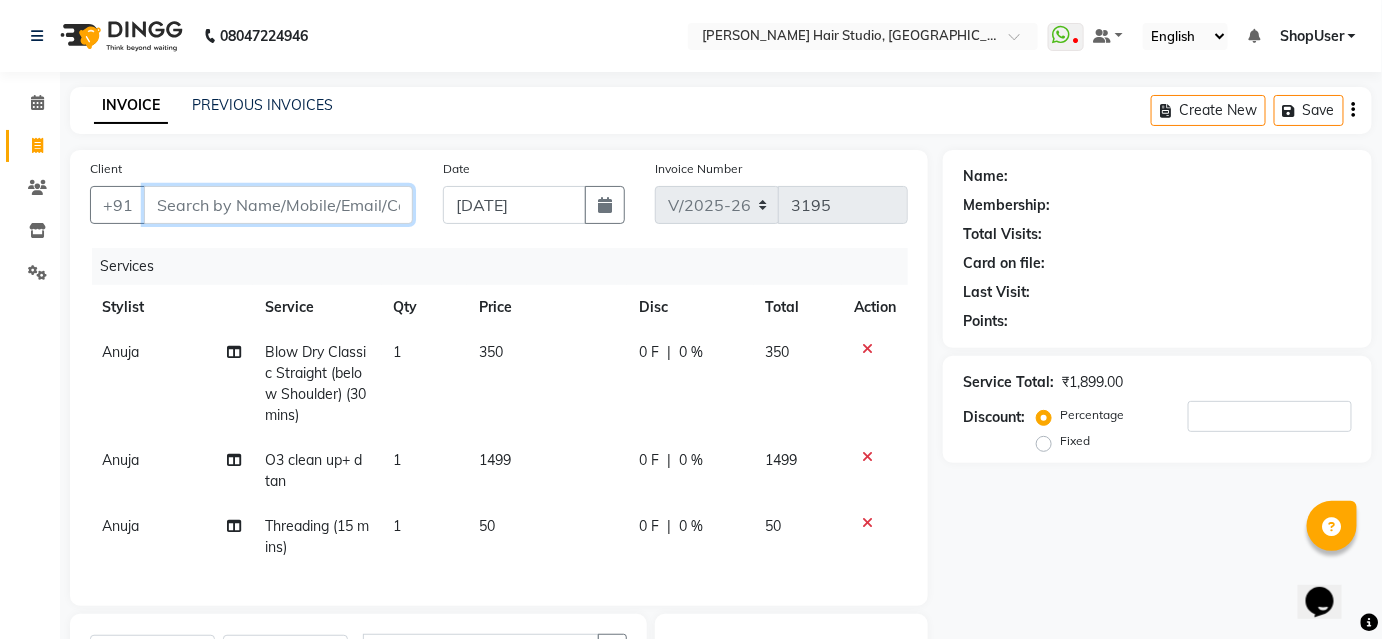 click on "Client" at bounding box center [278, 205] 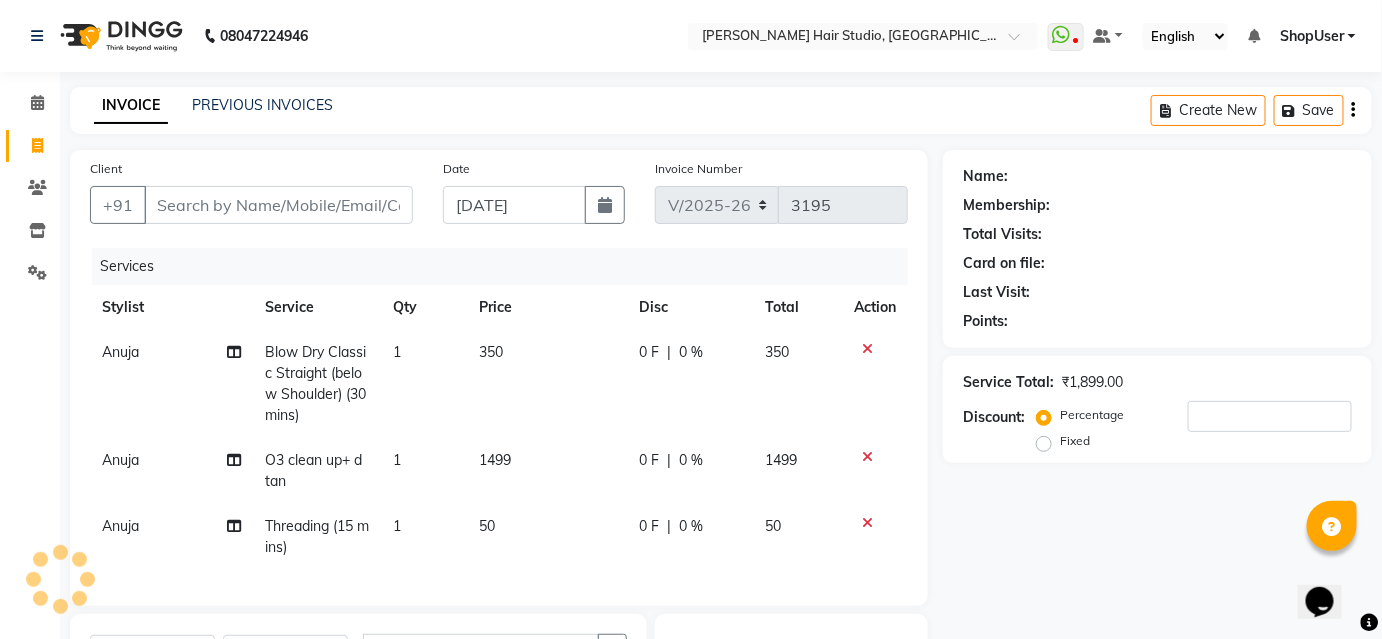 click on "1499" 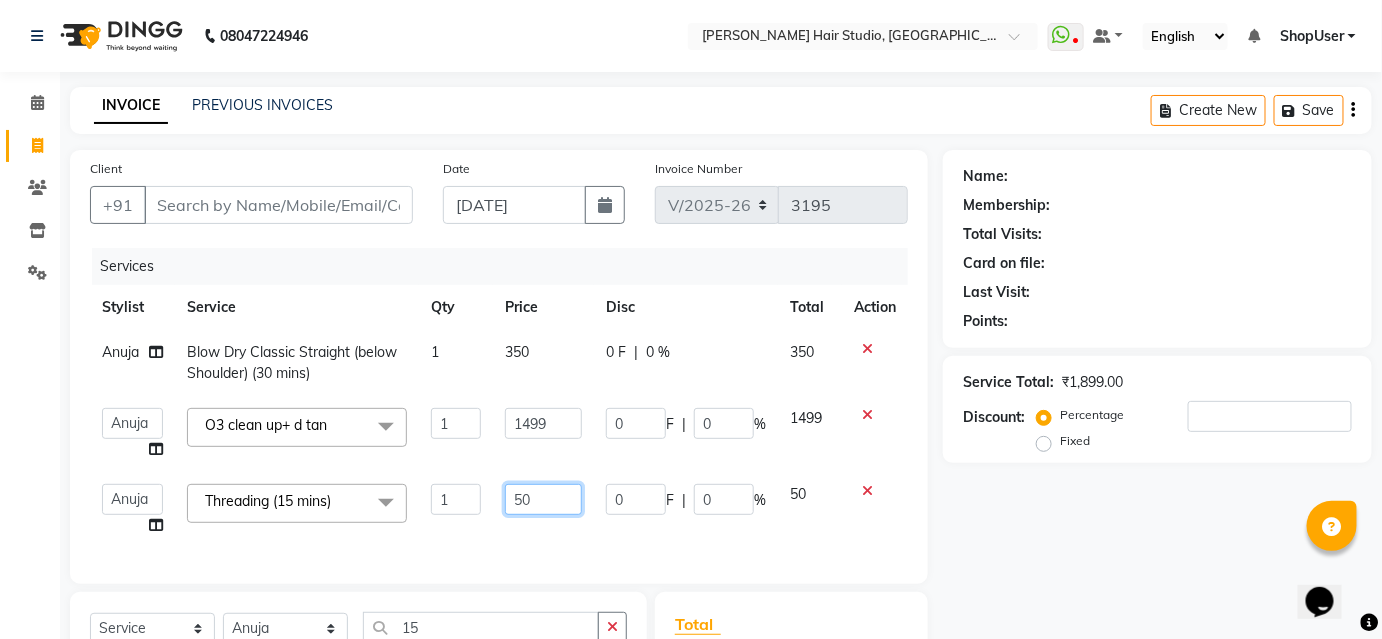 click on "50" 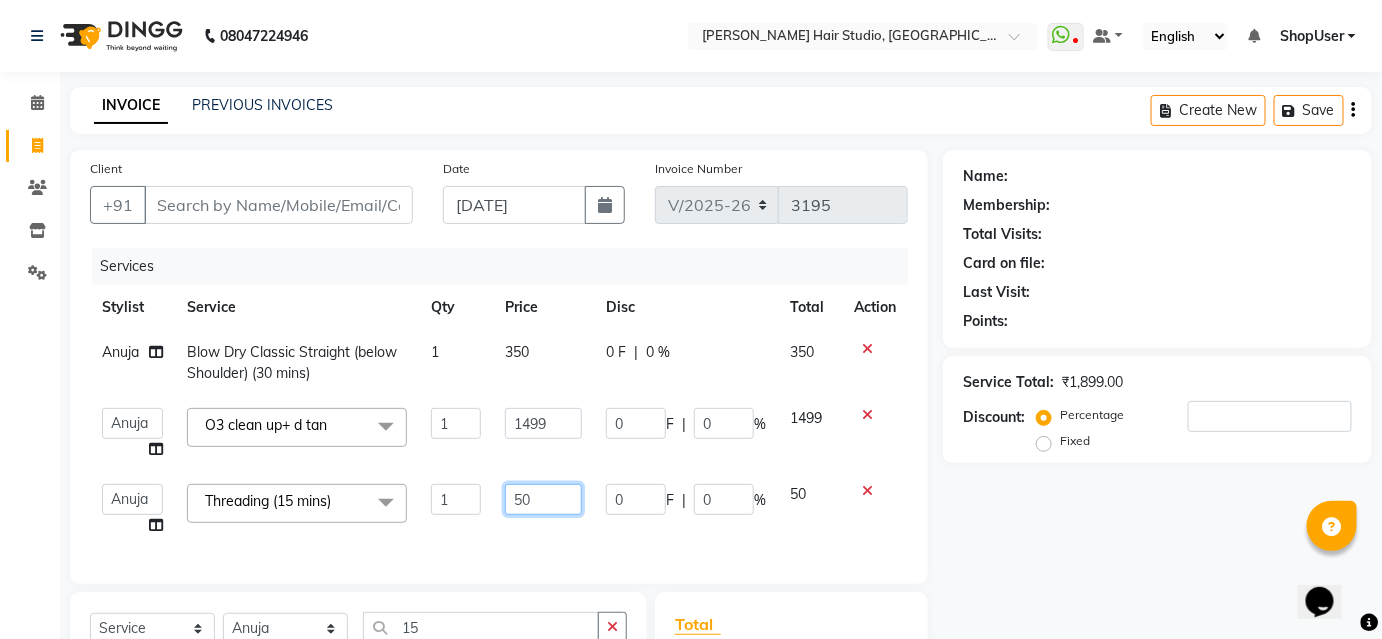 type on "5" 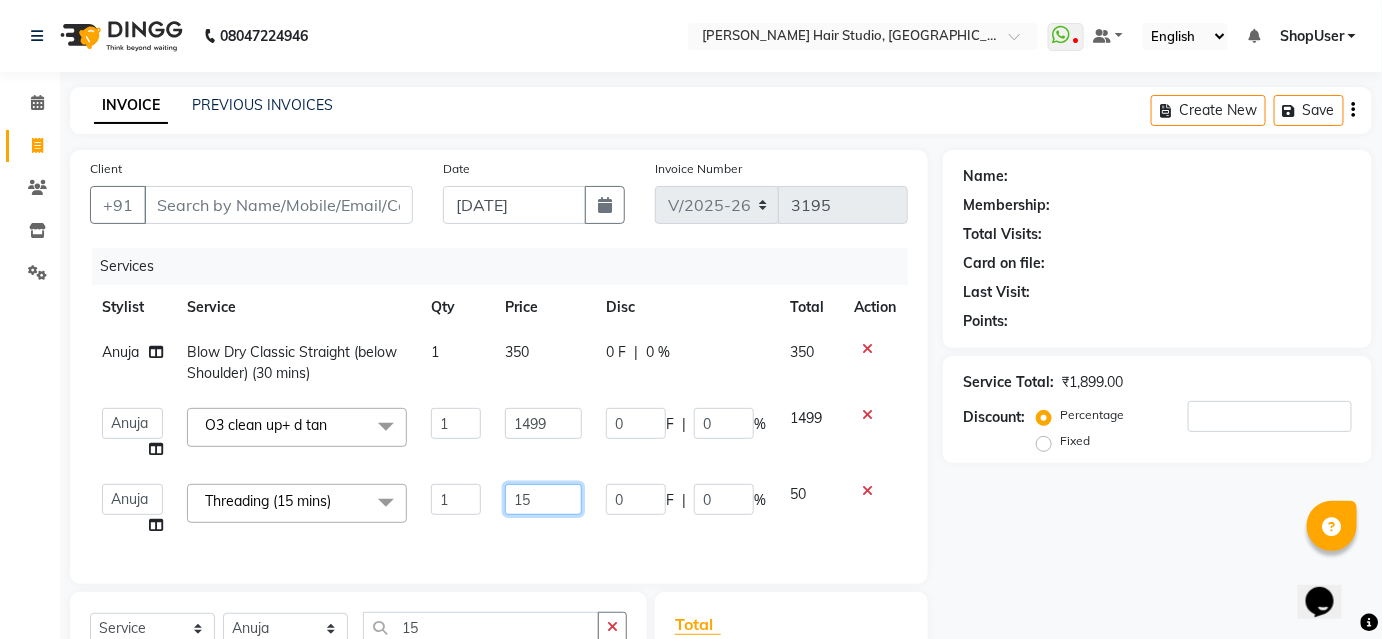 type on "150" 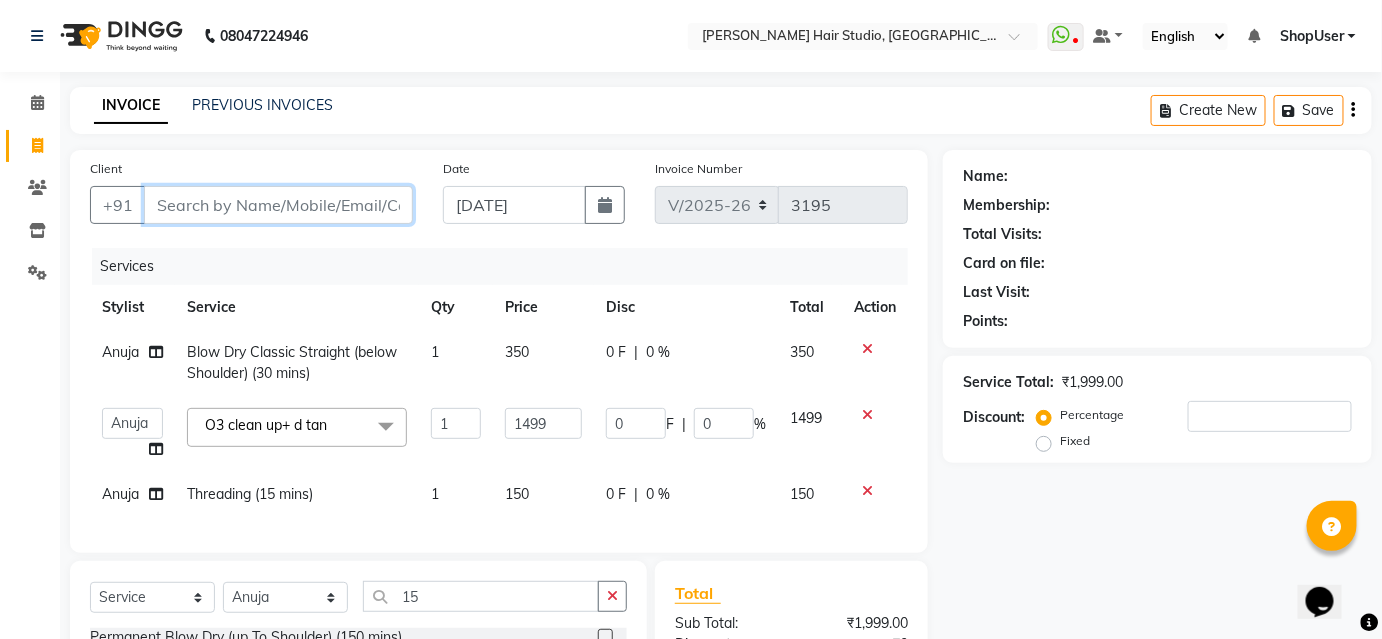 click on "Client" at bounding box center [278, 205] 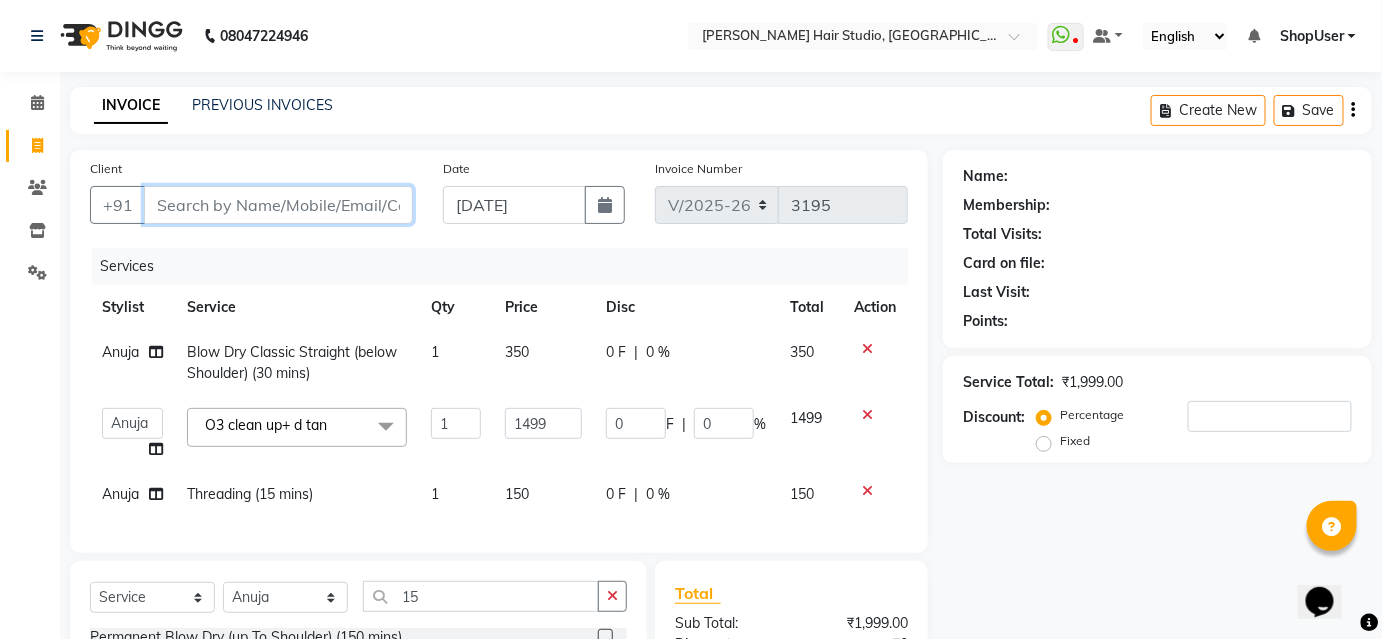 scroll, scrollTop: 90, scrollLeft: 0, axis: vertical 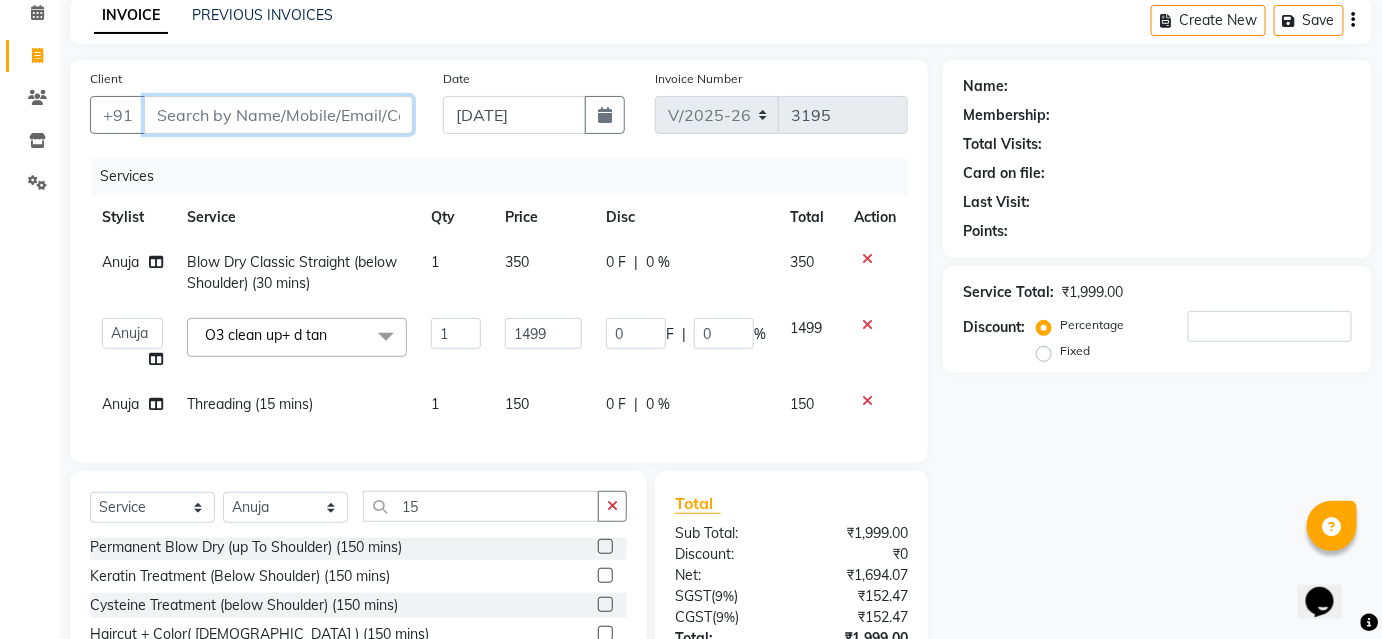 type on "8" 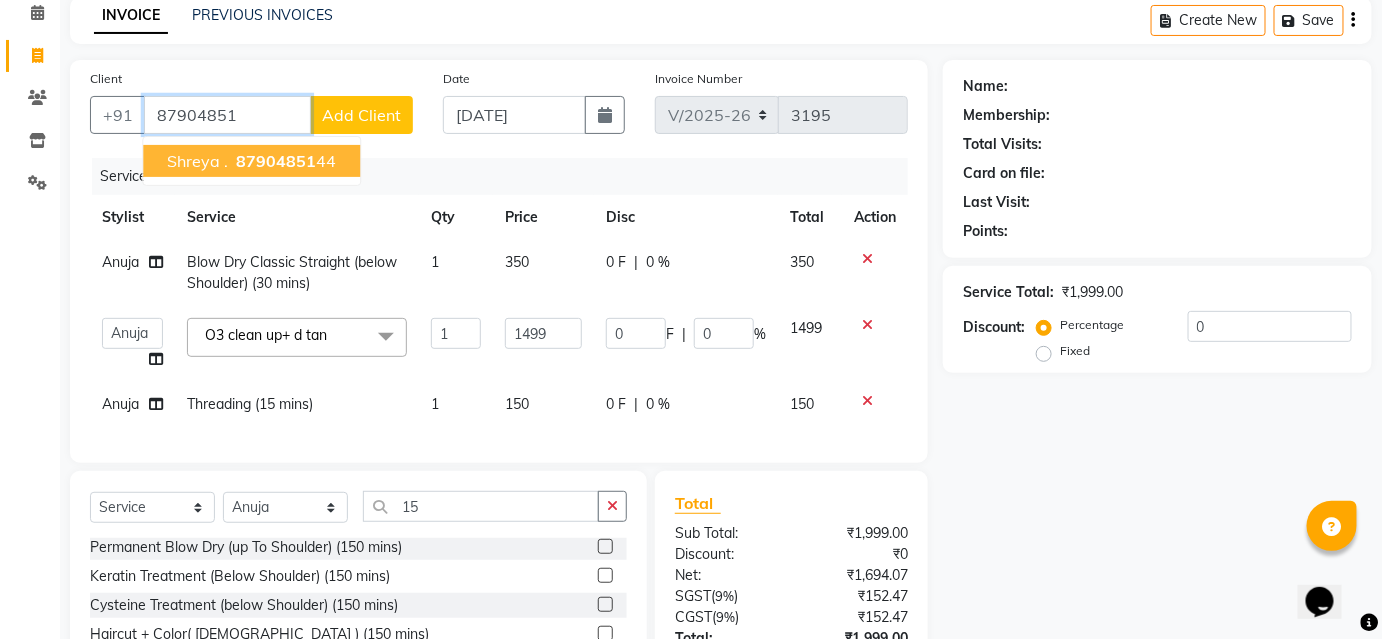 click on "87904851 44" at bounding box center [284, 161] 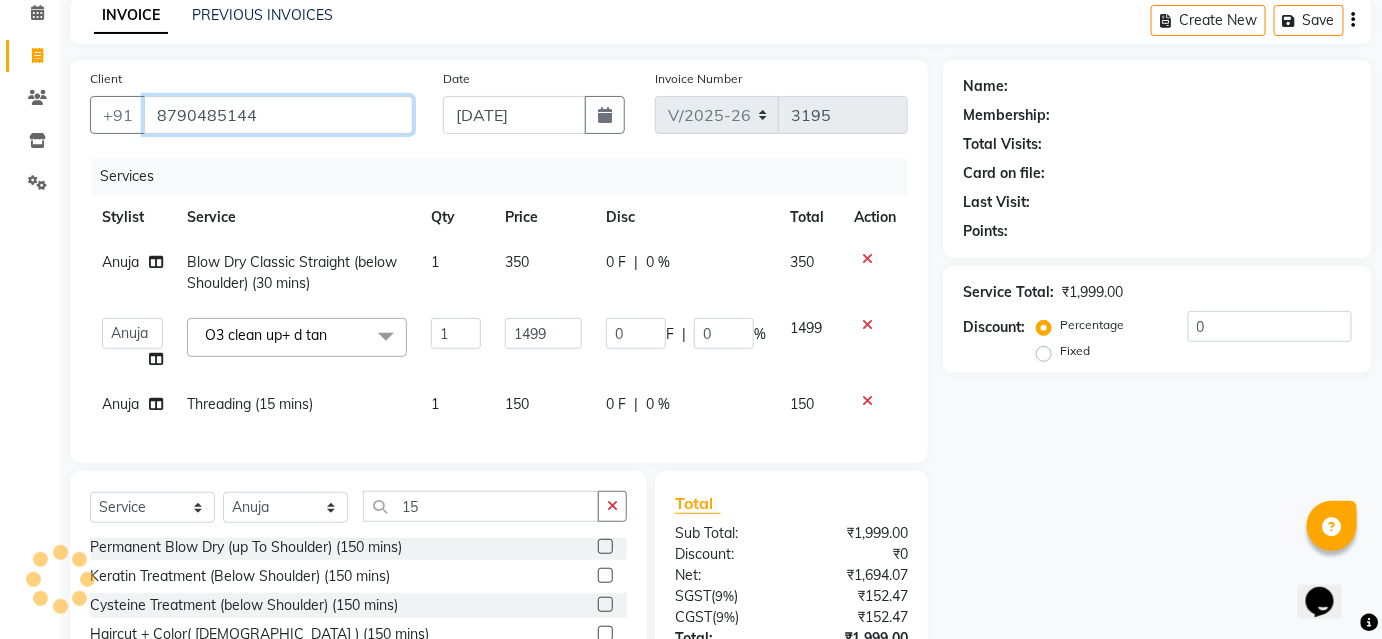 type on "8790485144" 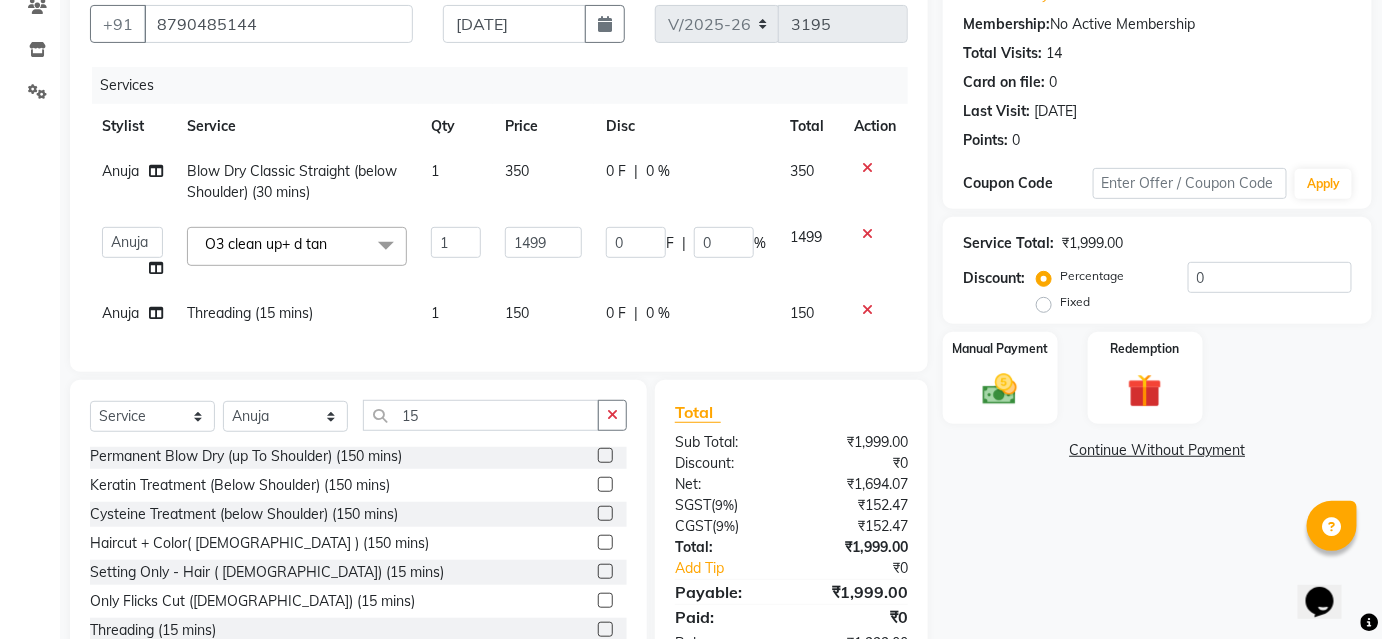 scroll, scrollTop: 260, scrollLeft: 0, axis: vertical 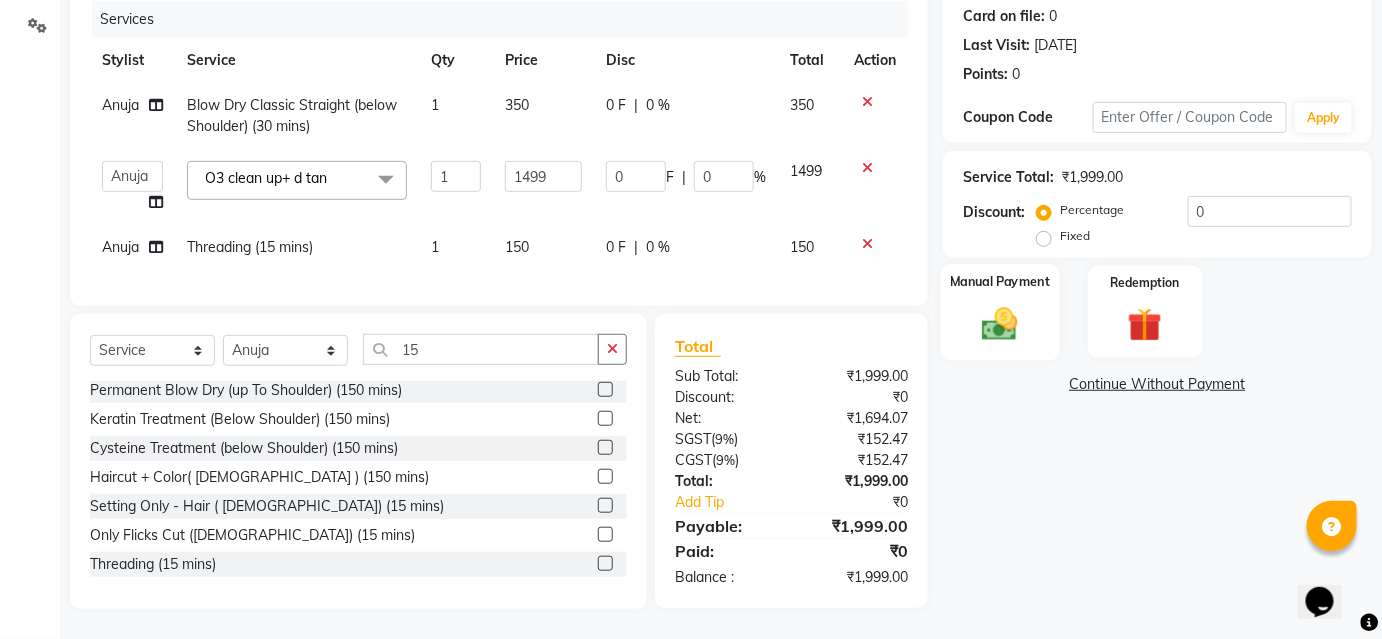 click 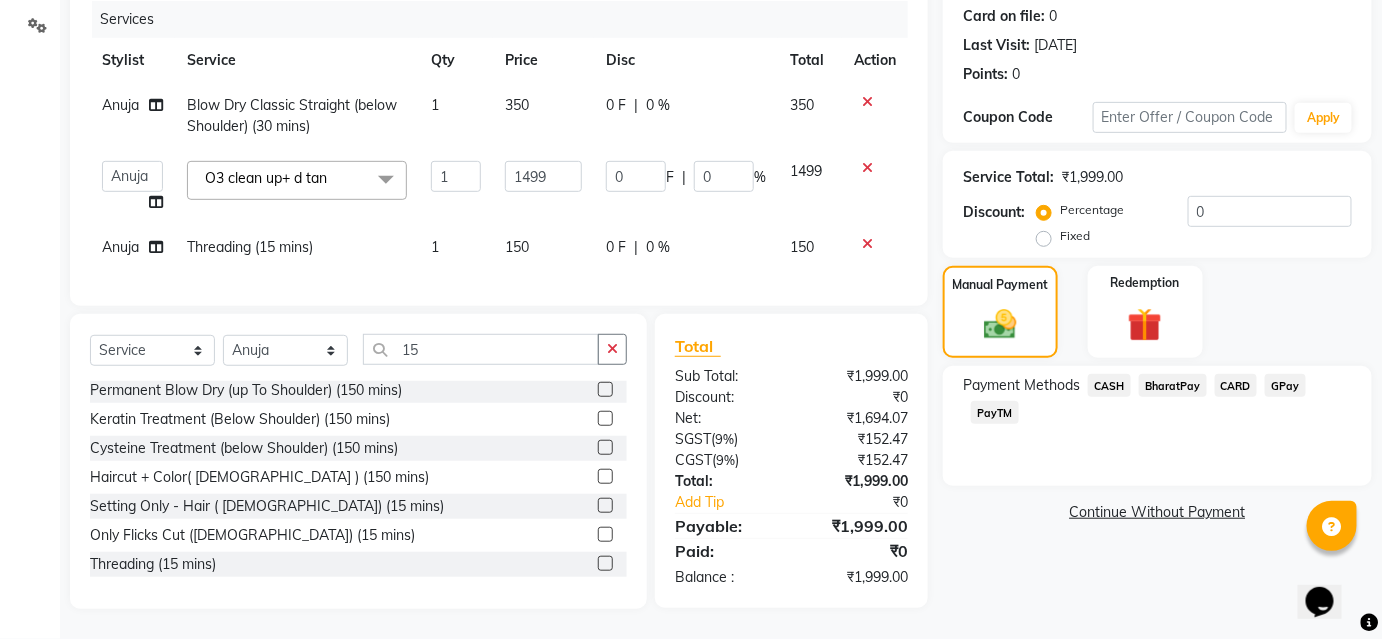 click on "Name: Shreya . Membership:  No Active Membership  Total Visits:  14 Card on file:  0 Last Visit:   10-05-2025 Points:   0  Coupon Code Apply Service Total:  ₹1,999.00  Discount:  Percentage   Fixed  0 Manual Payment Redemption Payment Methods  CASH   BharatPay   CARD   GPay   PayTM   Continue Without Payment" 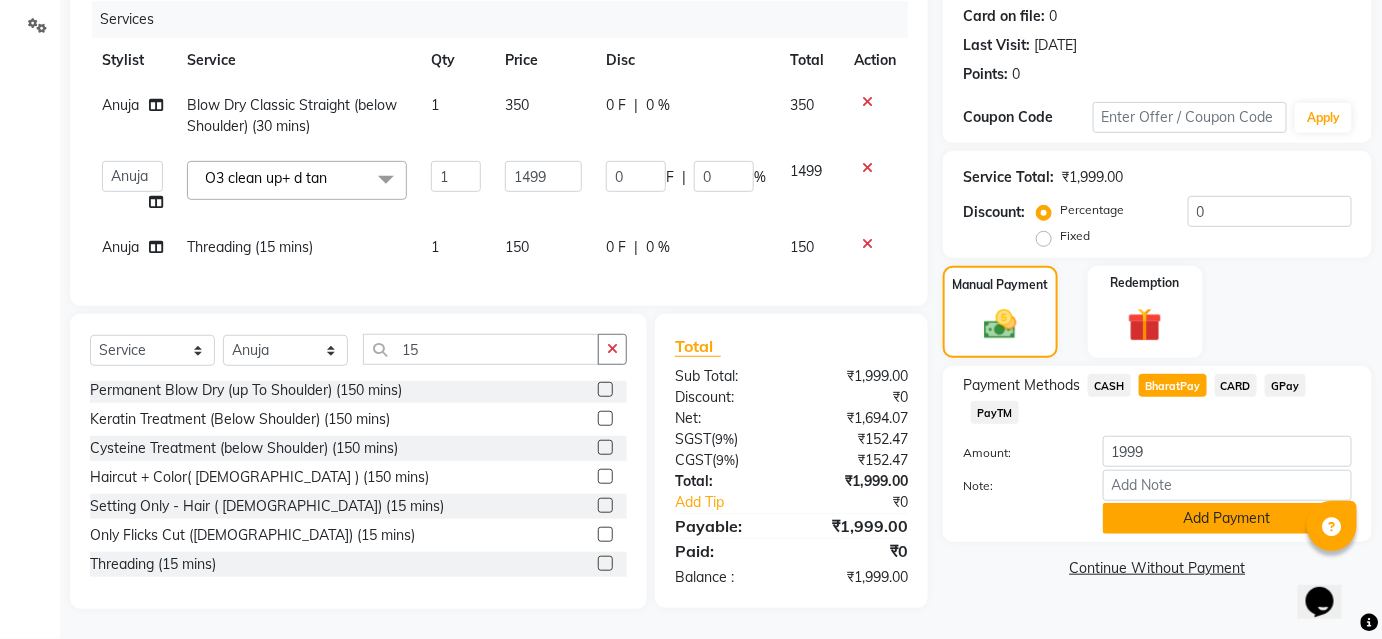 click on "Add Payment" 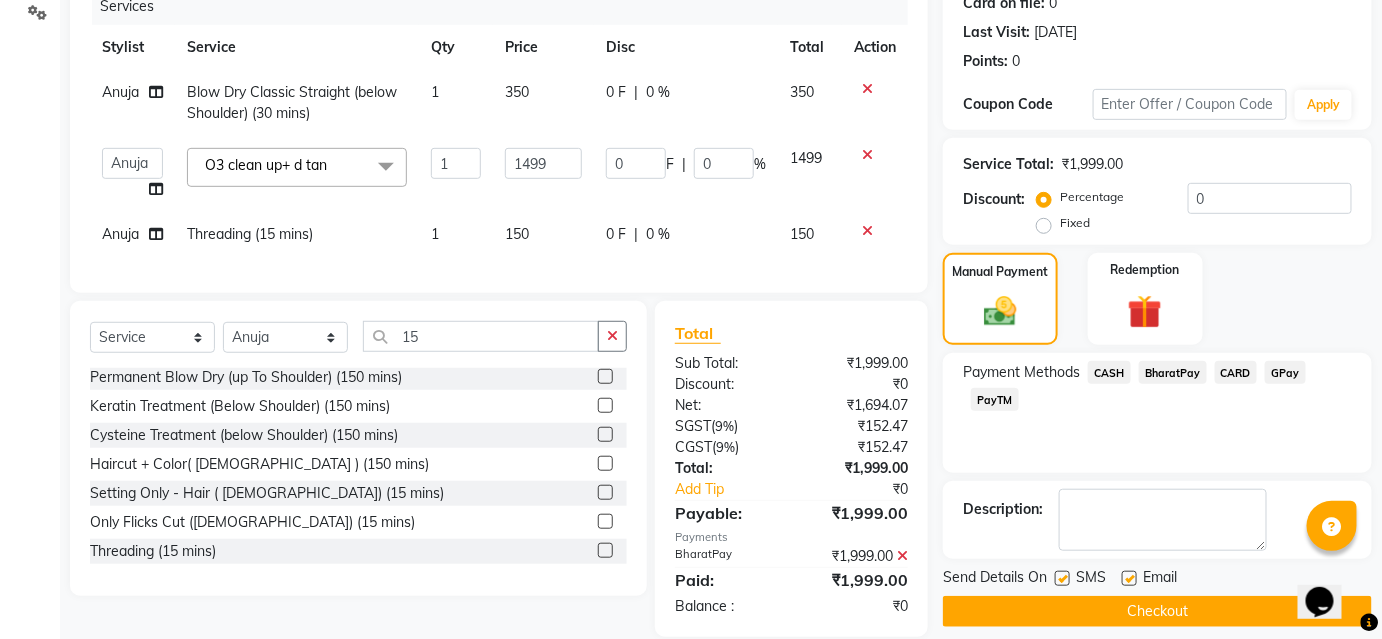 scroll, scrollTop: 300, scrollLeft: 0, axis: vertical 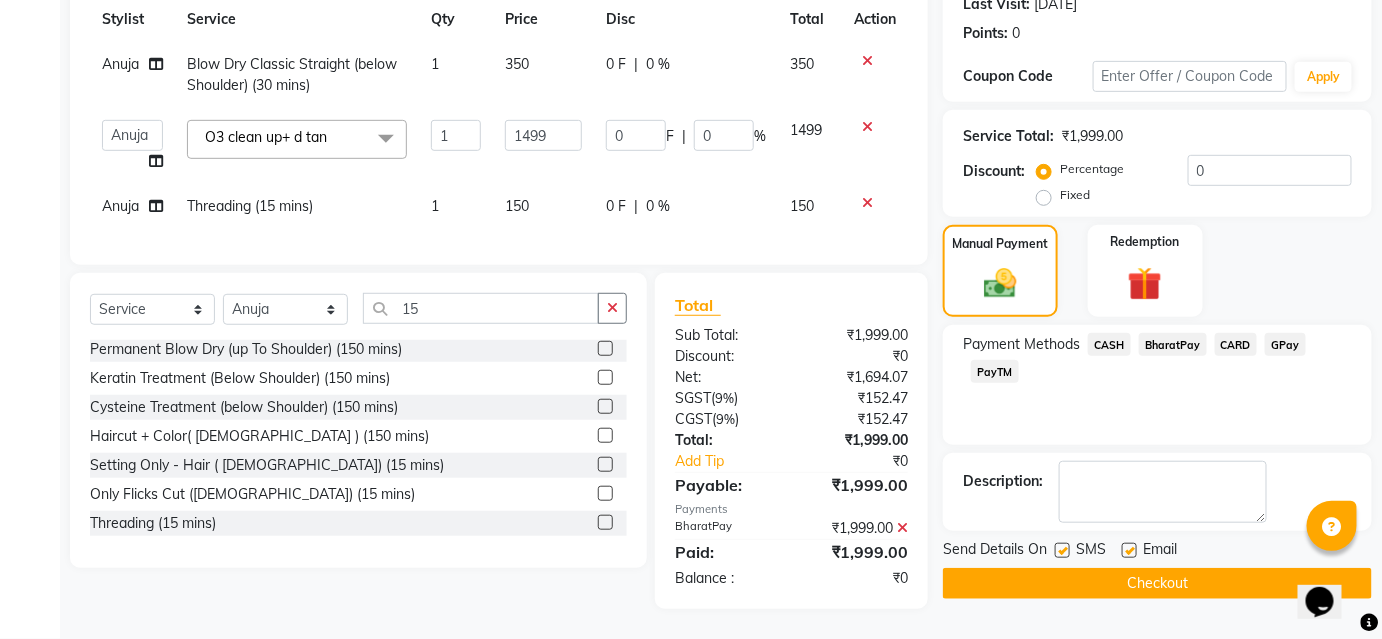 click on "Send Details On SMS Email" 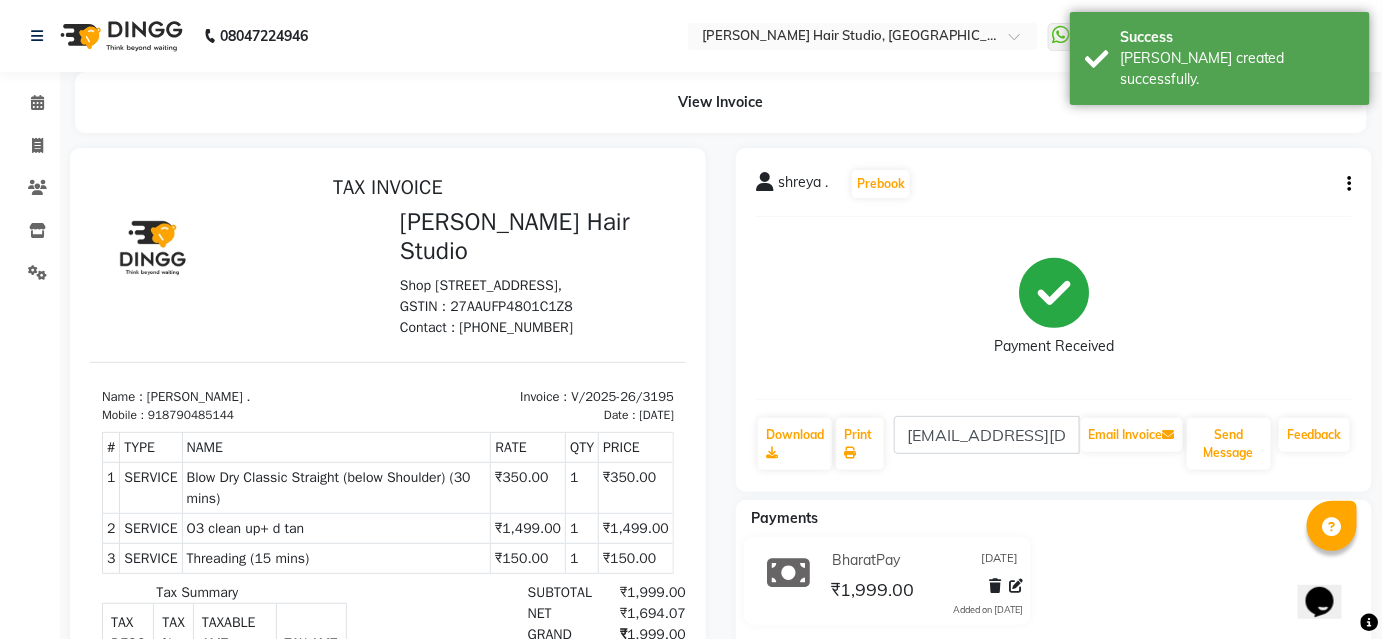 scroll, scrollTop: 0, scrollLeft: 0, axis: both 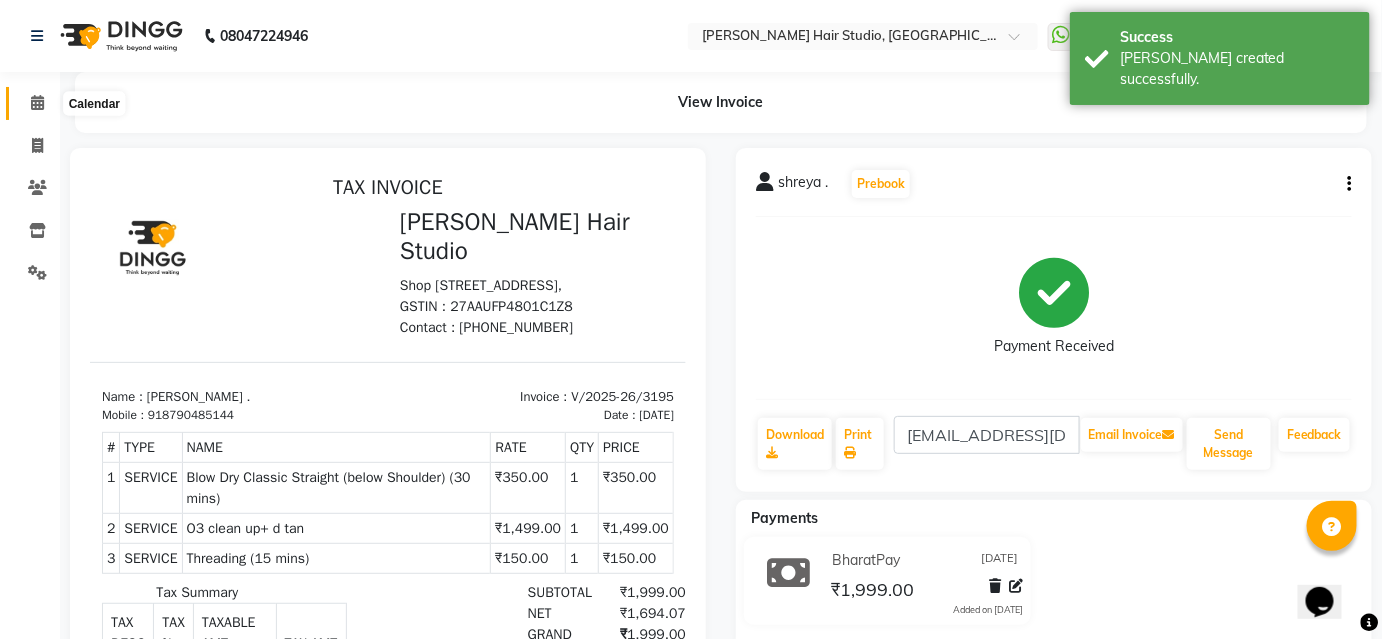 click 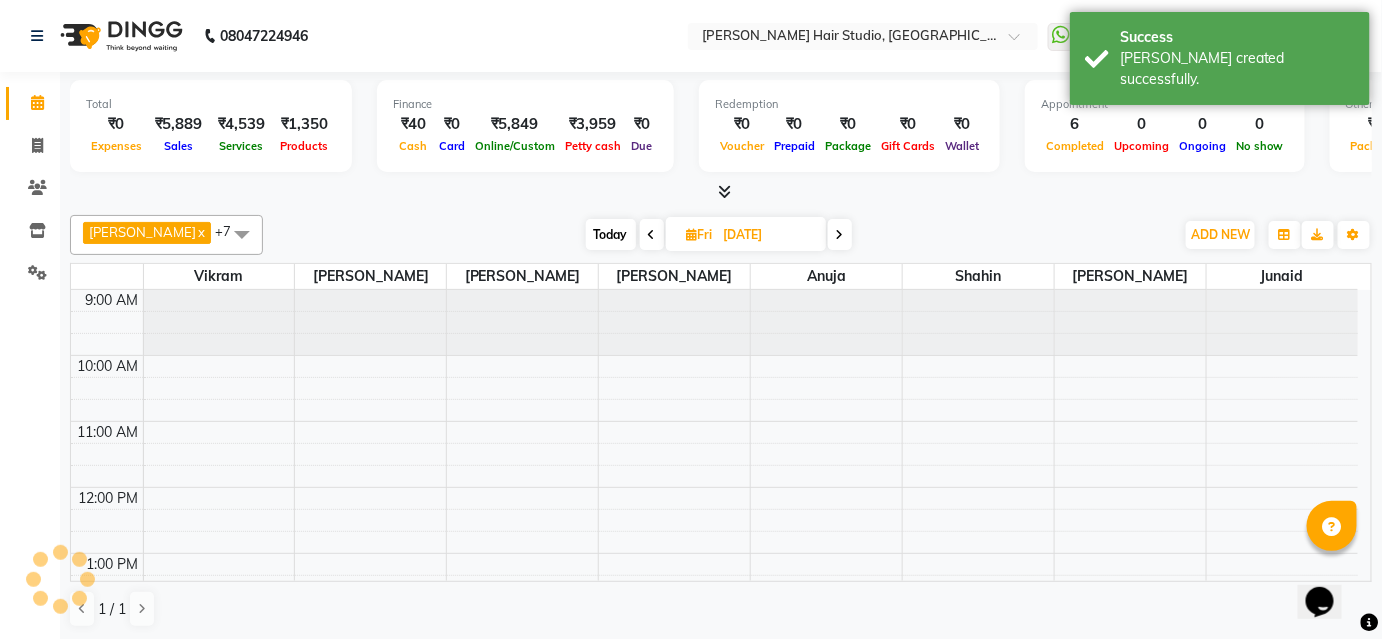 scroll, scrollTop: 0, scrollLeft: 0, axis: both 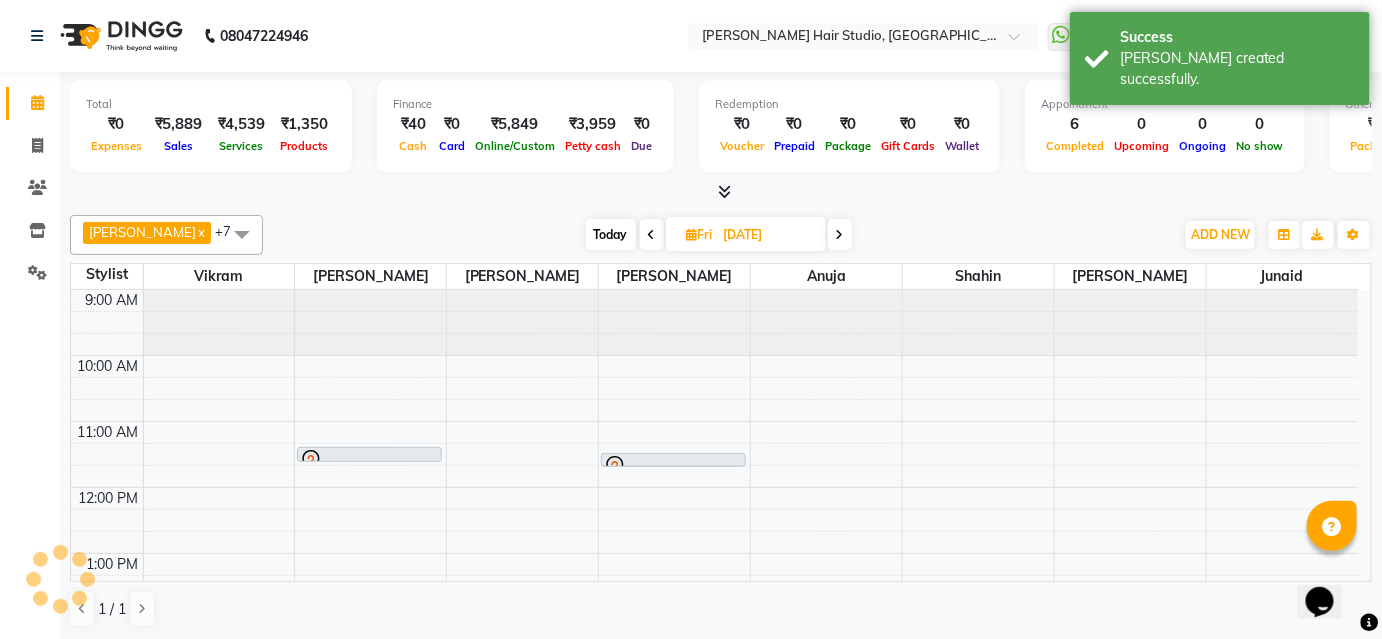 click 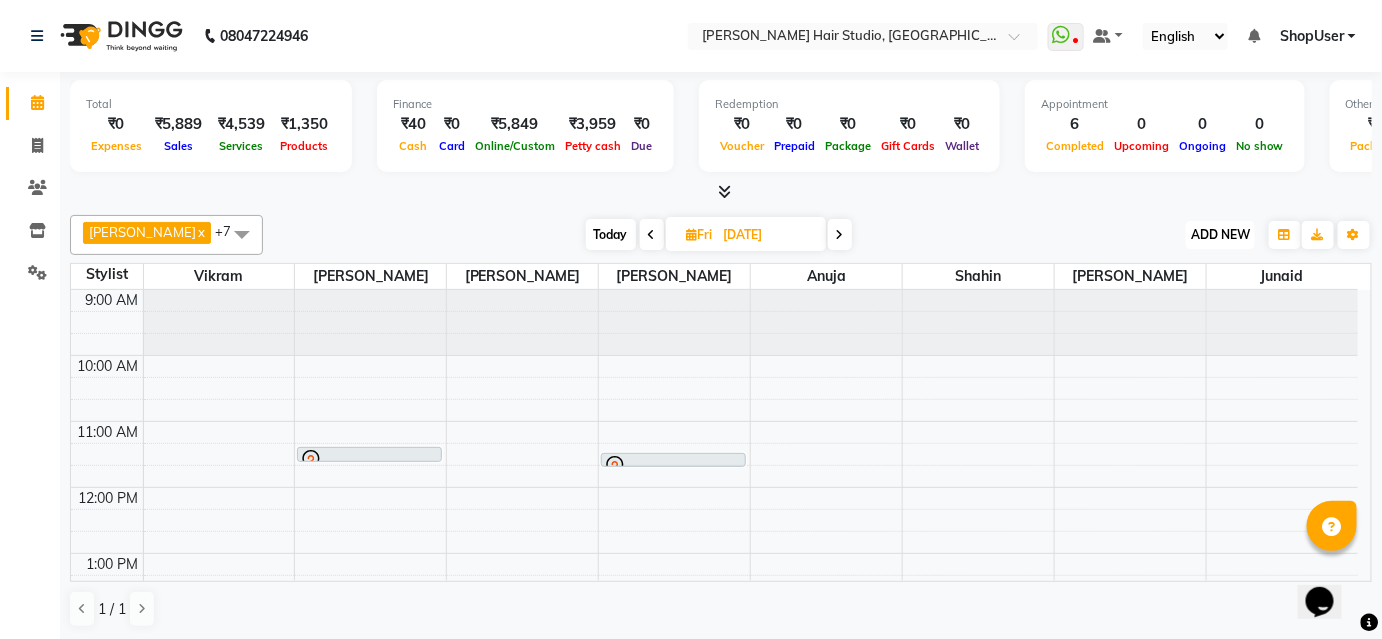 click on "ADD NEW" at bounding box center (1220, 234) 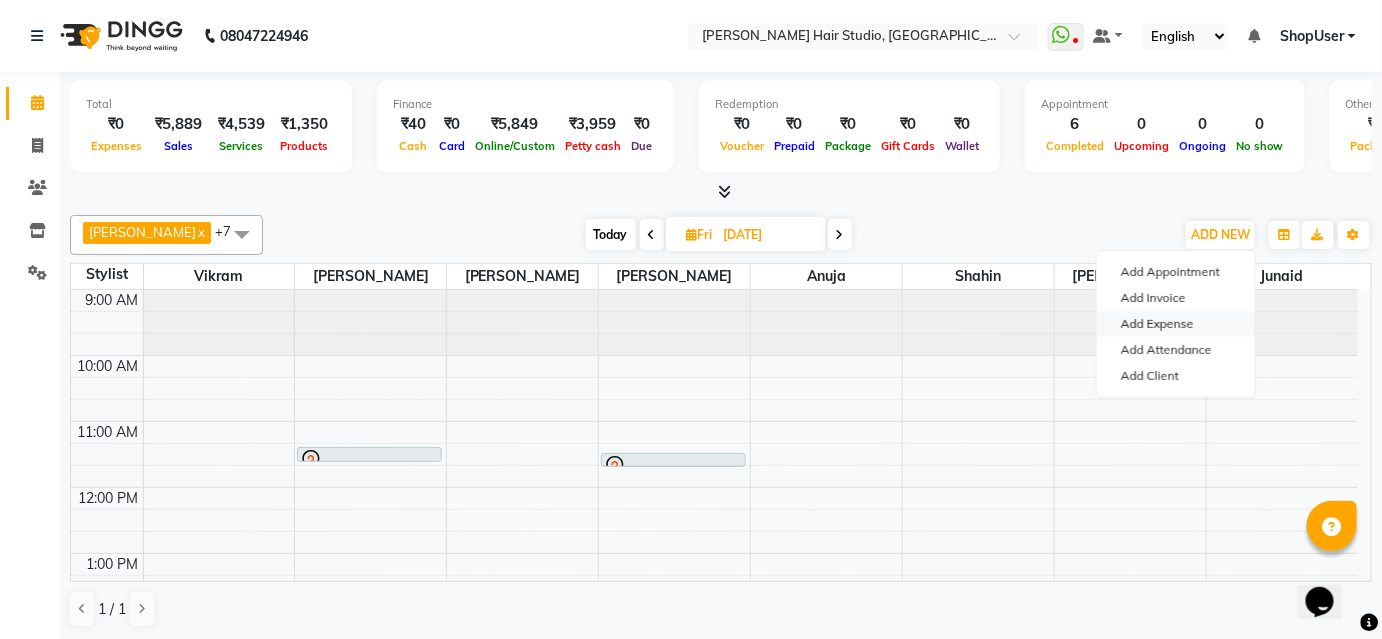 click on "Add Expense" at bounding box center (1176, 324) 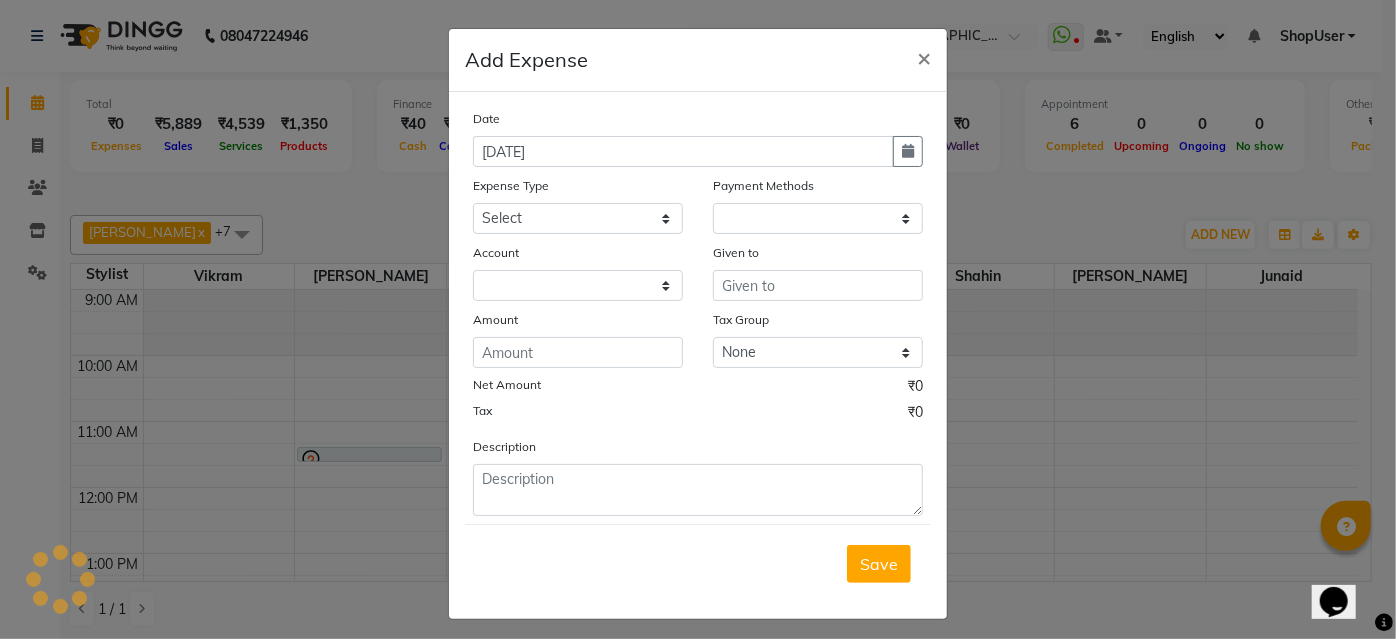 select on "1" 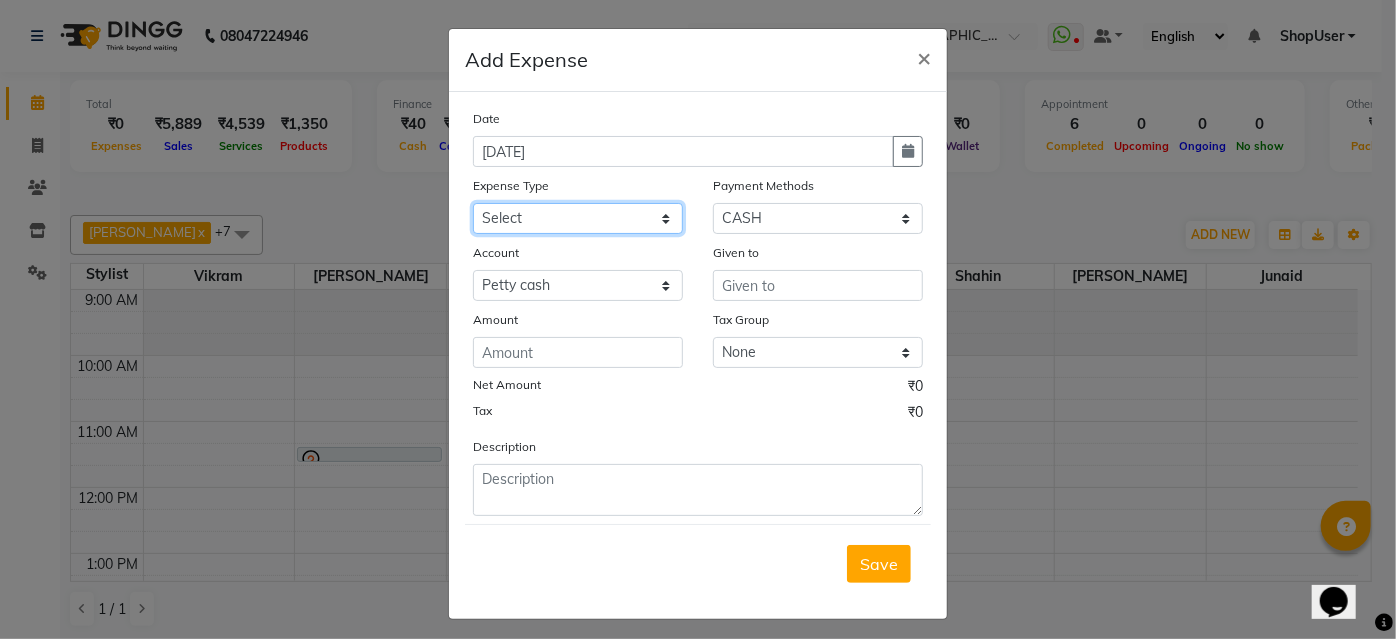 drag, startPoint x: 581, startPoint y: 218, endPoint x: 582, endPoint y: 228, distance: 10.049875 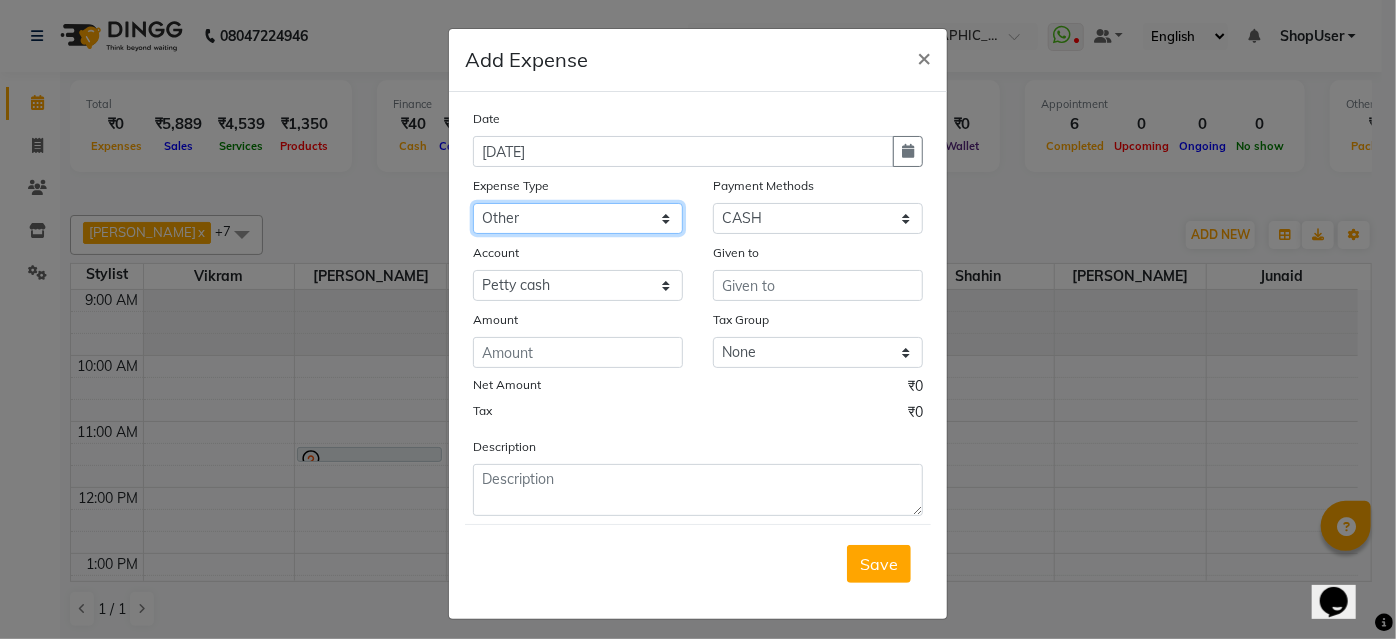 click on "Select Advance Salary Bank charges Car maintenance  Cash transfer to bank Cash transfer to hub Client Snacks Clinical charges Equipment Fuel Govt fee Incentive Insurance International purchase Loan Repayment Maintenance Marketing Miscellaneous MRA Other Pantry Product Rent Salary Staff Snacks Tax Tea & Refreshment Utilities" 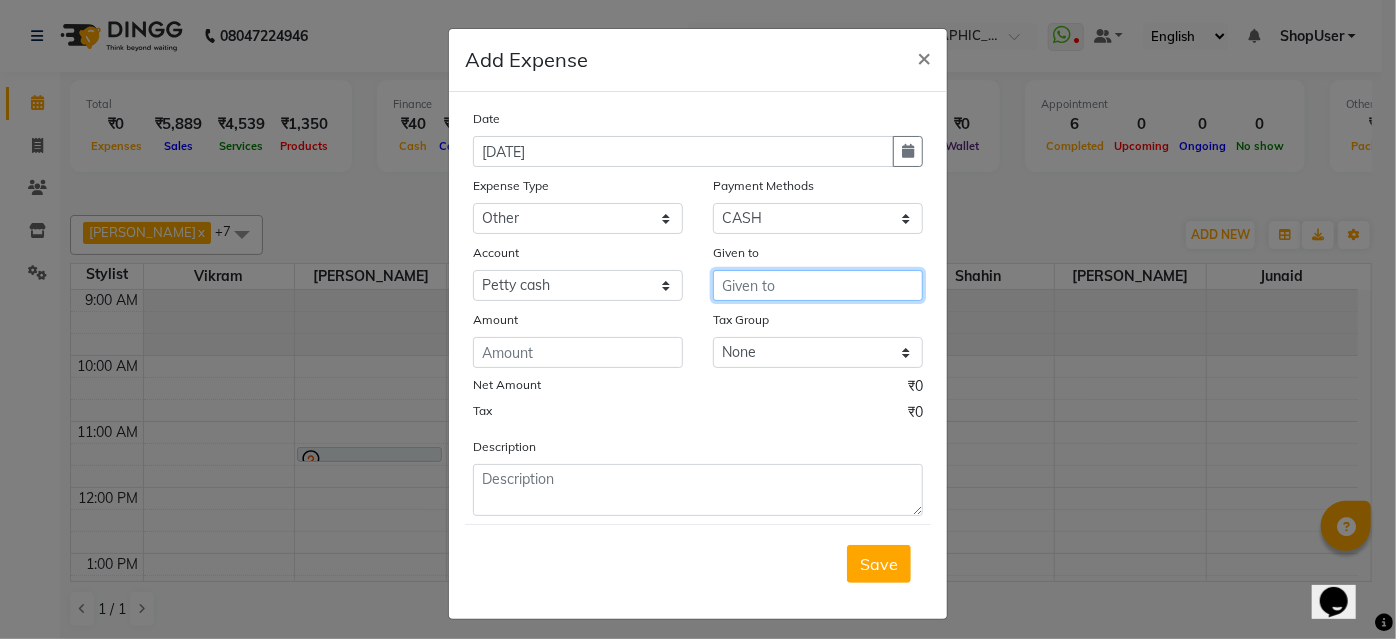 click at bounding box center [818, 285] 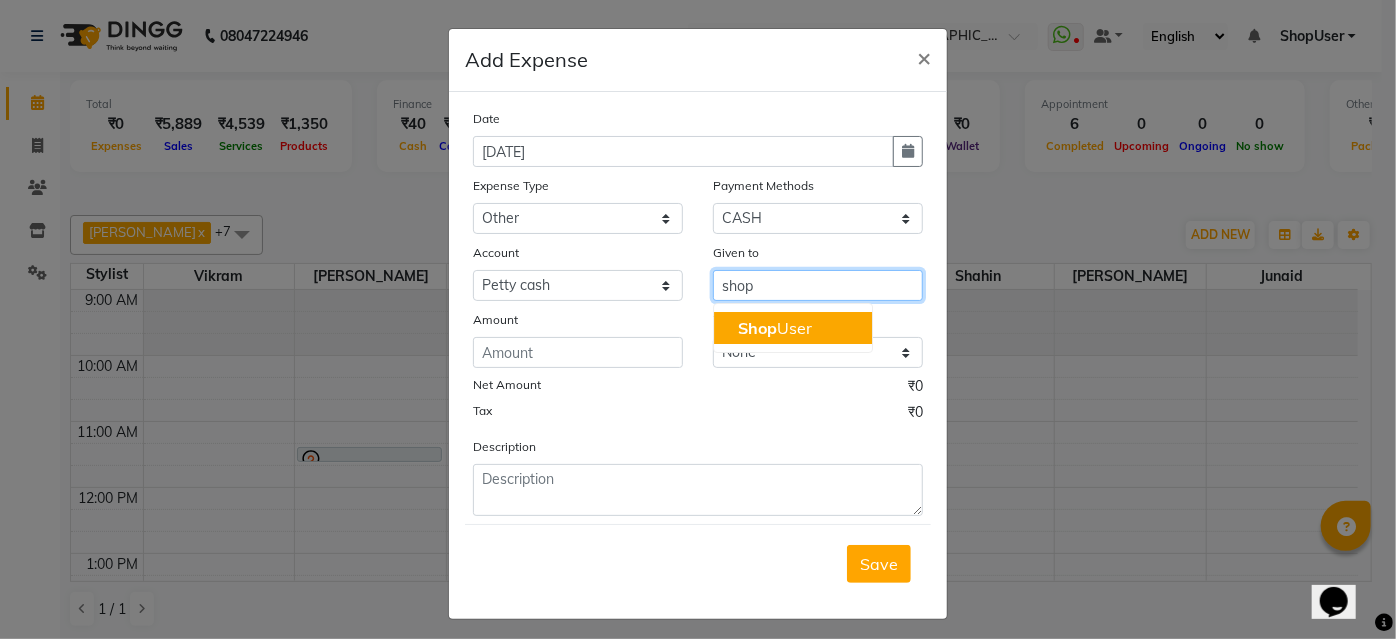 click on "Shop" 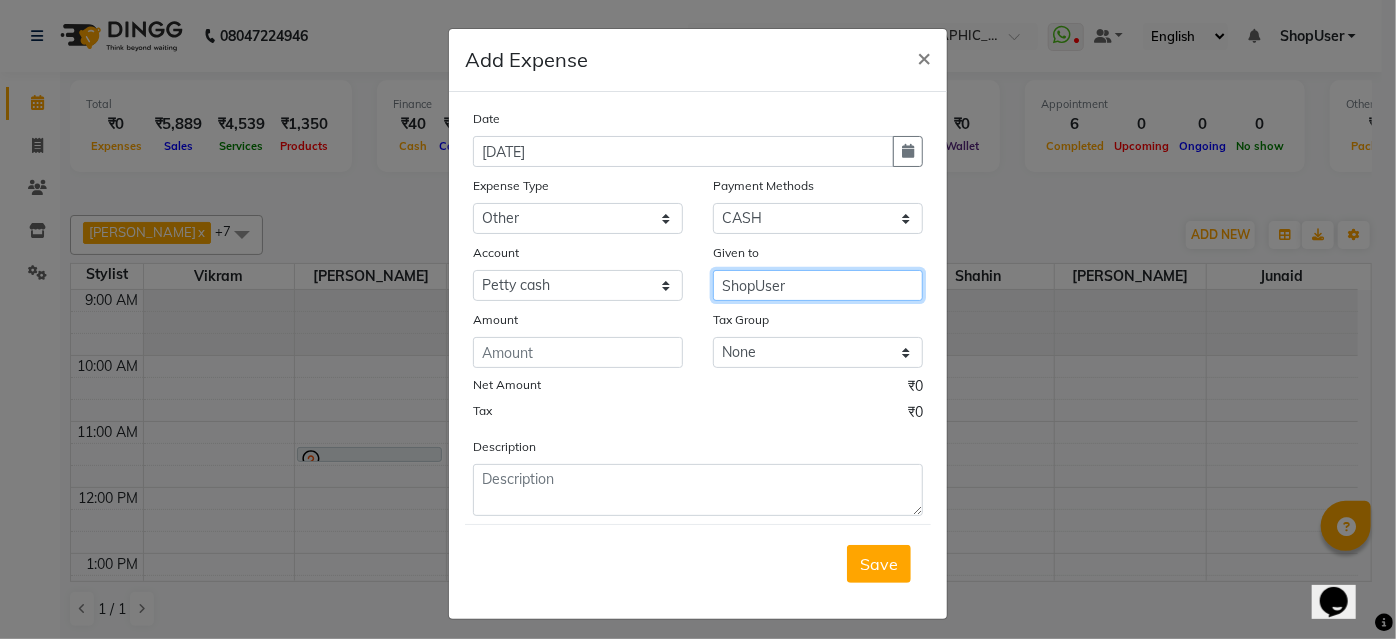 type on "ShopUser" 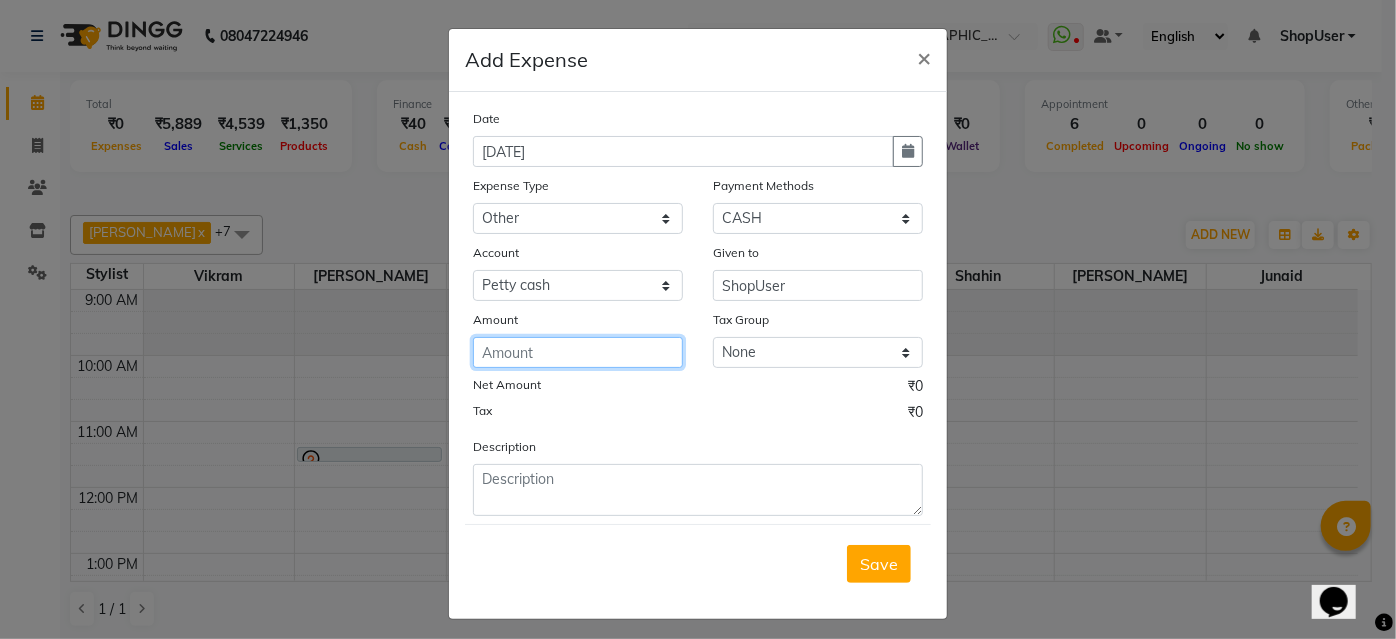 click 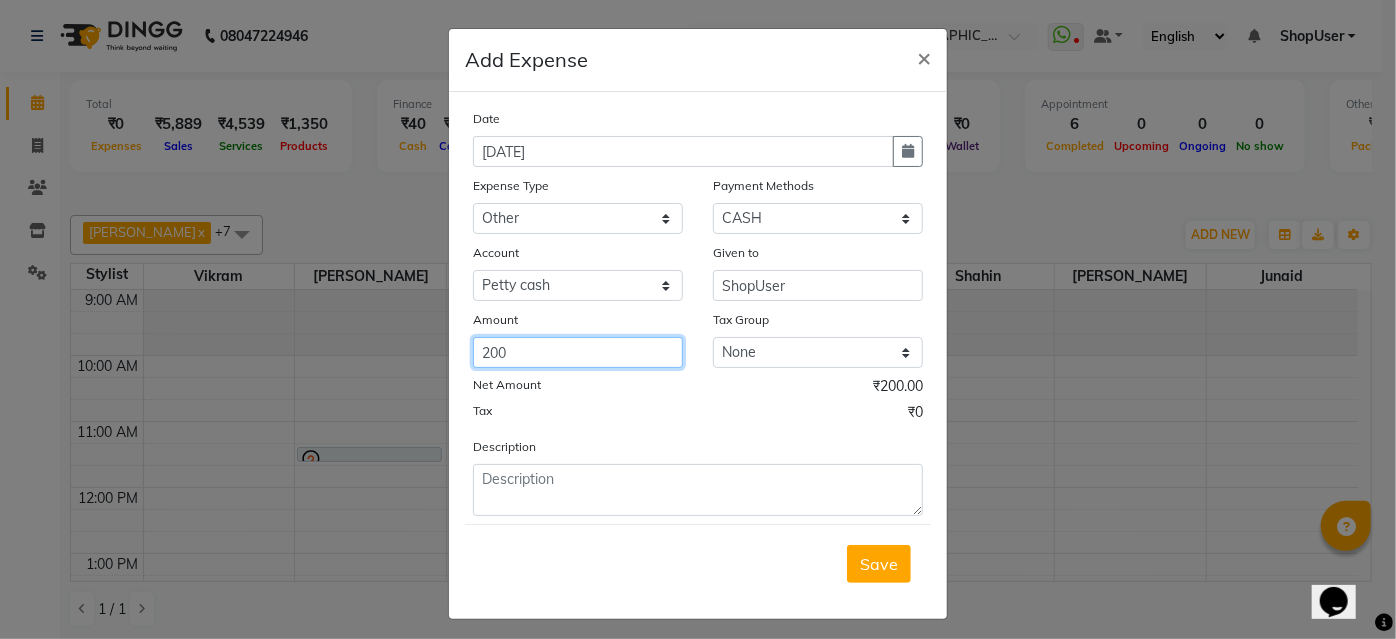 type on "200" 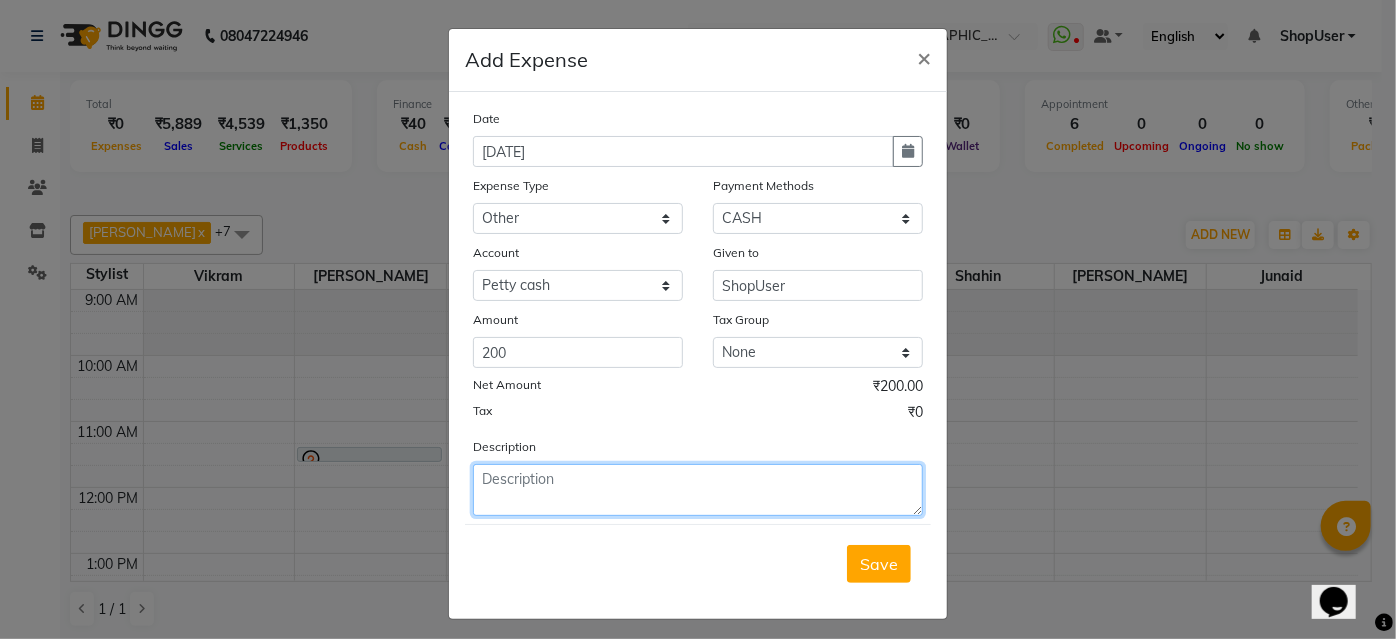 click 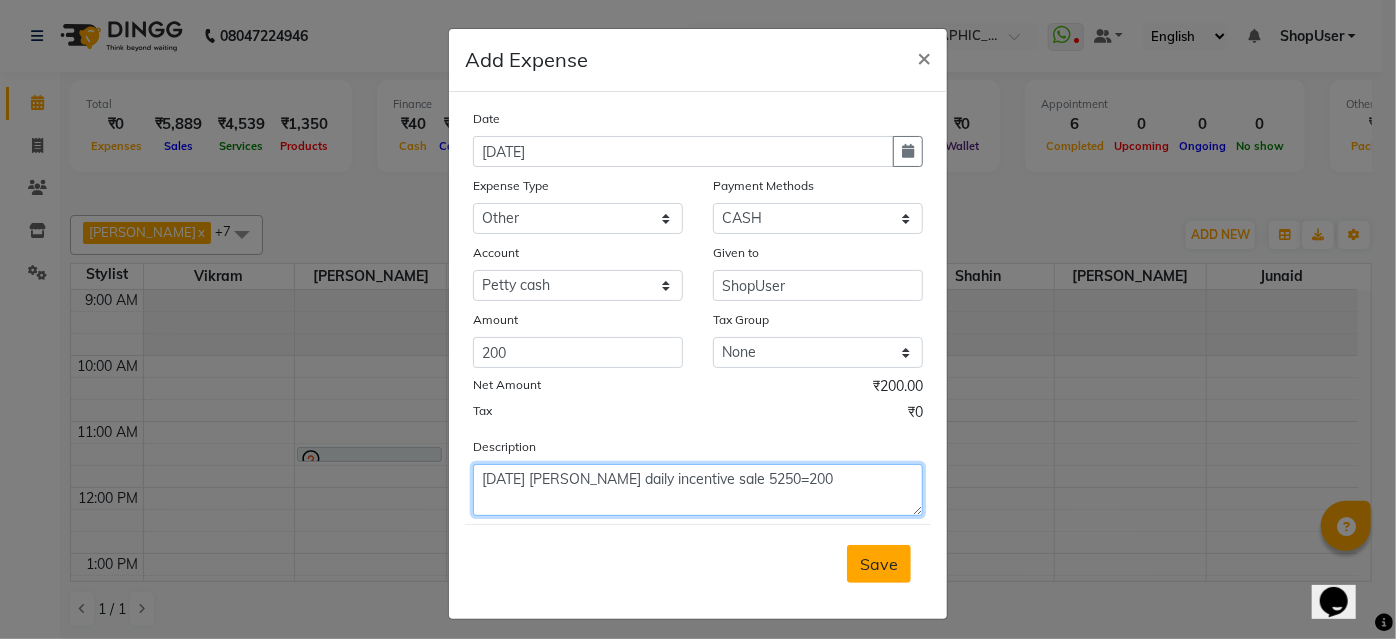 type on "yesterday anuja daily incentive sale 5250=200" 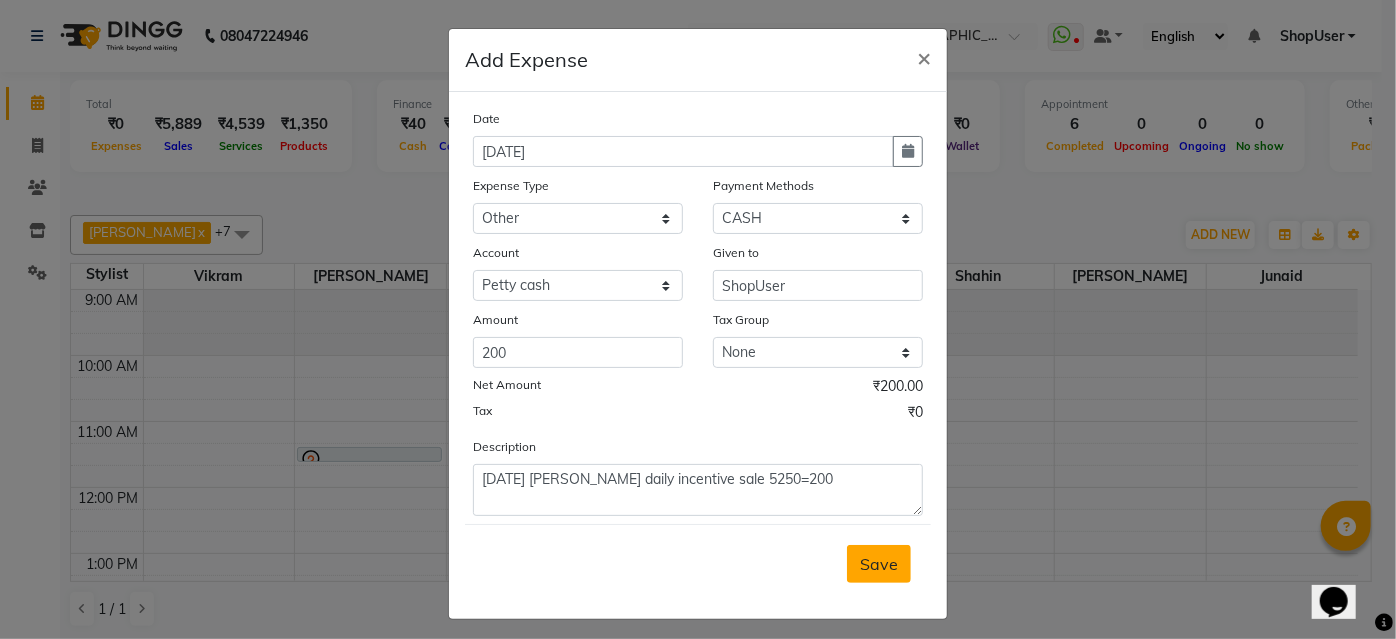 click on "Save" at bounding box center (879, 564) 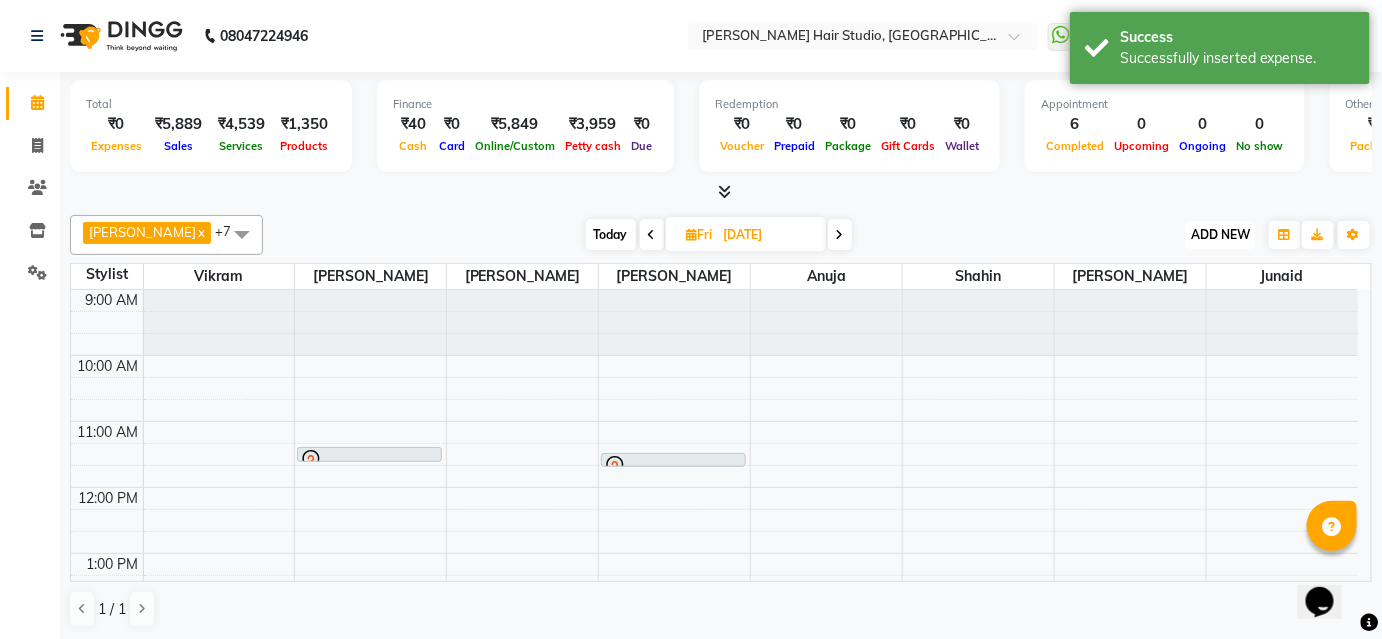 click on "ADD NEW" at bounding box center (1220, 234) 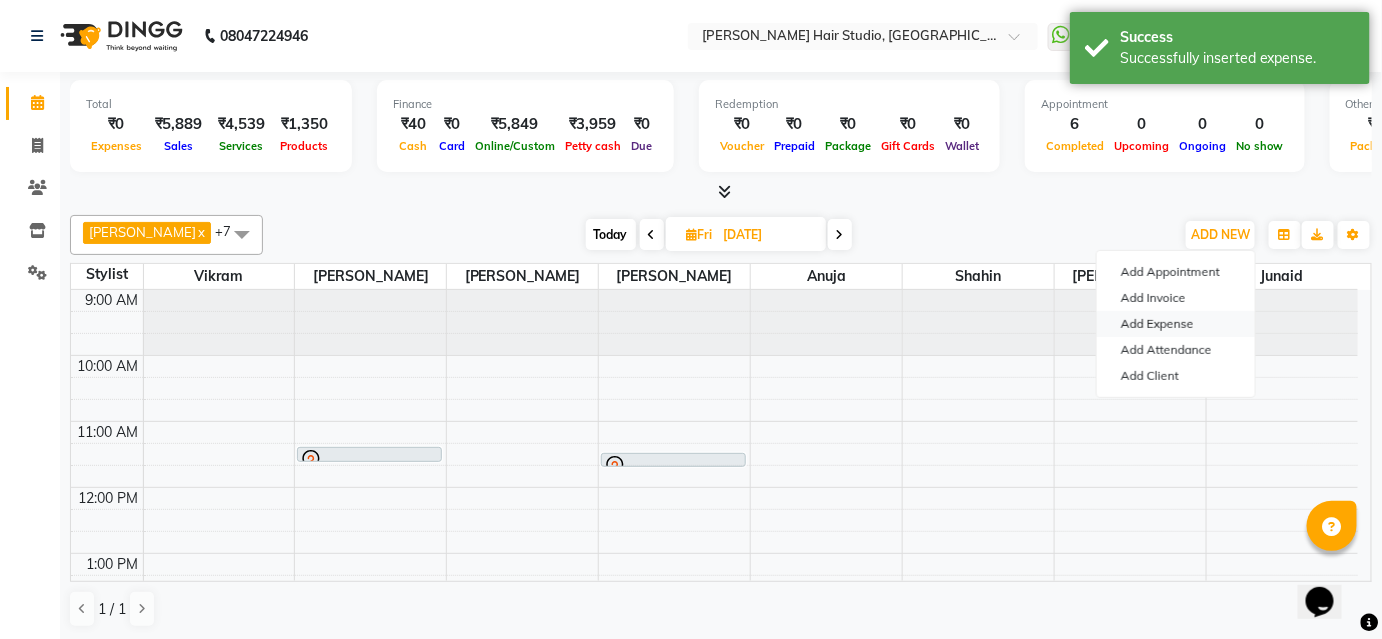 click on "Add Expense" at bounding box center [1176, 324] 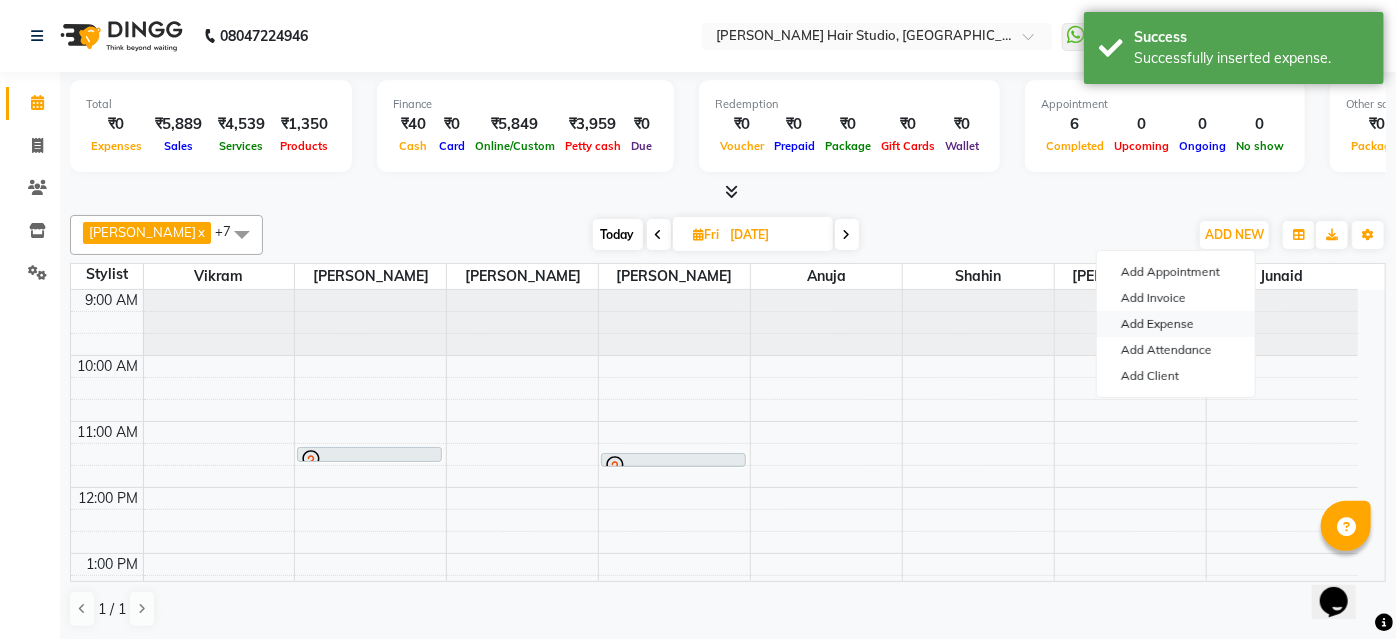 select on "1" 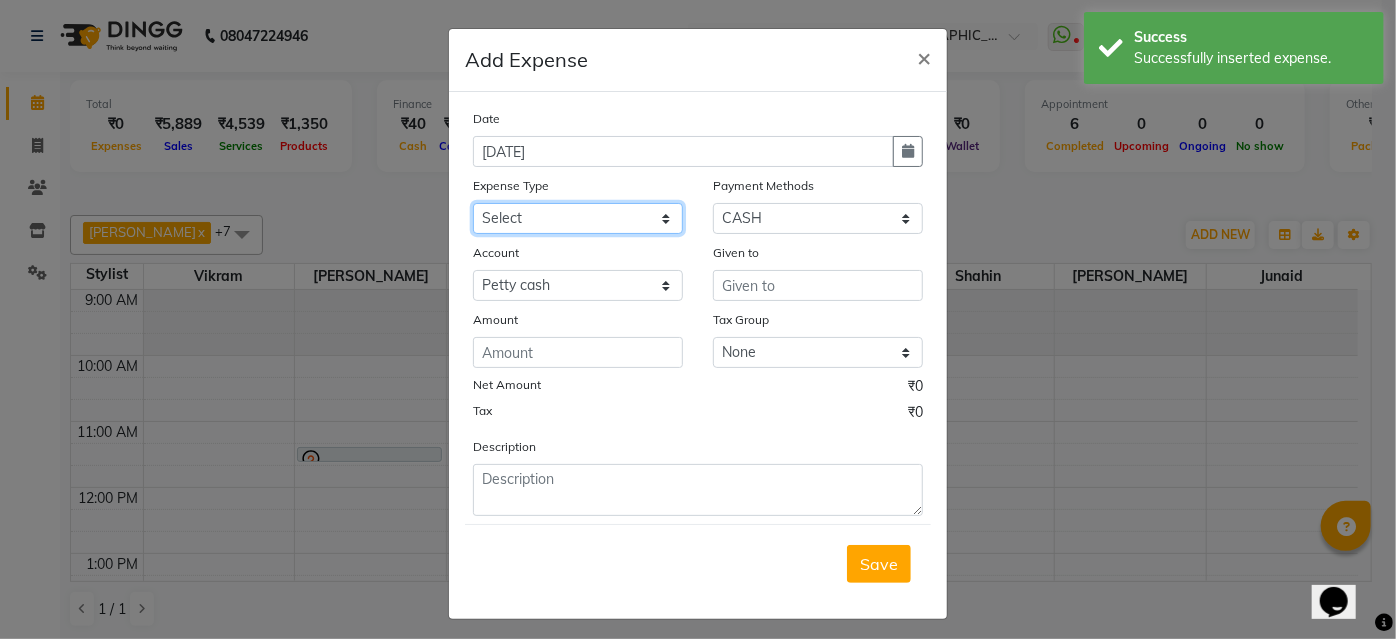 drag, startPoint x: 603, startPoint y: 212, endPoint x: 603, endPoint y: 230, distance: 18 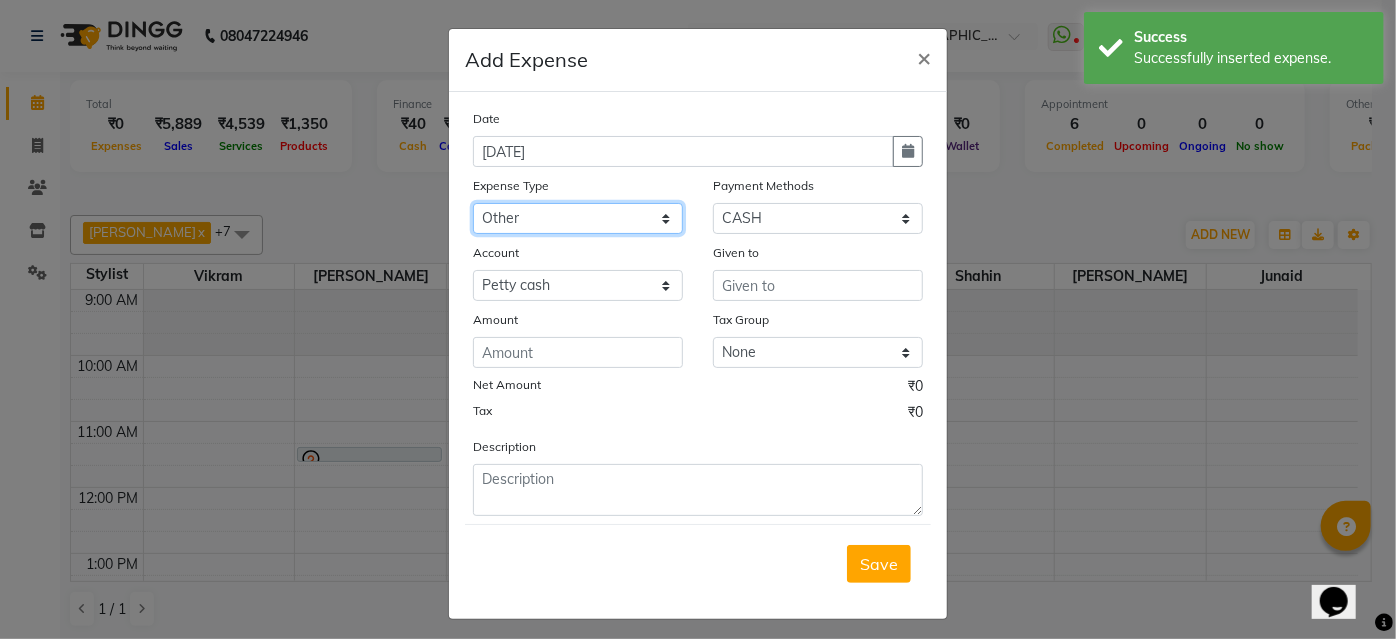 click on "Select Advance Salary Bank charges Car maintenance  Cash transfer to bank Cash transfer to hub Client Snacks Clinical charges Equipment Fuel Govt fee Incentive Insurance International purchase Loan Repayment Maintenance Marketing Miscellaneous MRA Other Pantry Product Rent Salary Staff Snacks Tax Tea & Refreshment Utilities" 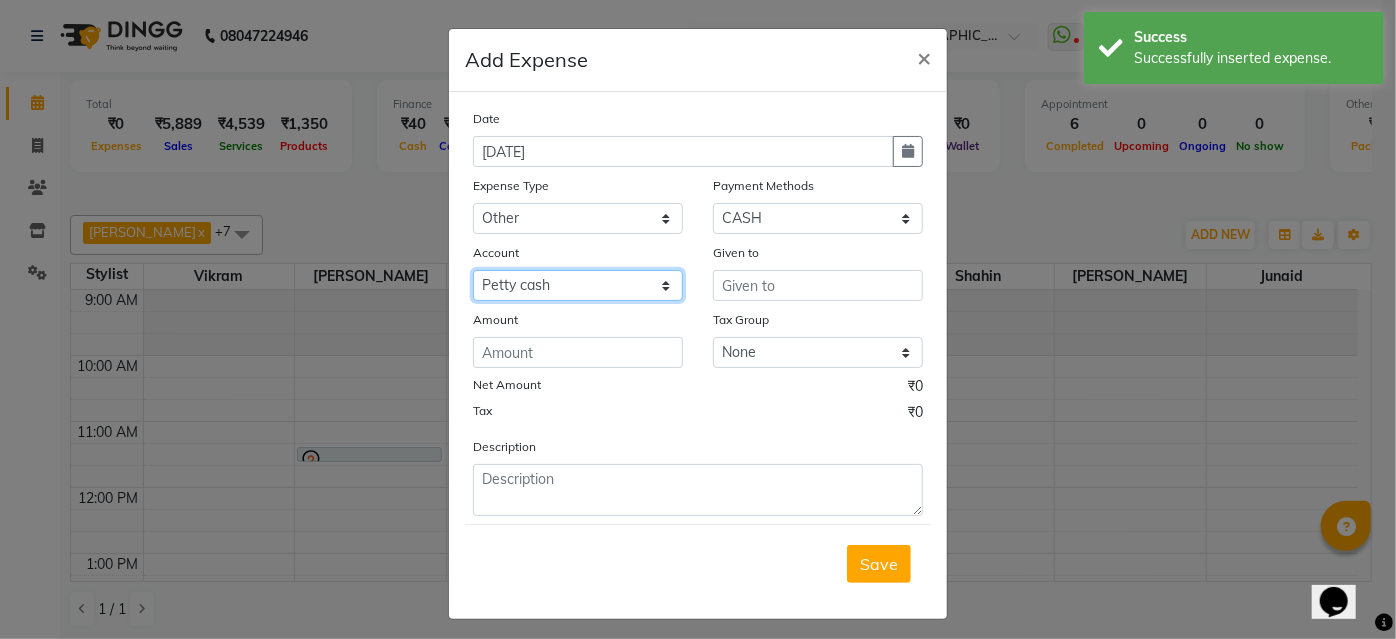 click on "Select Default account Petty cash" 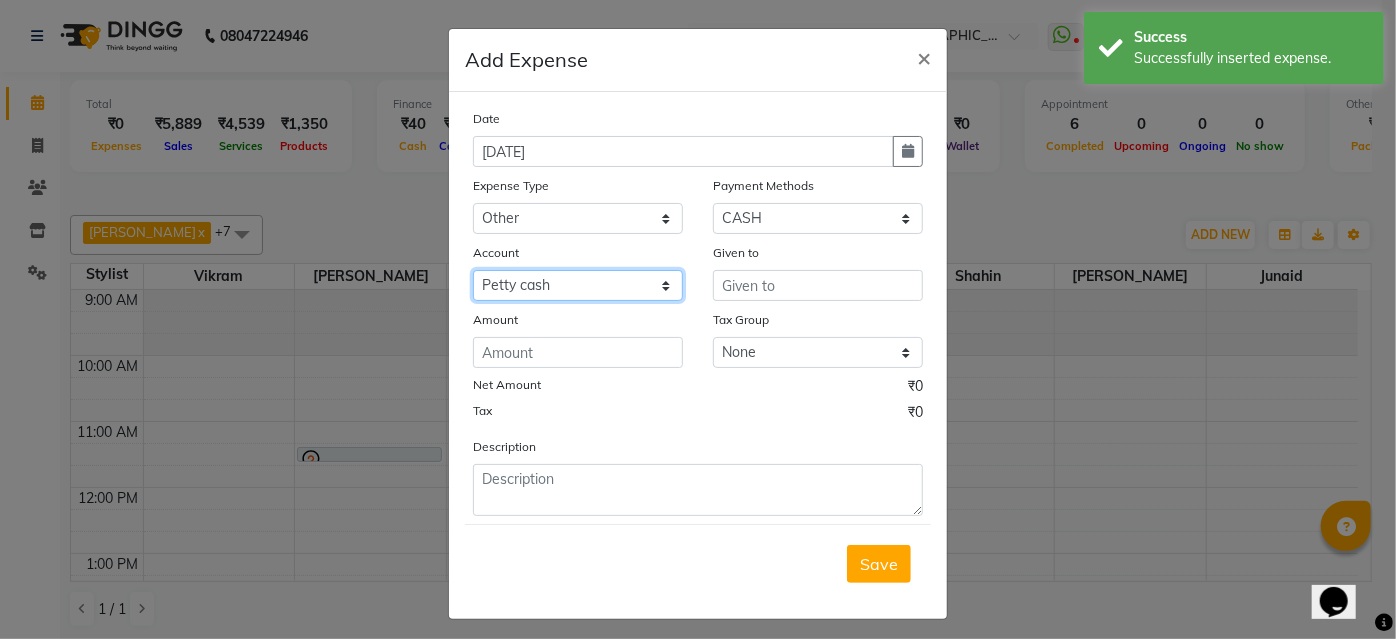 click on "Select Default account Petty cash" 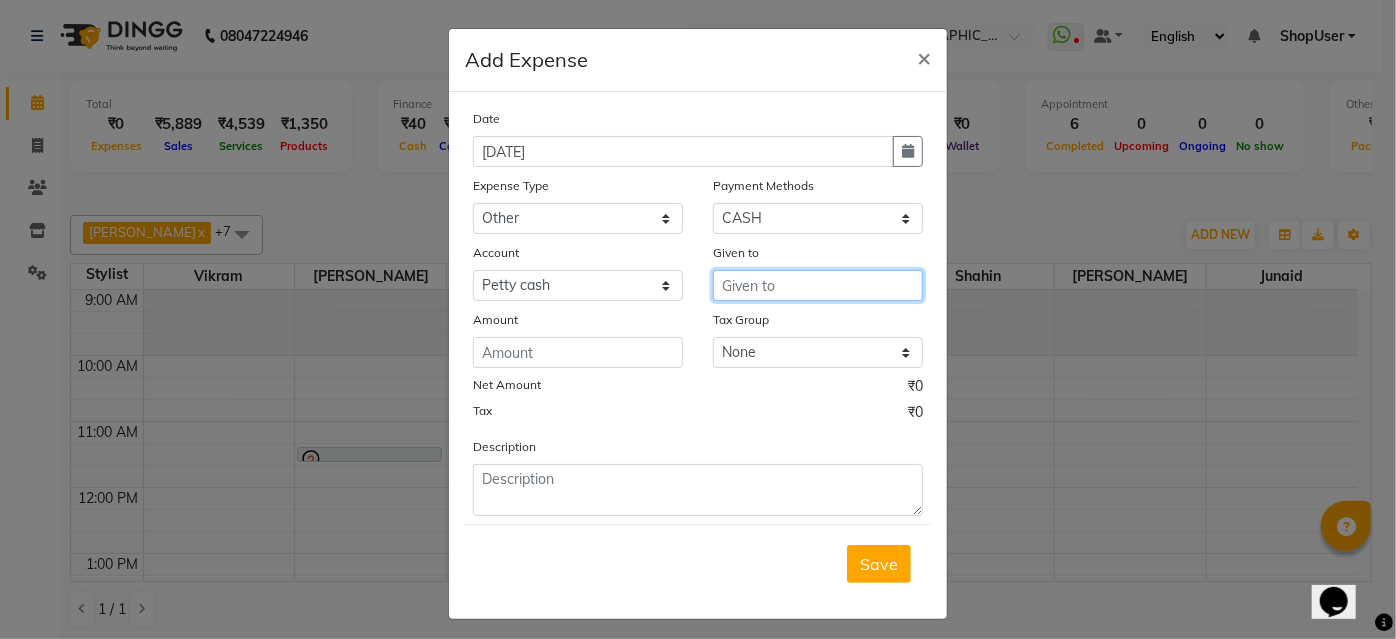 click at bounding box center [818, 285] 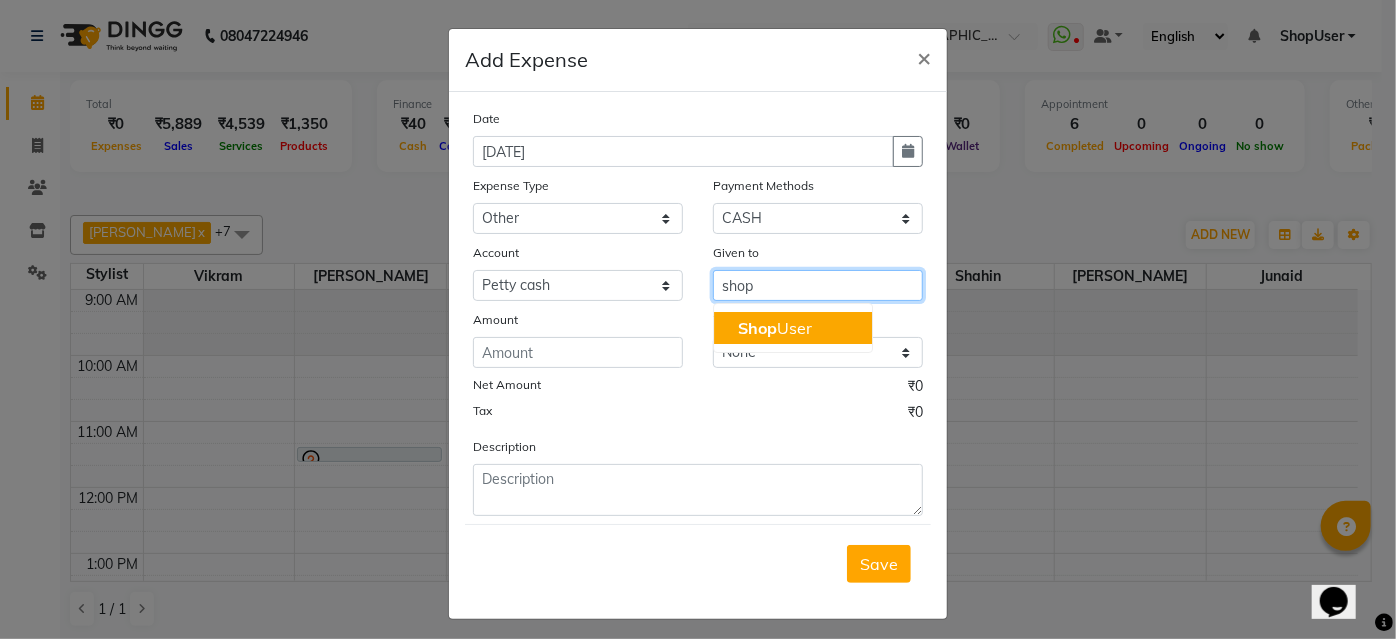 click on "Shop" 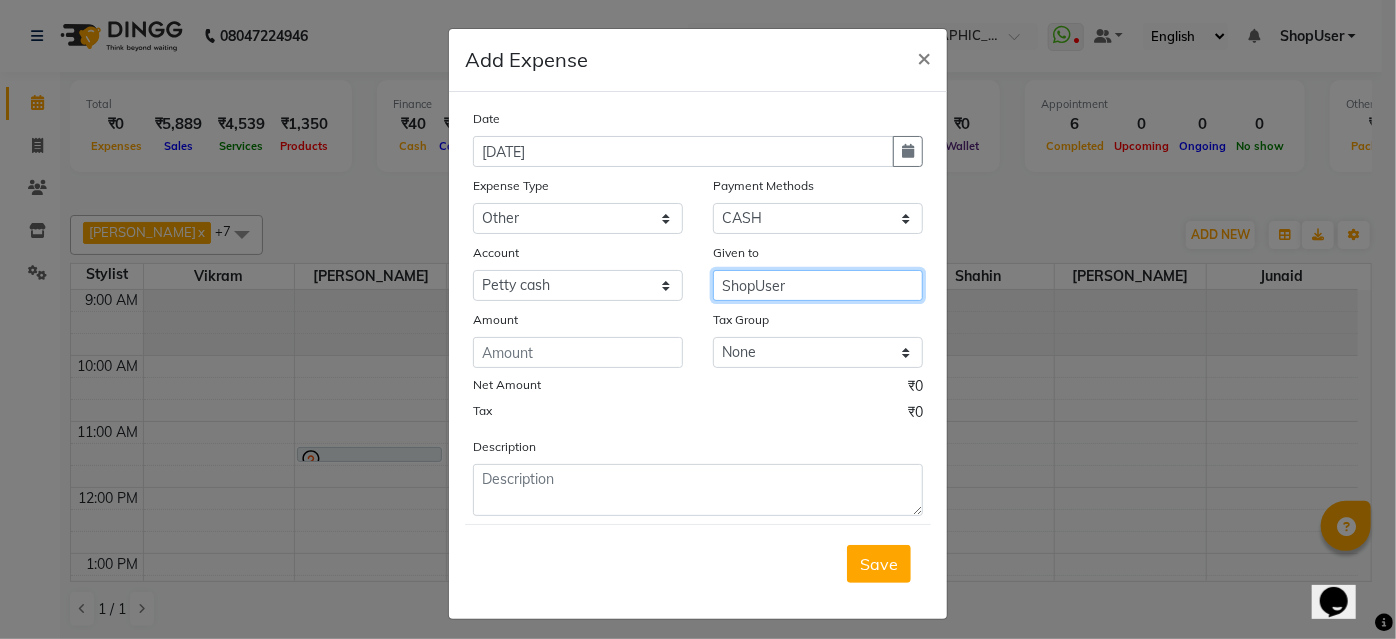 type on "ShopUser" 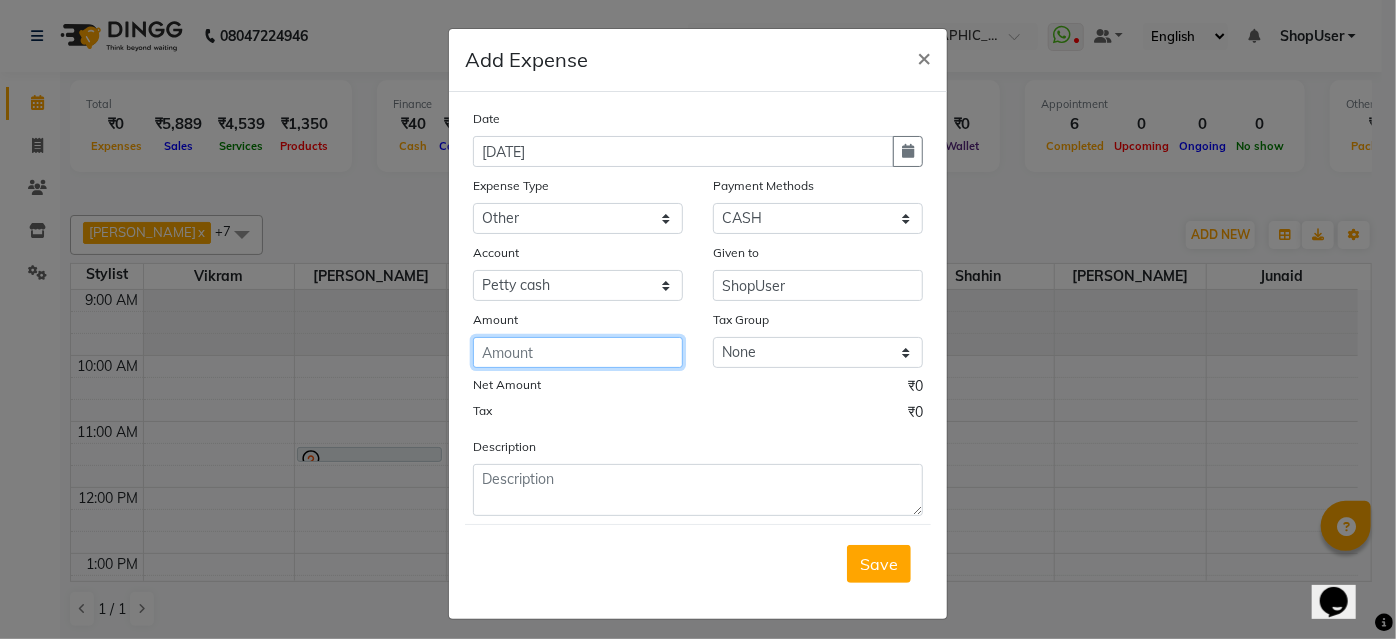 click 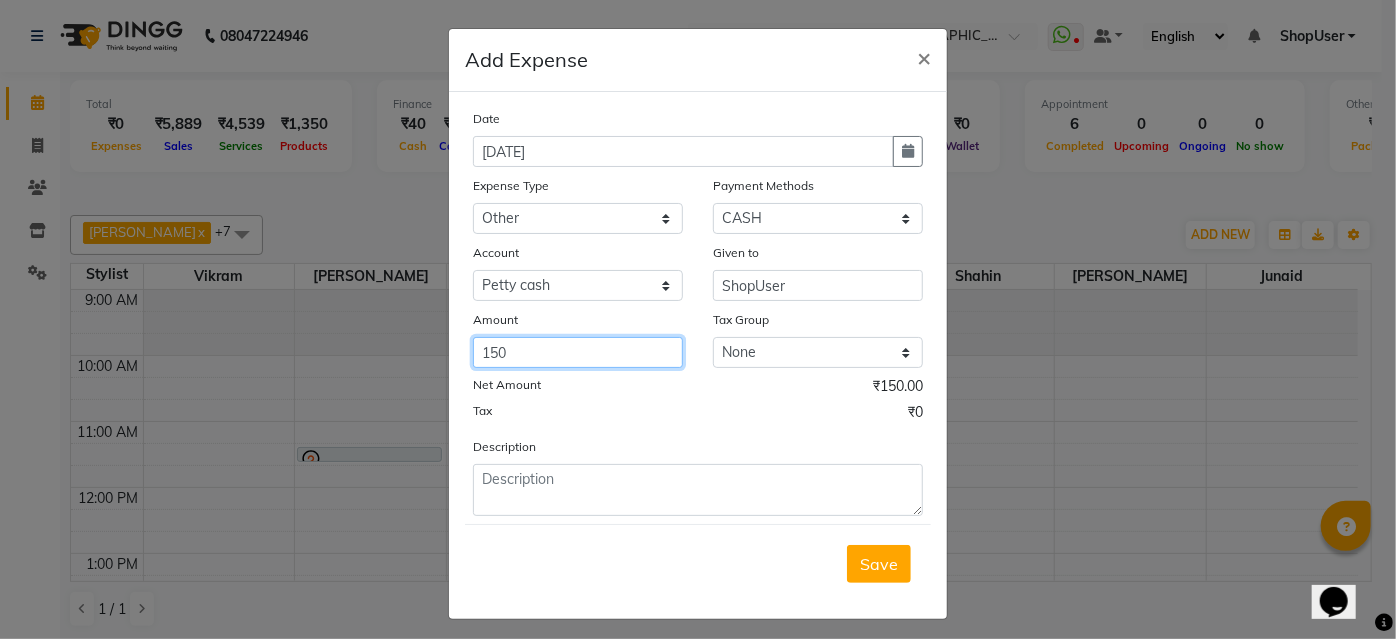 type on "150" 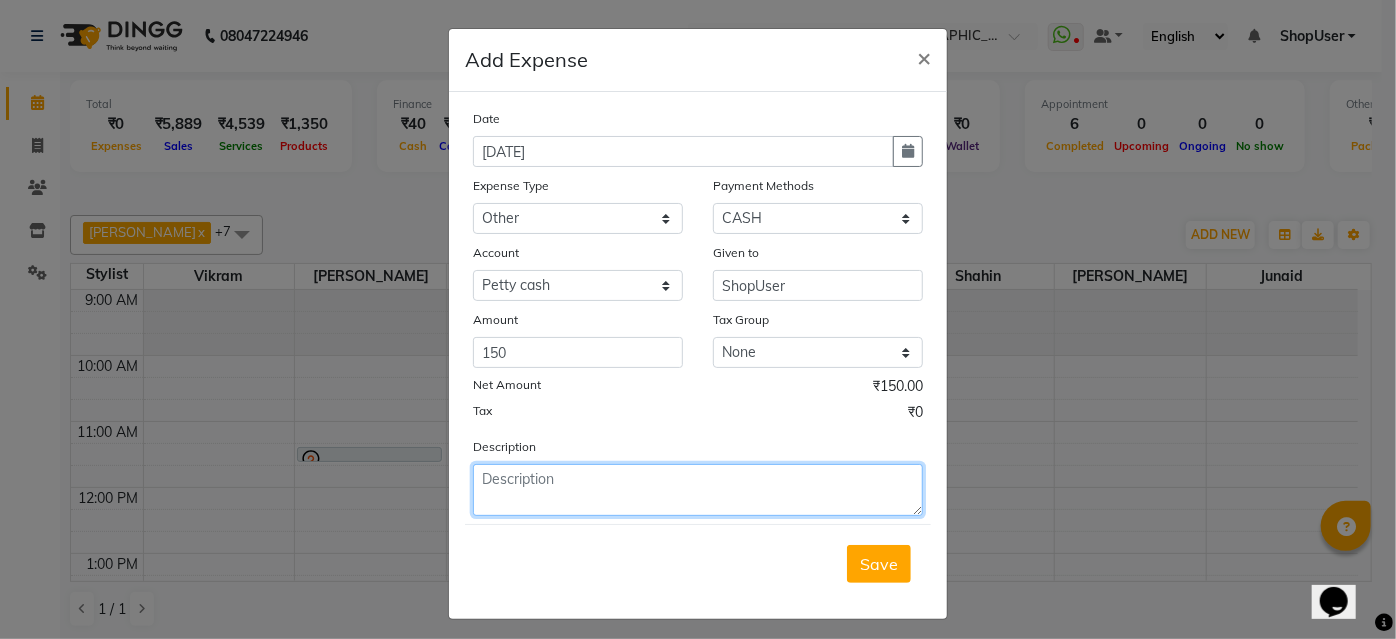 click 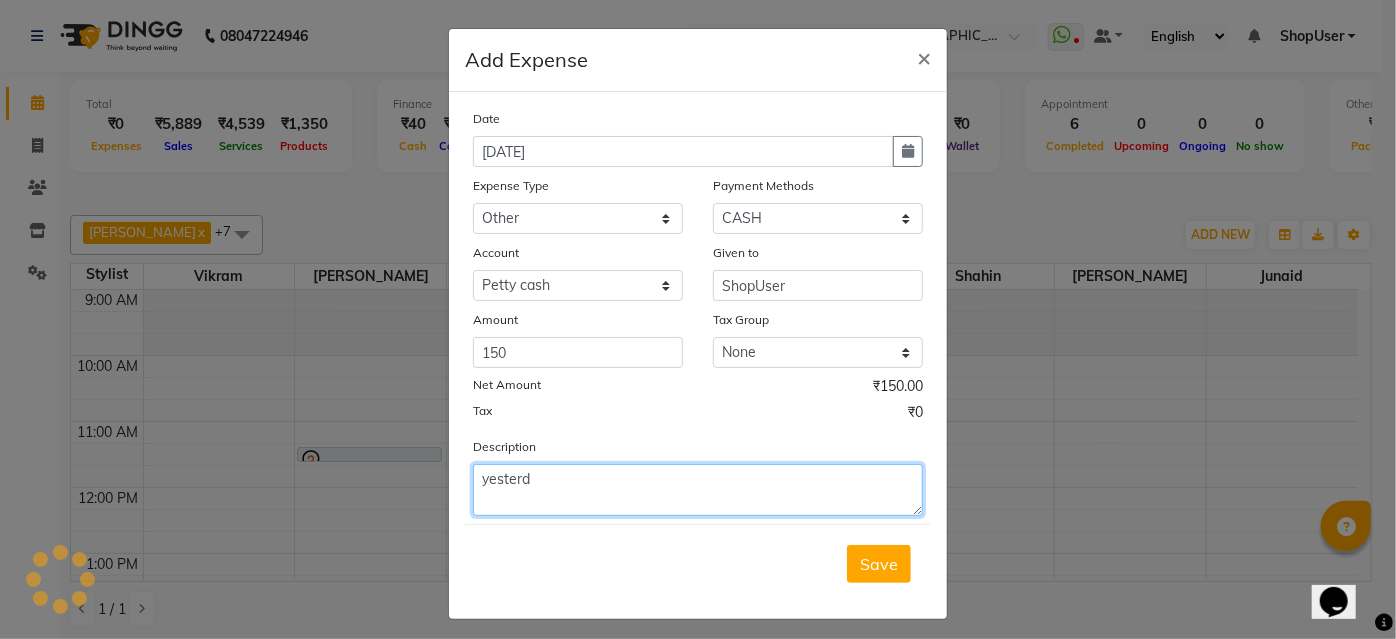 click on "yesterd" 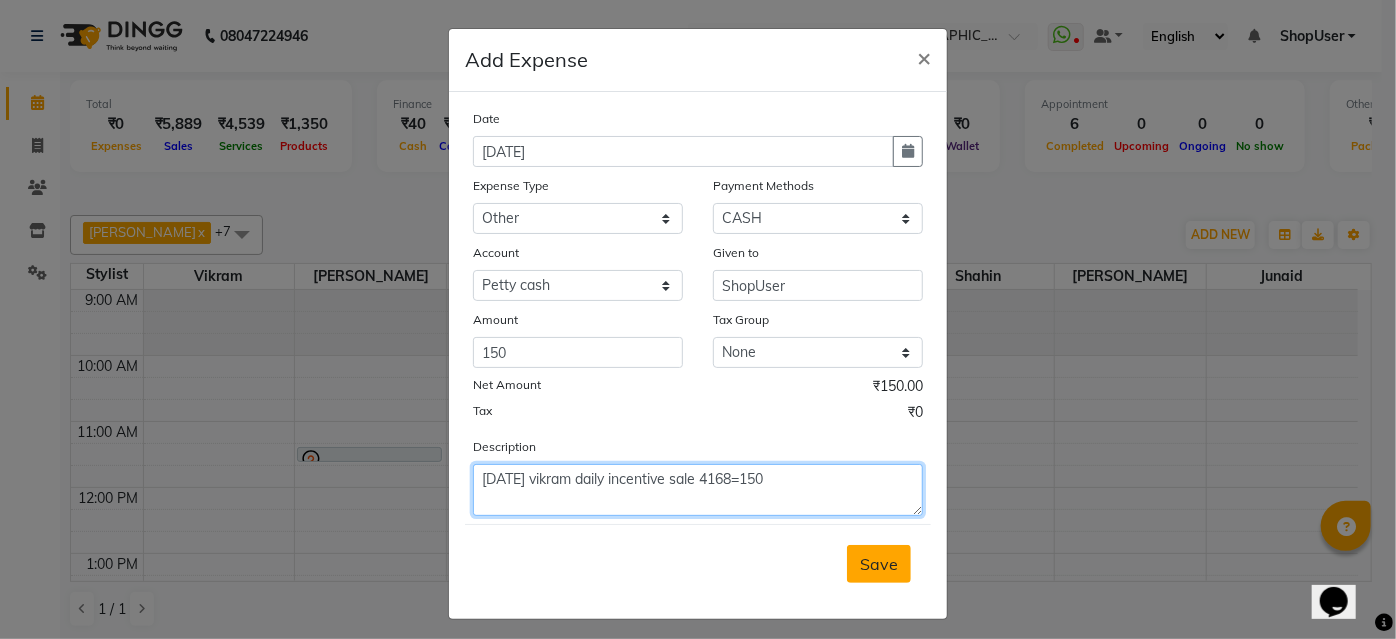 type on "yesterday vikram daily incentive sale 4168=150" 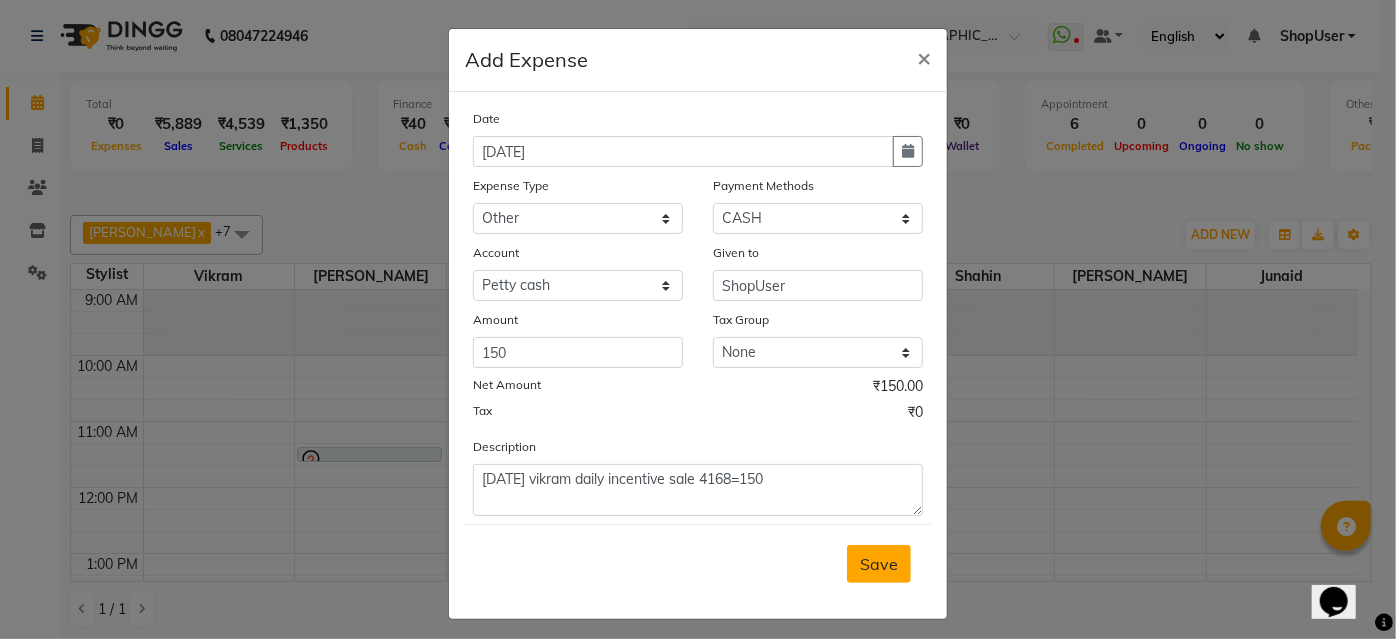 click on "Save" at bounding box center [879, 564] 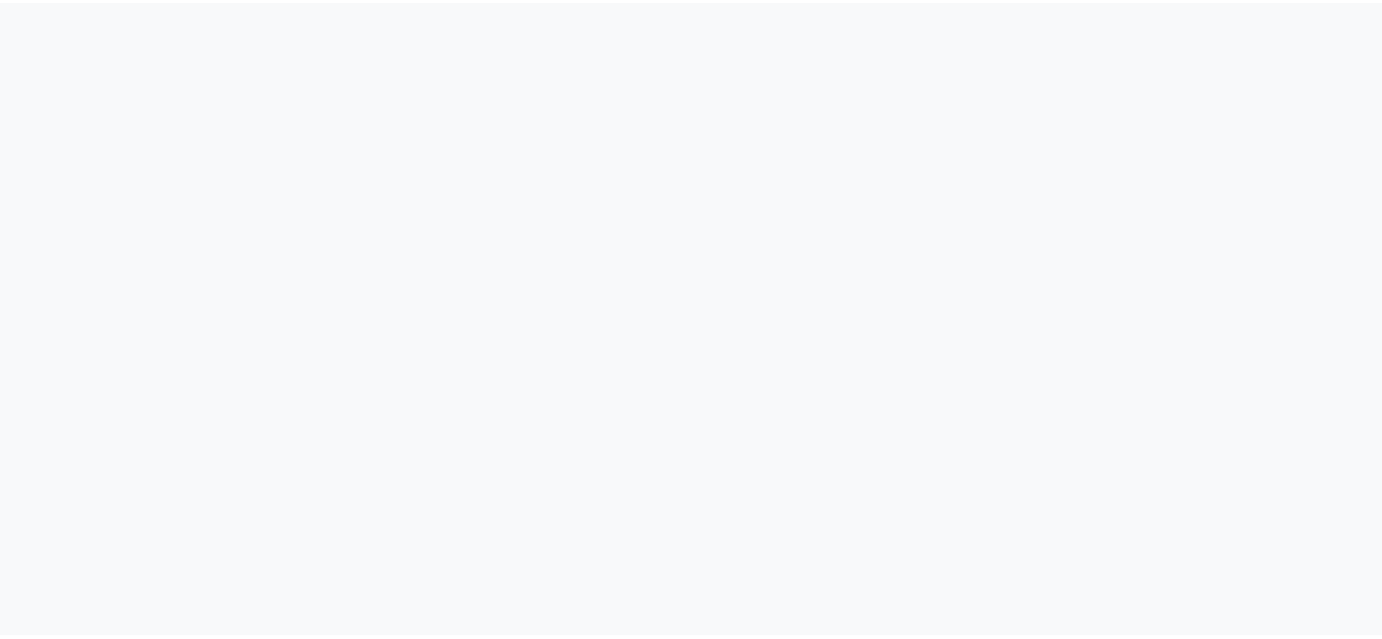 scroll, scrollTop: 0, scrollLeft: 0, axis: both 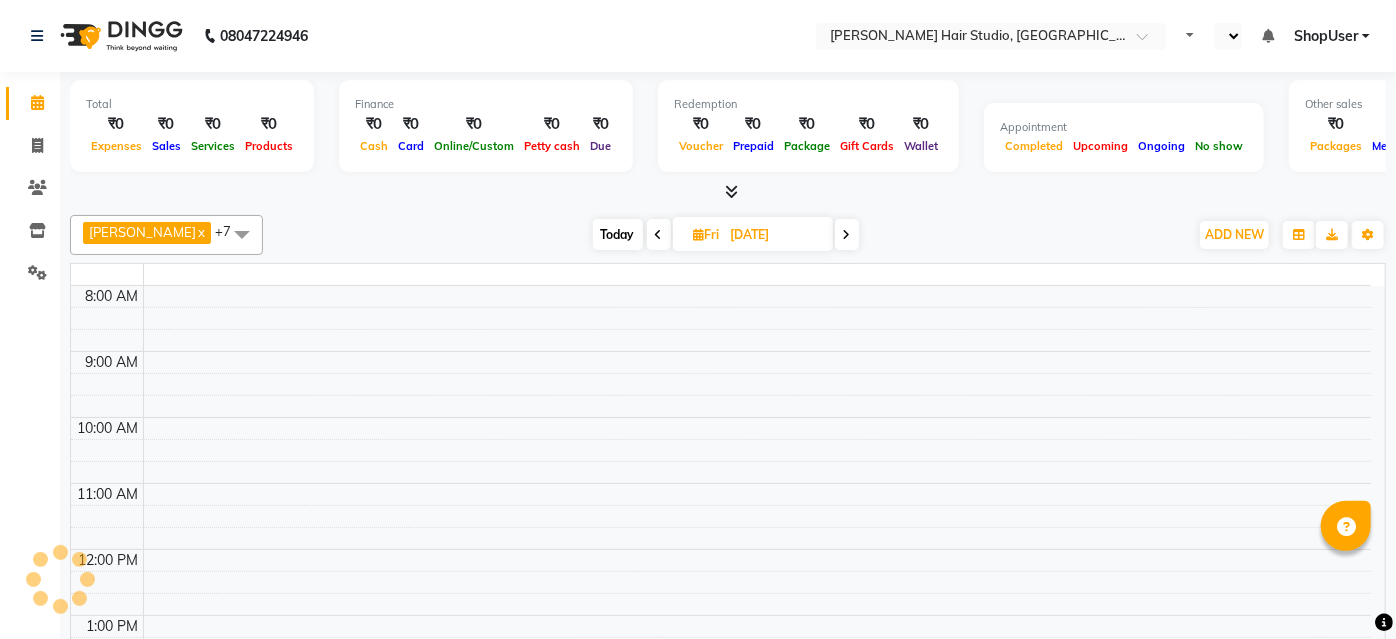select on "en" 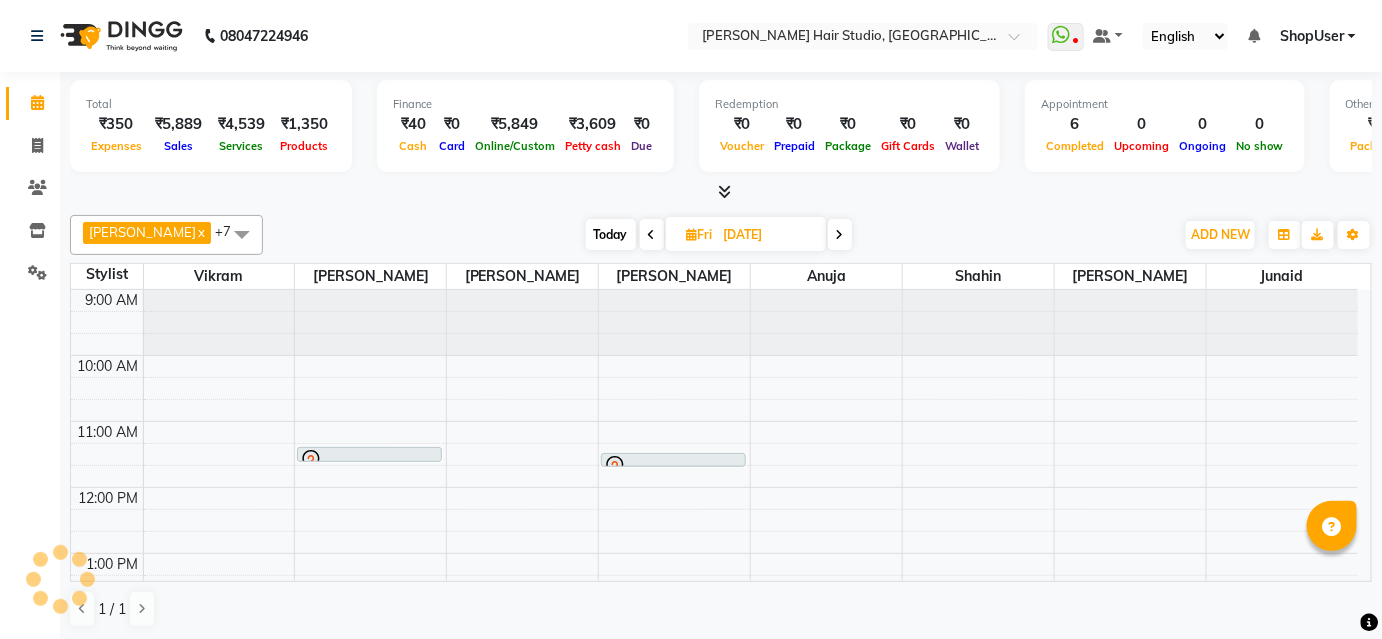 scroll, scrollTop: 0, scrollLeft: 0, axis: both 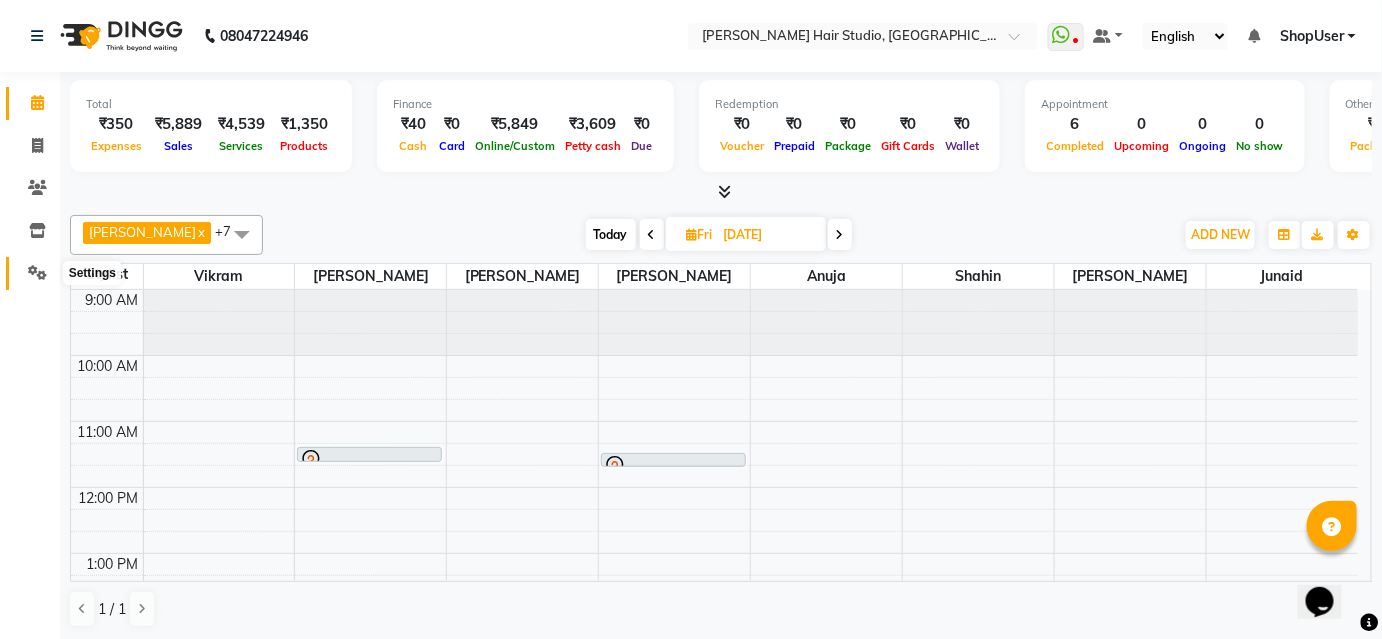 click 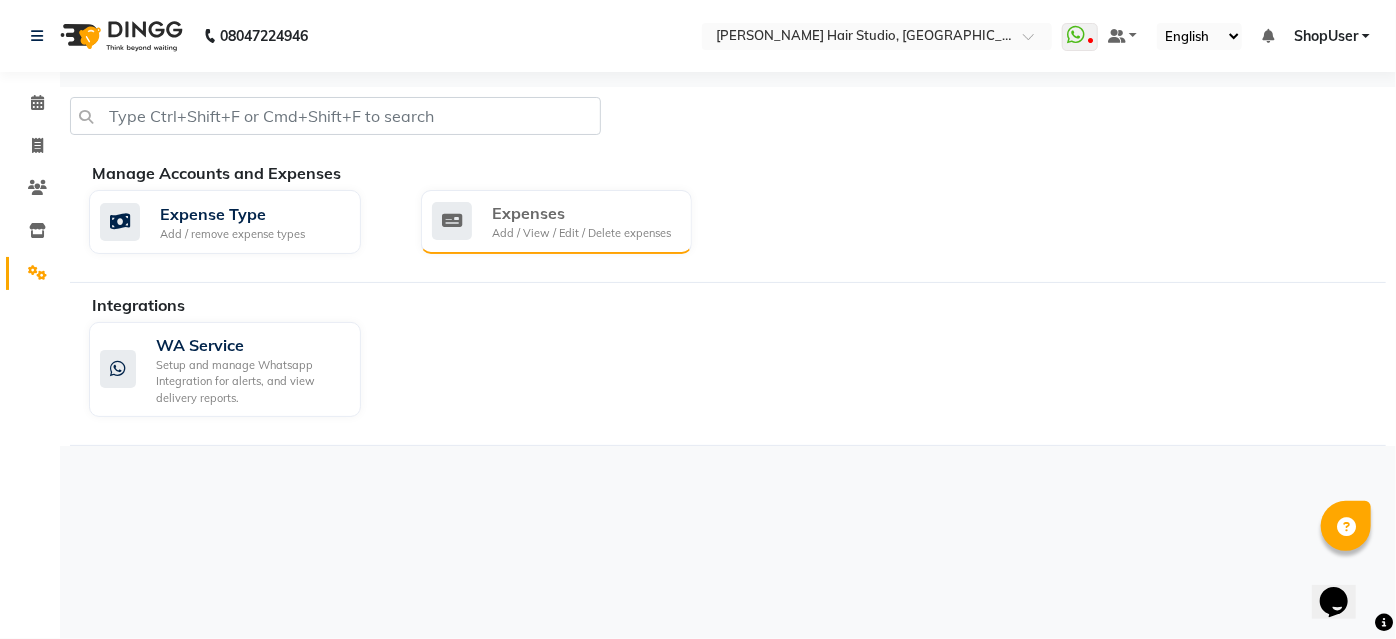 click on "Expenses" 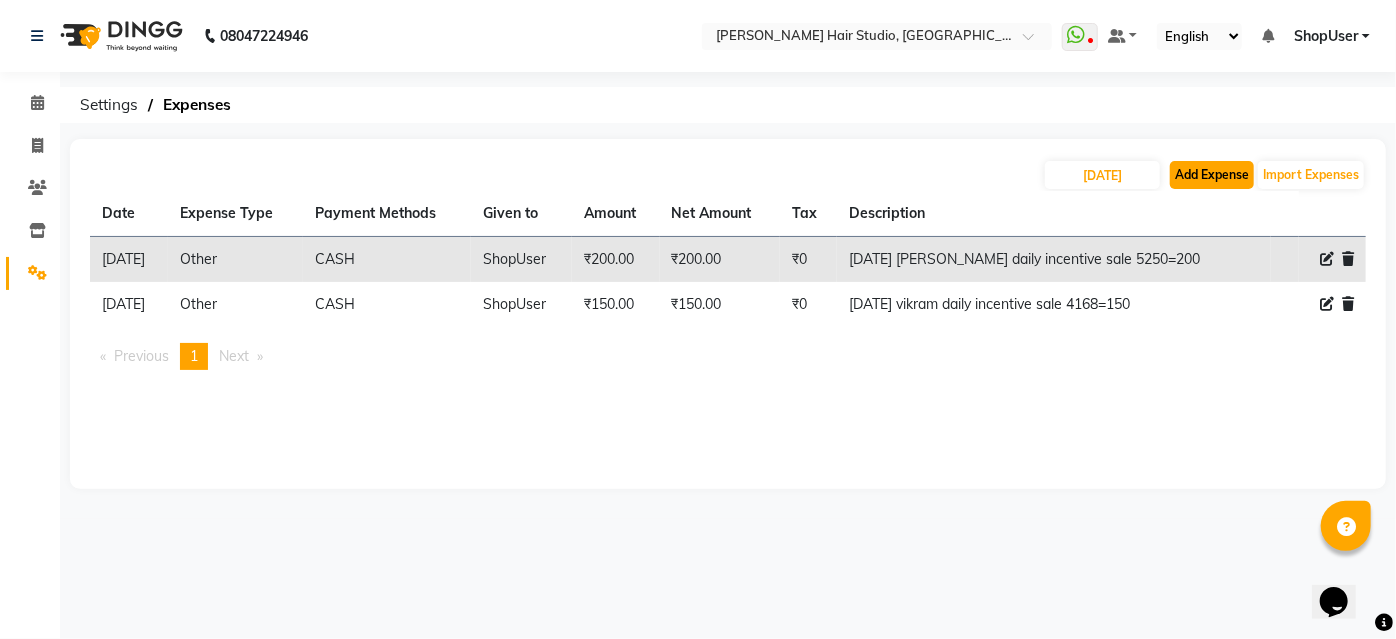 click on "Add Expense" 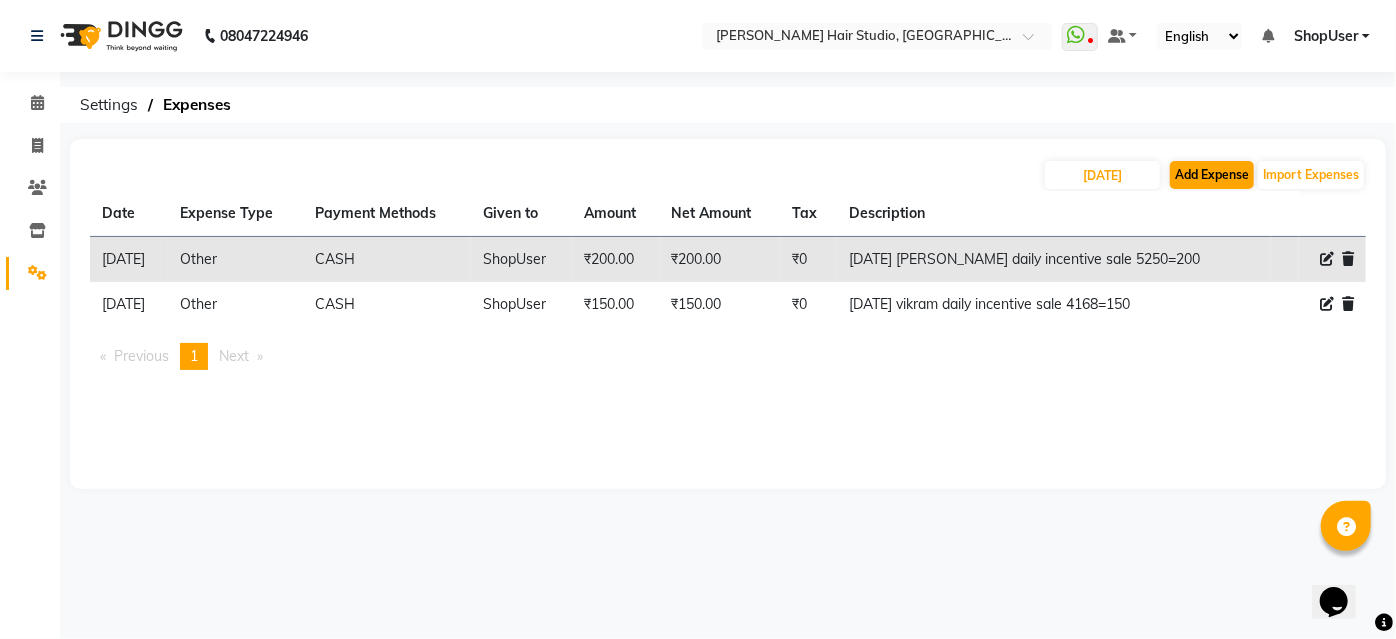 select on "1" 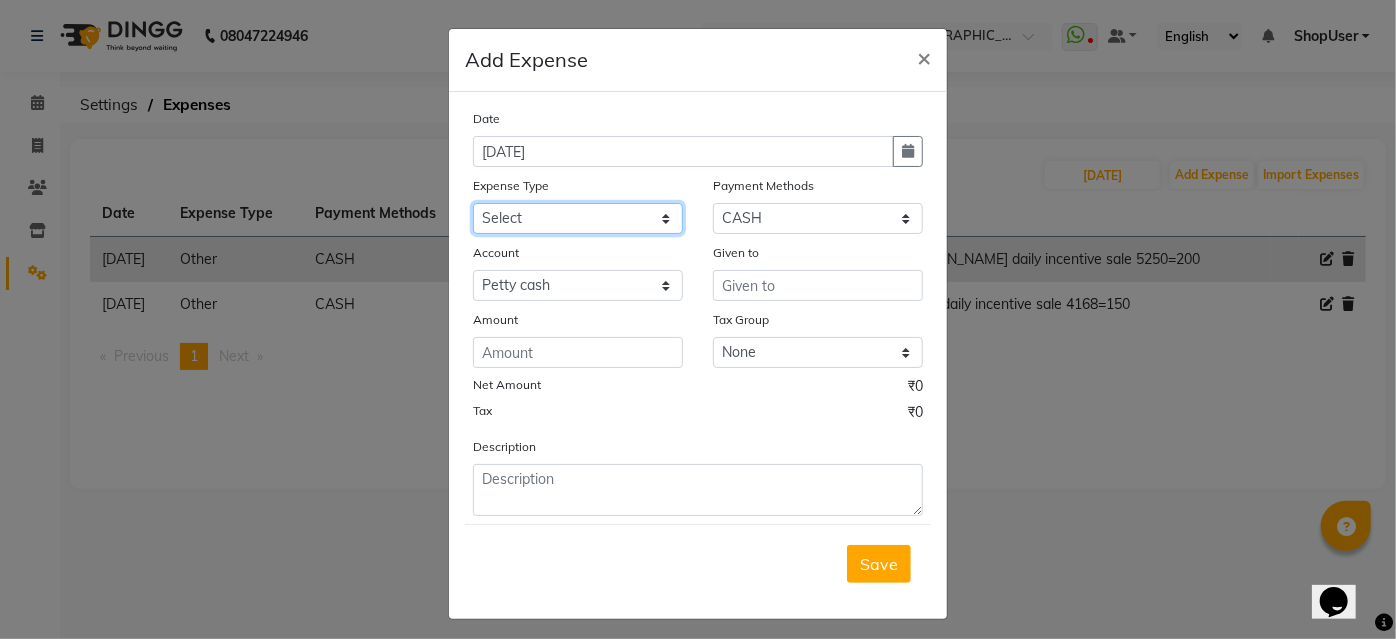 click on "Select Advance Salary Bank charges Car maintenance  Cash transfer to bank Cash transfer to hub Client Snacks Clinical charges Equipment Fuel Govt fee Incentive Insurance International purchase Loan Repayment Maintenance Marketing Miscellaneous MRA Other Pantry Product Rent Salary Staff Snacks Tax Tea & Refreshment Utilities" 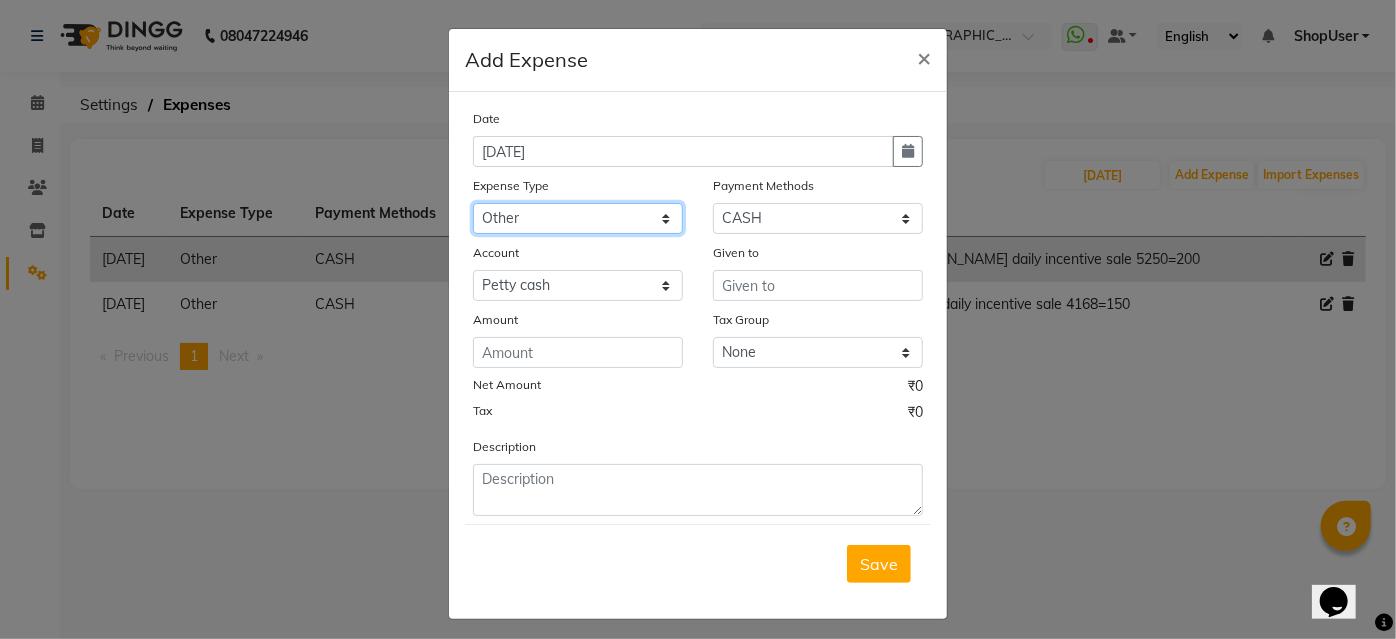 click on "Select Advance Salary Bank charges Car maintenance  Cash transfer to bank Cash transfer to hub Client Snacks Clinical charges Equipment Fuel Govt fee Incentive Insurance International purchase Loan Repayment Maintenance Marketing Miscellaneous MRA Other Pantry Product Rent Salary Staff Snacks Tax Tea & Refreshment Utilities" 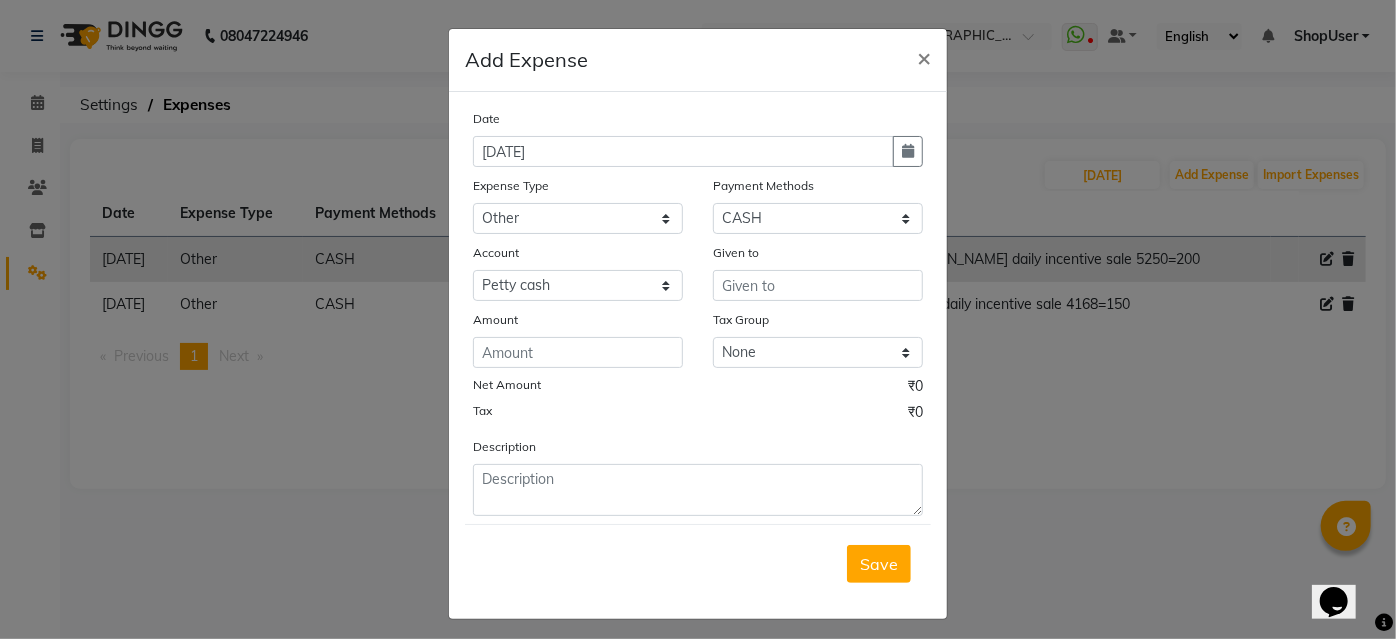 click on "Date 10-07-2025 Expense Type Select Advance Salary Bank charges Car maintenance  Cash transfer to bank Cash transfer to hub Client Snacks Clinical charges Equipment Fuel Govt fee Incentive Insurance International purchase Loan Repayment Maintenance Marketing Miscellaneous MRA Other Pantry Product Rent Salary Staff Snacks Tax Tea & Refreshment Utilities Payment Methods Select CASH BharatPay CARD GPay PayTM Account Select Default account Petty cash Given to Amount Tax Group None GST Net Amount ₹0 Tax ₹0 Description" 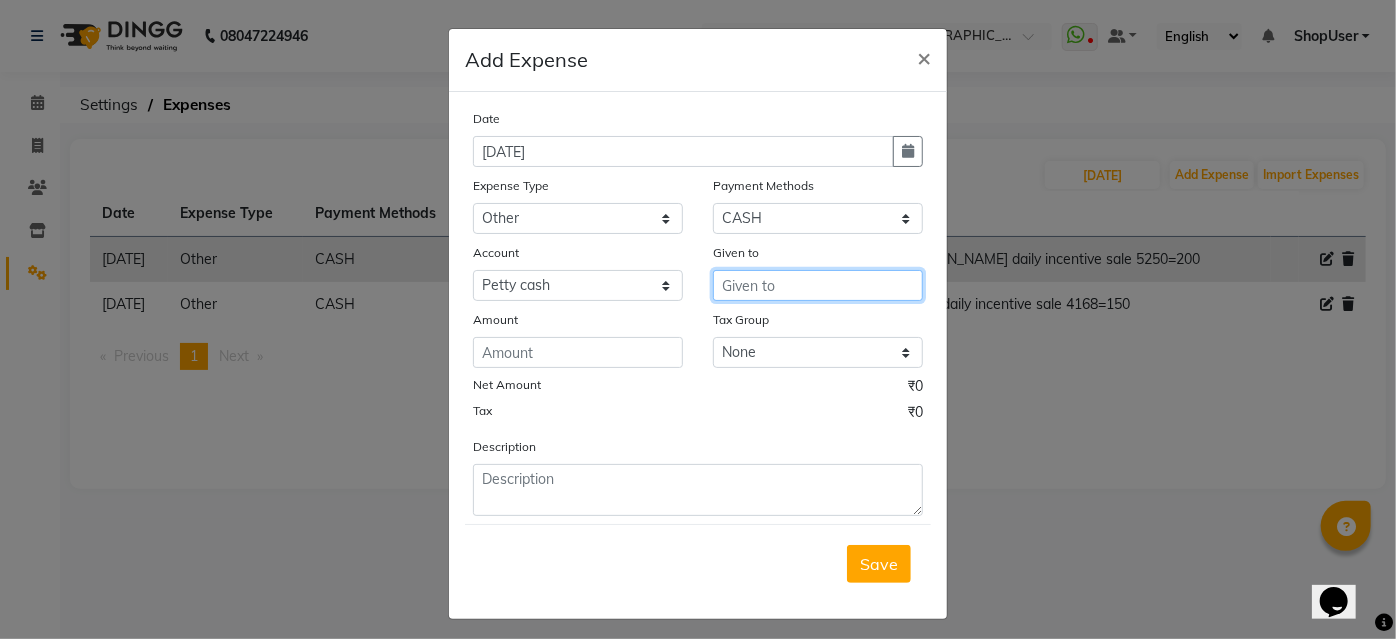 click at bounding box center [818, 285] 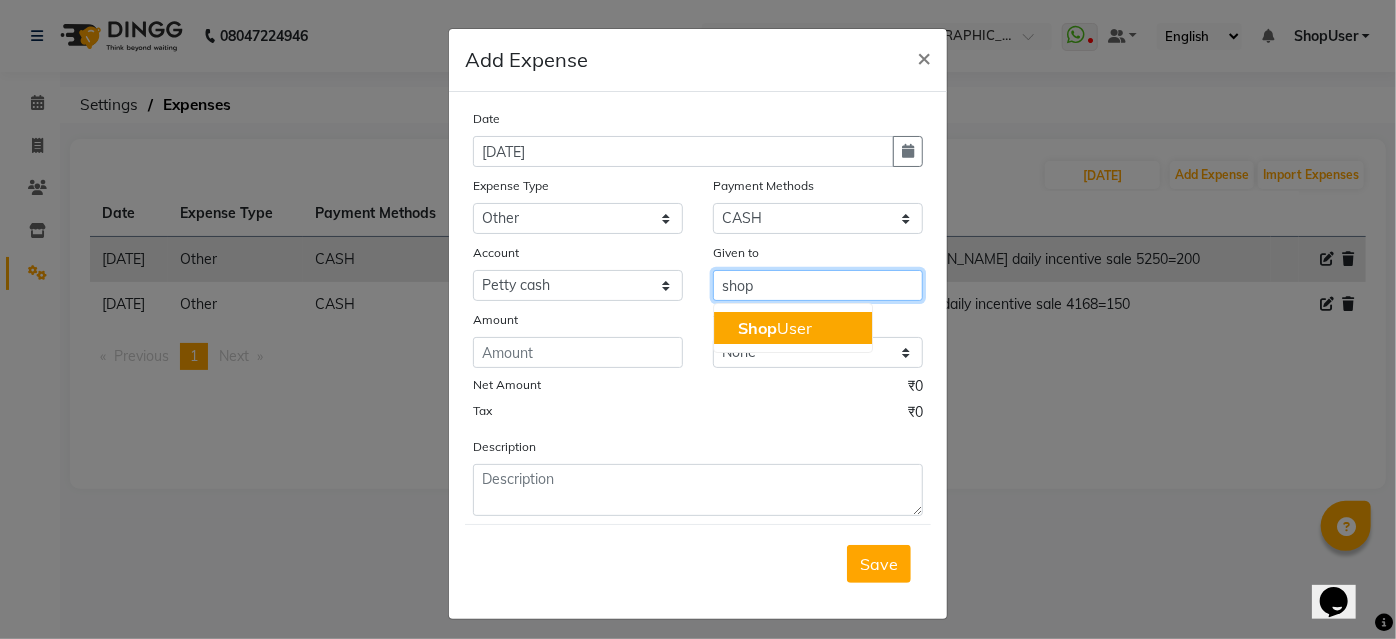 click on "Shop User" at bounding box center (793, 328) 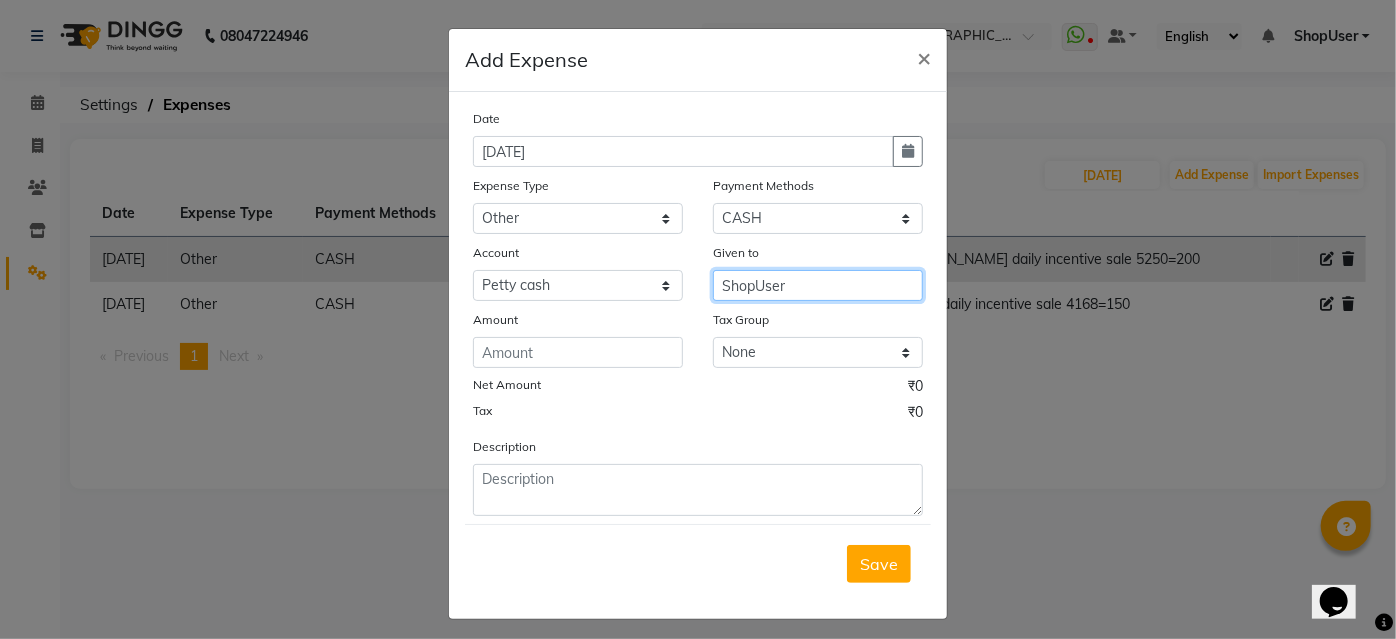 type on "ShopUser" 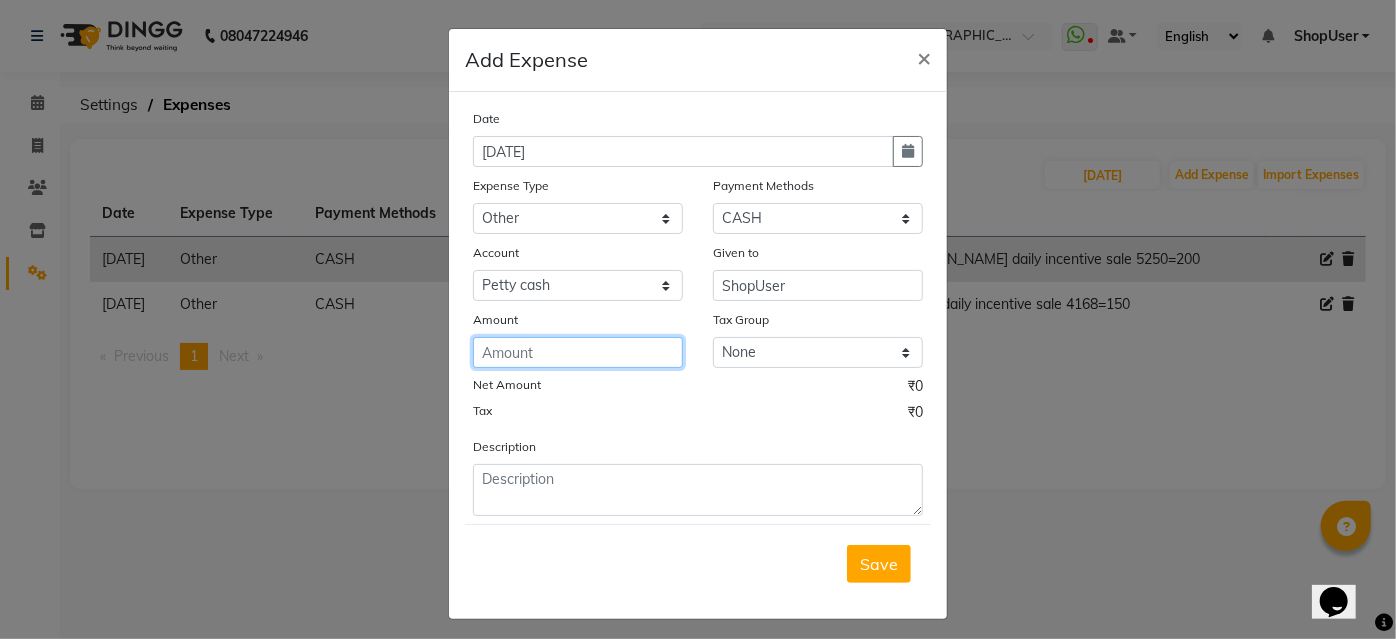 click 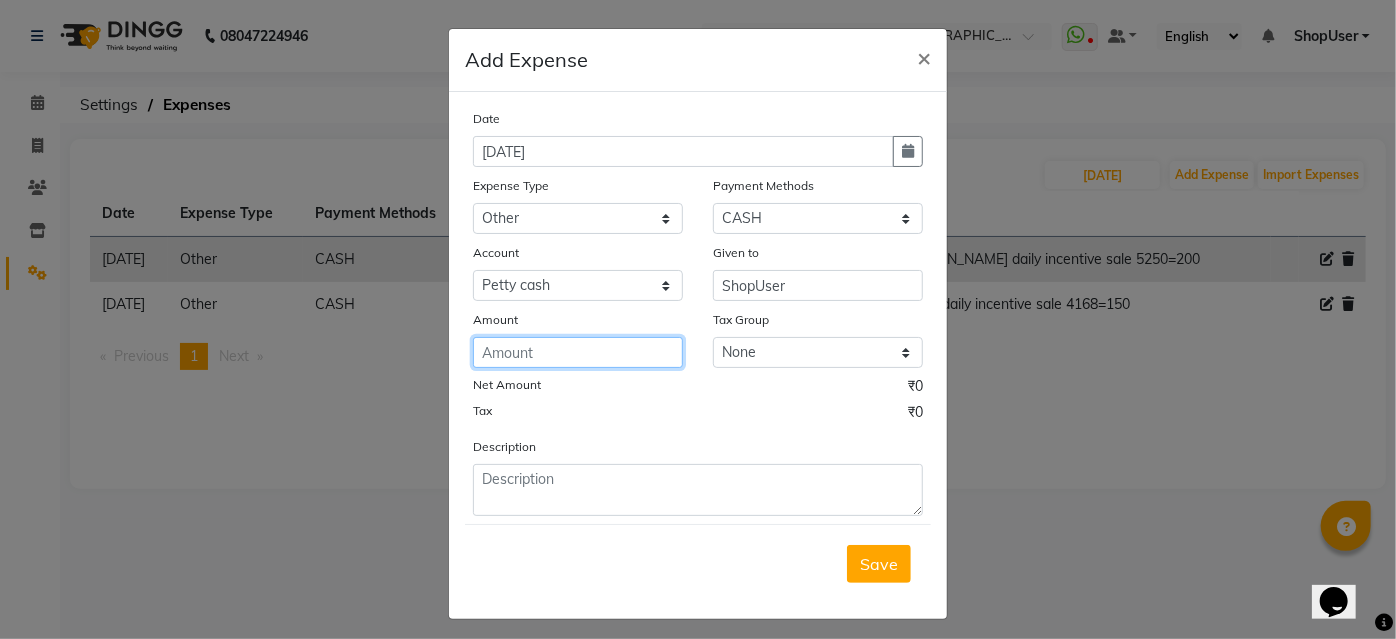 click 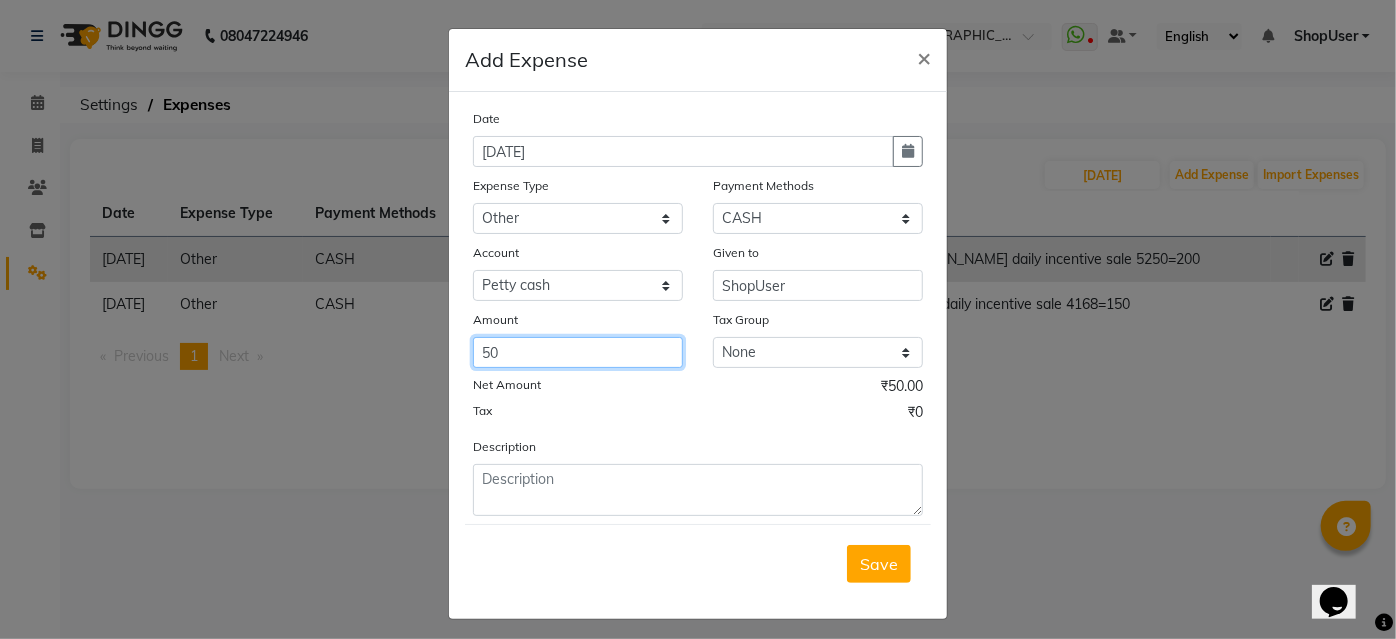 type on "50" 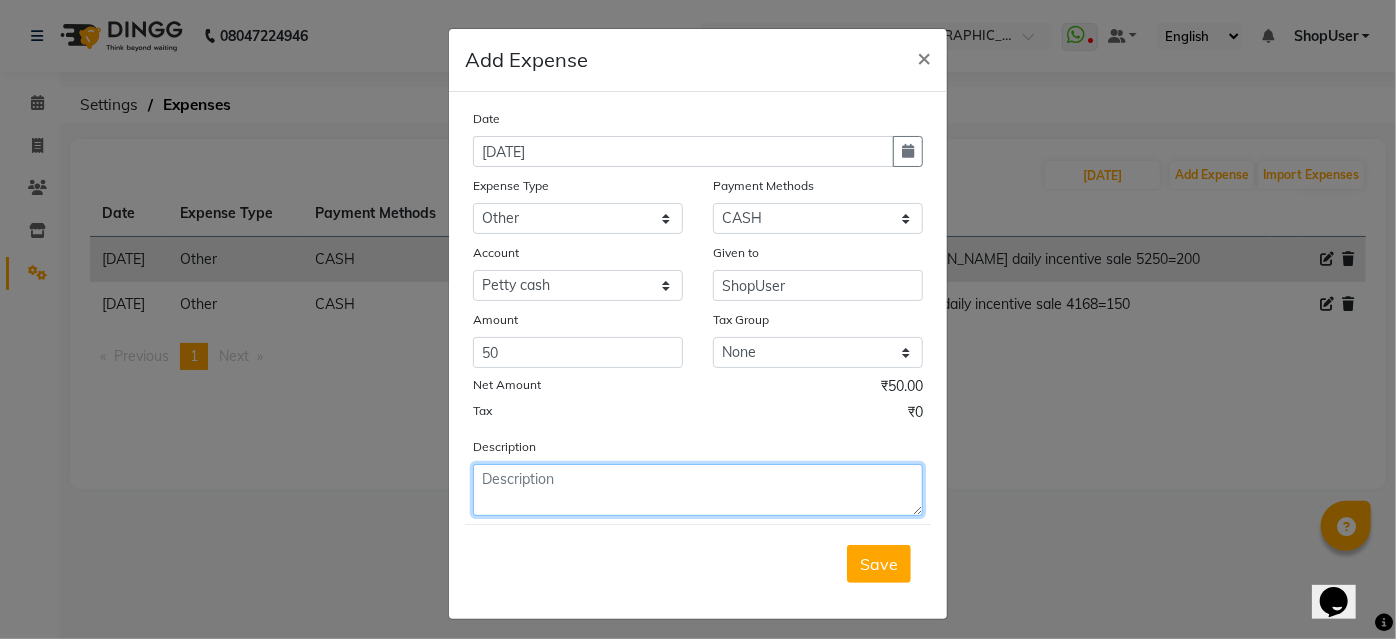 click 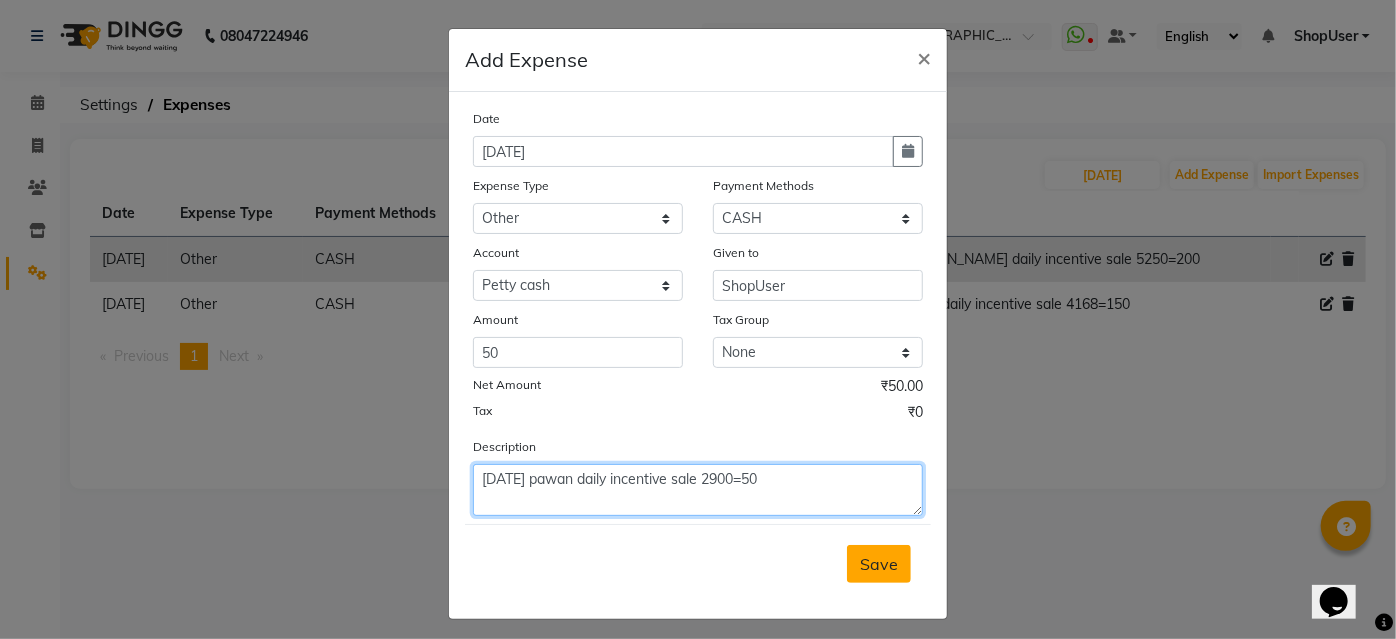 type on "yesterday pawan daily incentive sale 2900=50" 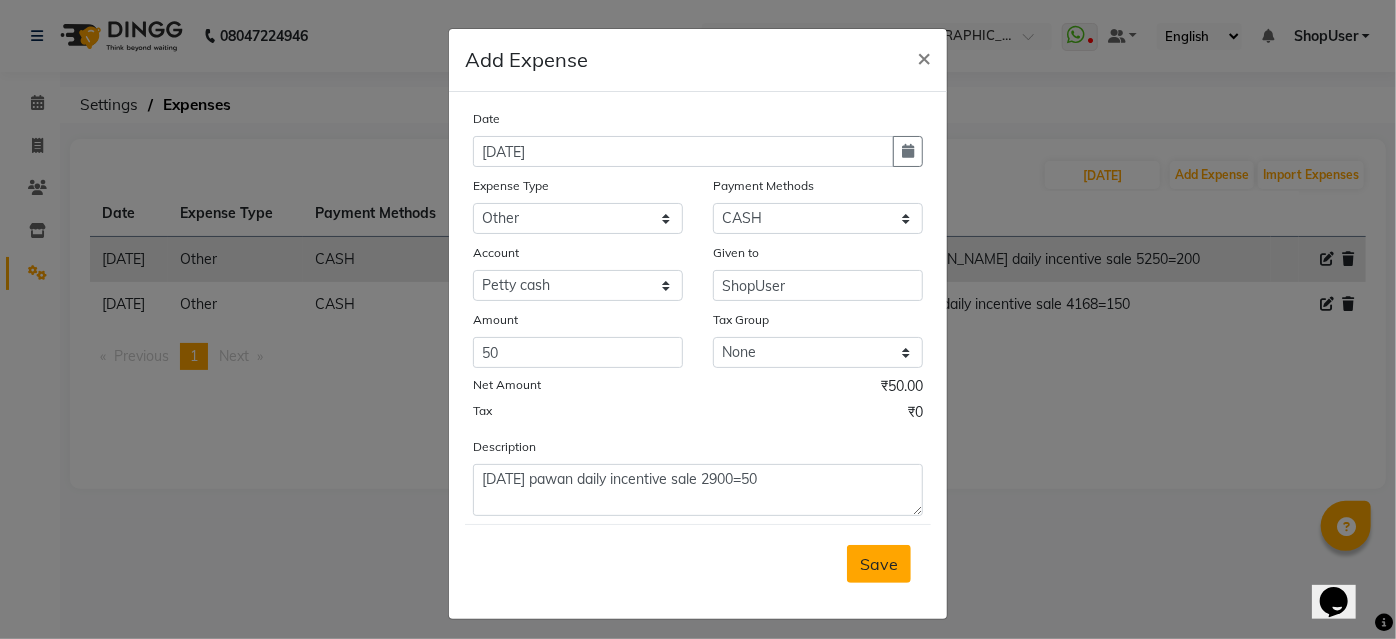 click on "Save" at bounding box center (879, 564) 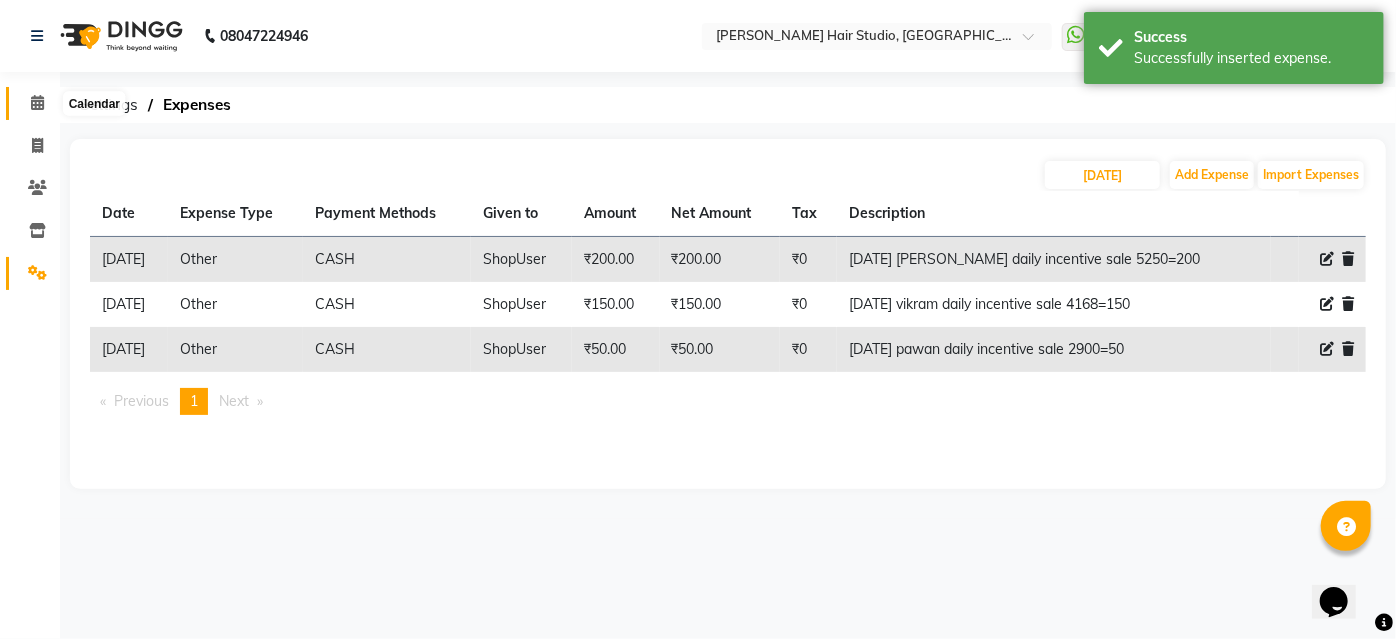 click 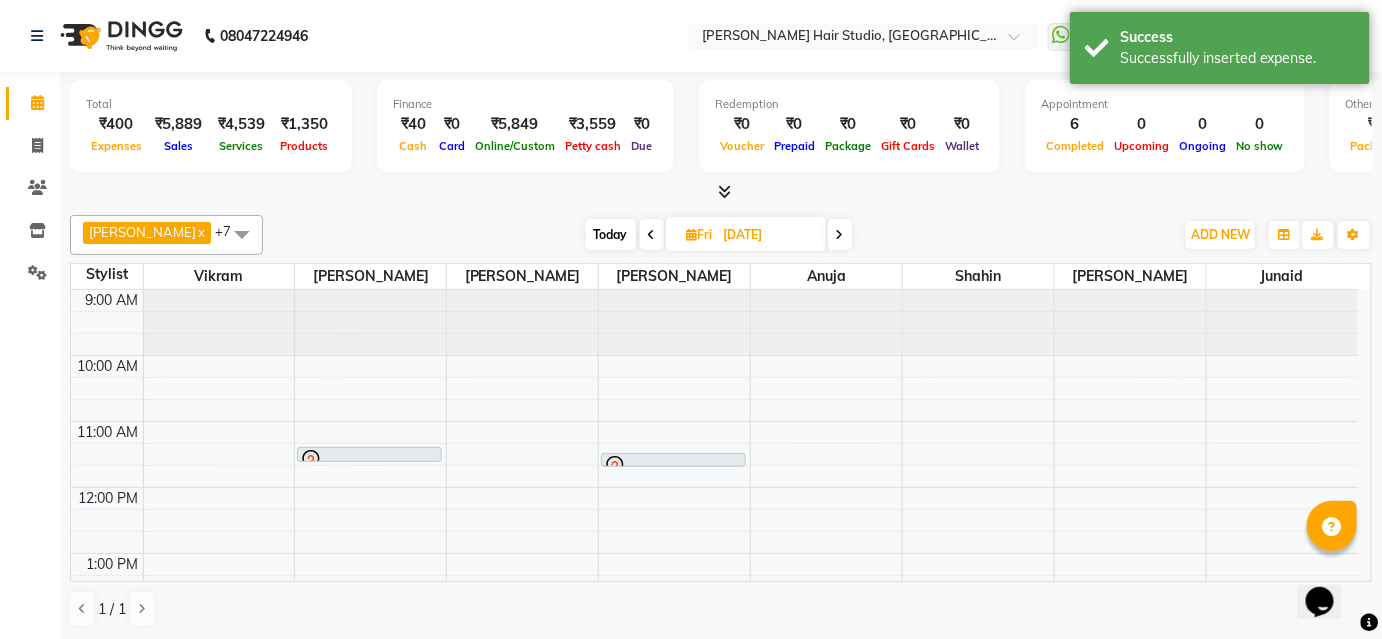 scroll, scrollTop: 0, scrollLeft: 0, axis: both 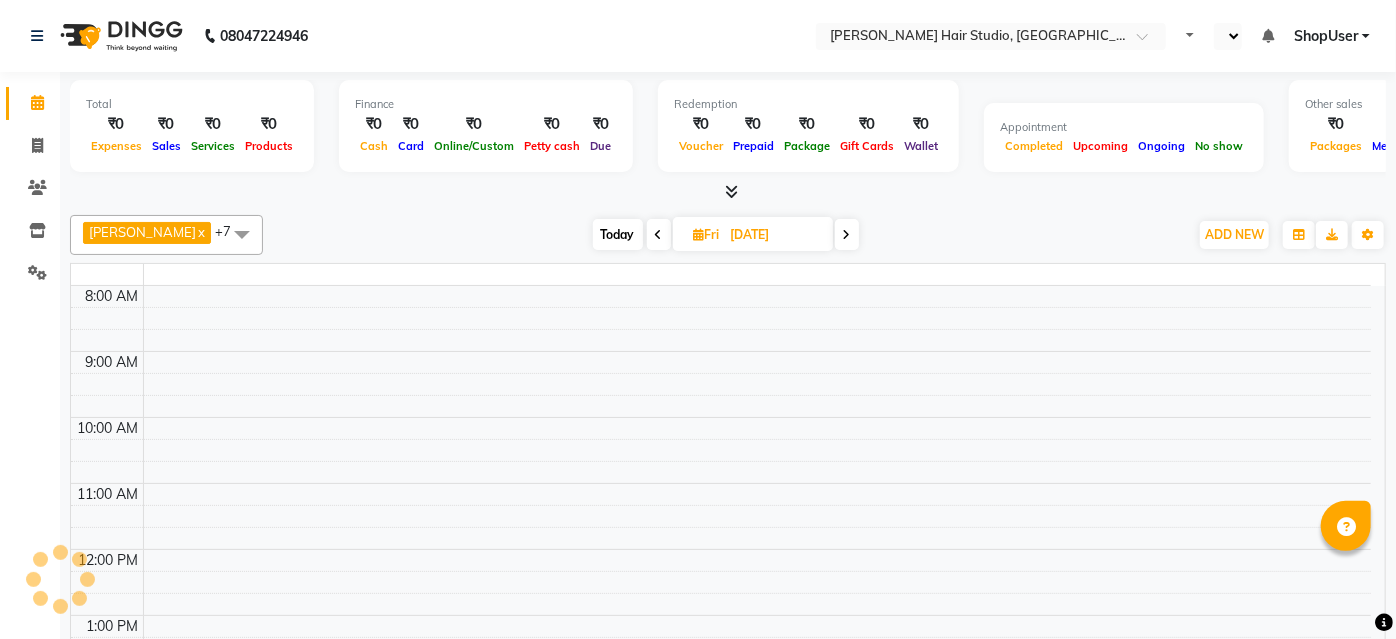 select on "en" 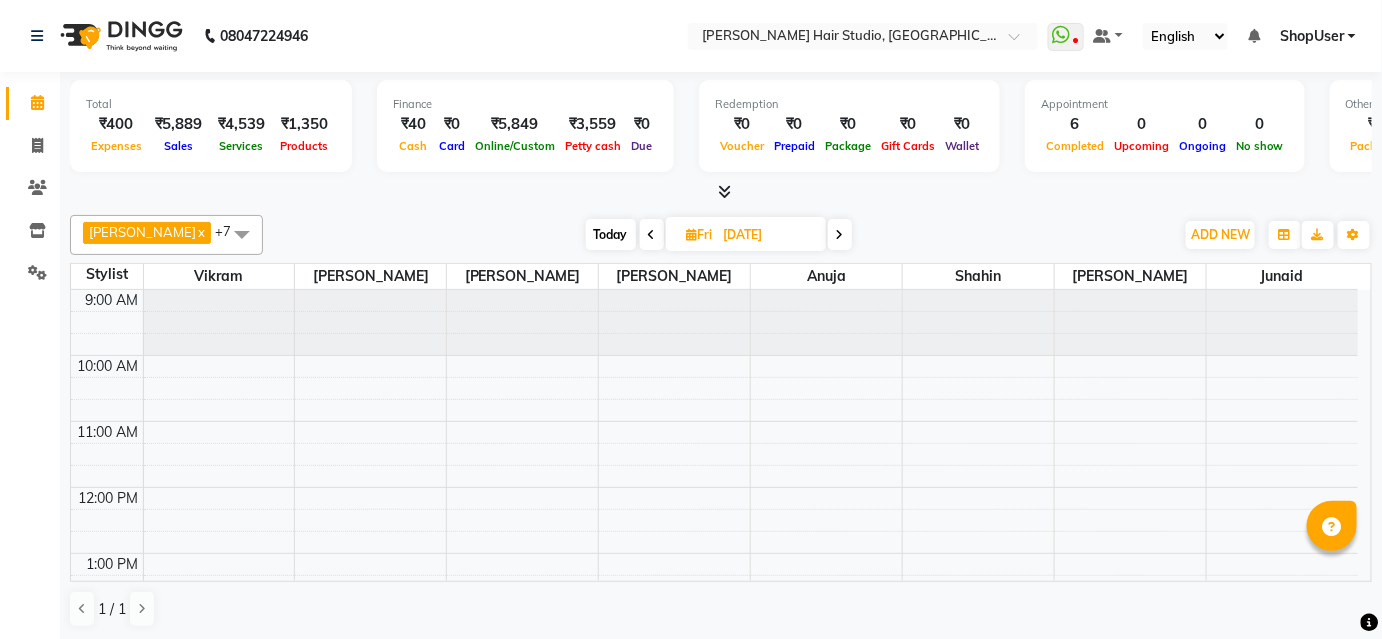 scroll, scrollTop: 0, scrollLeft: 0, axis: both 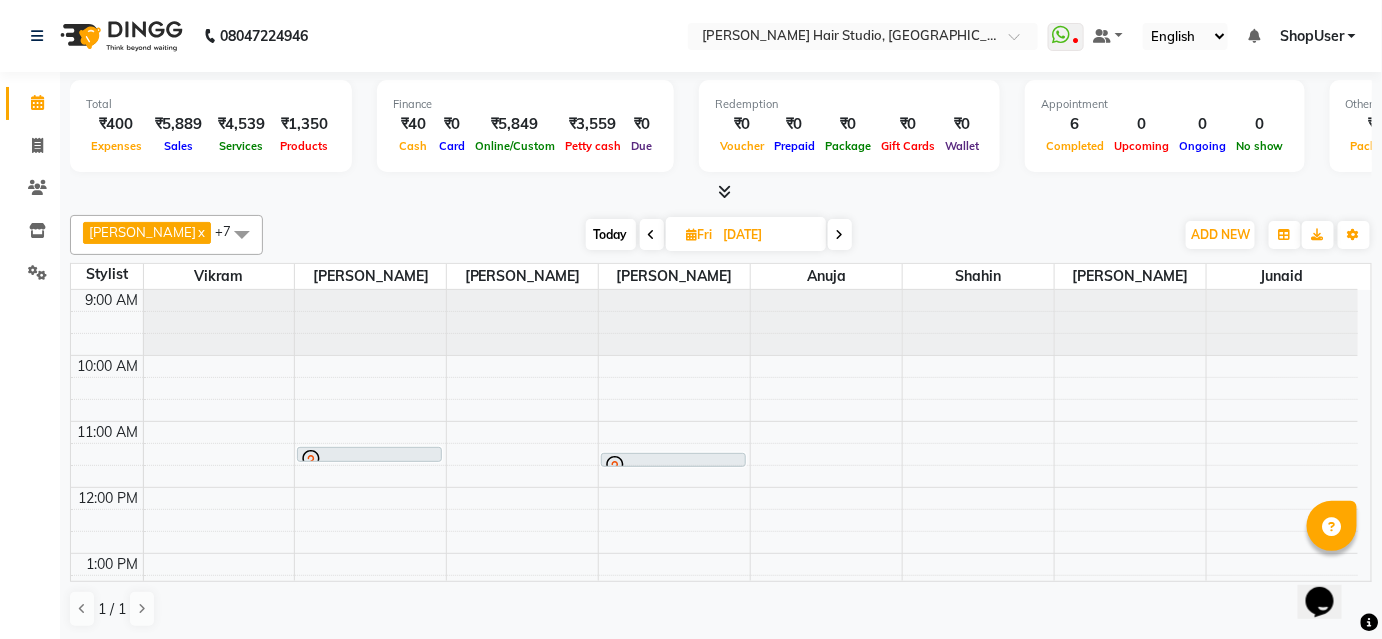 click at bounding box center (652, 234) 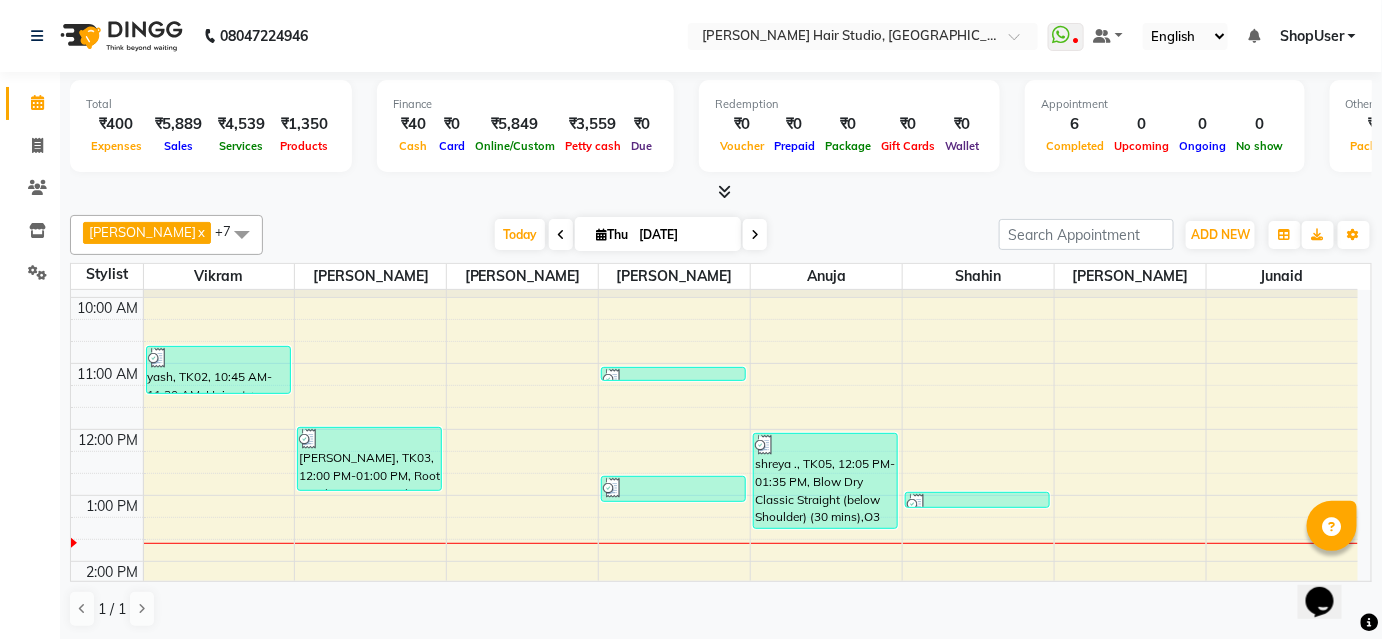 scroll, scrollTop: 0, scrollLeft: 0, axis: both 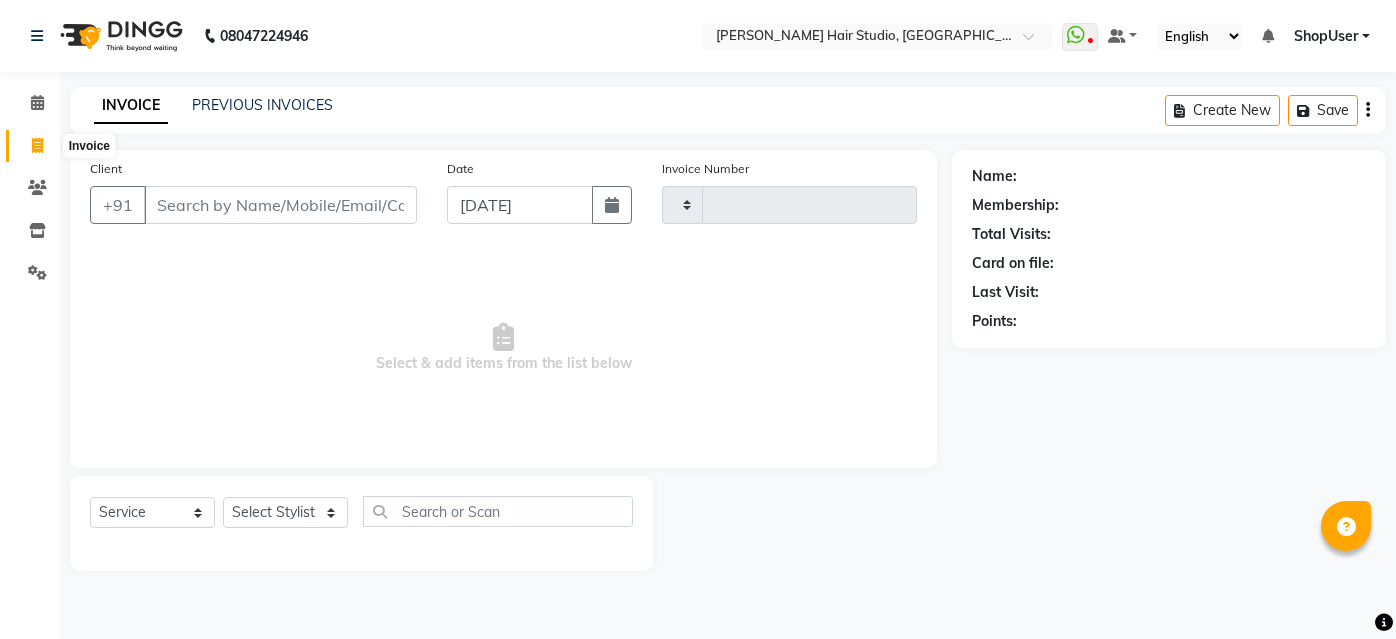 select on "service" 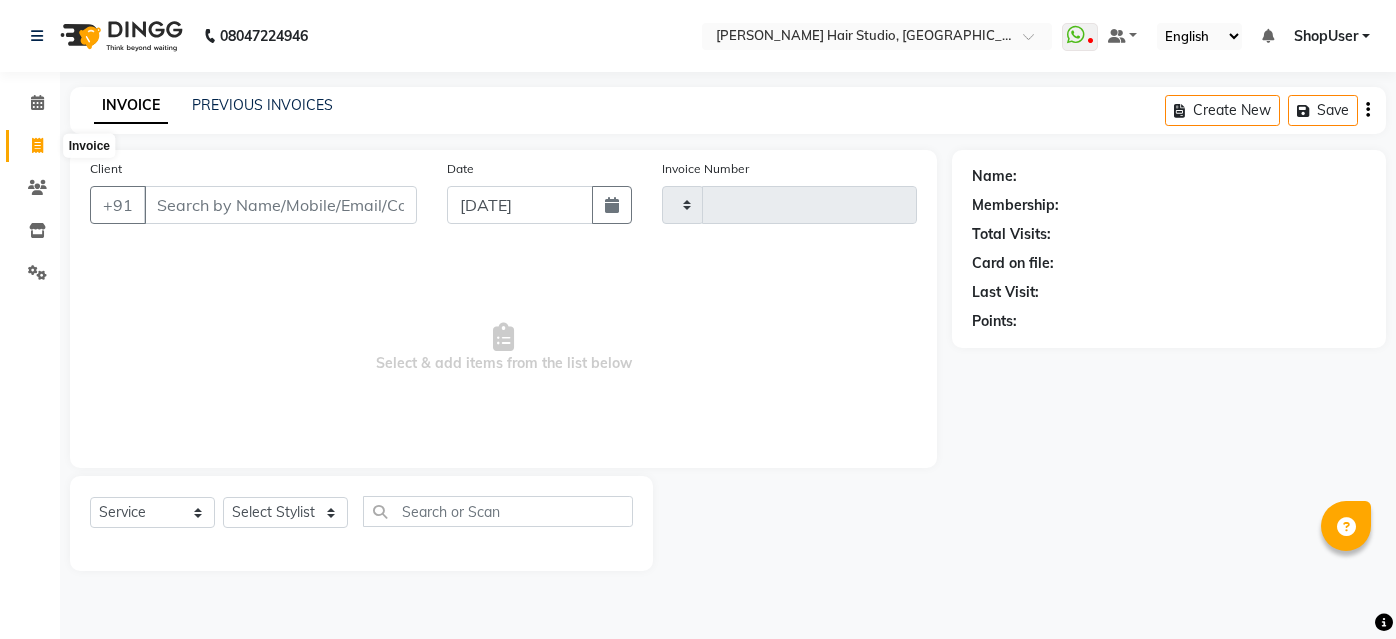 click on "Client" at bounding box center (280, 205) 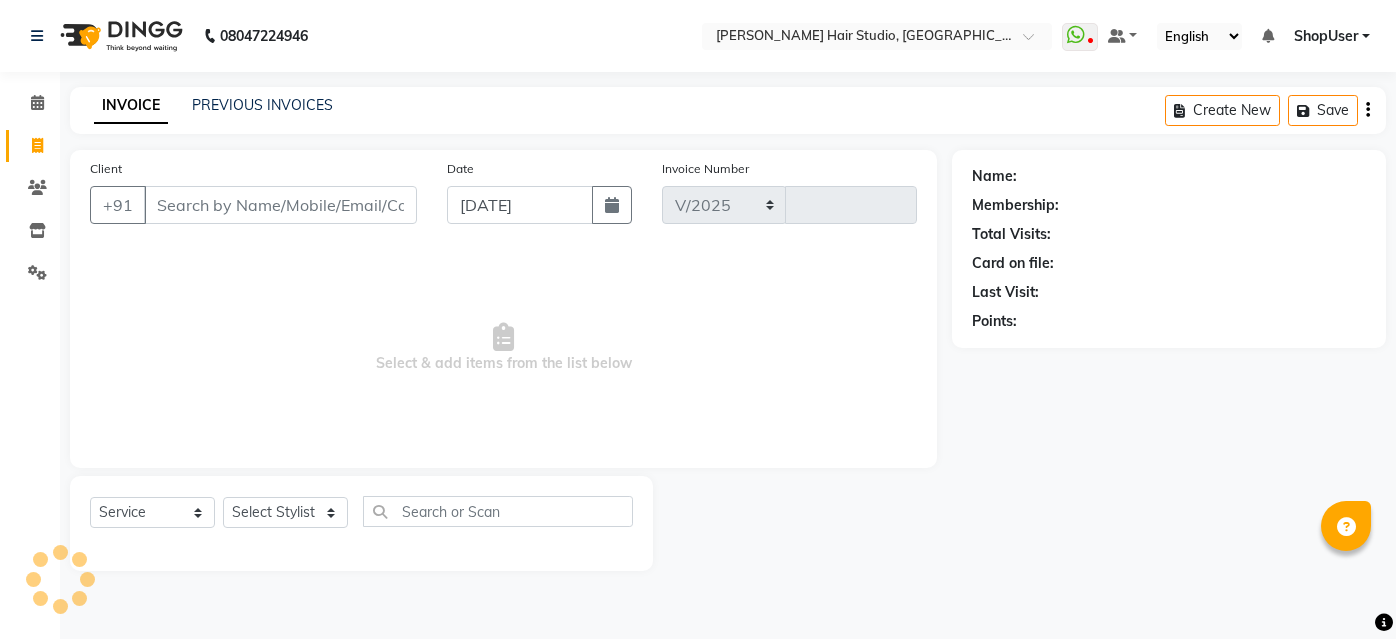 select on "627" 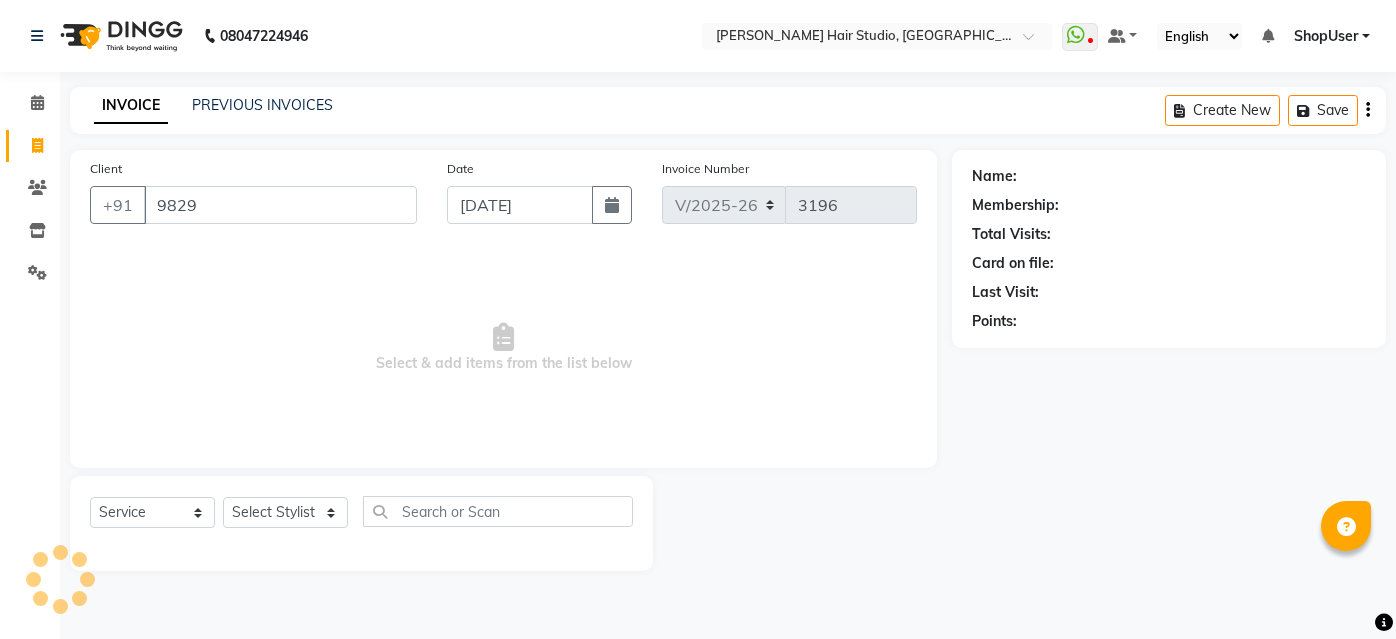 scroll, scrollTop: 0, scrollLeft: 0, axis: both 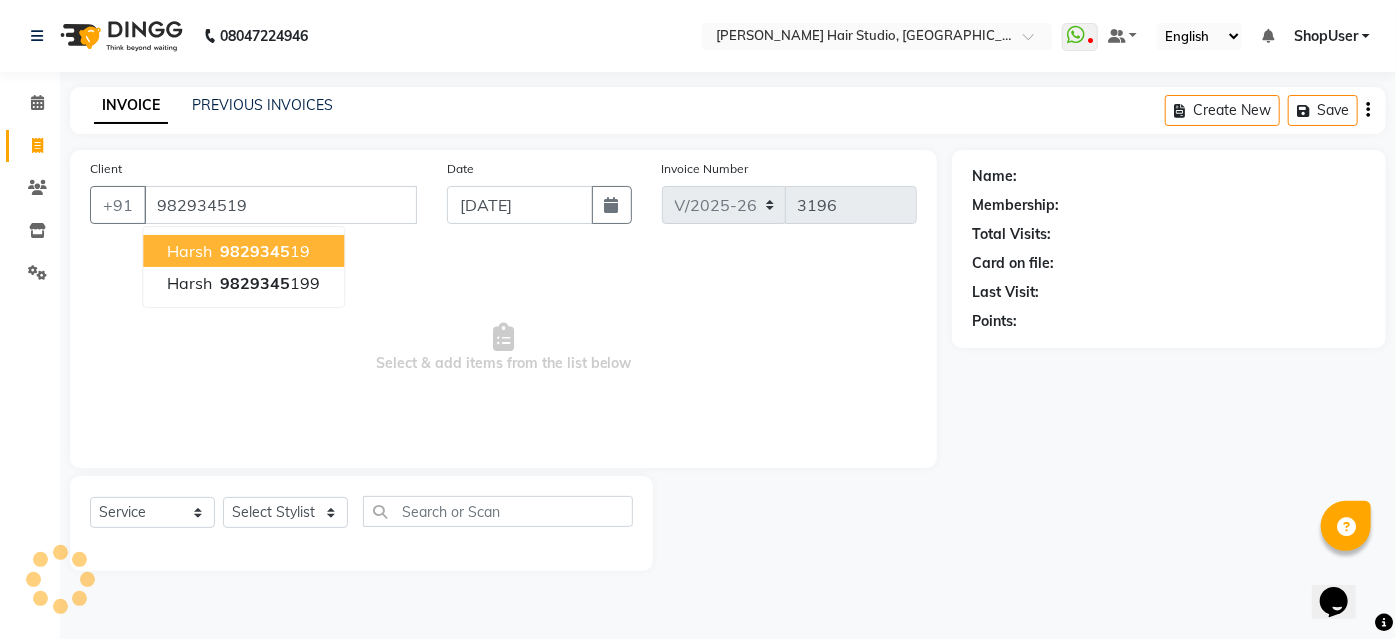 type on "9829345199" 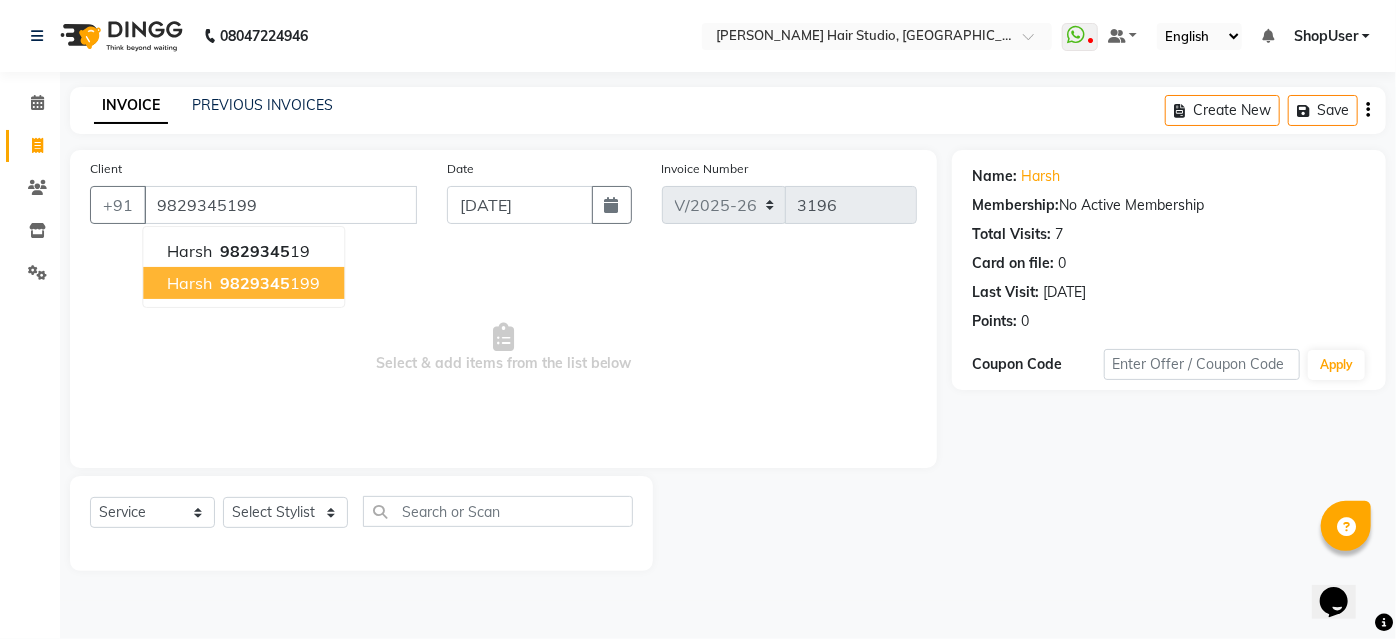 click on "9829345" at bounding box center [255, 283] 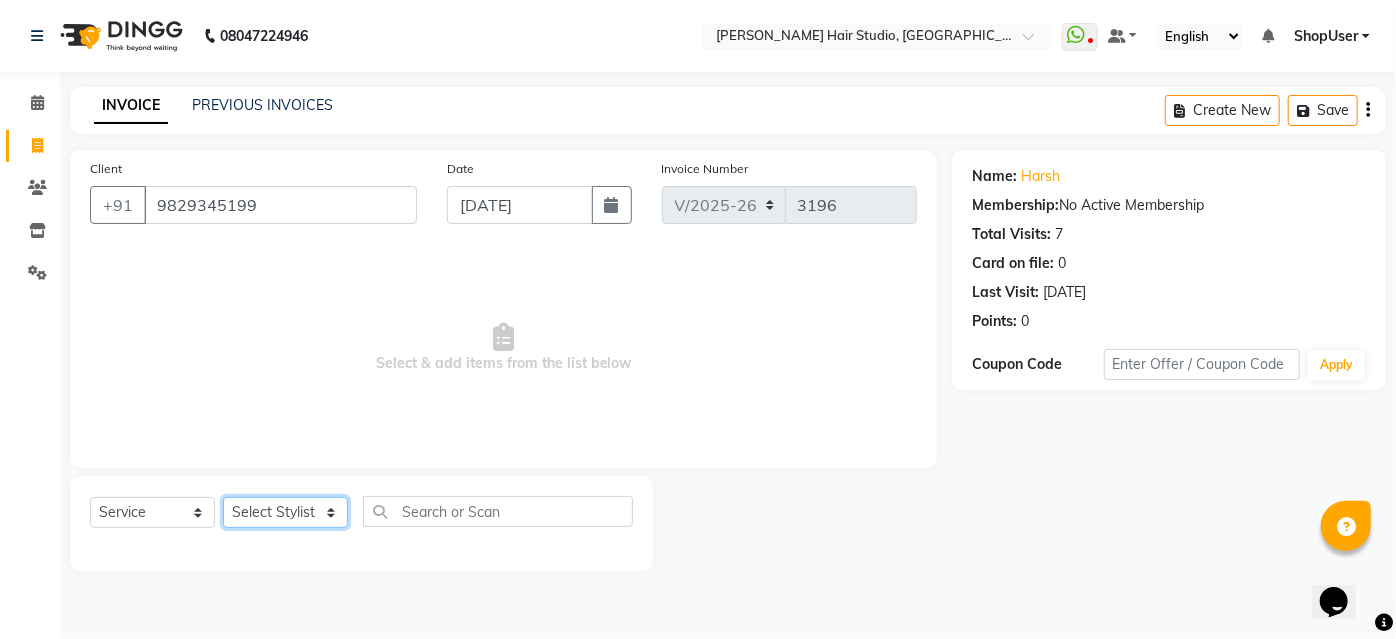 click on "Select Stylist Ajinkya Anuja Arunesh Avinash Junaid Mohammad Naushad Ali Pawan Krishna Rishabh Rushikesh Sakshi Shahin ShopUser Shubham Sumit Vikram" 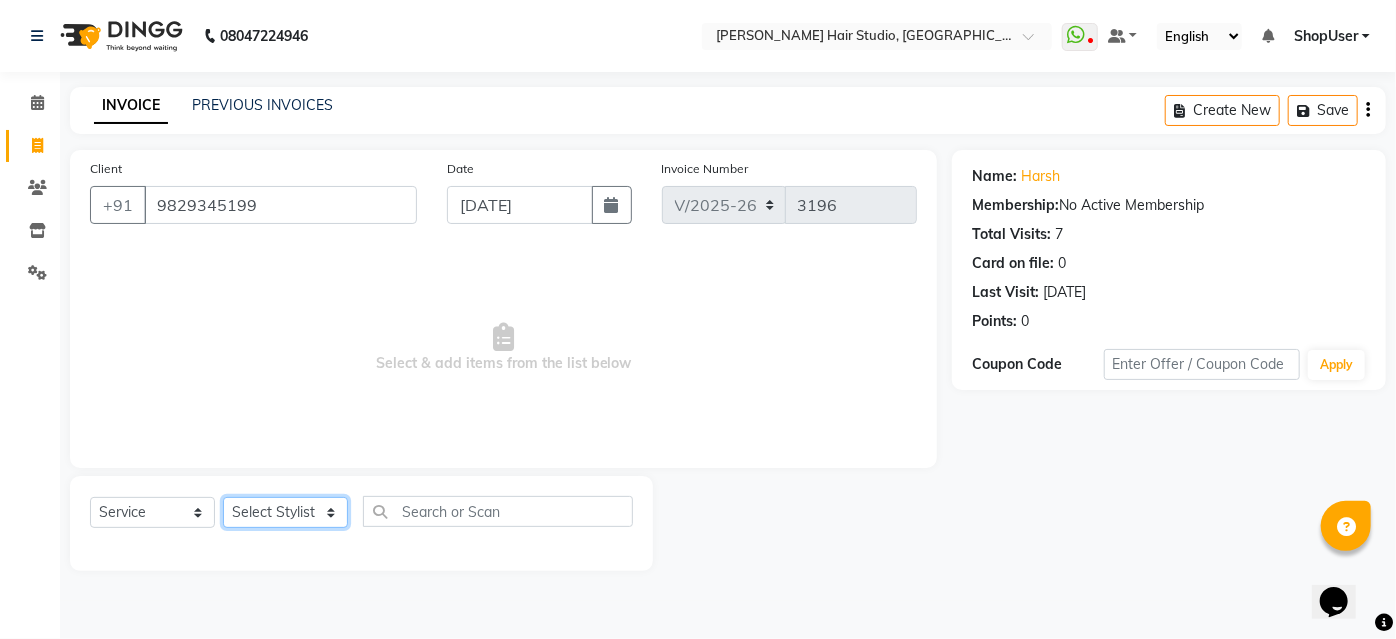 select on "81286" 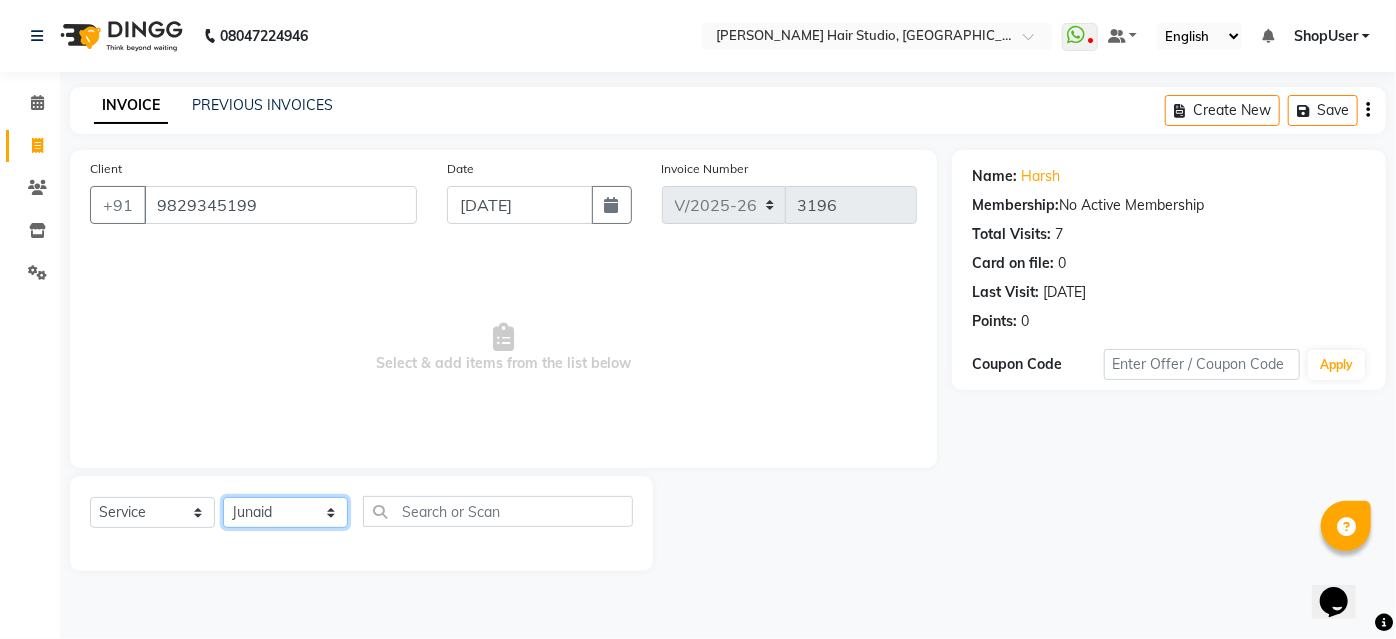 click on "Select Stylist [PERSON_NAME] [PERSON_NAME] Avinash [PERSON_NAME] [PERSON_NAME] Pawan Krishna [PERSON_NAME] [PERSON_NAME] ShopUser [PERSON_NAME] [PERSON_NAME]" 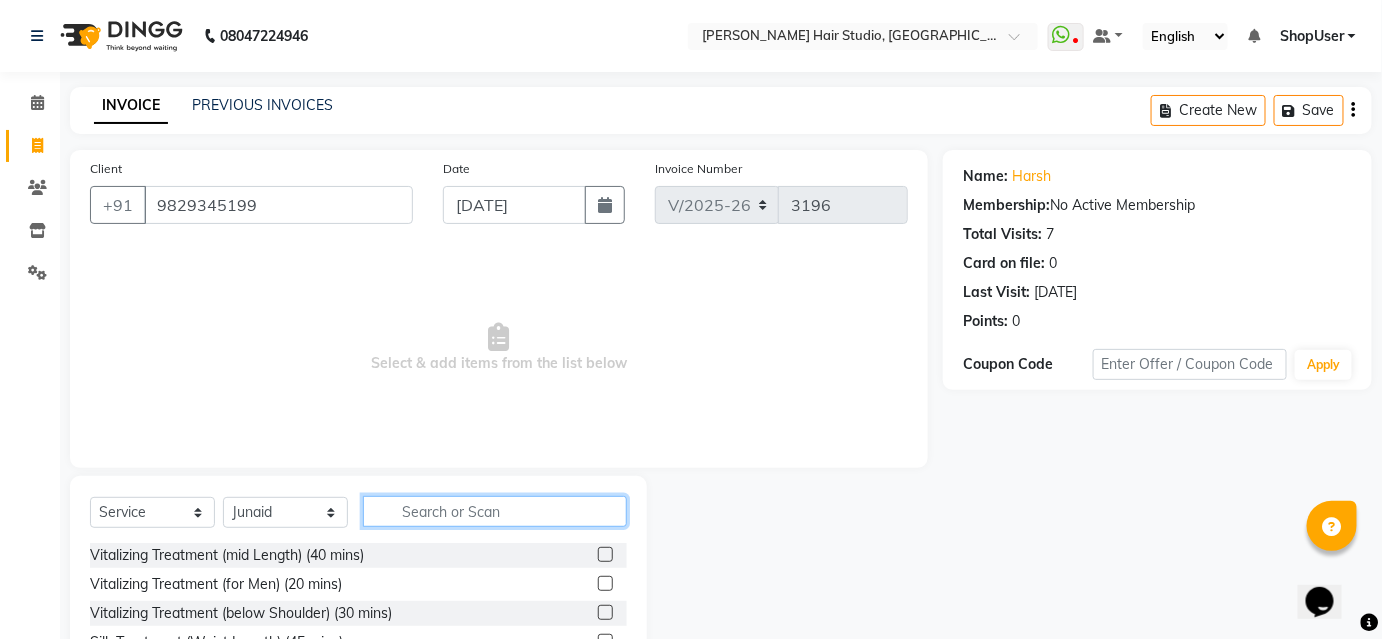 click 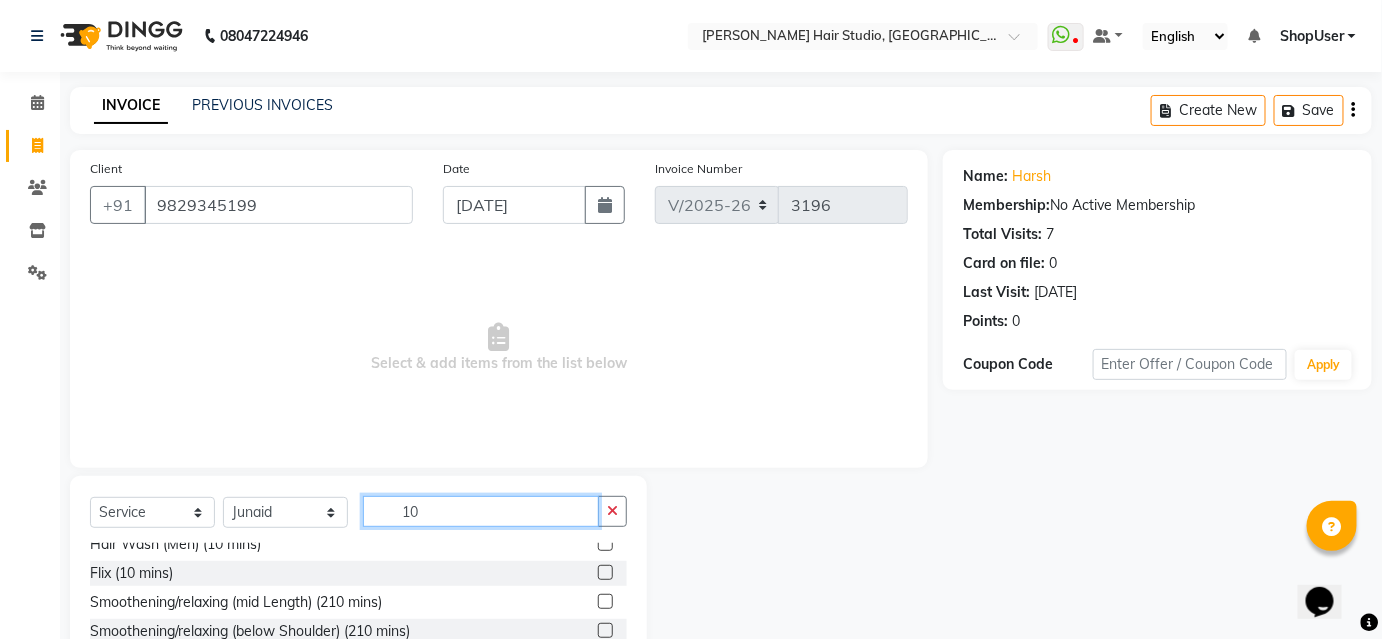 scroll, scrollTop: 322, scrollLeft: 0, axis: vertical 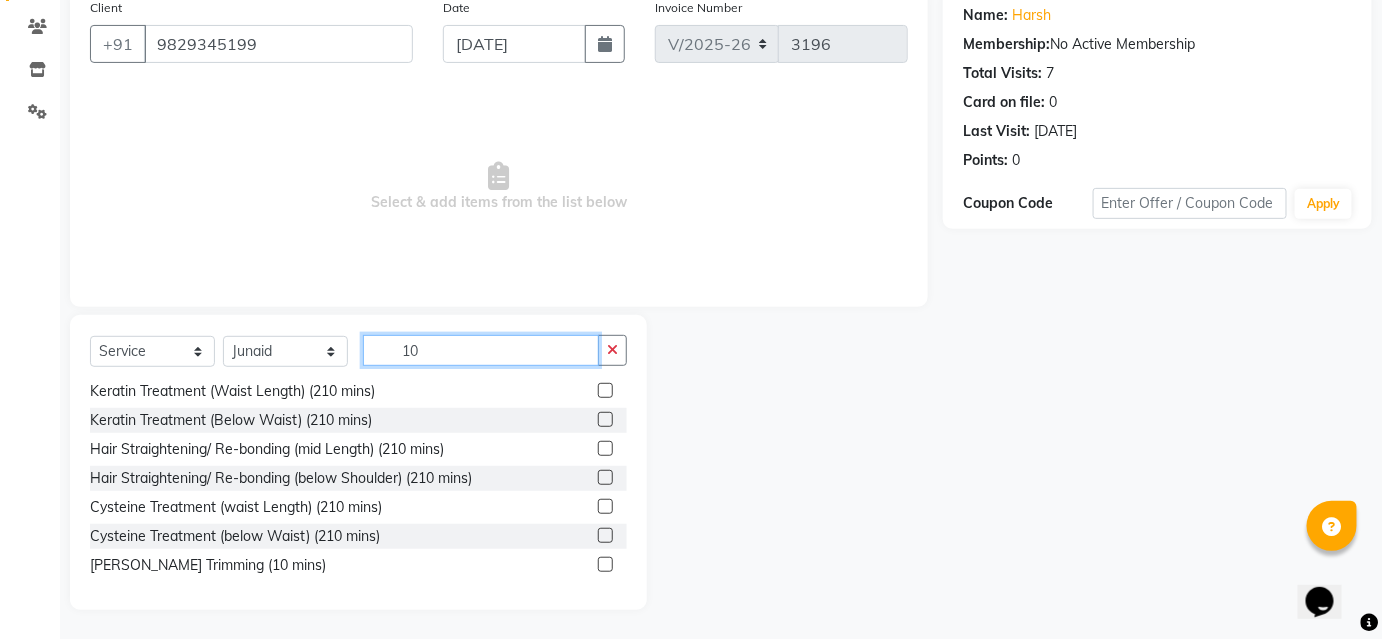 type on "10" 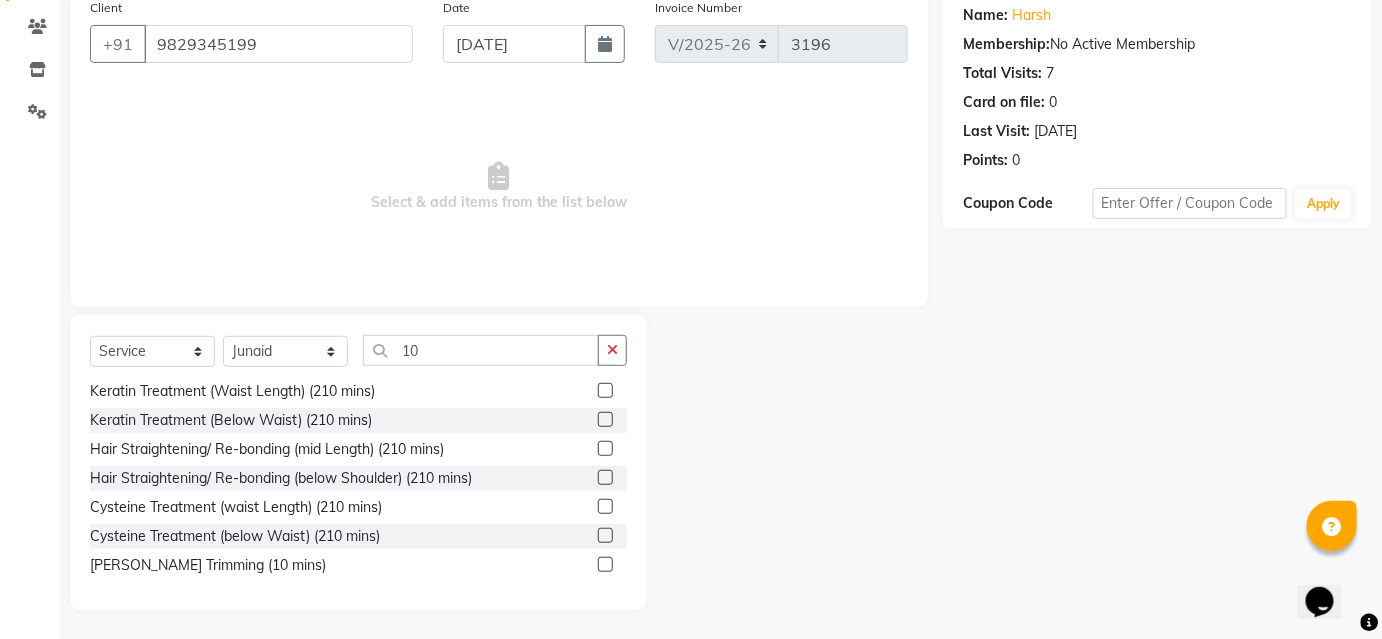 click 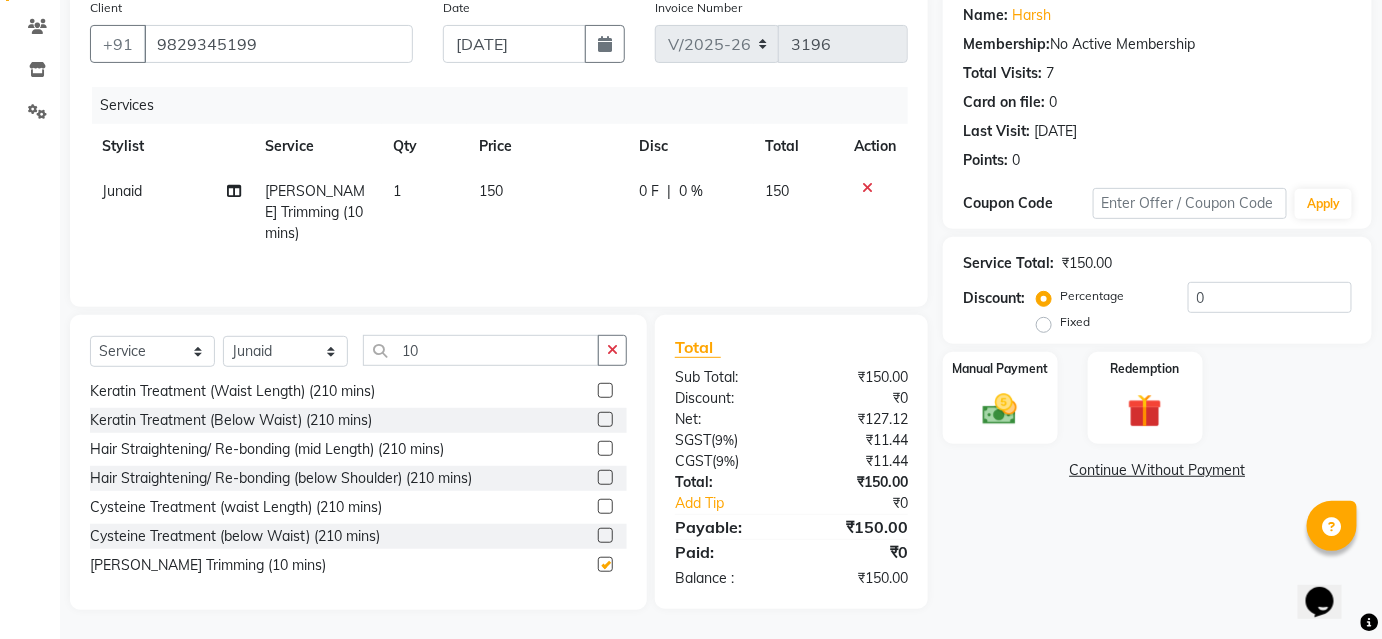 checkbox on "false" 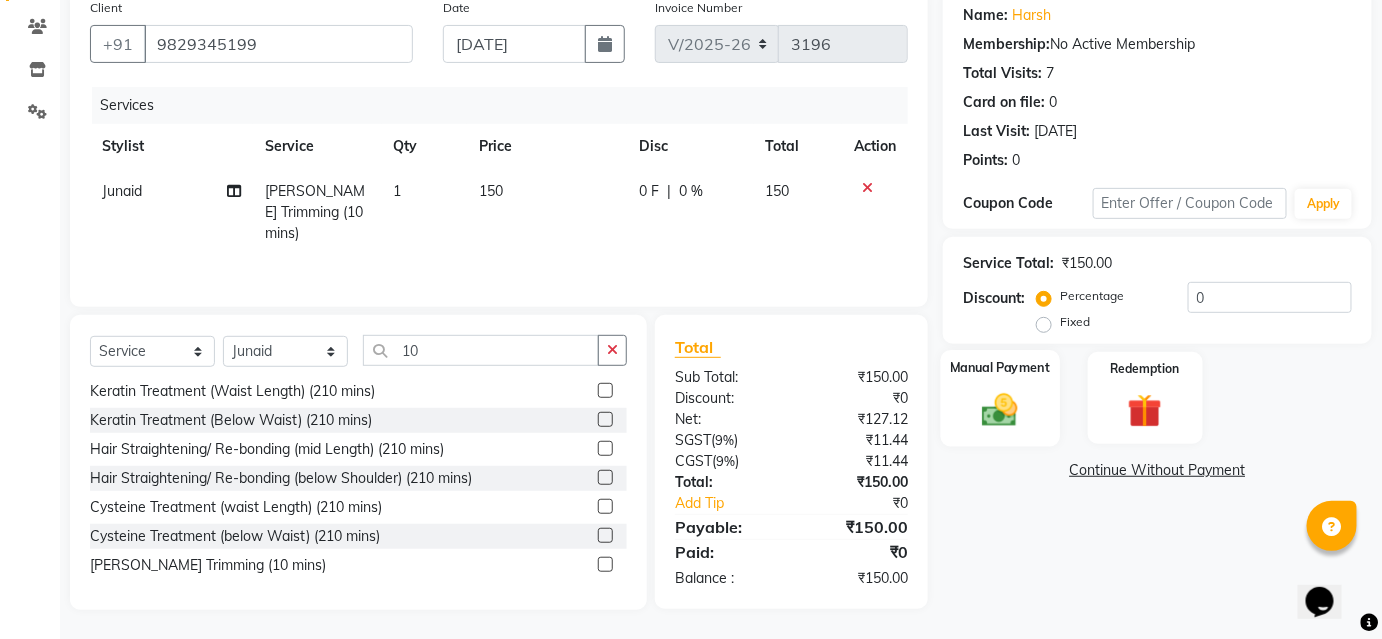 click on "Manual Payment" 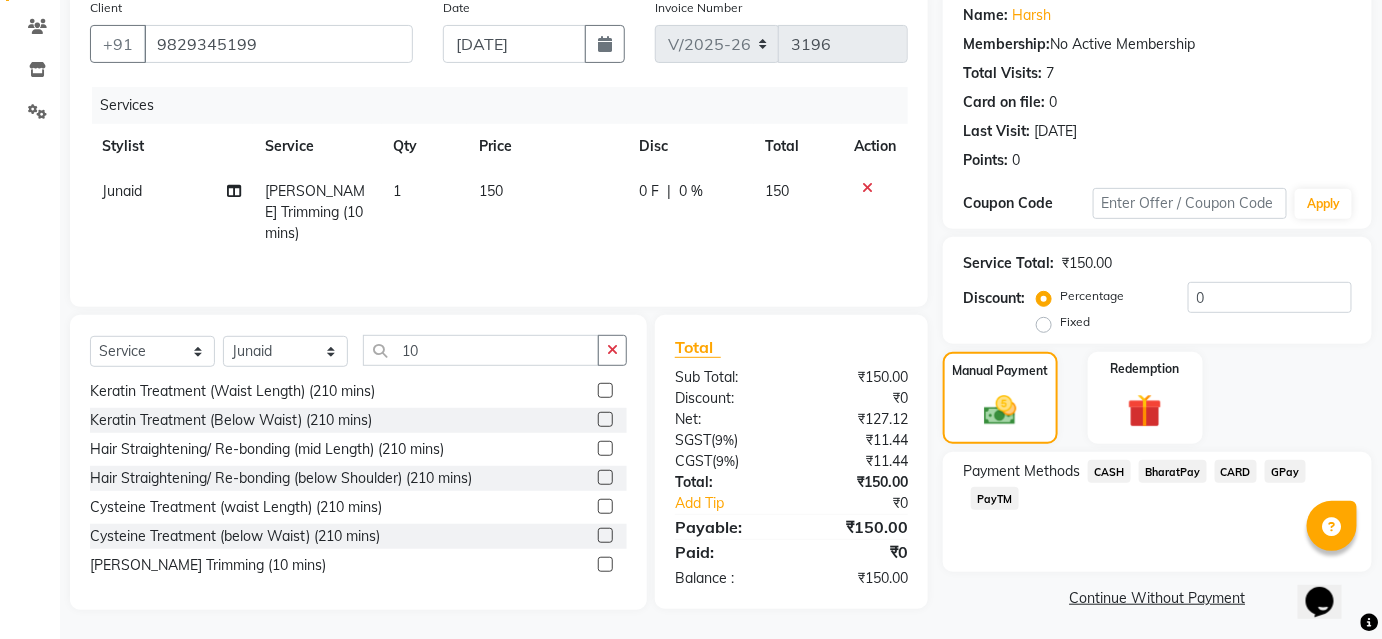 click on "BharatPay" 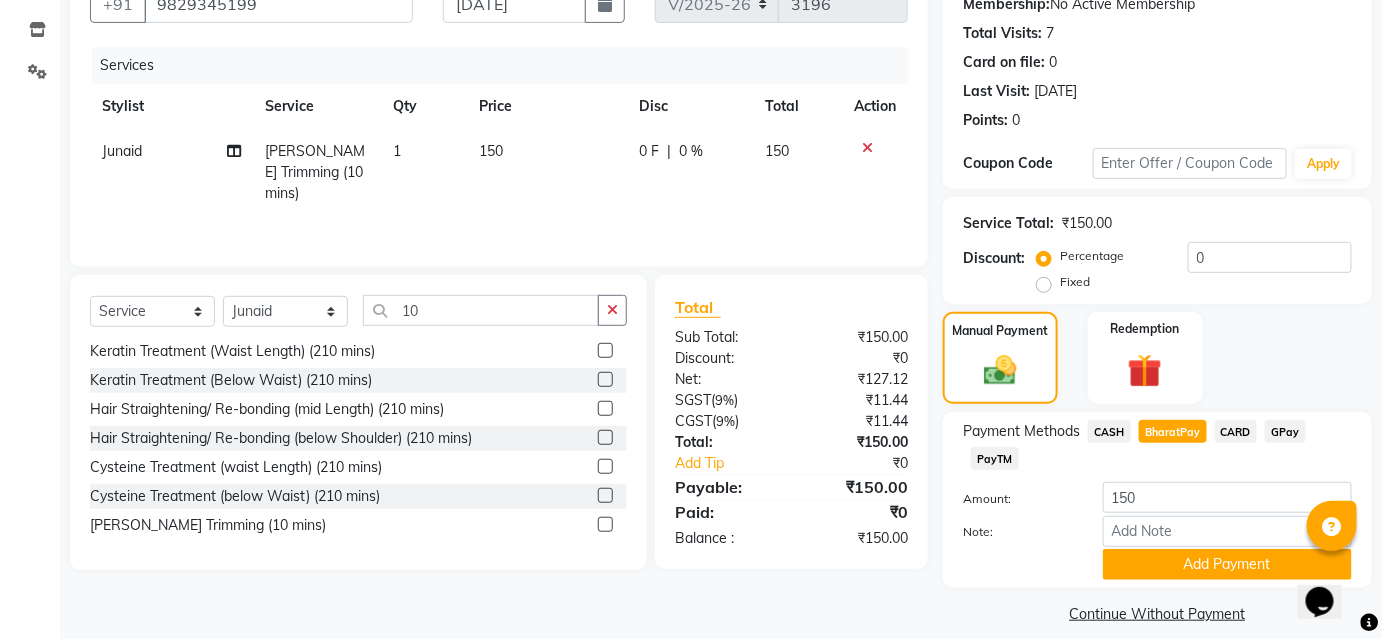 scroll, scrollTop: 220, scrollLeft: 0, axis: vertical 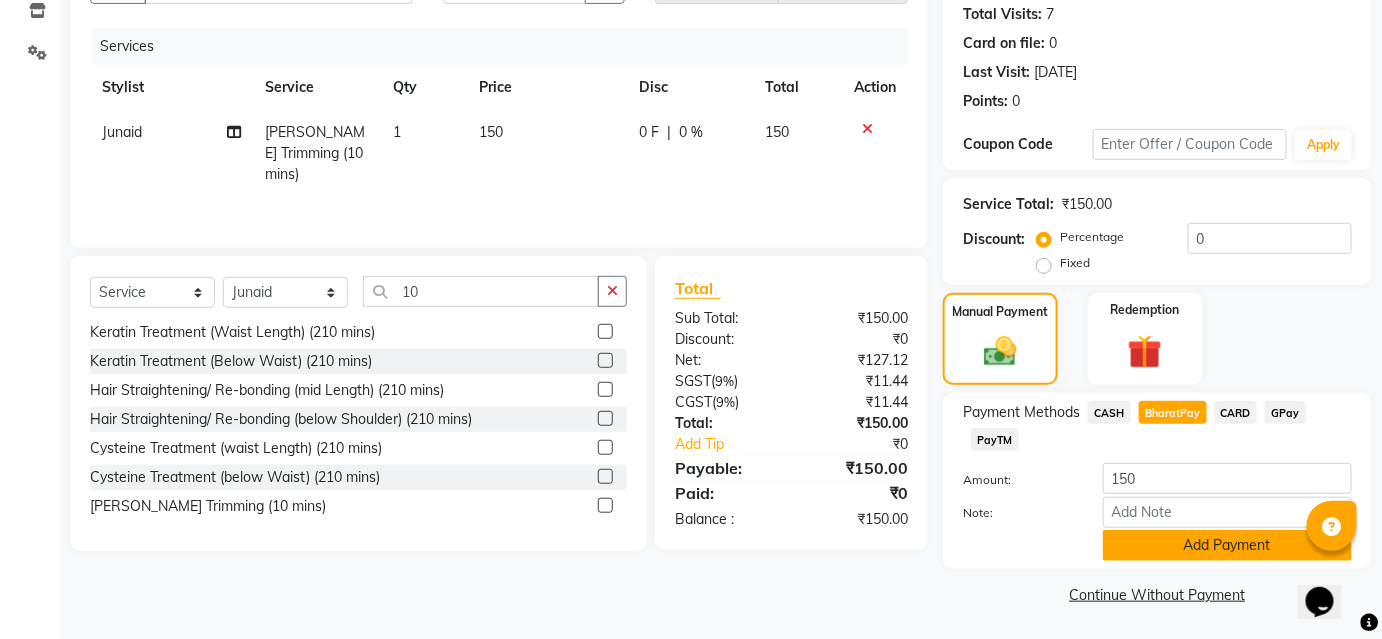 click on "Add Payment" 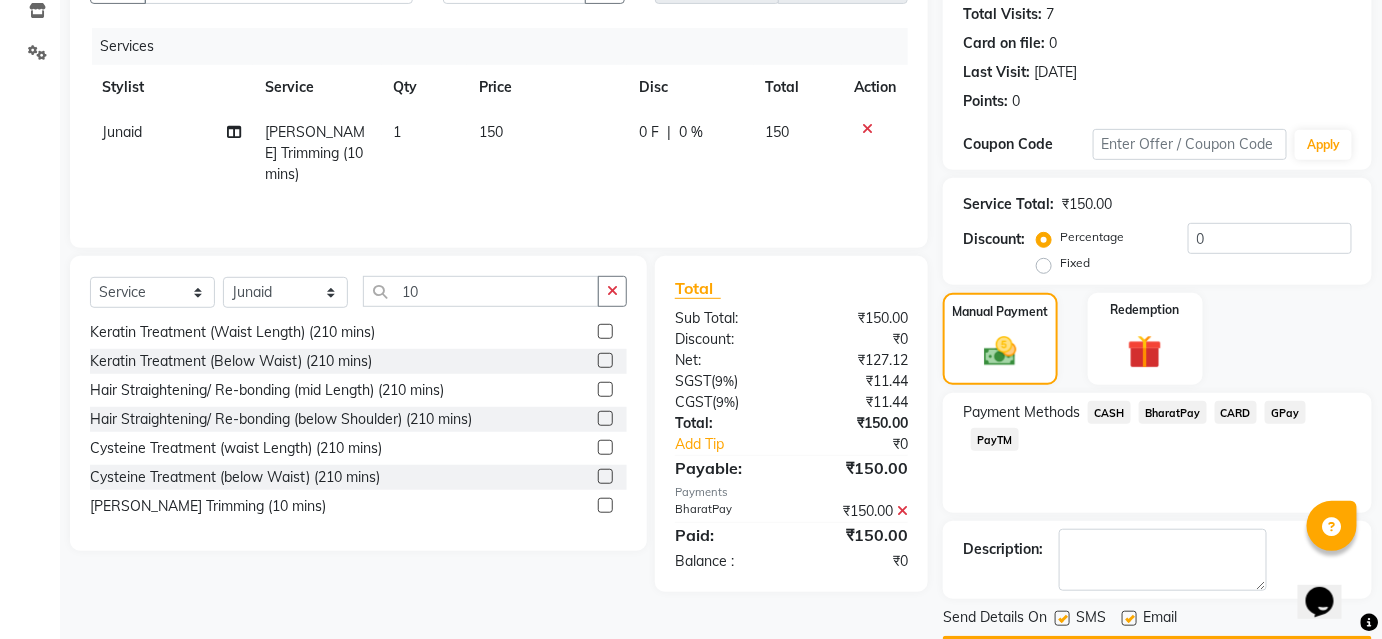 scroll, scrollTop: 276, scrollLeft: 0, axis: vertical 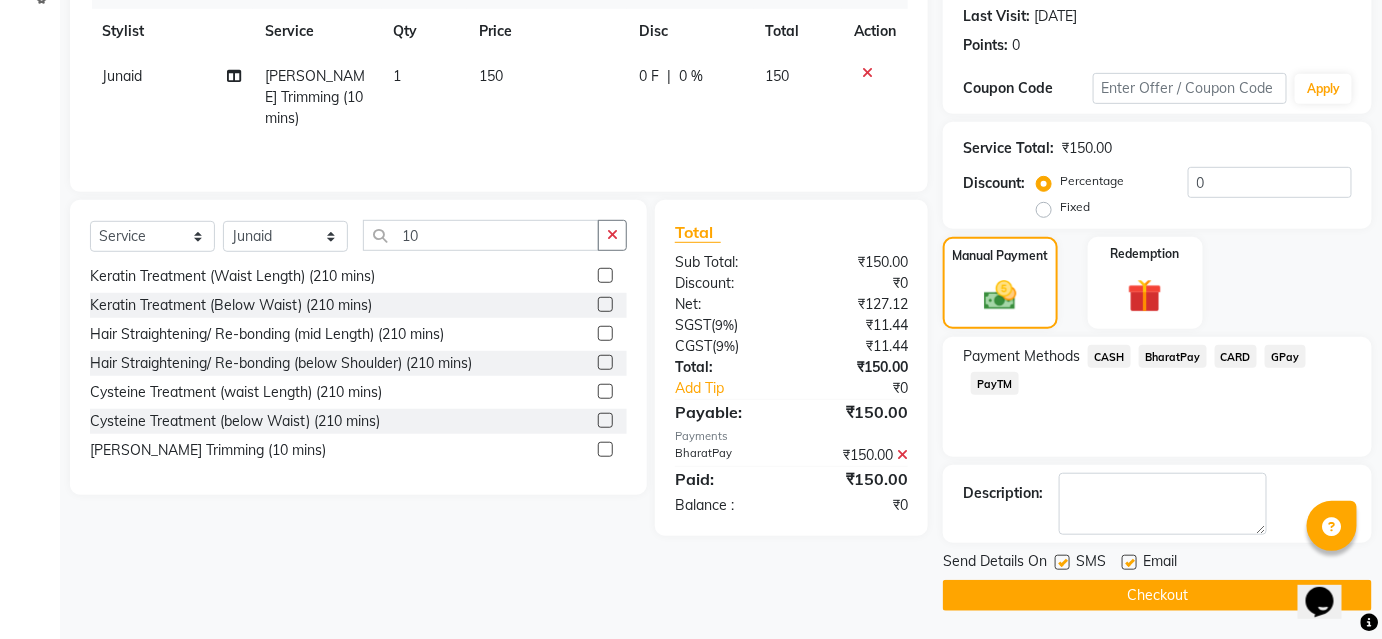 click on "Checkout" 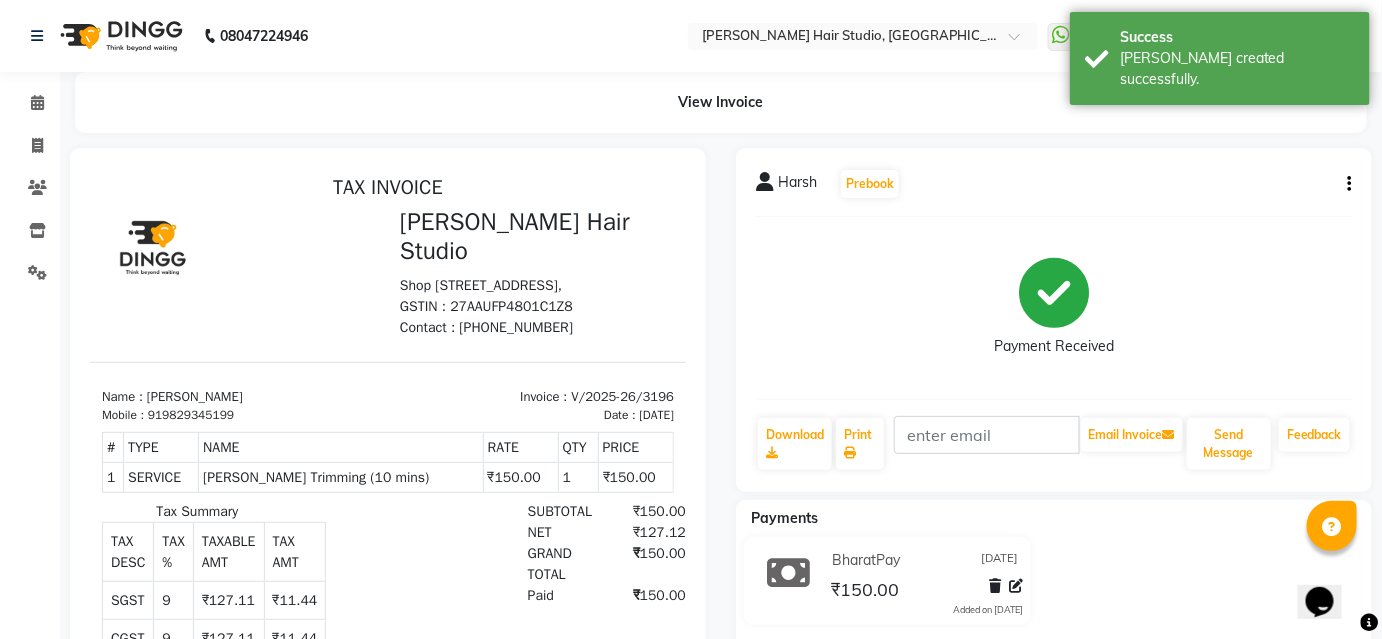 scroll, scrollTop: 0, scrollLeft: 0, axis: both 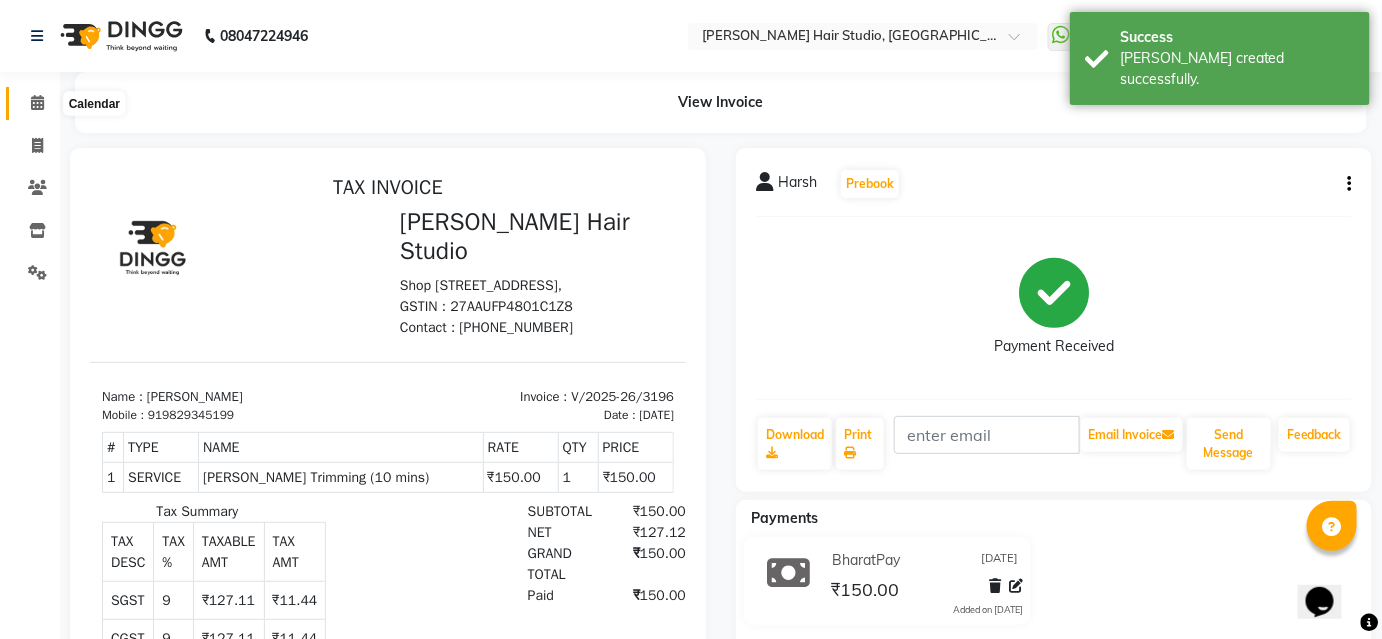 click 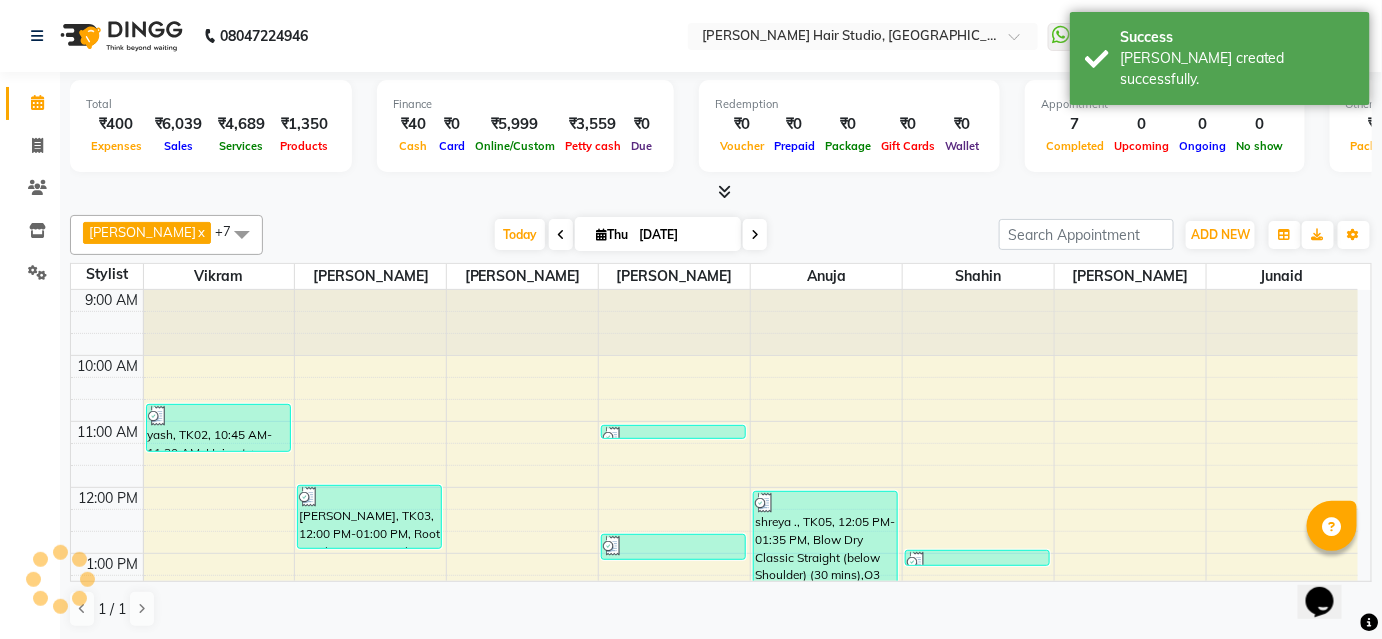 scroll, scrollTop: 327, scrollLeft: 0, axis: vertical 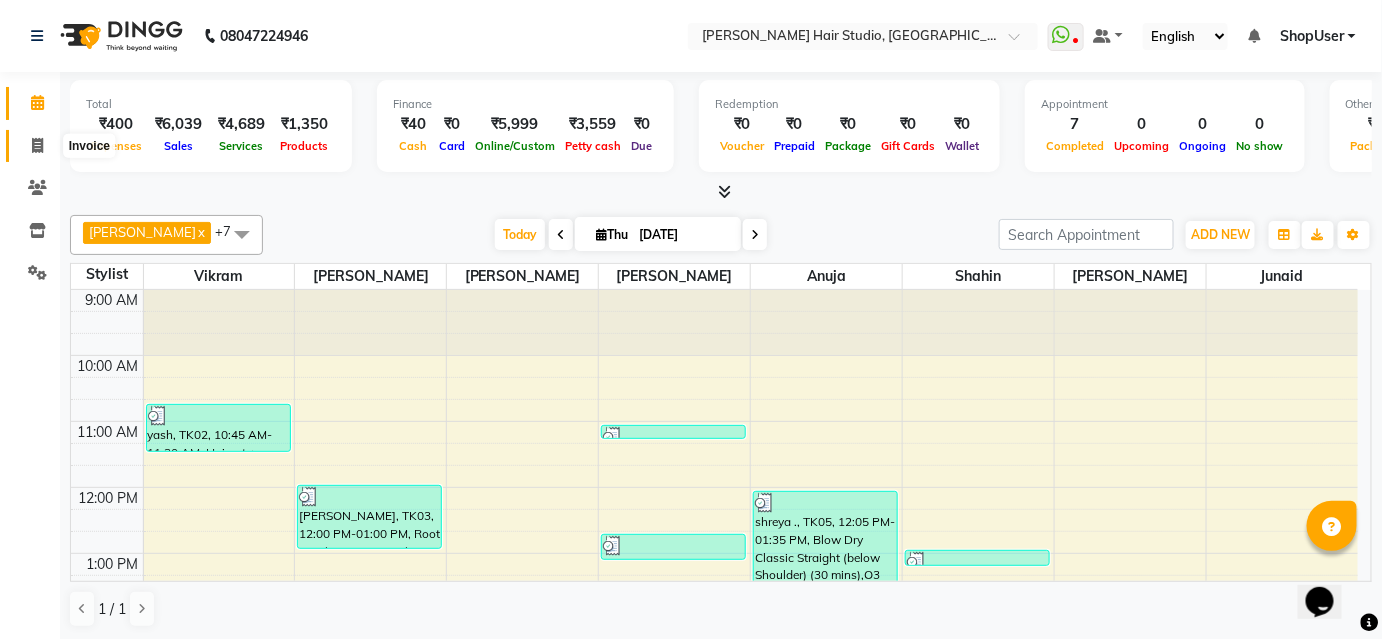 click 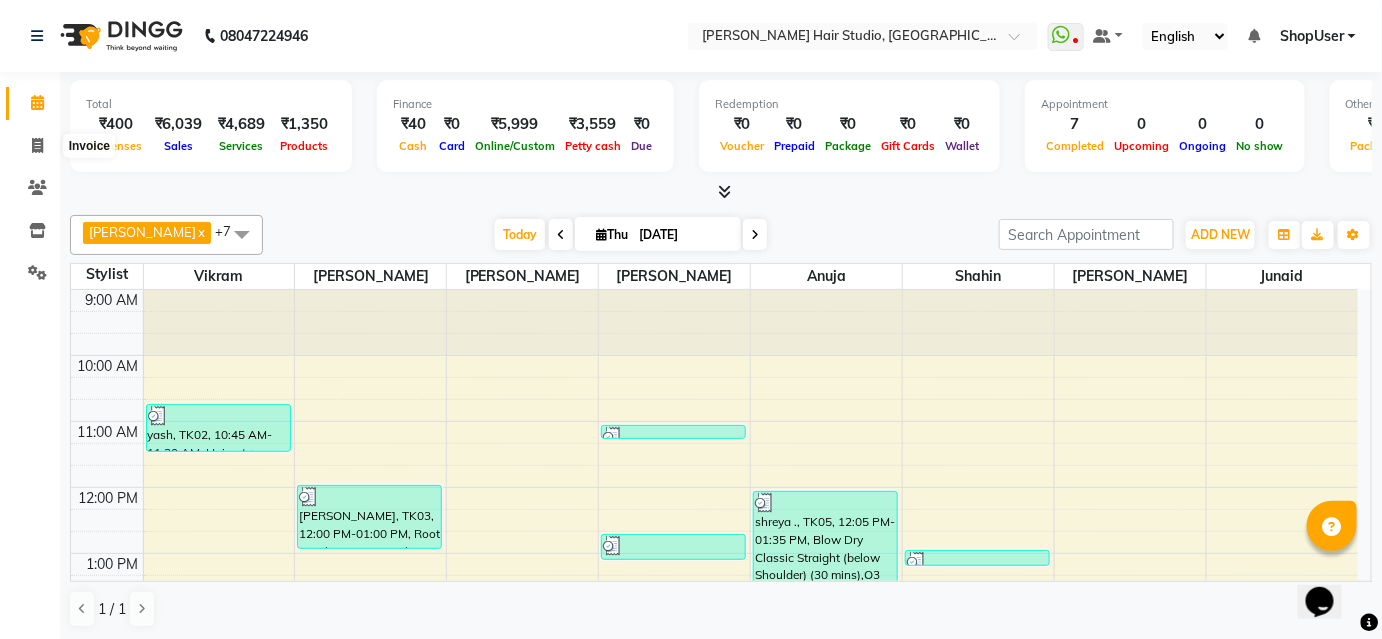 select on "service" 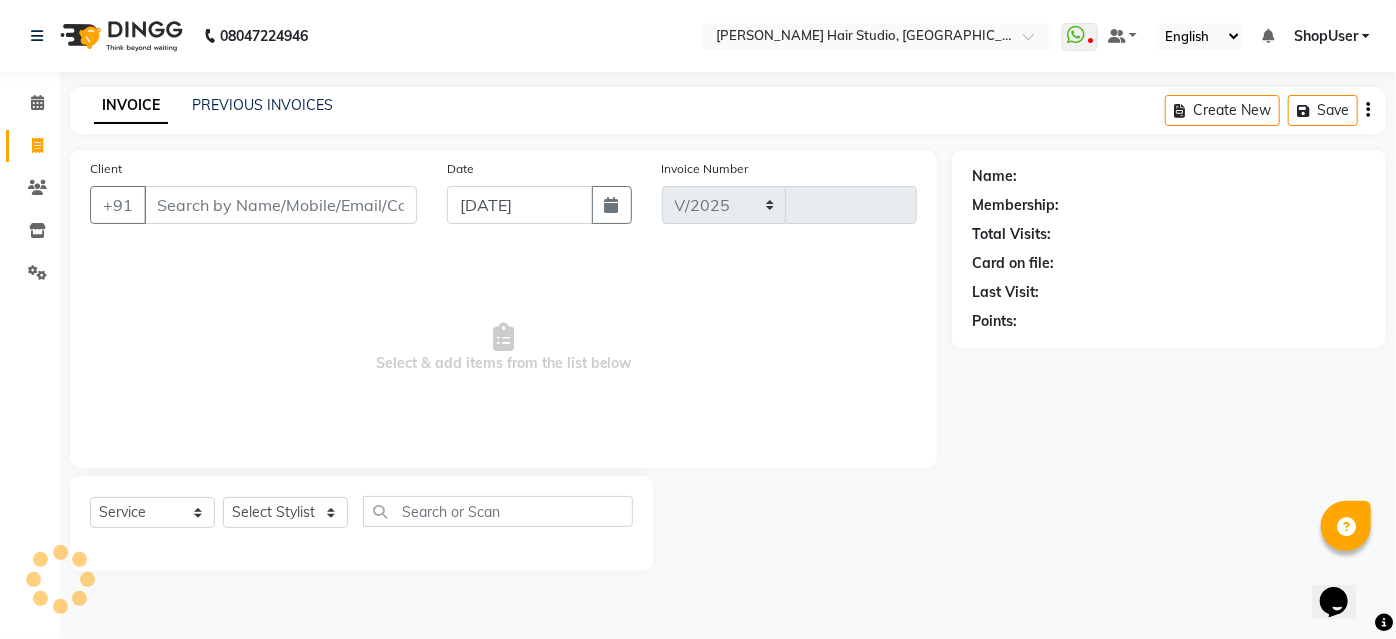 select on "627" 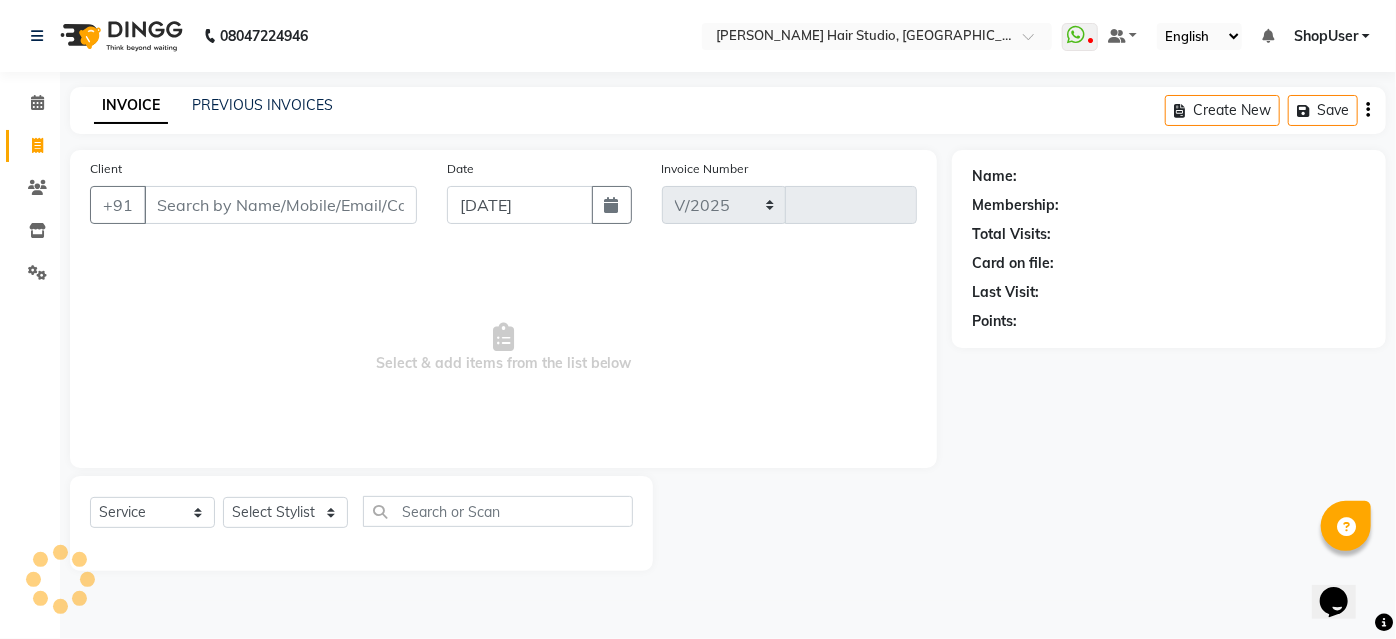 type on "3197" 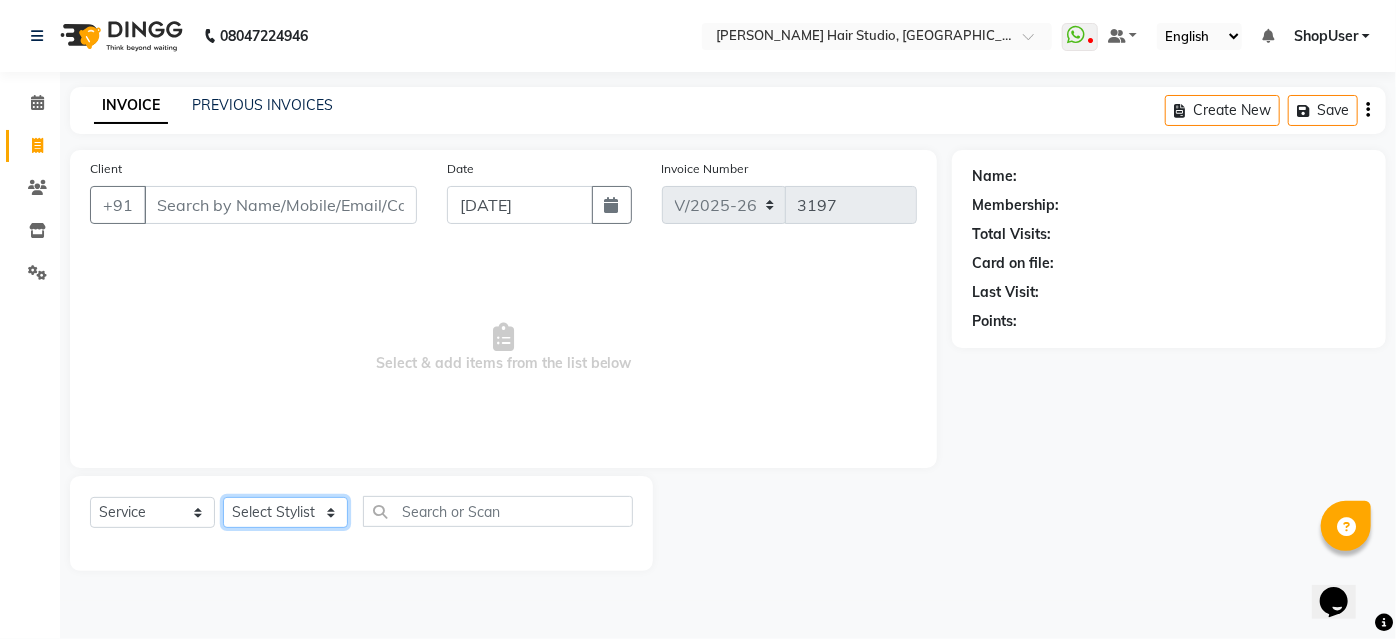 click on "Select Stylist [PERSON_NAME] [PERSON_NAME] Avinash [PERSON_NAME] [PERSON_NAME] Pawan Krishna [PERSON_NAME] [PERSON_NAME] ShopUser [PERSON_NAME] [PERSON_NAME]" 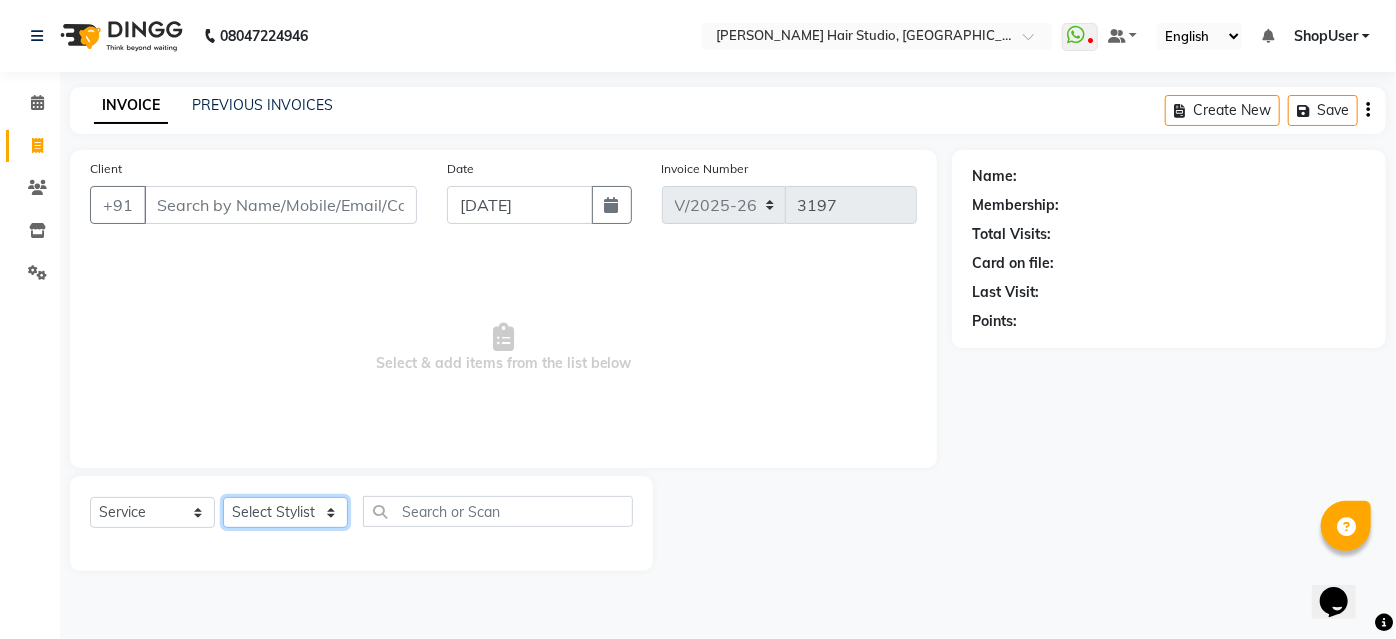 select on "80555" 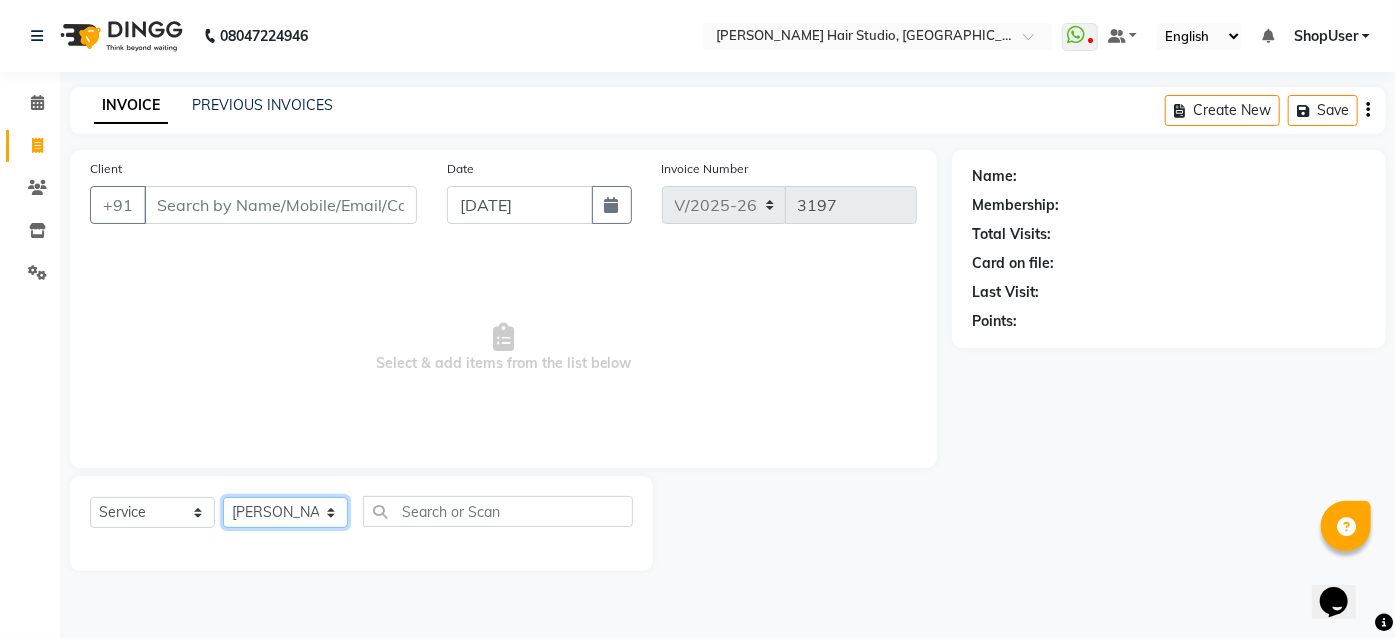 click on "Select Stylist [PERSON_NAME] [PERSON_NAME] Avinash [PERSON_NAME] [PERSON_NAME] Pawan Krishna [PERSON_NAME] [PERSON_NAME] ShopUser [PERSON_NAME] [PERSON_NAME]" 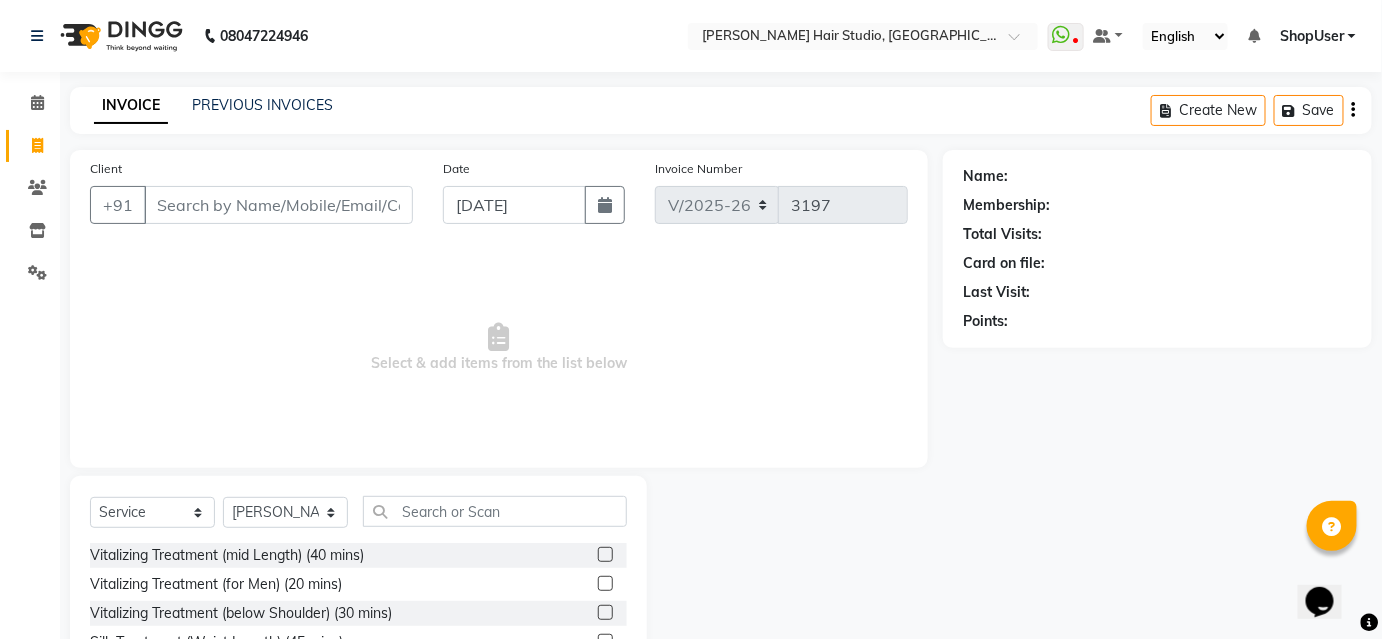 click on "Select  Service  Product  Membership  Package Voucher Prepaid Gift Card  Select Stylist Ajinkya Anuja Arunesh Avinash Junaid Mohammad Naushad Ali Pawan Krishna Rishabh Rushikesh Sakshi Shahin ShopUser Shubham Sumit Vikram Vitalizing Treatment (mid Length) (40 mins)  Vitalizing Treatment (for Men) (20 mins)  Vitalizing Treatment (below Shoulder) (30 mins)  Silk Treatment (Waist Length) (45 mins)  Silk Treatment (for Men) (20 mins)  Silk Treatment (below Shoulder) (30 mins)  Silk Treatment - For Dry Damaged Hair(mid Length) (40 mins)  Scalp Clean Treatment (Waist Length) (45 mins)  Scalp Clean Treatment (Mid Length) (40 mins)  Scalp Clean Treatment (for Men) (20 mins)  Scalp Clean Treatment (below Shoulder) (30 mins)  Root Booster Treatment -for Anti Hair Fall And Strength(mid Length) (40 mins)  Root Booster Treatment (Waist Length) (45 mins)  Root Booster Treatment (for Men) (20 mins)  Root Booster Treatment (below Shoulder) (30 mins)  Oil Reflection Treatment (Waist Length) (45 mins)  Btx Treatment (45 mins)" 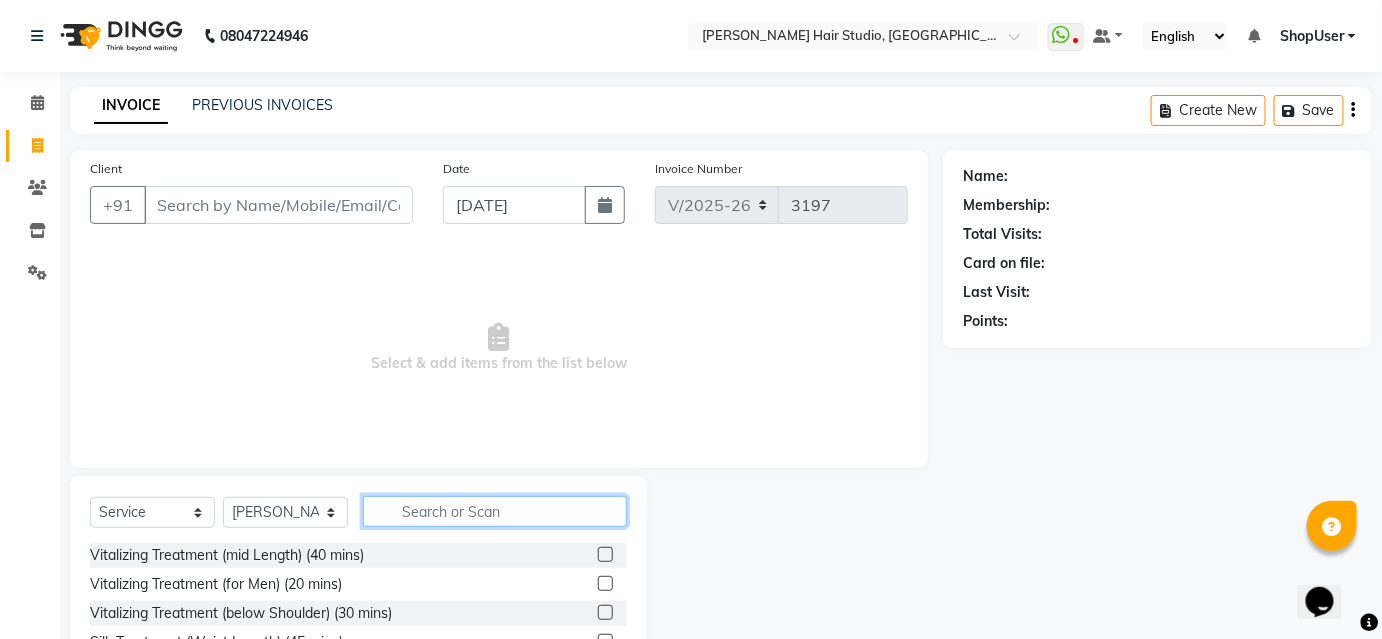 click 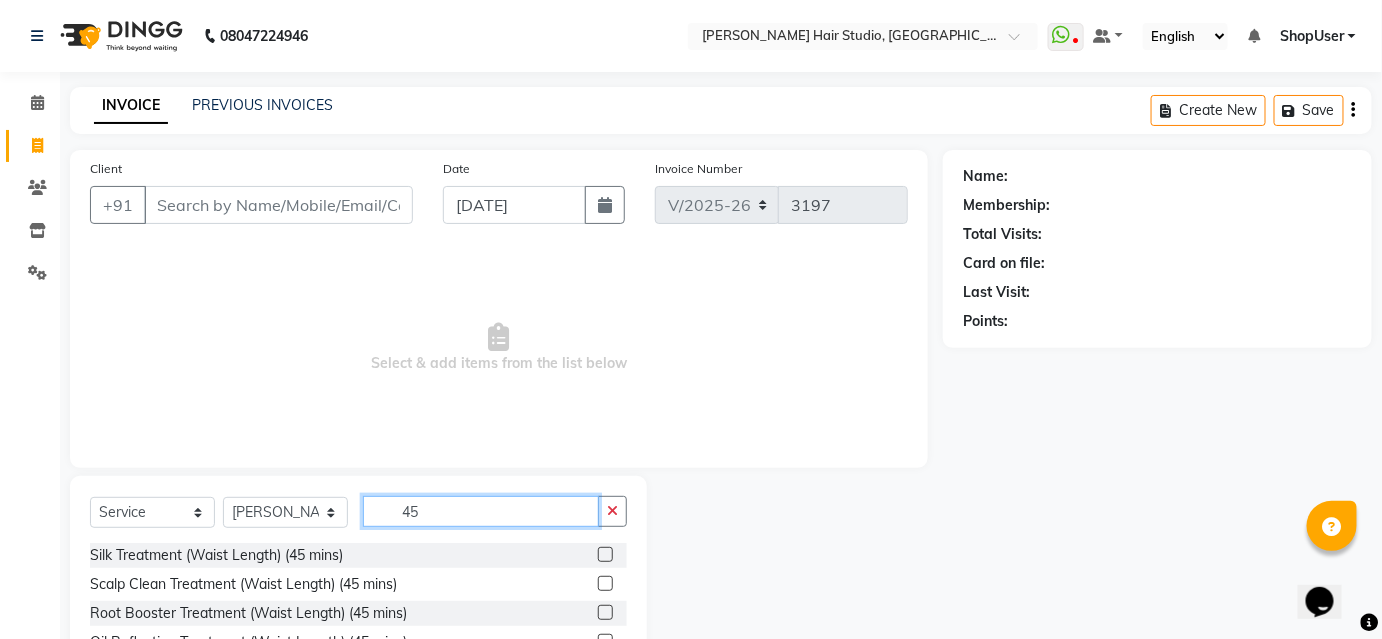 scroll, scrollTop: 161, scrollLeft: 0, axis: vertical 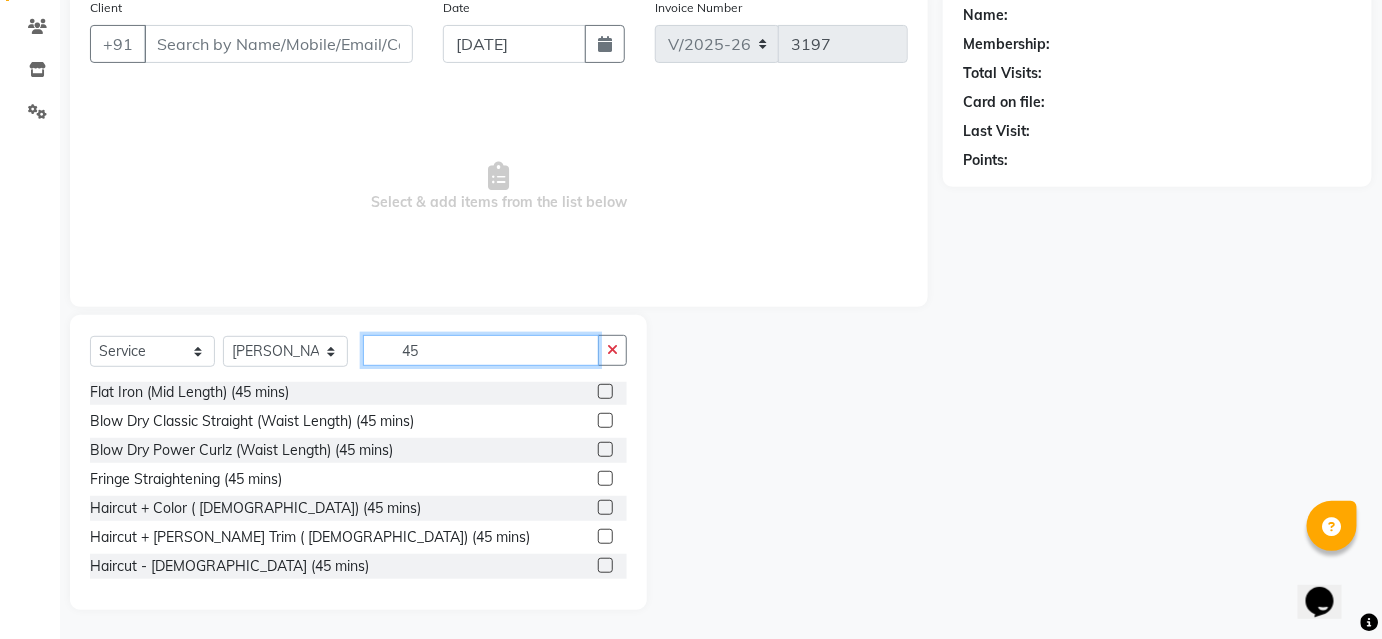 type on "45" 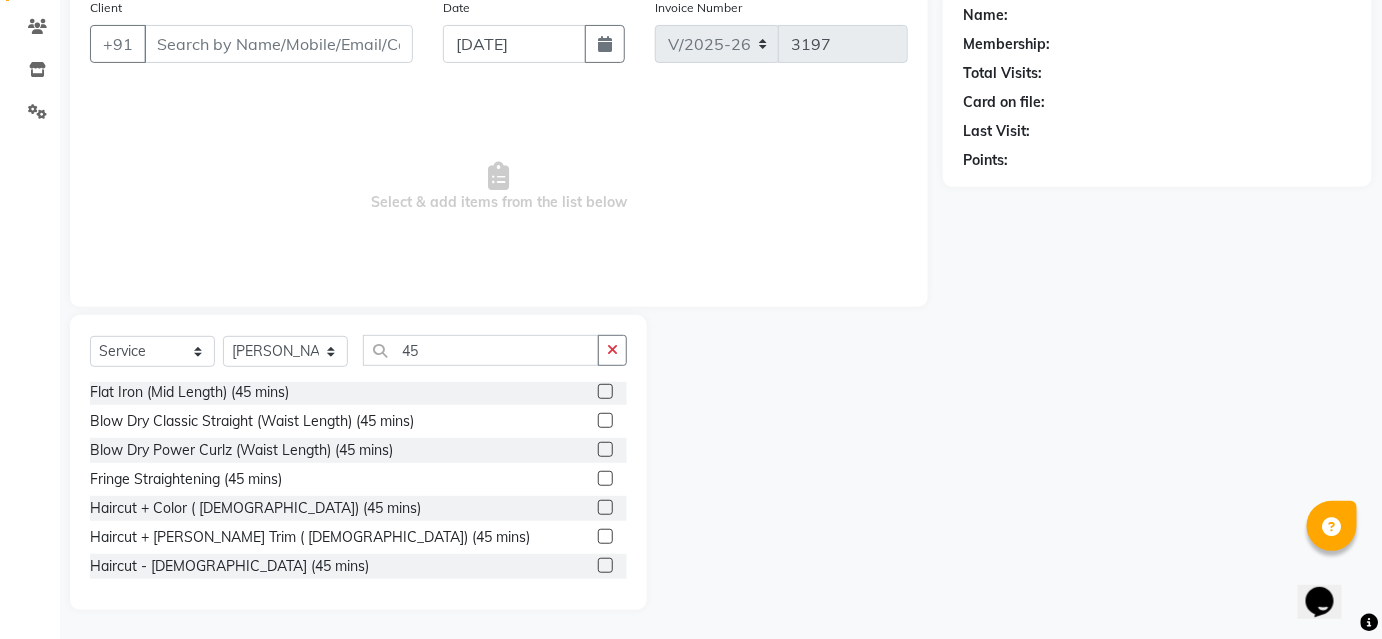 click 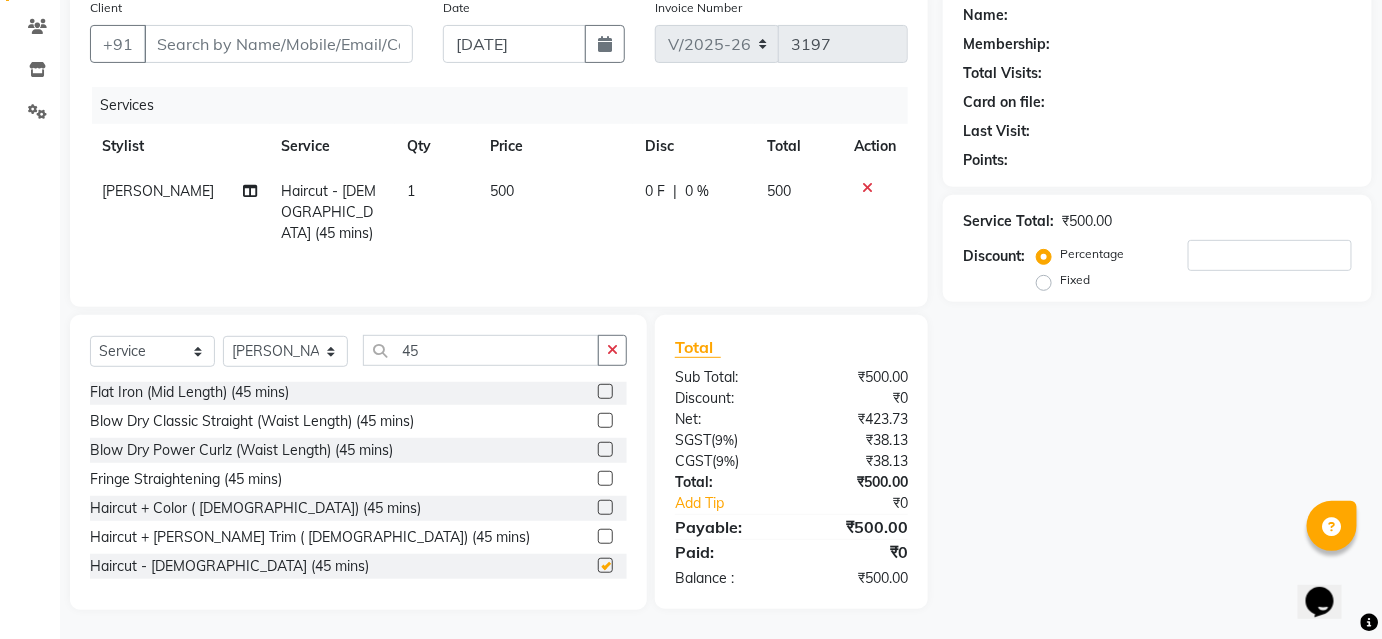 checkbox on "false" 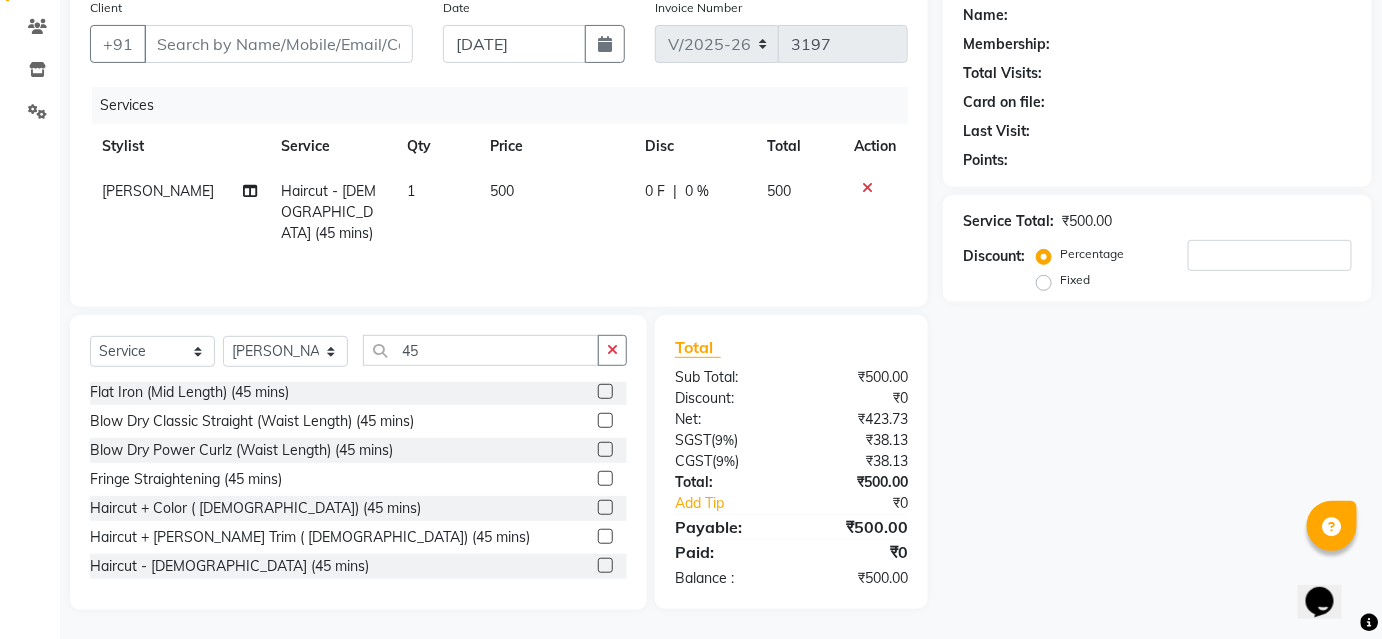 scroll, scrollTop: 0, scrollLeft: 0, axis: both 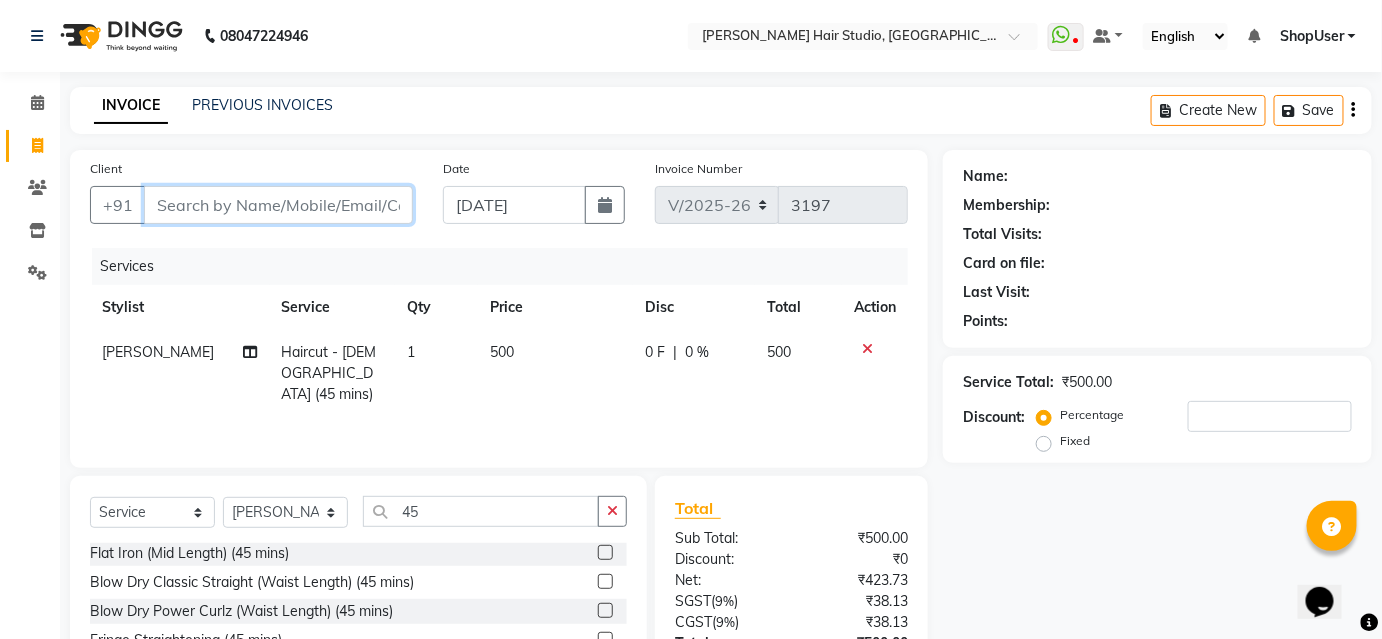 click on "Client" at bounding box center (278, 205) 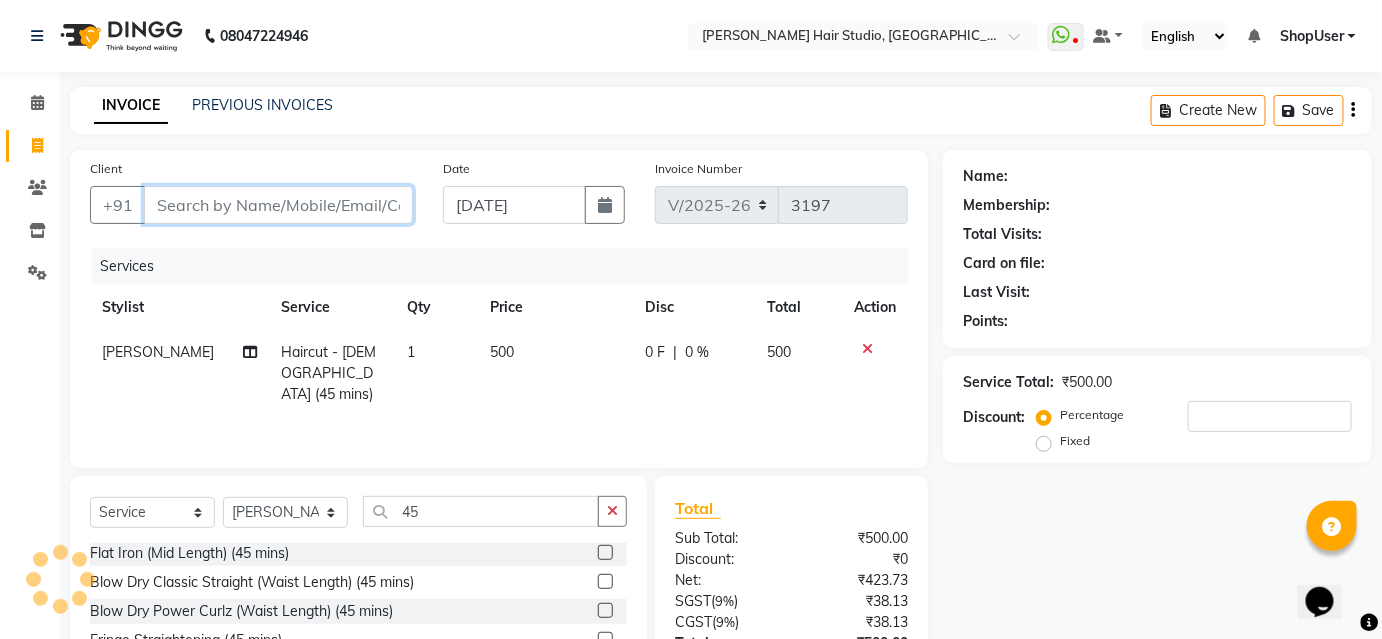 click on "Client" at bounding box center [278, 205] 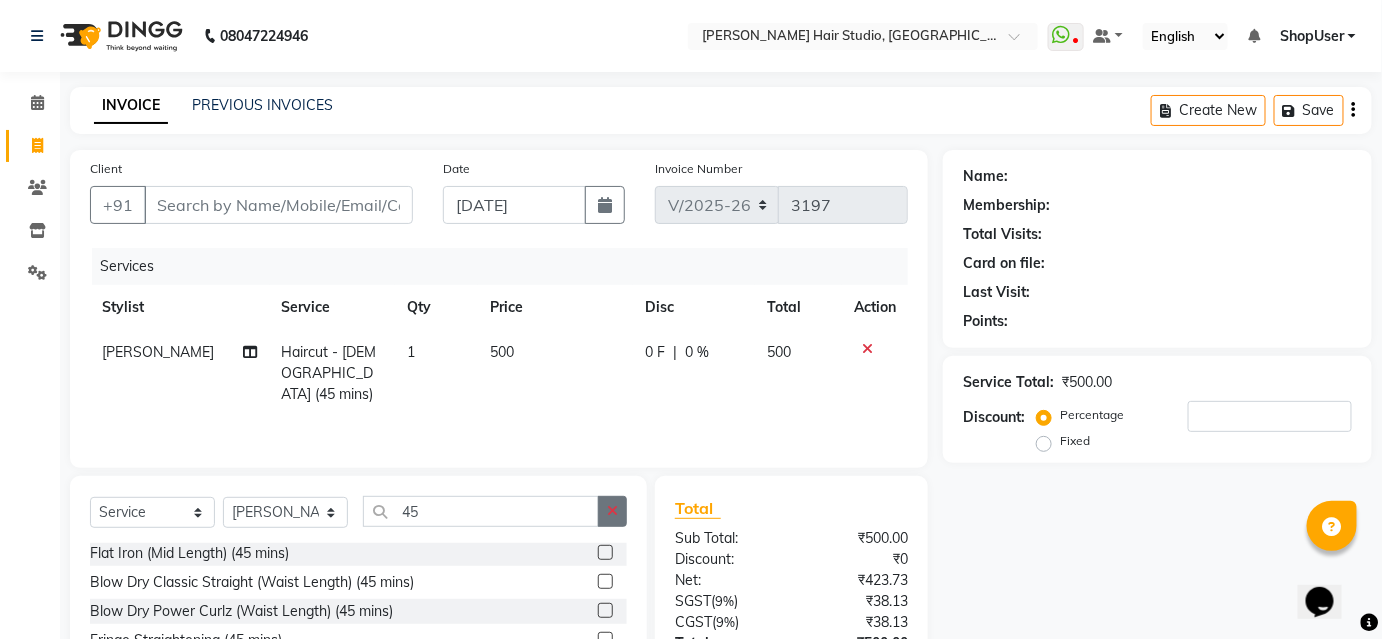 click 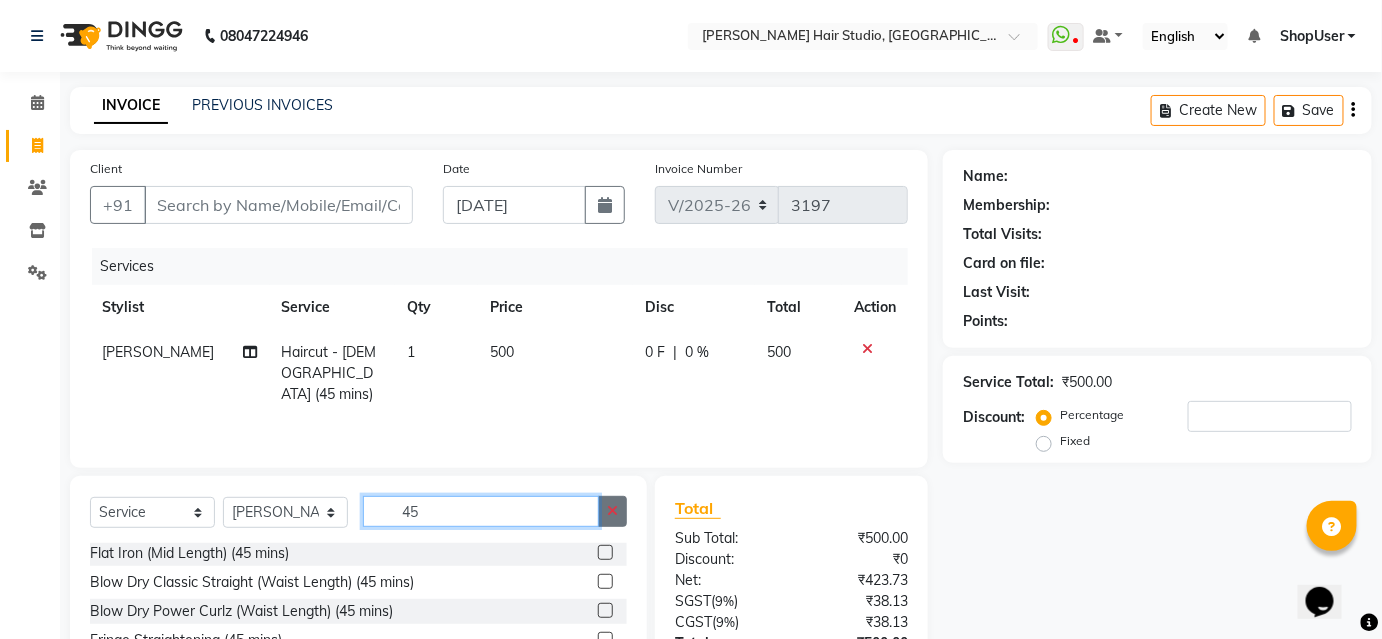 type 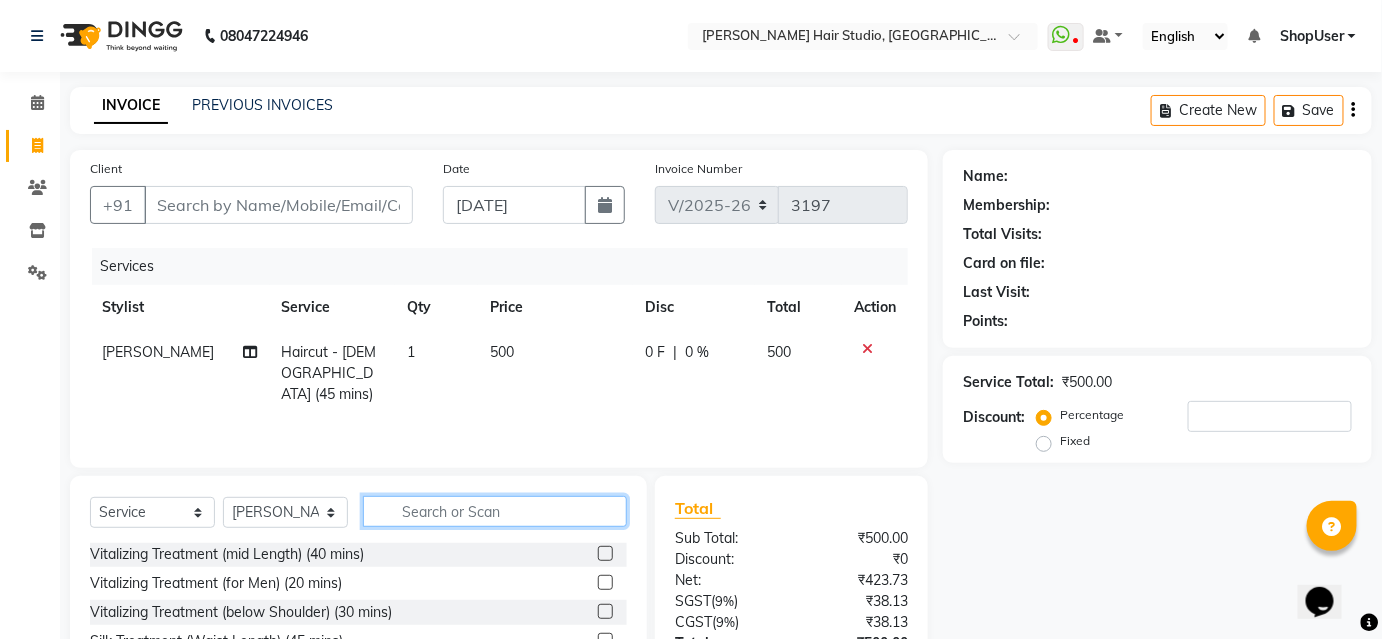 scroll, scrollTop: 0, scrollLeft: 0, axis: both 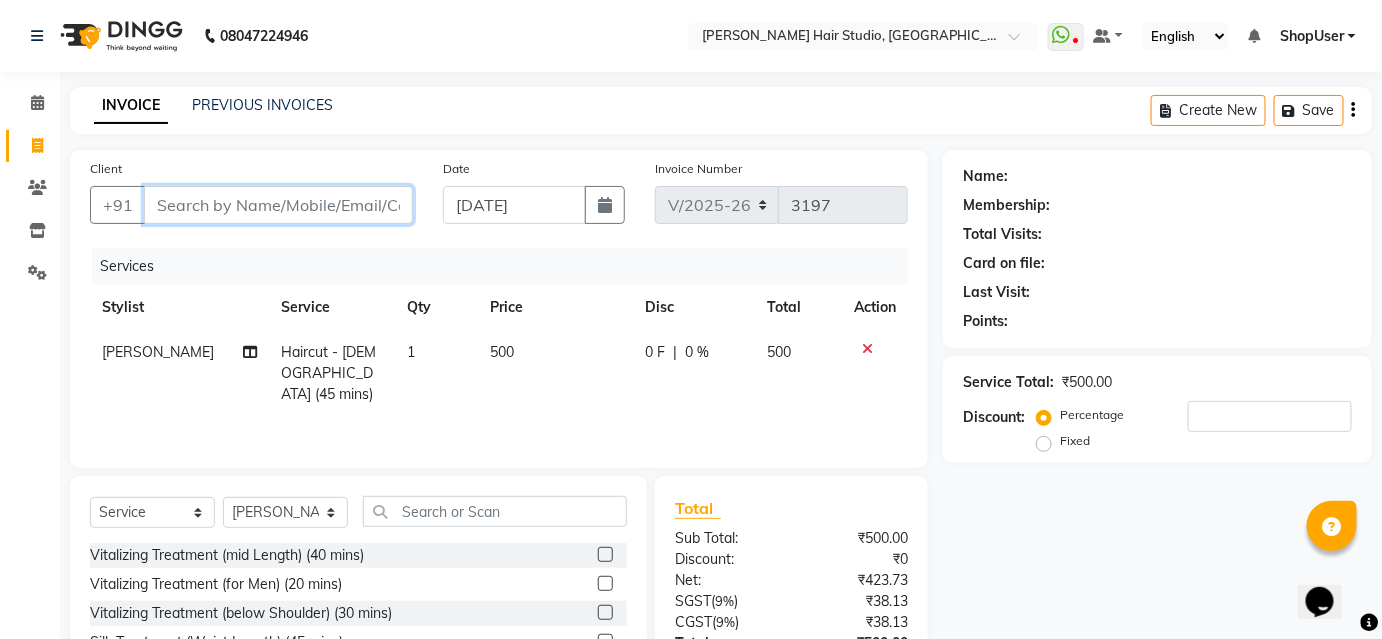click on "Client" at bounding box center [278, 205] 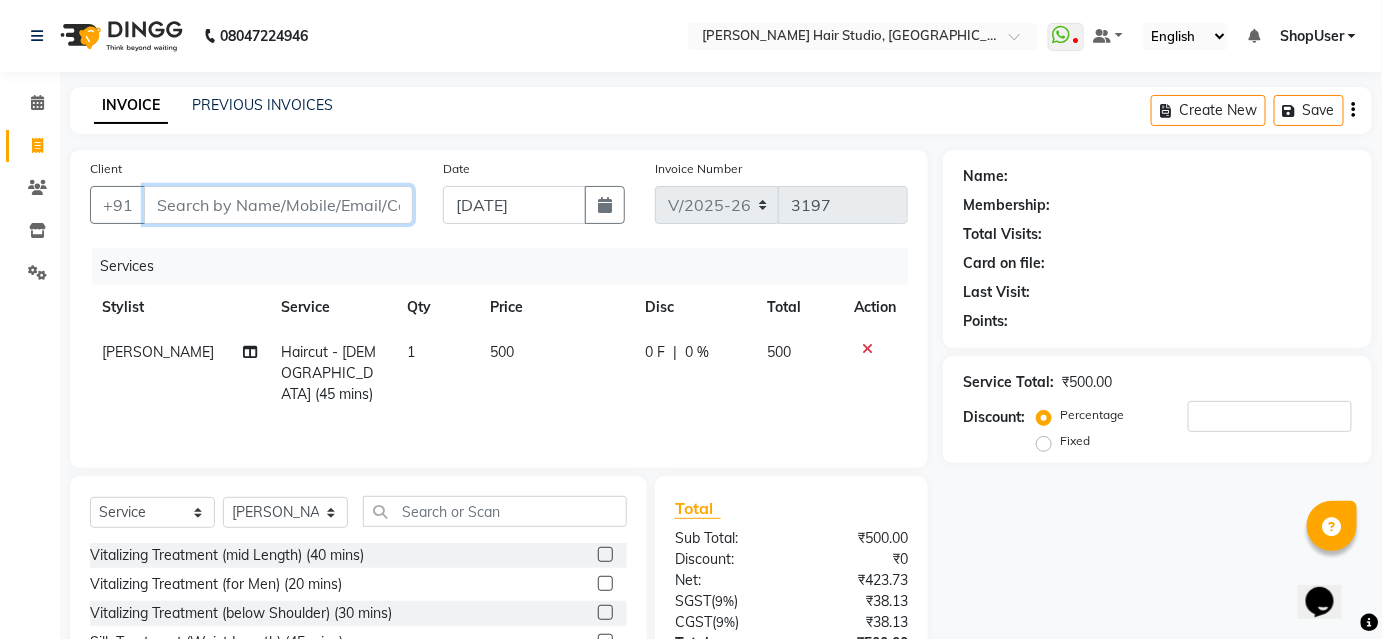 click on "Client" at bounding box center [278, 205] 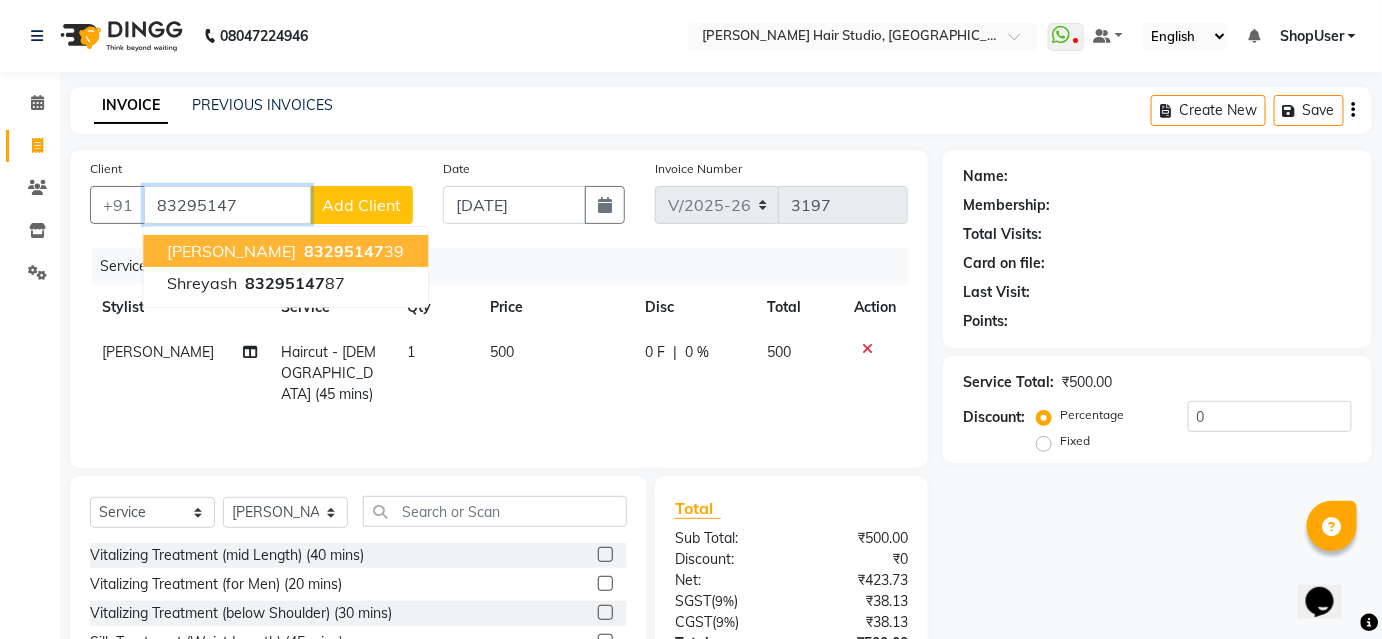 click on "Amisha   83295147 39" at bounding box center [285, 251] 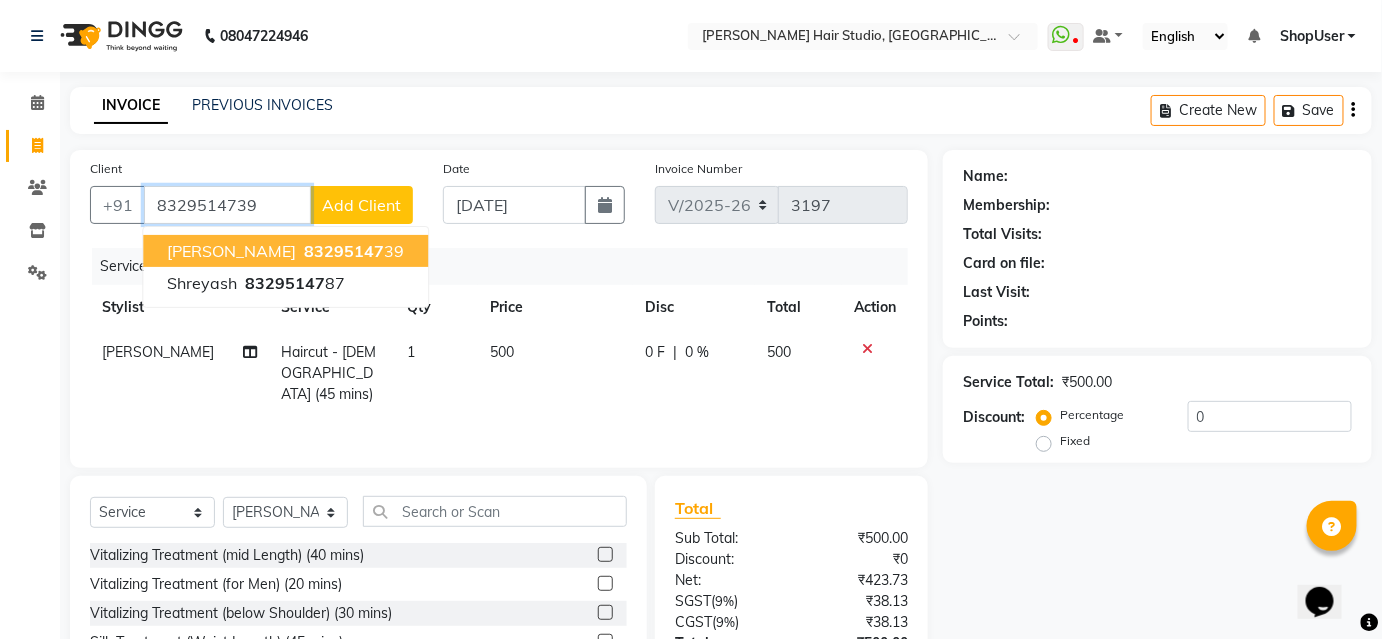 type on "8329514739" 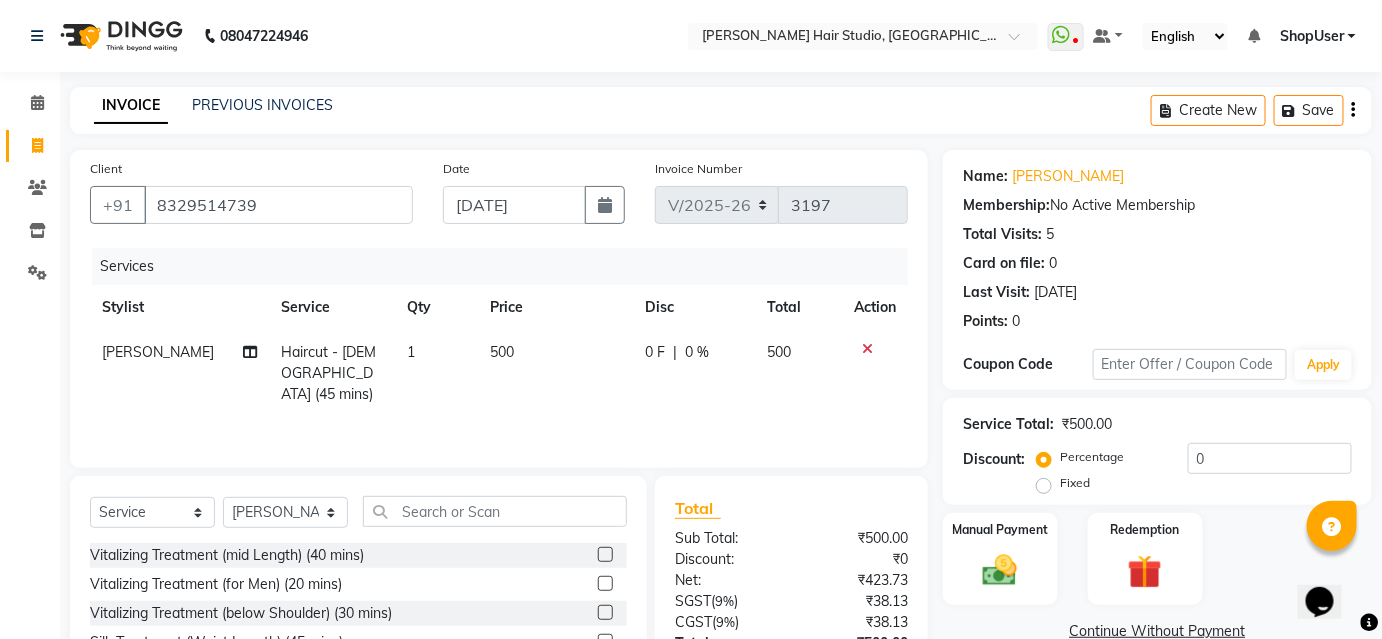 scroll, scrollTop: 161, scrollLeft: 0, axis: vertical 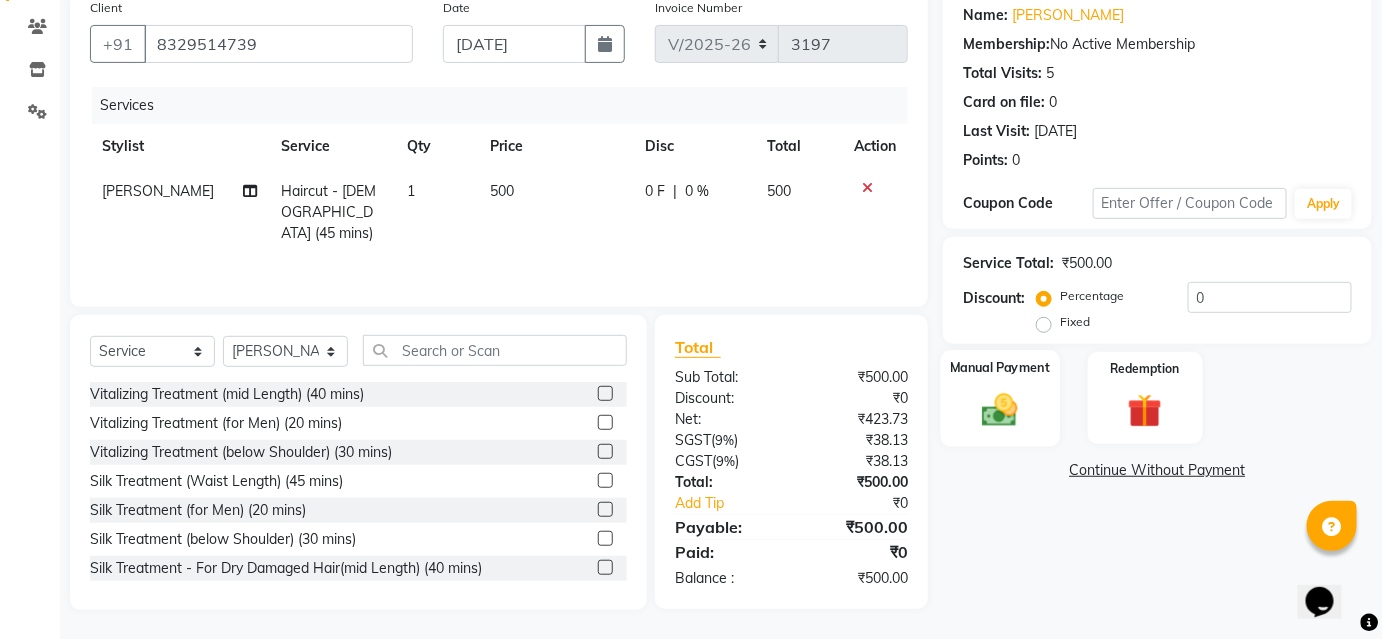click 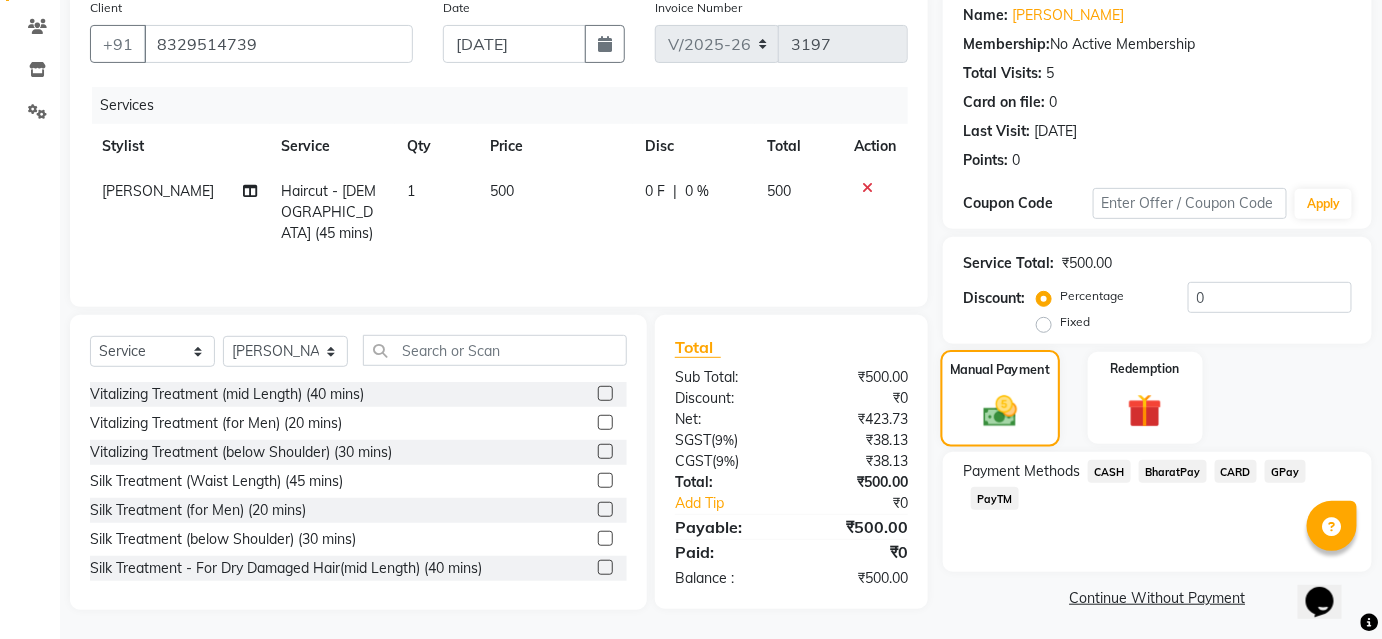 scroll, scrollTop: 164, scrollLeft: 0, axis: vertical 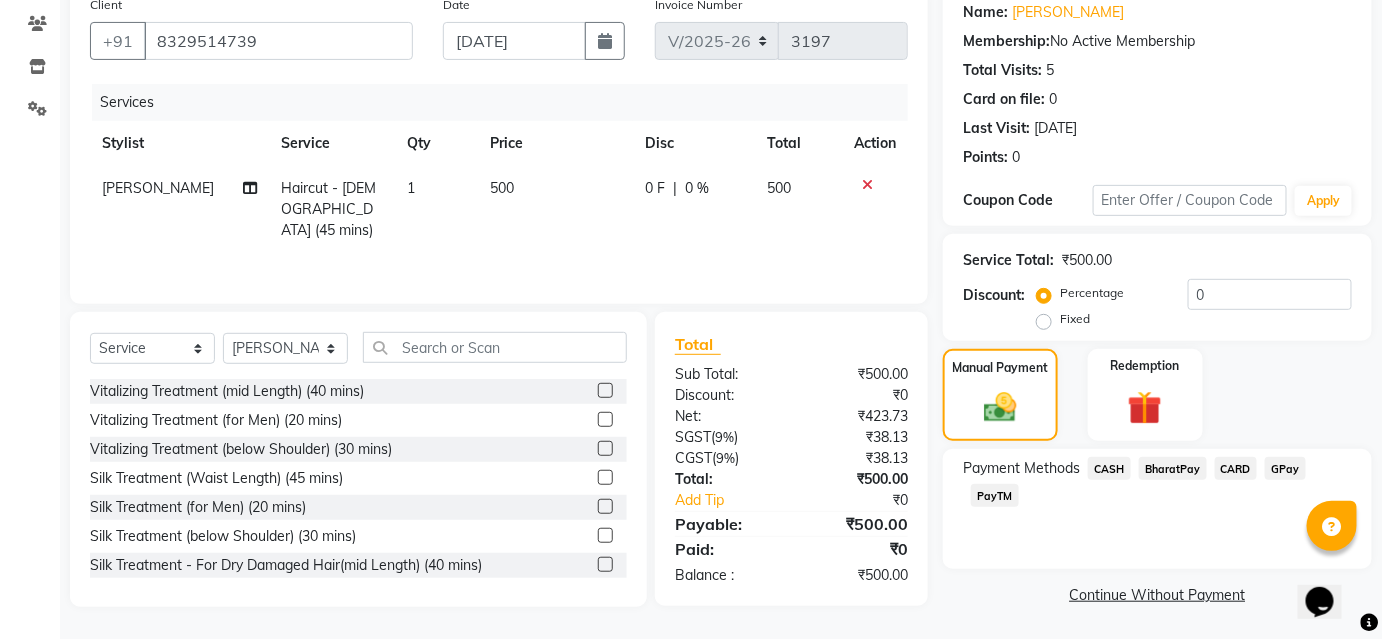 click on "BharatPay" 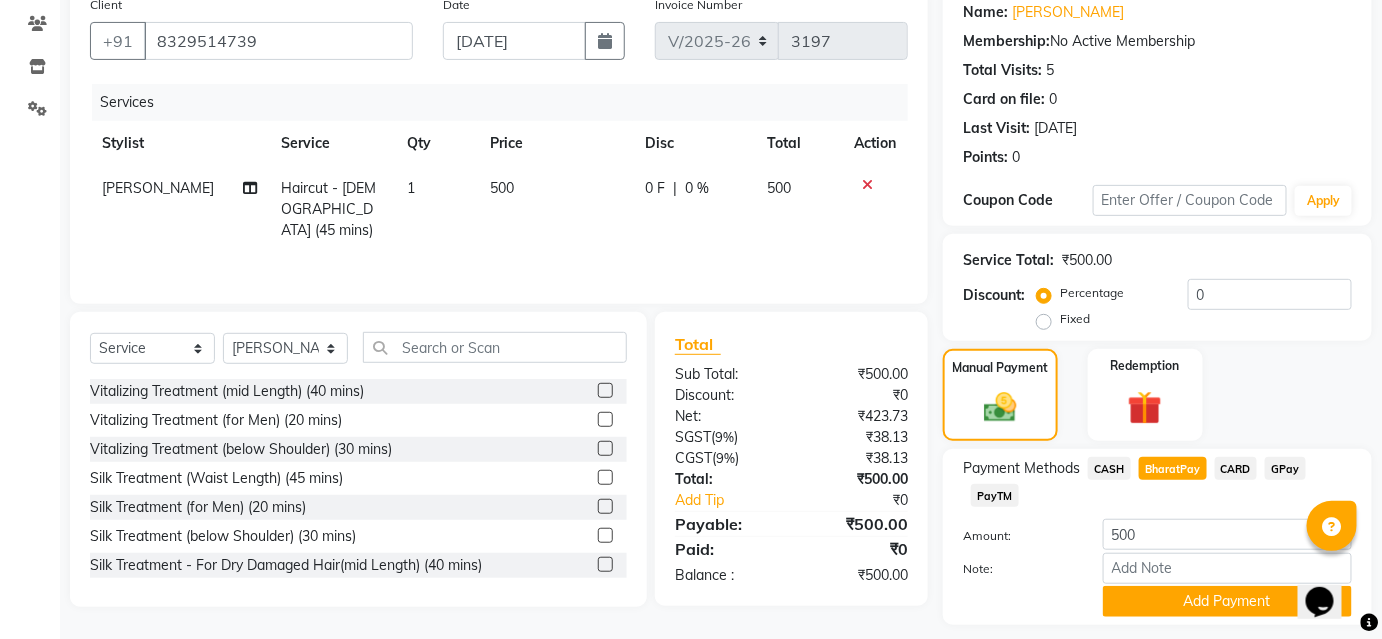 scroll, scrollTop: 220, scrollLeft: 0, axis: vertical 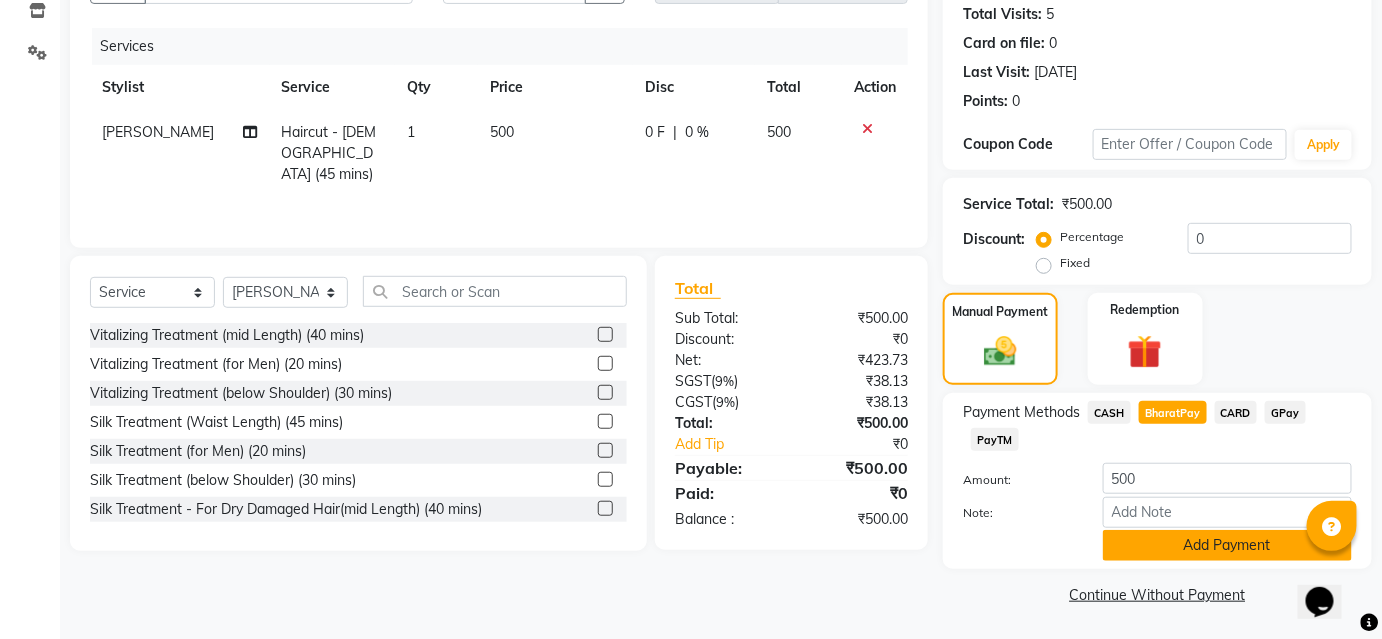 click on "Add Payment" 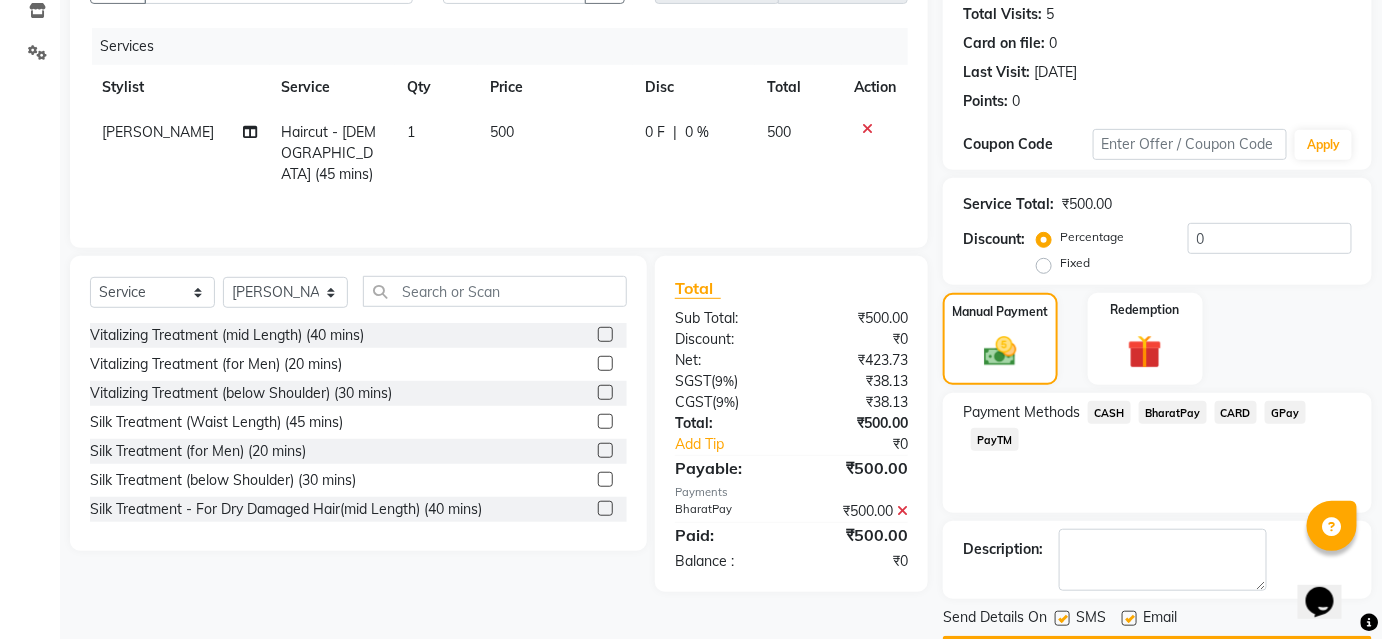 scroll, scrollTop: 276, scrollLeft: 0, axis: vertical 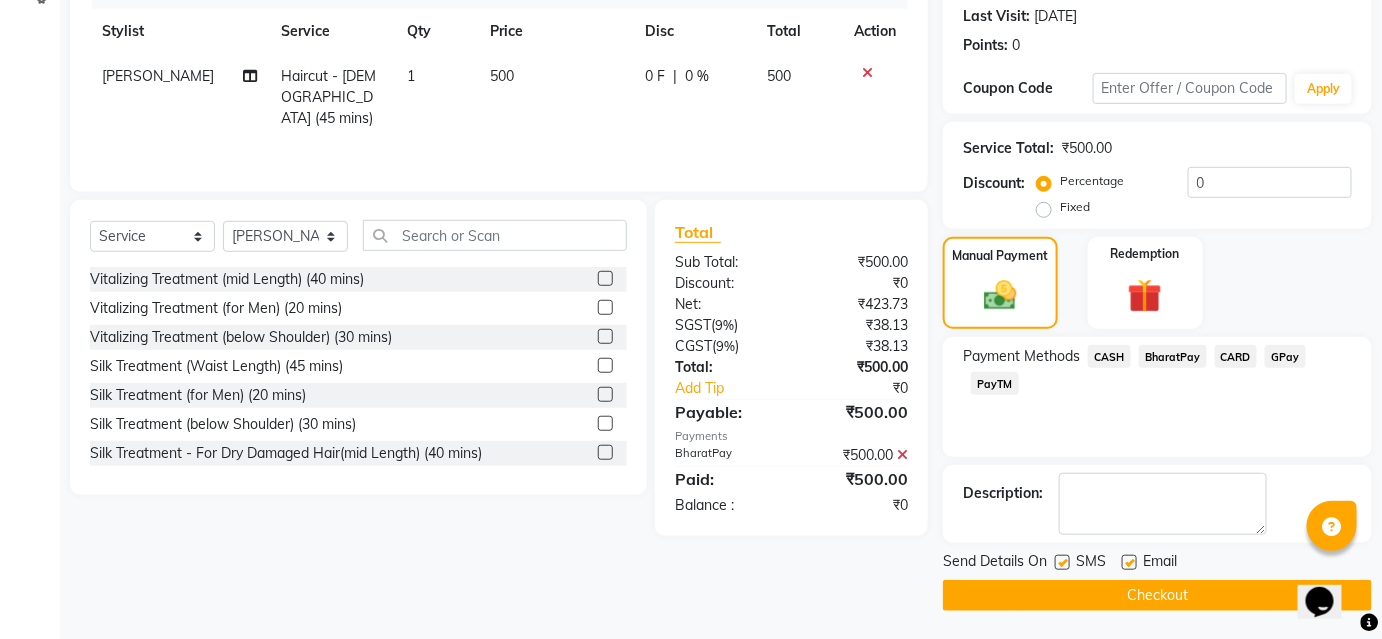 click on "Checkout" 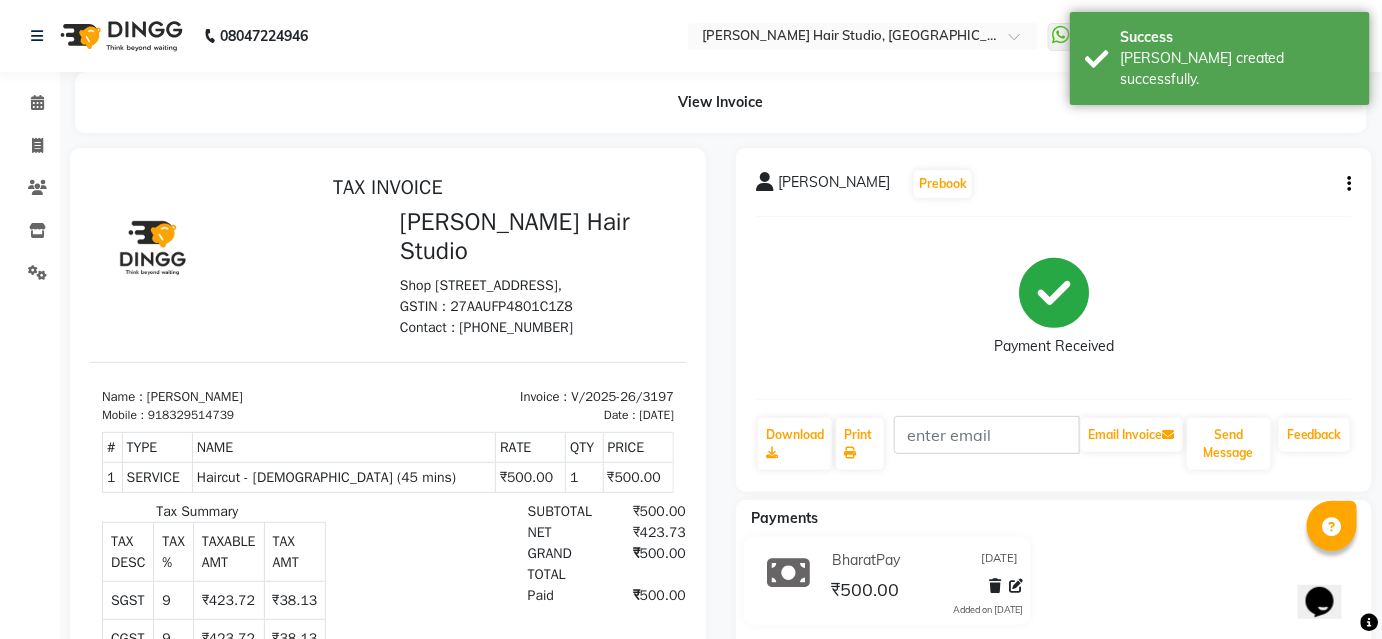 scroll, scrollTop: 0, scrollLeft: 0, axis: both 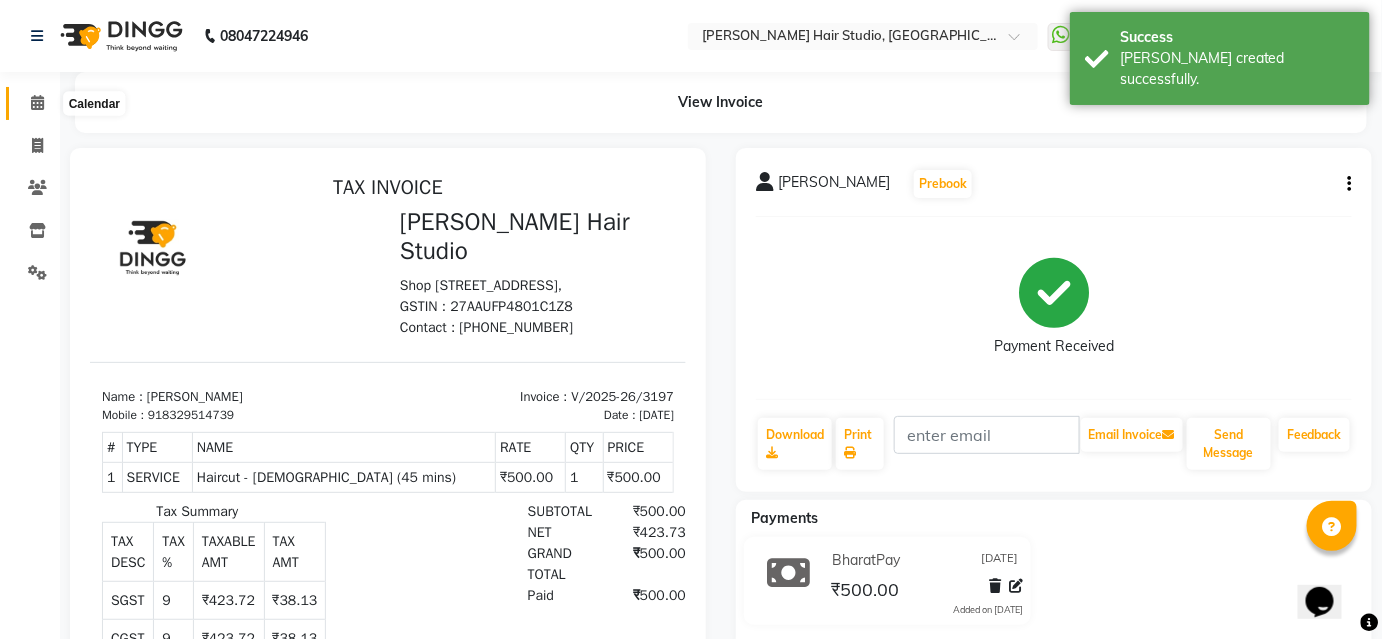 click 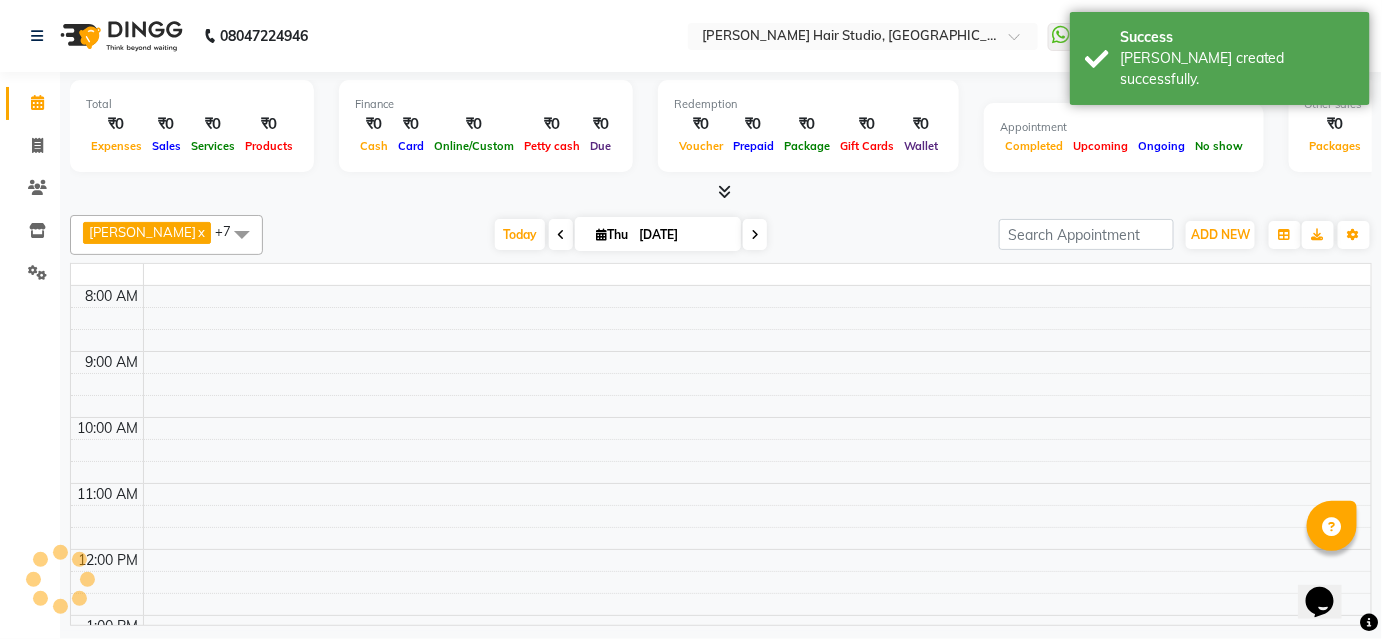 click 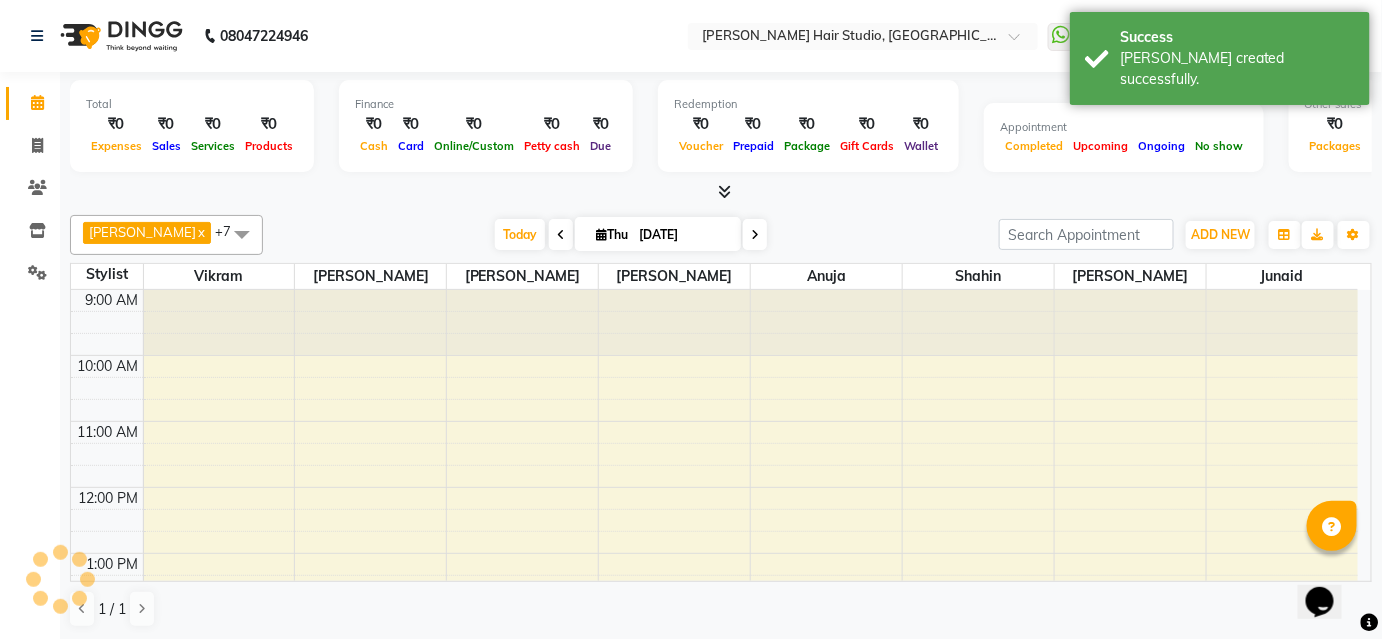 scroll, scrollTop: 327, scrollLeft: 0, axis: vertical 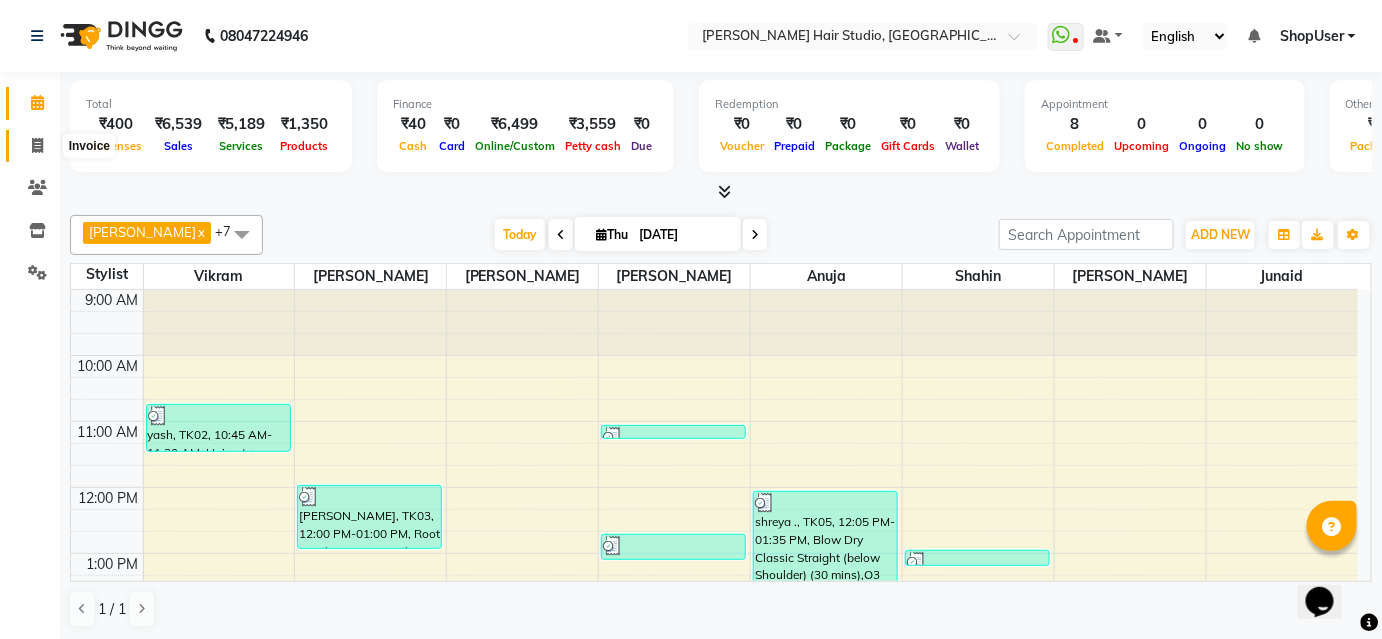 click 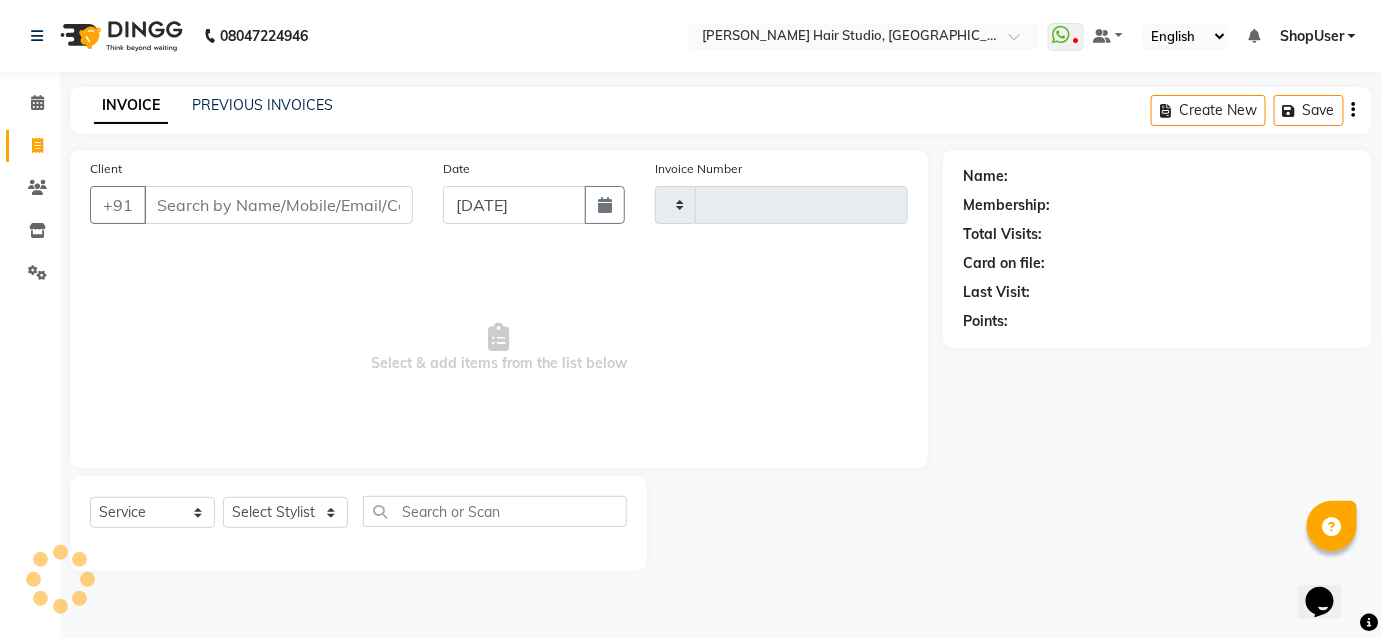 type on "3198" 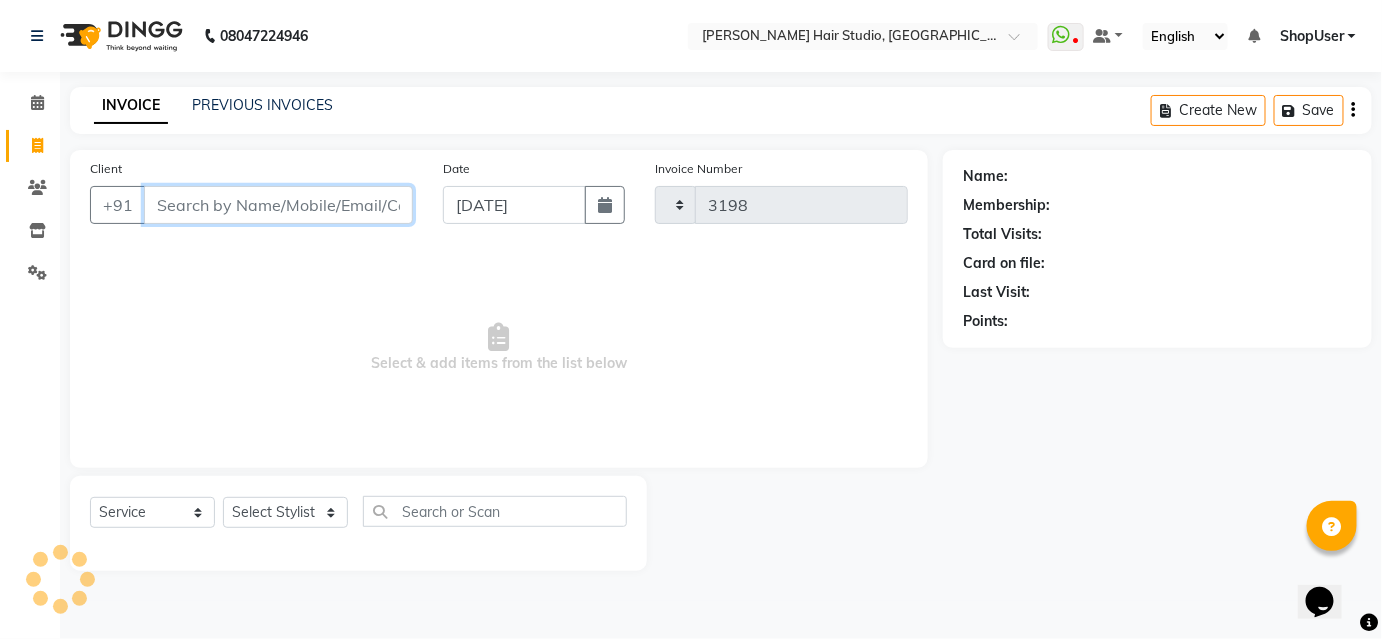 select on "627" 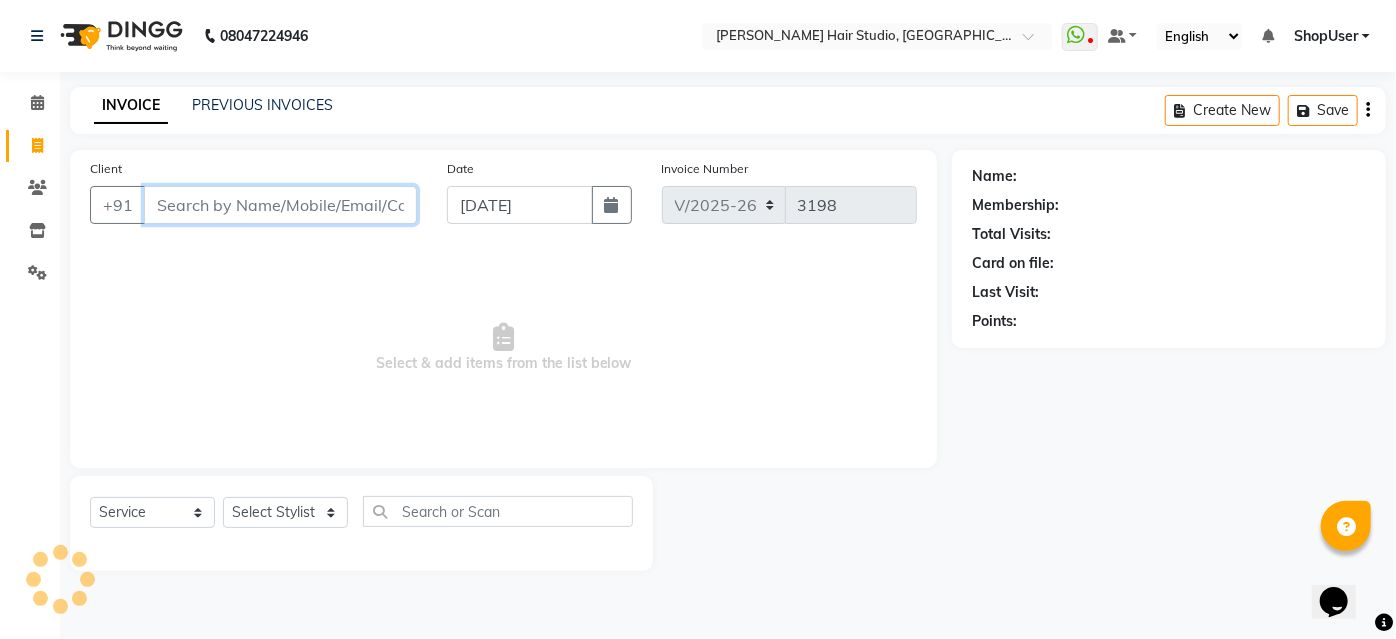 click on "Client" at bounding box center [280, 205] 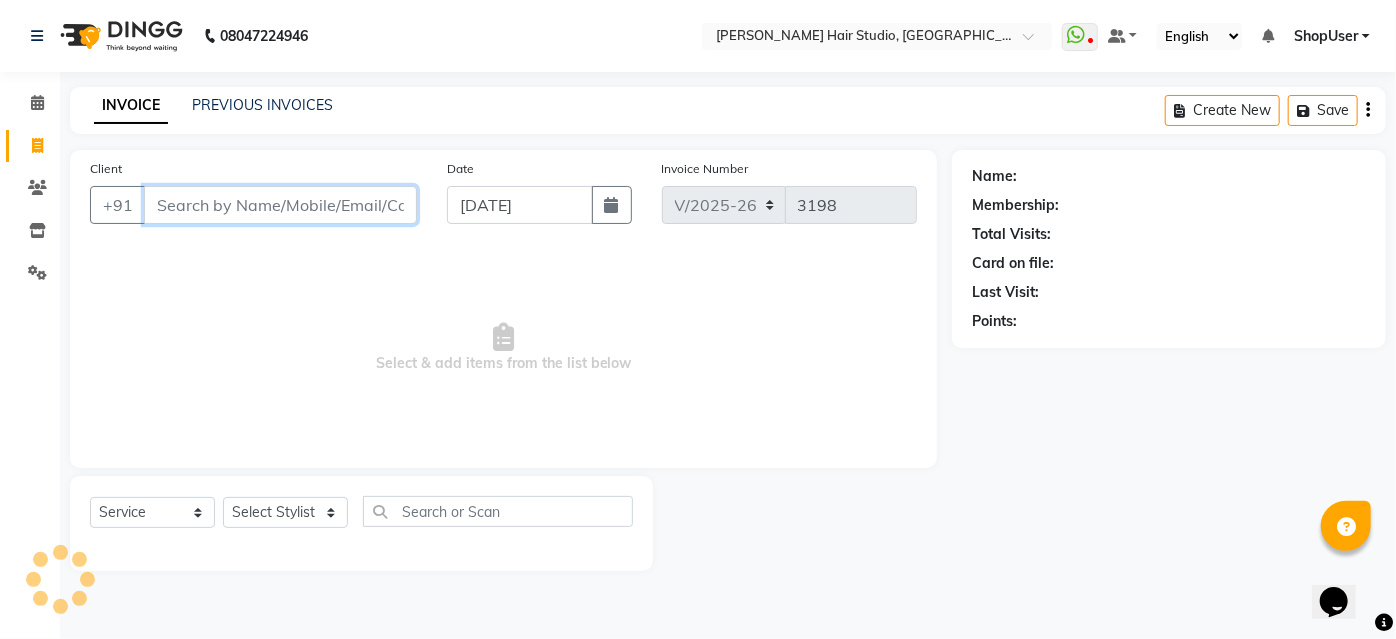 click on "Client" at bounding box center (280, 205) 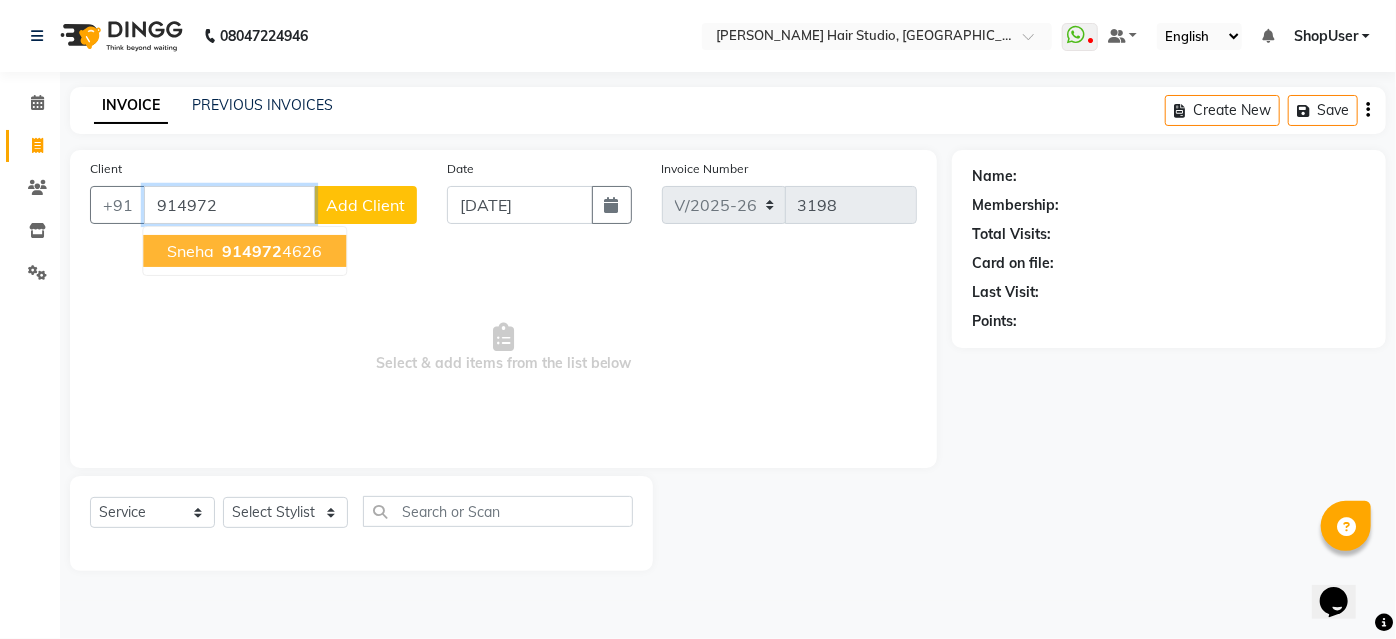 click on "sneha   914972 4626" at bounding box center (244, 251) 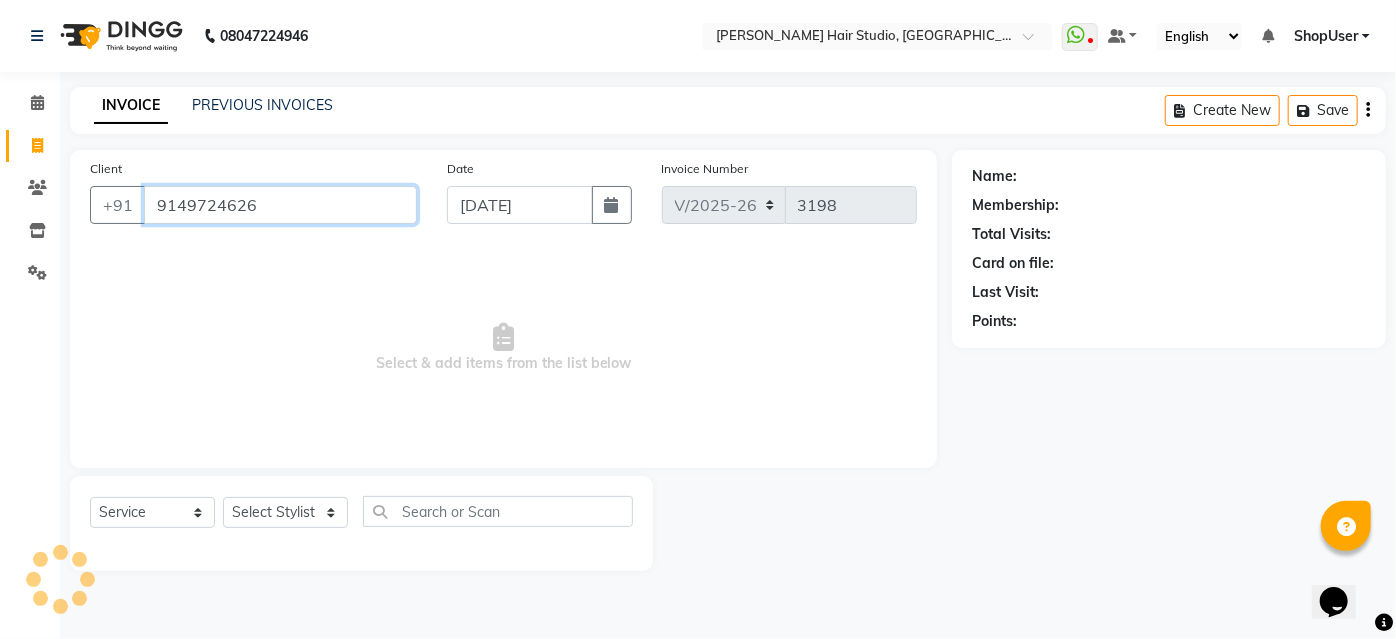 type on "9149724626" 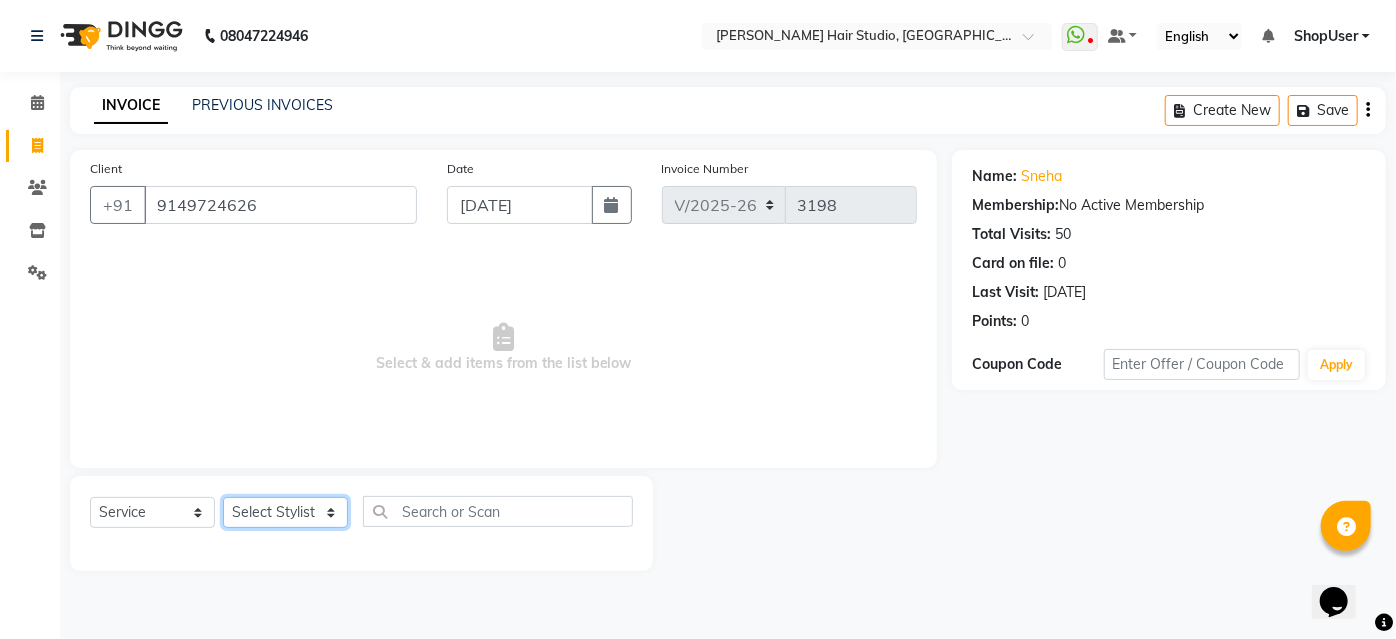 click on "Select Stylist [PERSON_NAME] [PERSON_NAME] Avinash [PERSON_NAME] [PERSON_NAME] Pawan Krishna [PERSON_NAME] [PERSON_NAME] ShopUser [PERSON_NAME] [PERSON_NAME]" 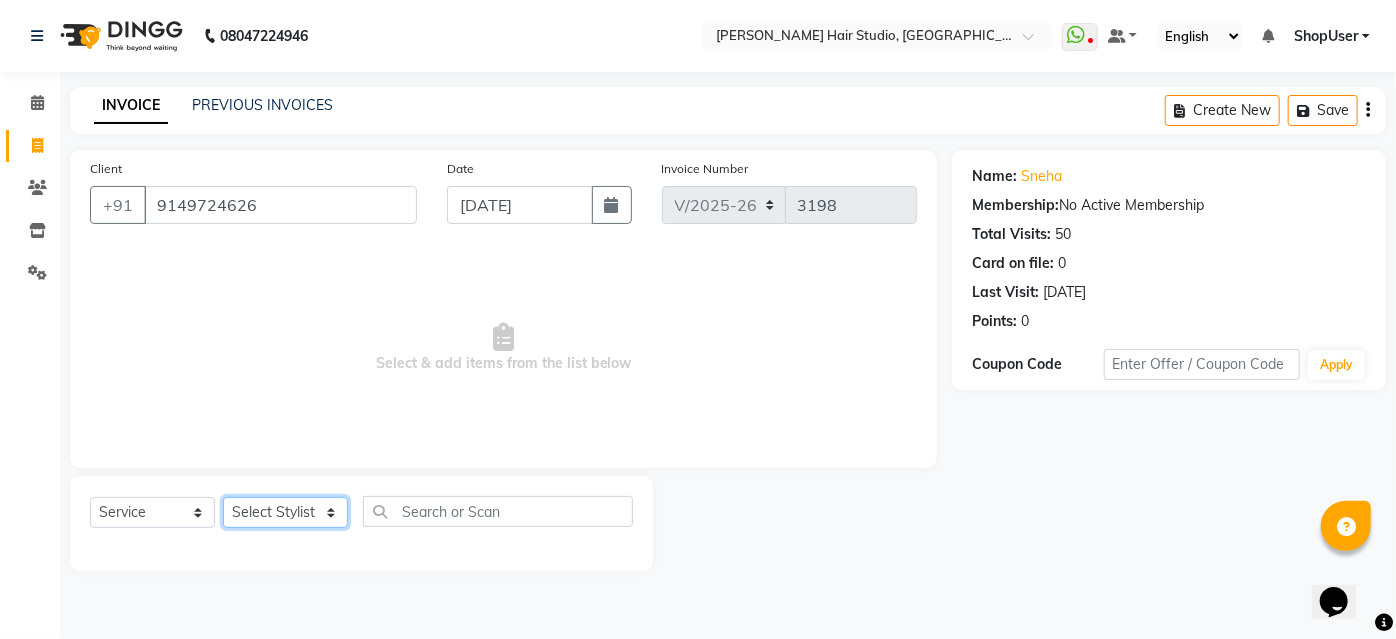 select on "51893" 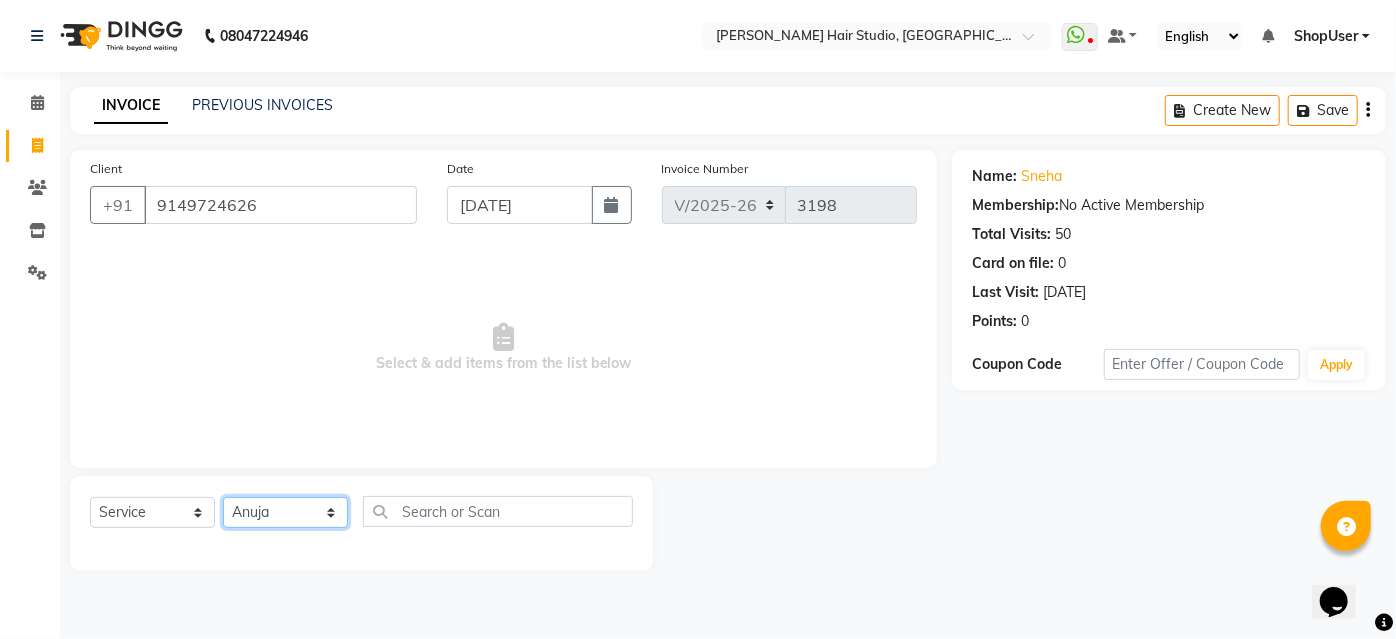 click on "Select Stylist [PERSON_NAME] [PERSON_NAME] Avinash [PERSON_NAME] [PERSON_NAME] Pawan Krishna [PERSON_NAME] [PERSON_NAME] ShopUser [PERSON_NAME] [PERSON_NAME]" 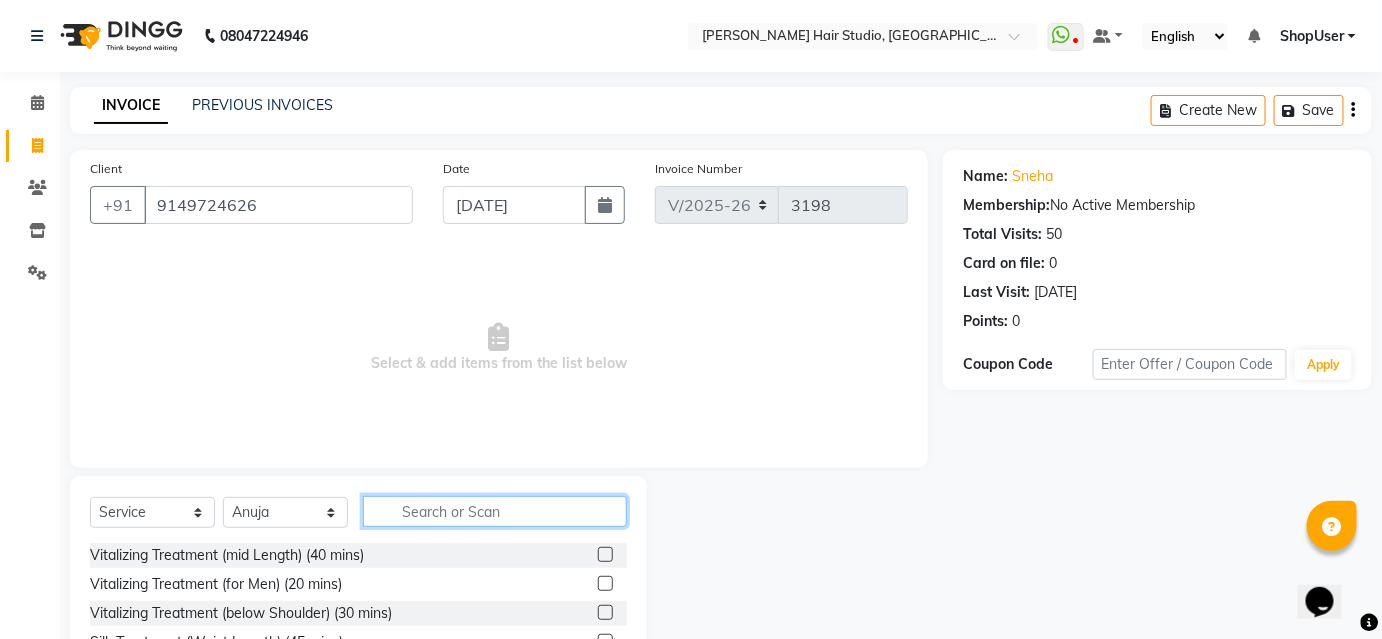 click 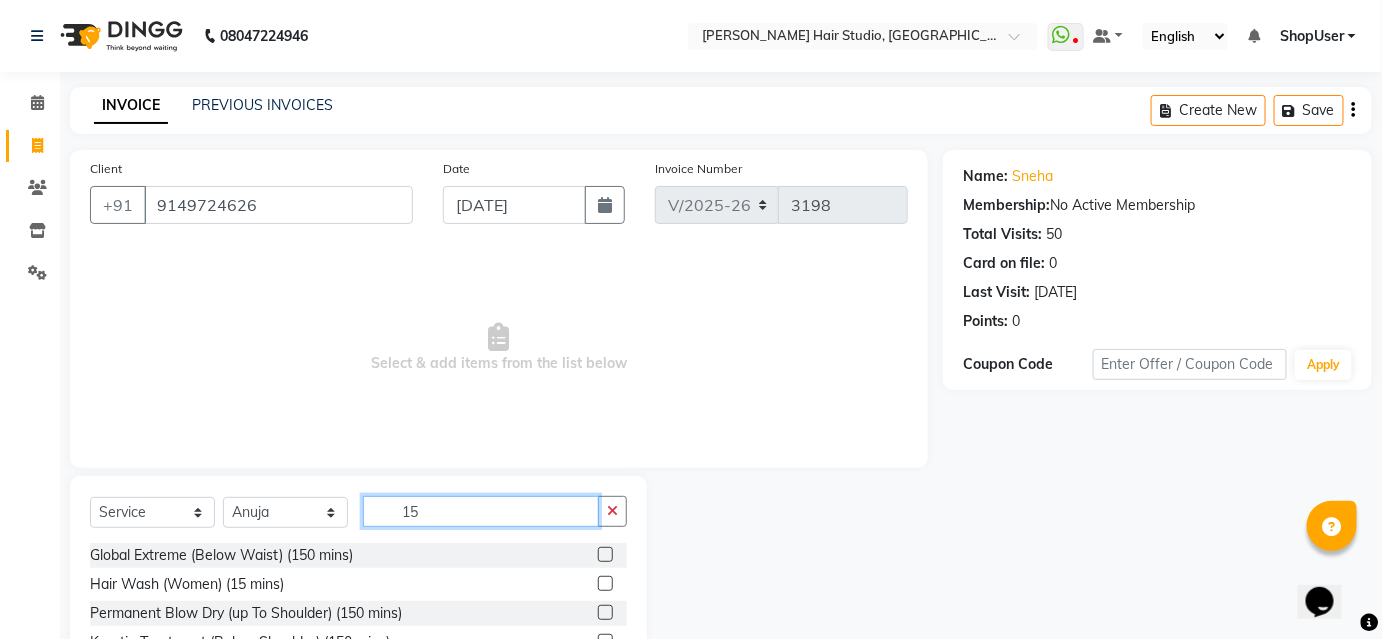 scroll, scrollTop: 161, scrollLeft: 0, axis: vertical 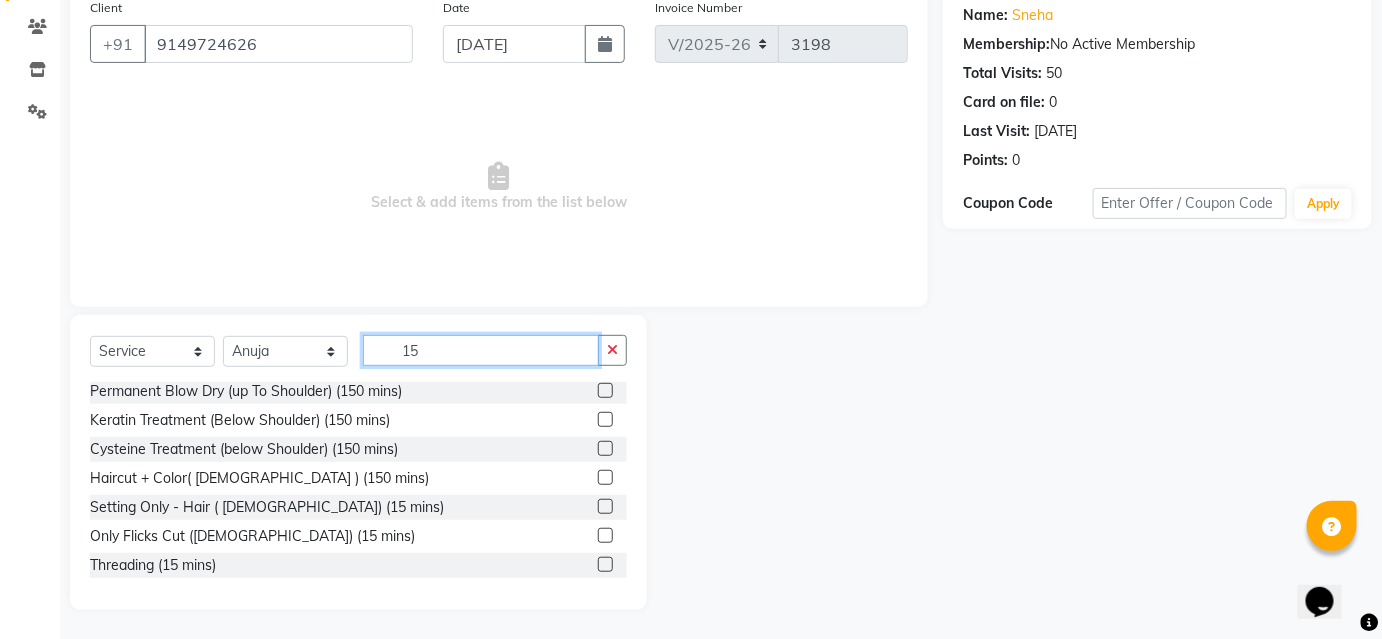 type on "15" 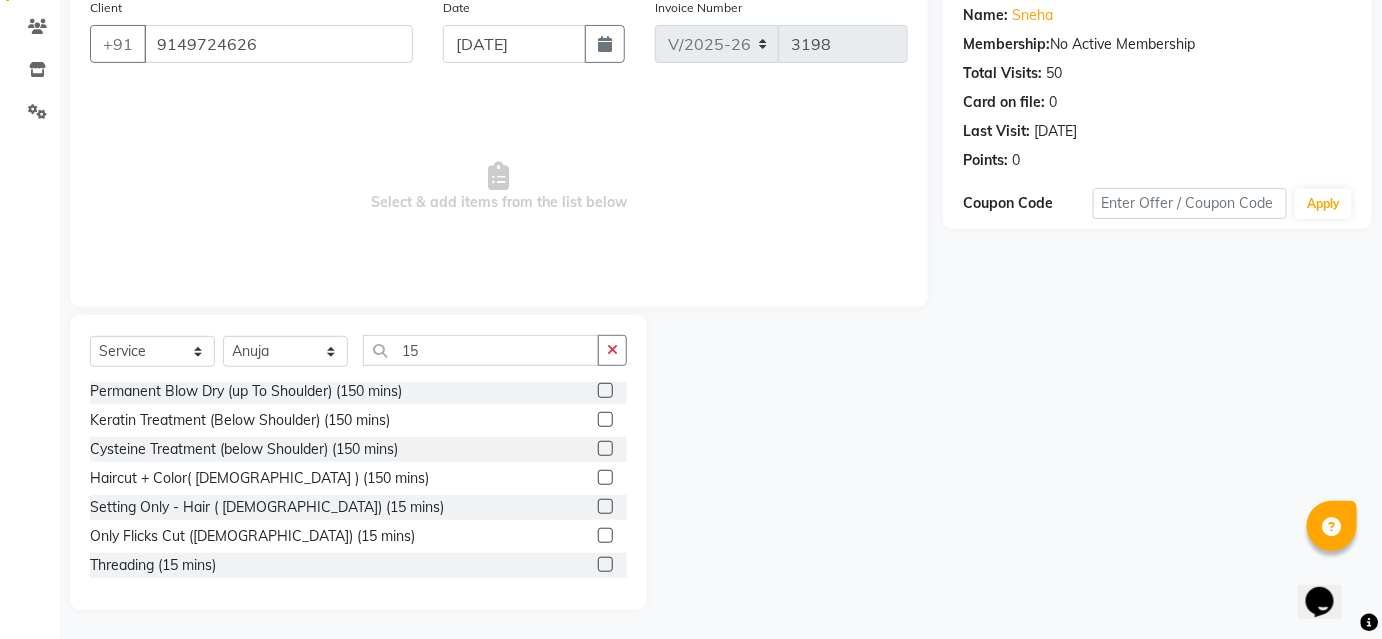 click 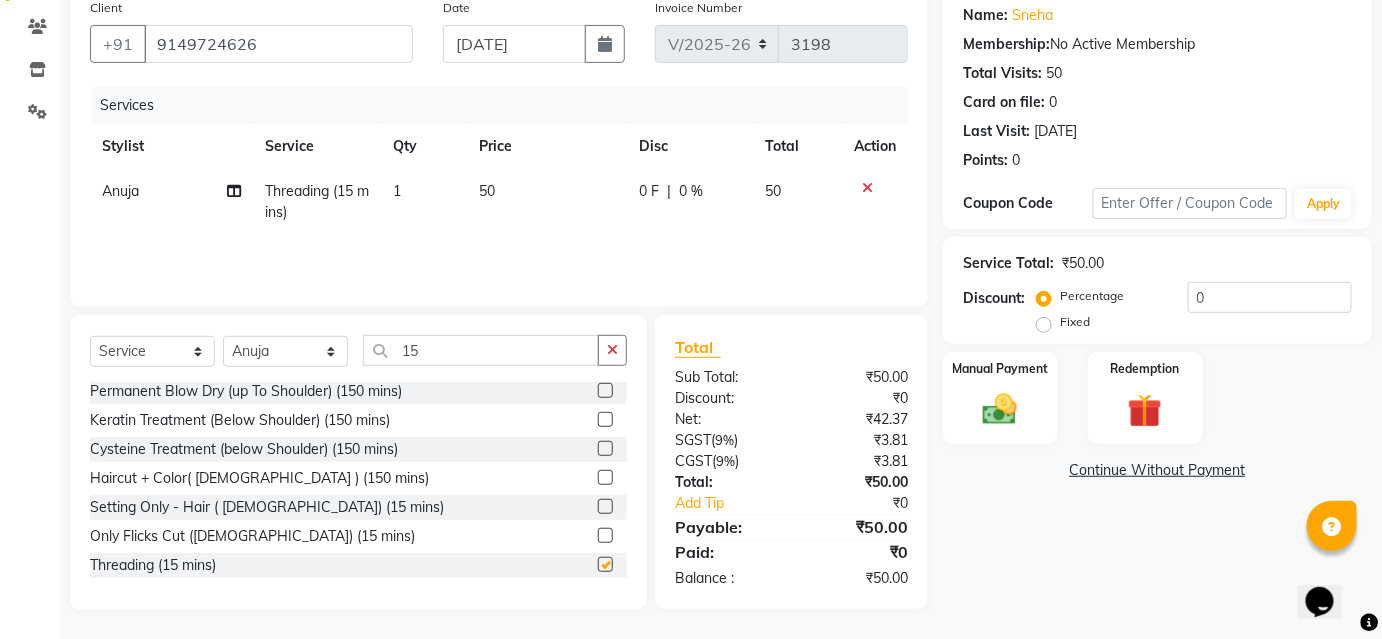 checkbox on "false" 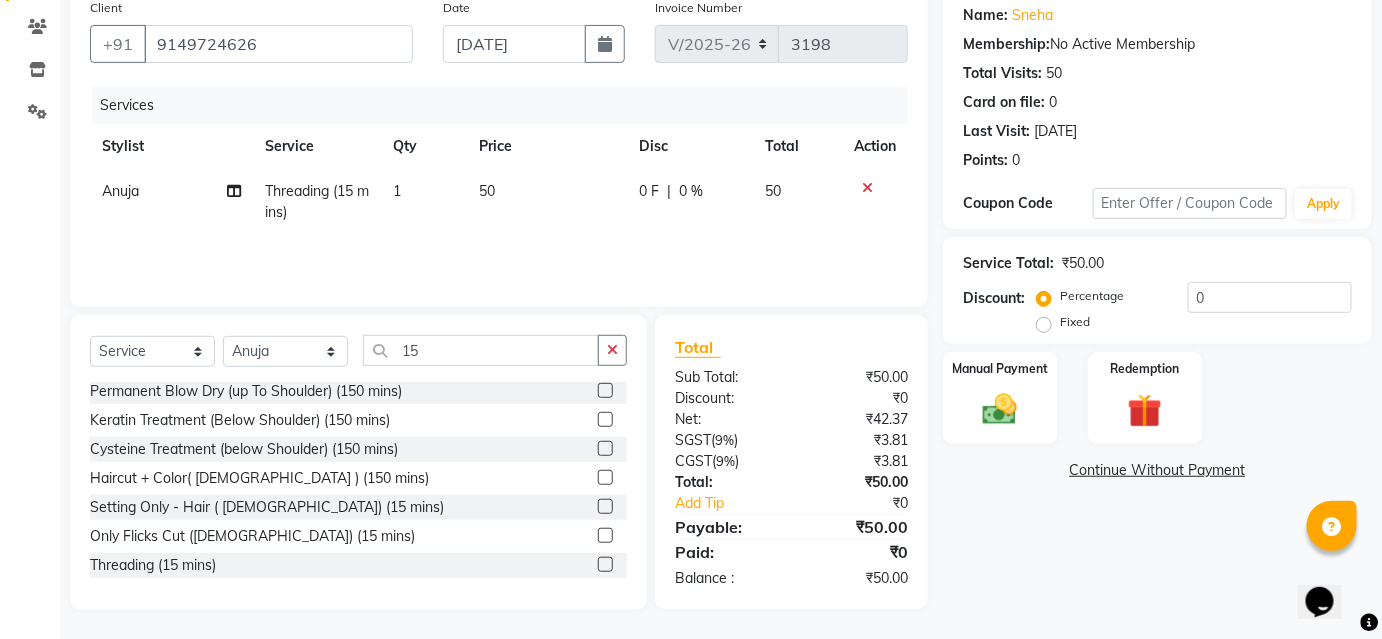 click on "50" 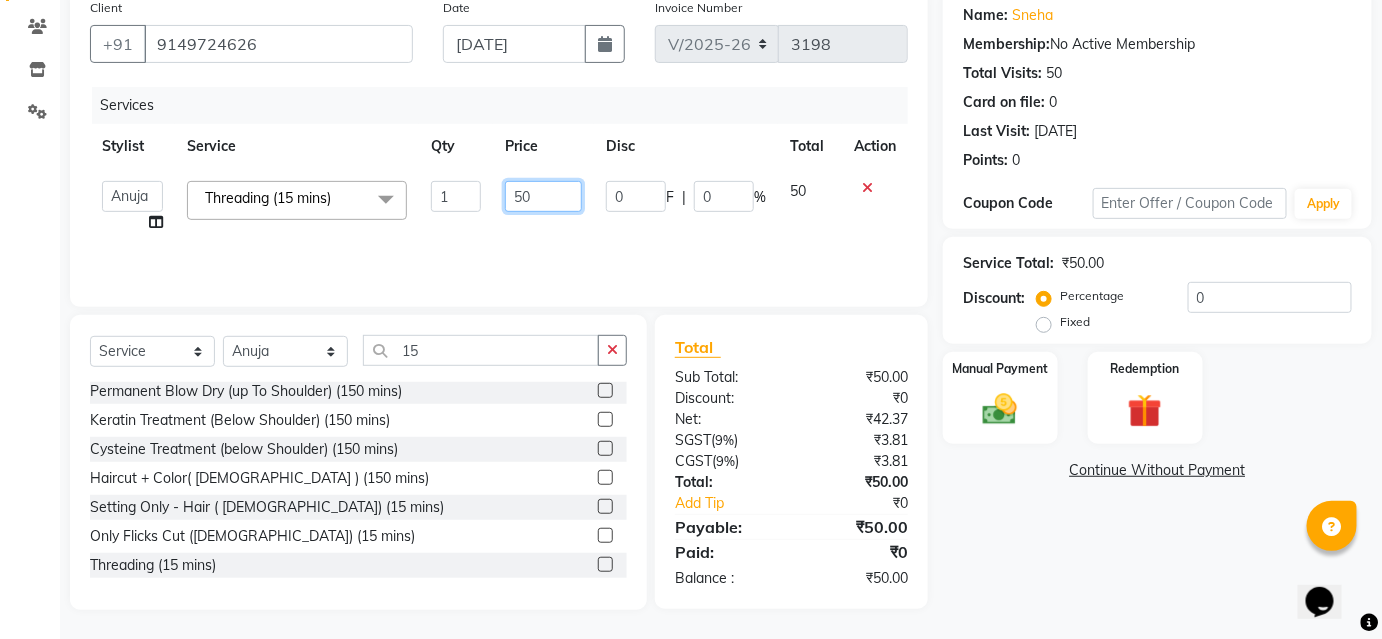 click on "50" 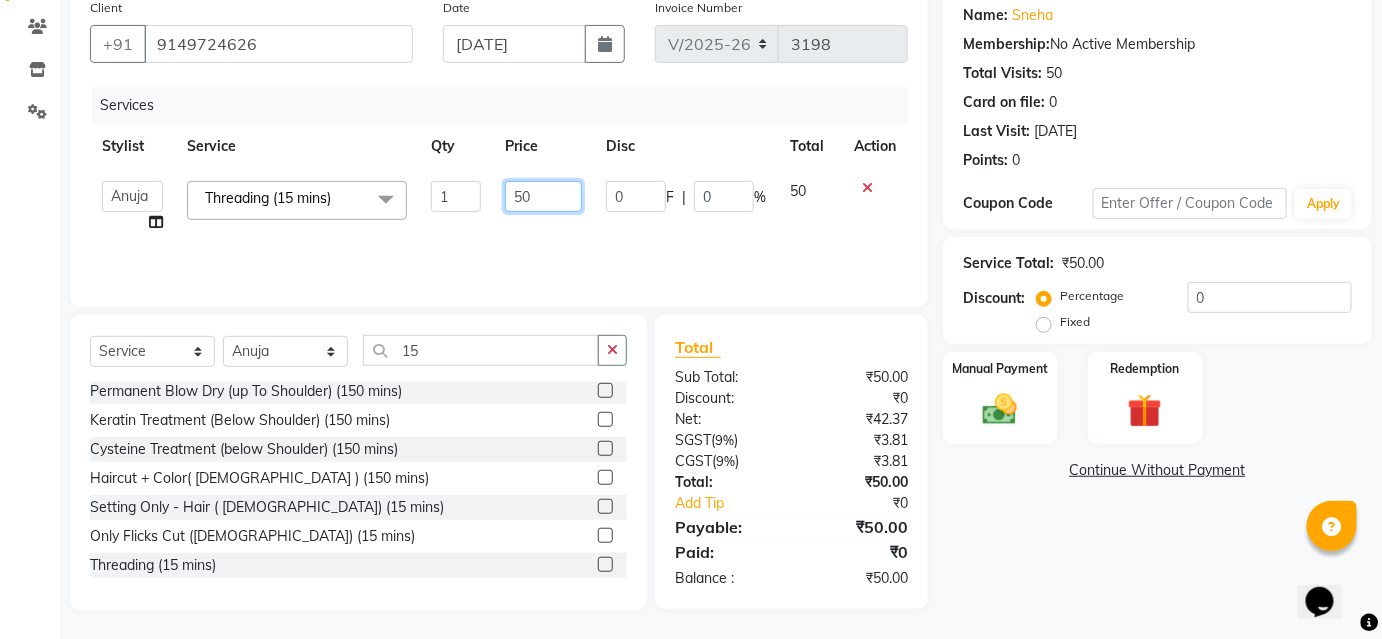 type on "5" 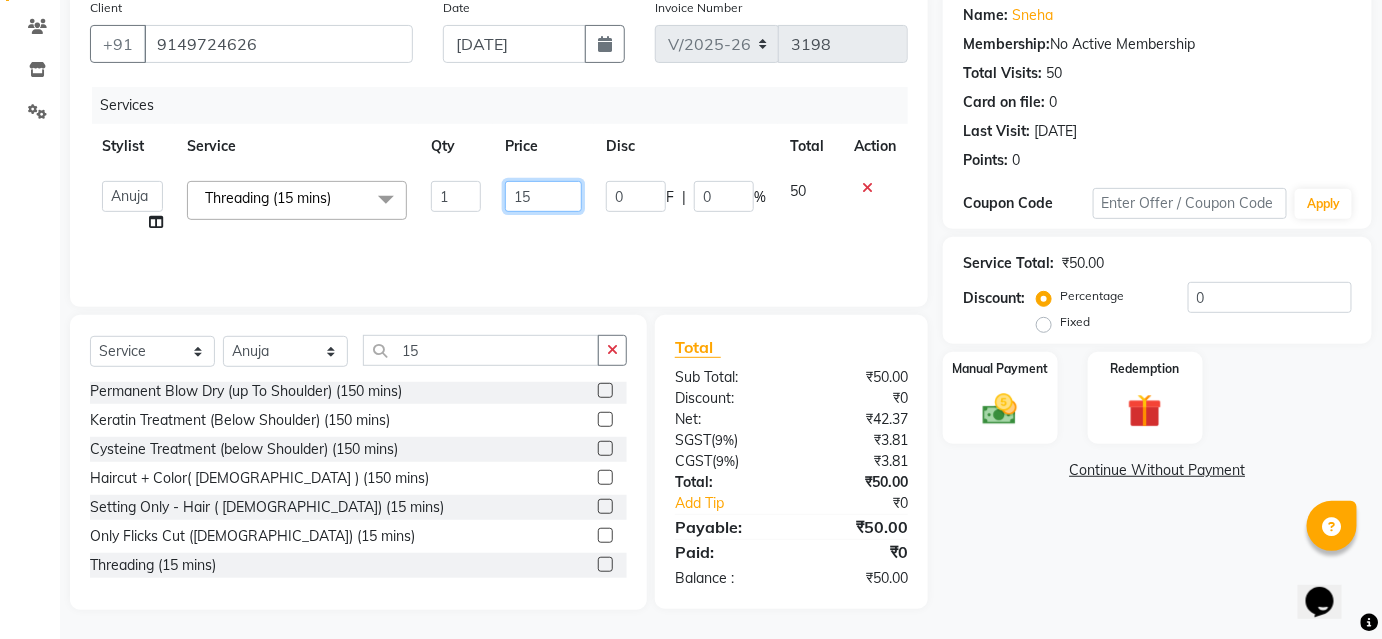 type on "150" 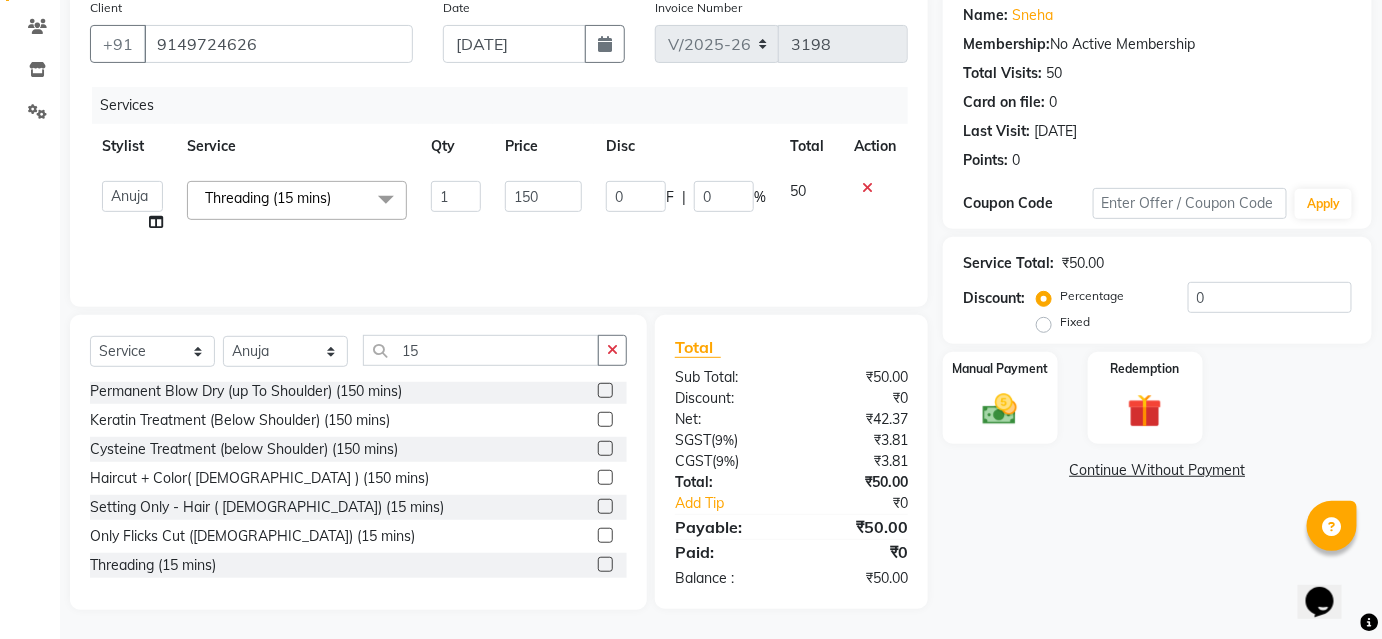 click on "Date 10-07-2025" 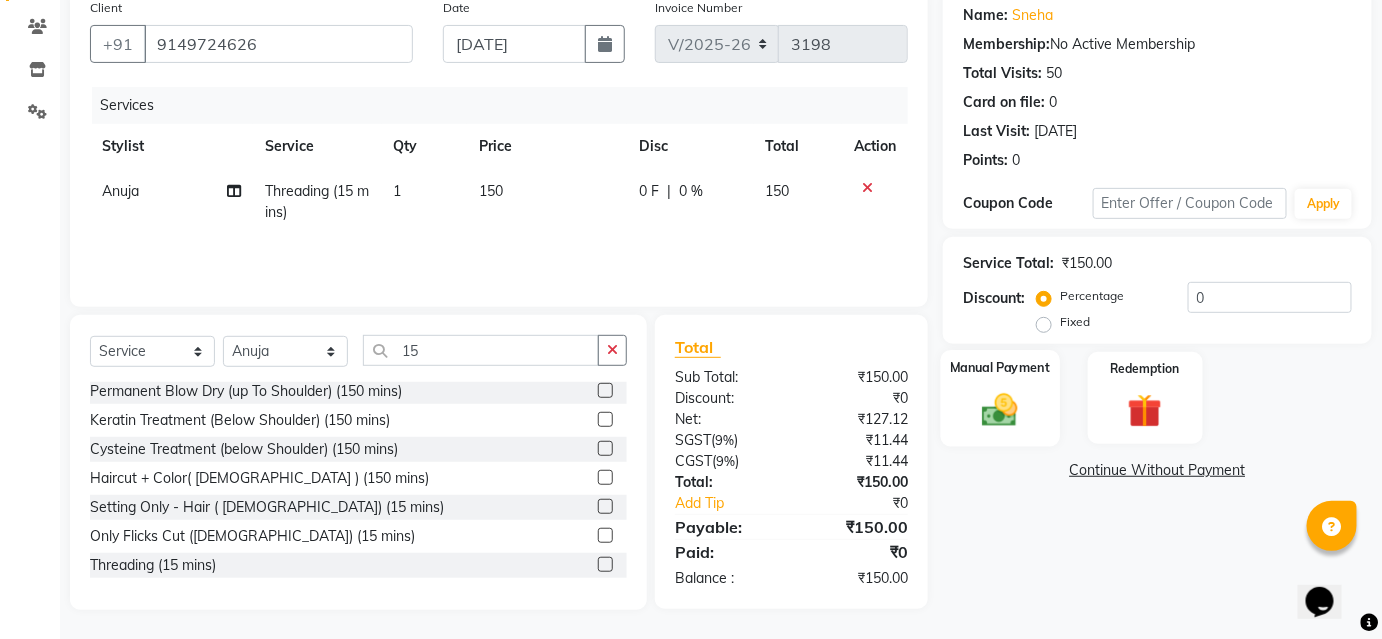 click 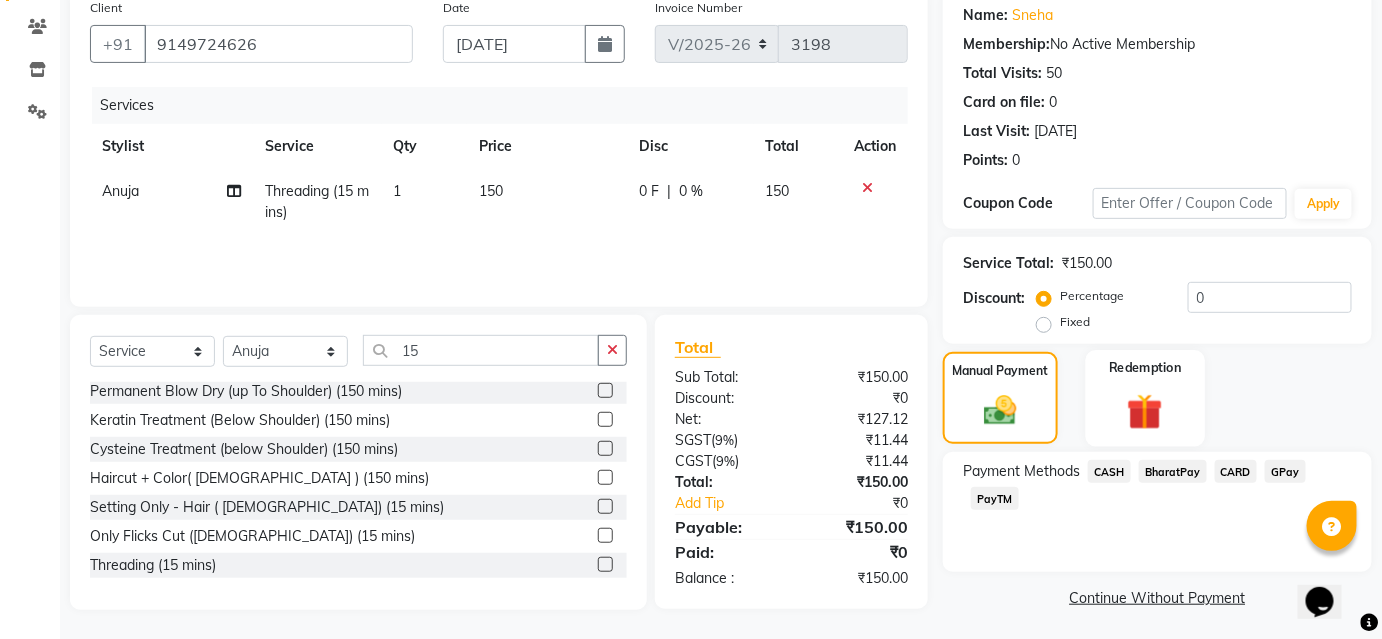 scroll, scrollTop: 164, scrollLeft: 0, axis: vertical 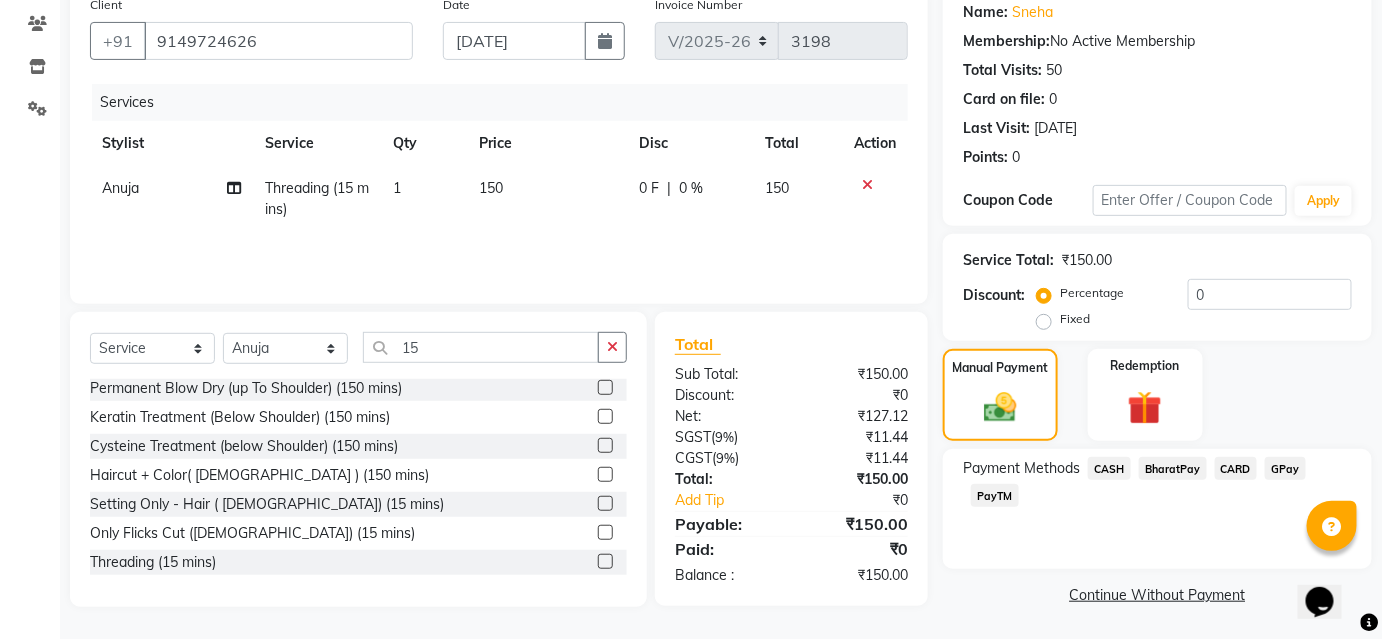 click on "BharatPay" 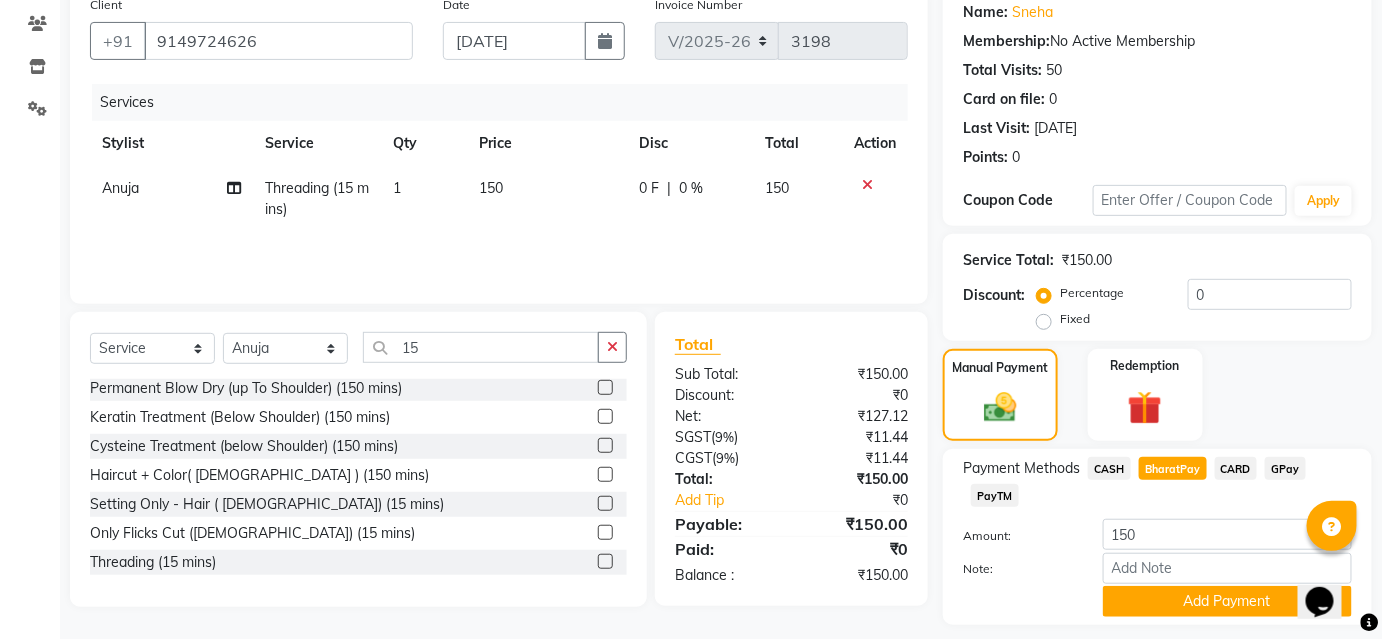 scroll, scrollTop: 220, scrollLeft: 0, axis: vertical 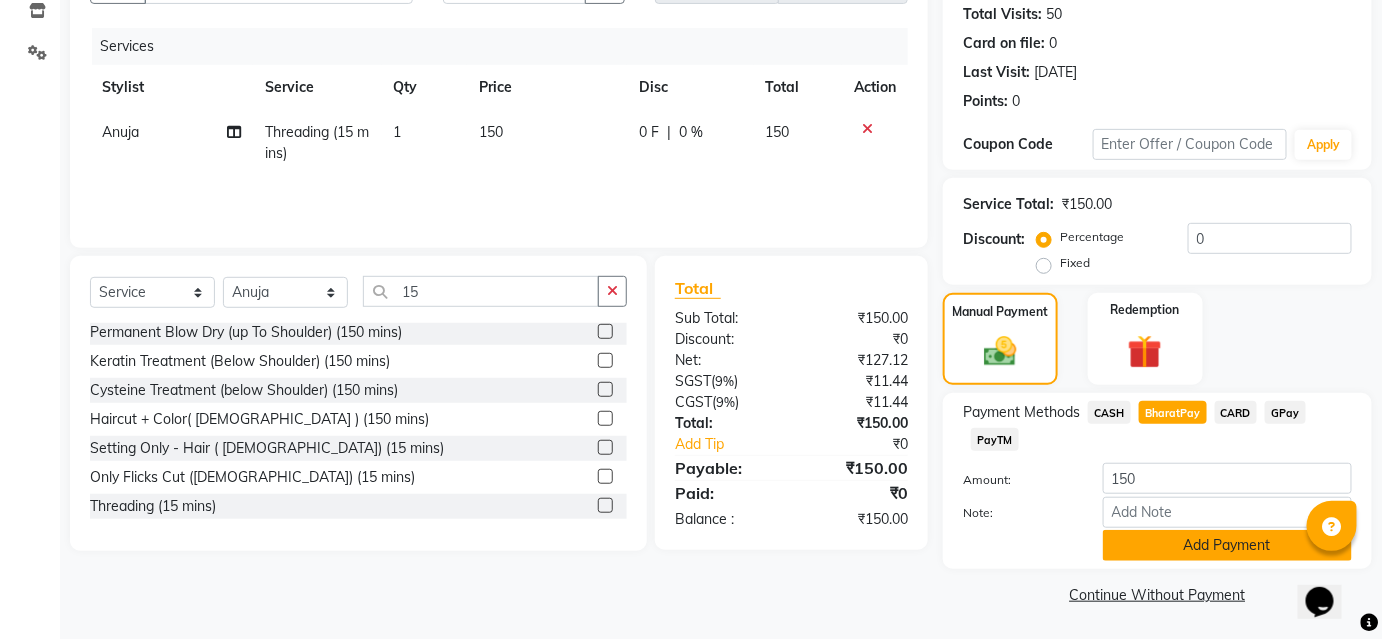 click on "Add Payment" 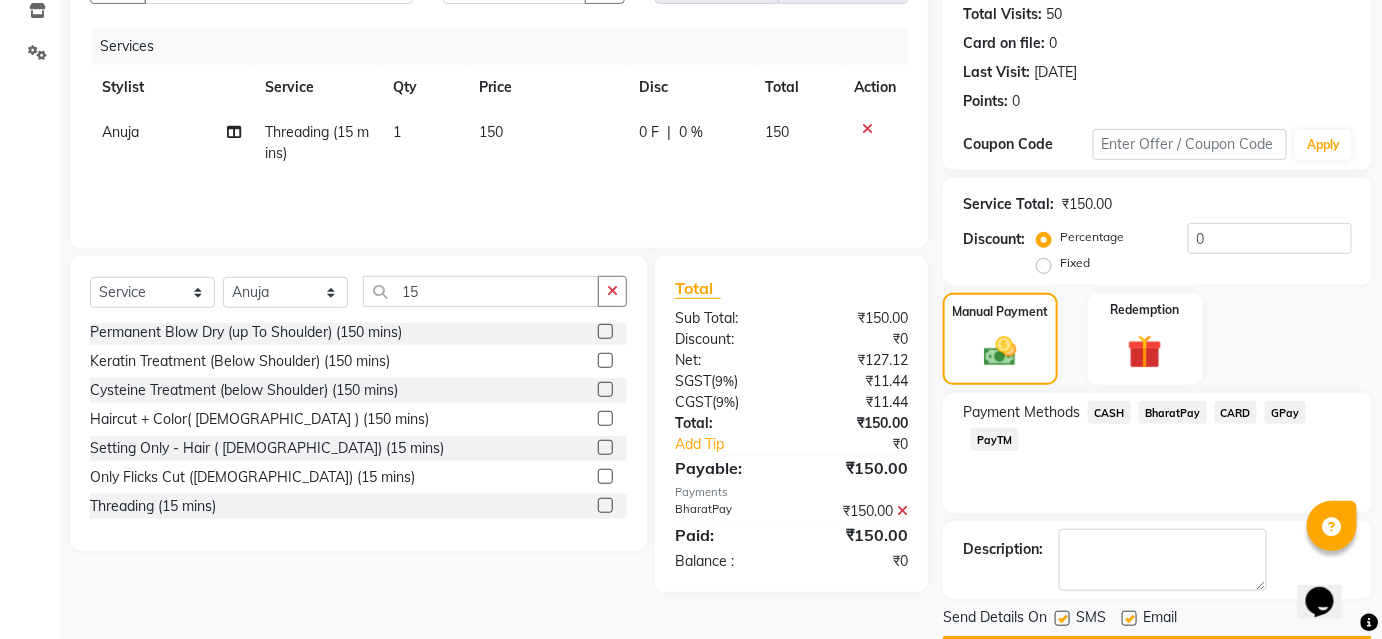 scroll, scrollTop: 276, scrollLeft: 0, axis: vertical 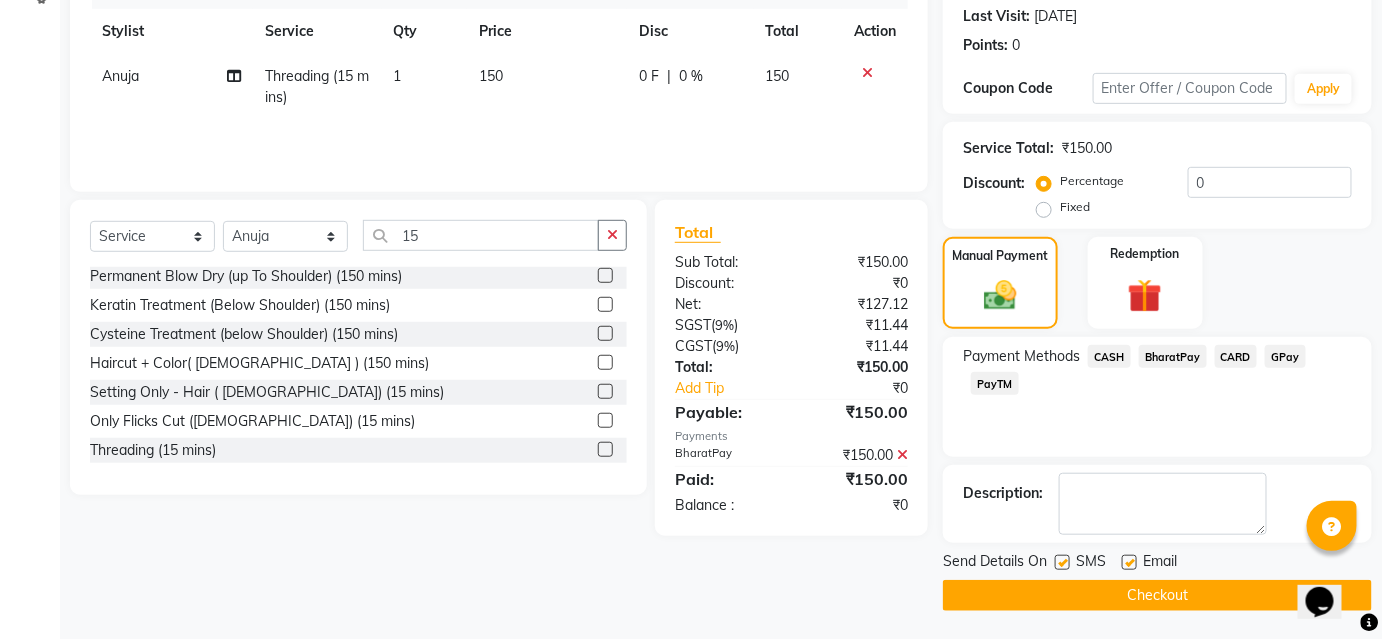 click on "Checkout" 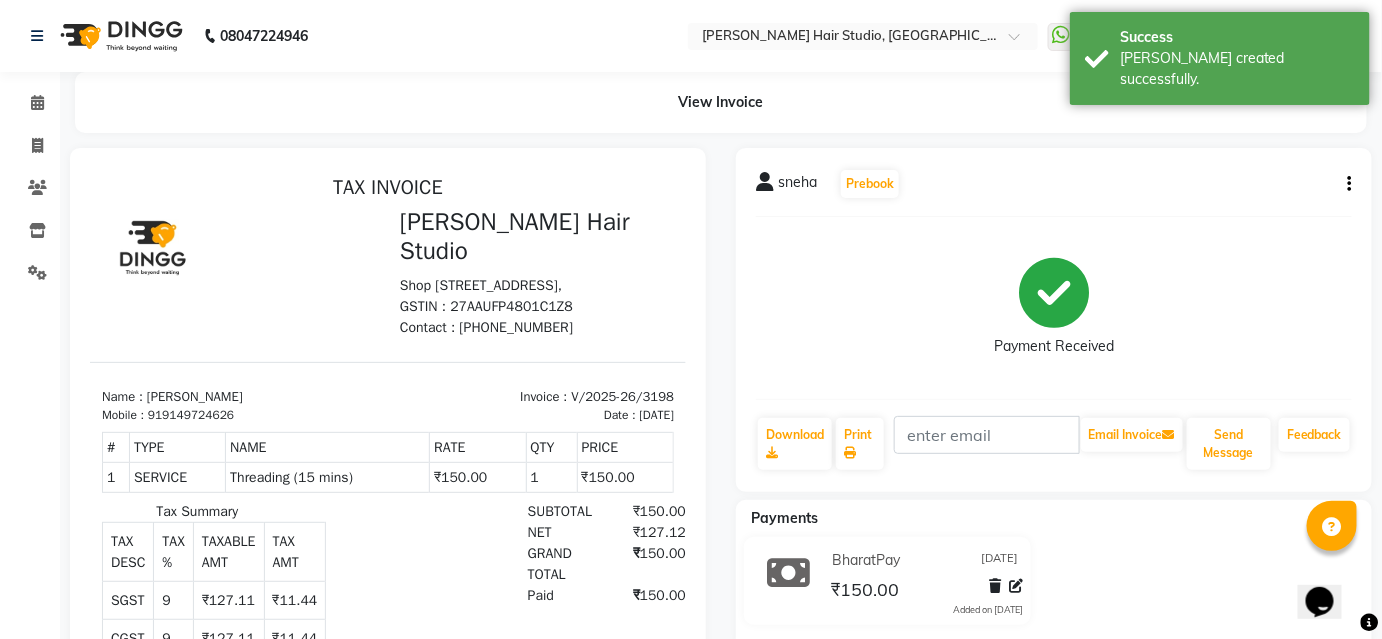 scroll, scrollTop: 0, scrollLeft: 0, axis: both 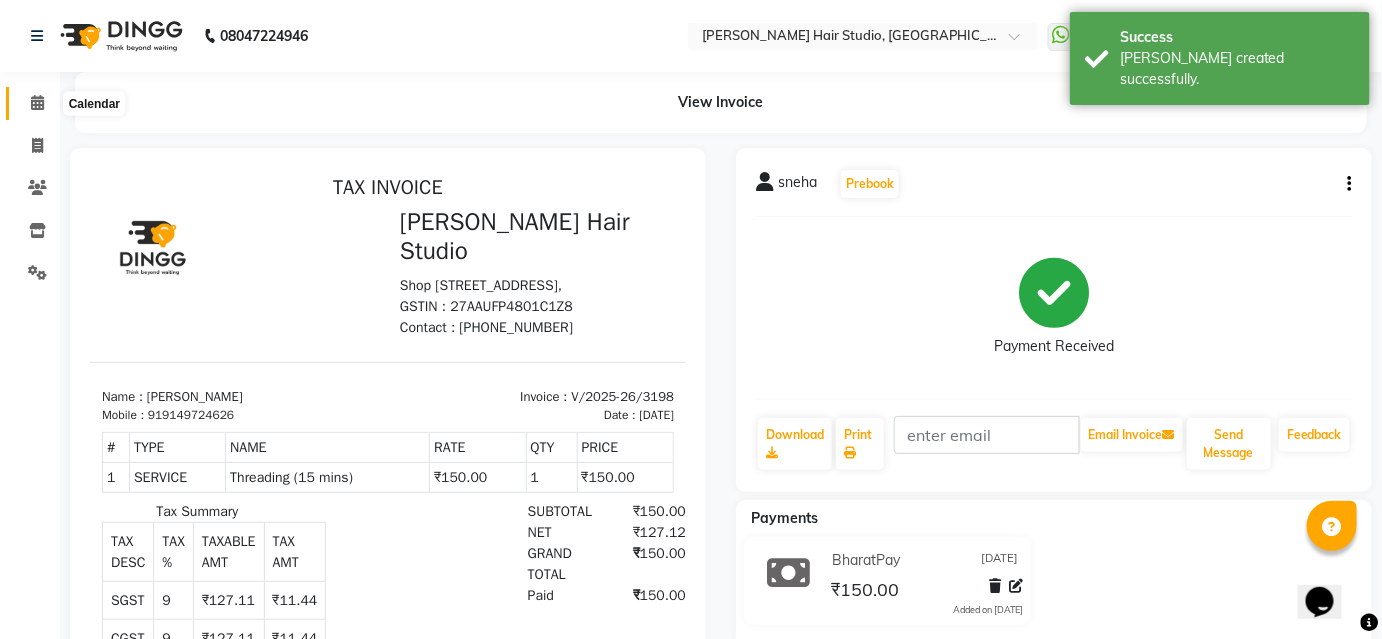 click 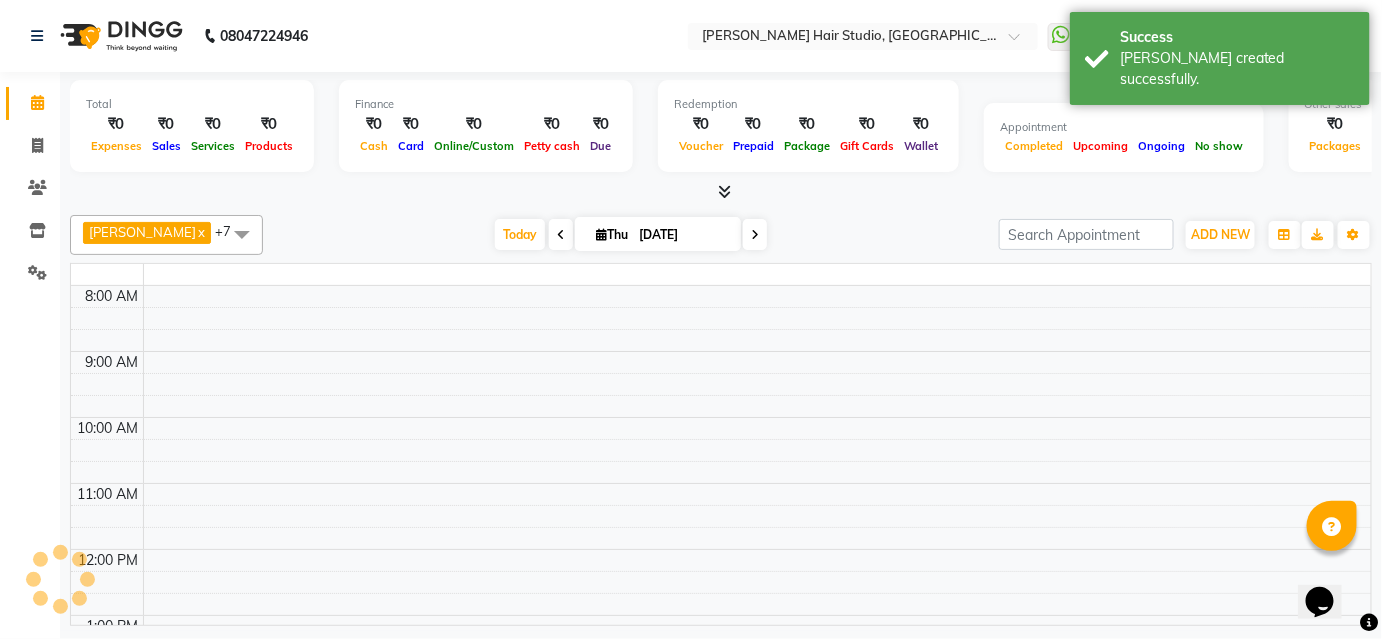 click 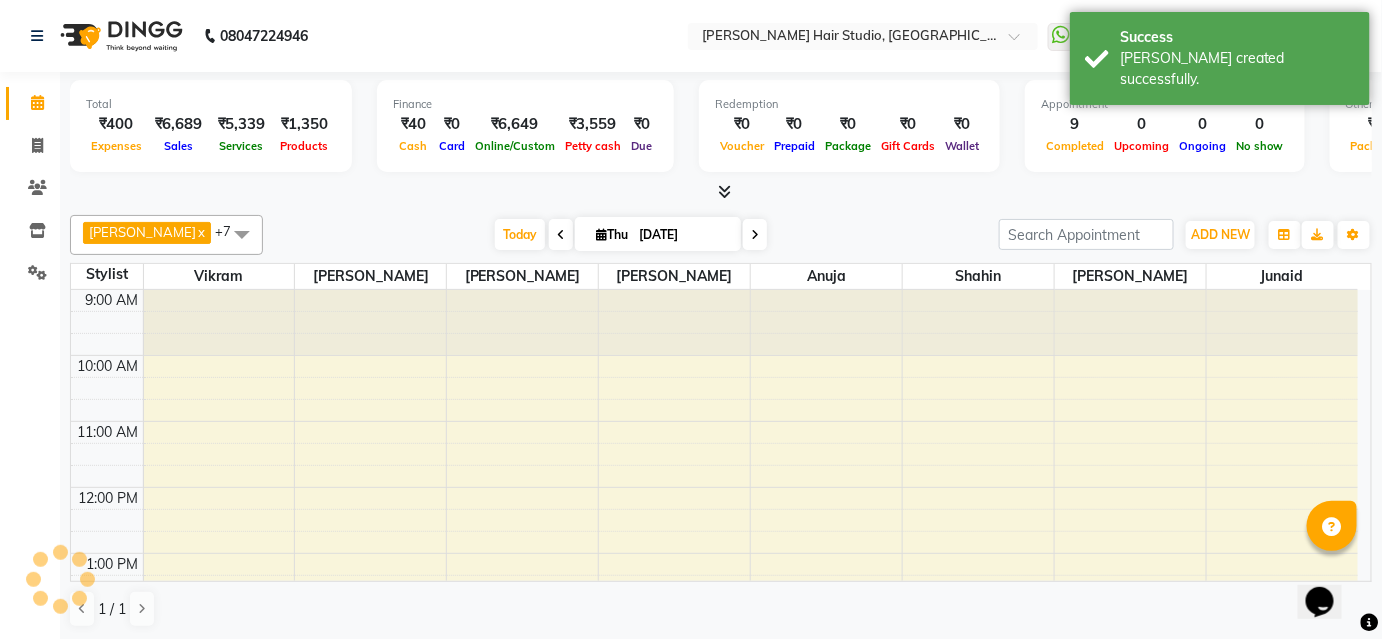 scroll, scrollTop: 0, scrollLeft: 0, axis: both 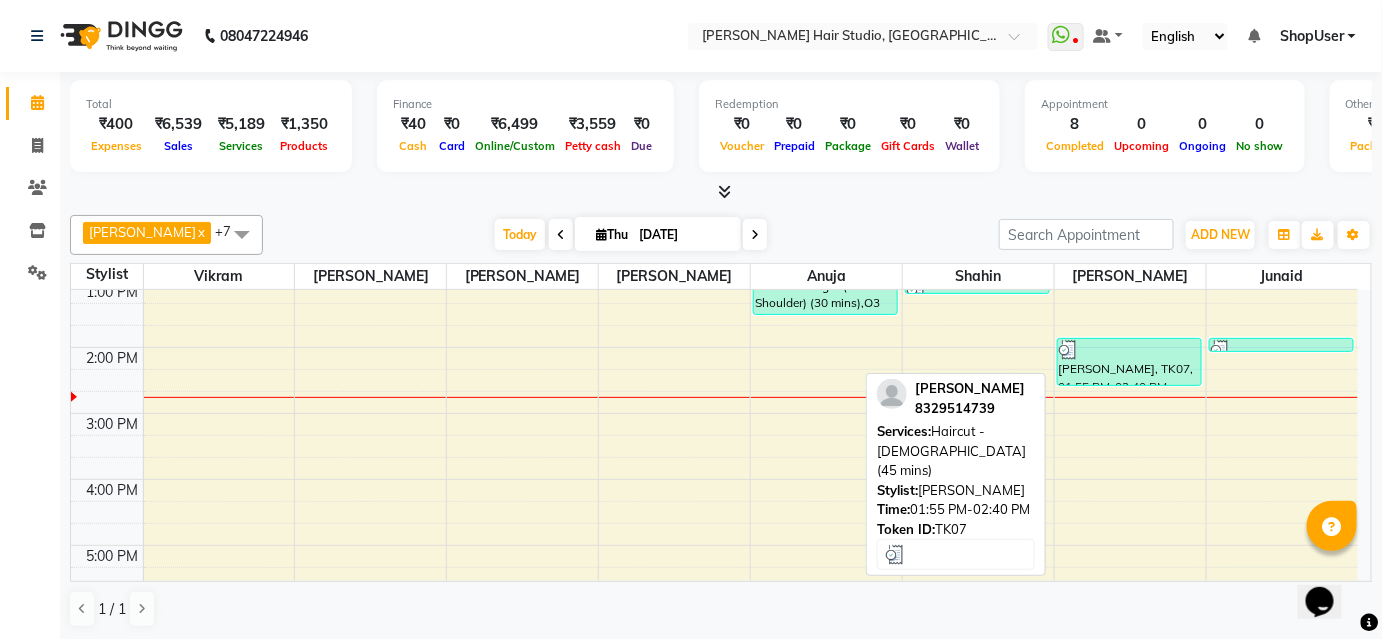 click on "[PERSON_NAME], TK07, 01:55 PM-02:40 PM, Haircut - [DEMOGRAPHIC_DATA] (45 mins)" at bounding box center (1129, 362) 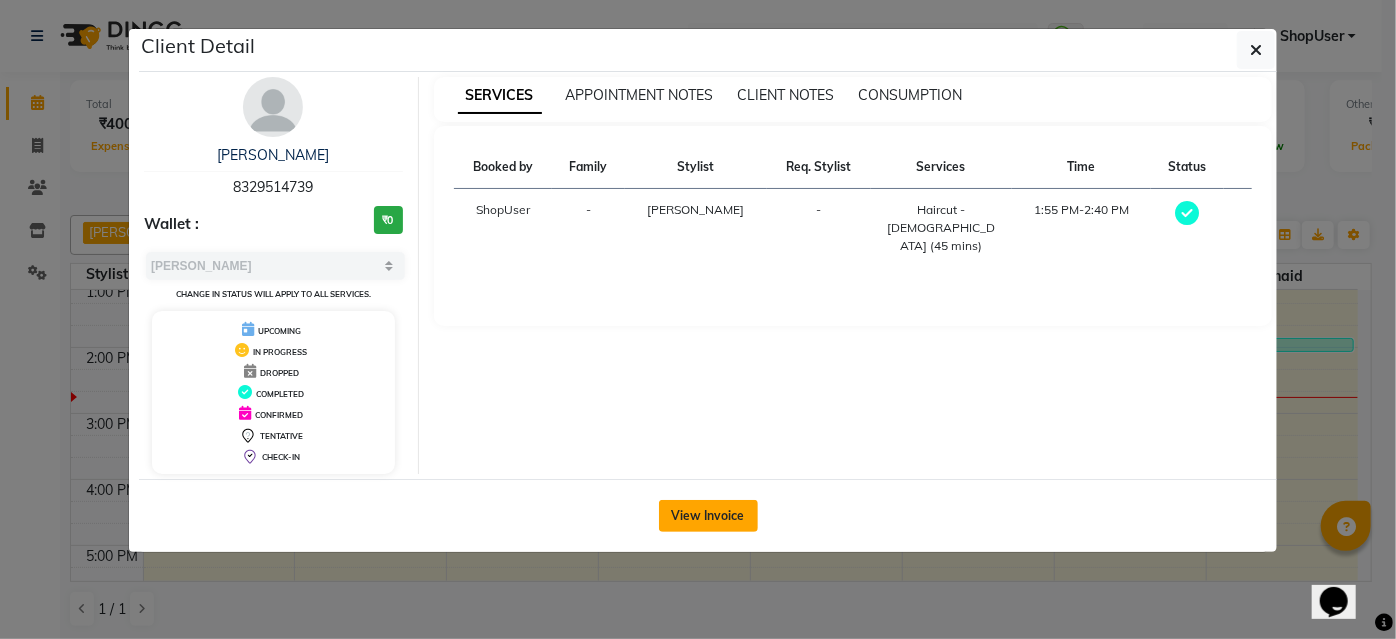 click on "View Invoice" 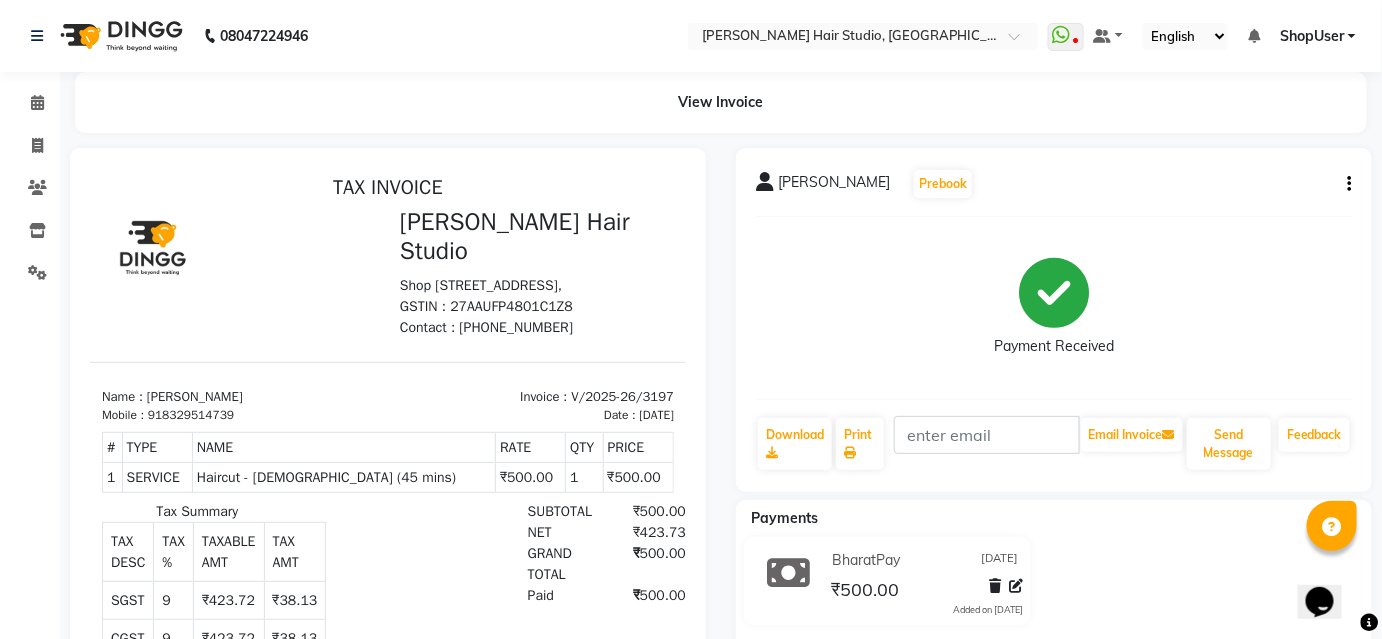 scroll, scrollTop: 16, scrollLeft: 0, axis: vertical 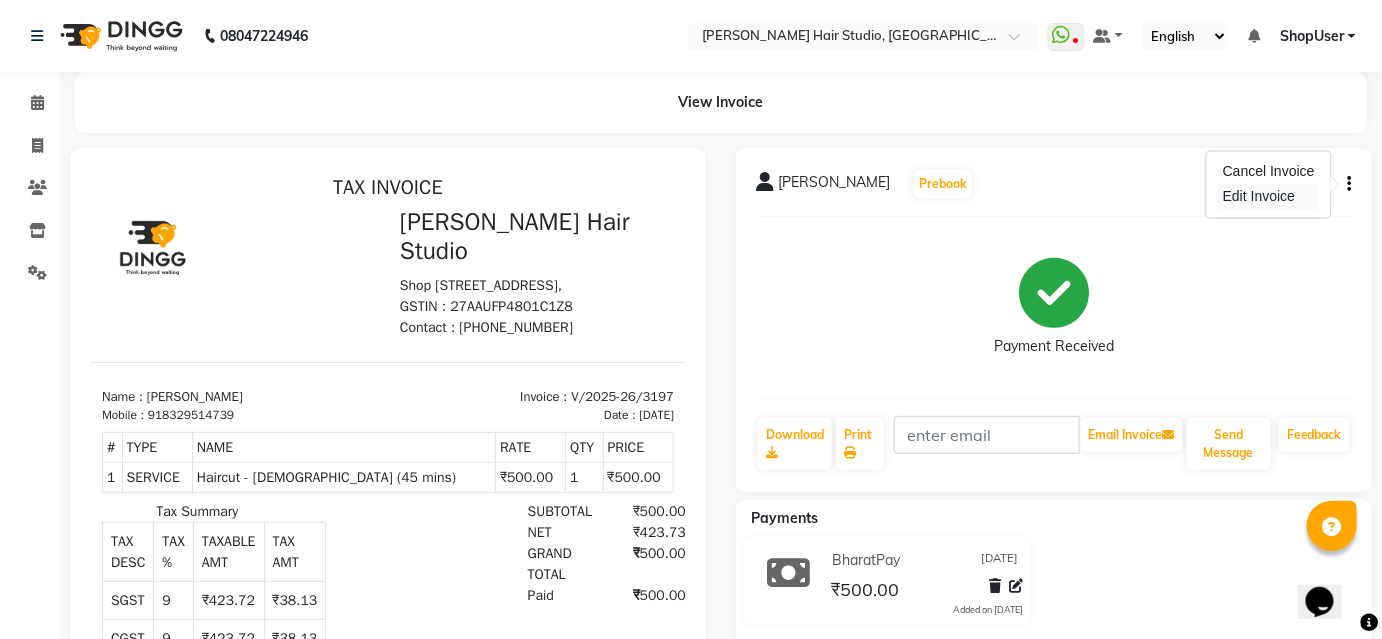 click on "Edit Invoice" at bounding box center (1269, 197) 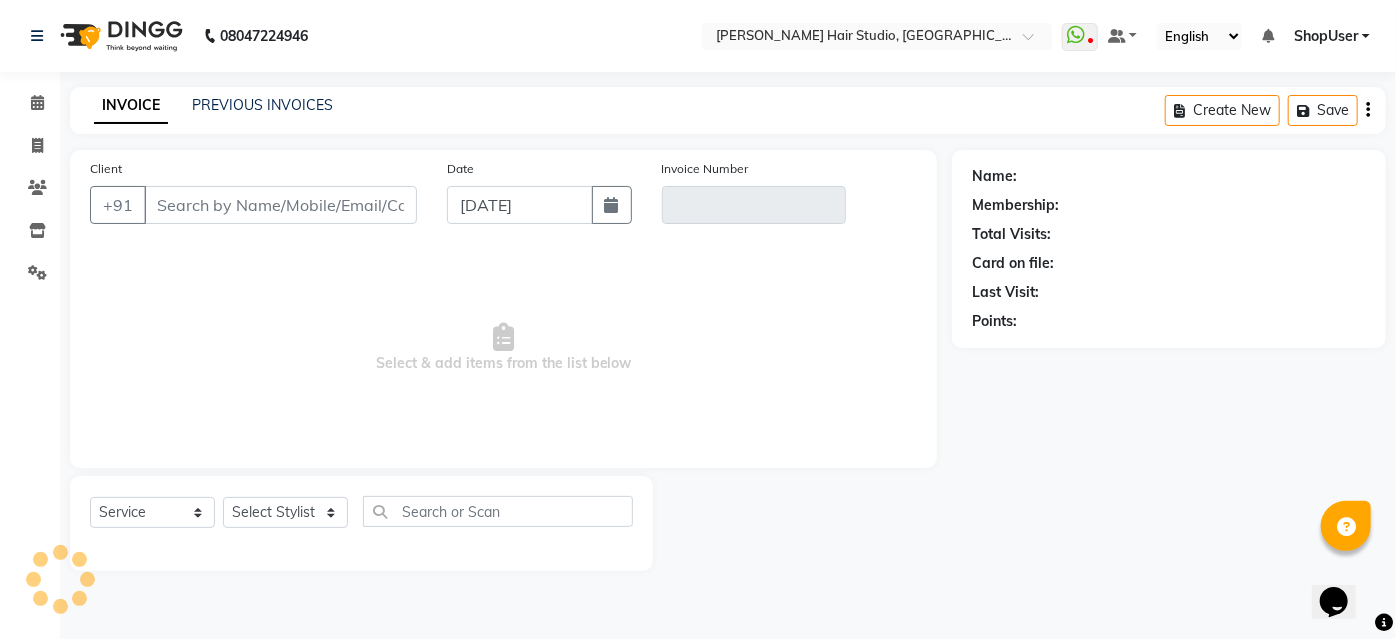 type on "8329514739" 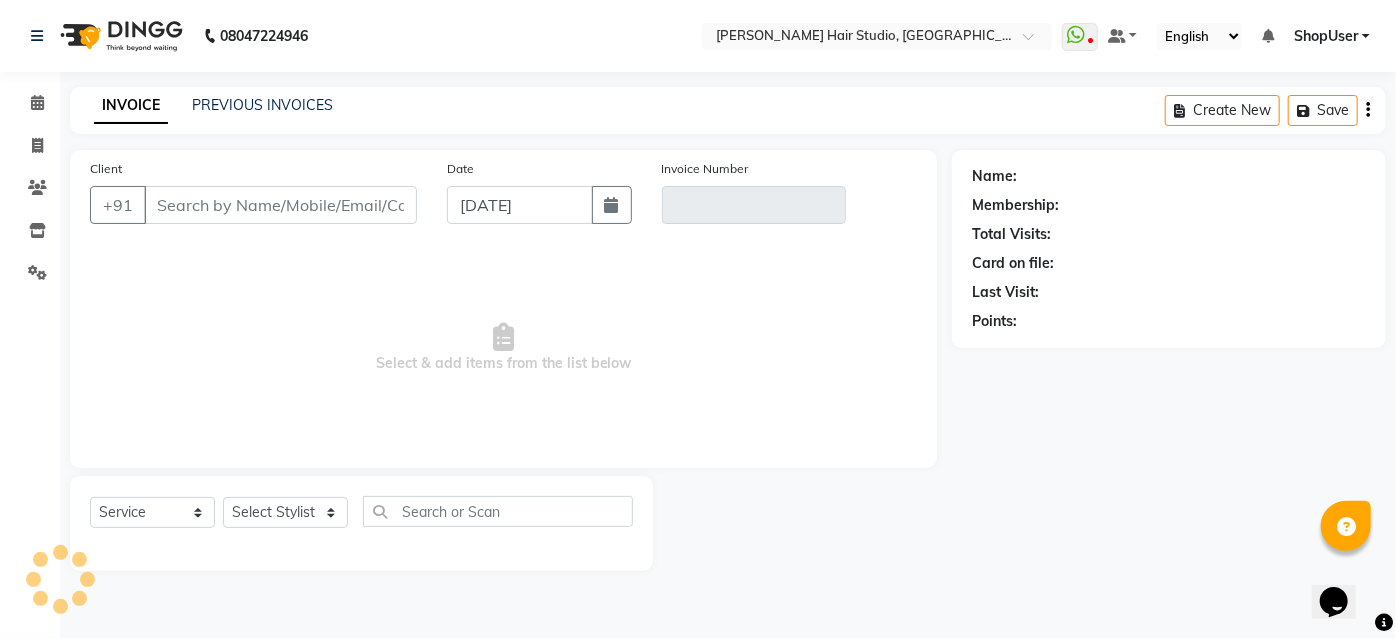 type on "V/2025-26/3197" 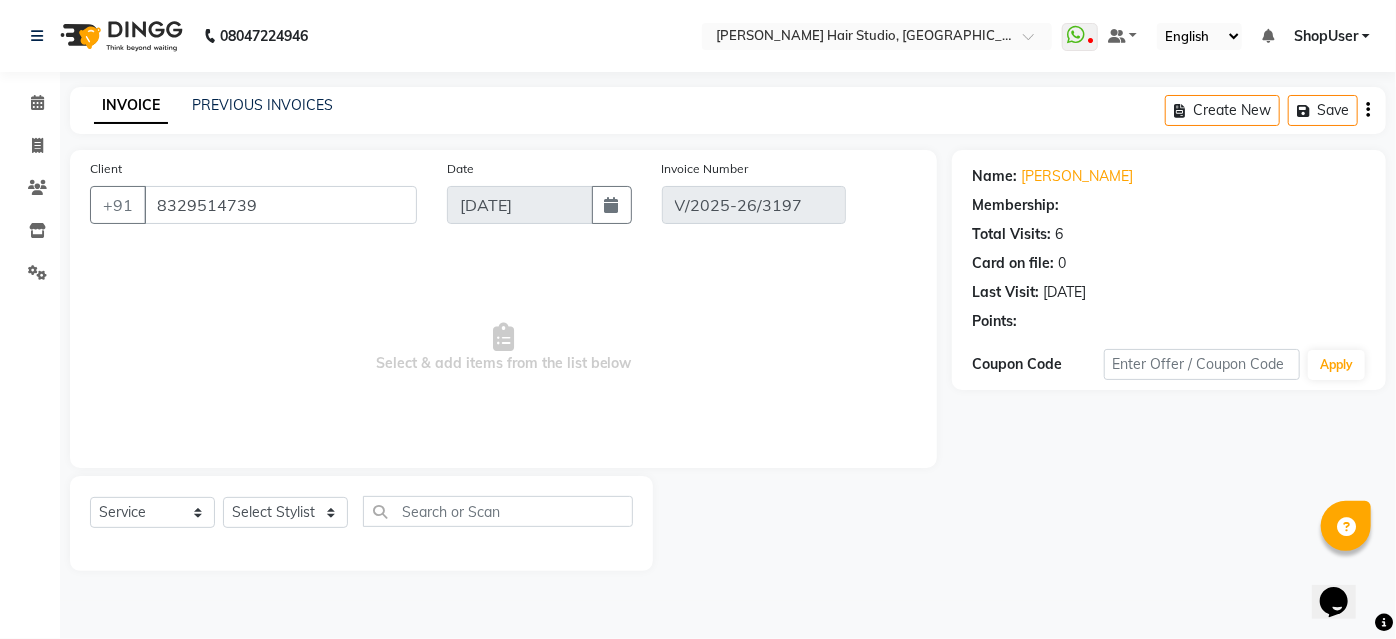 select on "select" 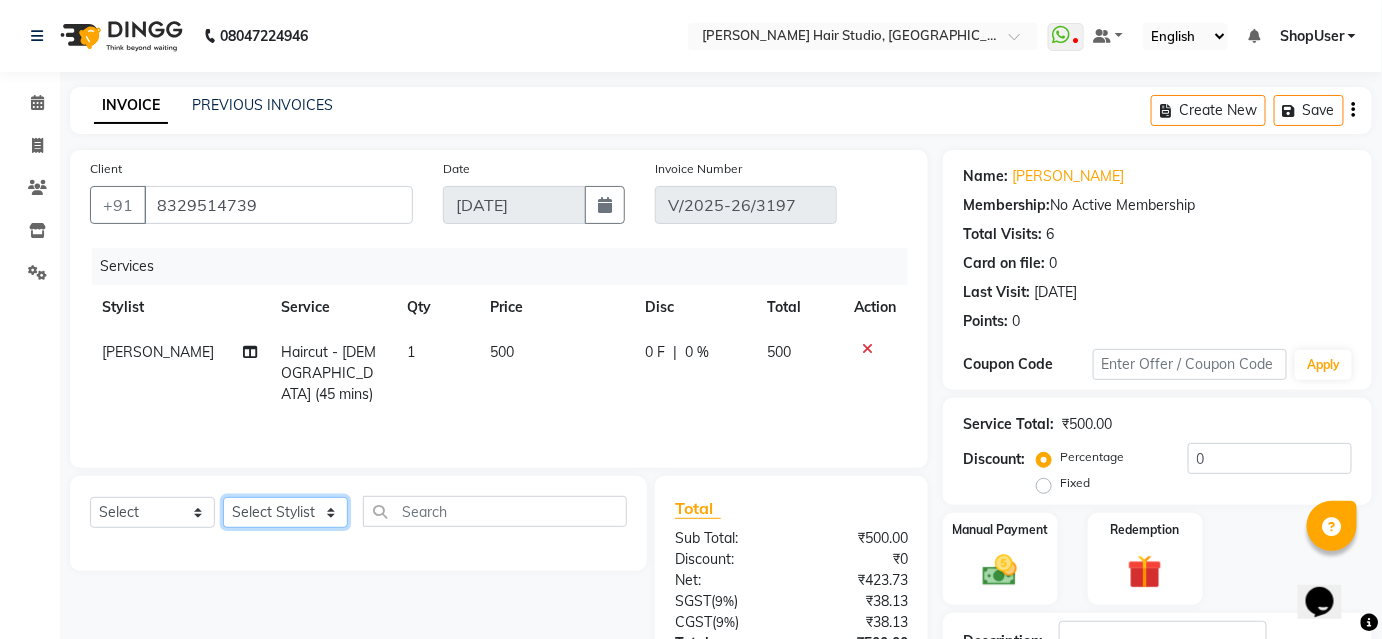 click on "Select Stylist [PERSON_NAME] [PERSON_NAME] Avinash [PERSON_NAME] [PERSON_NAME] Pawan Krishna [PERSON_NAME] [PERSON_NAME] ShopUser [PERSON_NAME] [PERSON_NAME]" 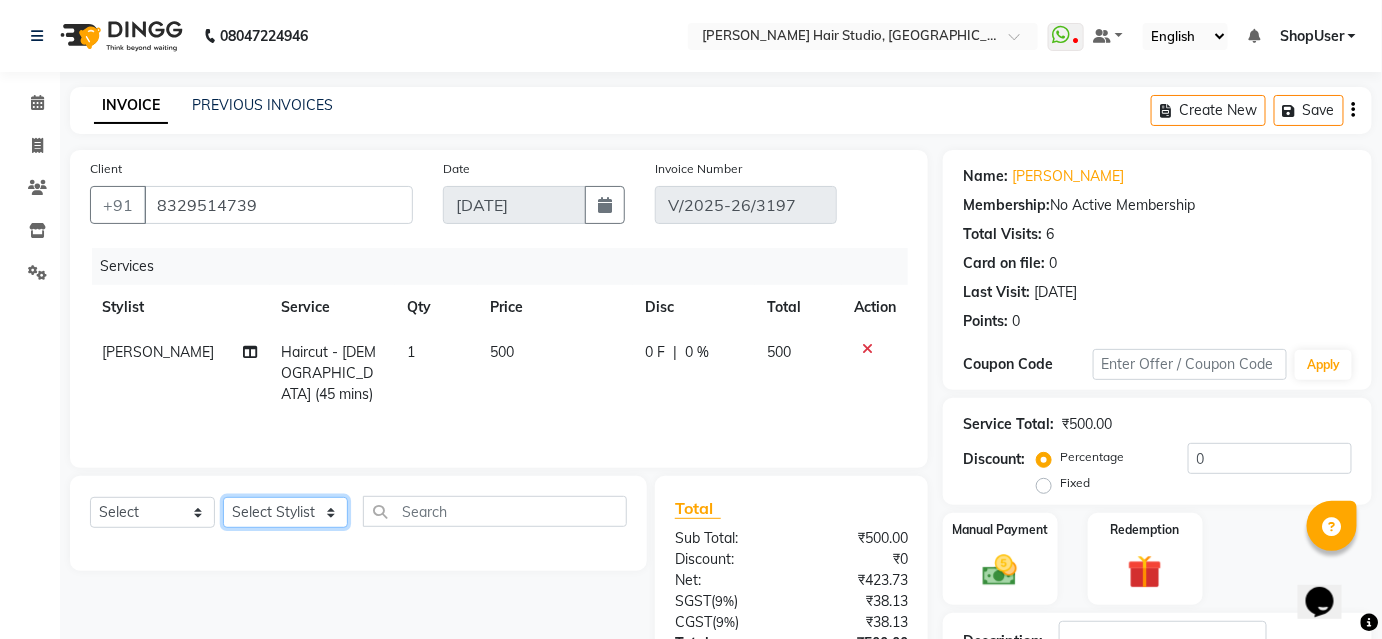 select on "79827" 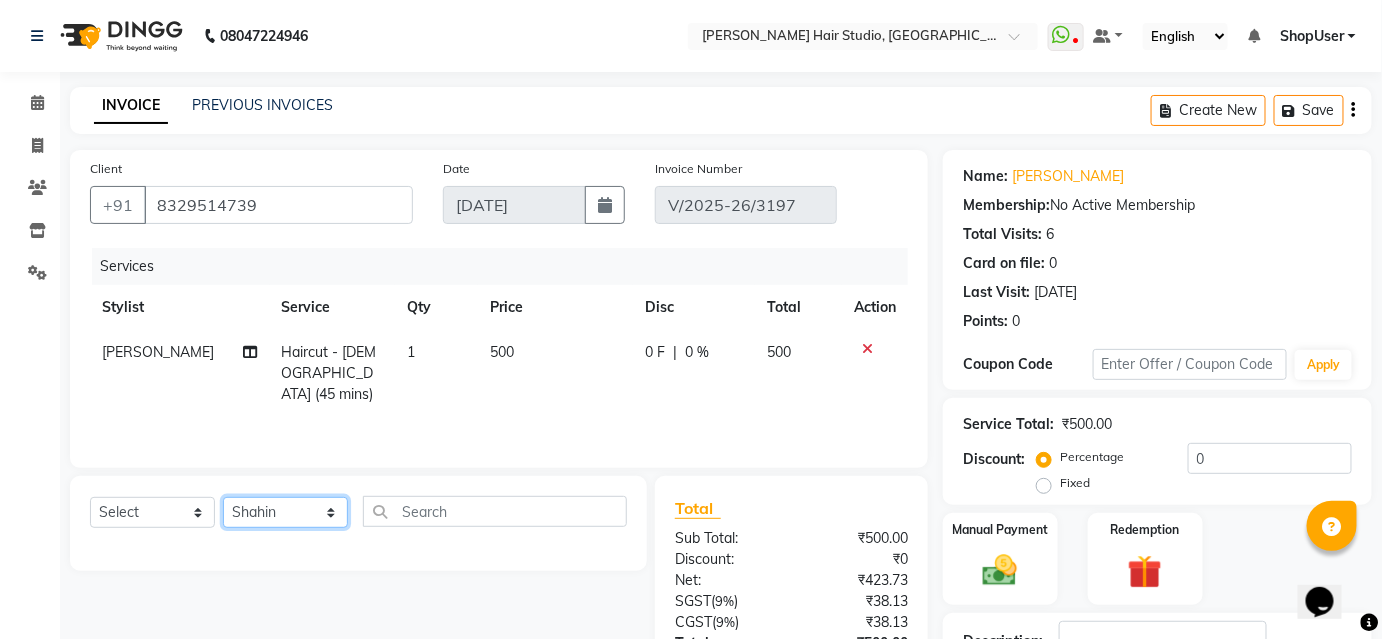 click on "Select Stylist [PERSON_NAME] [PERSON_NAME] Avinash [PERSON_NAME] [PERSON_NAME] Pawan Krishna [PERSON_NAME] [PERSON_NAME] ShopUser [PERSON_NAME] [PERSON_NAME]" 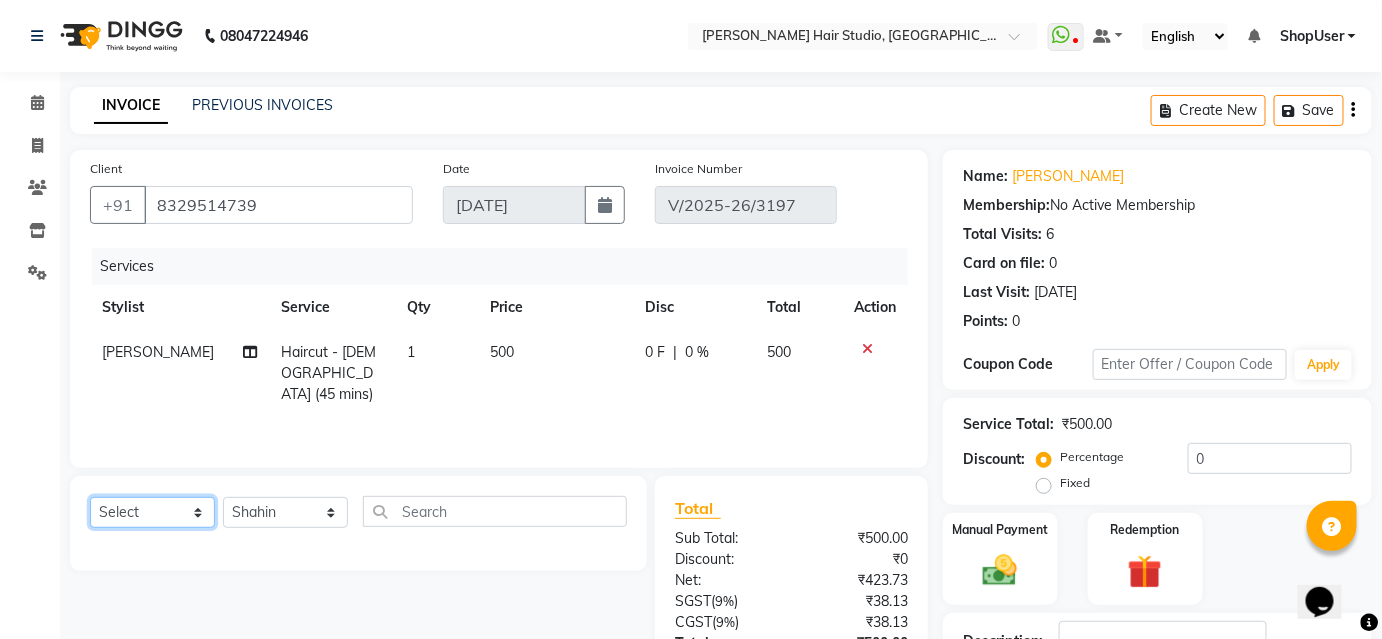 click on "Select  Service  Product  Membership  Package Voucher Prepaid Gift Card" 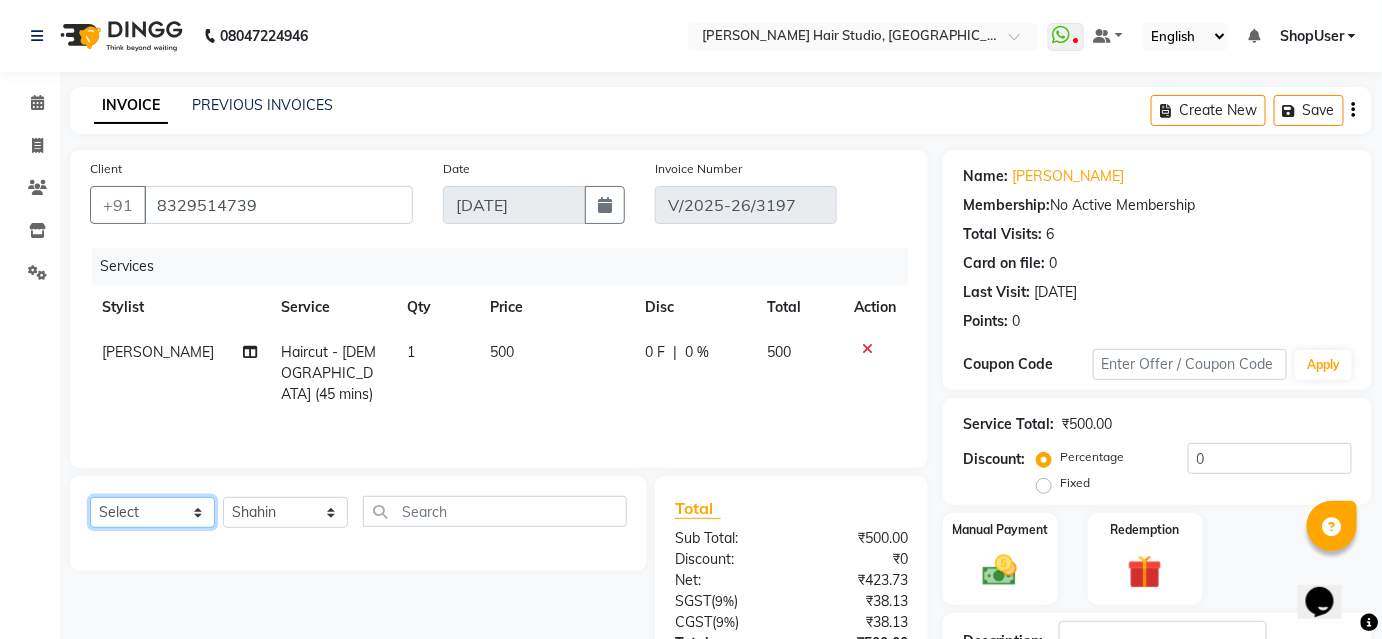 select on "service" 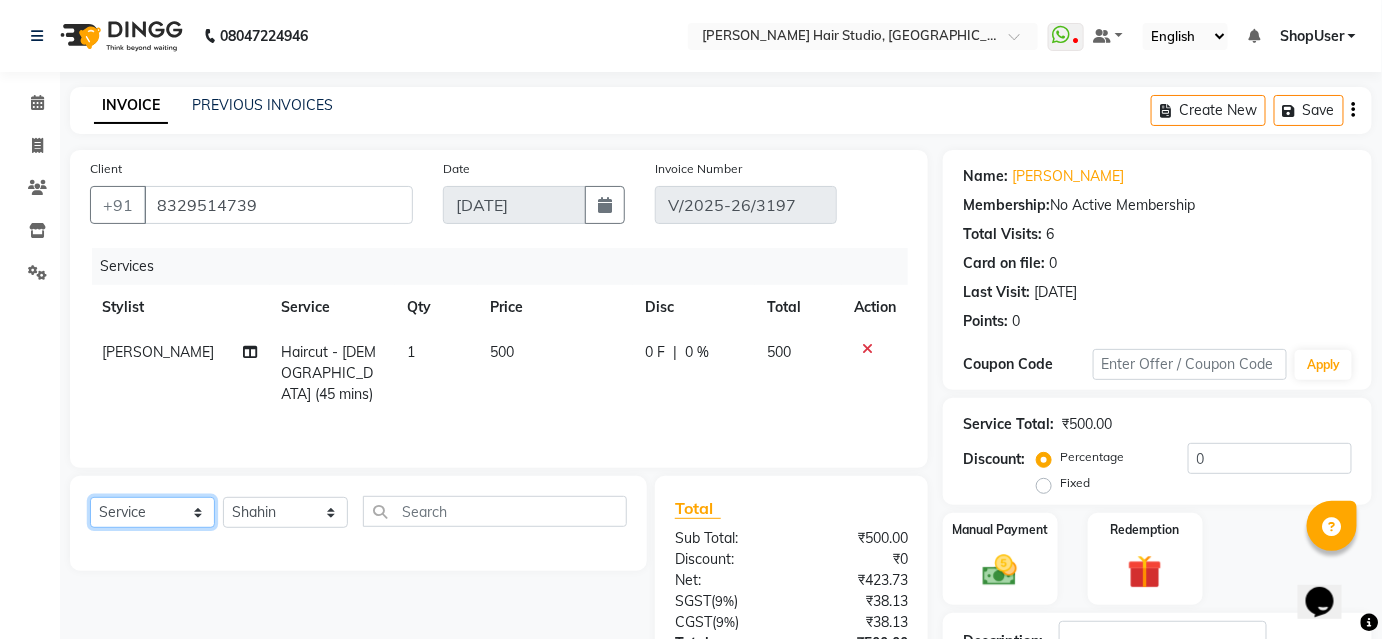 click on "Select  Service  Product  Membership  Package Voucher Prepaid Gift Card" 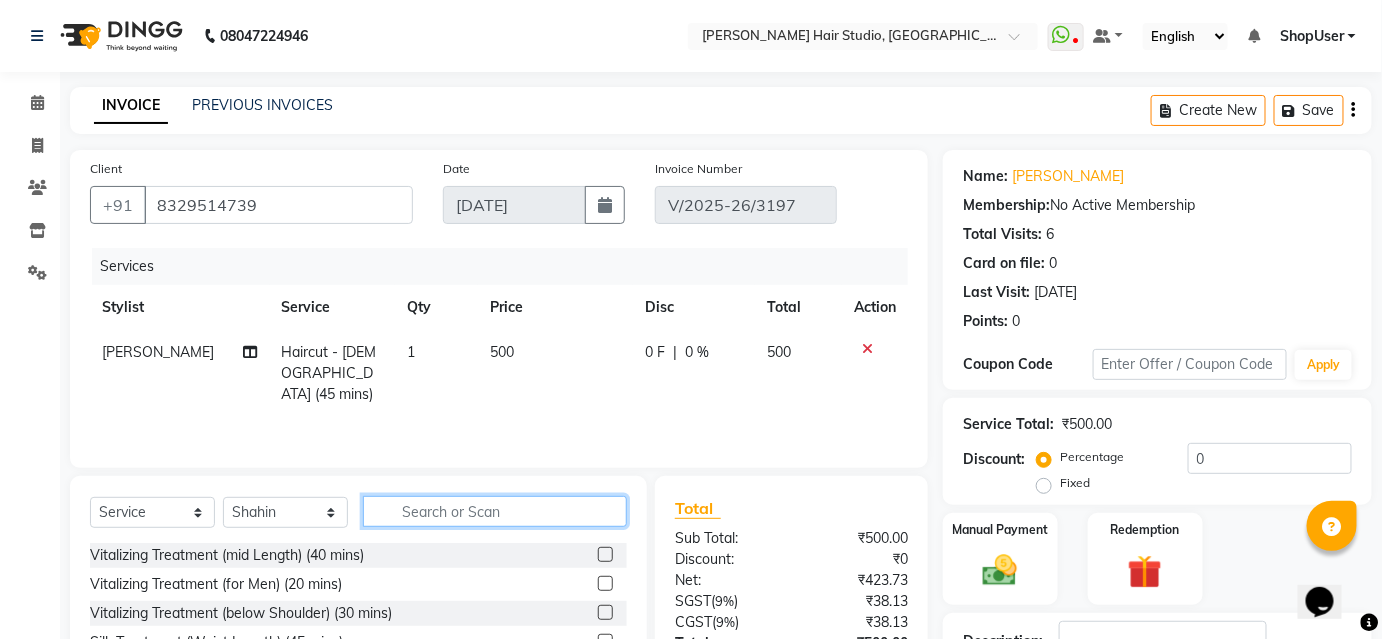 click 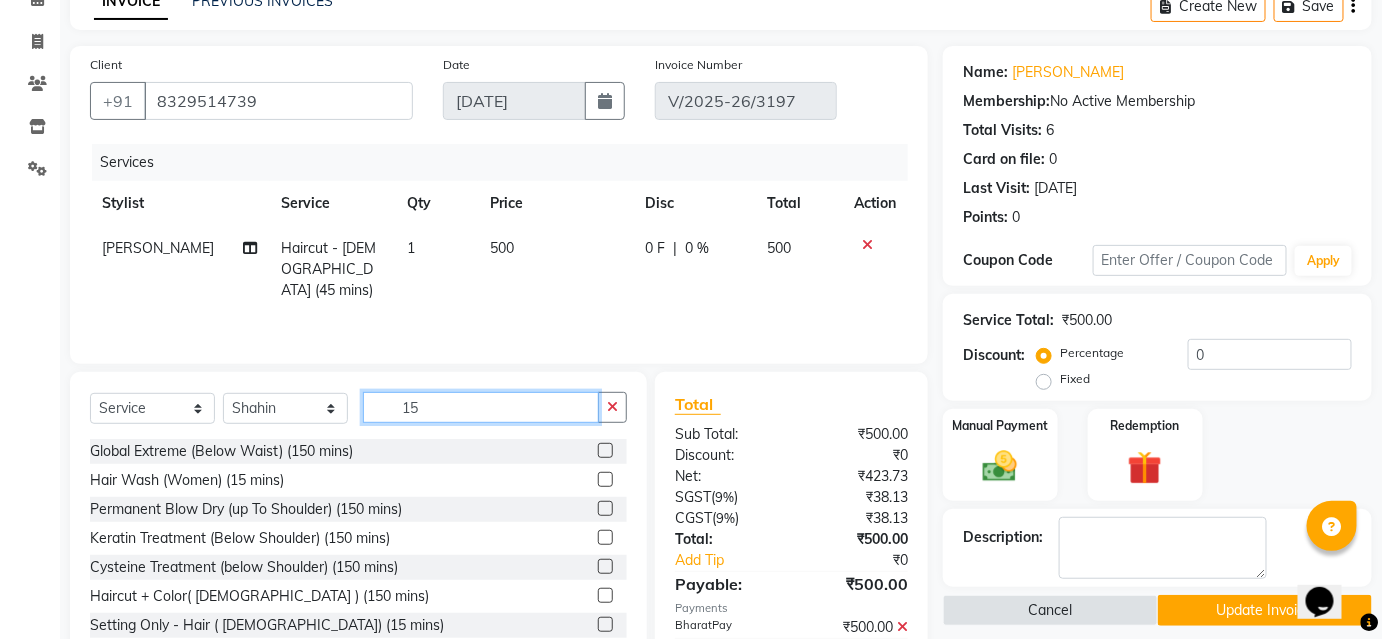 scroll, scrollTop: 201, scrollLeft: 0, axis: vertical 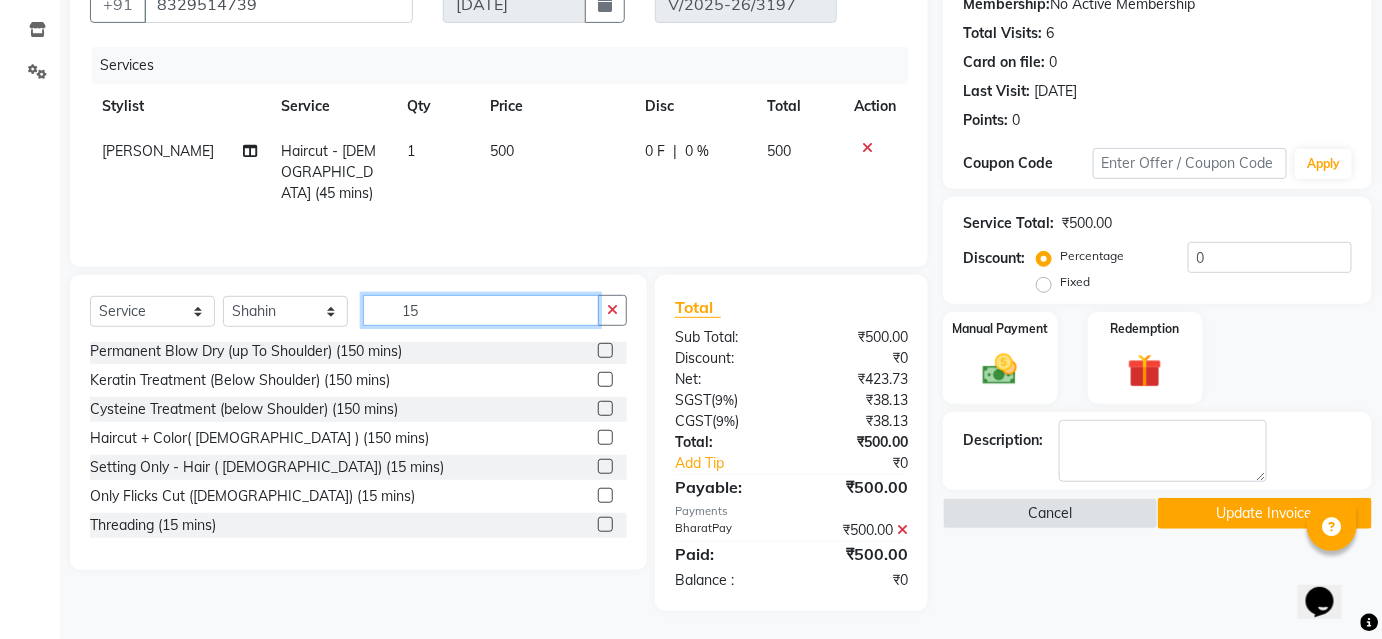type on "15" 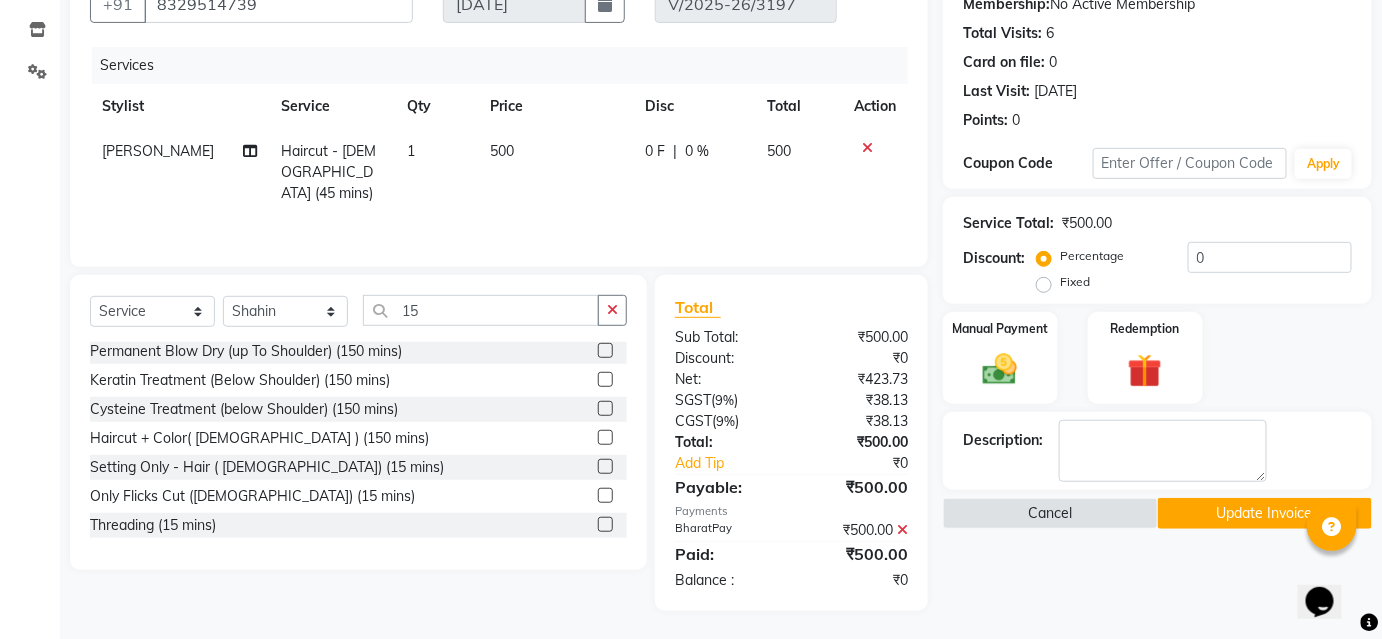 click 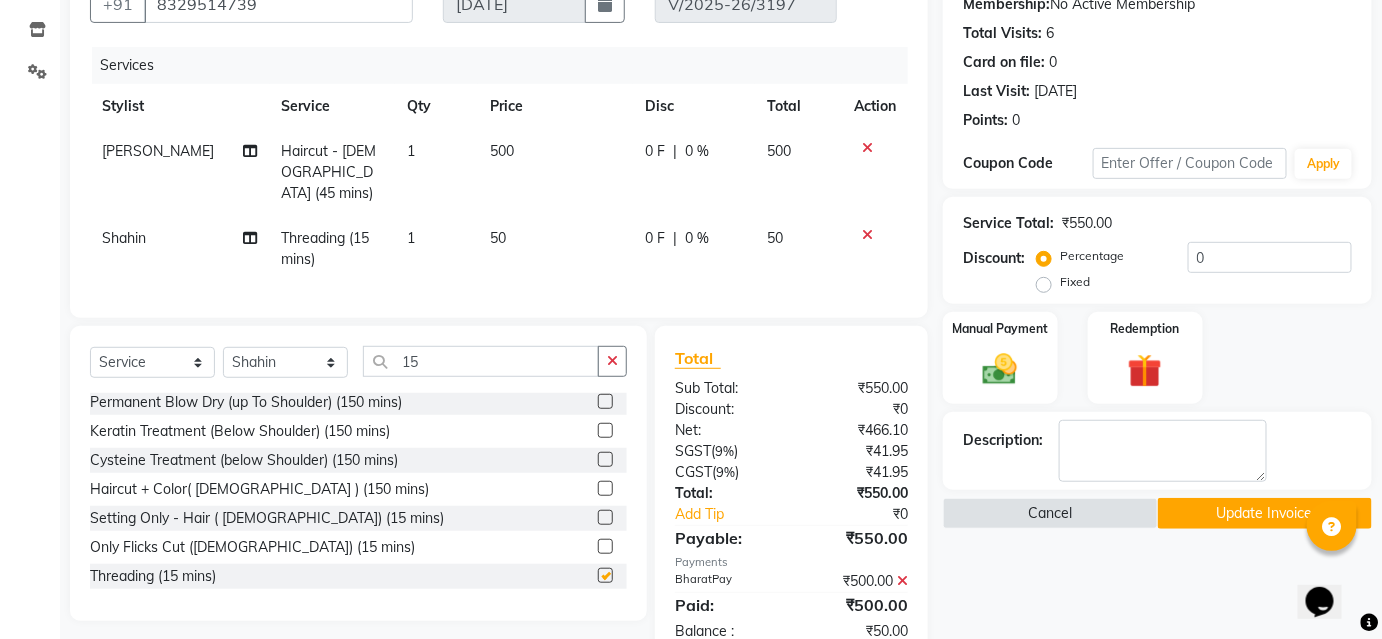checkbox on "false" 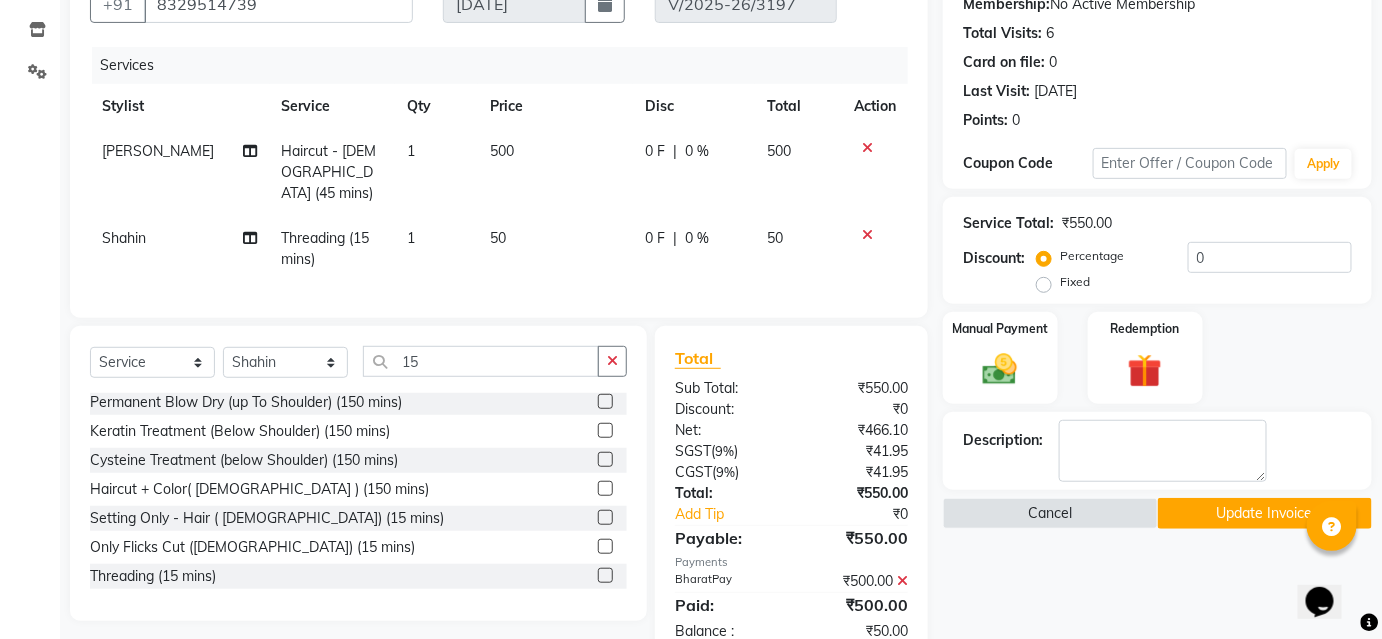 click on "₹500.00" 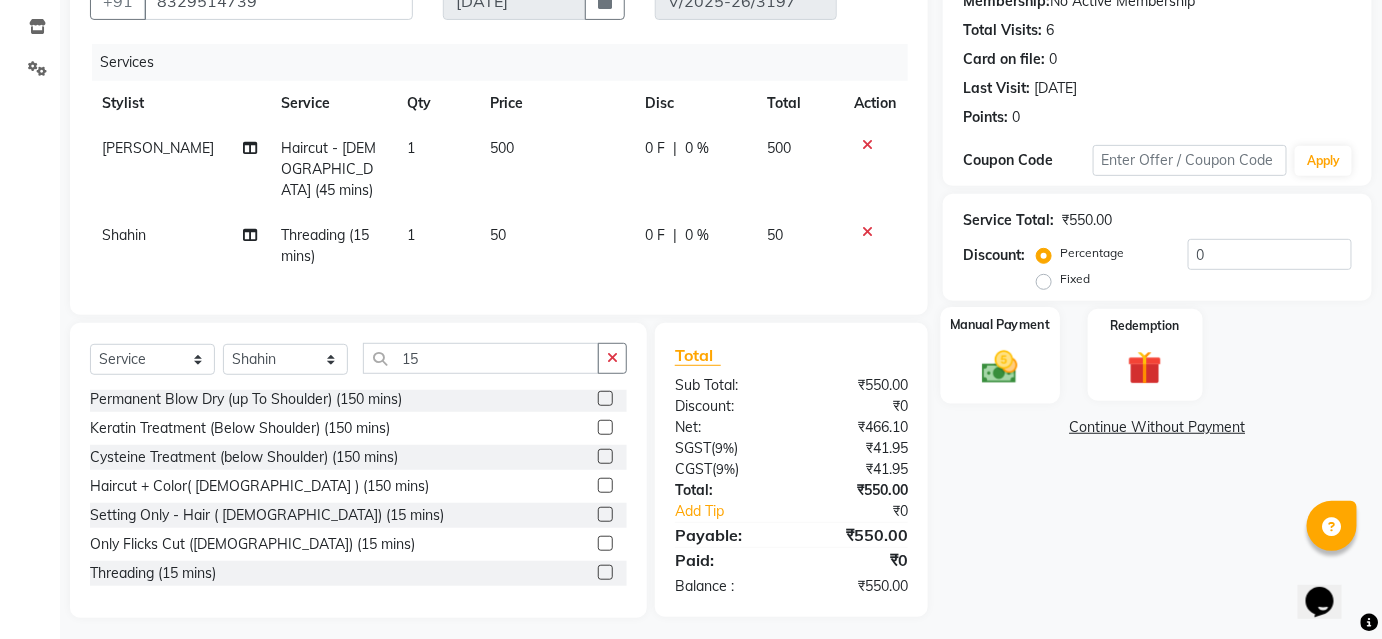 scroll, scrollTop: 205, scrollLeft: 0, axis: vertical 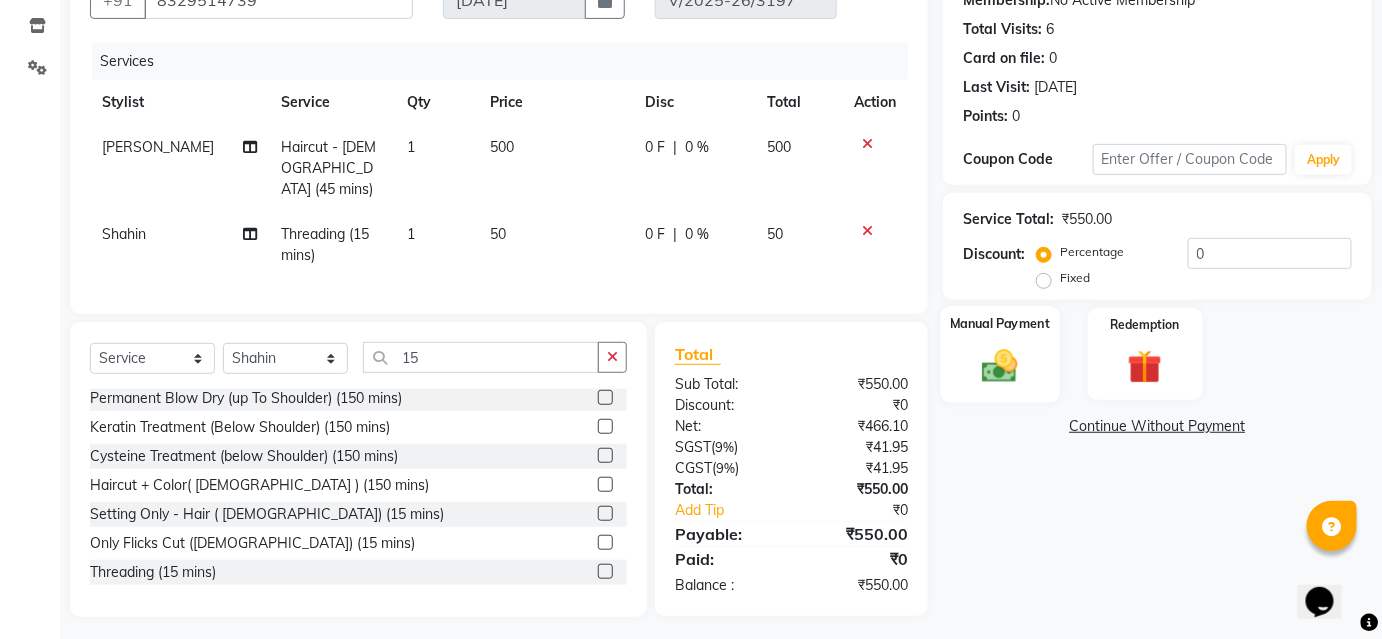 click 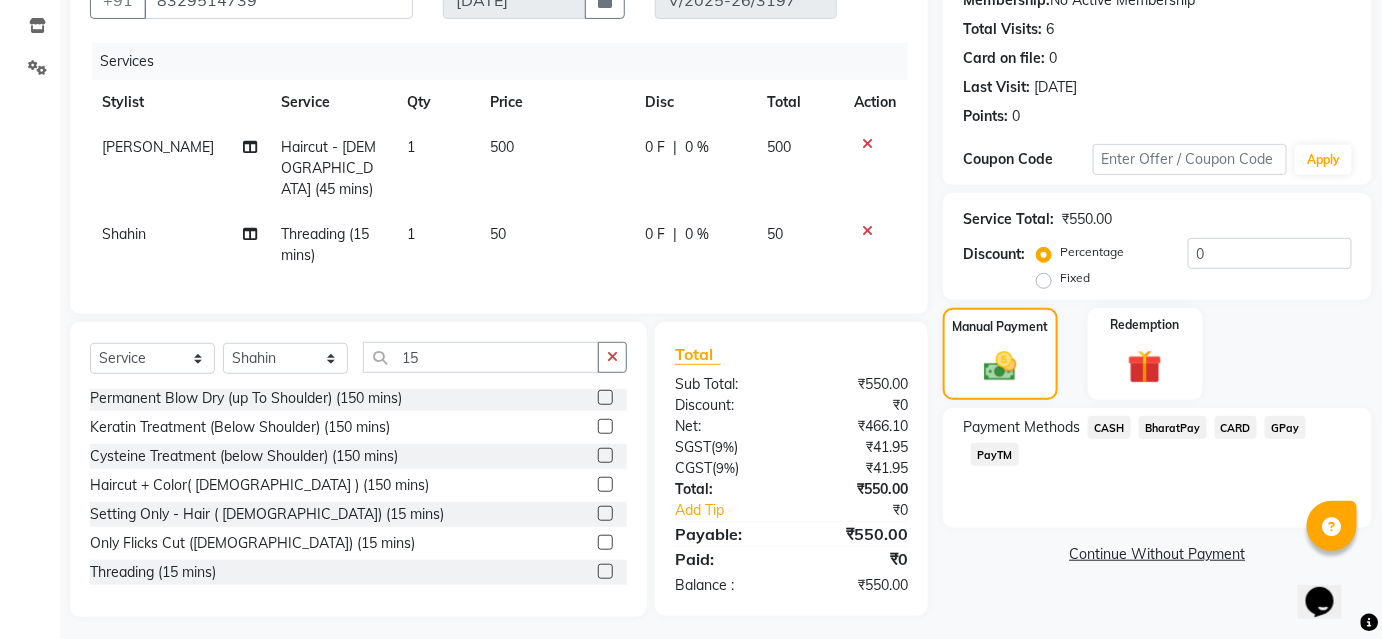 click on "BharatPay" 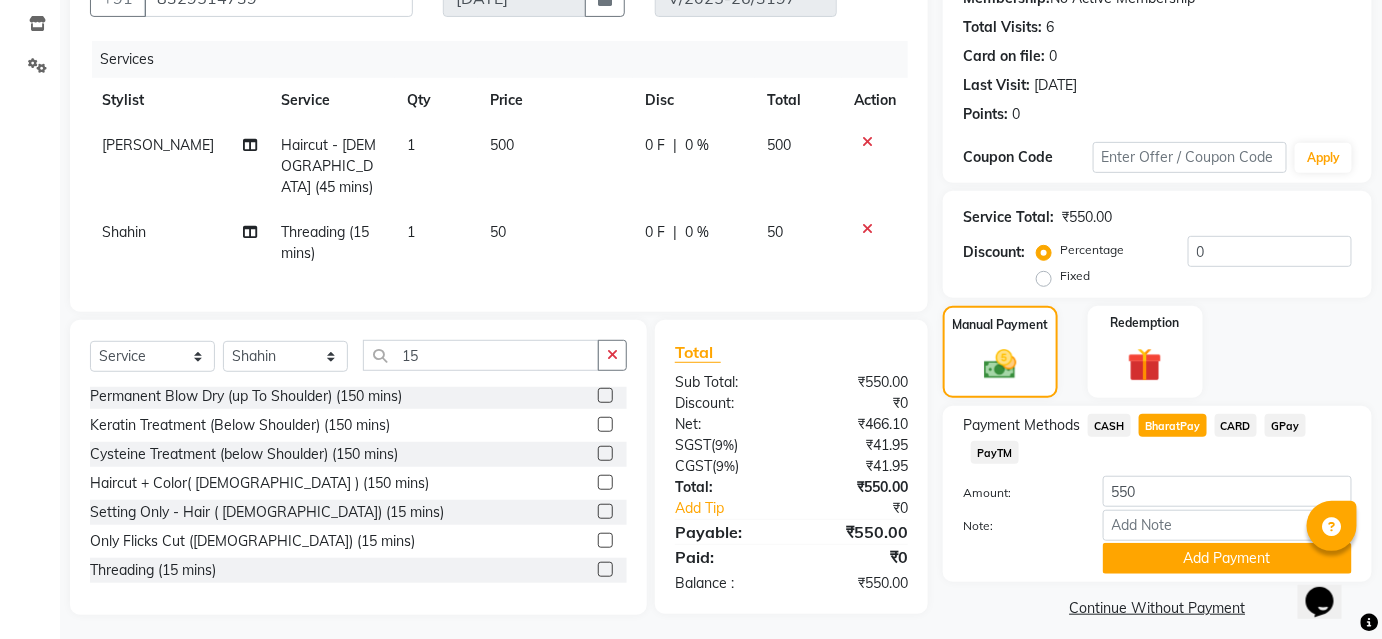 scroll, scrollTop: 220, scrollLeft: 0, axis: vertical 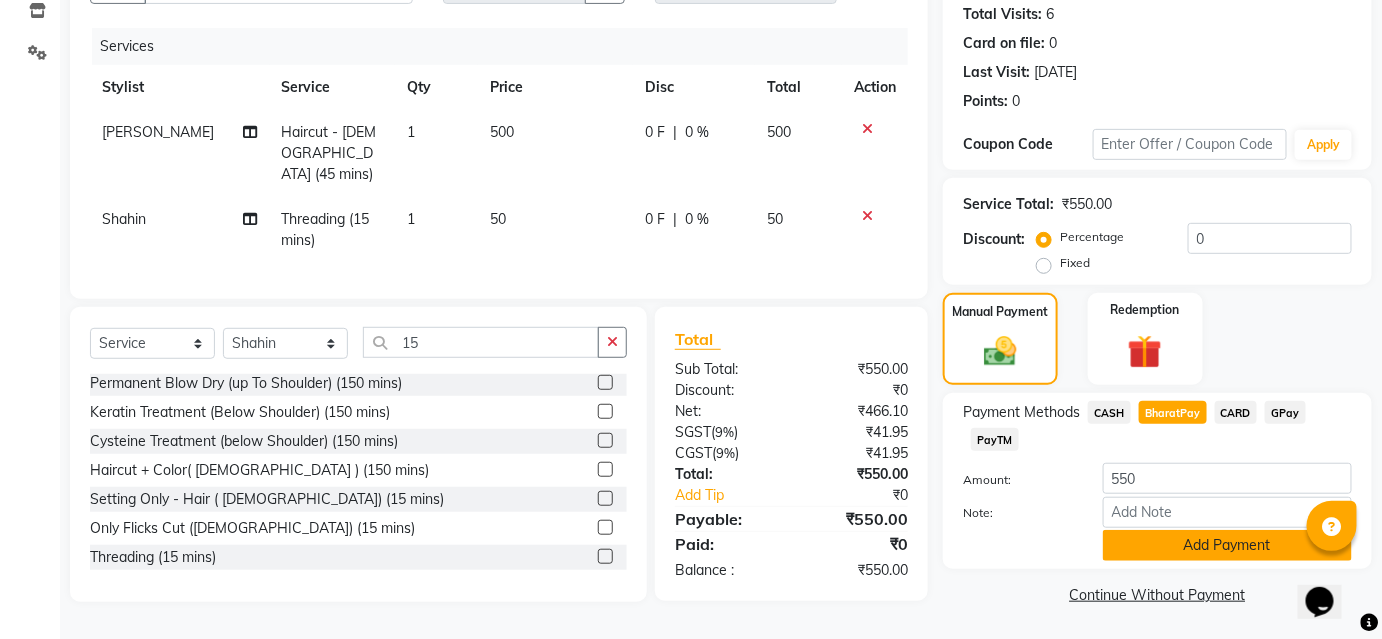 click on "Add Payment" 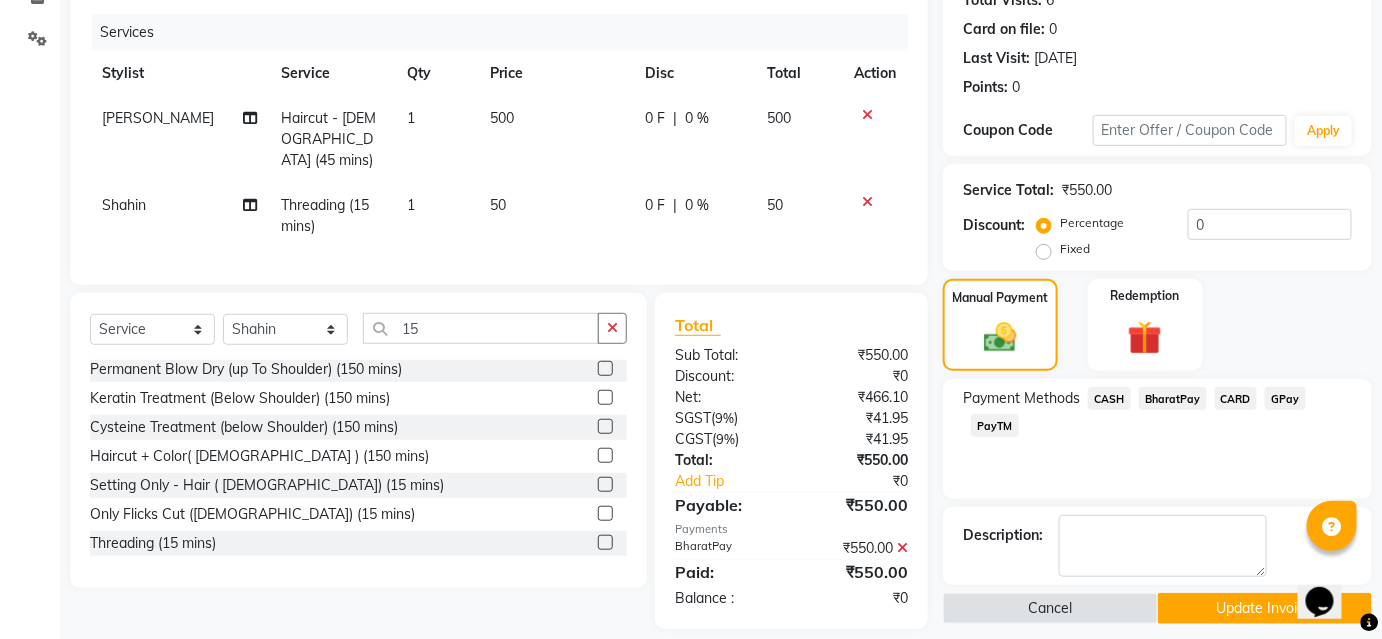 scroll, scrollTop: 247, scrollLeft: 0, axis: vertical 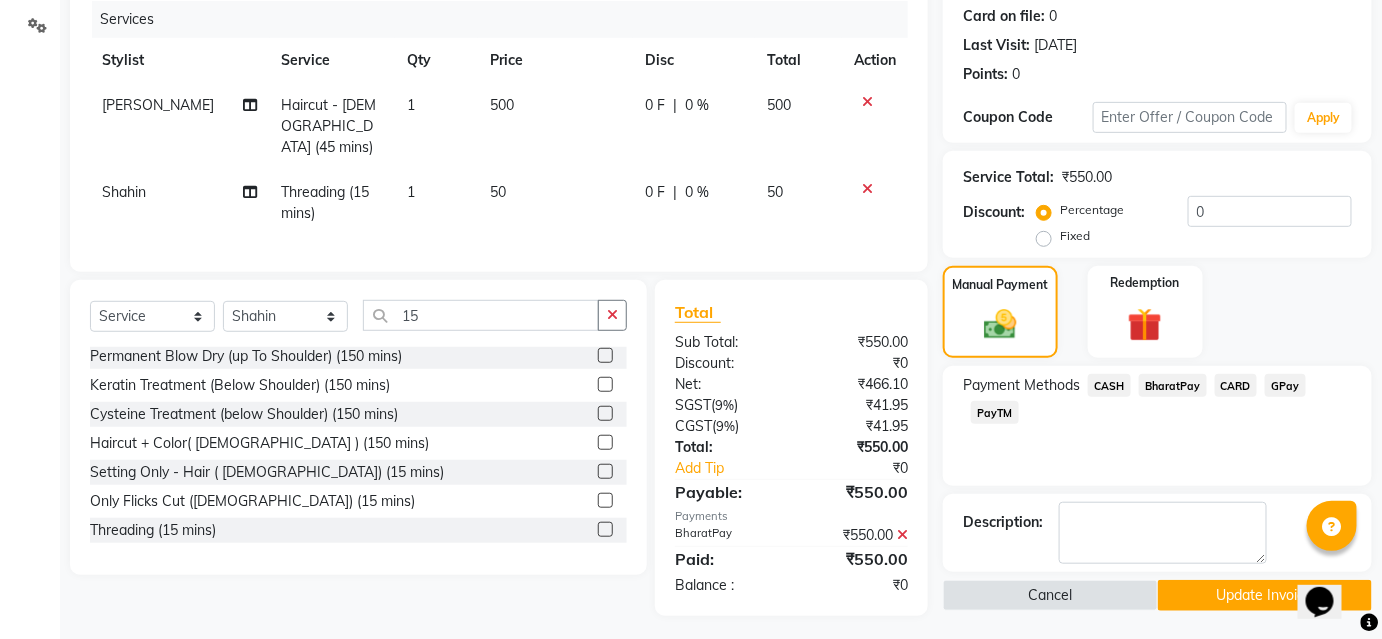 click on "Update Invoice" 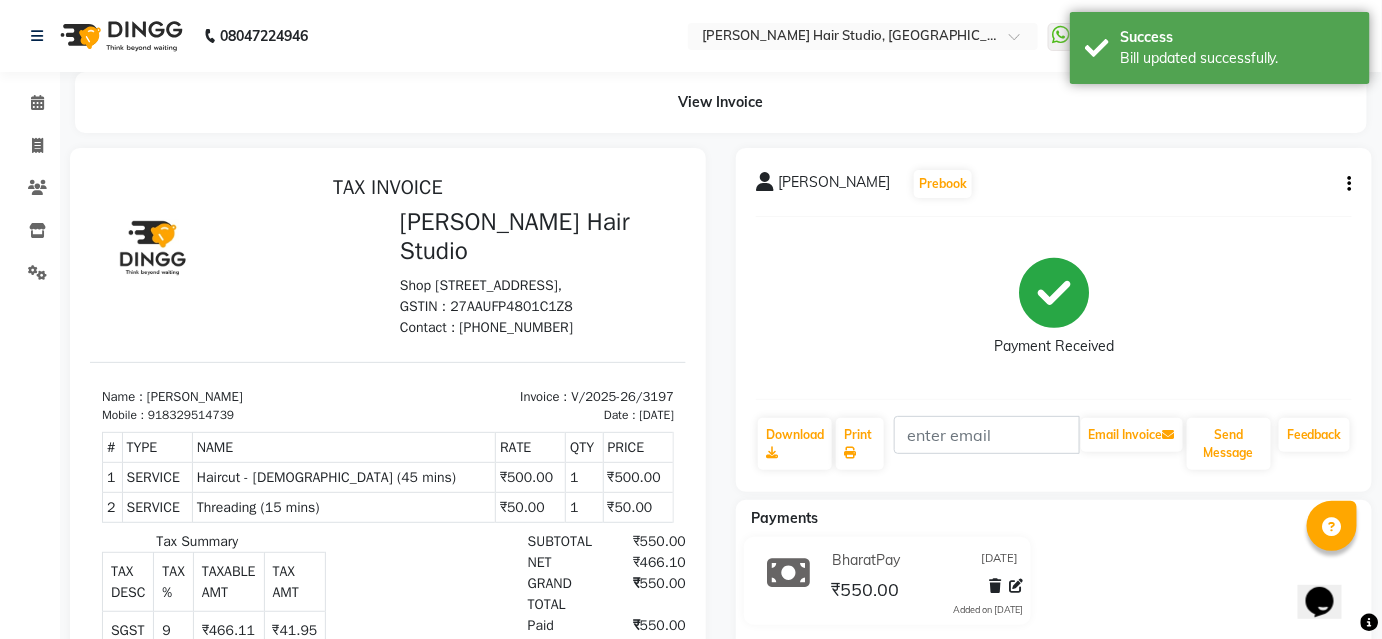 scroll, scrollTop: 0, scrollLeft: 0, axis: both 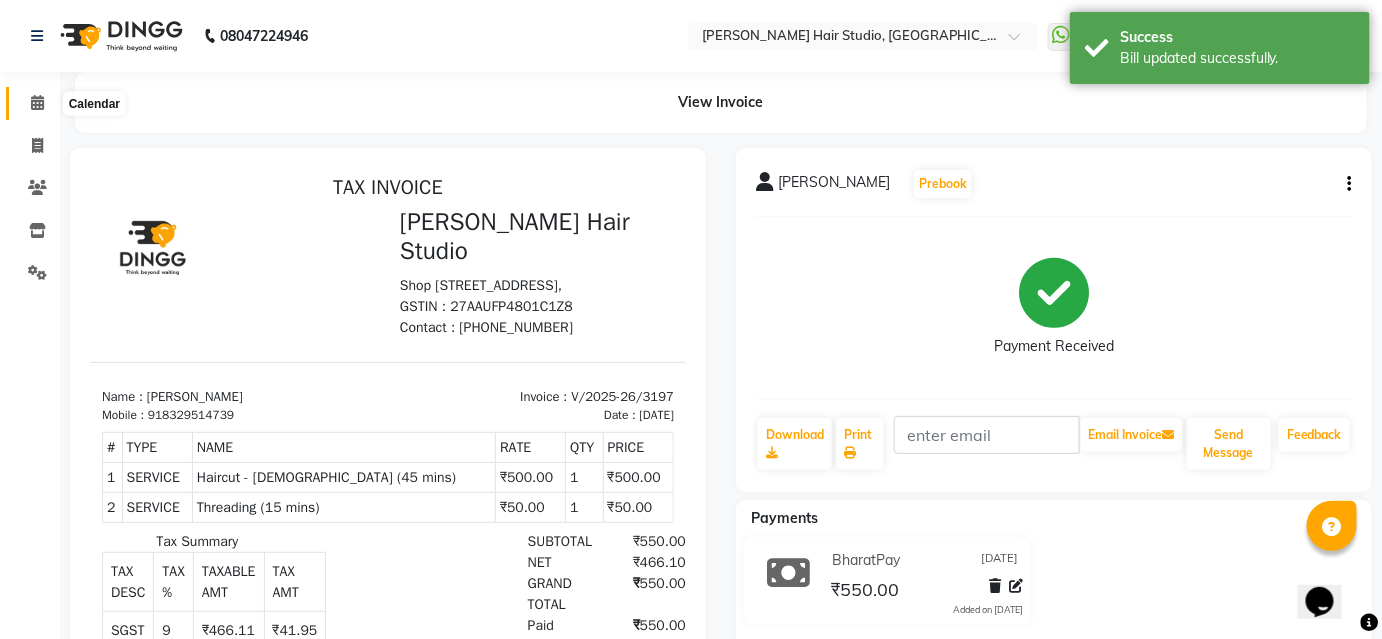 click 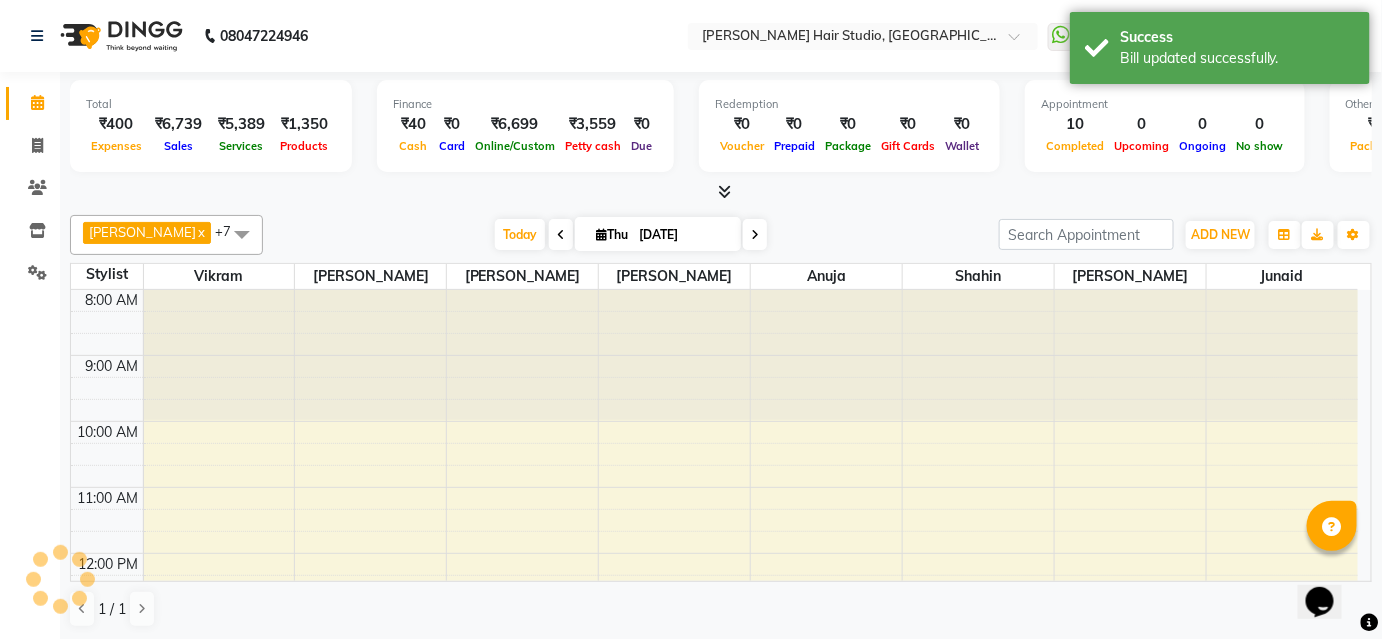 click 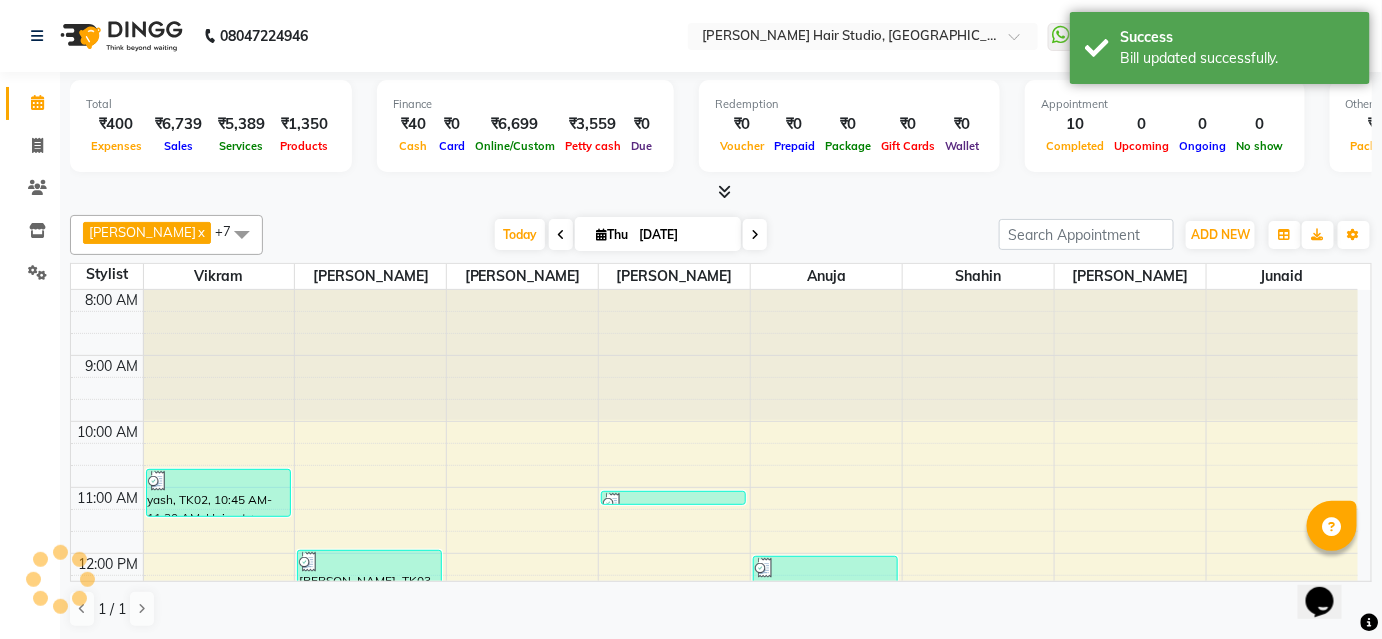 click 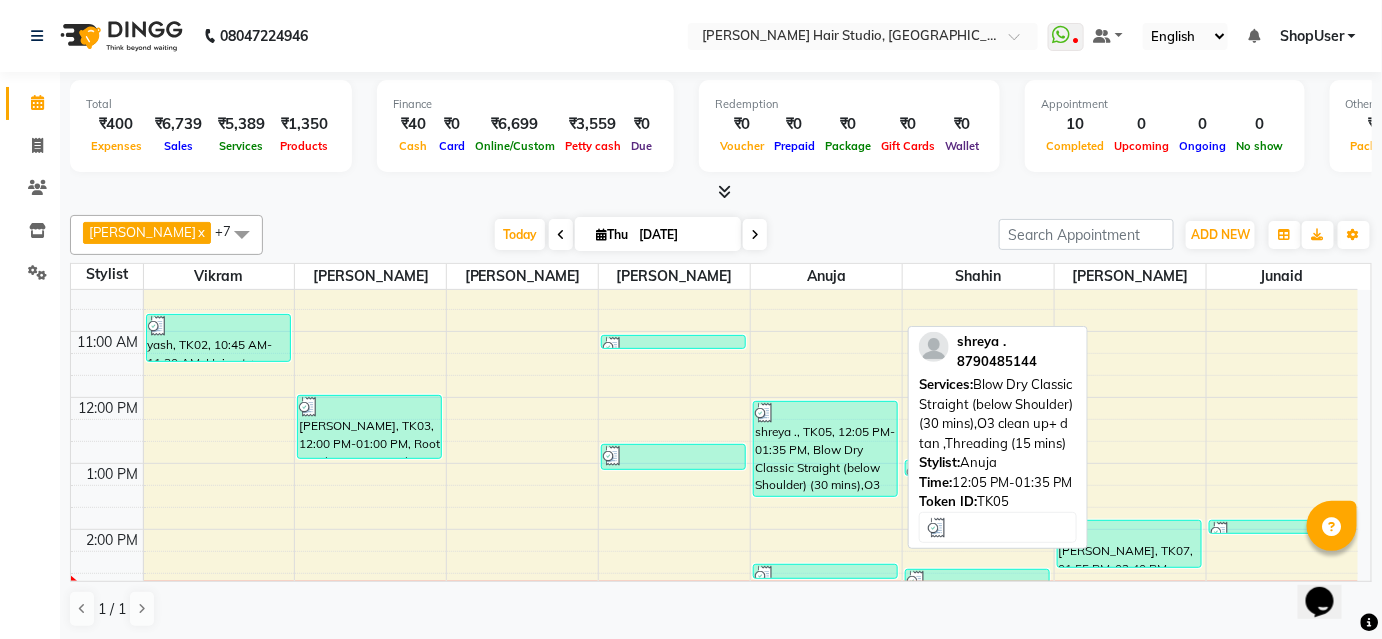 scroll, scrollTop: 0, scrollLeft: 0, axis: both 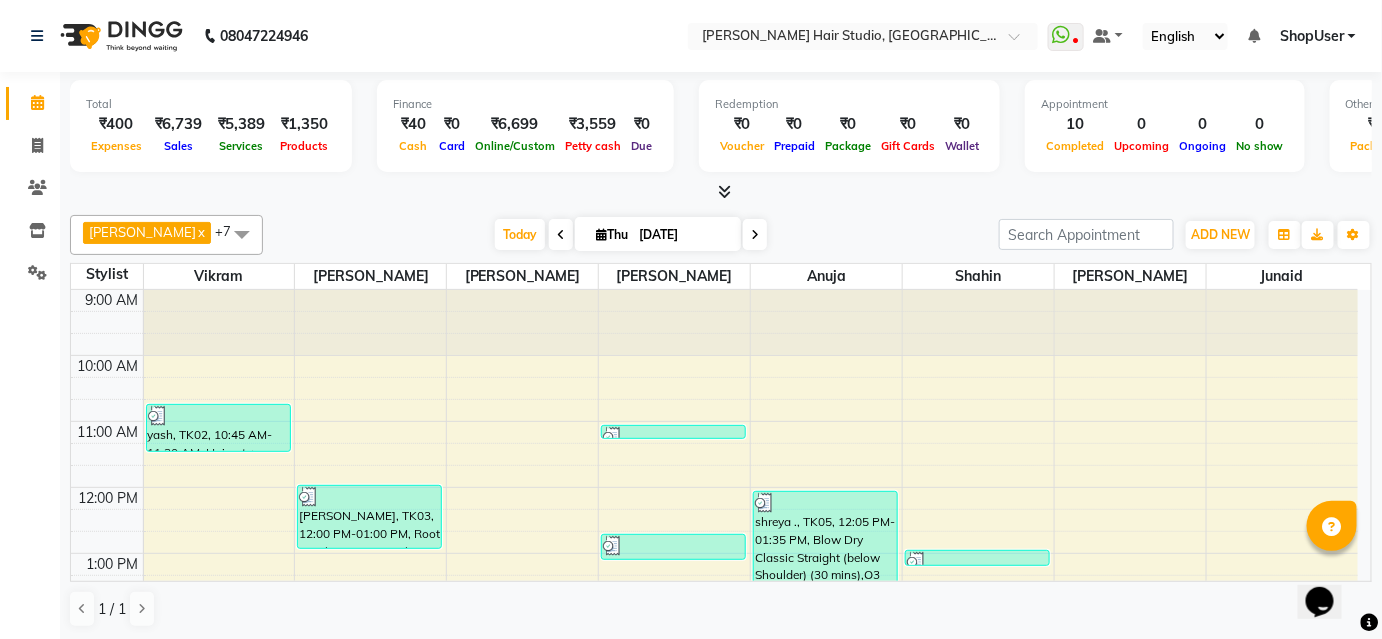 click at bounding box center [725, 191] 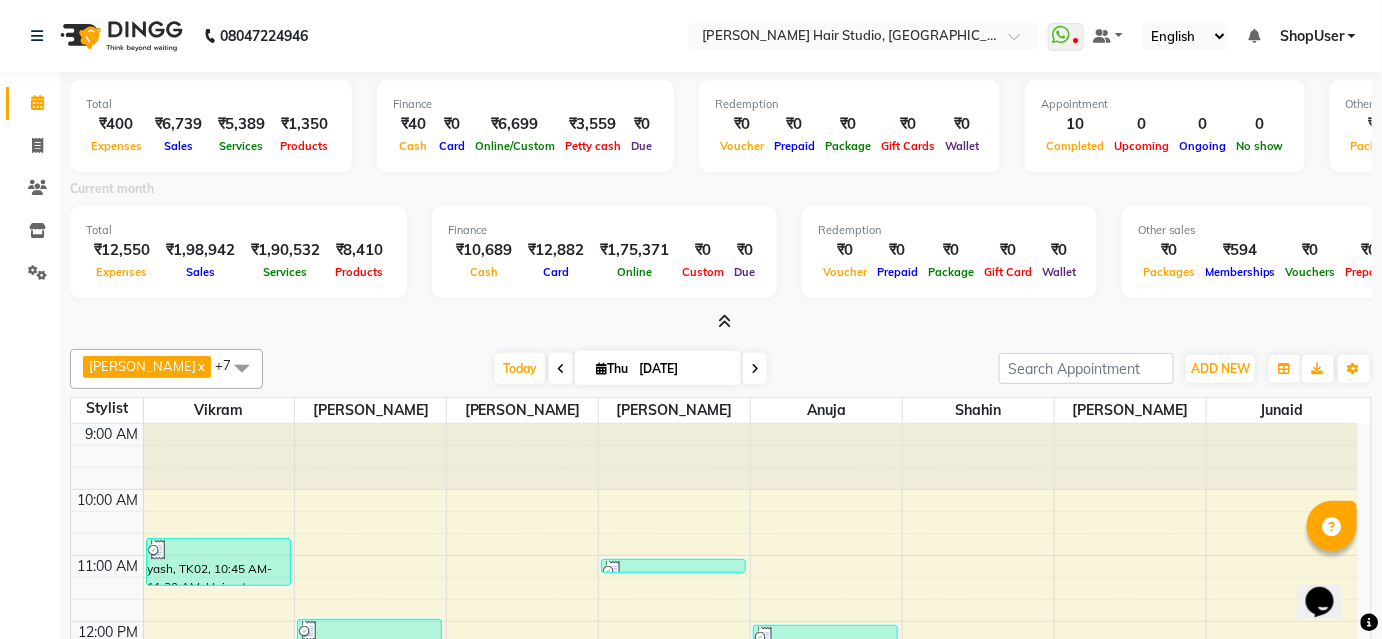 click at bounding box center (725, 321) 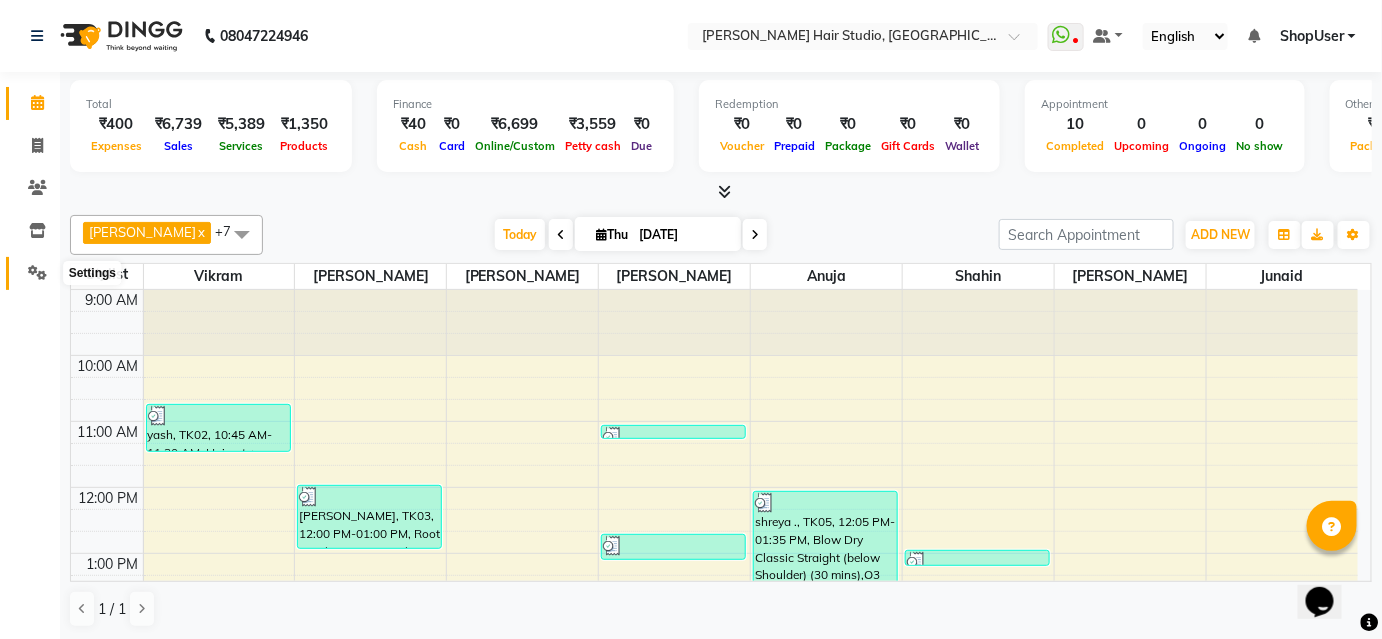 click 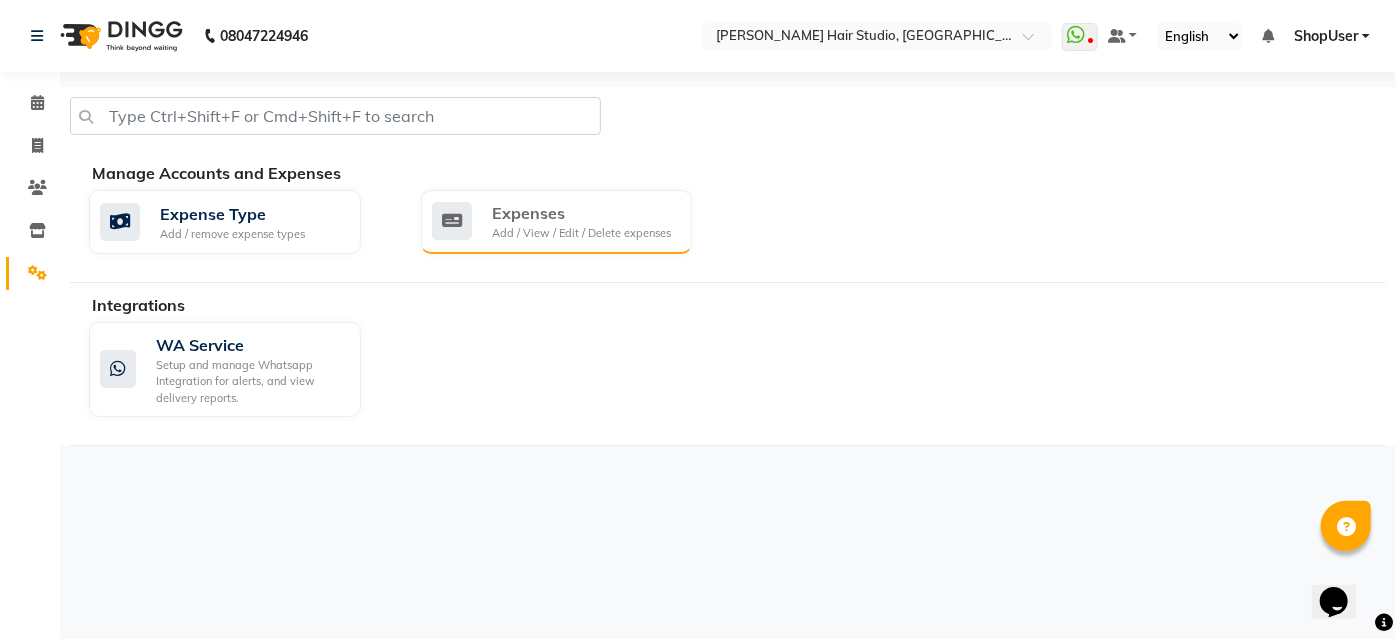 click on "Expenses" 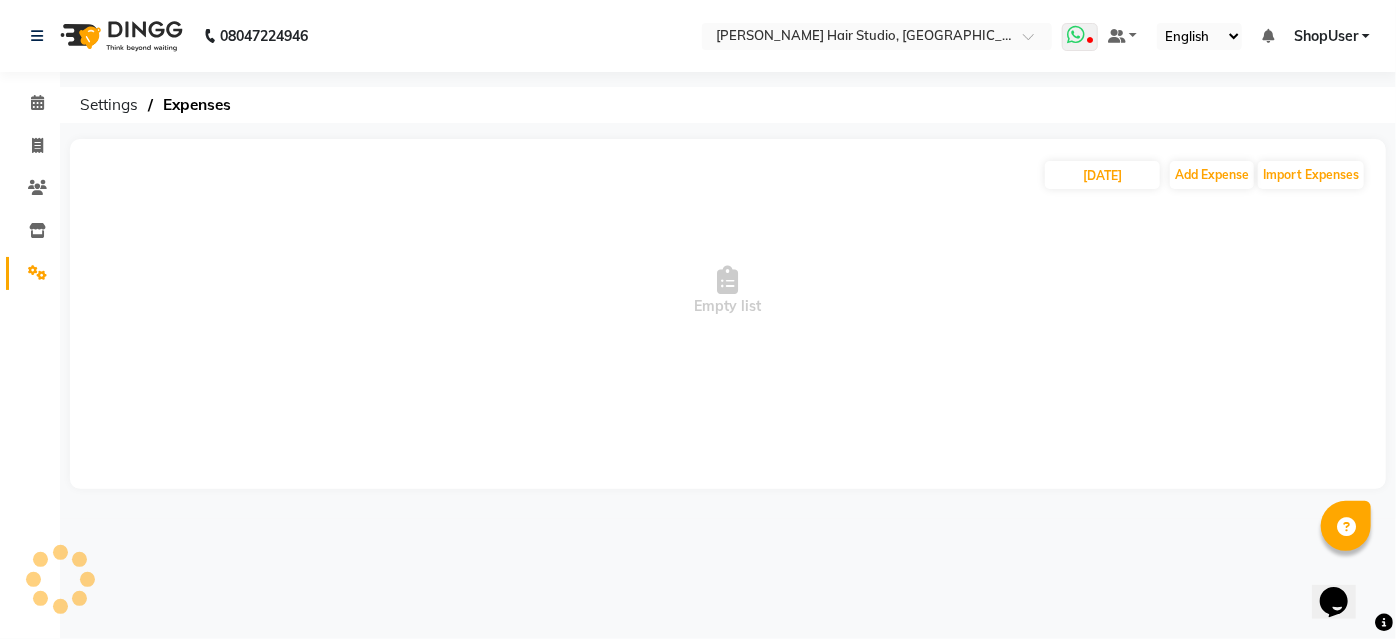 click at bounding box center (1076, 35) 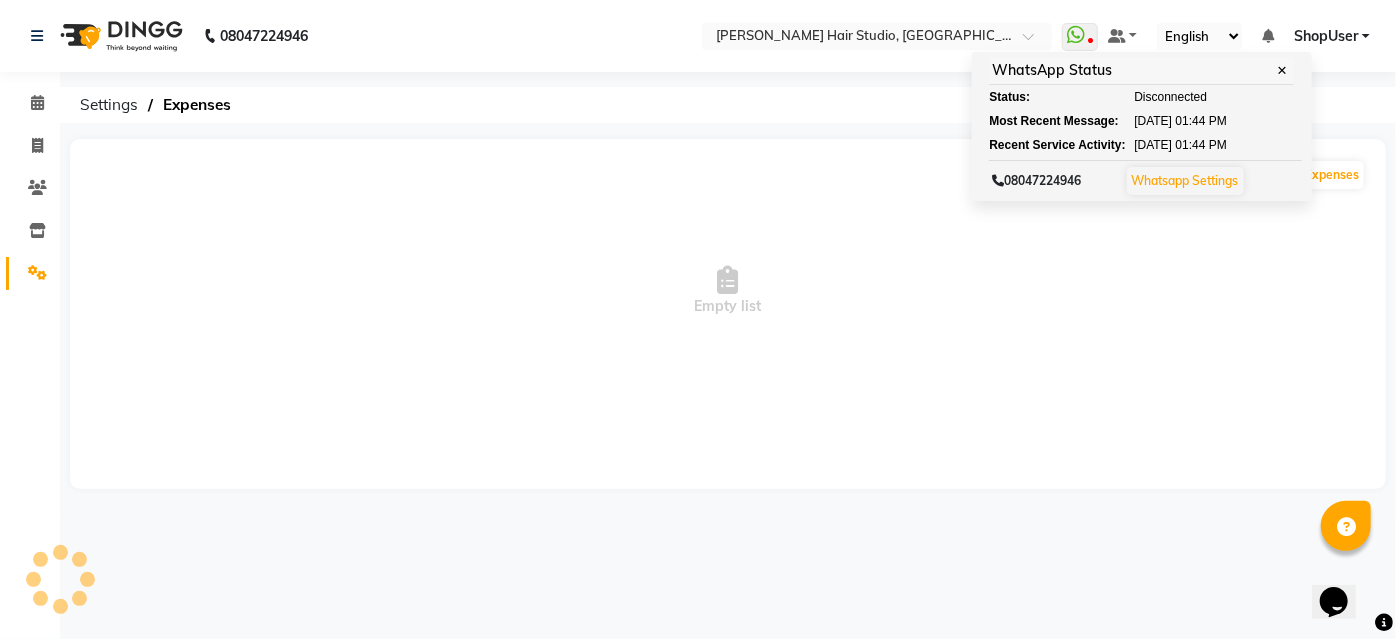 click on "Empty list" at bounding box center (728, 291) 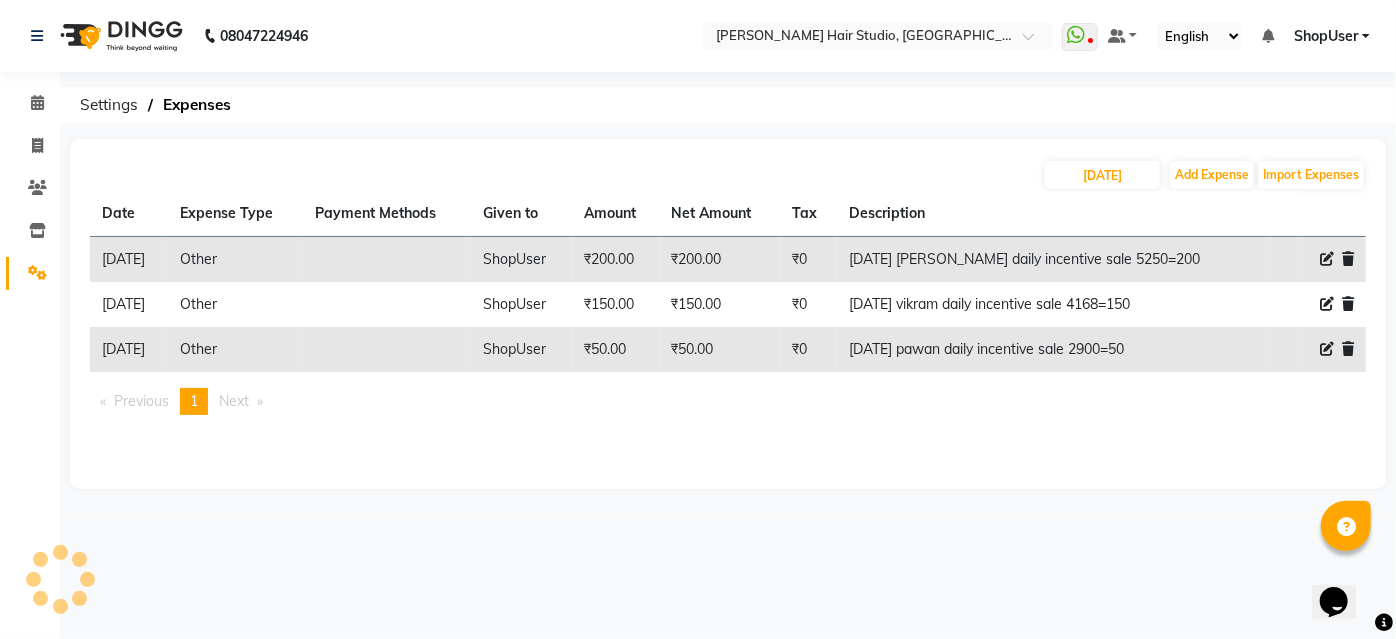 click on "08047224946 Select Location × [PERSON_NAME] Hair Studio, Hinjewadi  WhatsApp Status  ✕ Status:  Disconnected Most Recent Message: [DATE]     01:44 PM Recent Service Activity: [DATE]     01:44 PM  08047224946 Whatsapp Settings Default Panel My Panel English ENGLISH Español العربية मराठी हिंदी ગુજરાતી தமிழ் 中文 Notifications nothing to show ShopUser Manage Profile Change Password Sign out  Version:3.15.4" 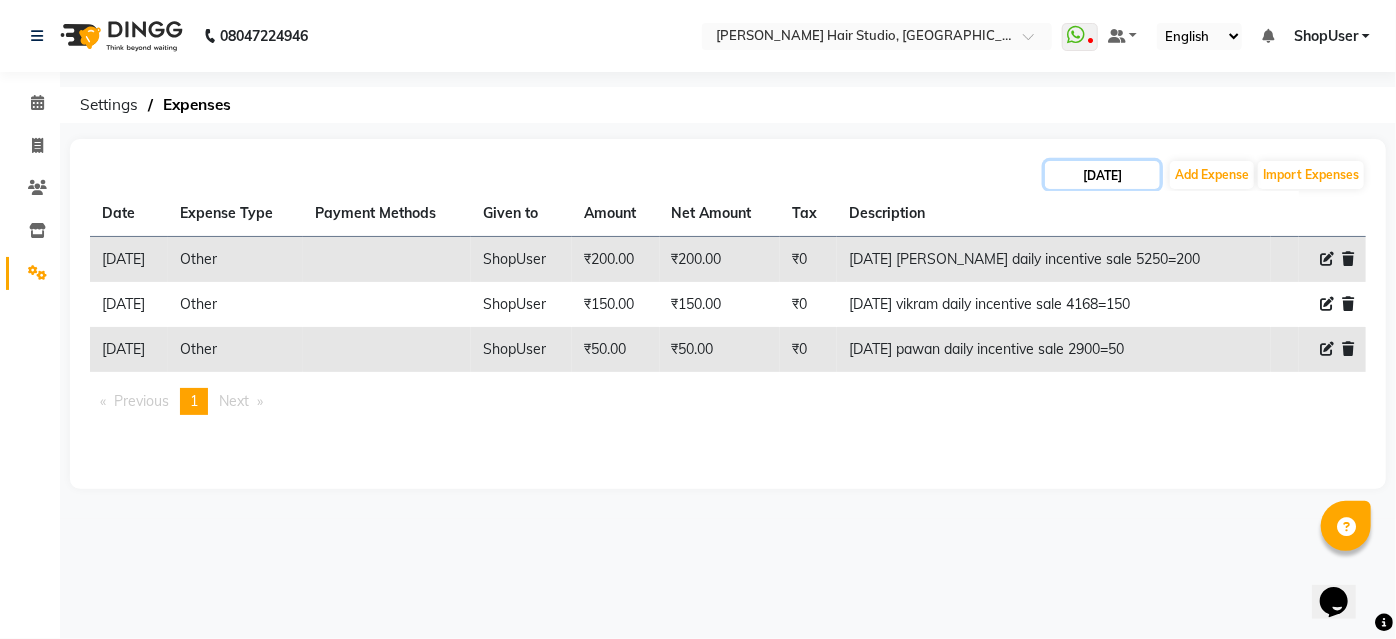 click on "[DATE]" 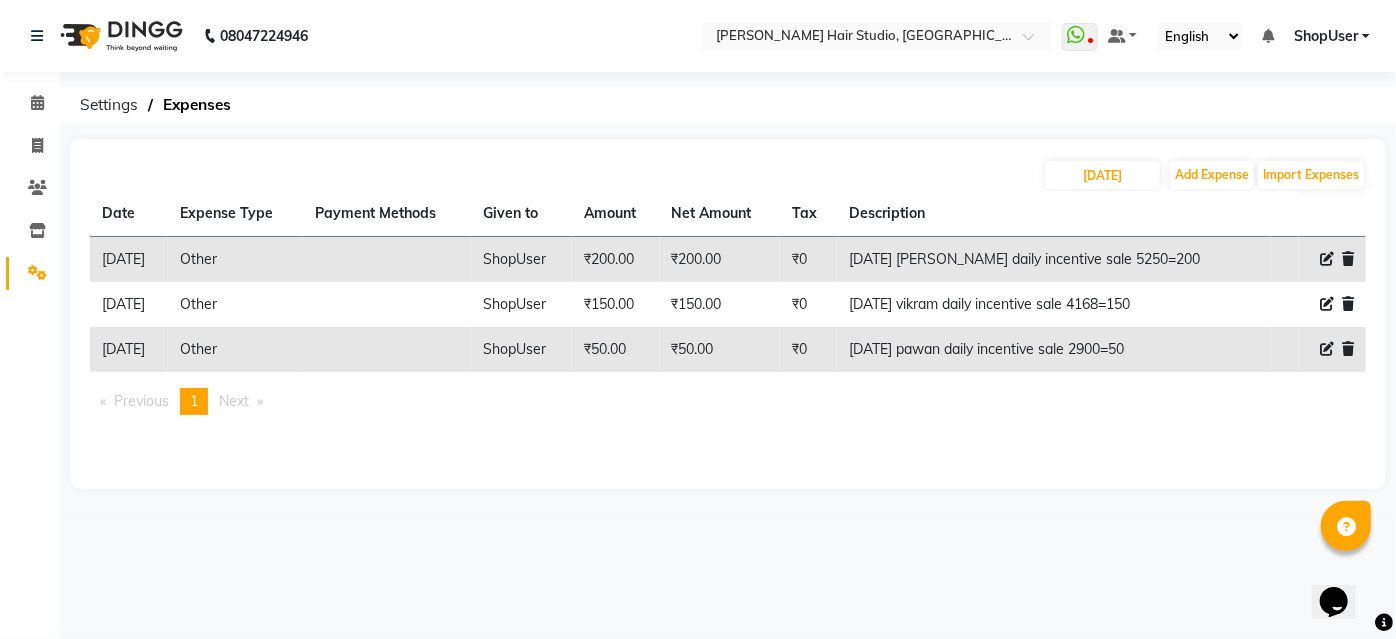select on "7" 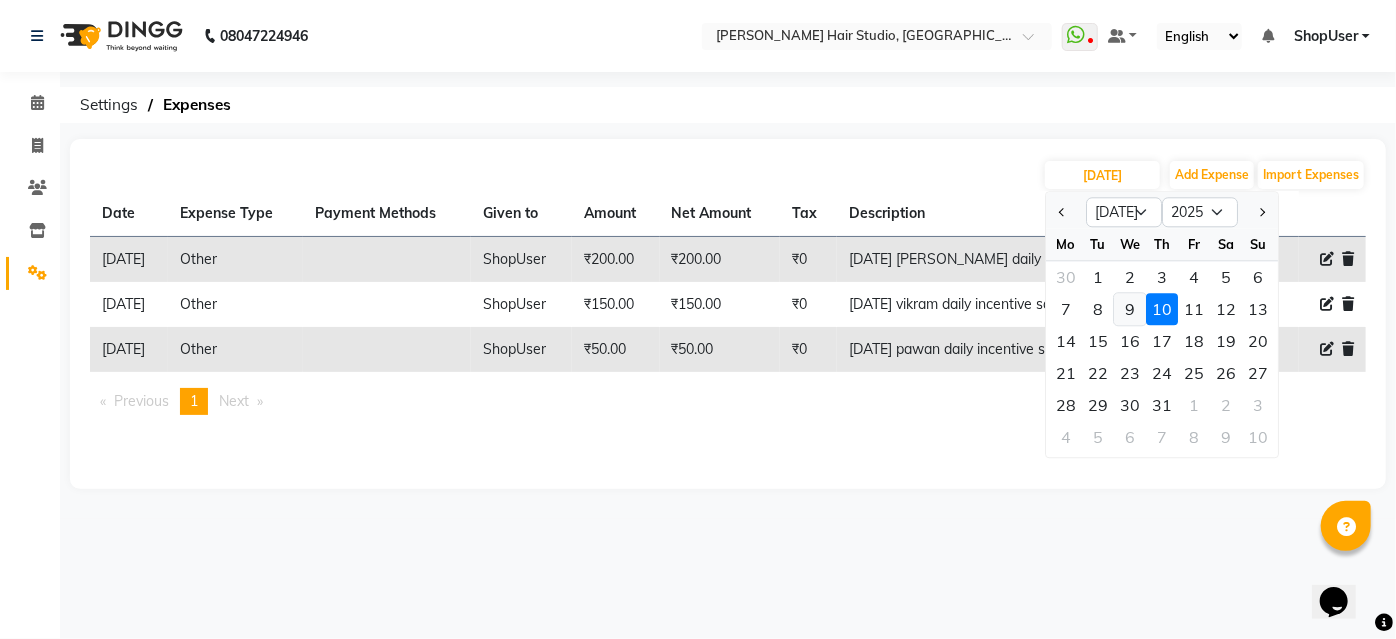click on "9" 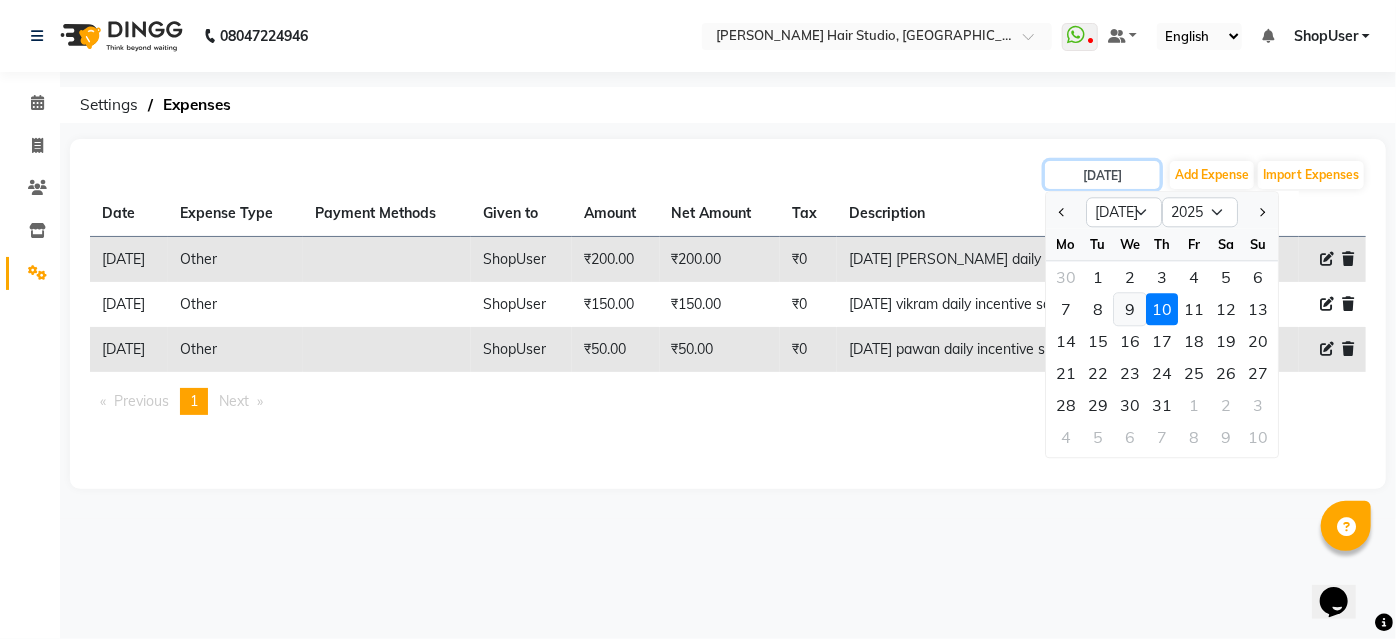 type on "[DATE]" 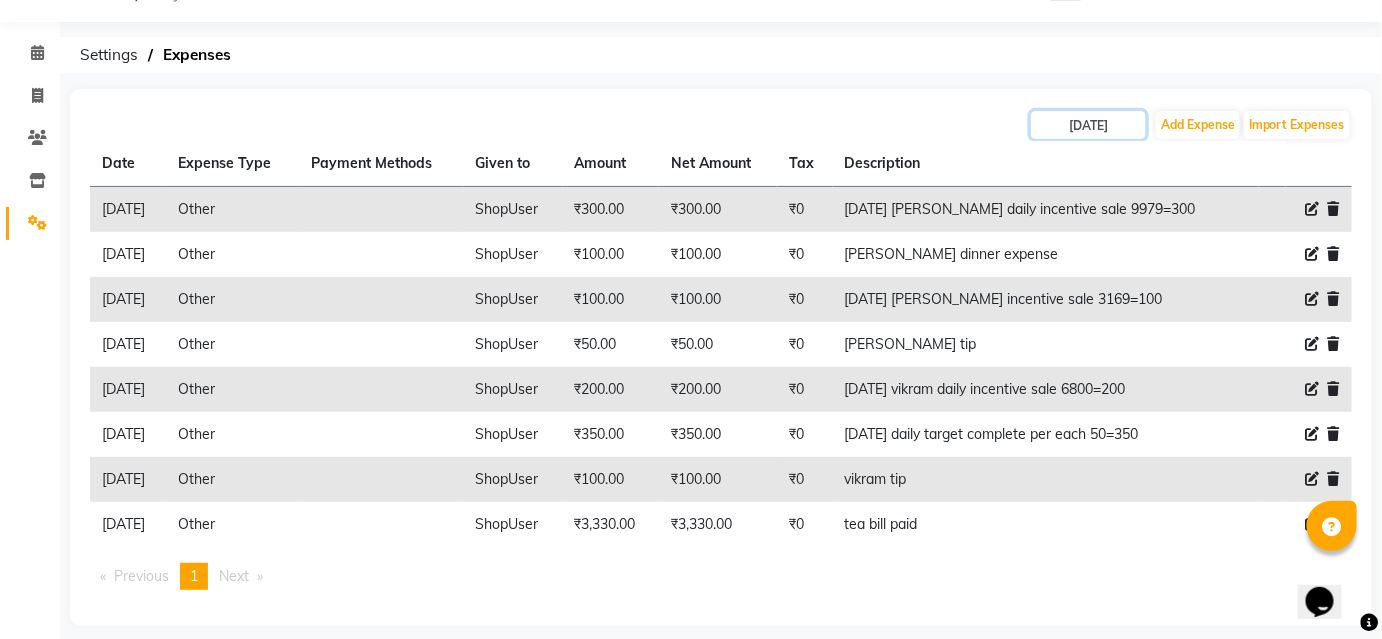 scroll, scrollTop: 66, scrollLeft: 0, axis: vertical 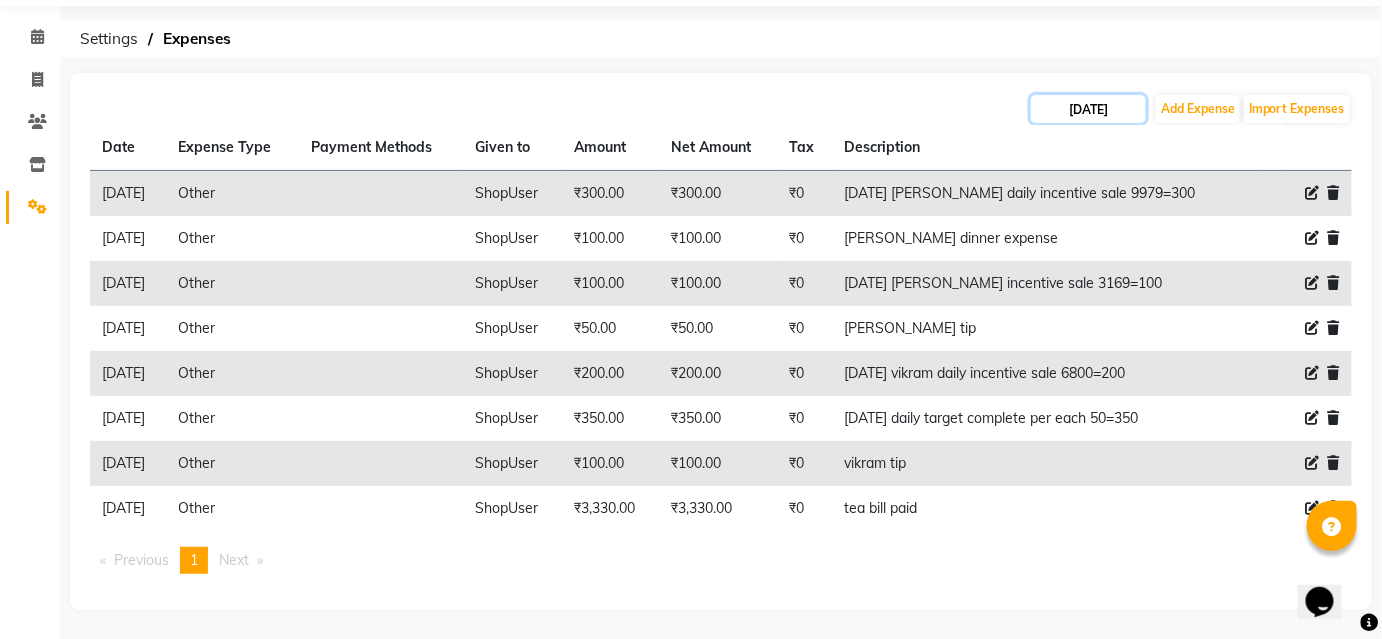 drag, startPoint x: 1106, startPoint y: 98, endPoint x: 1106, endPoint y: 112, distance: 14 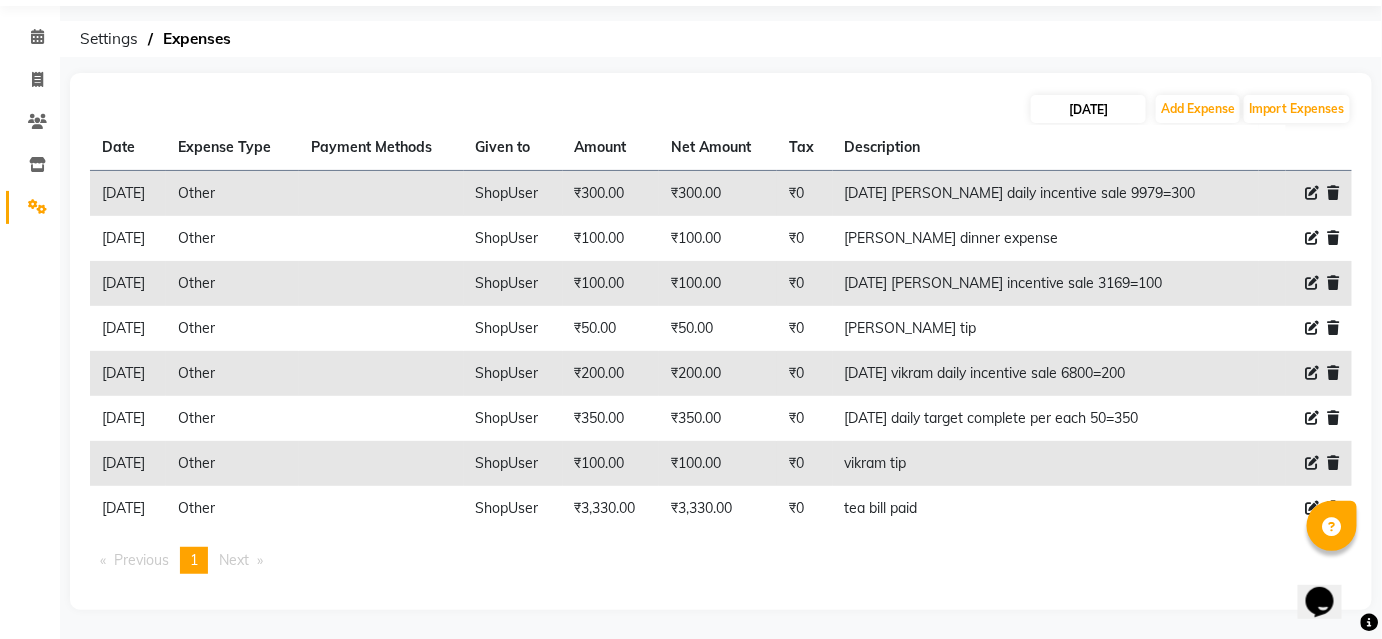 select on "7" 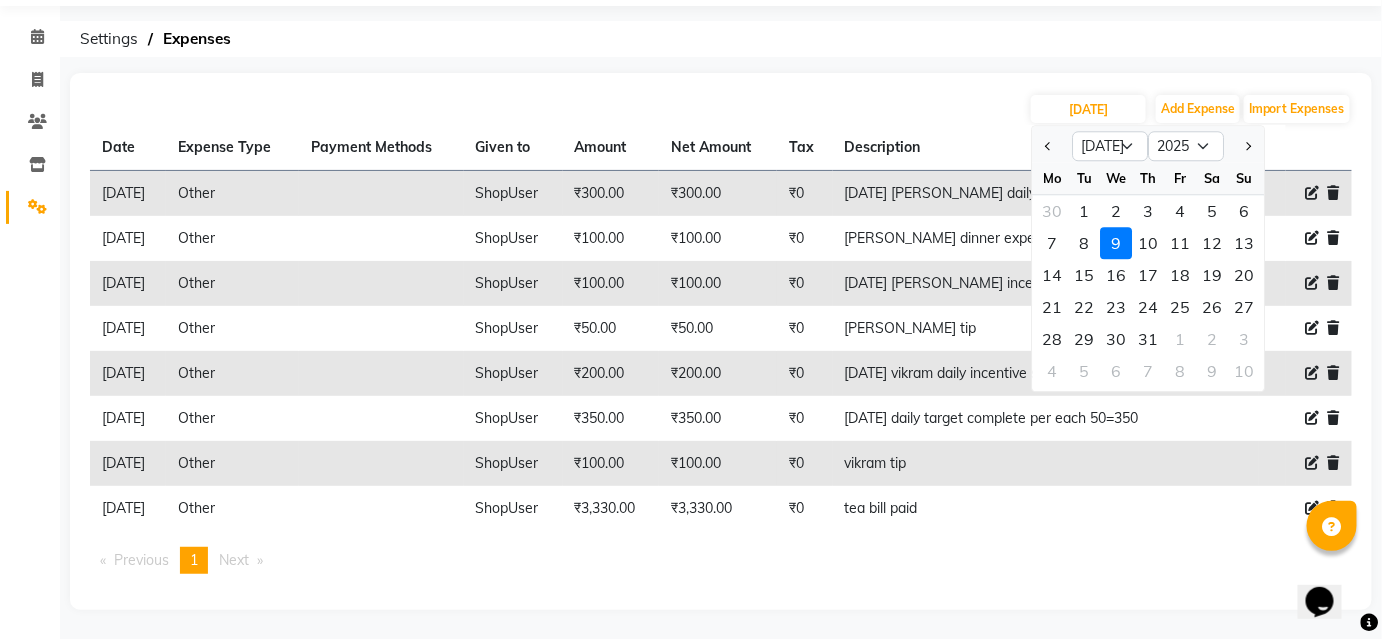 drag, startPoint x: 1092, startPoint y: 243, endPoint x: 1090, endPoint y: 233, distance: 10.198039 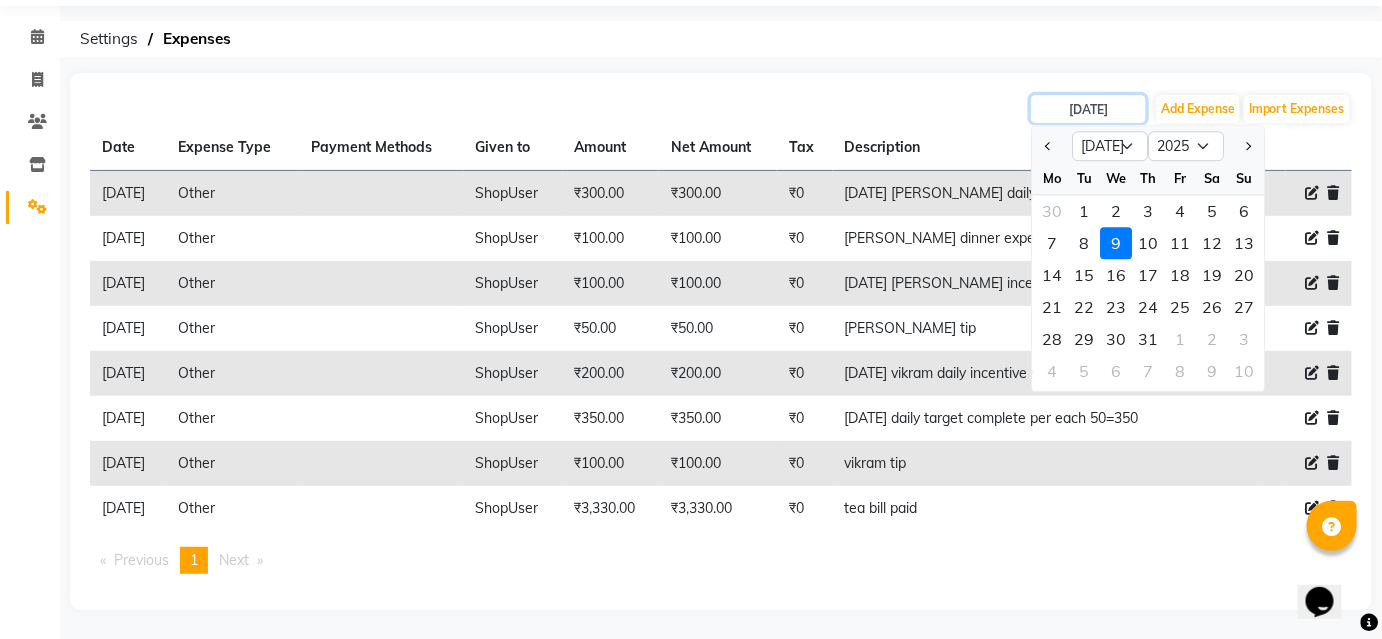 type on "[DATE]" 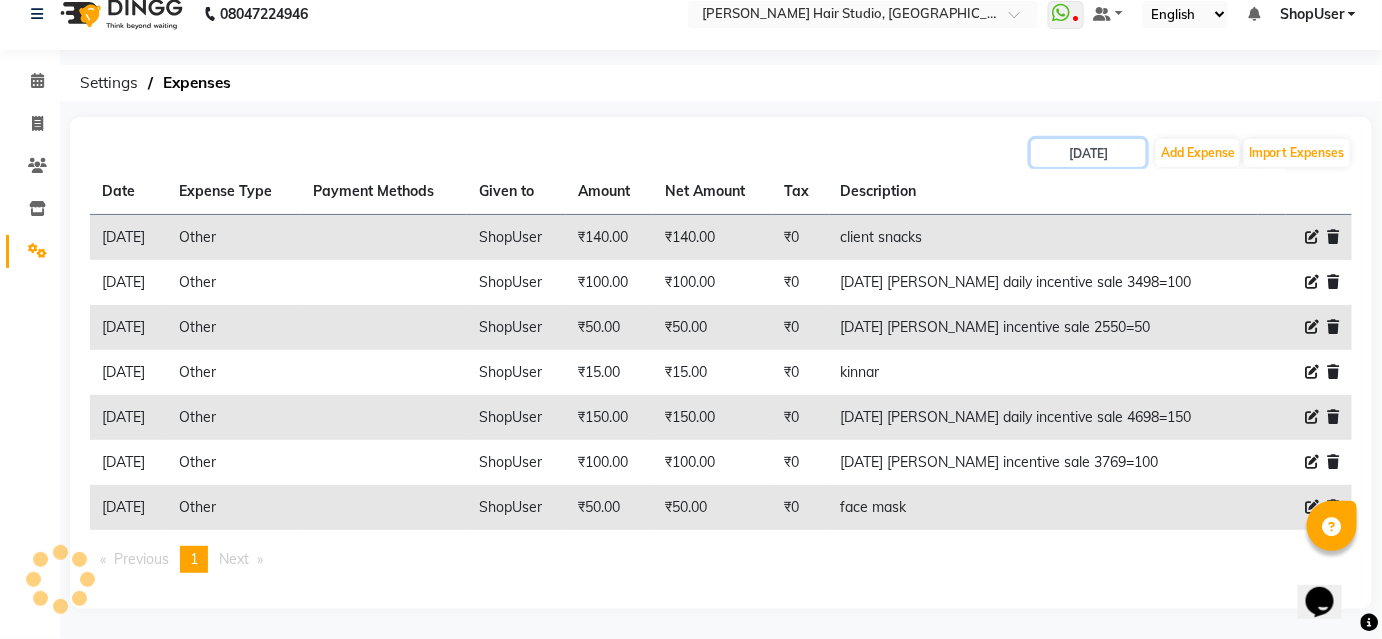 scroll, scrollTop: 21, scrollLeft: 0, axis: vertical 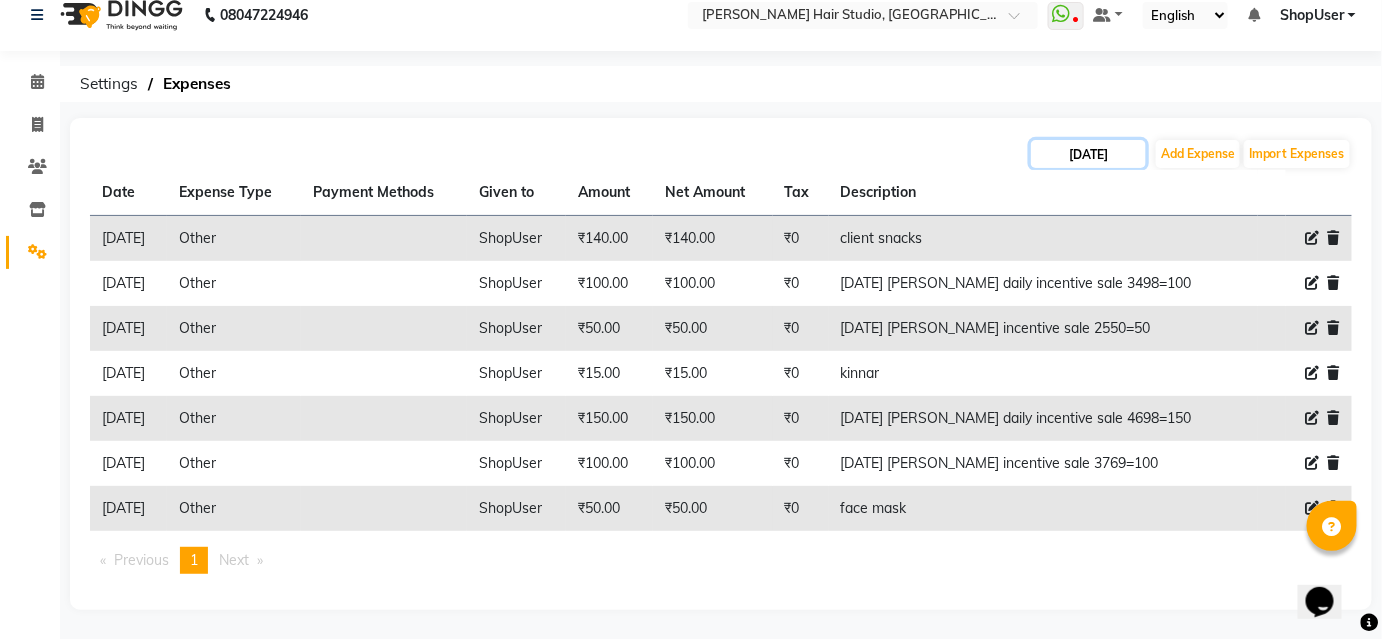 click on "[DATE]" 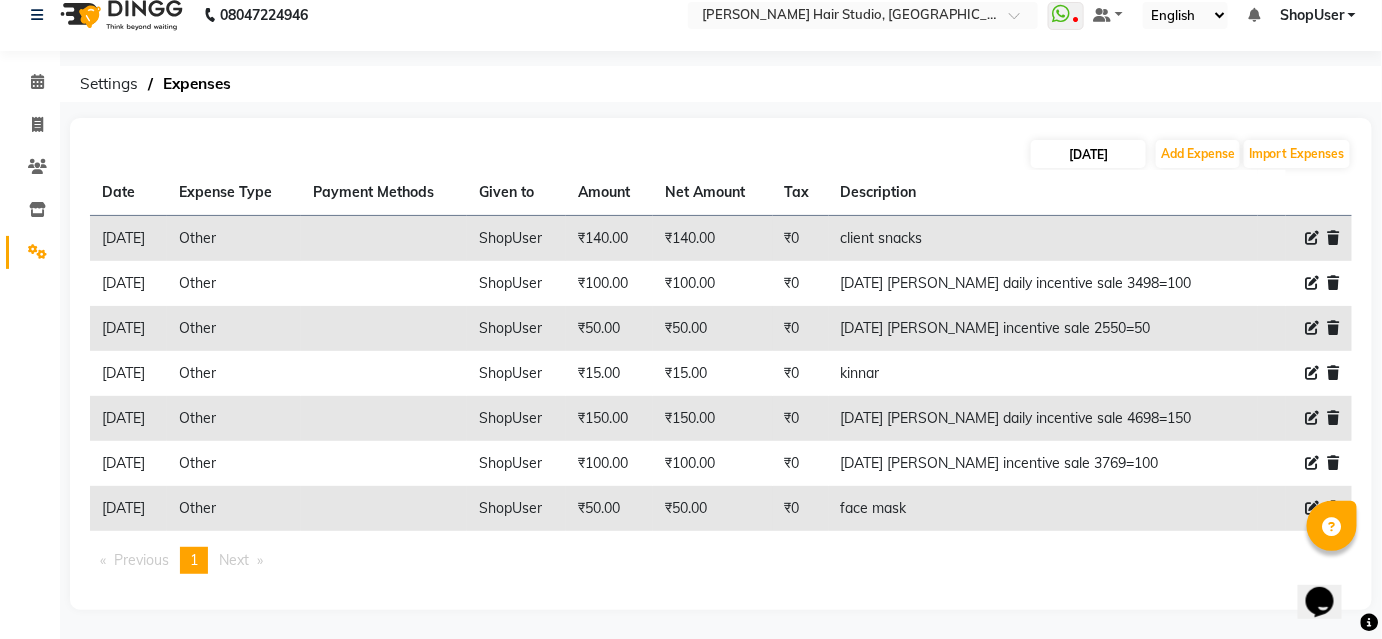 select on "7" 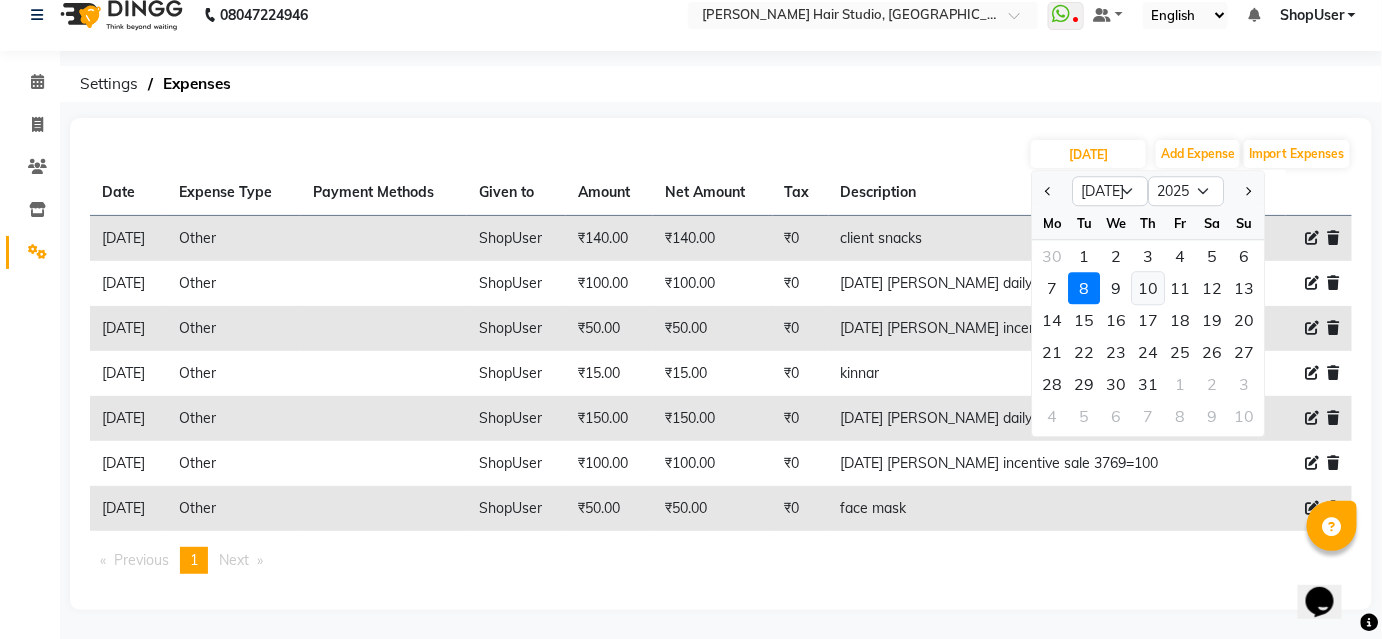 click on "10" 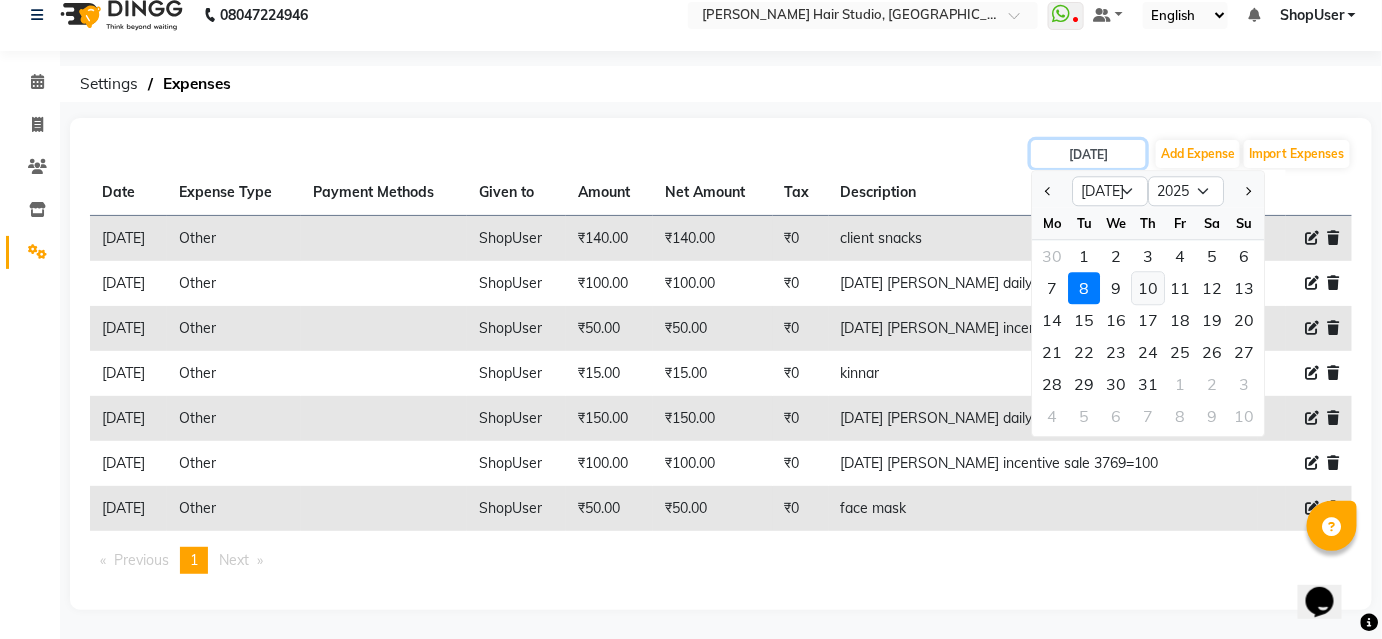 type on "[DATE]" 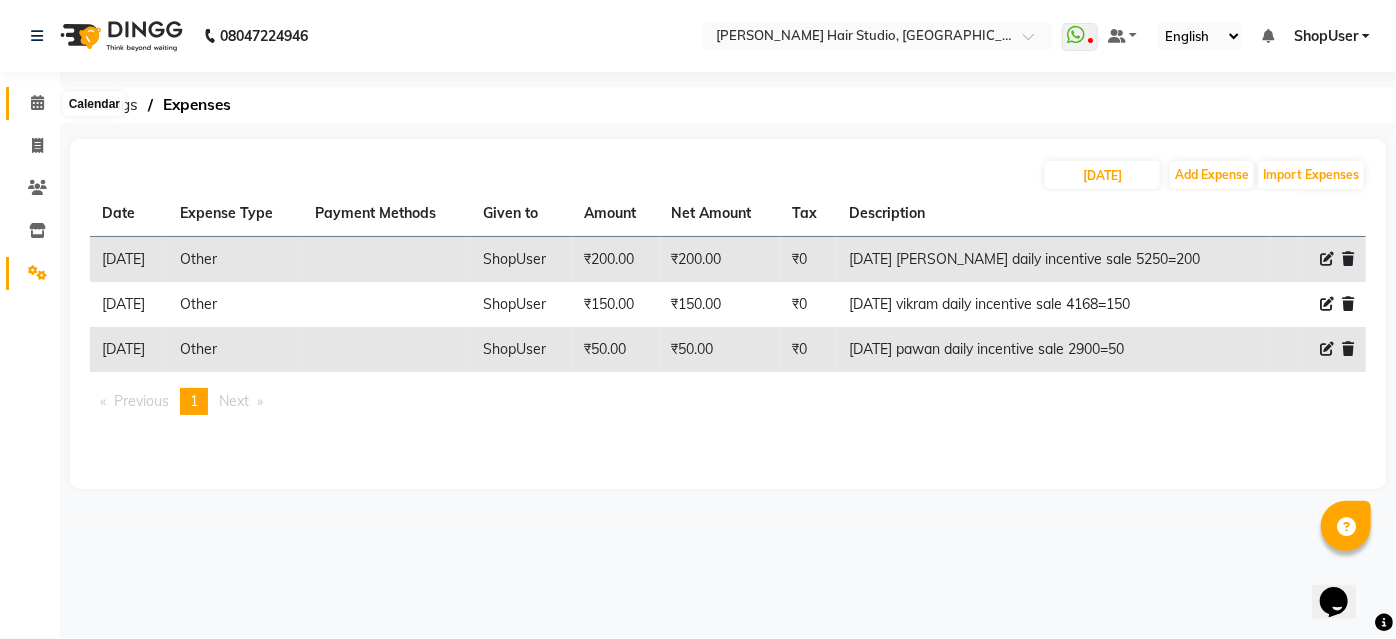 click 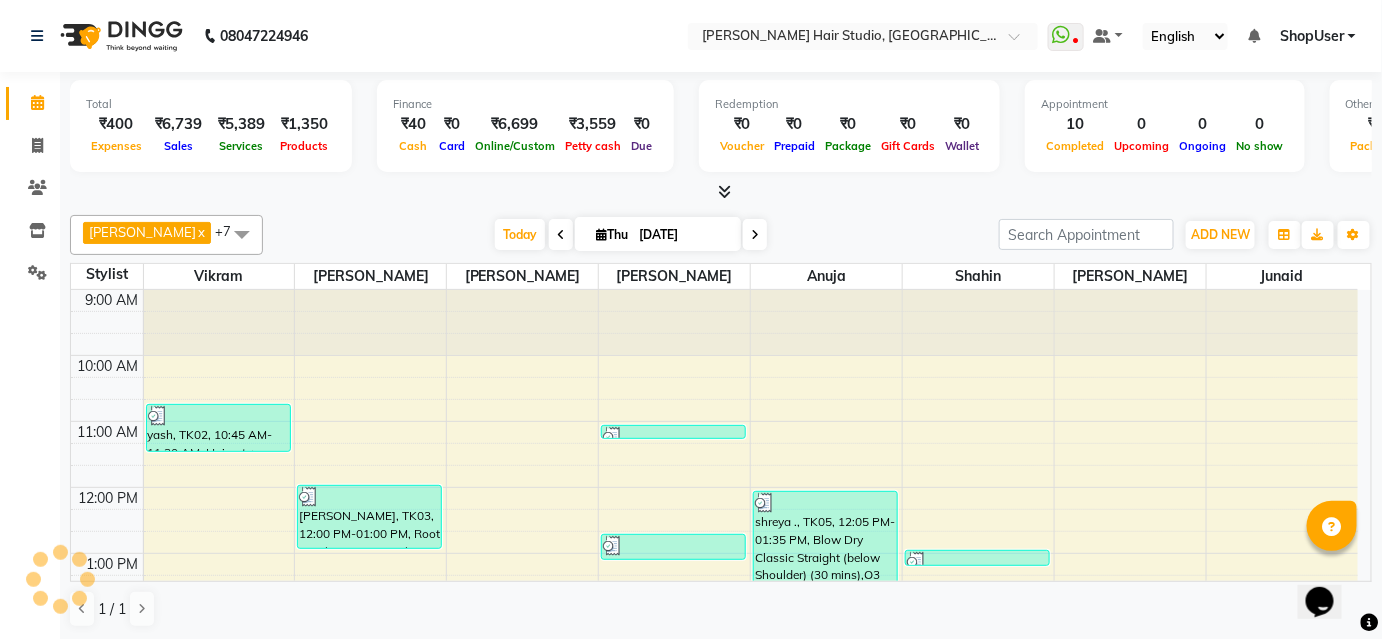 scroll, scrollTop: 0, scrollLeft: 0, axis: both 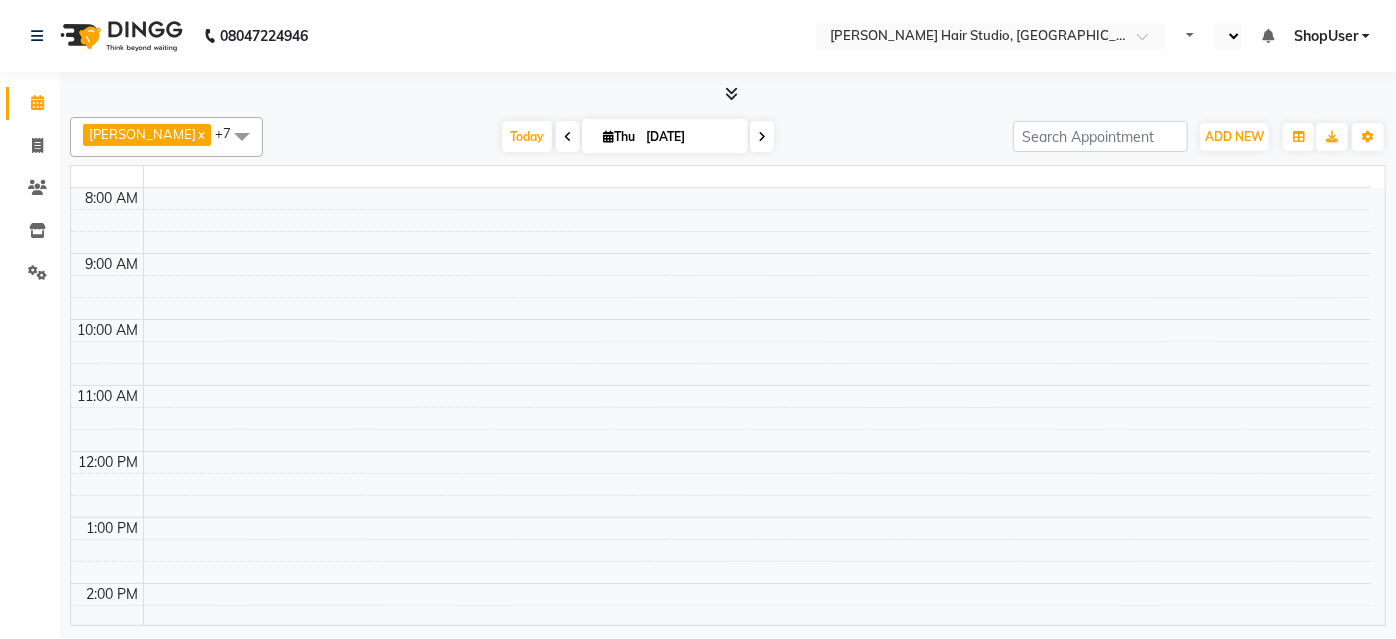 select on "en" 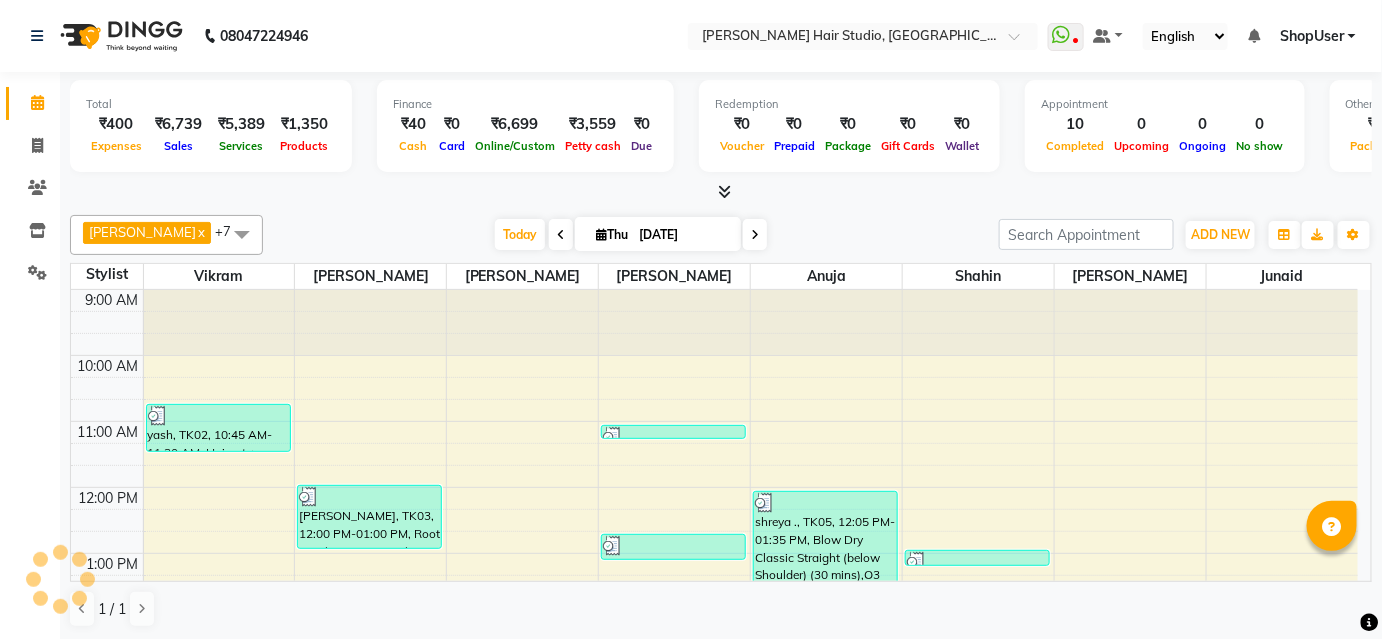 scroll, scrollTop: 0, scrollLeft: 0, axis: both 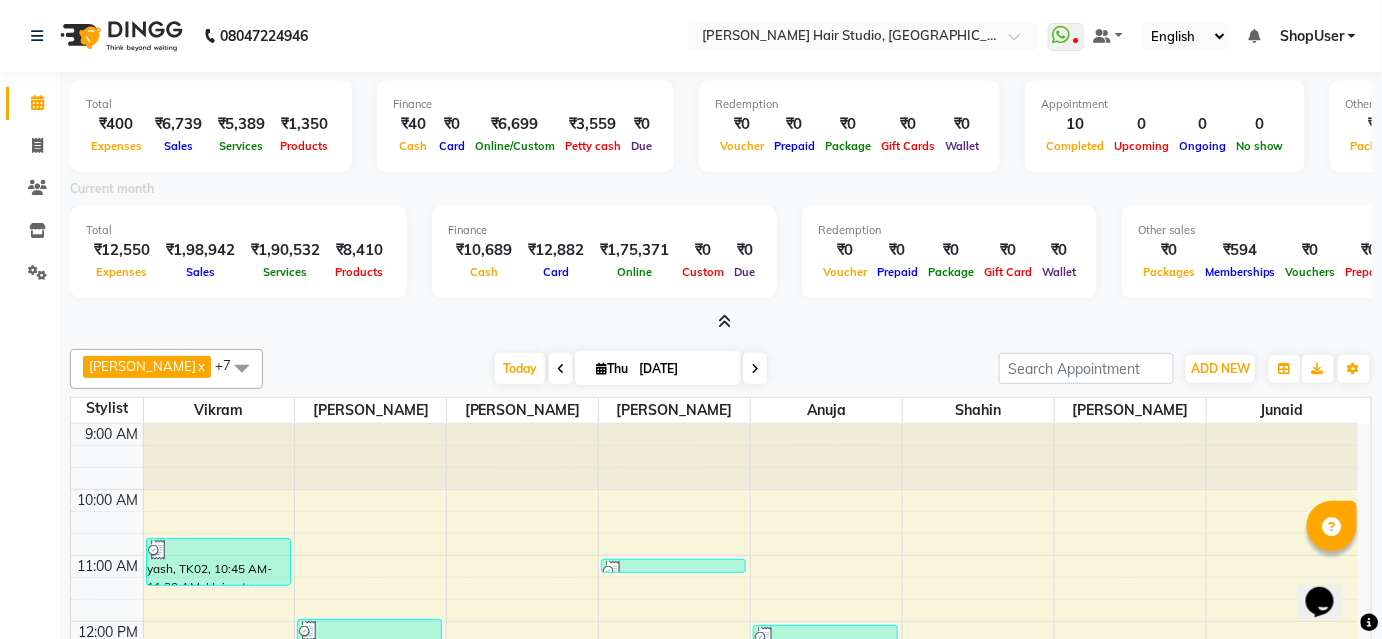 click at bounding box center [725, 321] 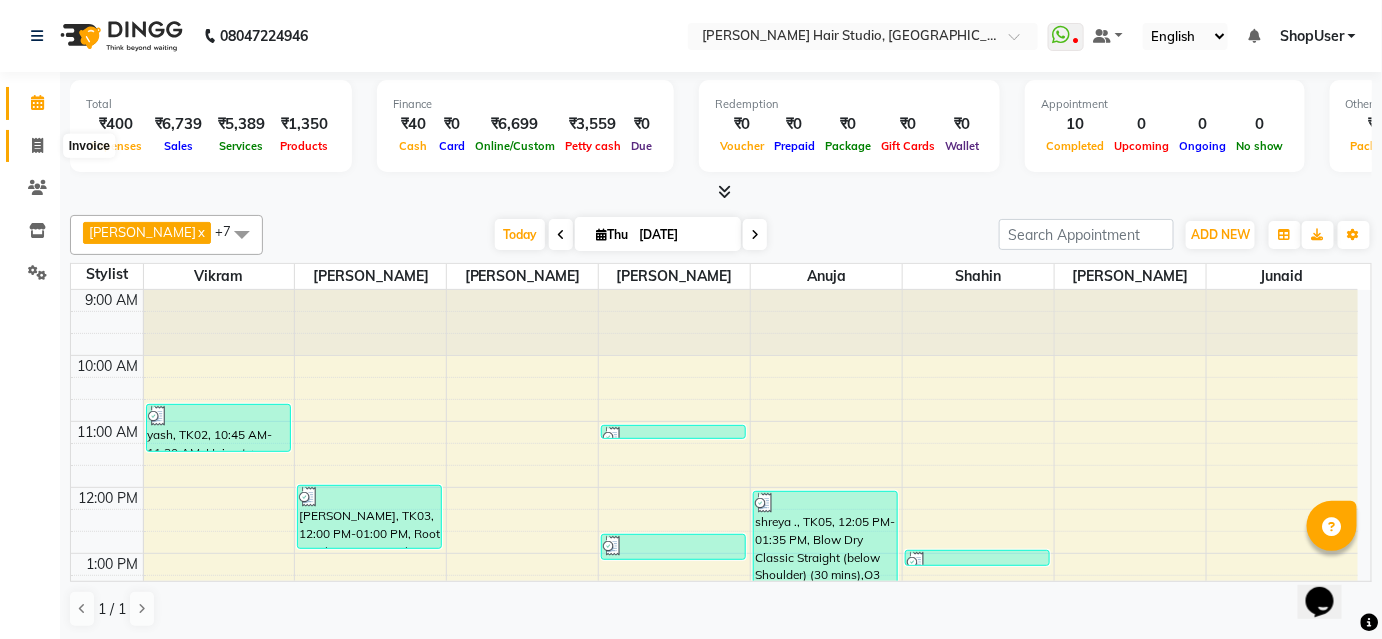 click 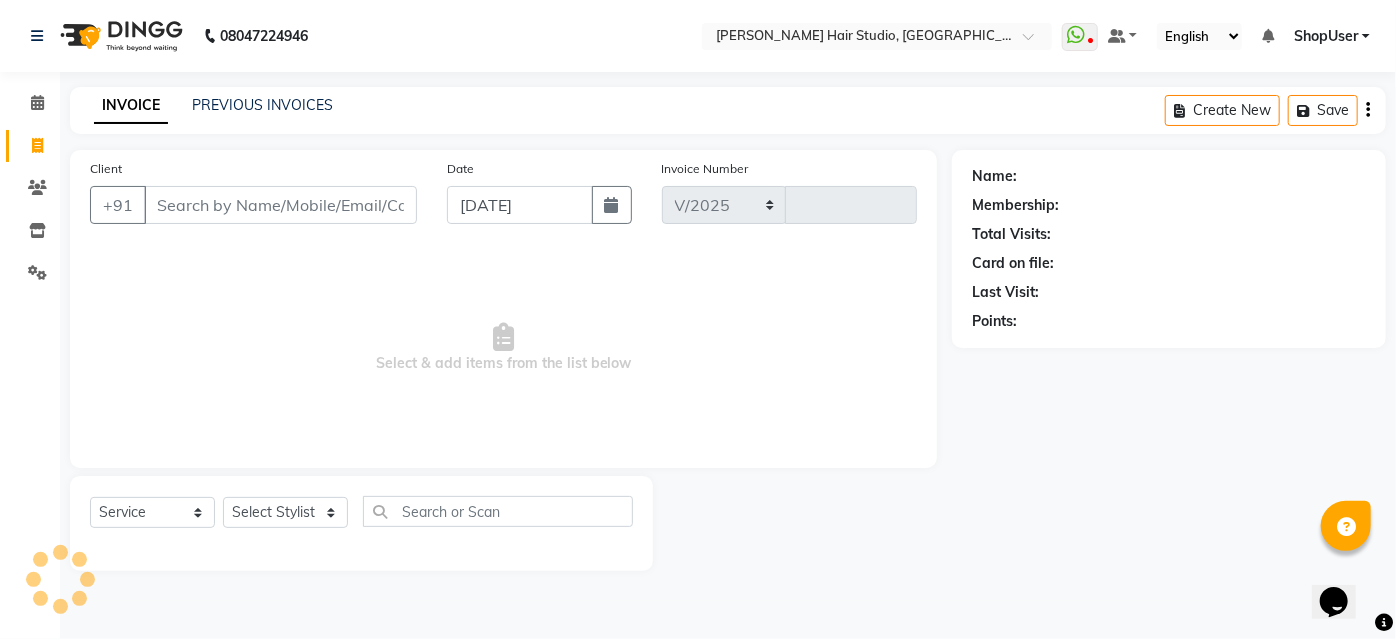 select on "627" 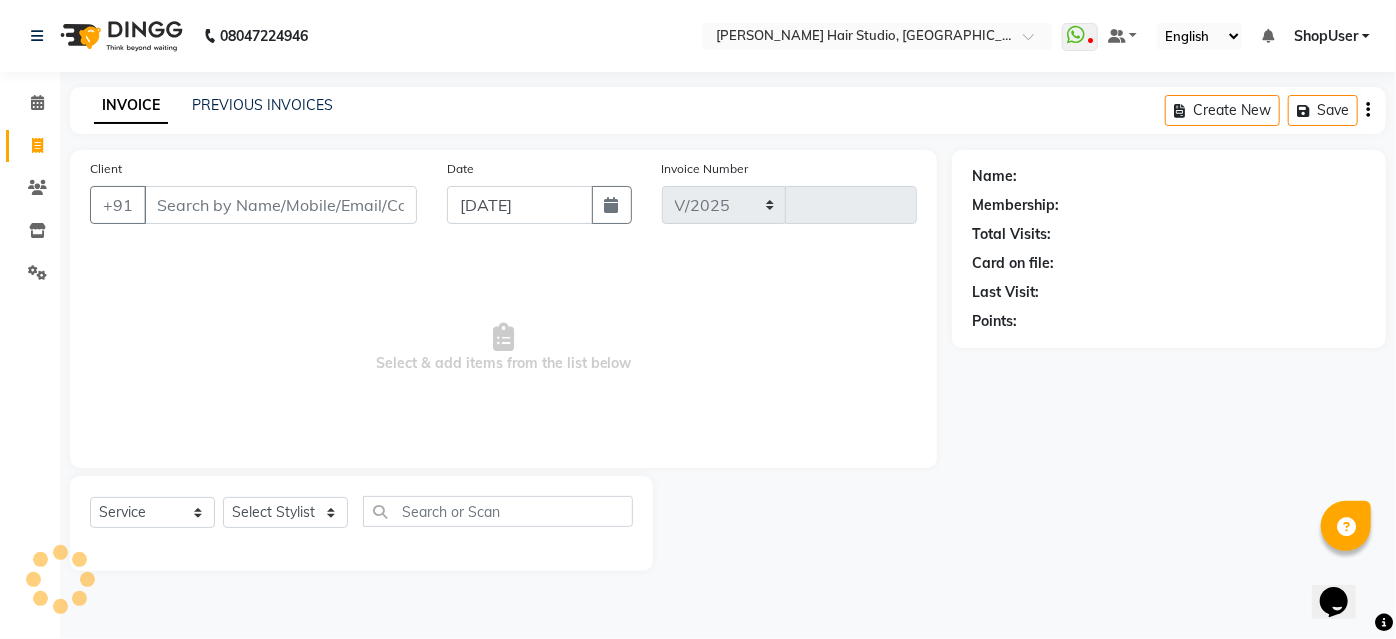 type on "3199" 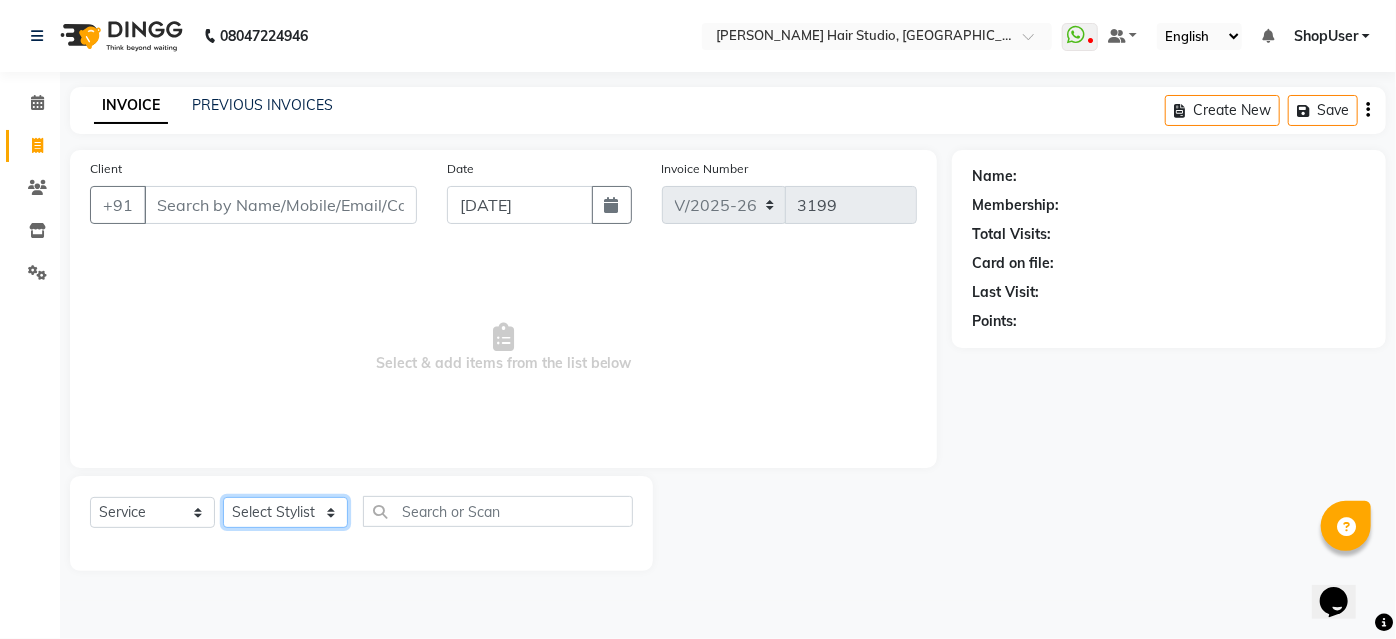click on "Select Stylist" 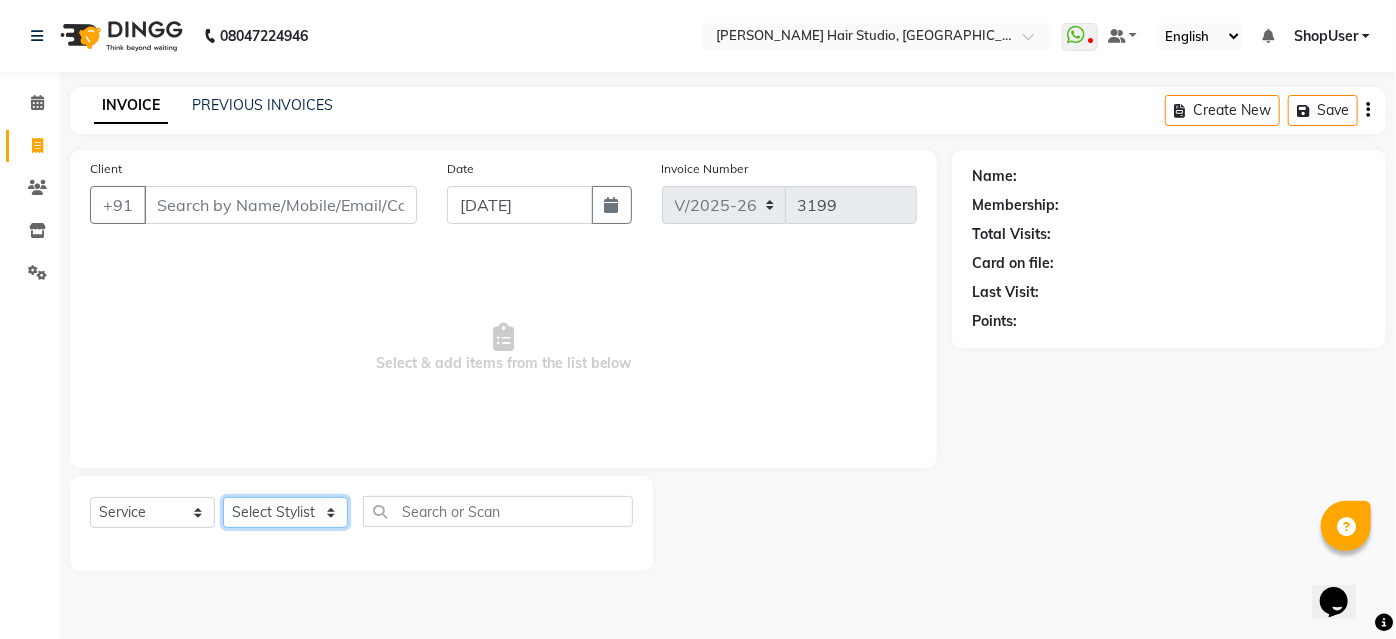 select on "32802" 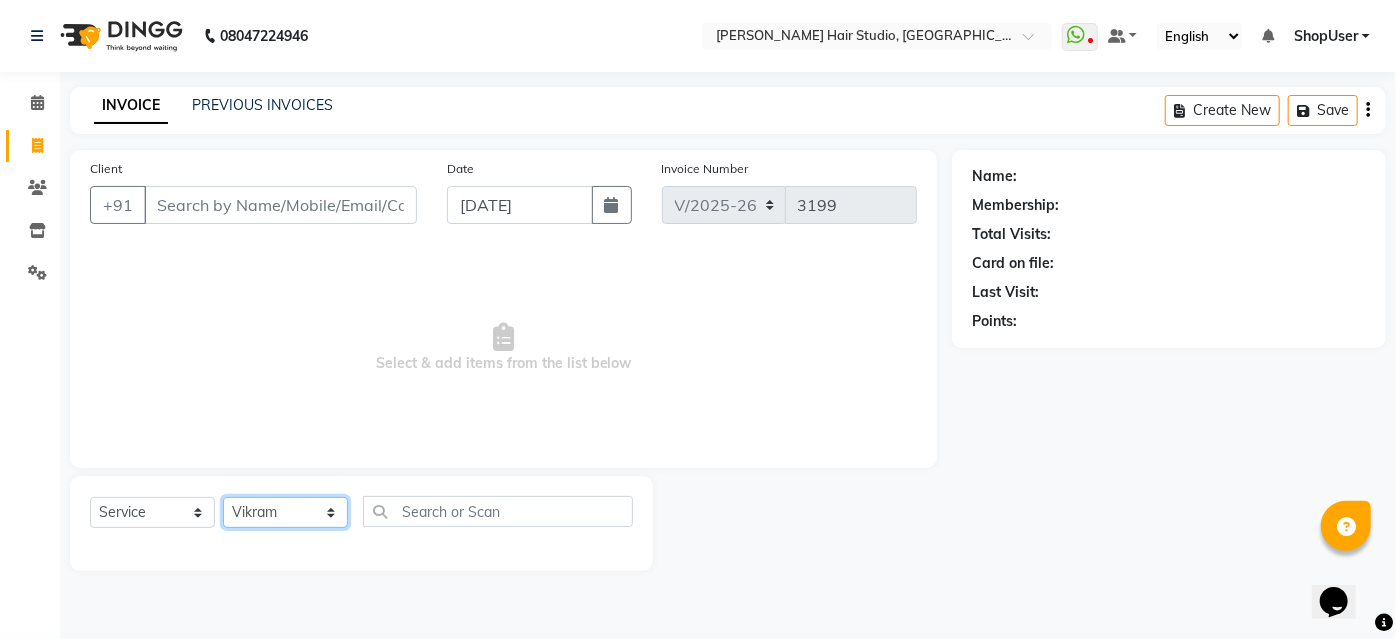 click on "Select Stylist [PERSON_NAME] [PERSON_NAME] Avinash [PERSON_NAME] [PERSON_NAME] Pawan Krishna [PERSON_NAME] [PERSON_NAME] ShopUser [PERSON_NAME] [PERSON_NAME]" 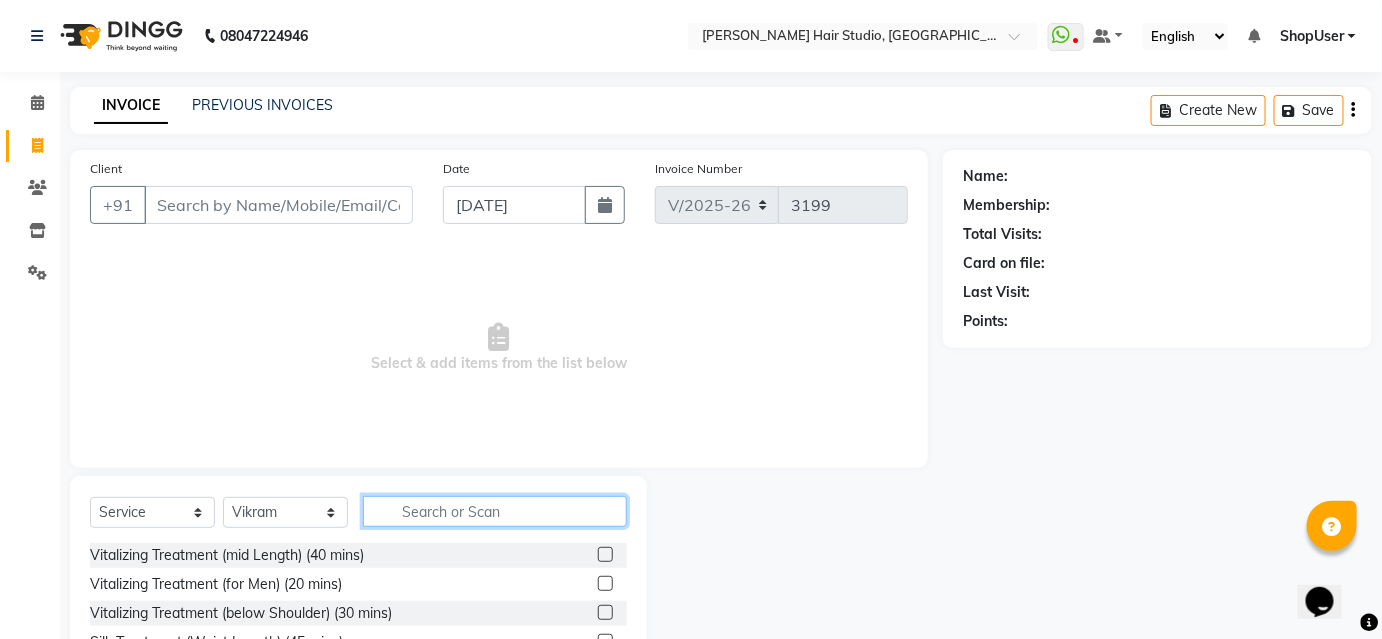 click 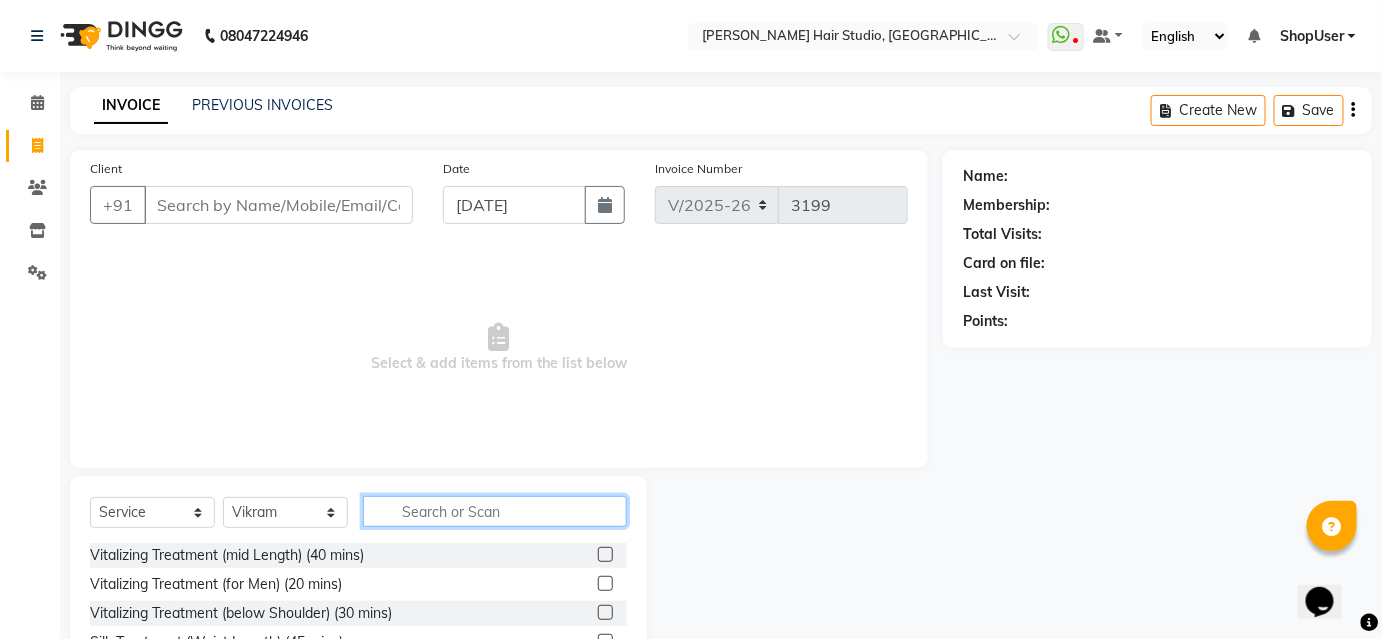 click 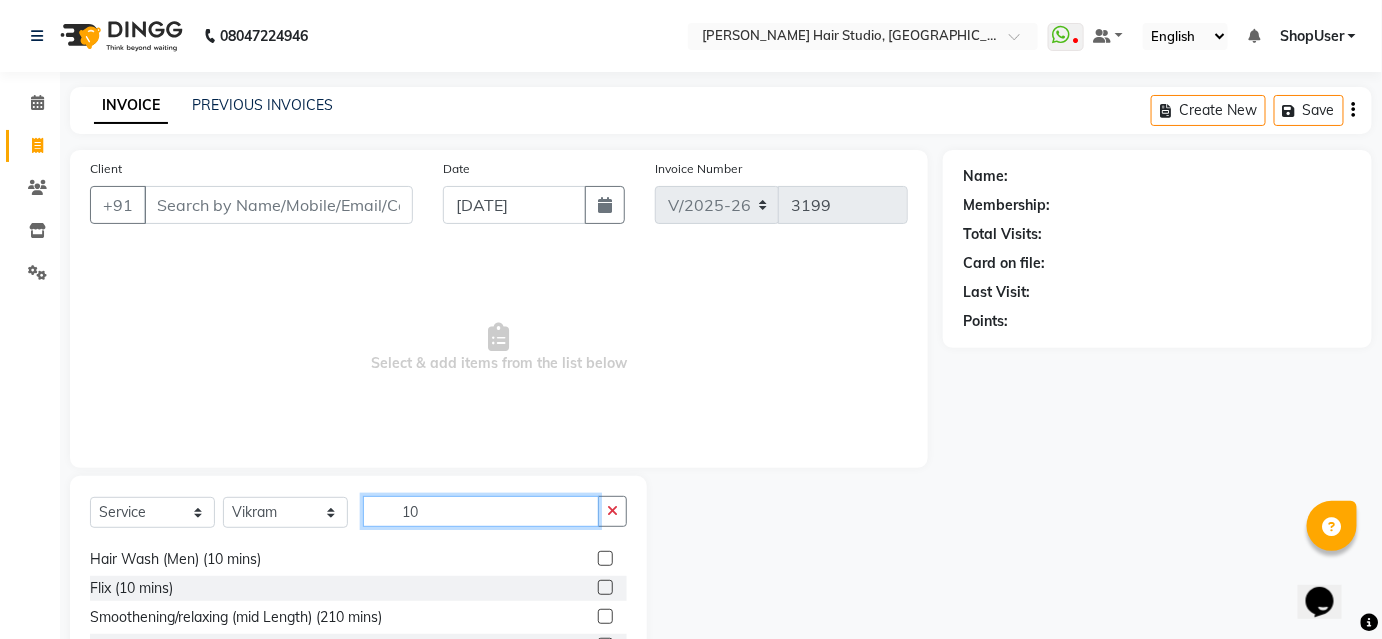 scroll, scrollTop: 322, scrollLeft: 0, axis: vertical 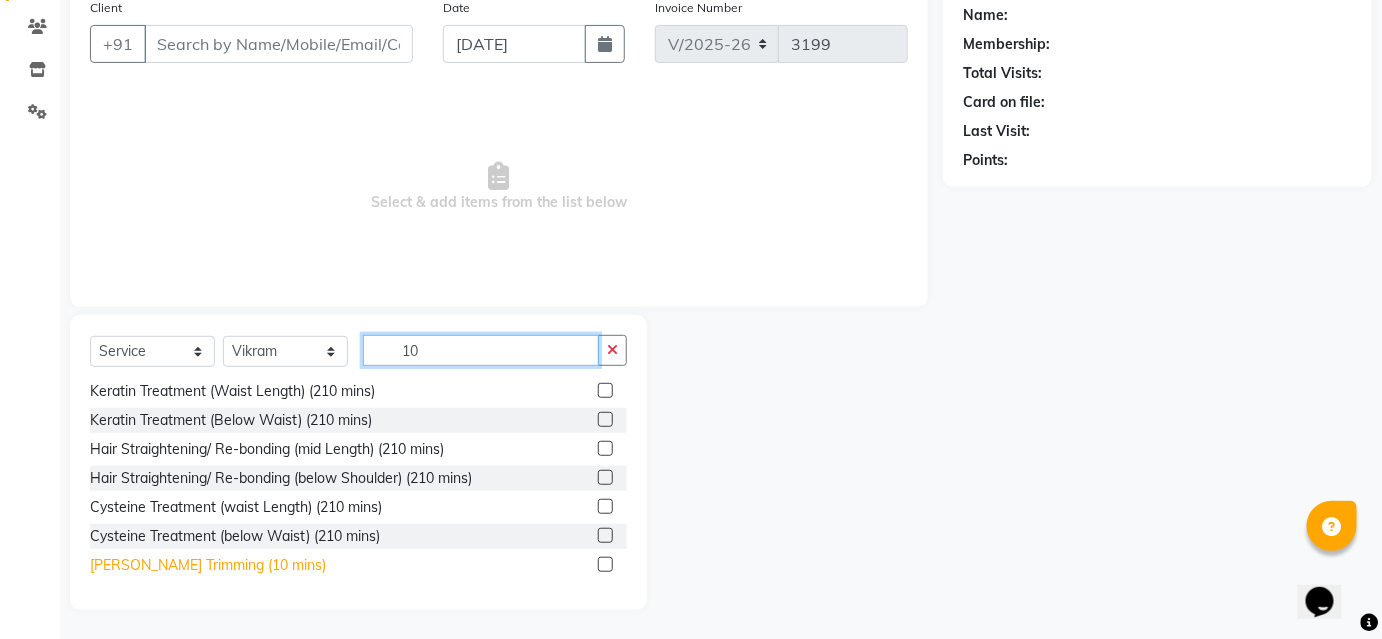 type on "10" 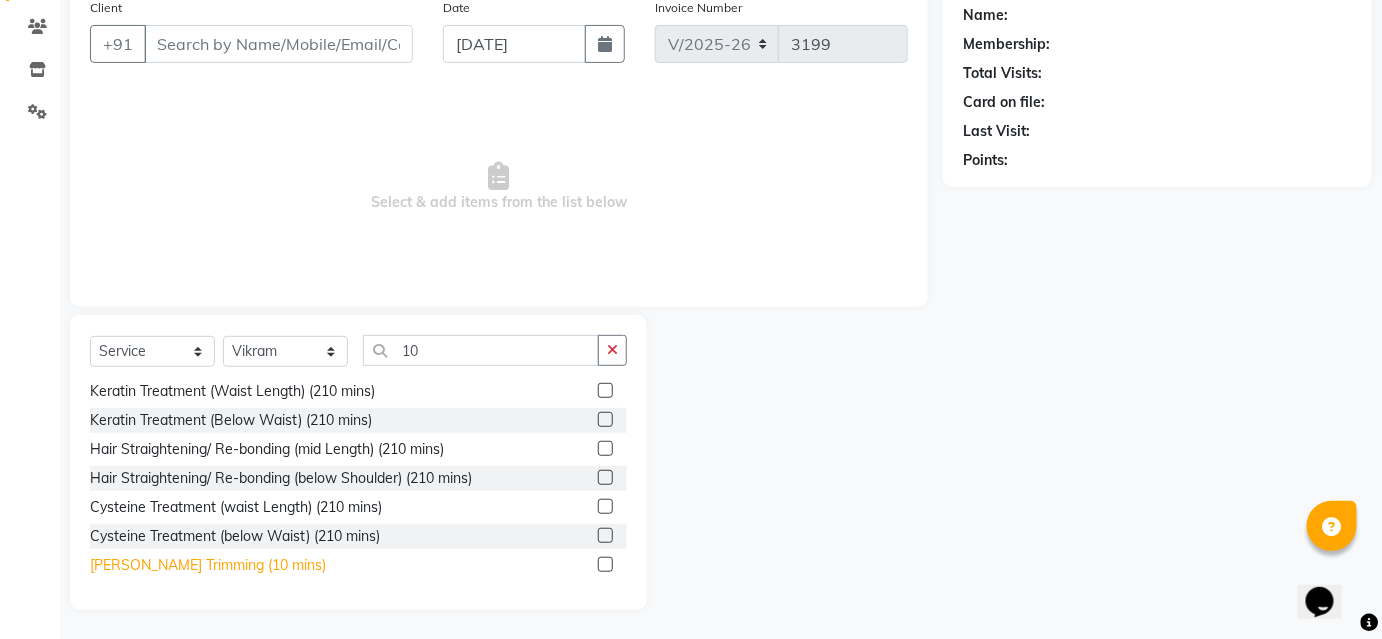 click on "[PERSON_NAME] Trimming (10 mins)" 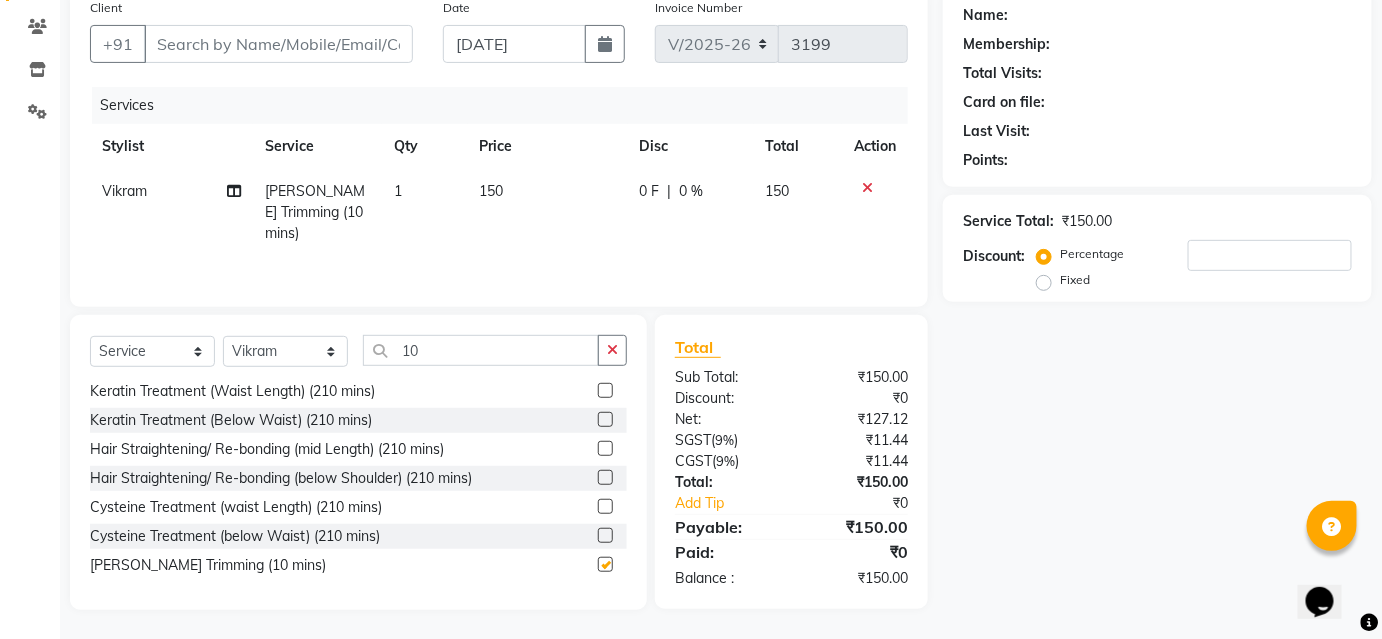 checkbox on "false" 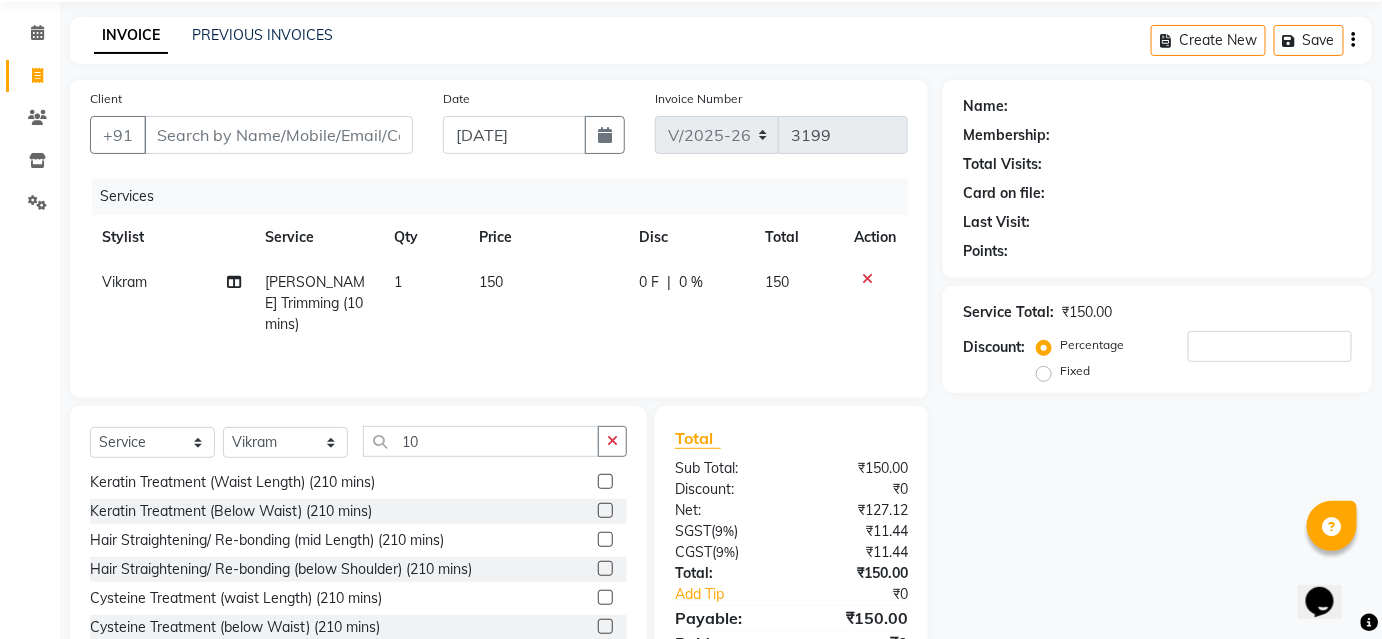scroll, scrollTop: 0, scrollLeft: 0, axis: both 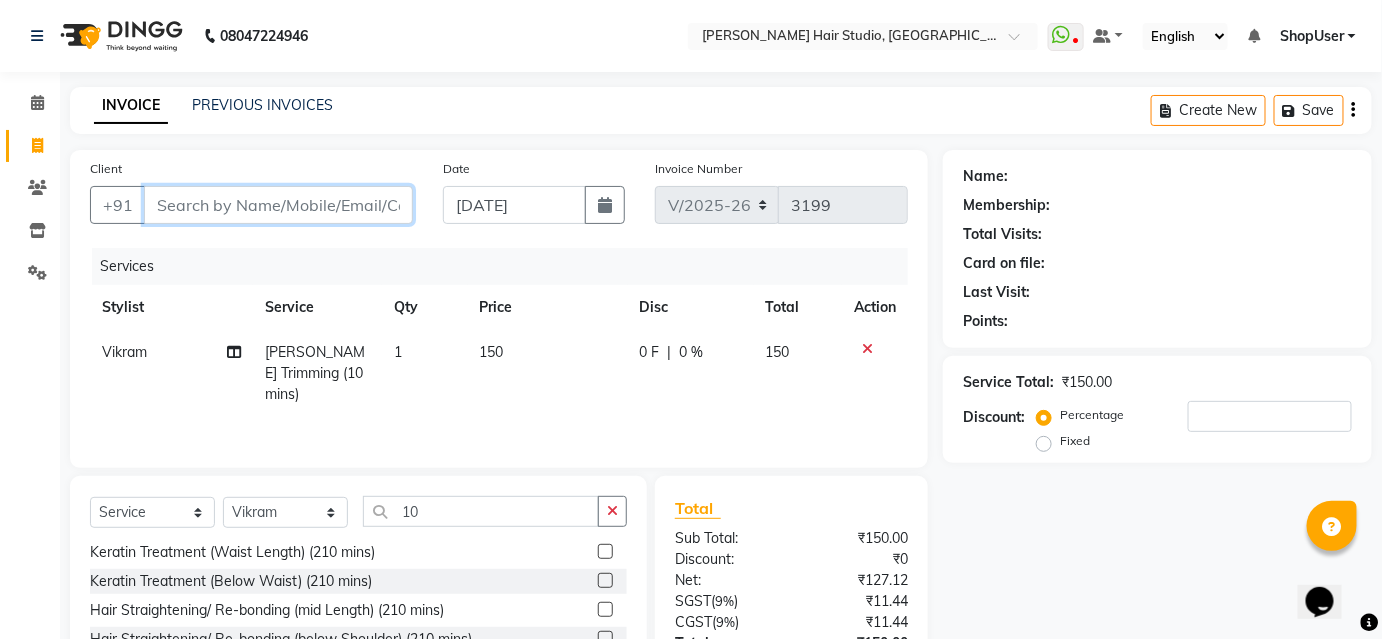 click on "Client" at bounding box center (278, 205) 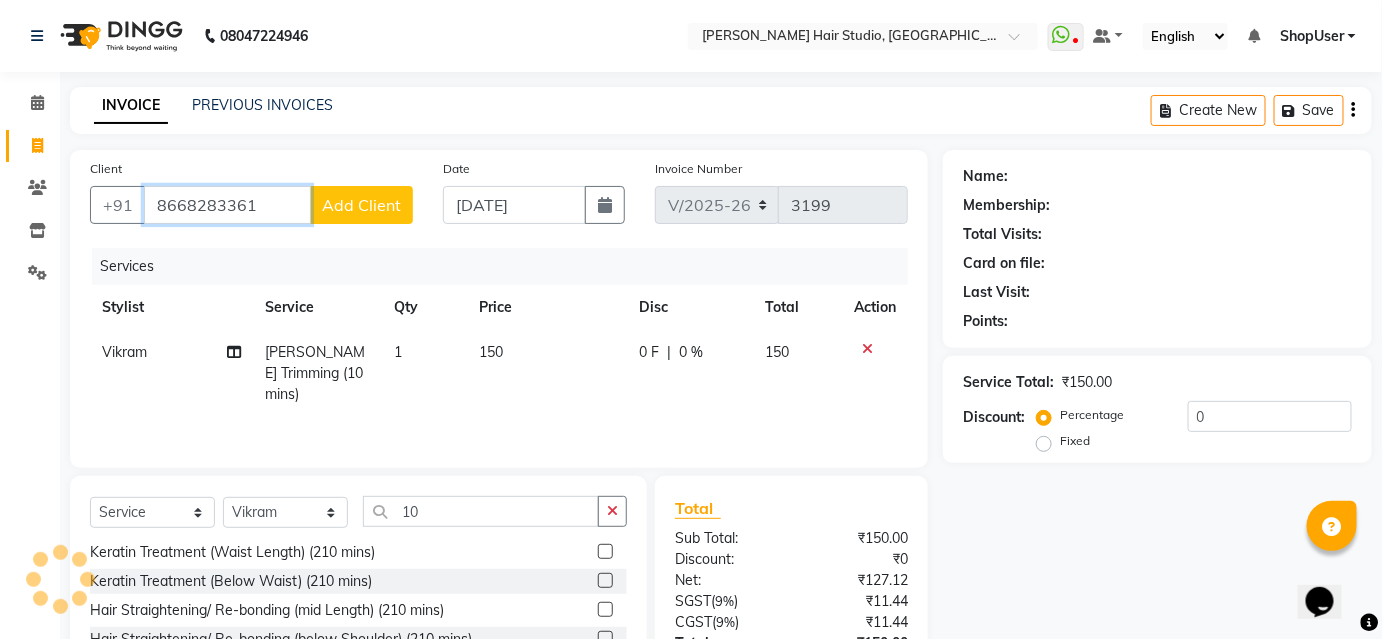 type on "8668283361" 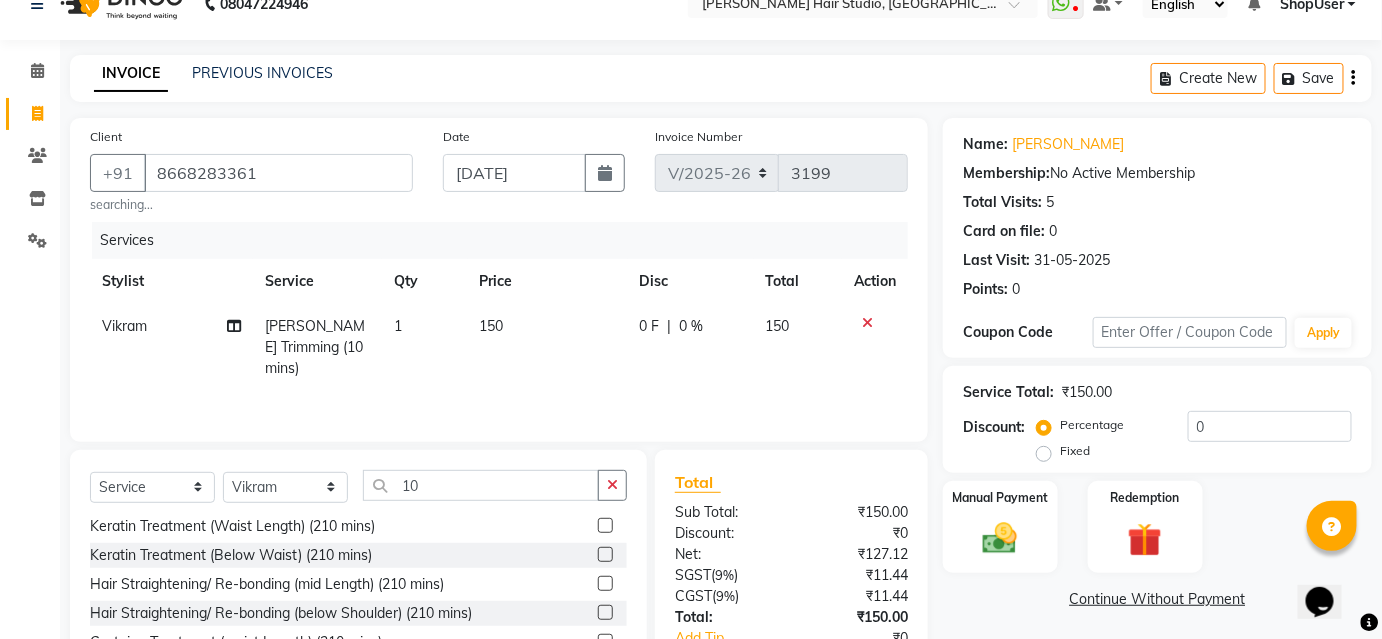 scroll, scrollTop: 168, scrollLeft: 0, axis: vertical 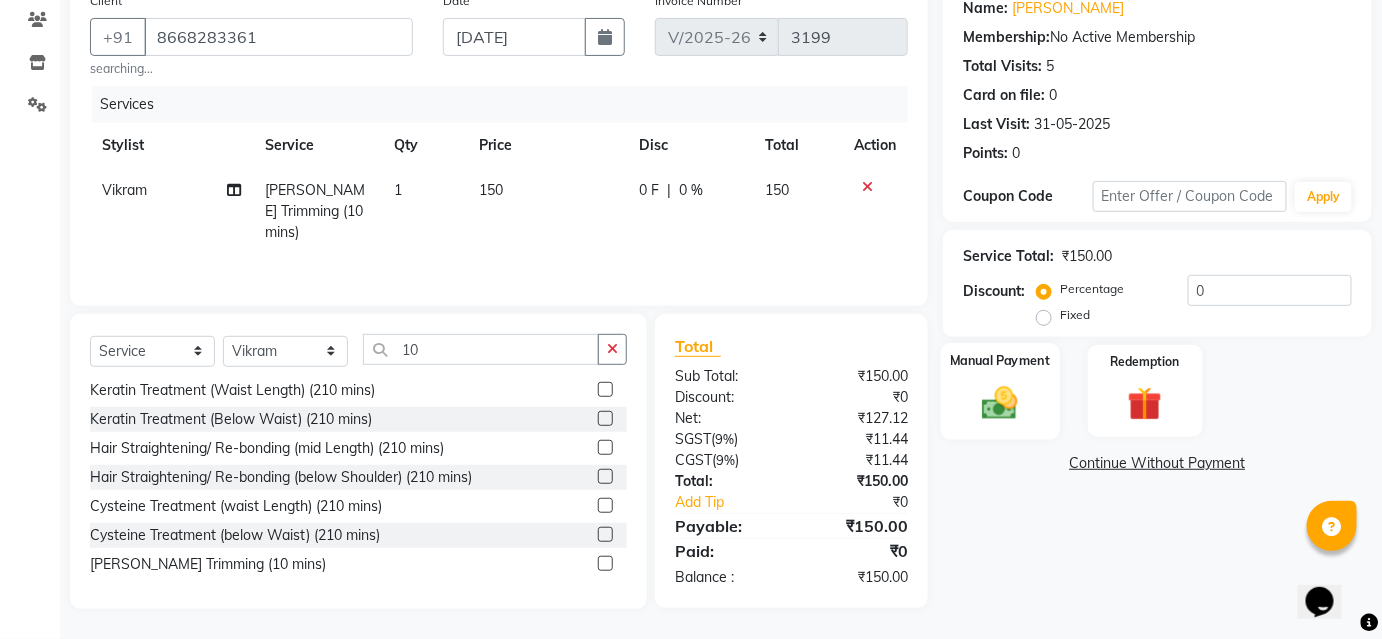 click 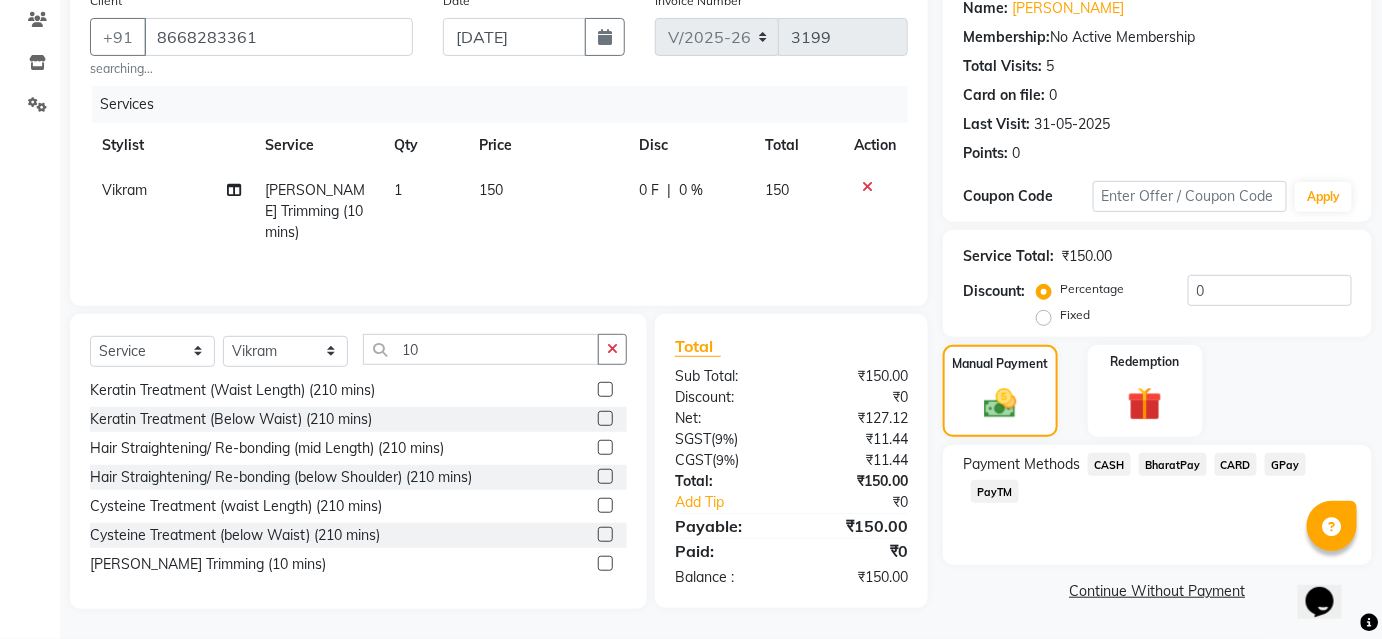 click on "BharatPay" 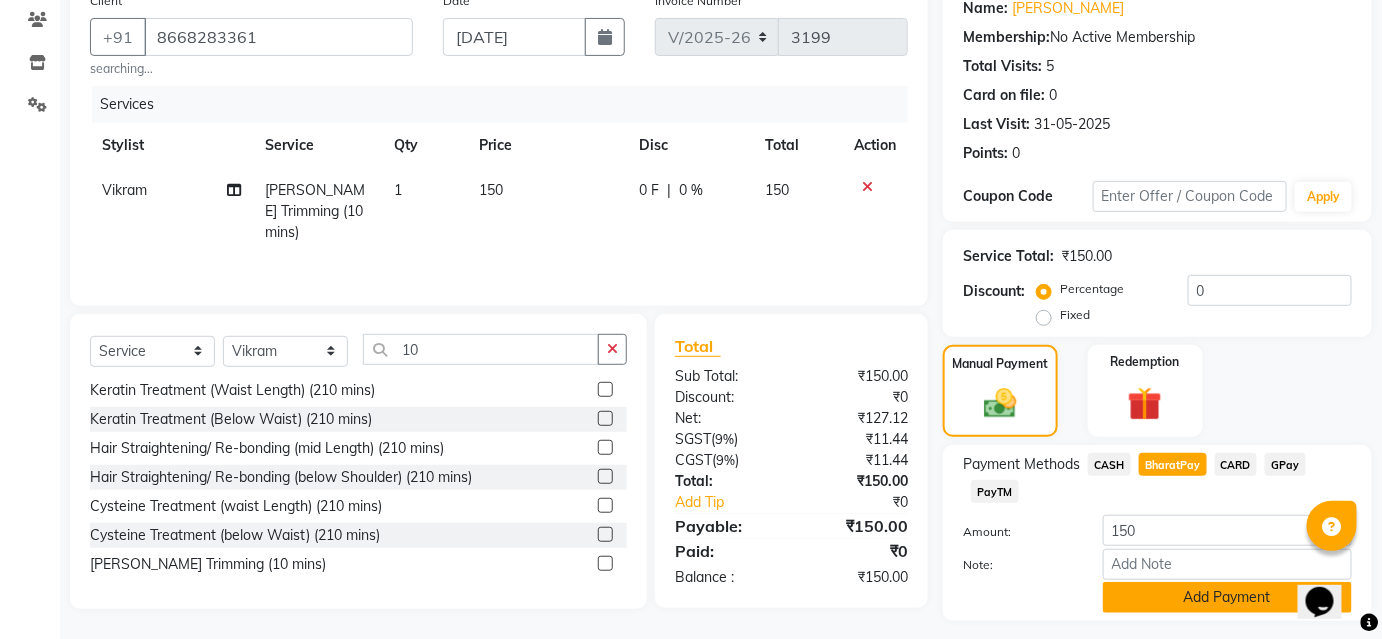 click on "Add Payment" 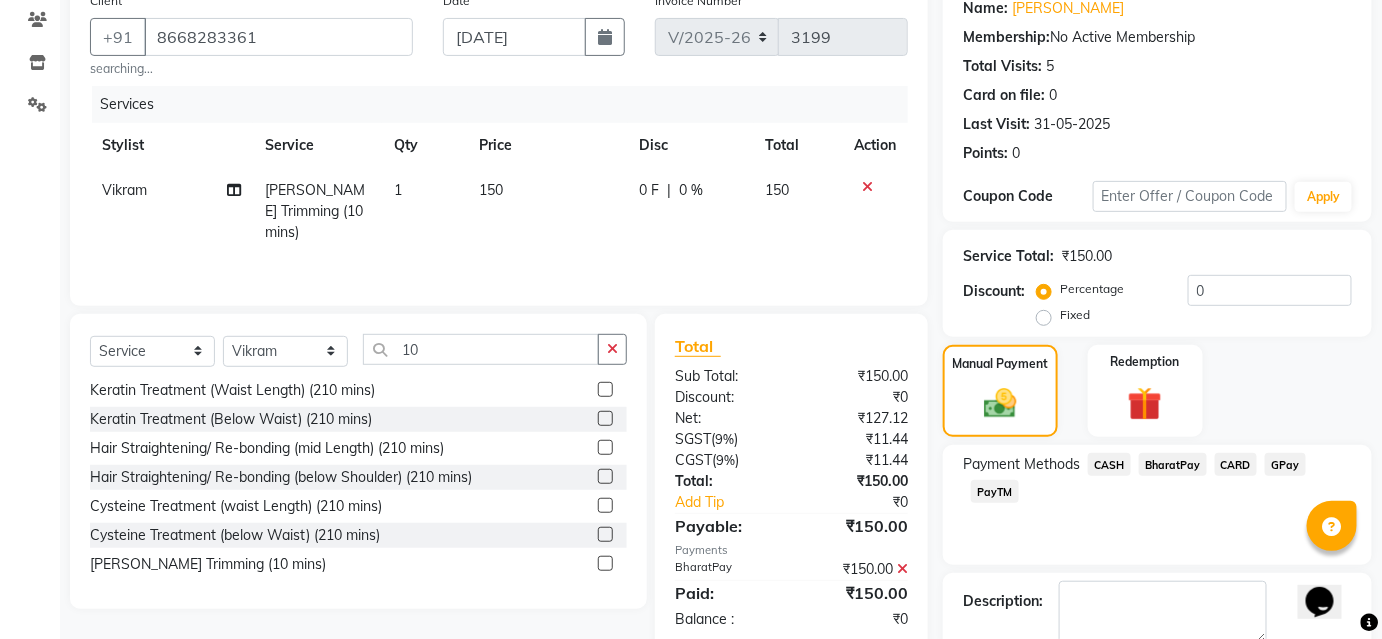 scroll, scrollTop: 276, scrollLeft: 0, axis: vertical 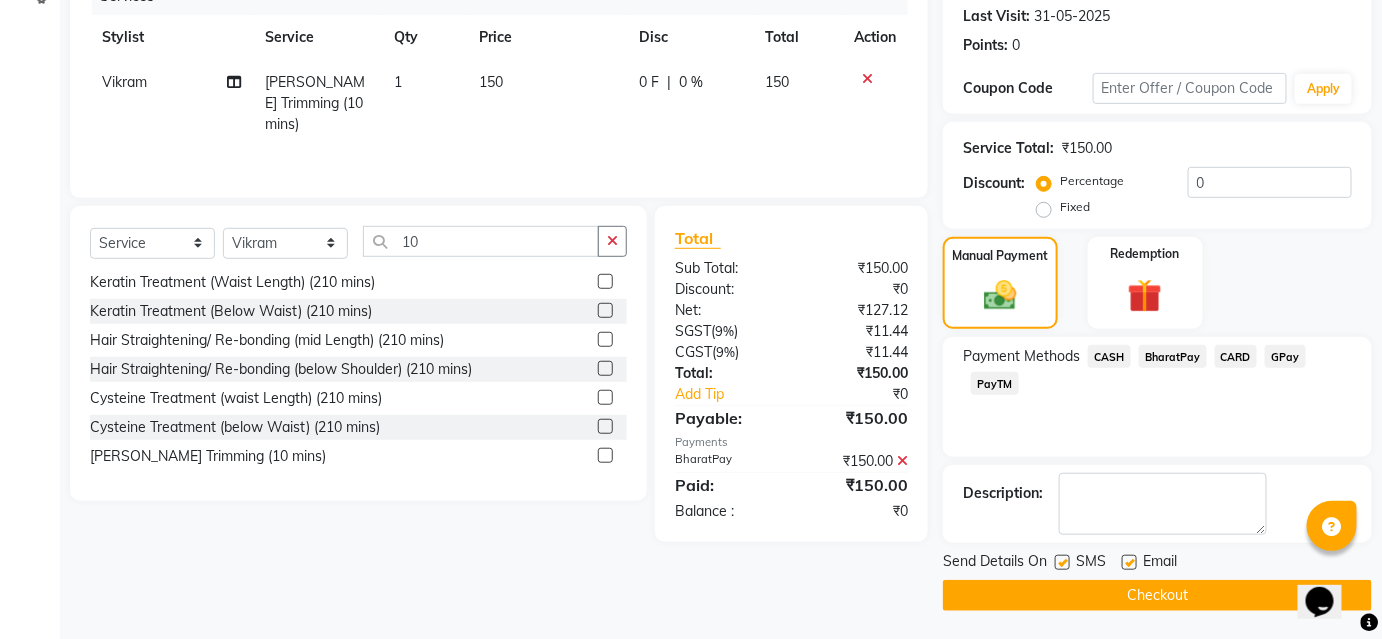 click on "Checkout" 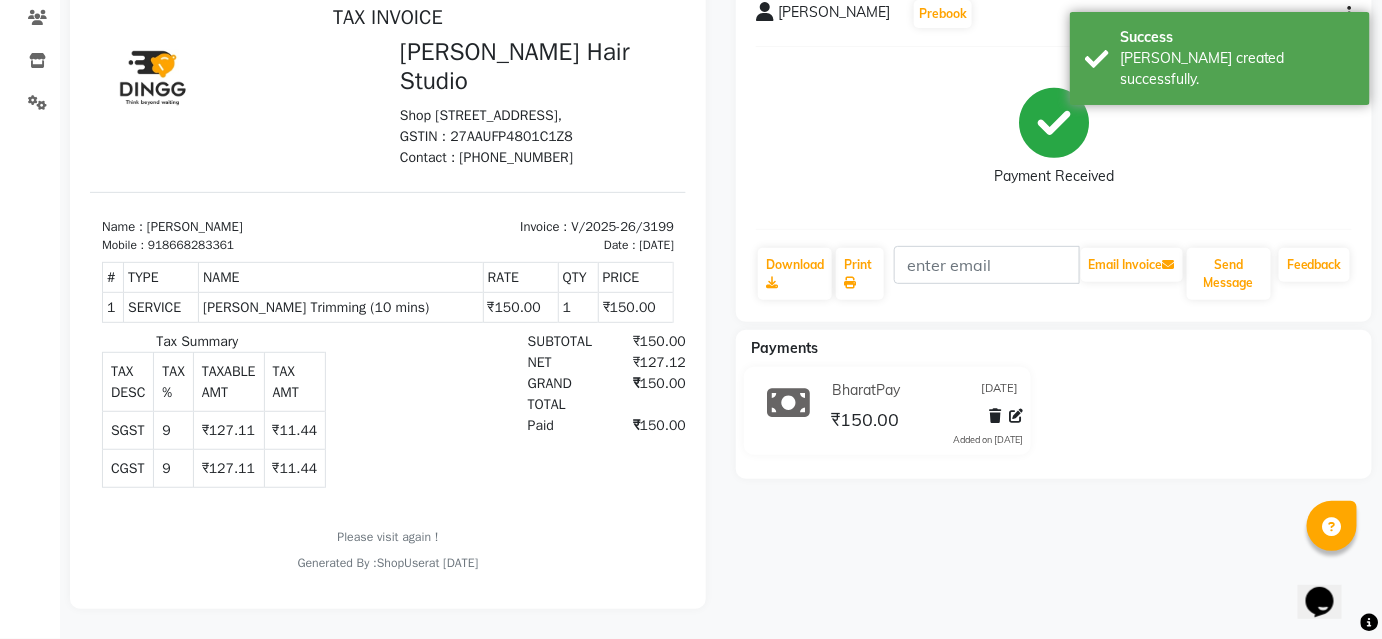 scroll, scrollTop: 0, scrollLeft: 0, axis: both 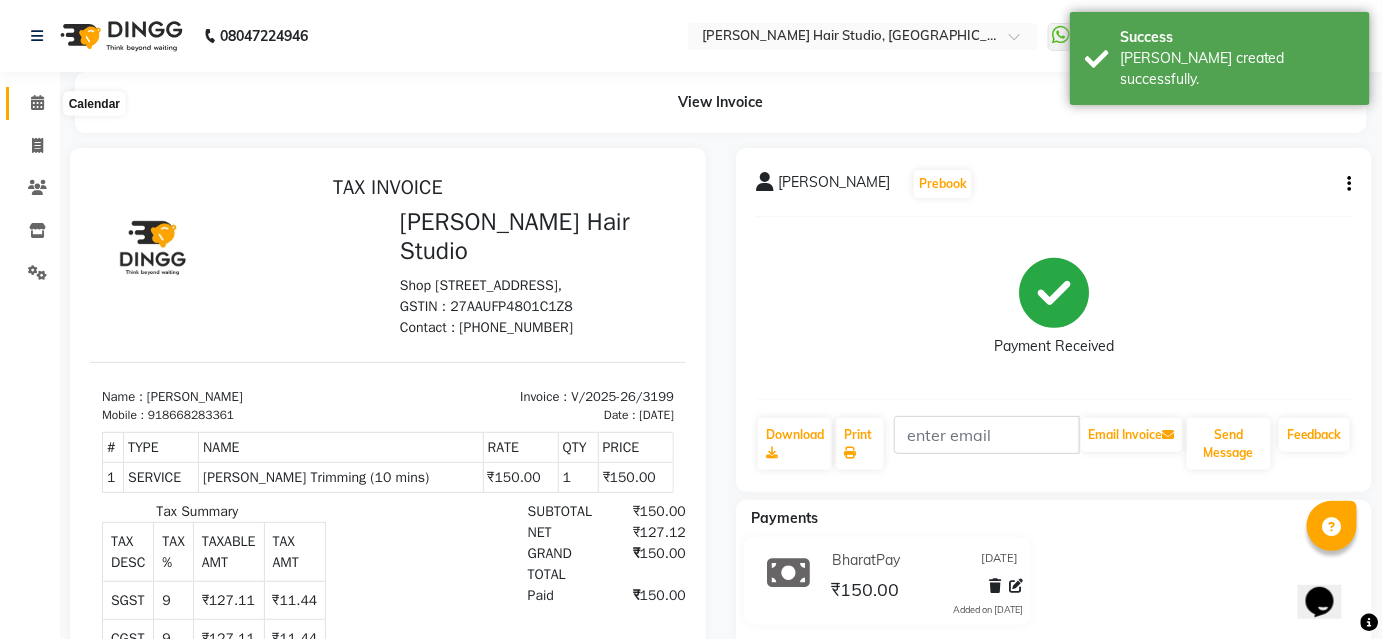 click 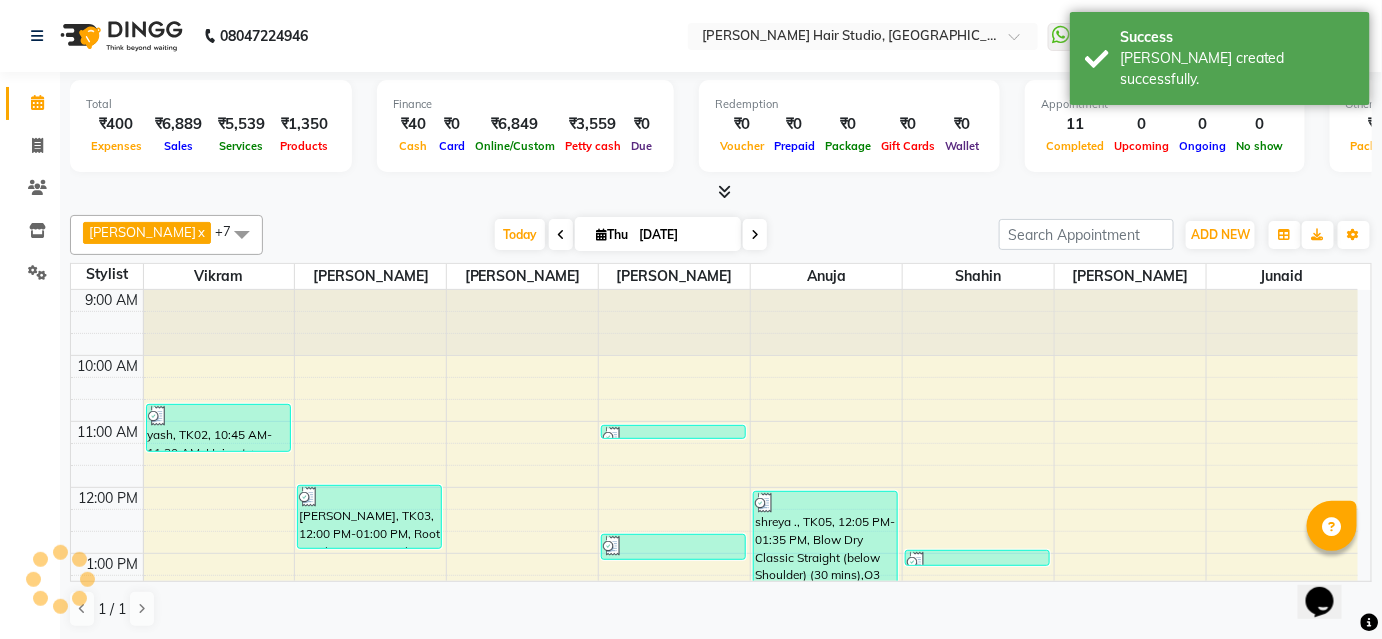 scroll, scrollTop: 0, scrollLeft: 0, axis: both 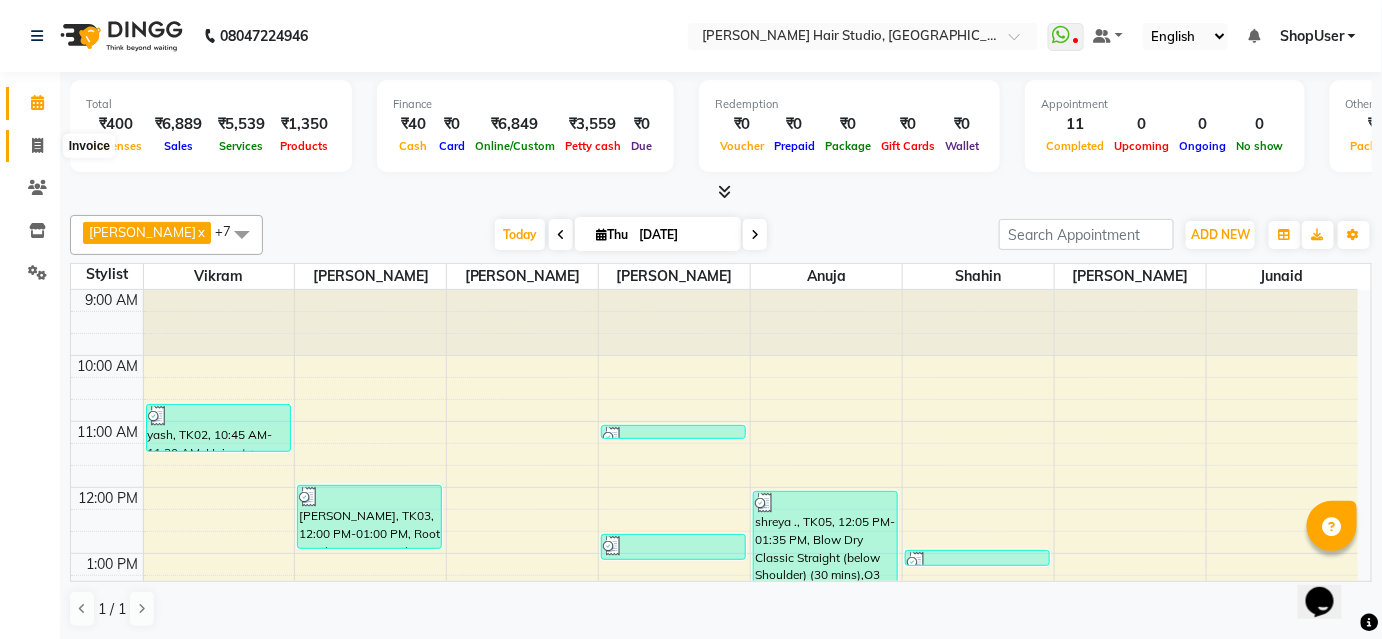 click 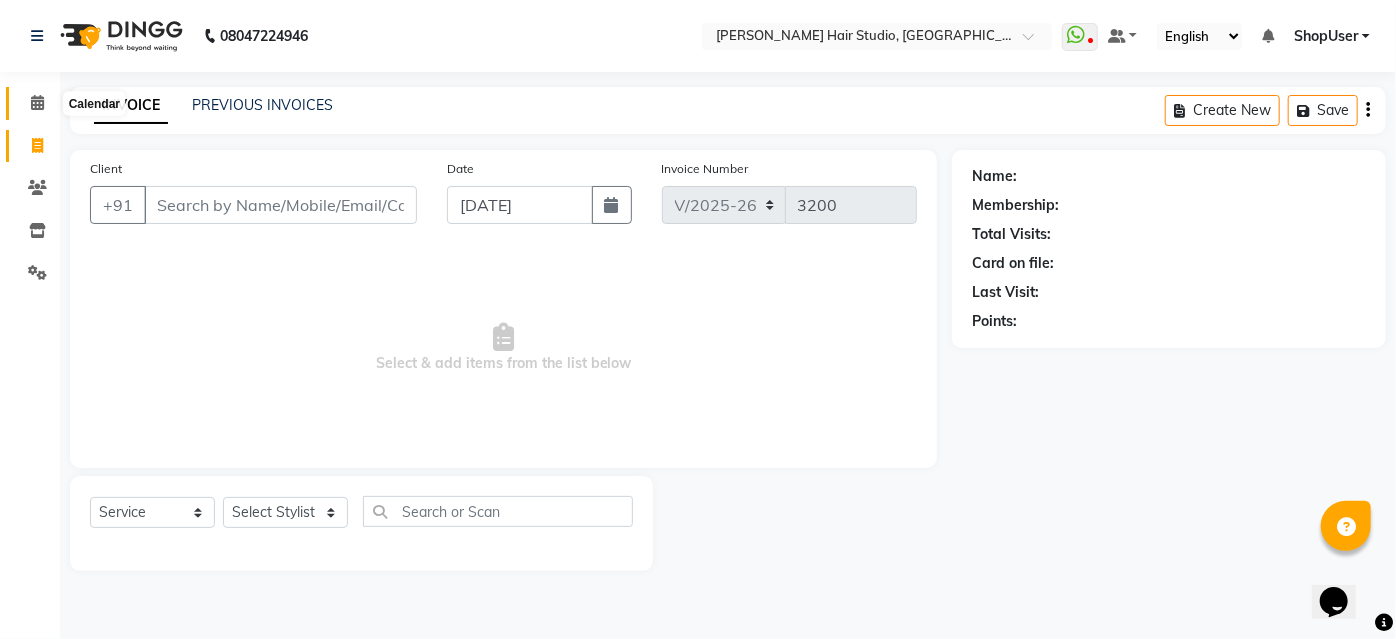click 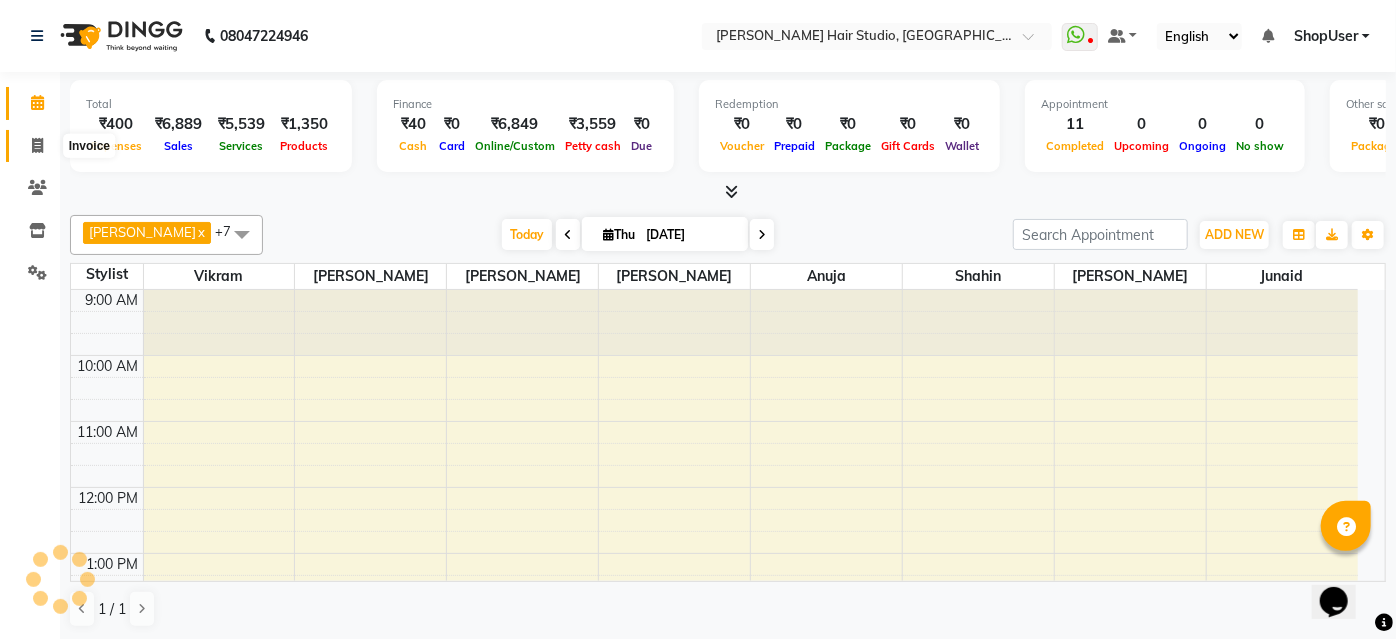click 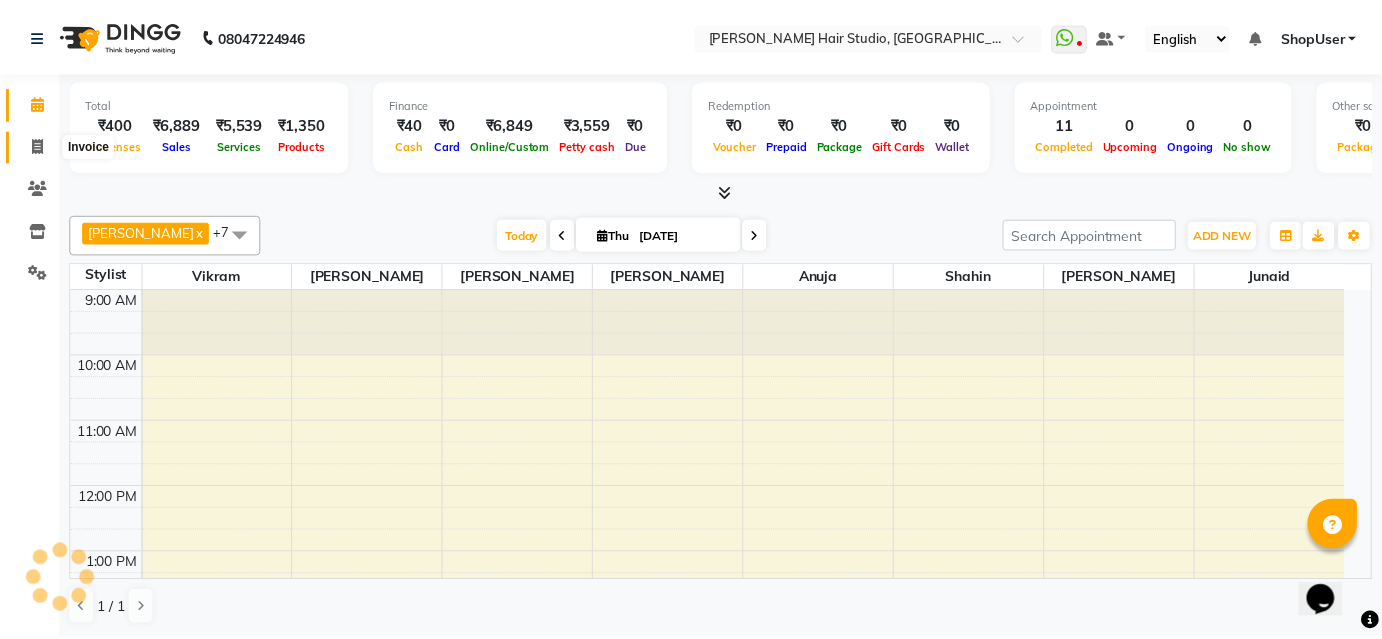 scroll, scrollTop: 0, scrollLeft: 0, axis: both 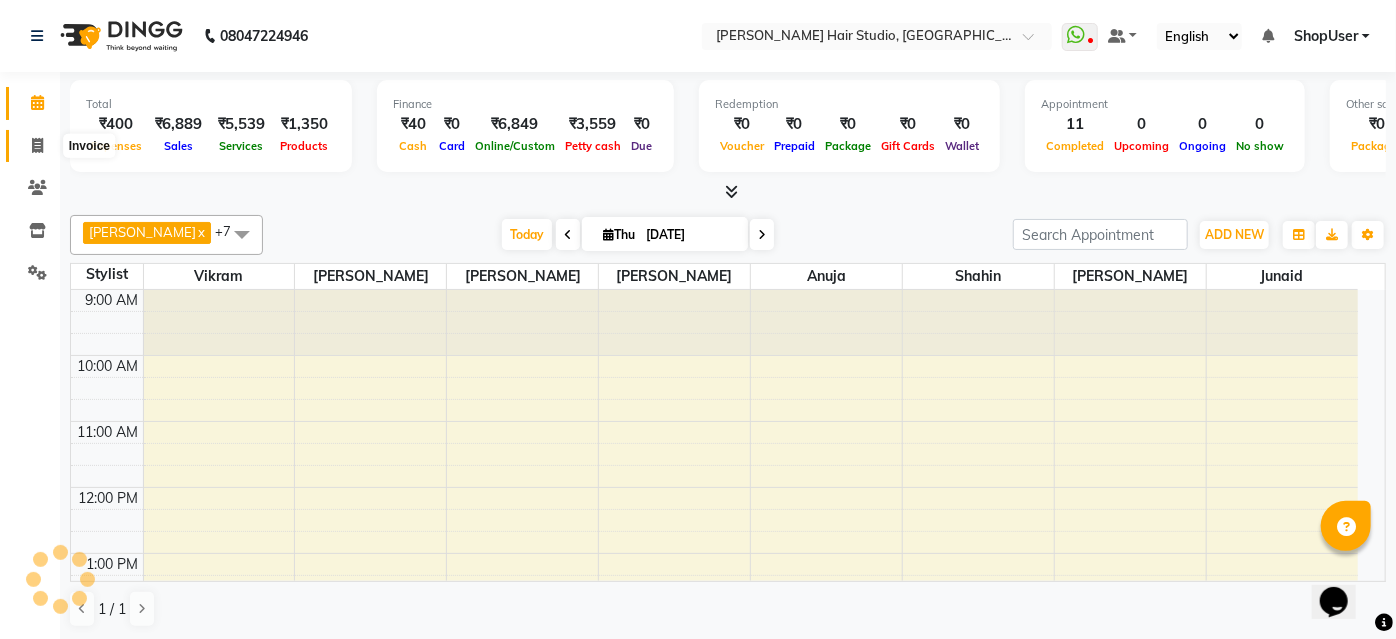 select on "service" 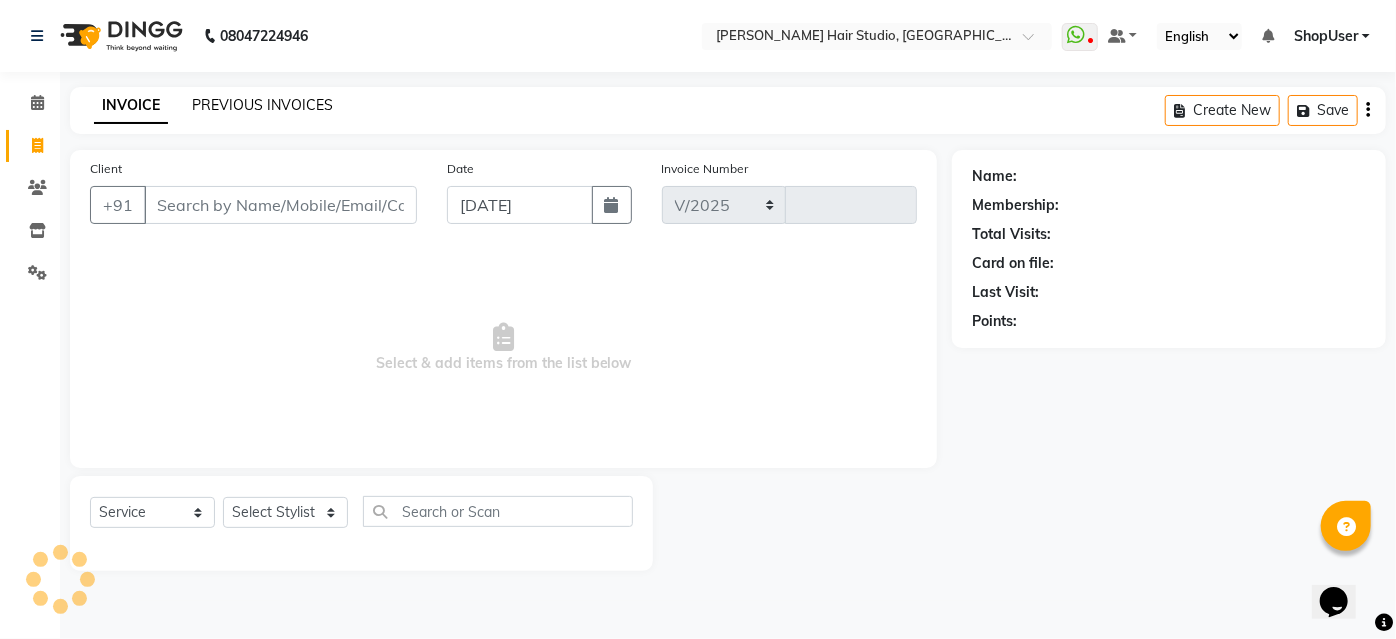 click on "PREVIOUS INVOICES" 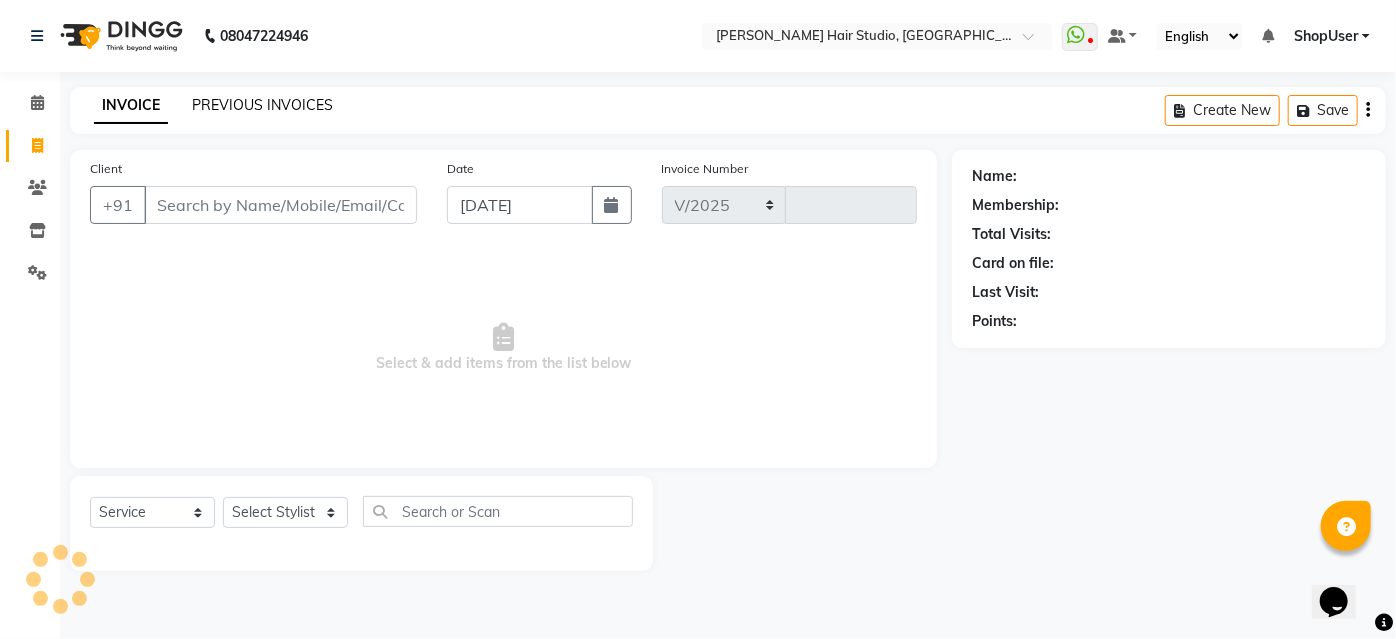 select on "627" 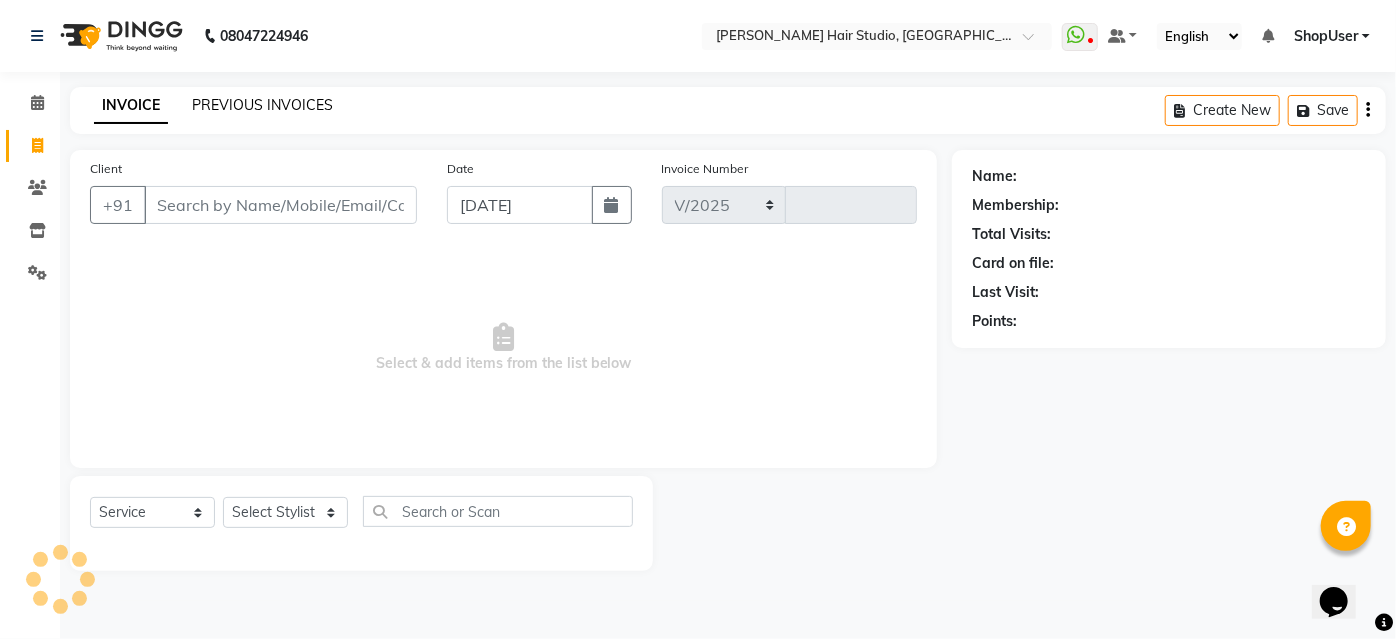 type on "3200" 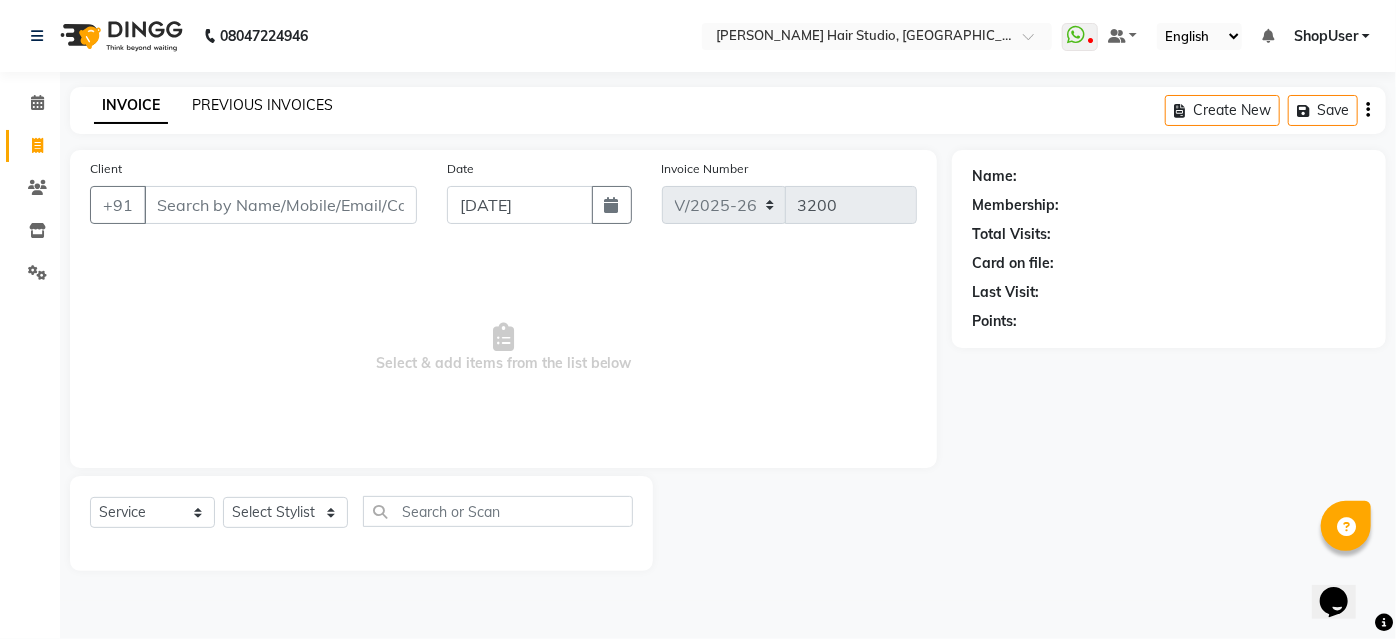 click on "PREVIOUS INVOICES" 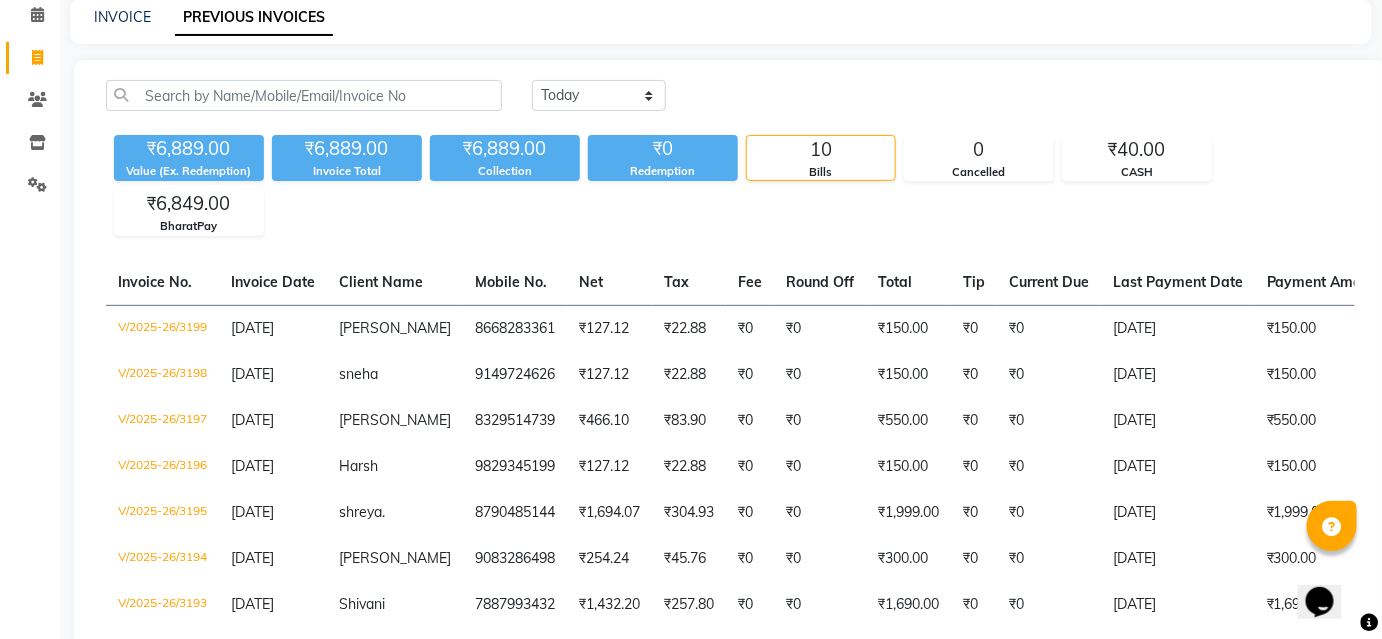 scroll, scrollTop: 0, scrollLeft: 0, axis: both 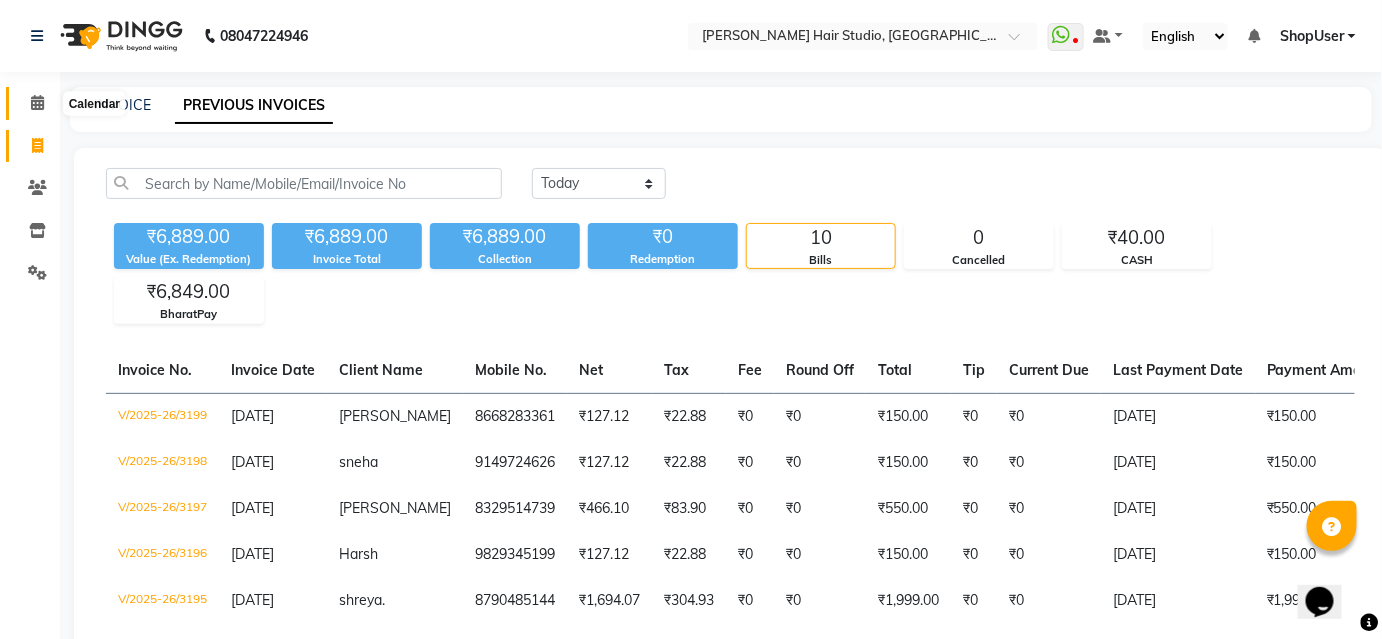 click 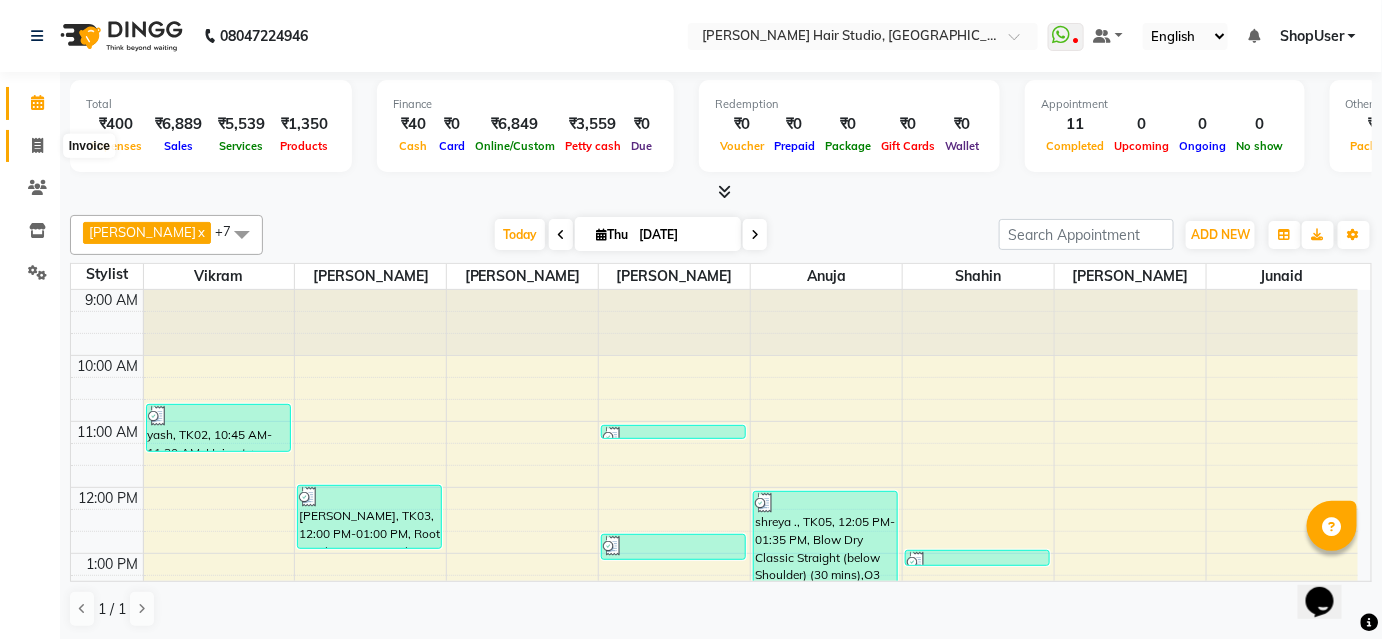 click 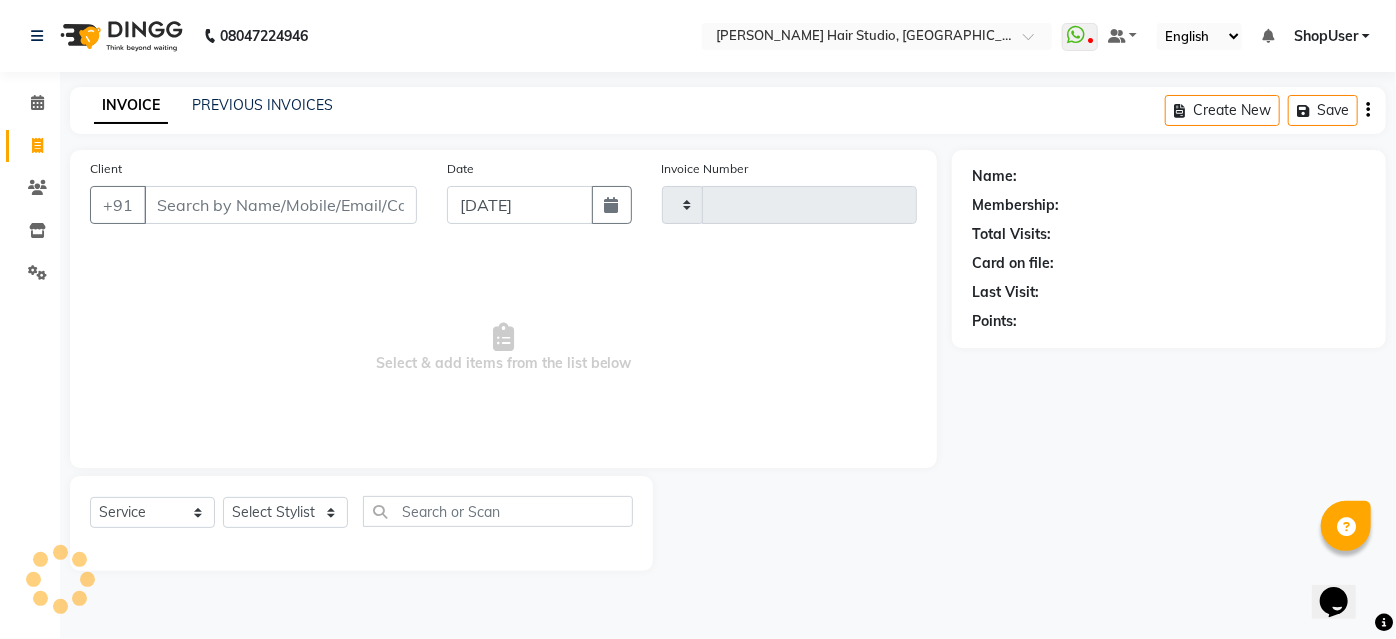 type on "3200" 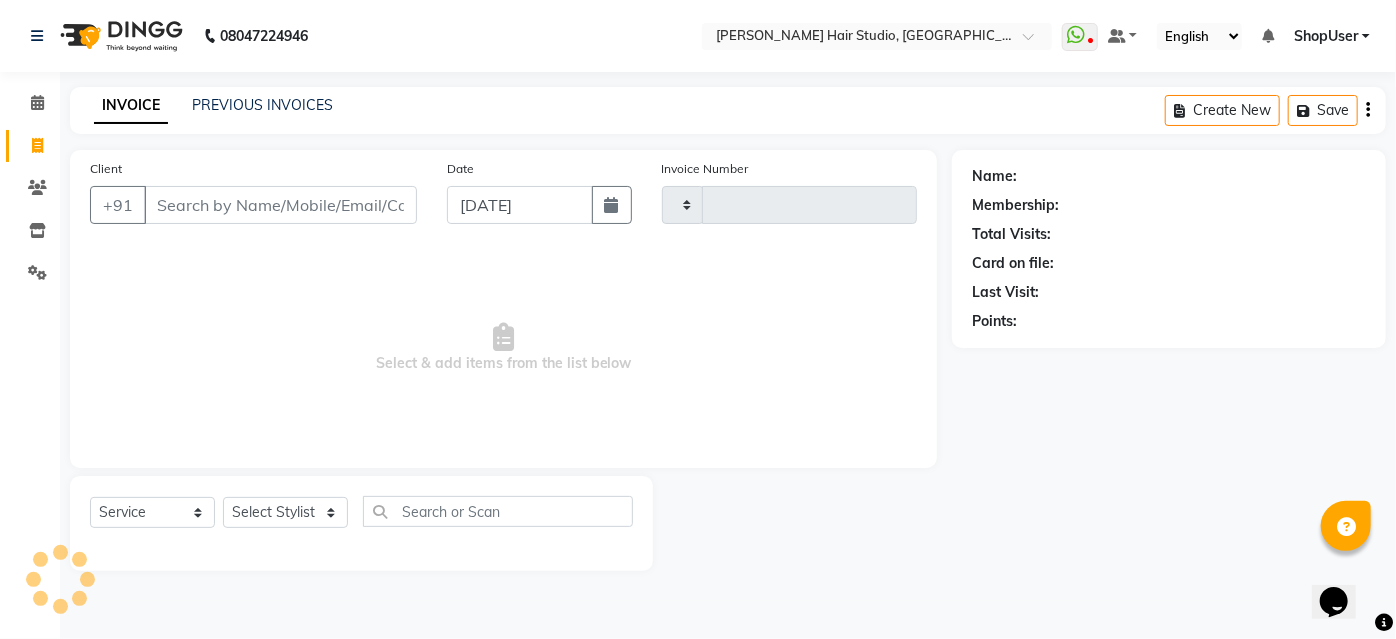 select on "627" 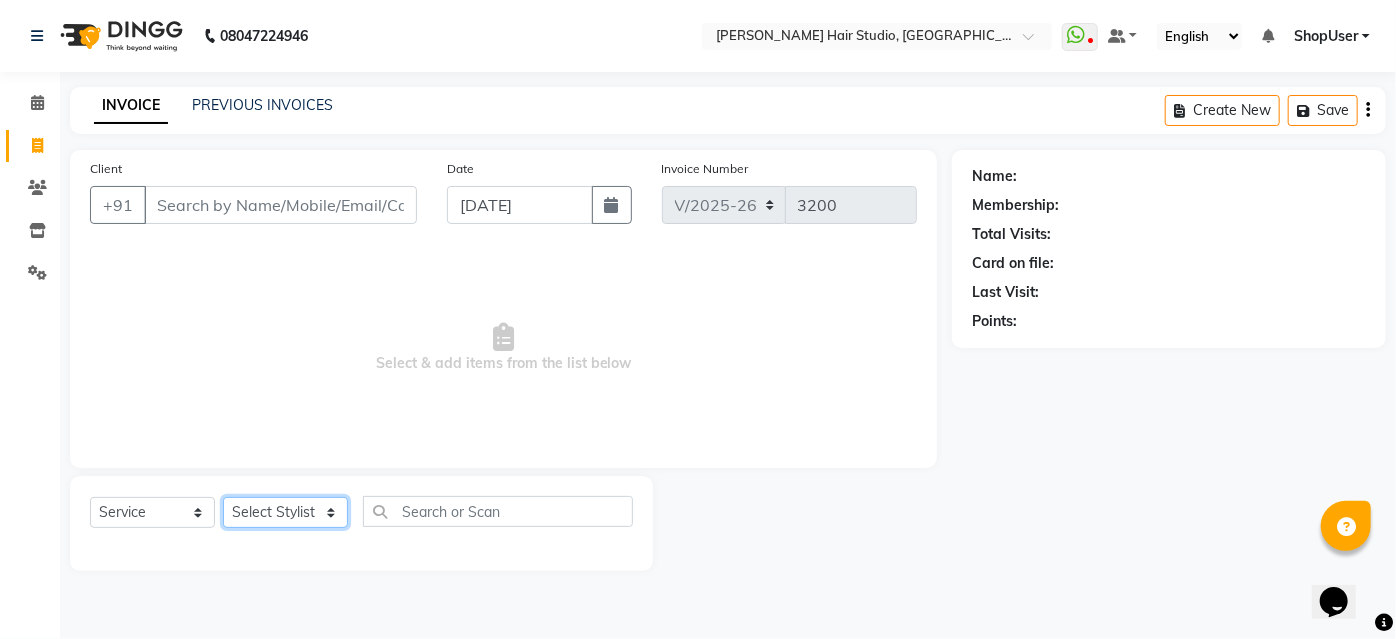 click on "Select Stylist [PERSON_NAME] [PERSON_NAME] Avinash [PERSON_NAME] [PERSON_NAME] Pawan Krishna [PERSON_NAME] [PERSON_NAME] ShopUser [PERSON_NAME] [PERSON_NAME]" 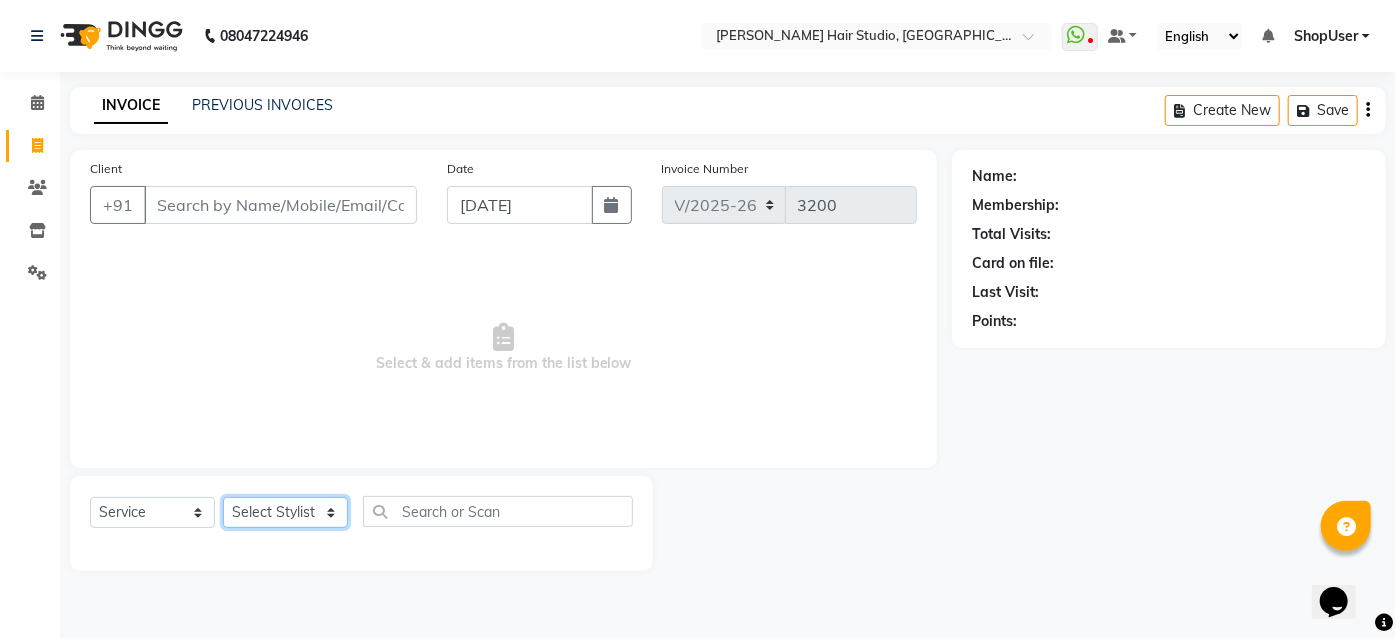 select on "39192" 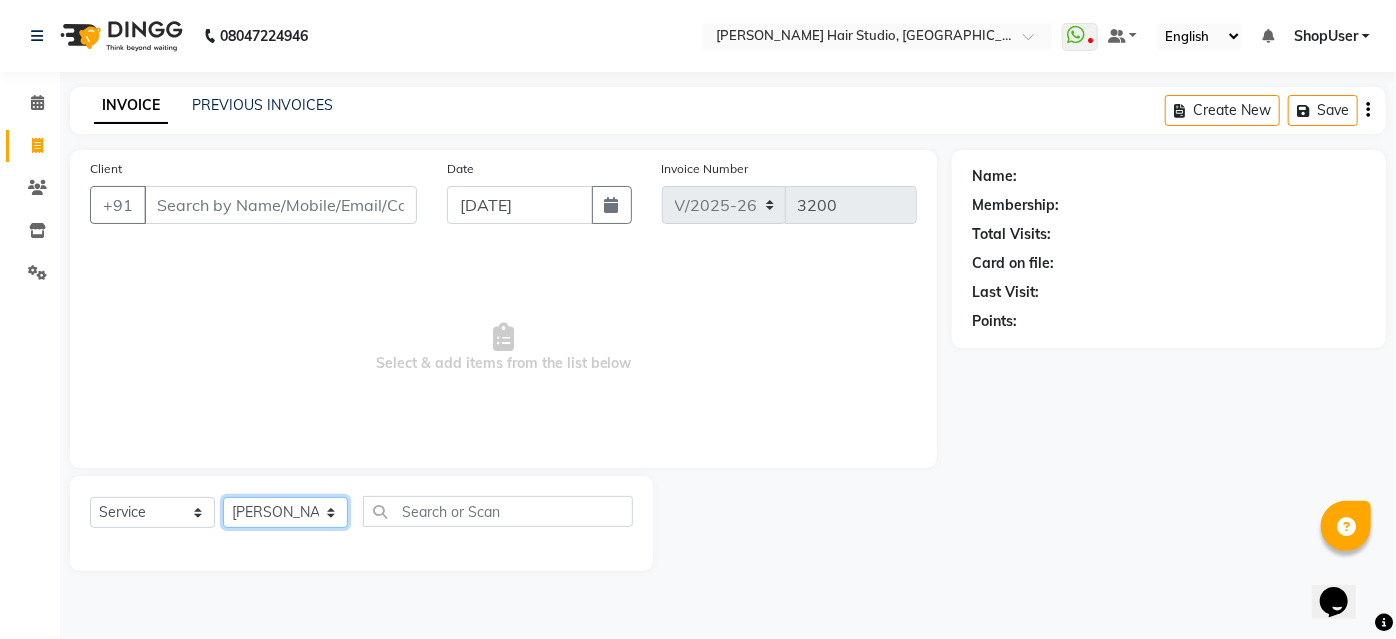click on "Select Stylist [PERSON_NAME] [PERSON_NAME] Avinash [PERSON_NAME] [PERSON_NAME] Pawan Krishna [PERSON_NAME] [PERSON_NAME] ShopUser [PERSON_NAME] [PERSON_NAME]" 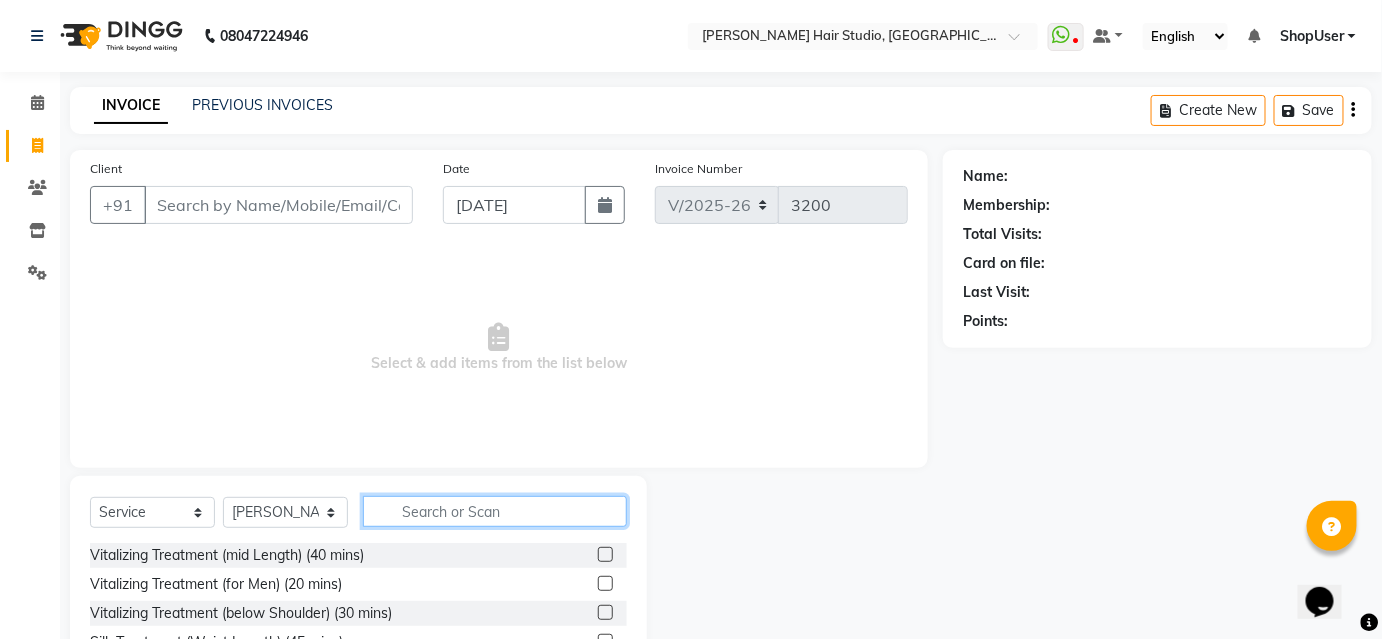 click 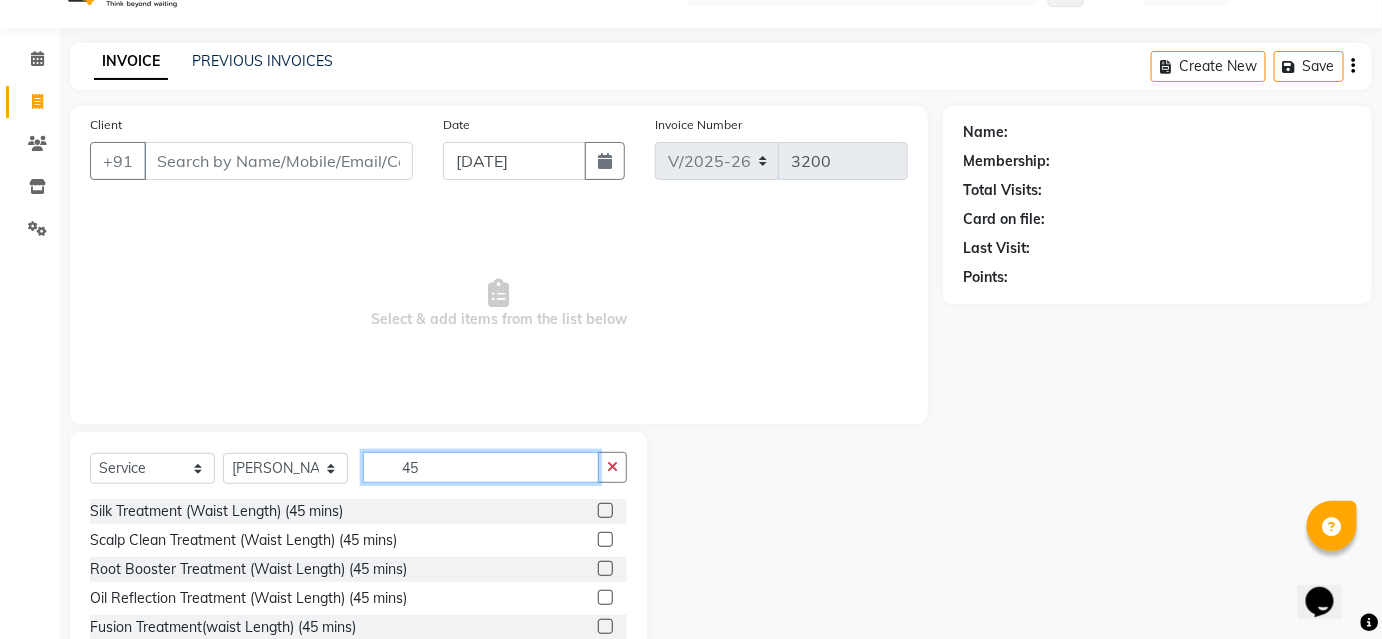 scroll, scrollTop: 161, scrollLeft: 0, axis: vertical 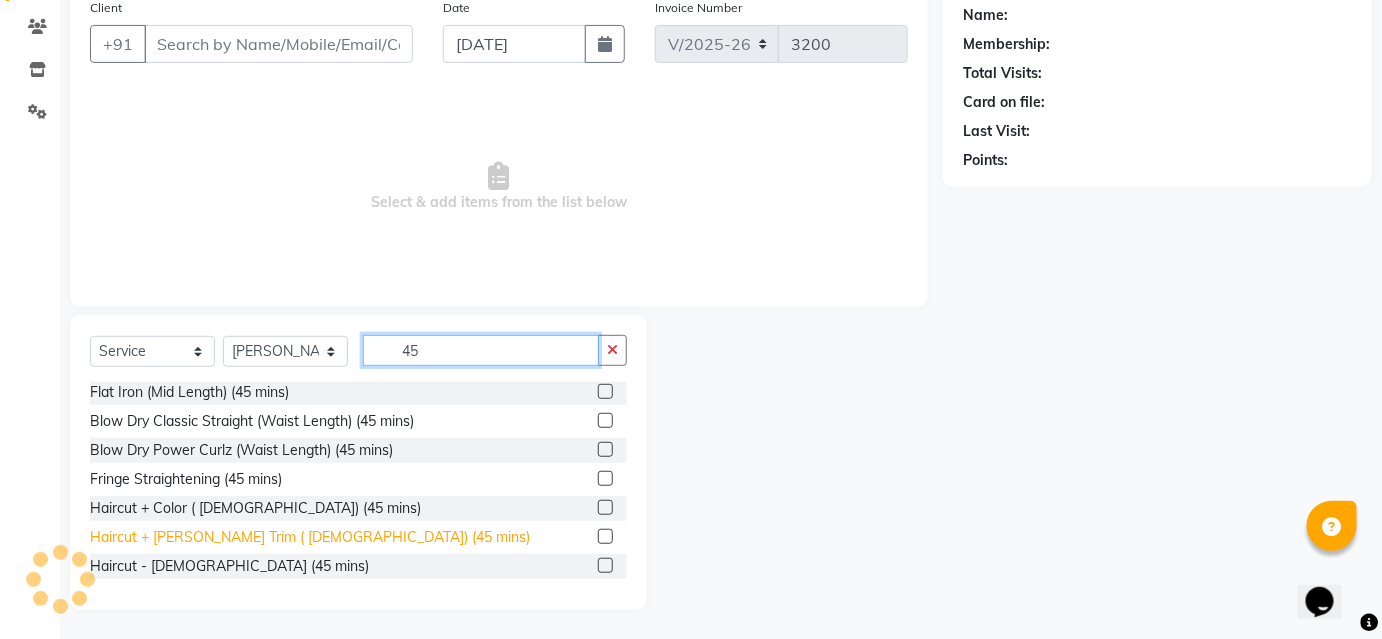 type on "45" 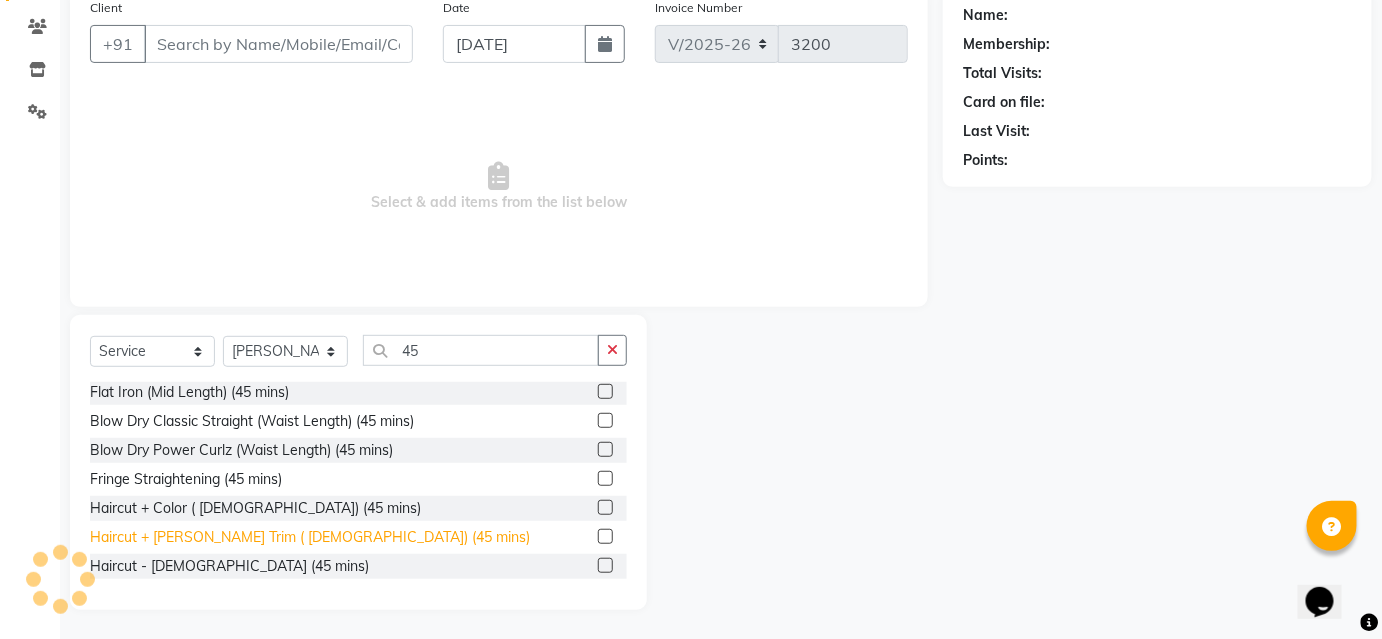 click on "Haircut + [PERSON_NAME] Trim ( [DEMOGRAPHIC_DATA]) (45 mins)" 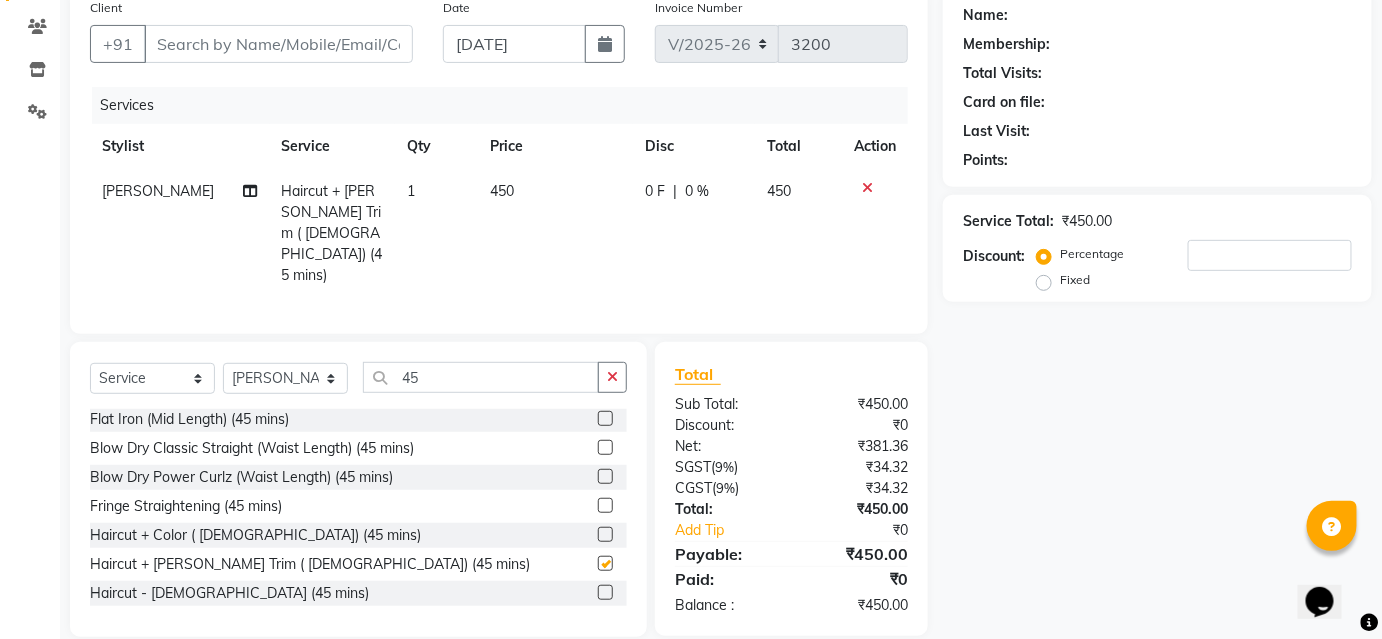 checkbox on "false" 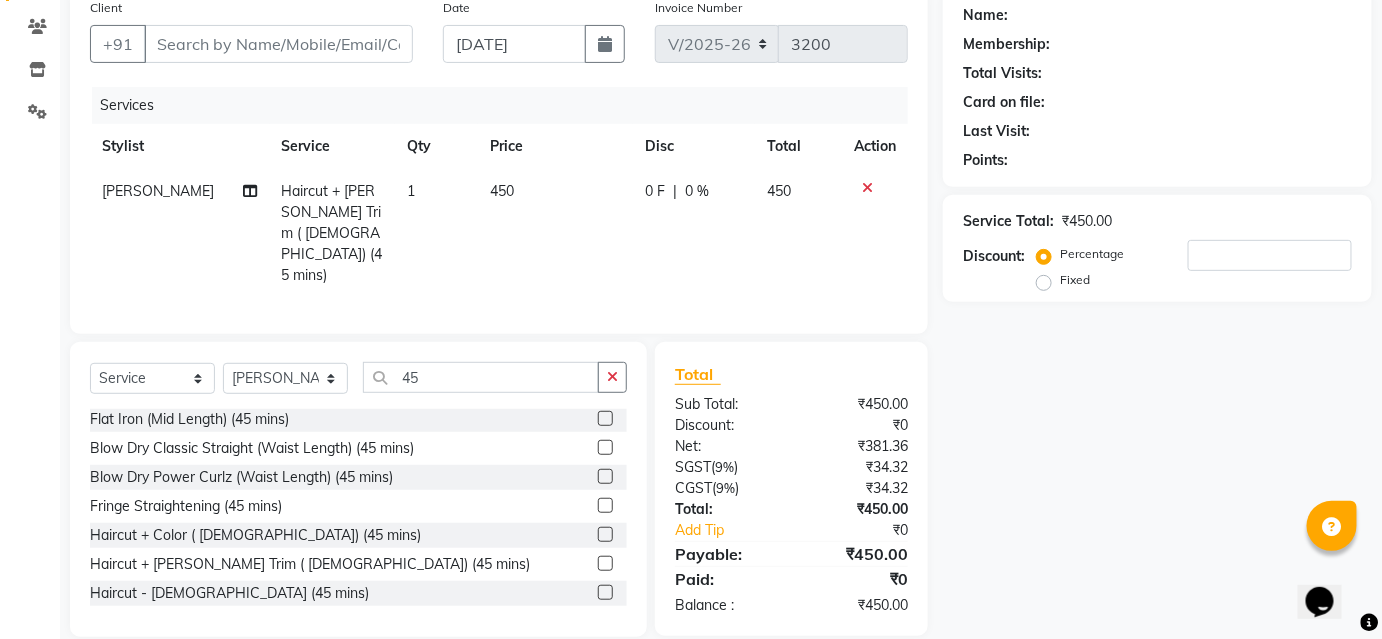 scroll, scrollTop: 0, scrollLeft: 0, axis: both 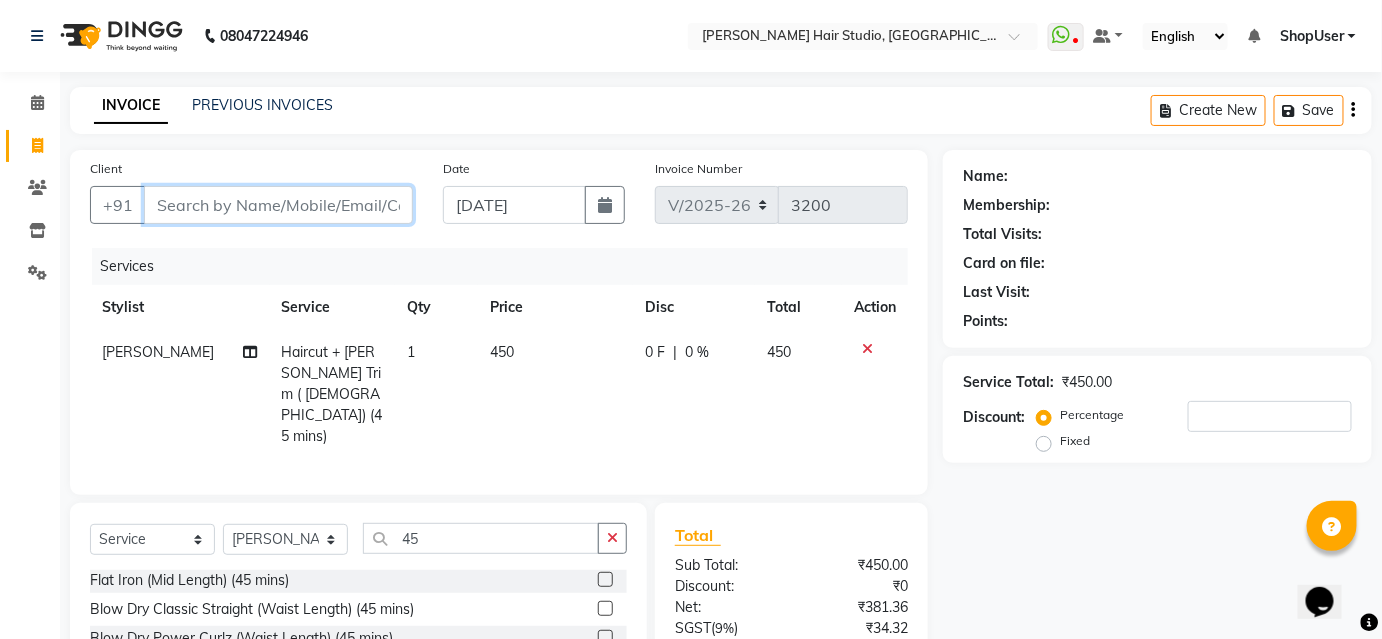drag, startPoint x: 312, startPoint y: 202, endPoint x: 290, endPoint y: 204, distance: 22.090721 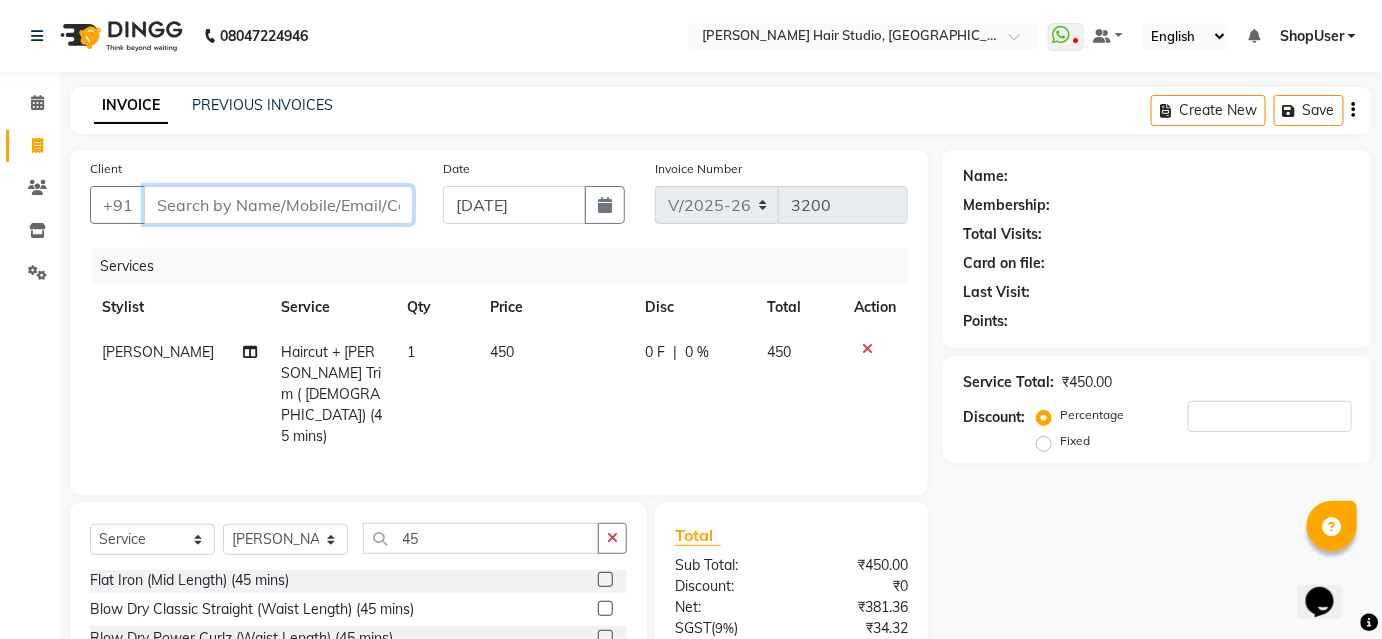 scroll, scrollTop: 161, scrollLeft: 0, axis: vertical 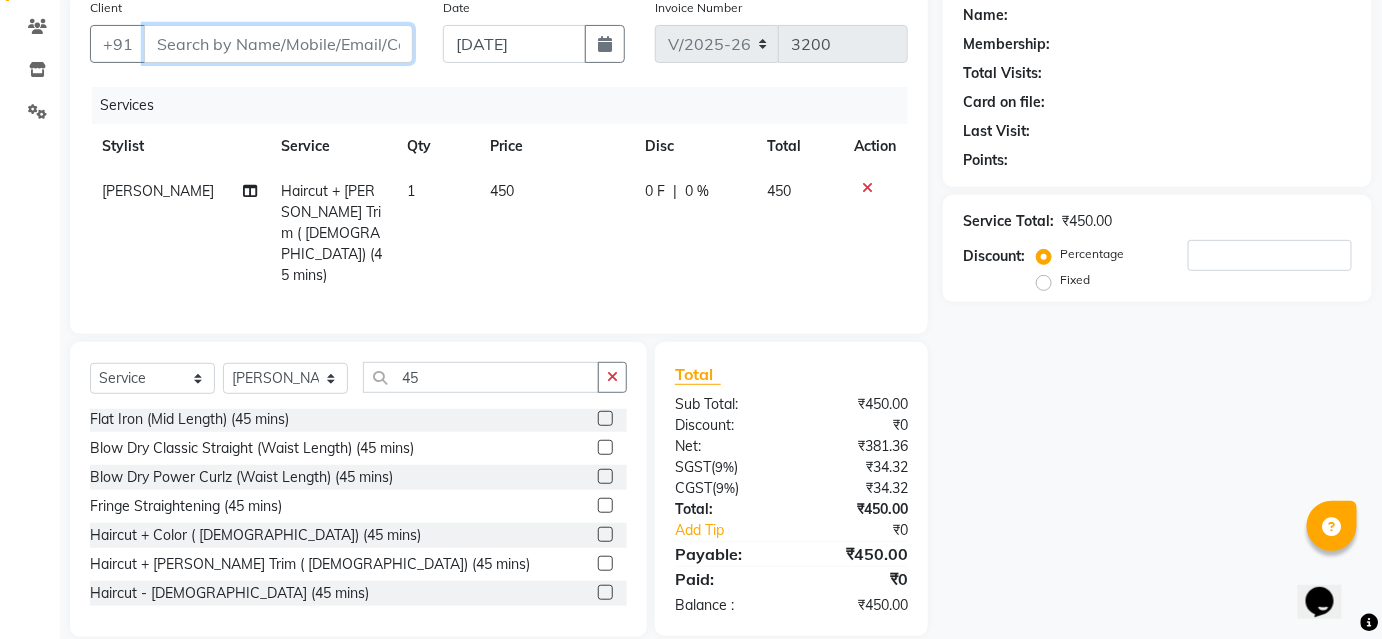 type on "1" 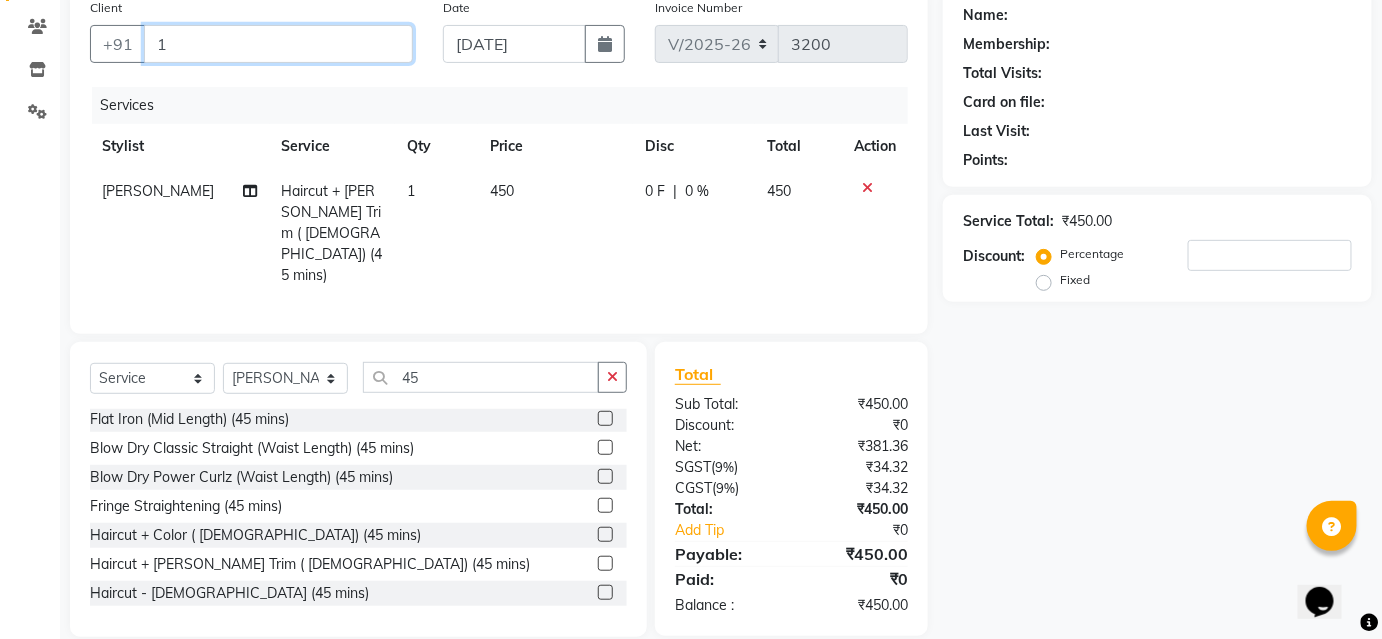 type on "0" 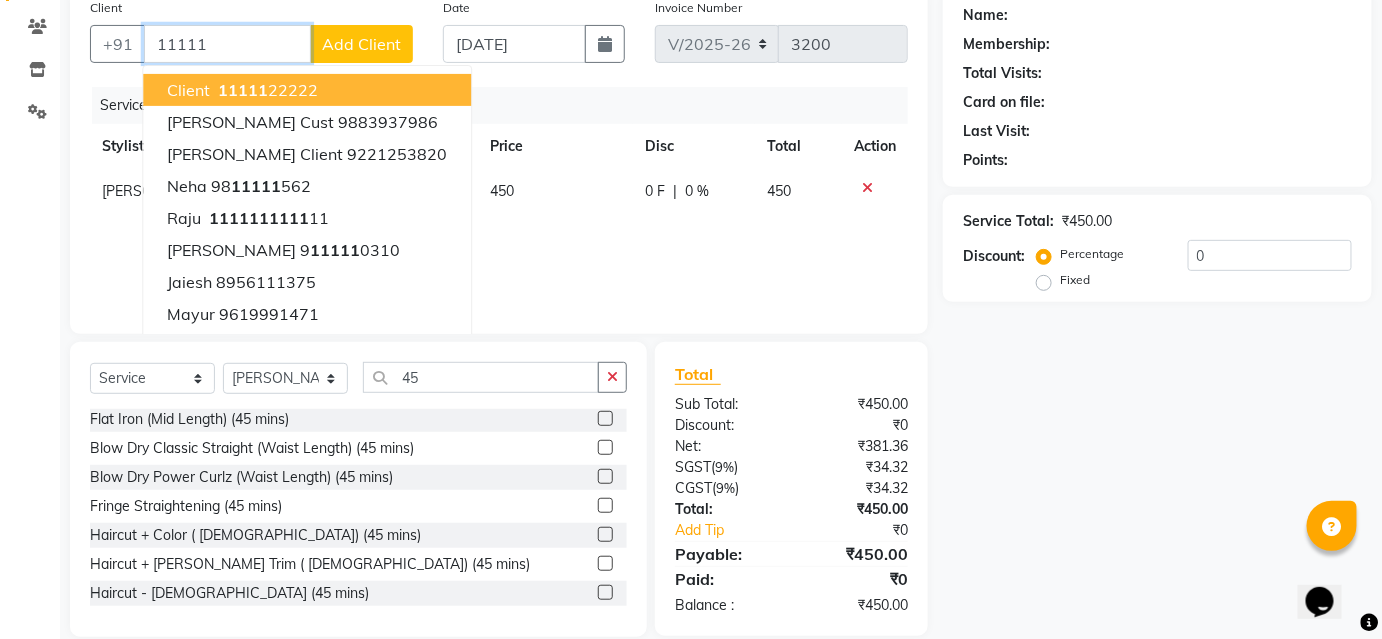 click on "11111" at bounding box center [243, 90] 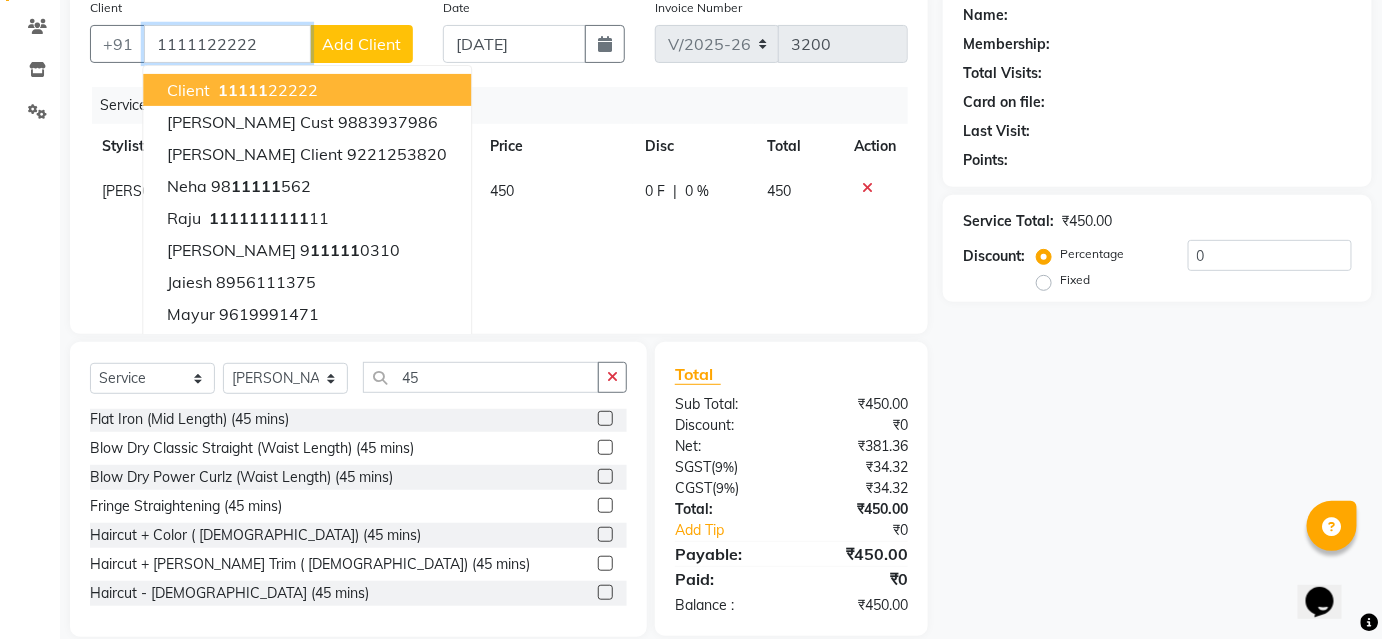 type on "1111122222" 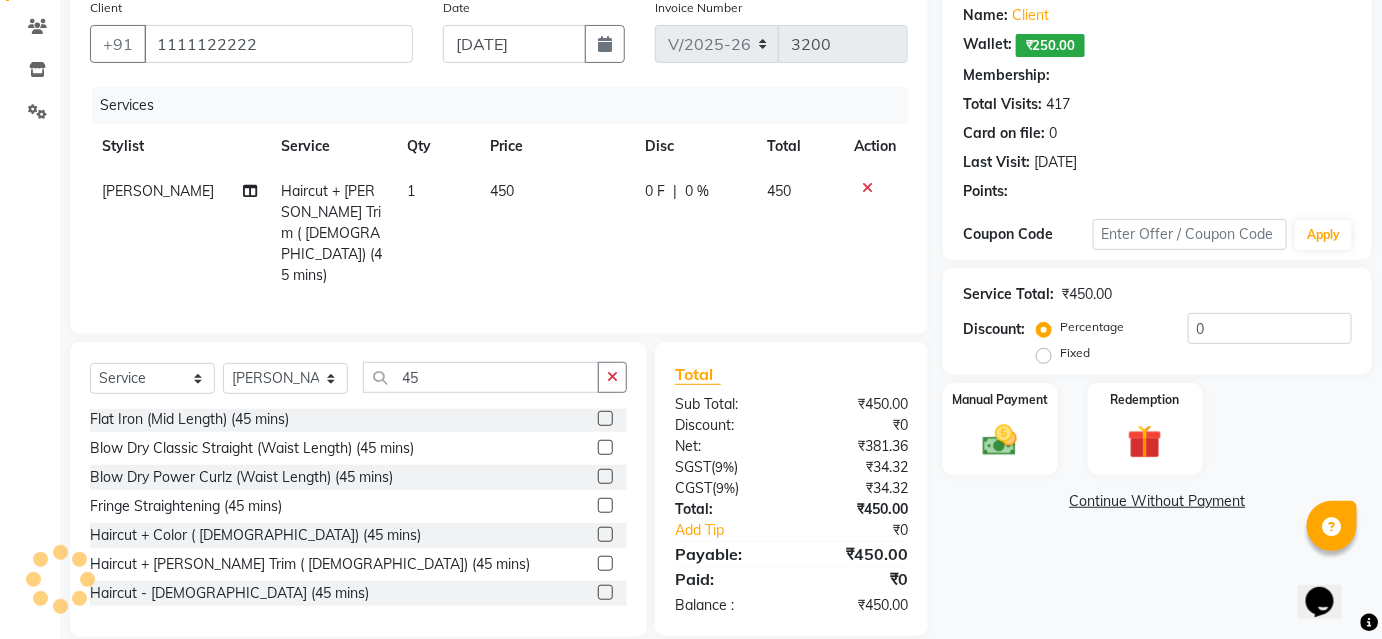 select on "1: Object" 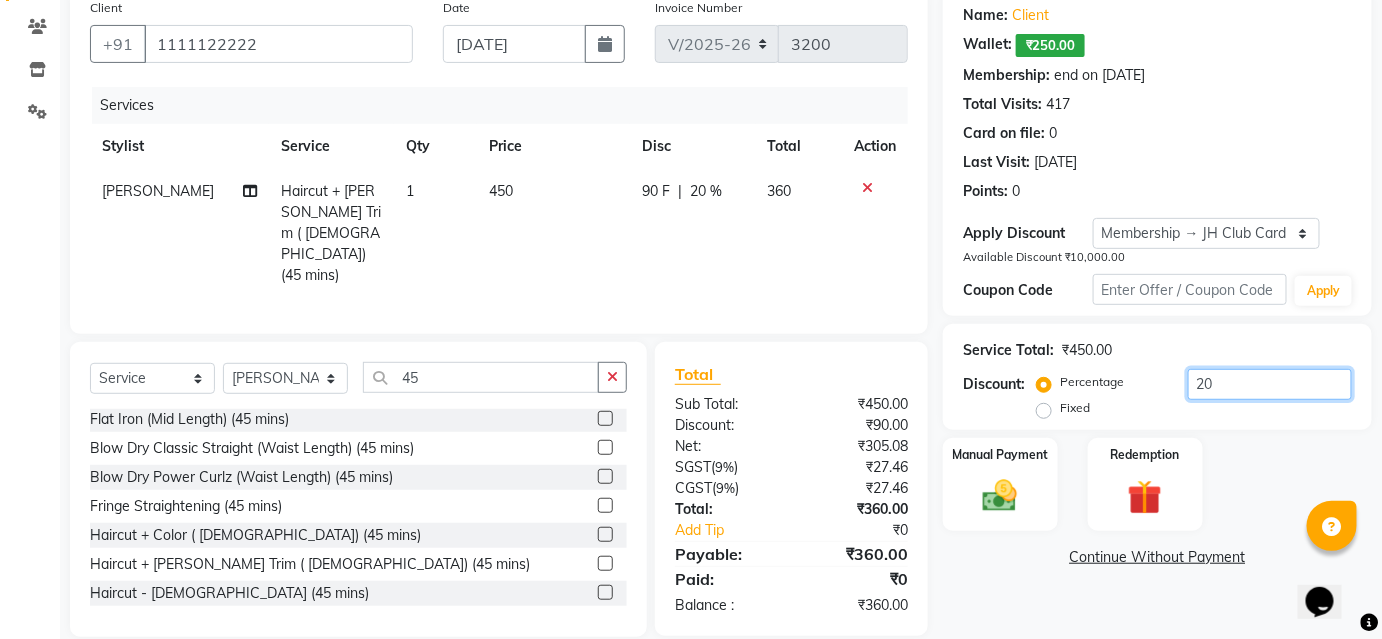 click on "20" 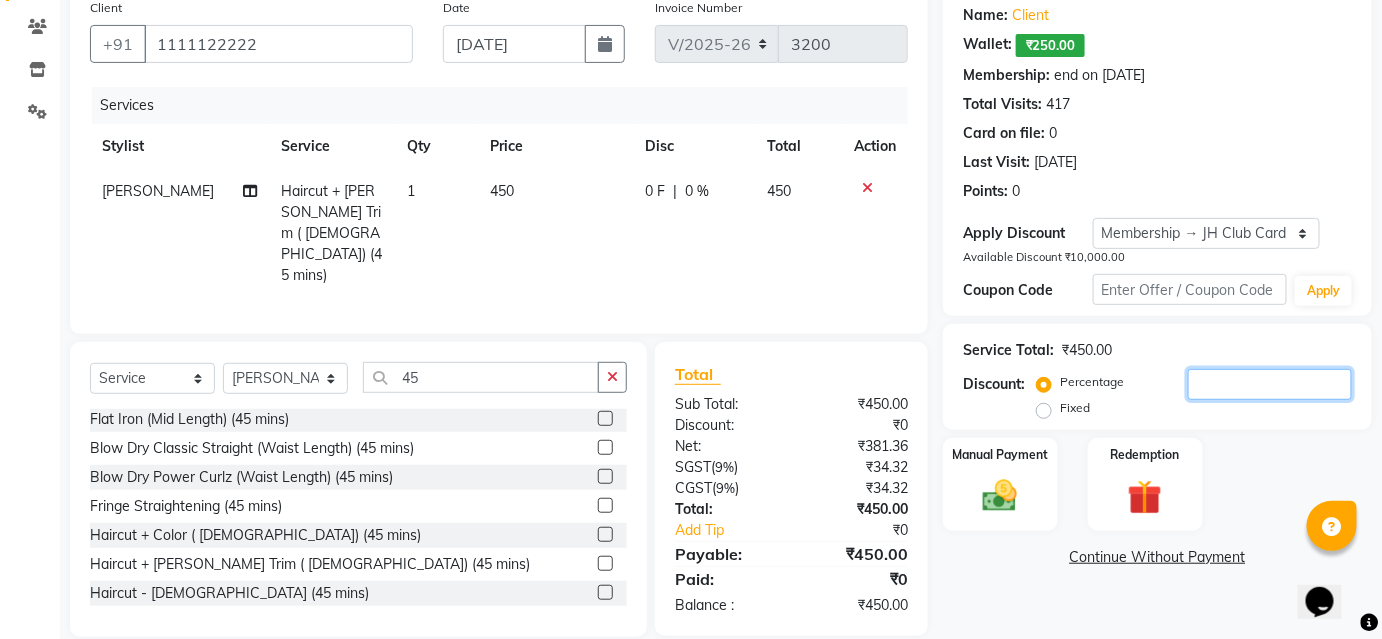 type 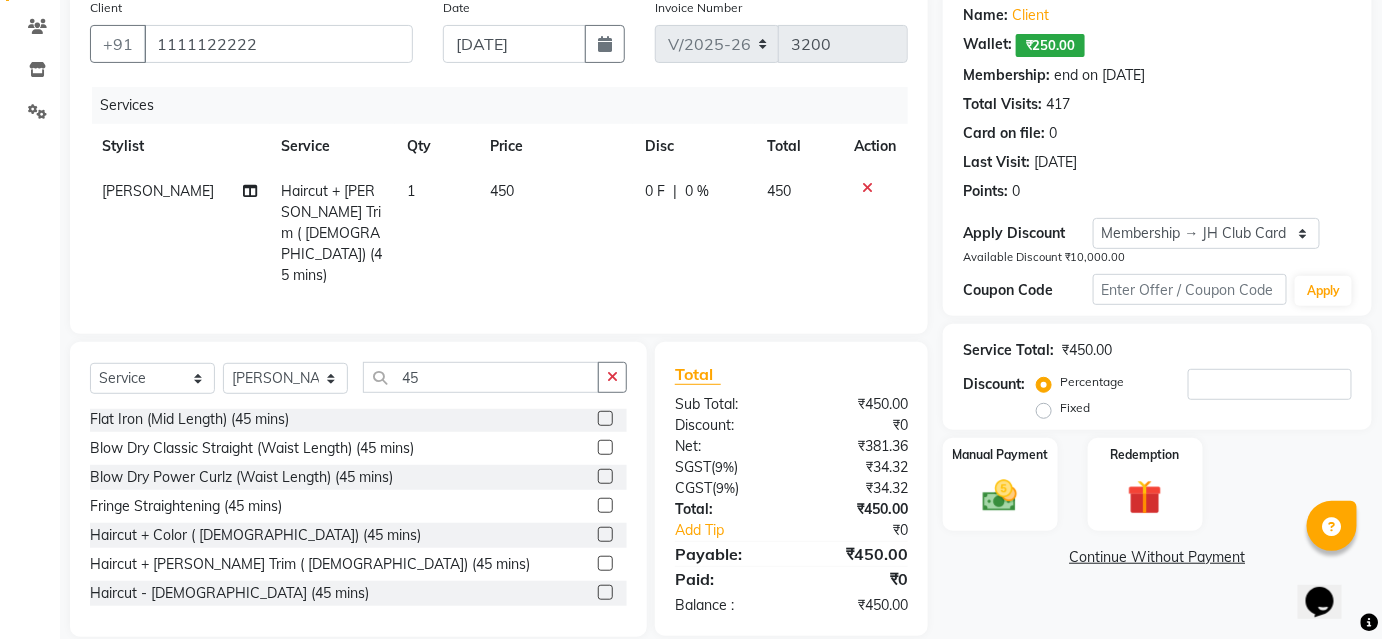 click on "0 F | 0 %" 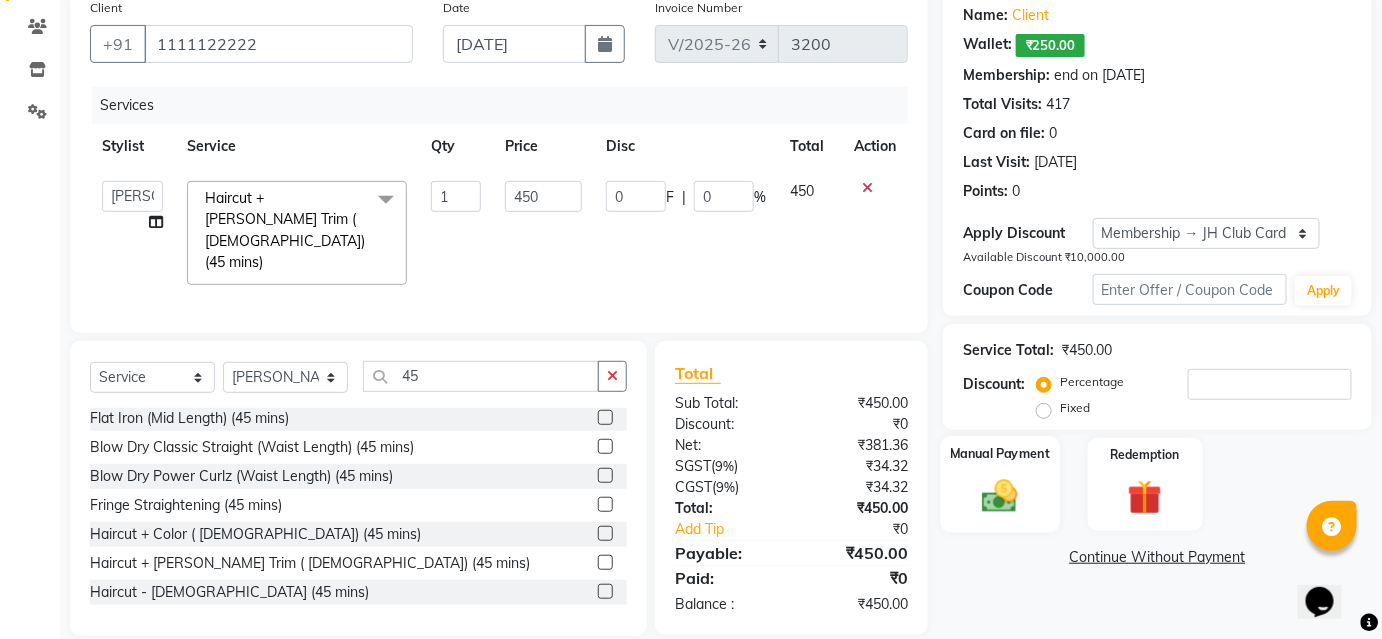 click 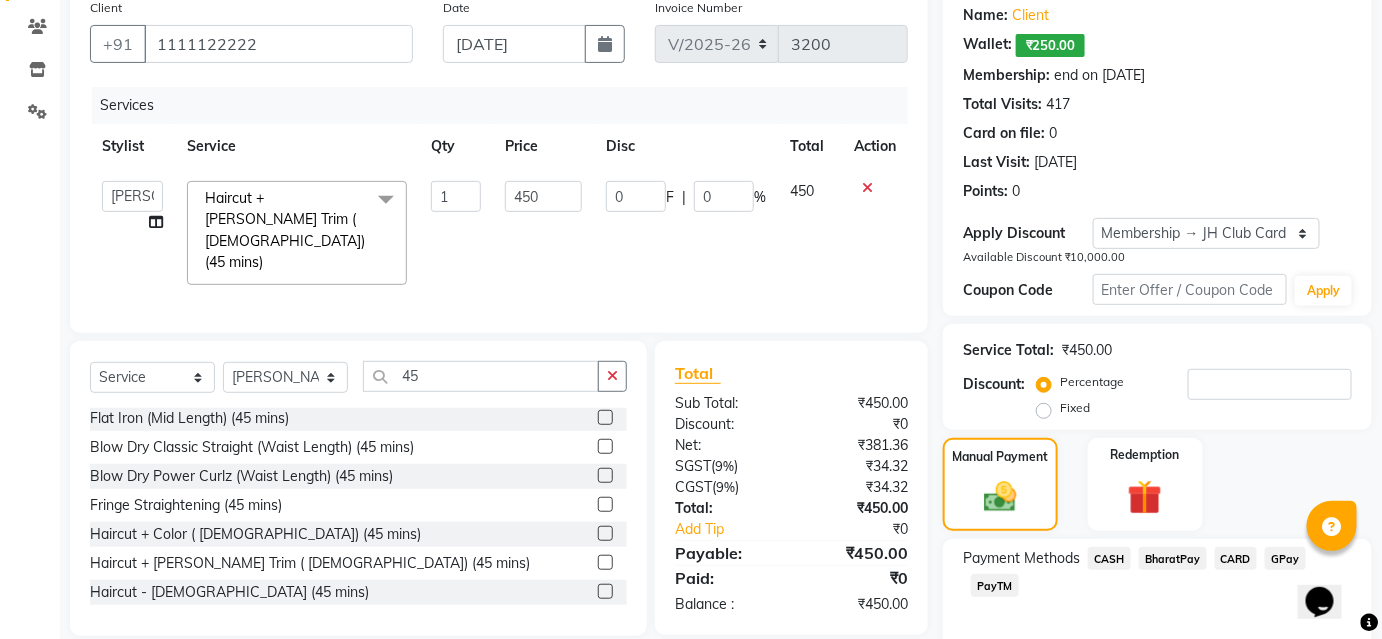 click on "BharatPay" 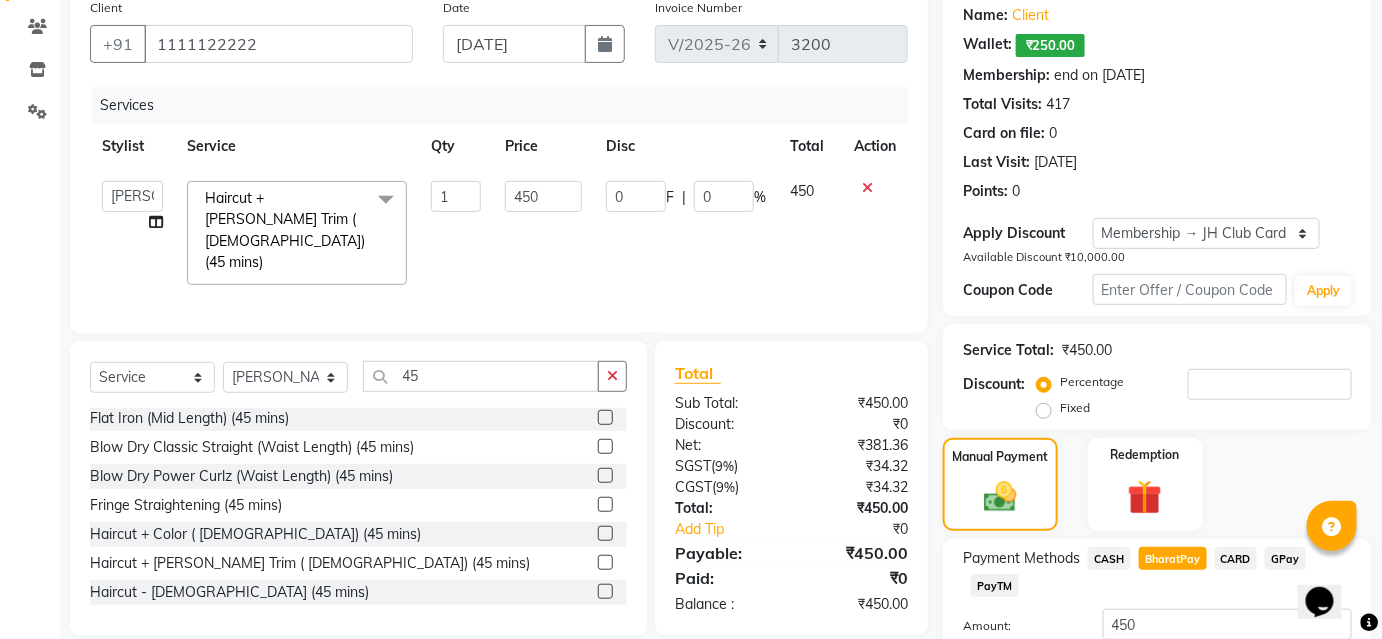 scroll, scrollTop: 306, scrollLeft: 0, axis: vertical 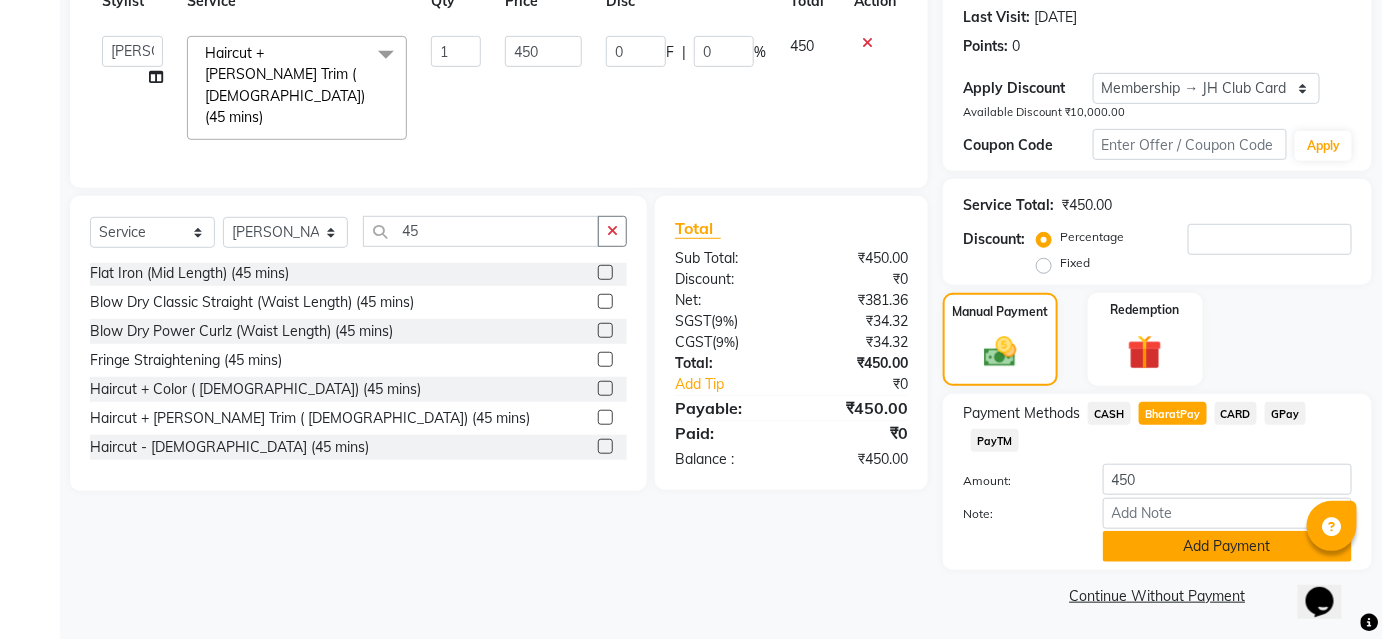click on "Add Payment" 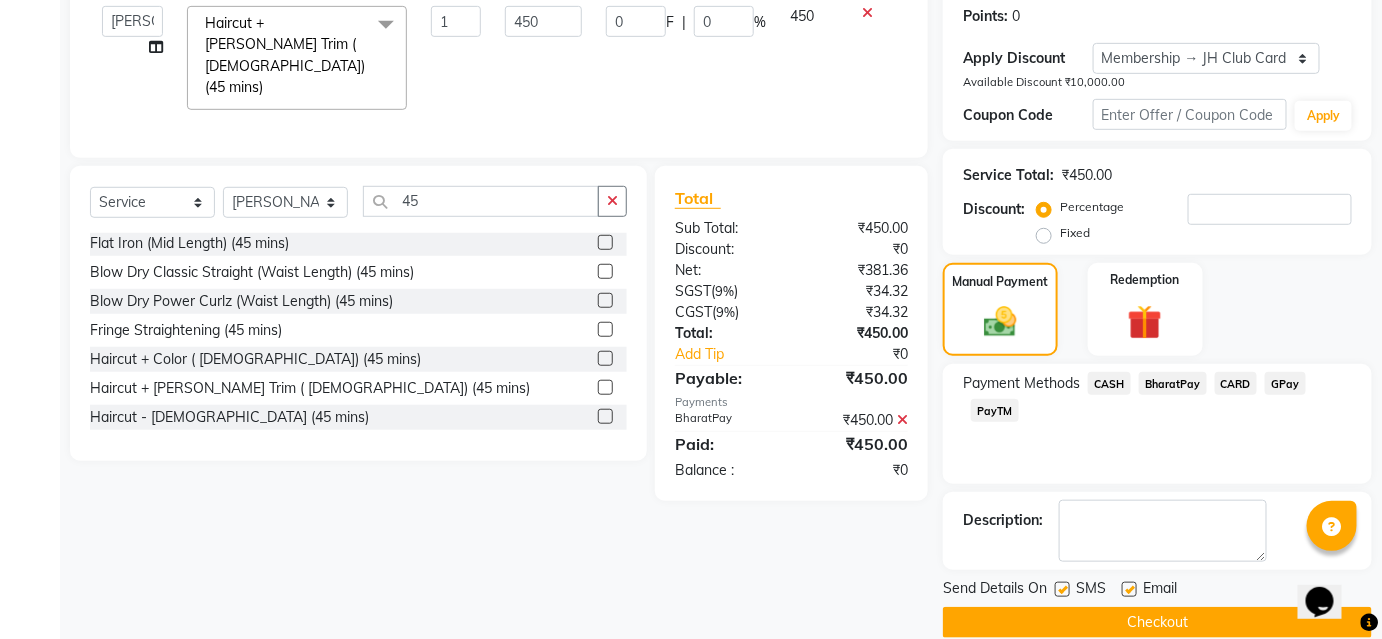 scroll, scrollTop: 363, scrollLeft: 0, axis: vertical 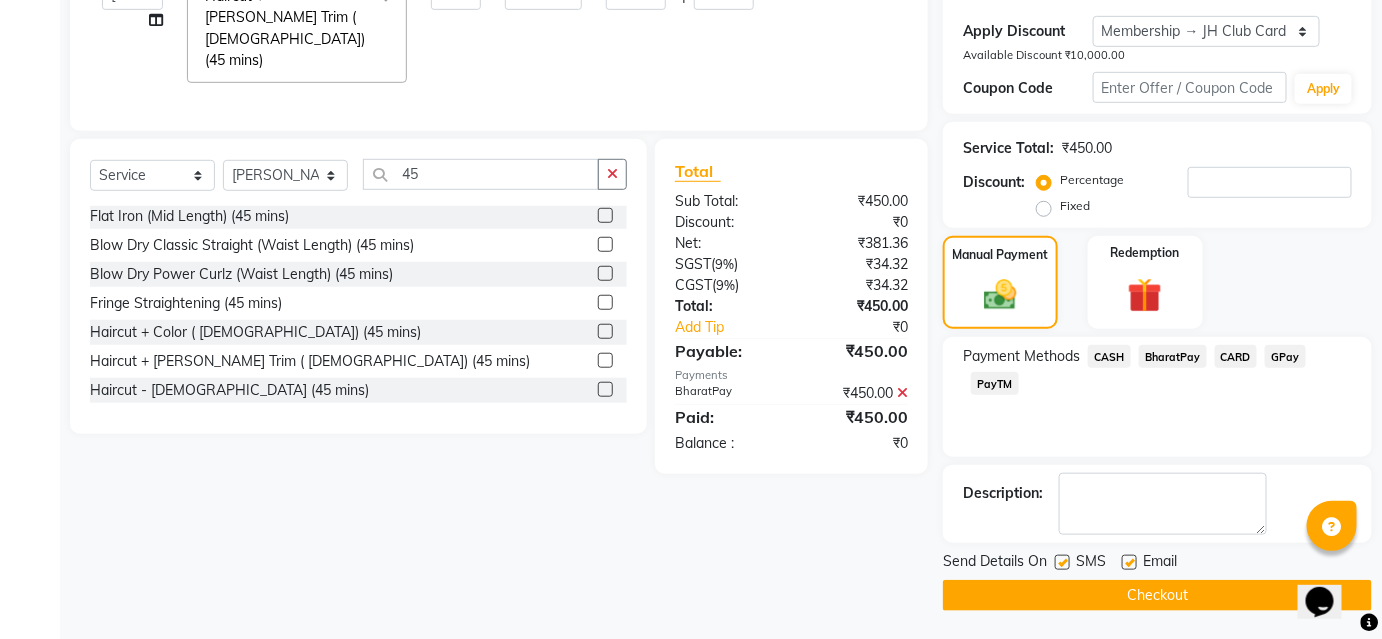 click on "Checkout" 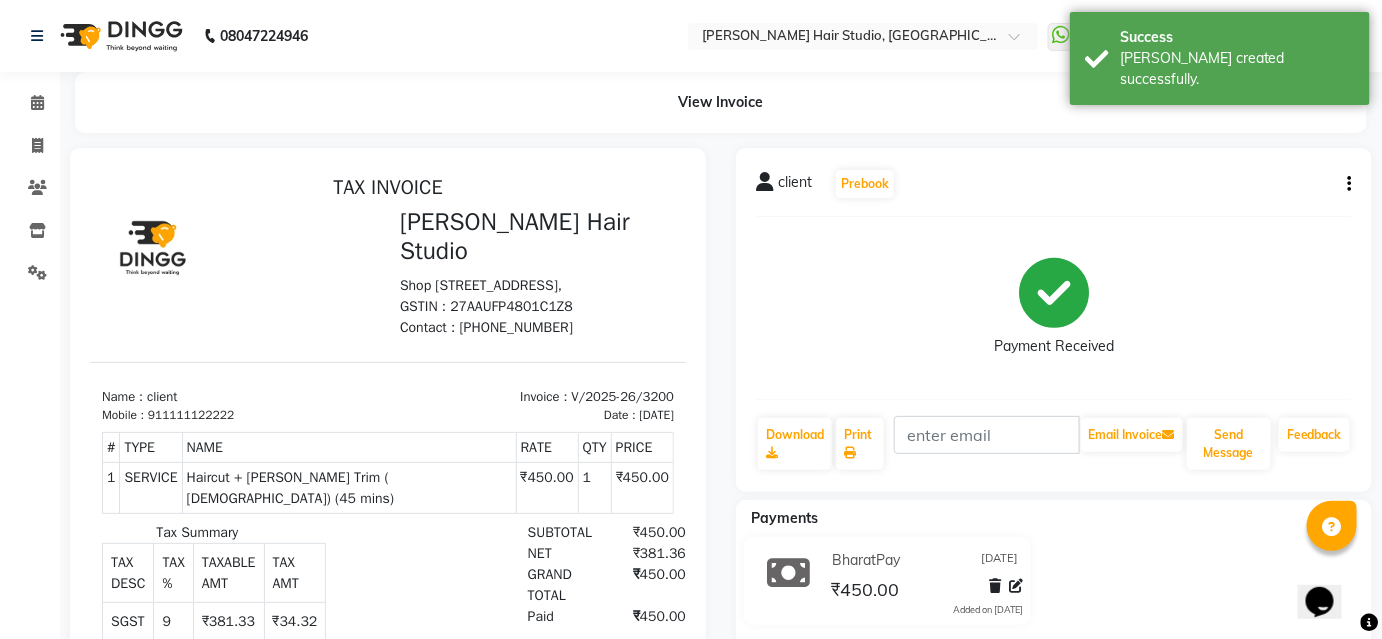scroll, scrollTop: 0, scrollLeft: 0, axis: both 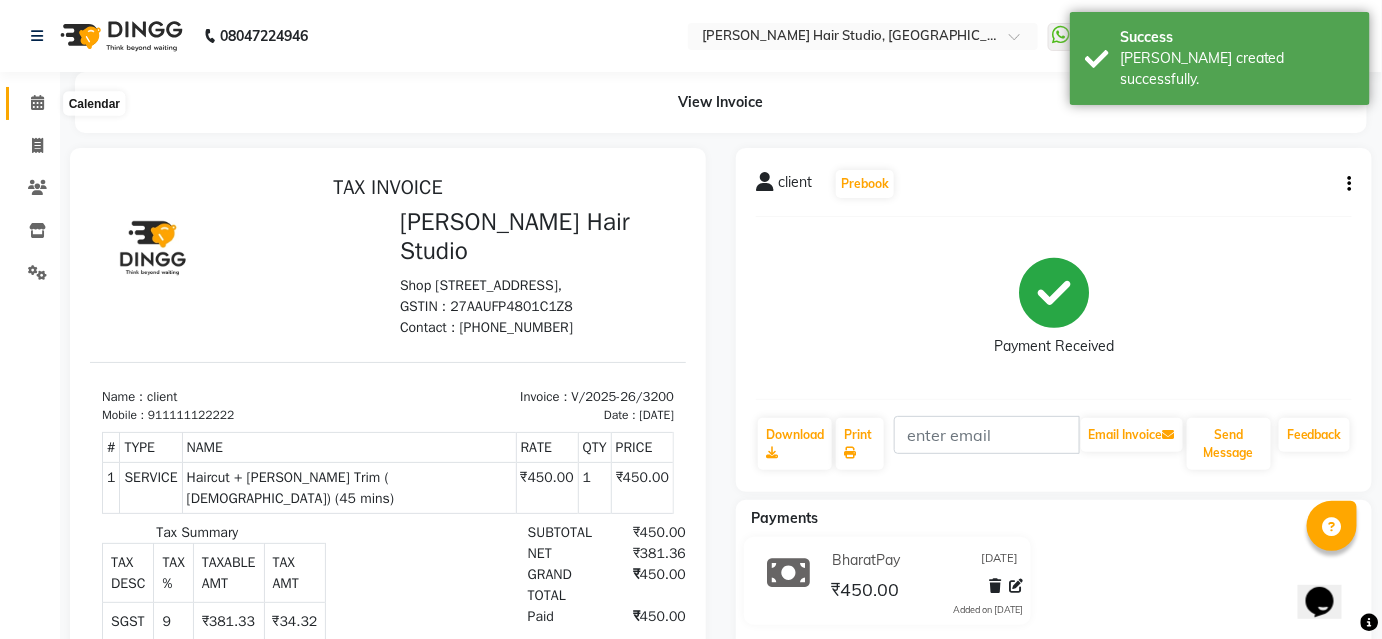 click 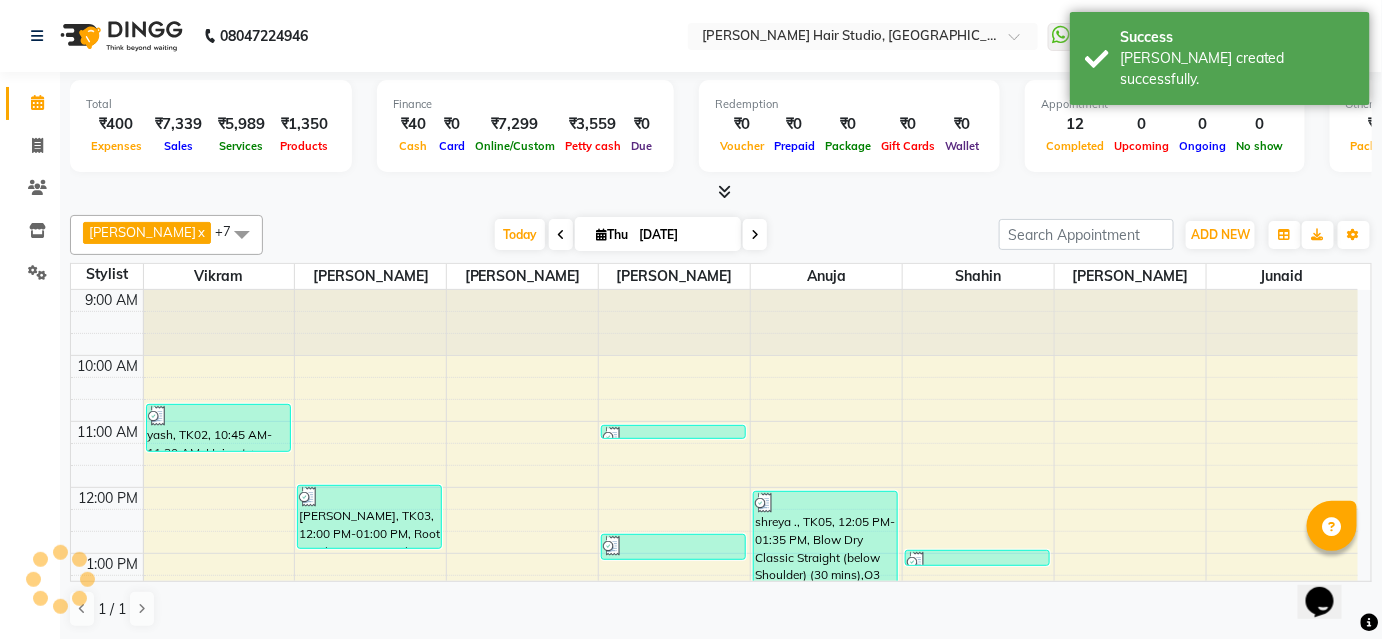 scroll, scrollTop: 0, scrollLeft: 0, axis: both 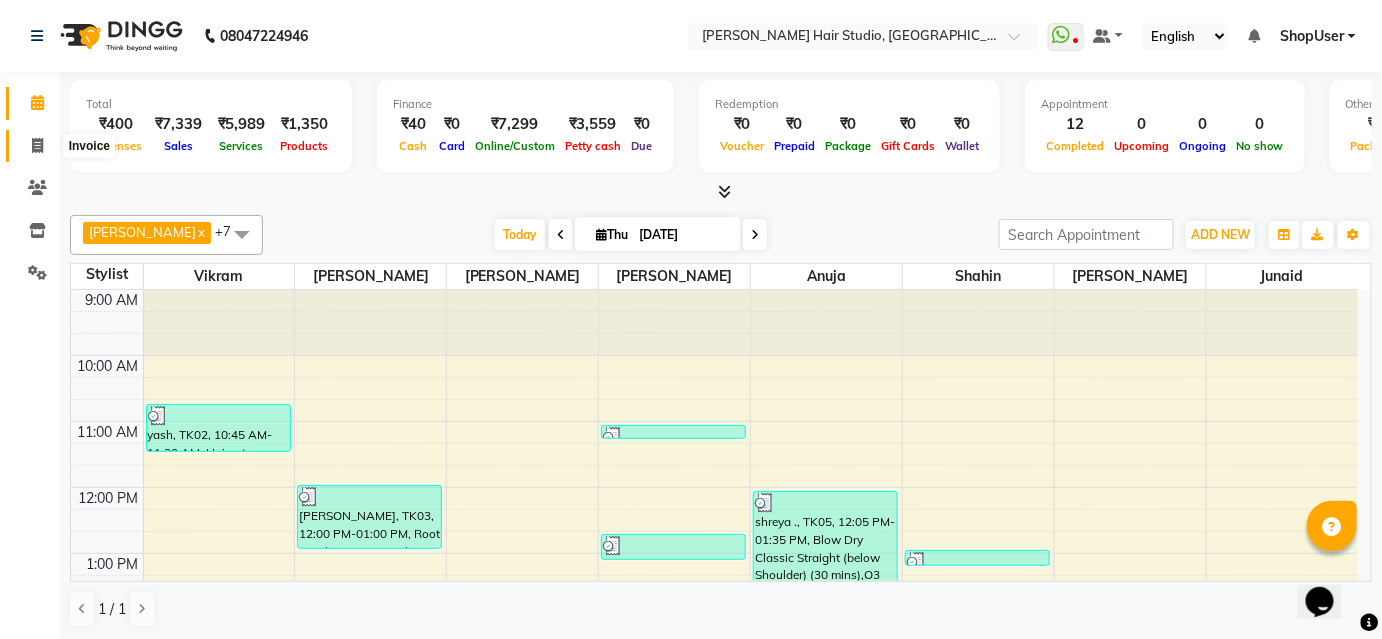 click 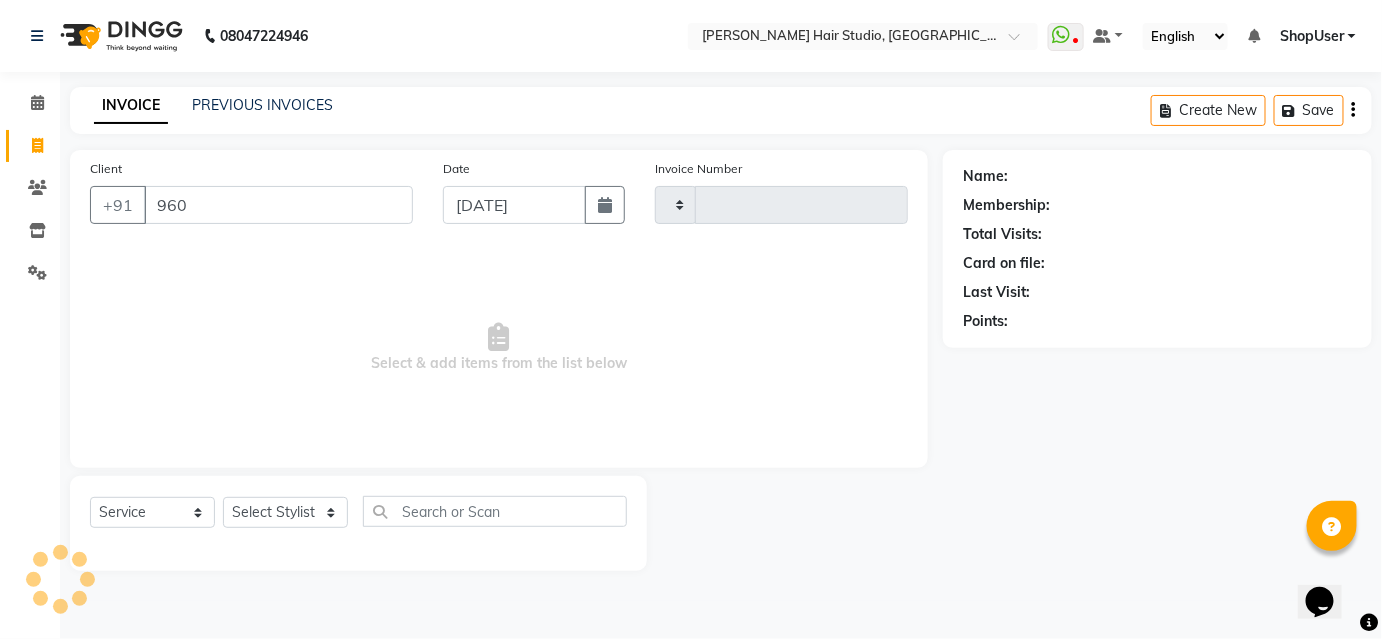 type on "9604" 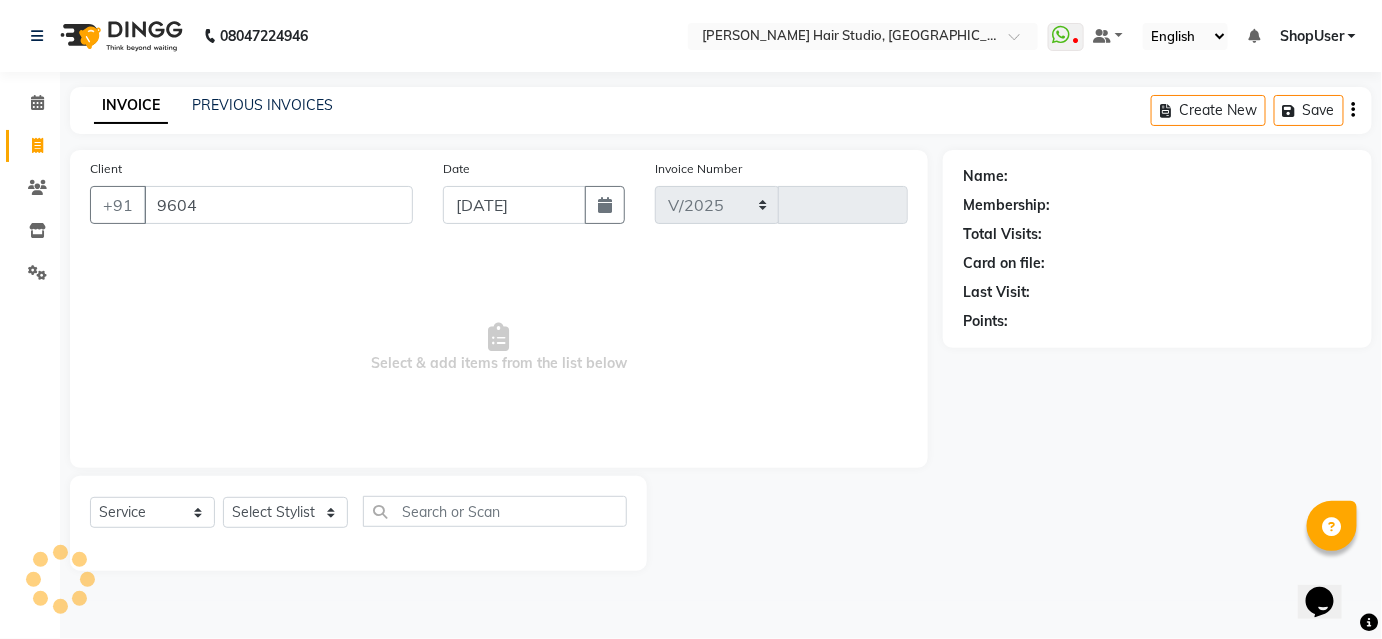 select on "627" 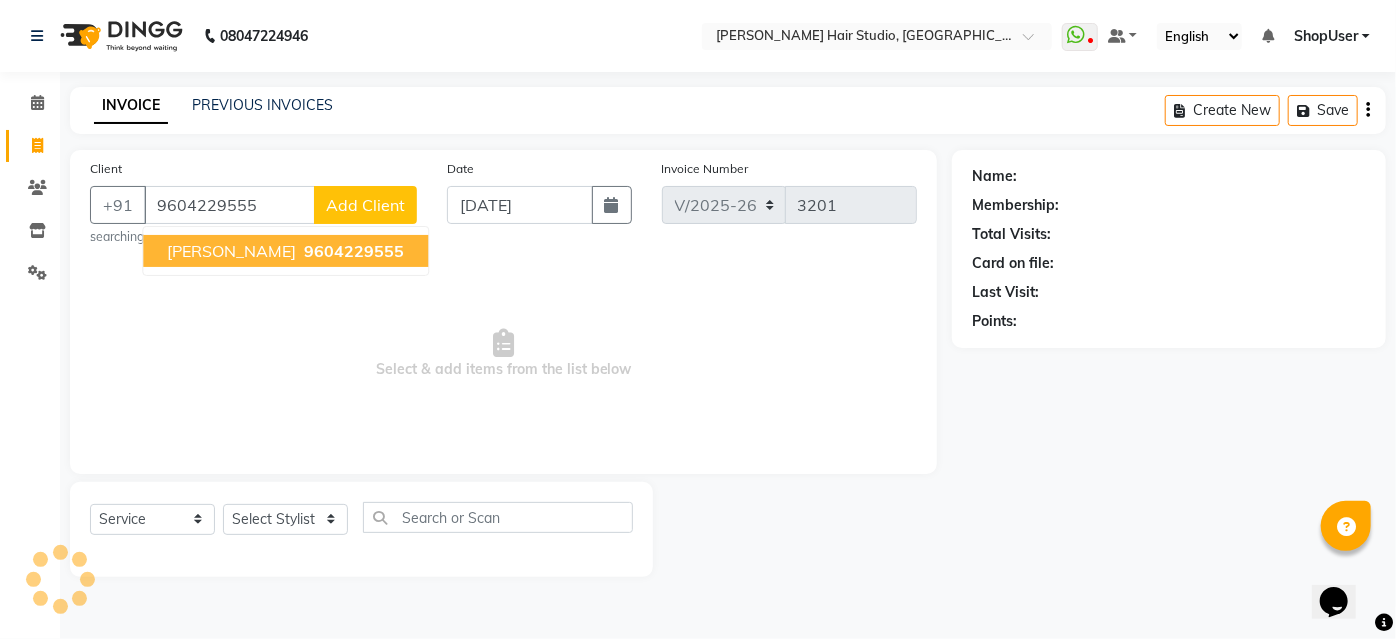 type on "9604229555" 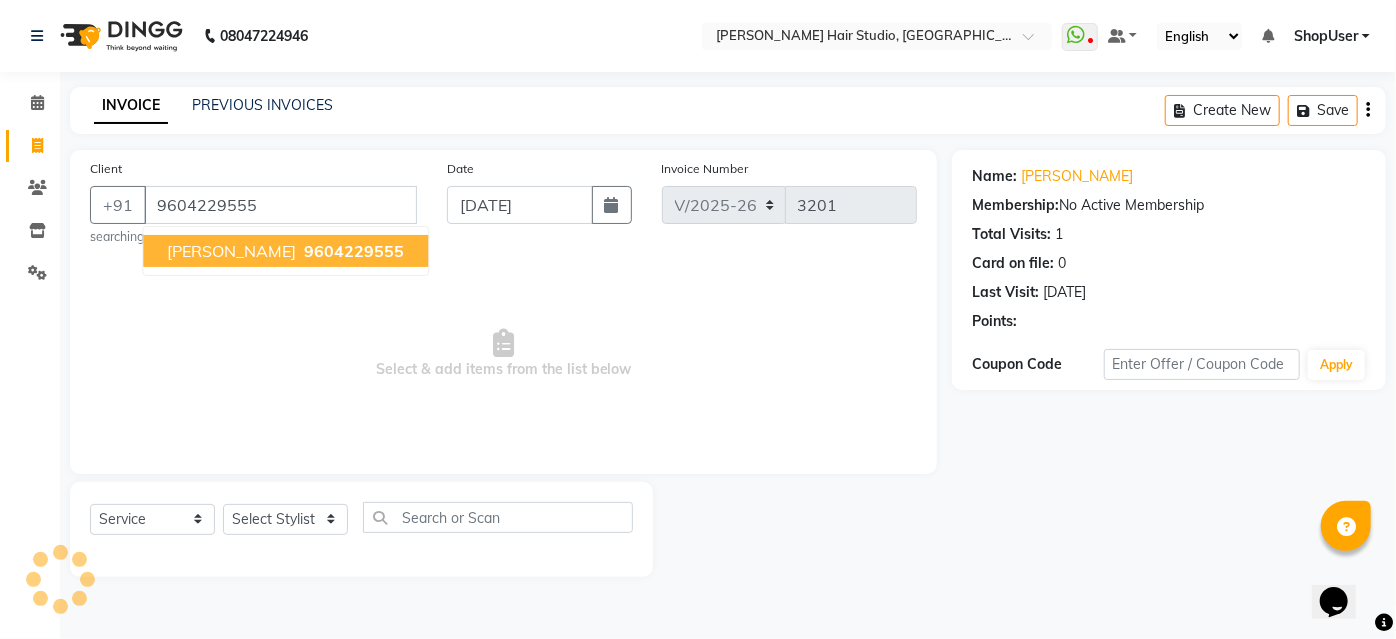 click on "9604229555" at bounding box center [354, 251] 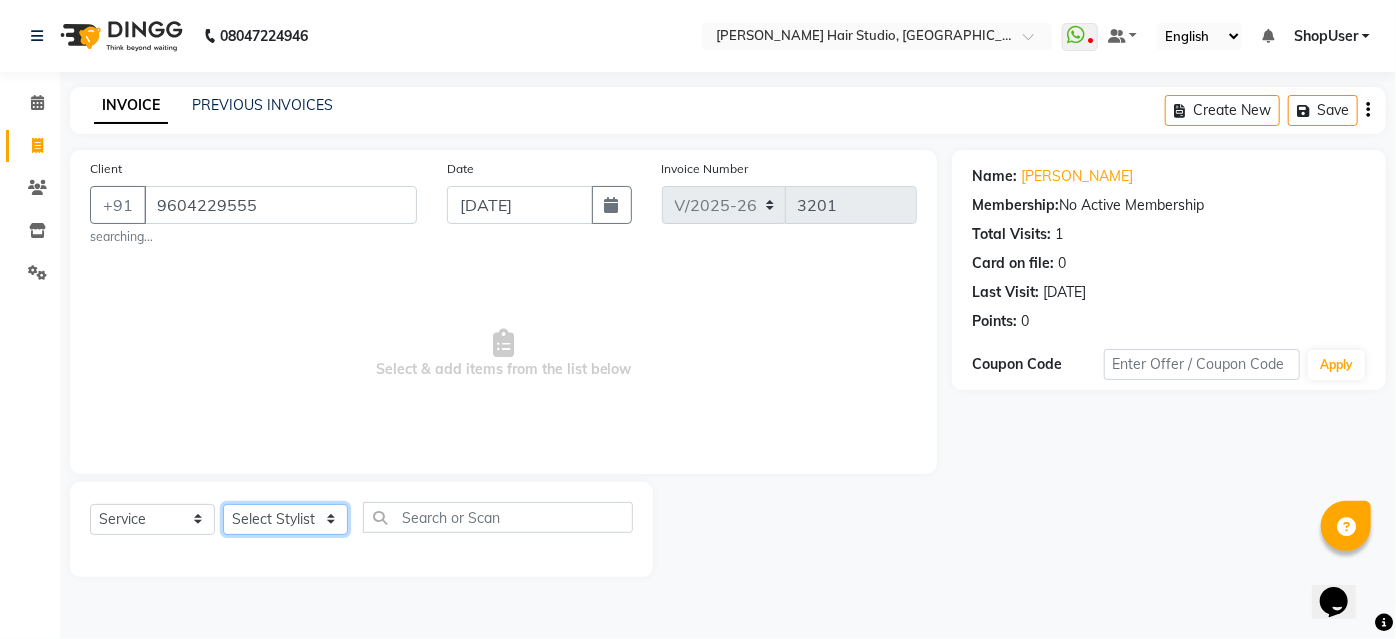 click on "Select Stylist Ajinkya Anuja Arunesh Avinash Junaid Mohammad Naushad Ali Pawan Krishna Rishabh Rushikesh Sakshi Shahin ShopUser Shubham Sumit Vikram" 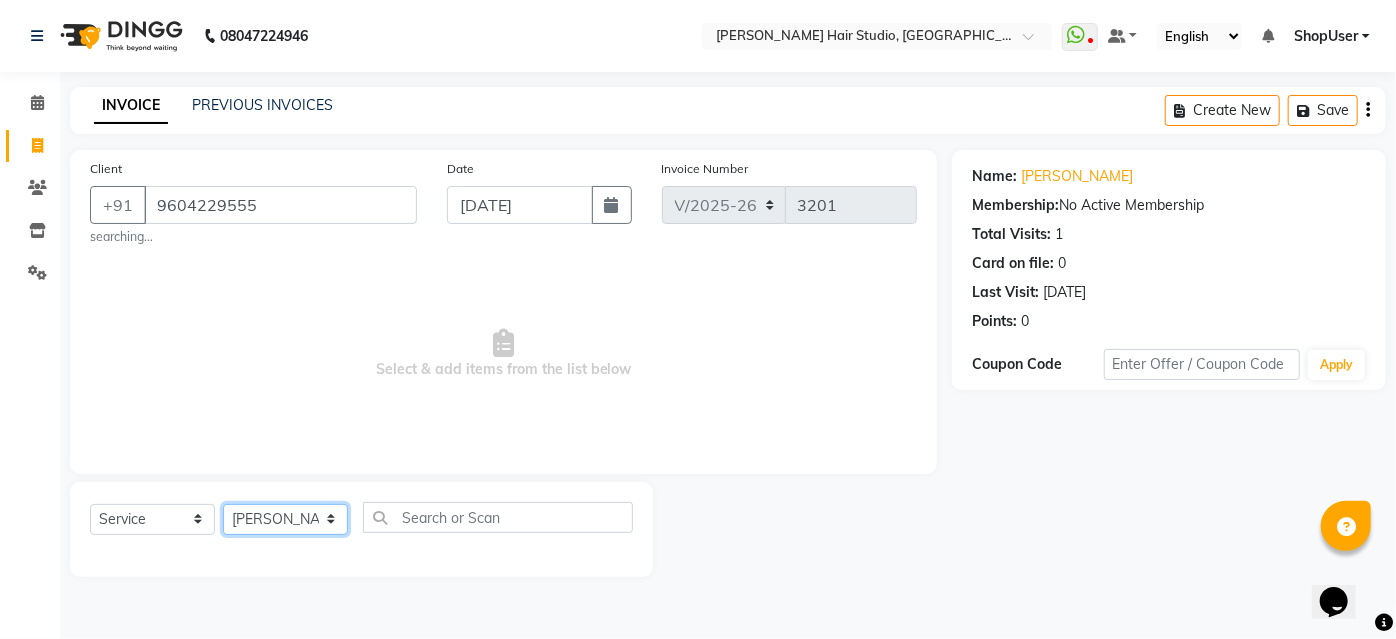 click on "Select Stylist Ajinkya Anuja Arunesh Avinash Junaid Mohammad Naushad Ali Pawan Krishna Rishabh Rushikesh Sakshi Shahin ShopUser Shubham Sumit Vikram" 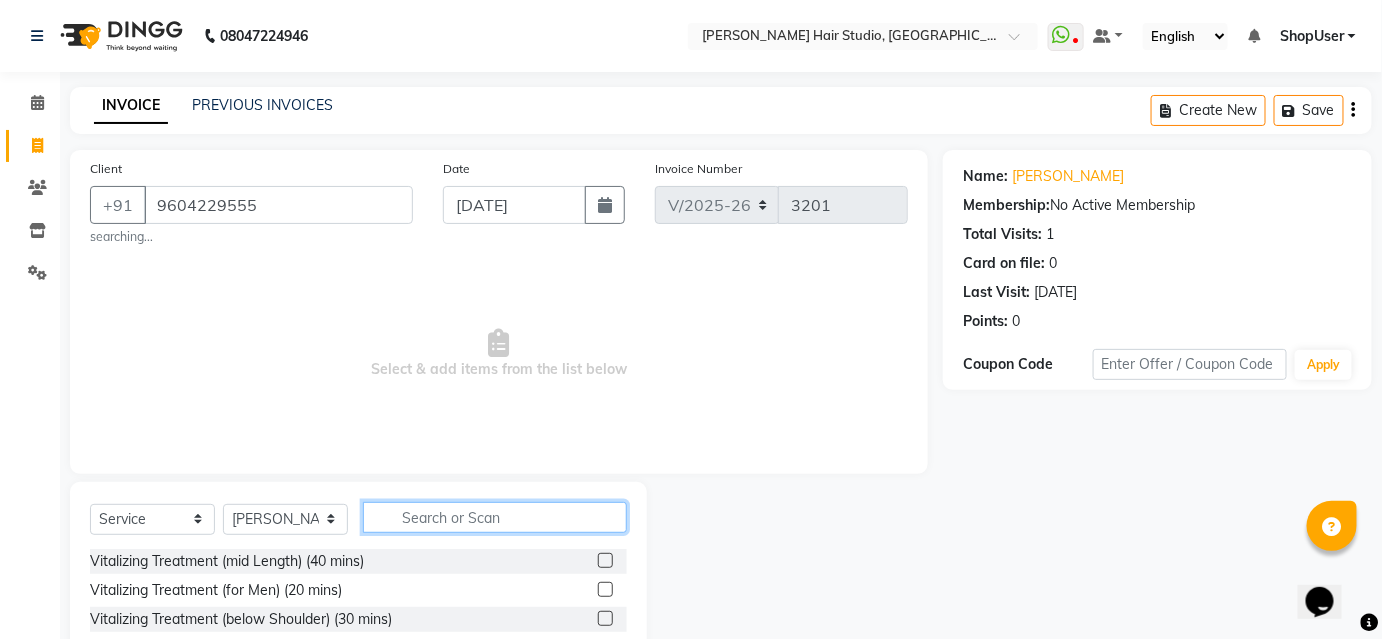 click 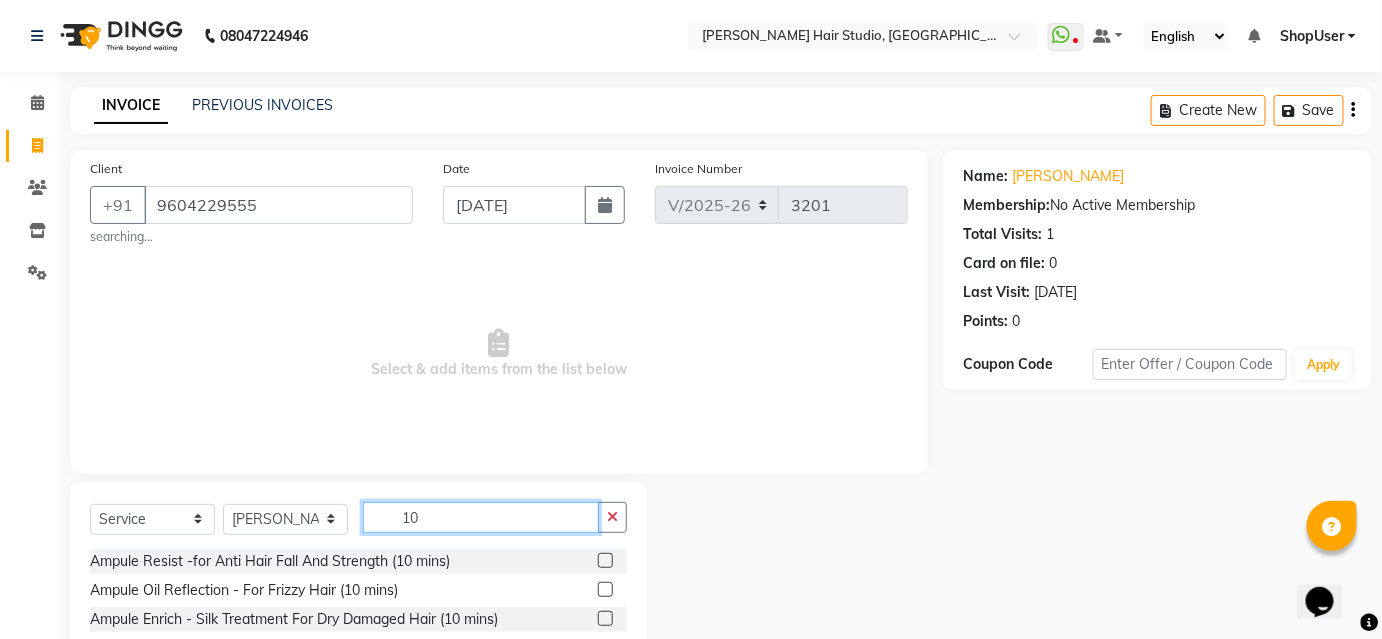 scroll, scrollTop: 322, scrollLeft: 0, axis: vertical 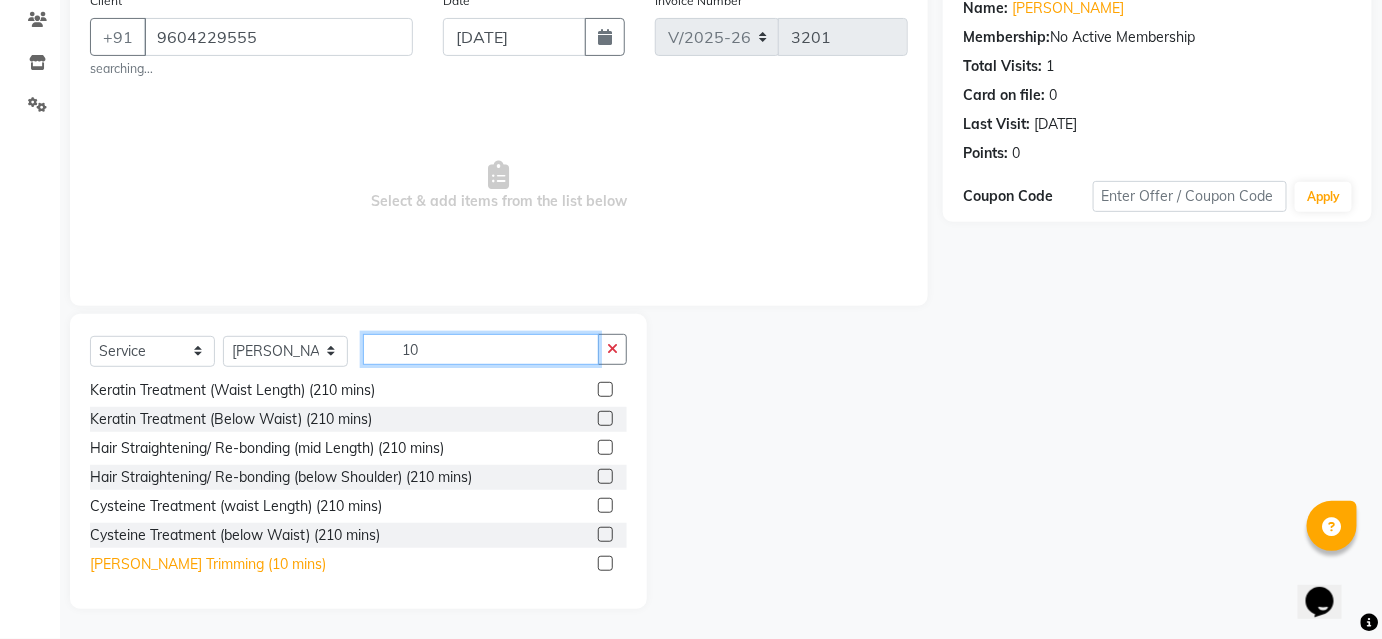 type on "10" 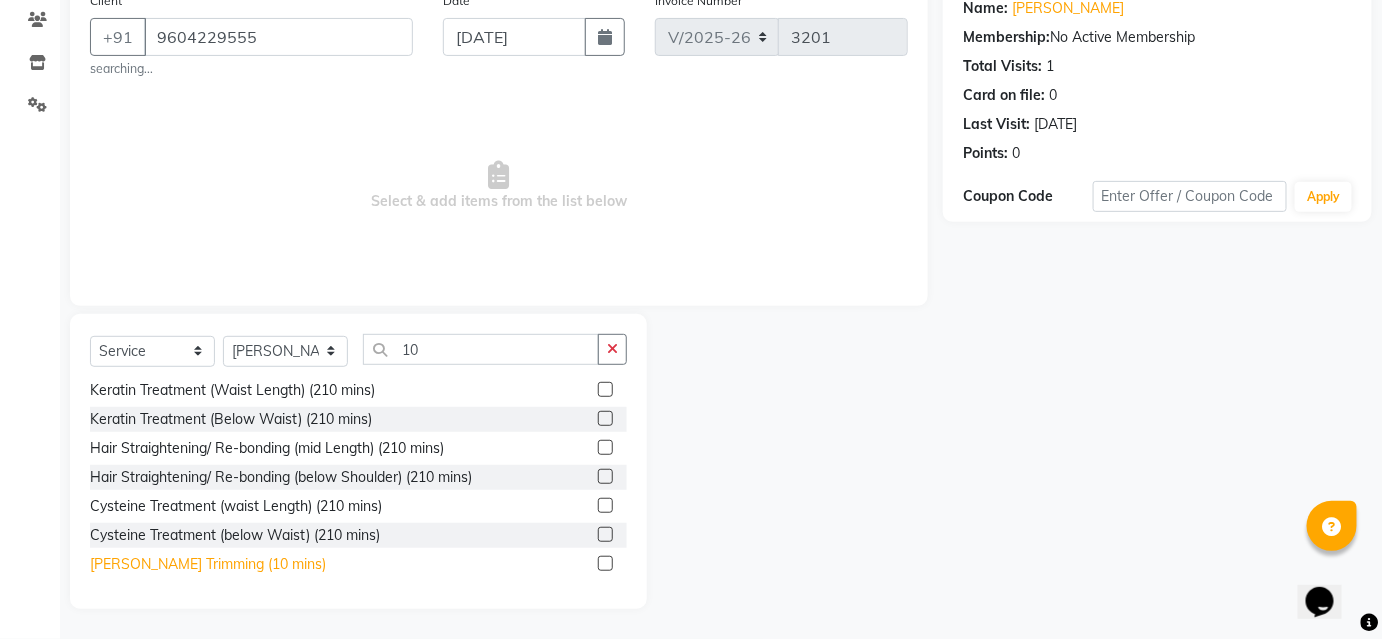 click on "Beard Trimming (10 mins)" 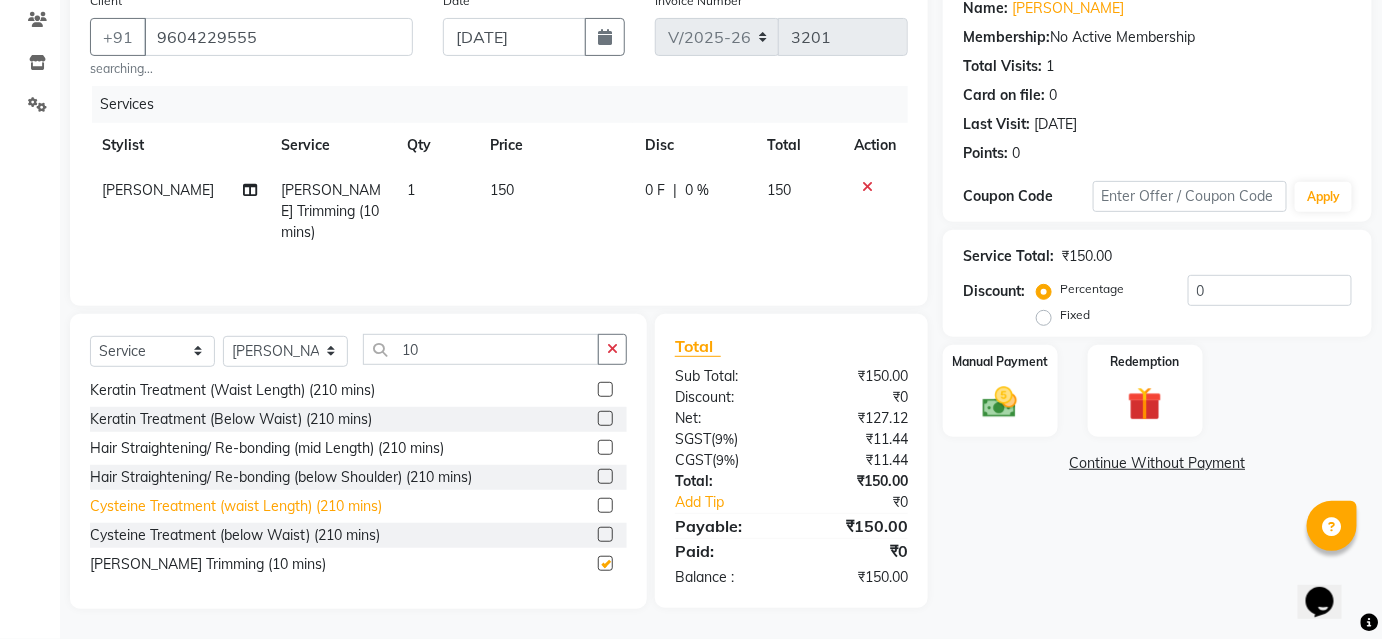 checkbox on "false" 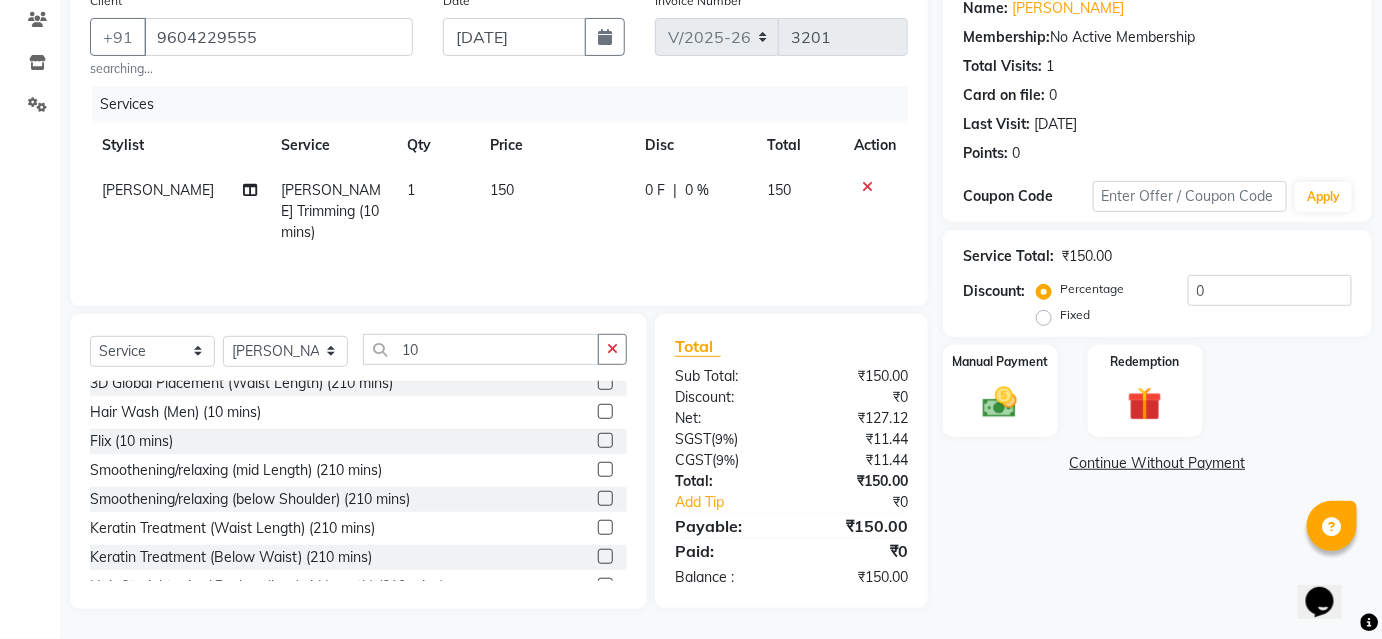 scroll, scrollTop: 0, scrollLeft: 0, axis: both 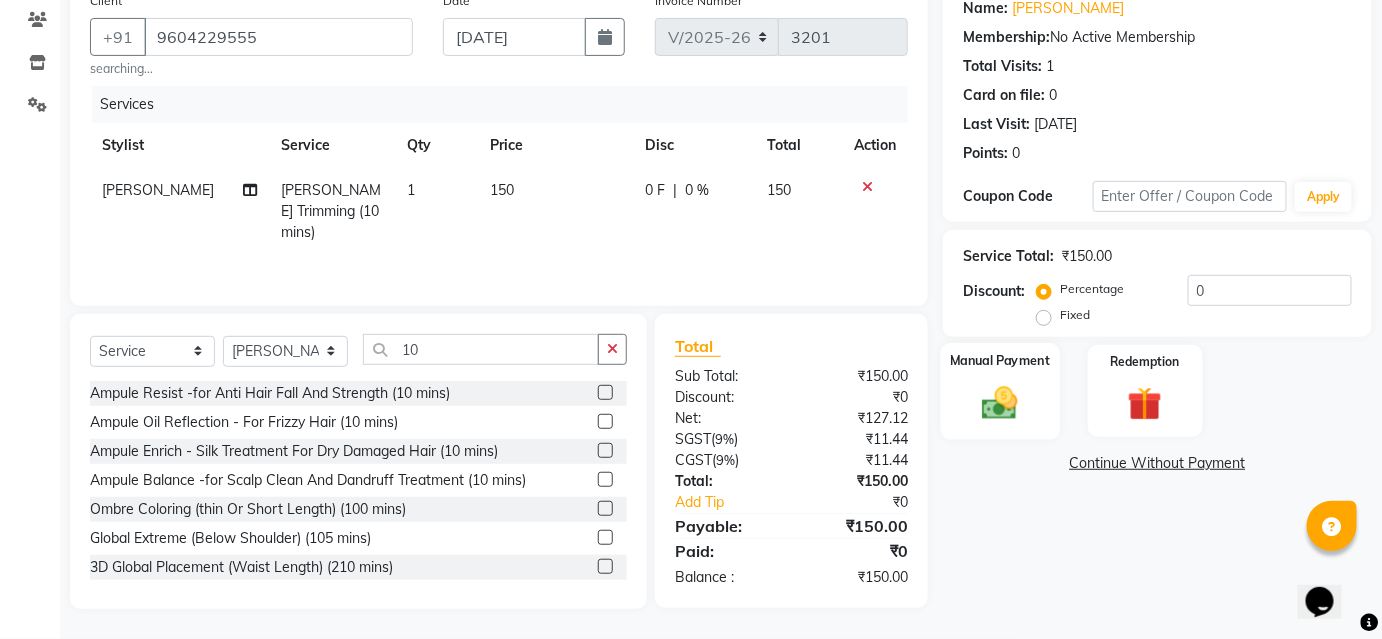click 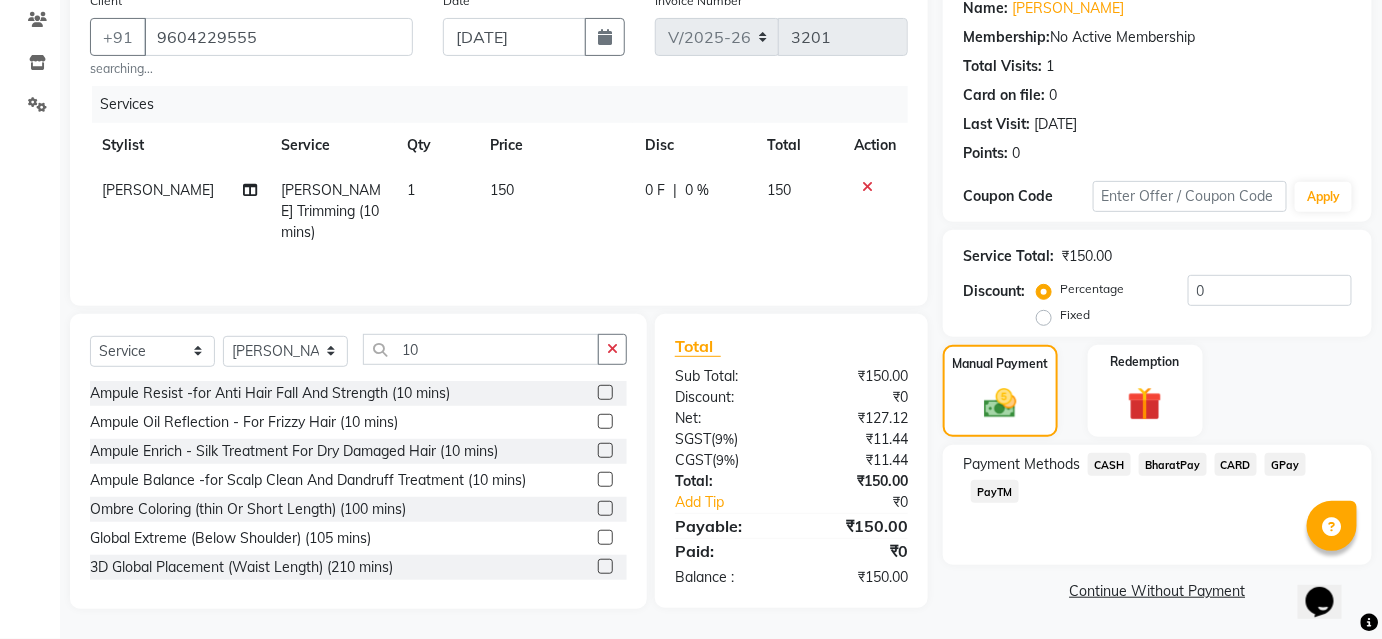 click on "CASH" 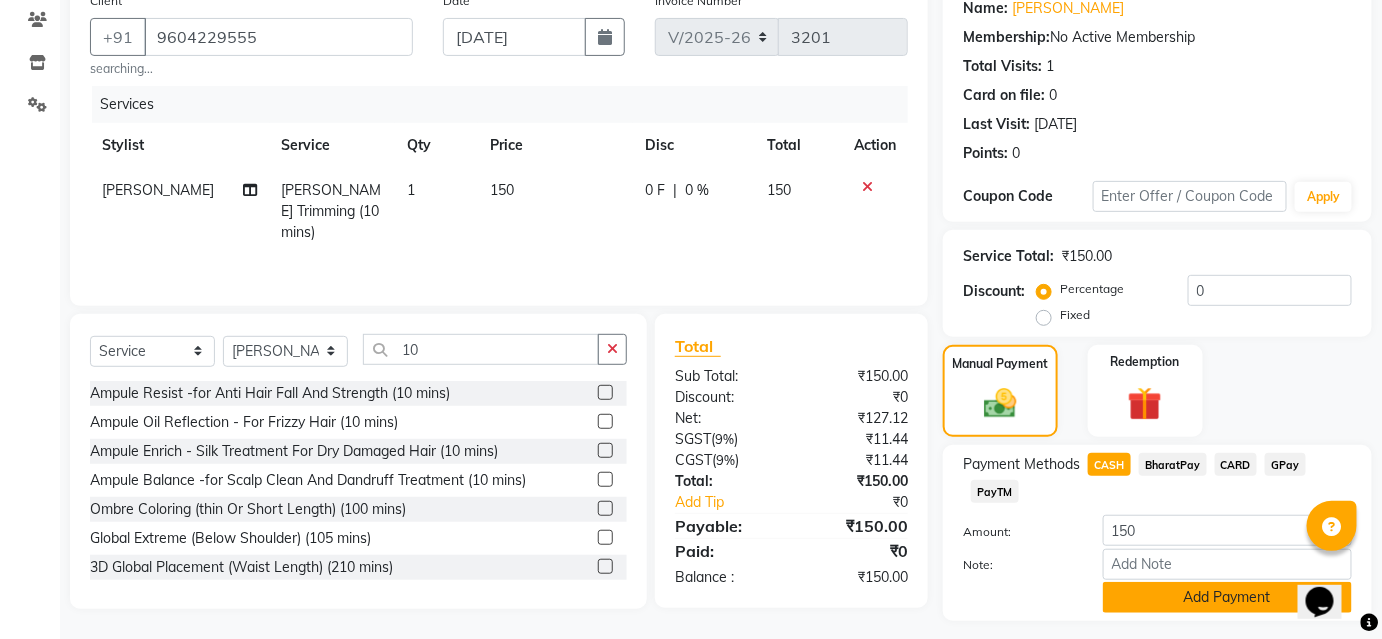 click on "Add Payment" 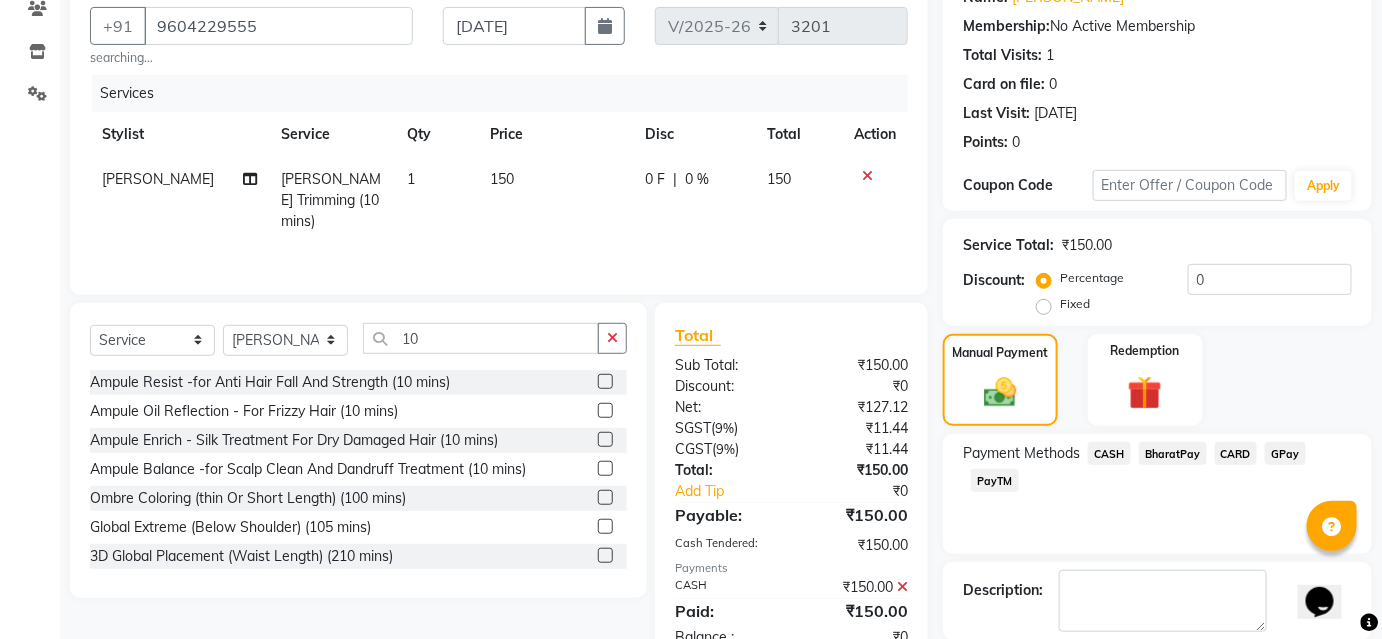 scroll, scrollTop: 276, scrollLeft: 0, axis: vertical 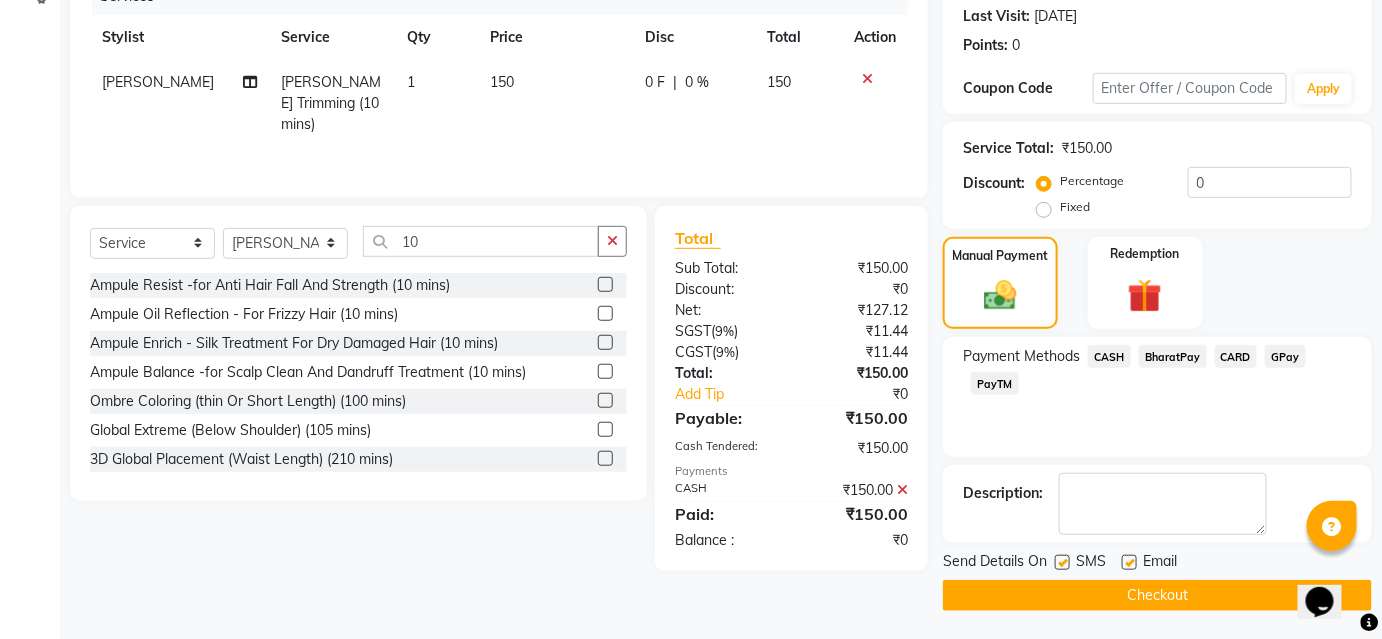 click on "Checkout" 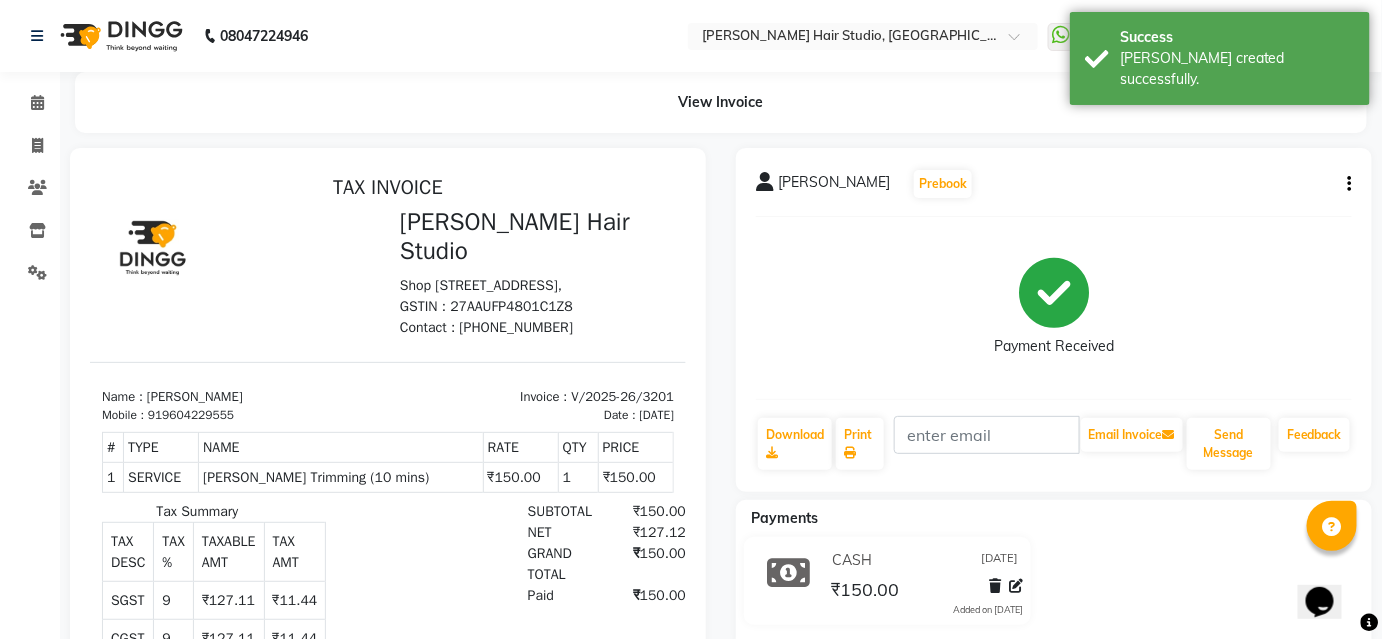 scroll, scrollTop: 0, scrollLeft: 0, axis: both 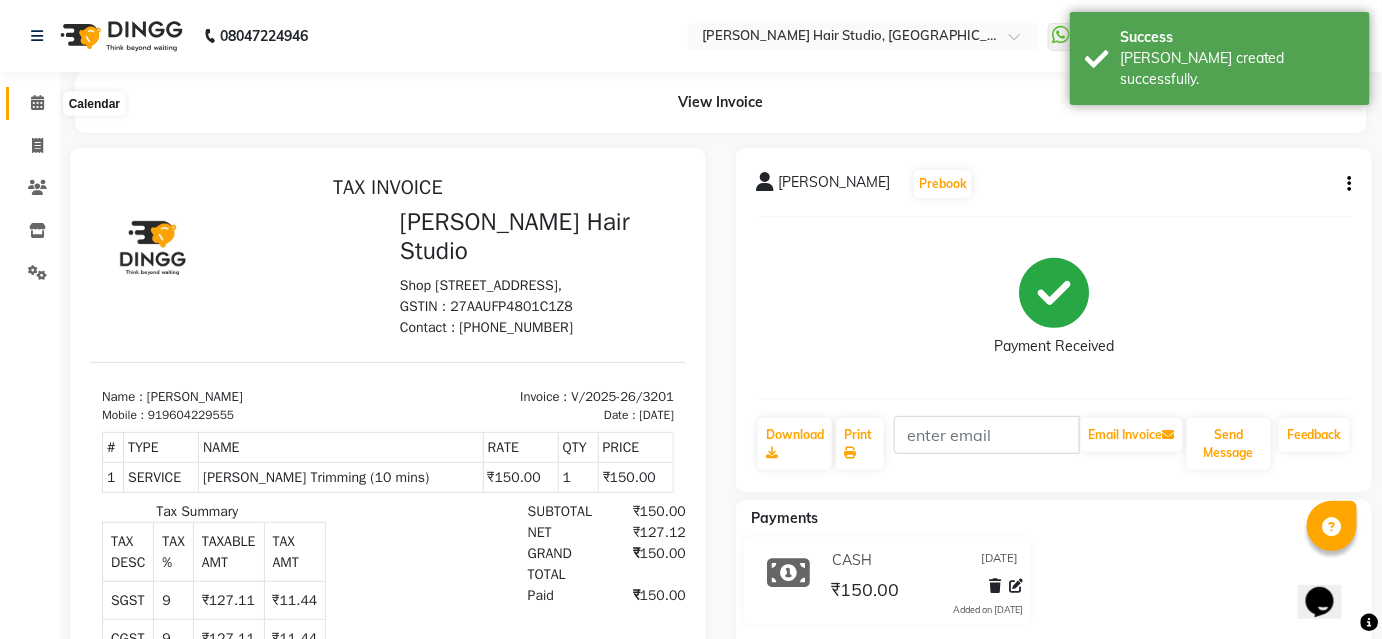 click 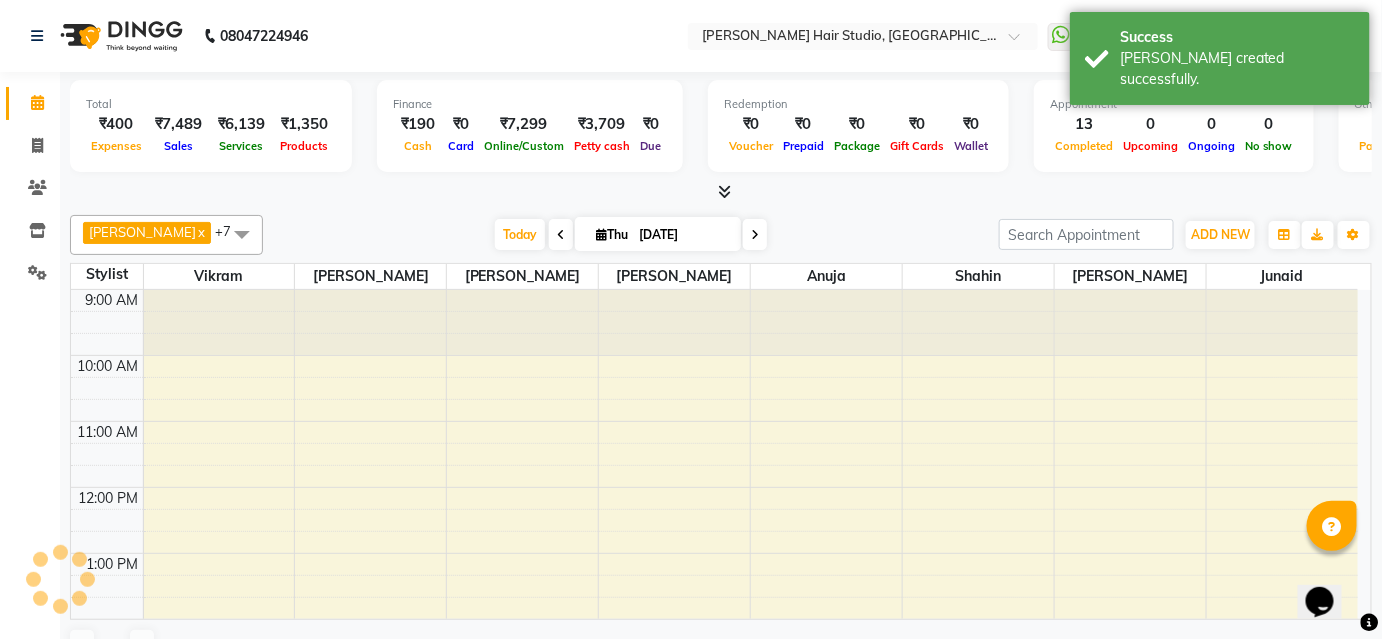 scroll, scrollTop: 0, scrollLeft: 0, axis: both 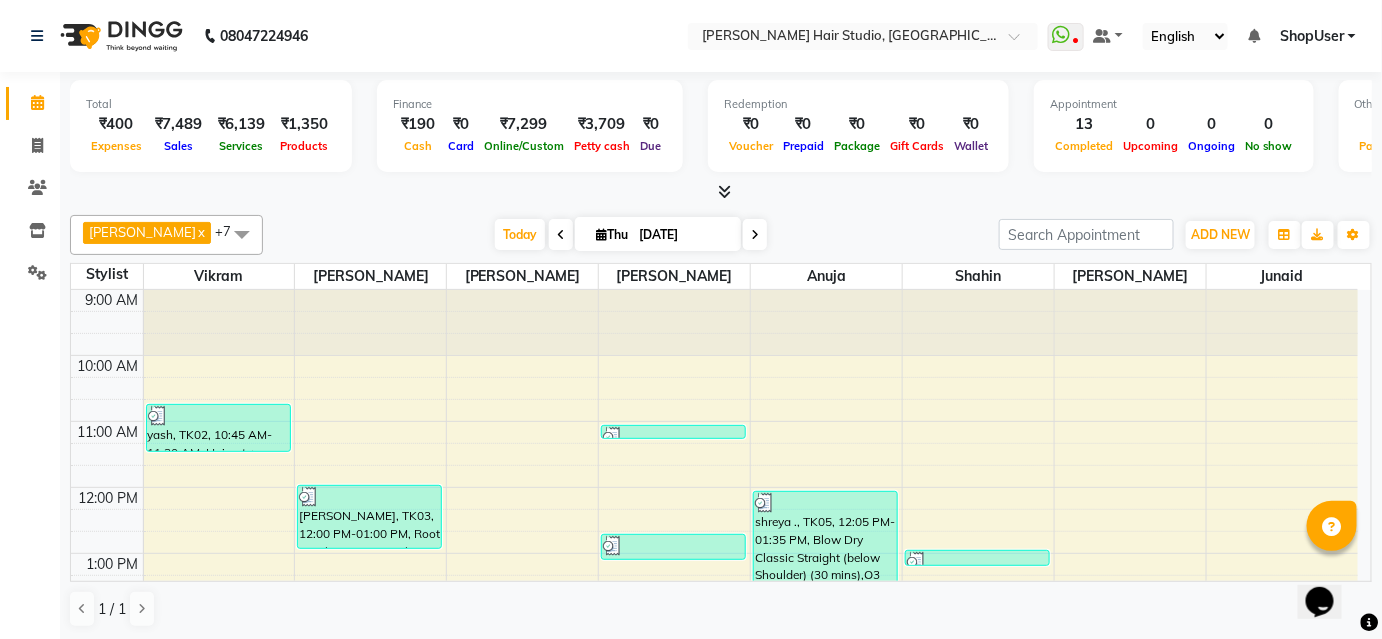 click on "9:00 AM 10:00 AM 11:00 AM 12:00 PM 1:00 PM 2:00 PM 3:00 PM 4:00 PM 5:00 PM 6:00 PM 7:00 PM 8:00 PM 9:00 PM 10:00 PM     yash, TK02, 10:45 AM-11:30 AM, Haircut + [PERSON_NAME] Trim ( [DEMOGRAPHIC_DATA]) (45 mins)     [PERSON_NAME], TK09, 03:25 PM-03:35 PM, [PERSON_NAME] Trimming (10 mins)     [PERSON_NAME], TK03, 12:00 PM-01:00 PM, Root Touch-up (re-growth) (60 mins)     [PERSON_NAME], TK11, 05:10 PM-05:20 PM, [PERSON_NAME] Trimming (10 mins)     client, TK10, 03:15 PM-04:00 PM, Haircut + [PERSON_NAME] Trim ( [DEMOGRAPHIC_DATA]) (45 mins)     [PERSON_NAME], TK01, 11:05 AM-11:15 AM, [PERSON_NAME] Trimming (10 mins)     [PERSON_NAME], TK04, 12:45 PM-01:10 PM, Haircut - [DEMOGRAPHIC_DATA] (25 mins)     shreya ., TK05, 12:05 PM-01:35 PM, Blow Dry Classic Straight (below Shoulder) (30 mins),O3 clean up+ d tan ,Threading (15 mins)     sneha, TK08, 02:35 PM-02:50 PM, Threading (15 mins)     [PERSON_NAME], TK03, 01:00 PM-01:15 PM, Threading (15 mins)     [PERSON_NAME], TK07, 02:40 PM-02:55 PM, Threading (15 mins)     [PERSON_NAME], TK07, 01:55 PM-02:40 PM, Haircut - [DEMOGRAPHIC_DATA] (45 mins)     Harsh, TK06, 01:55 PM-02:05 PM, [PERSON_NAME] Trimming (10 mins)" at bounding box center [714, 751] 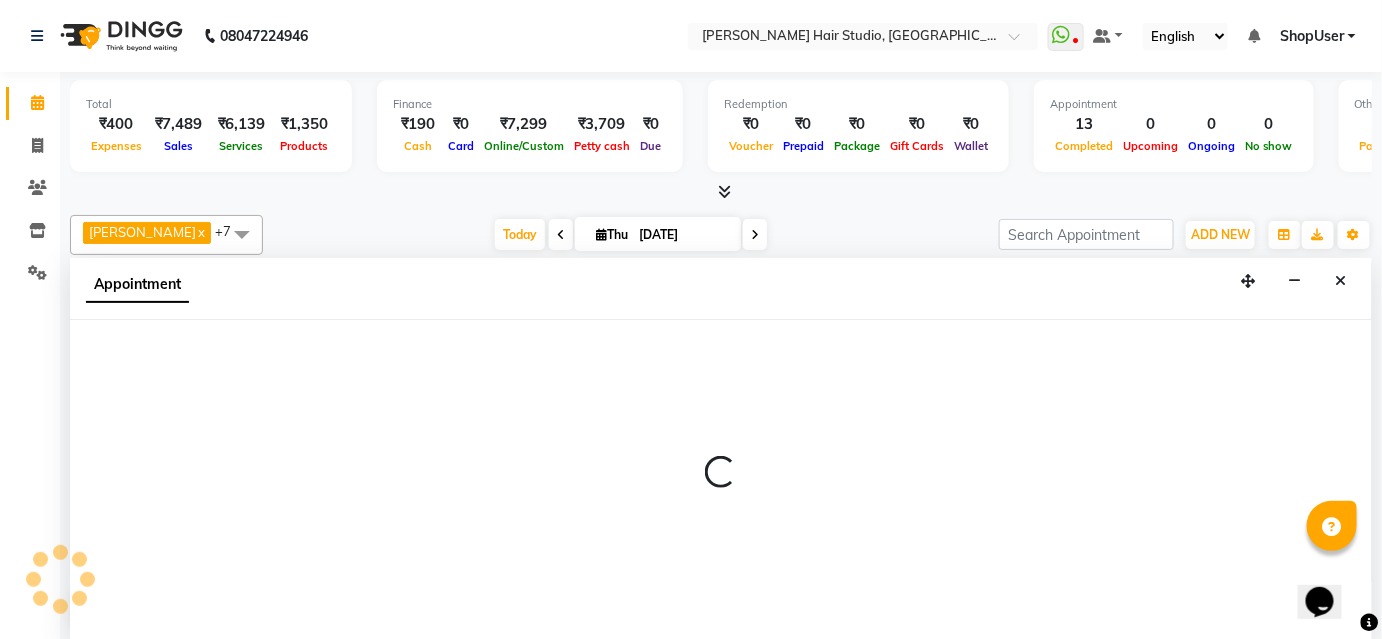 select on "39192" 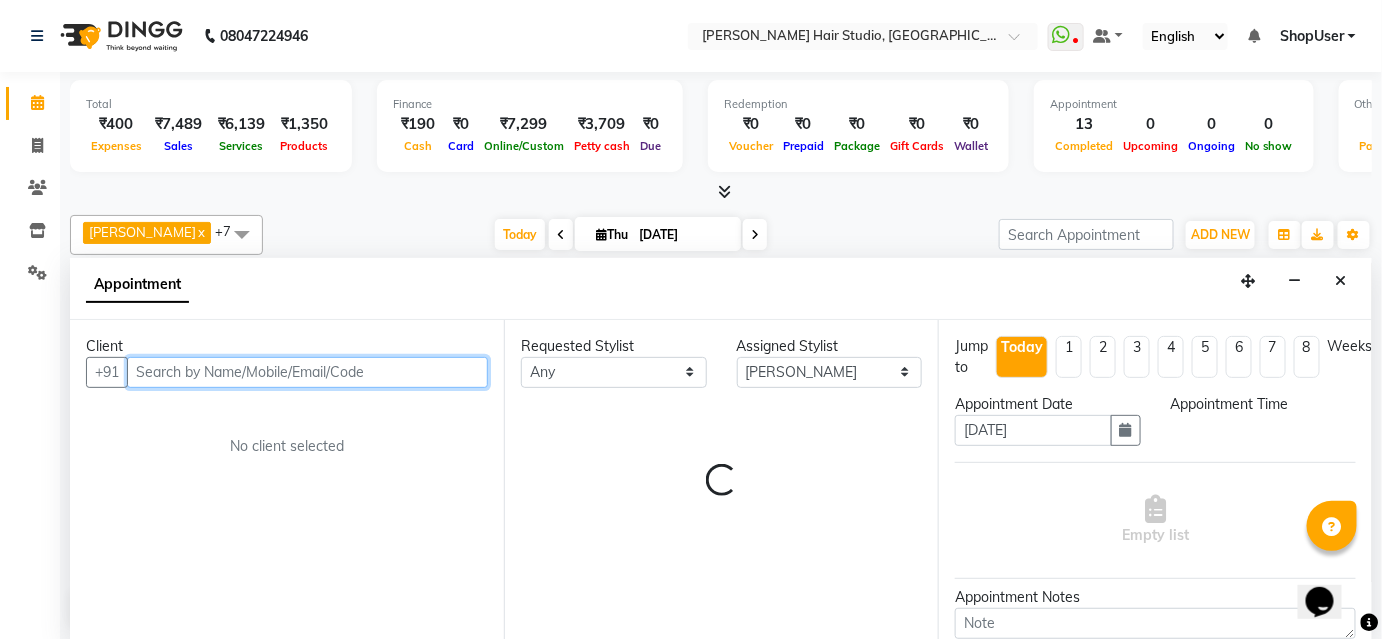 select on "645" 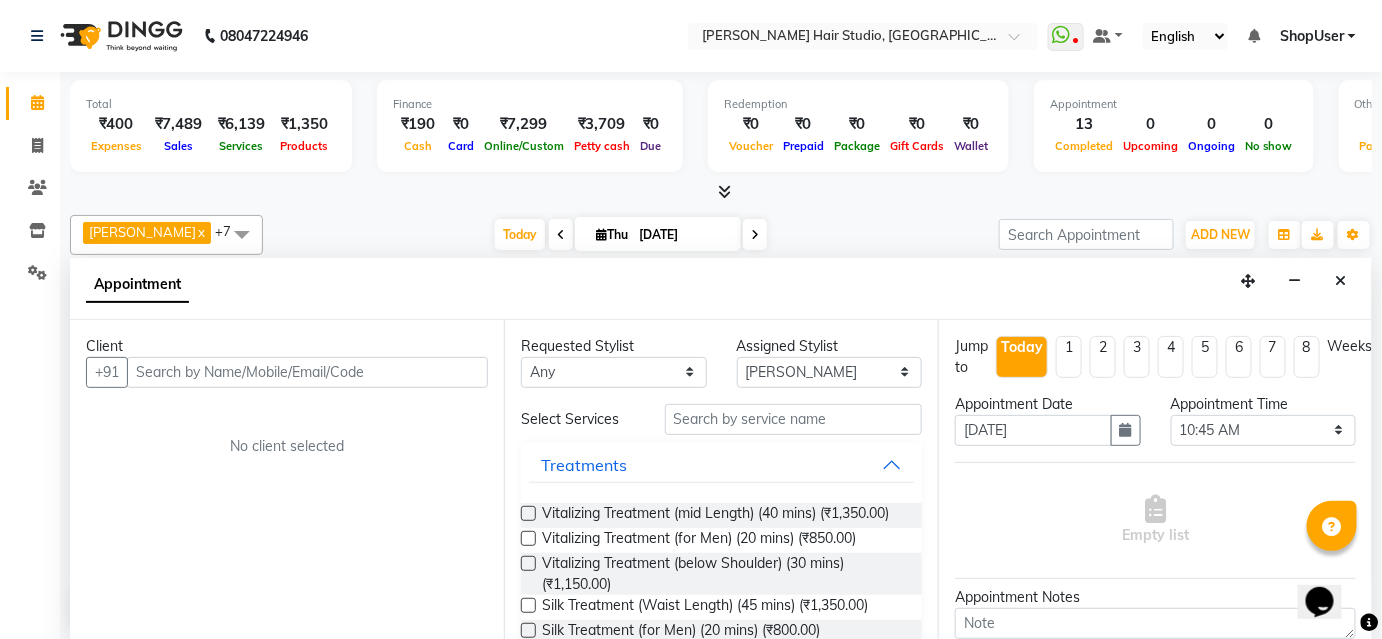drag, startPoint x: 570, startPoint y: 404, endPoint x: 1213, endPoint y: 532, distance: 655.6165 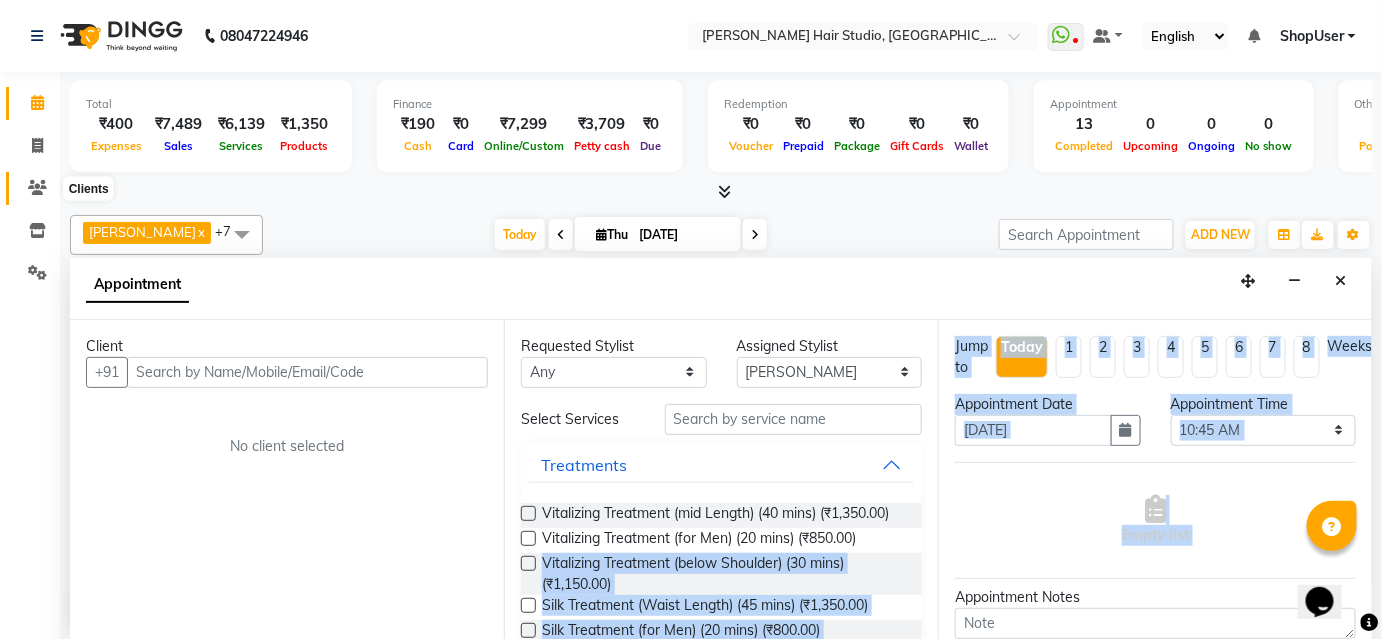 click 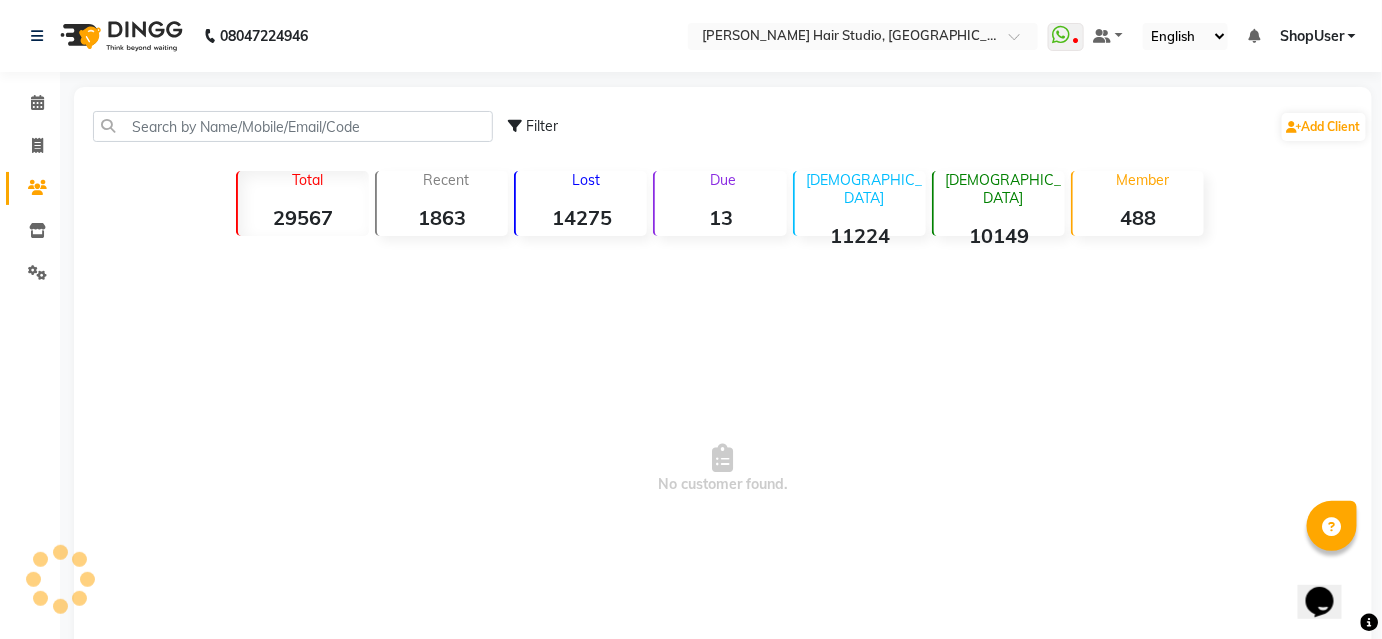scroll, scrollTop: 0, scrollLeft: 0, axis: both 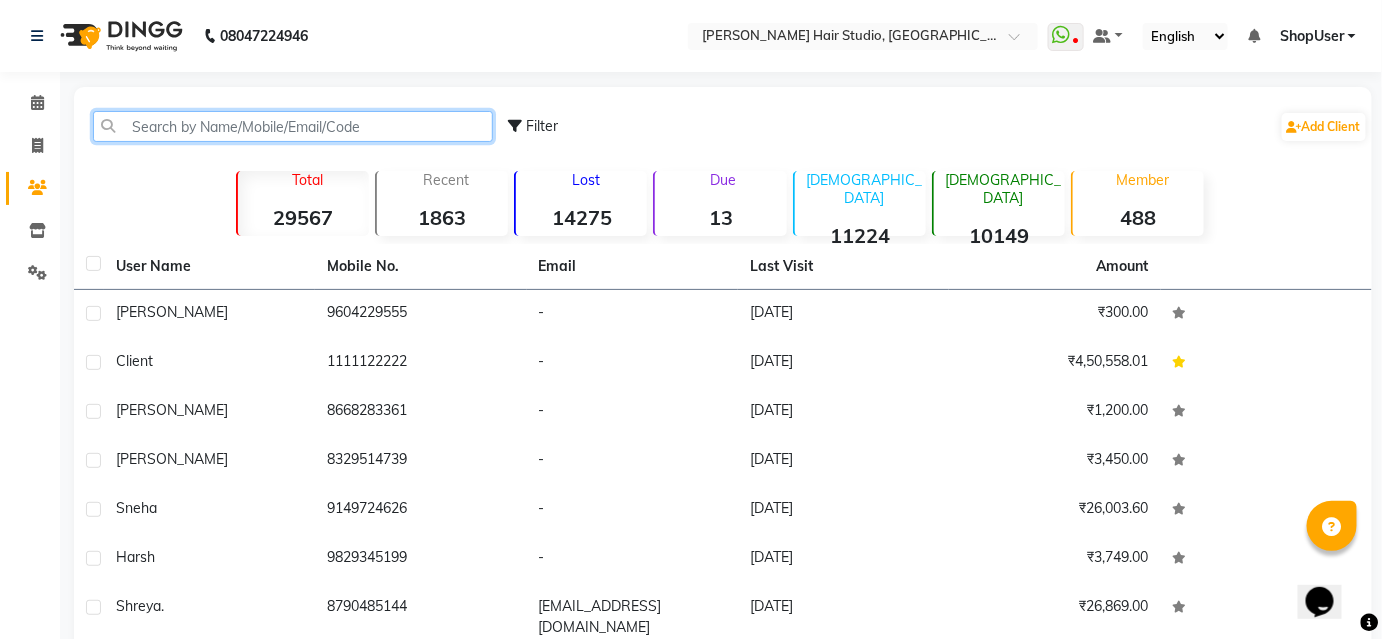 click 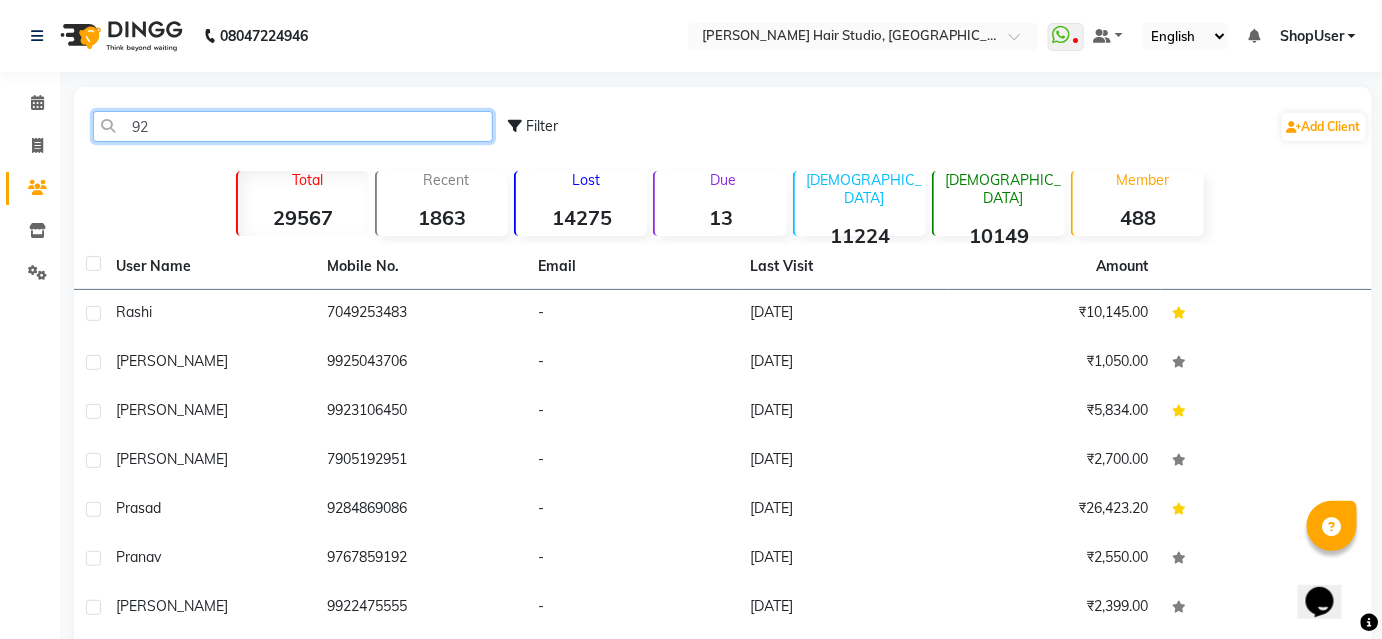 type on "9" 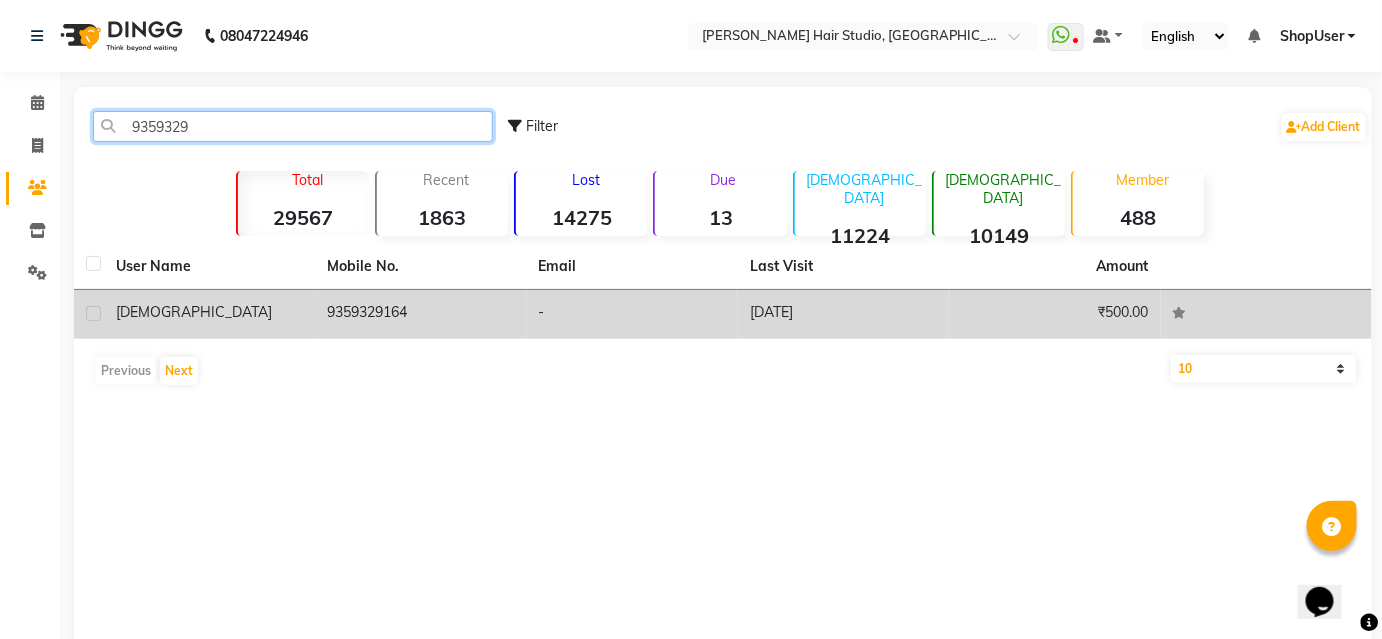 type on "9359329" 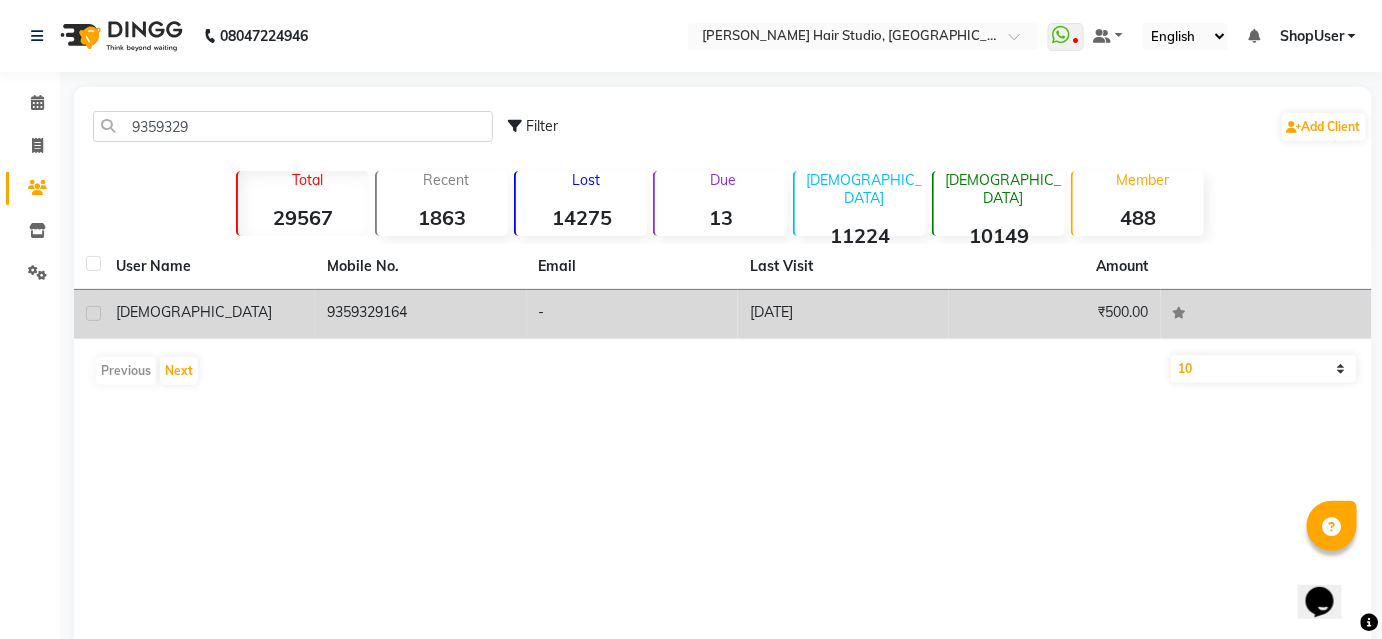 click on "vedika" 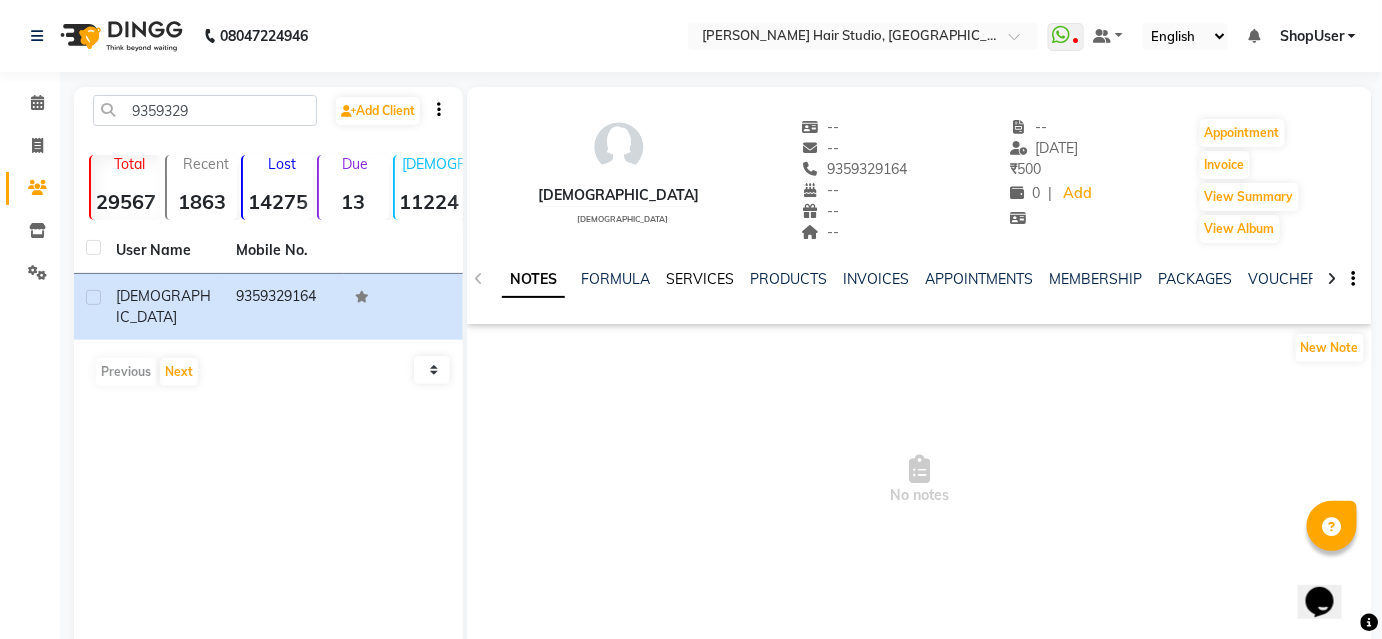 click on "SERVICES" 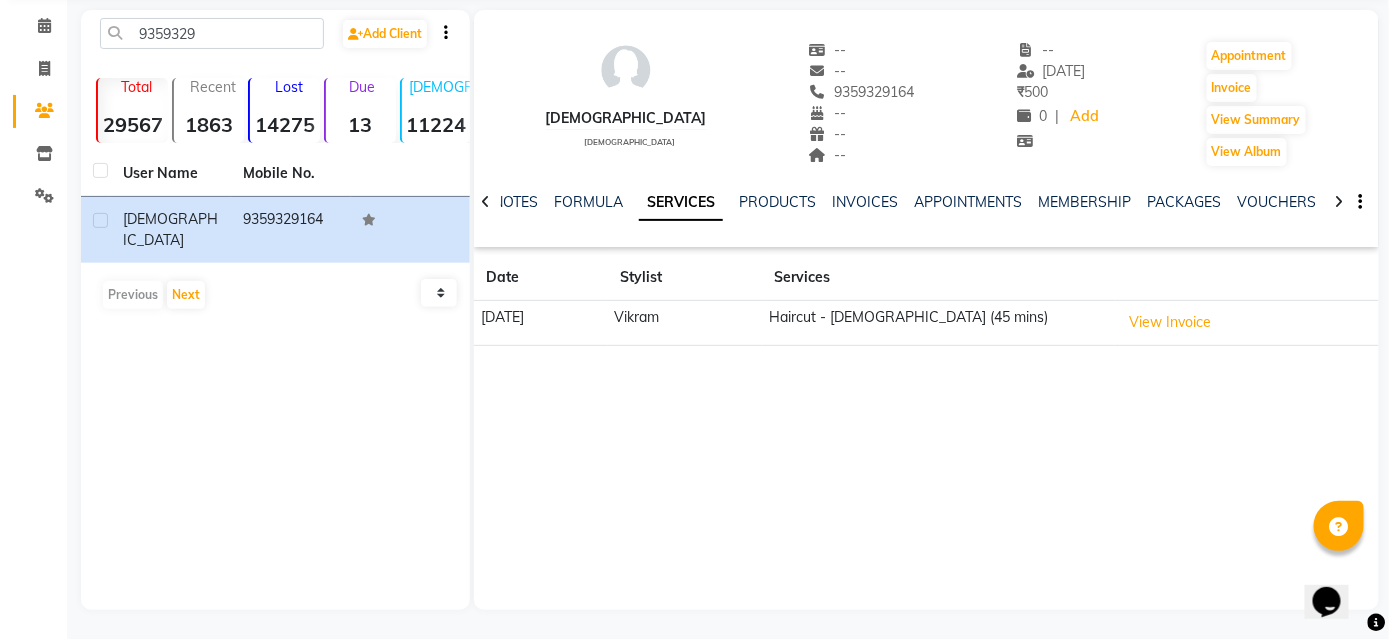 scroll, scrollTop: 0, scrollLeft: 0, axis: both 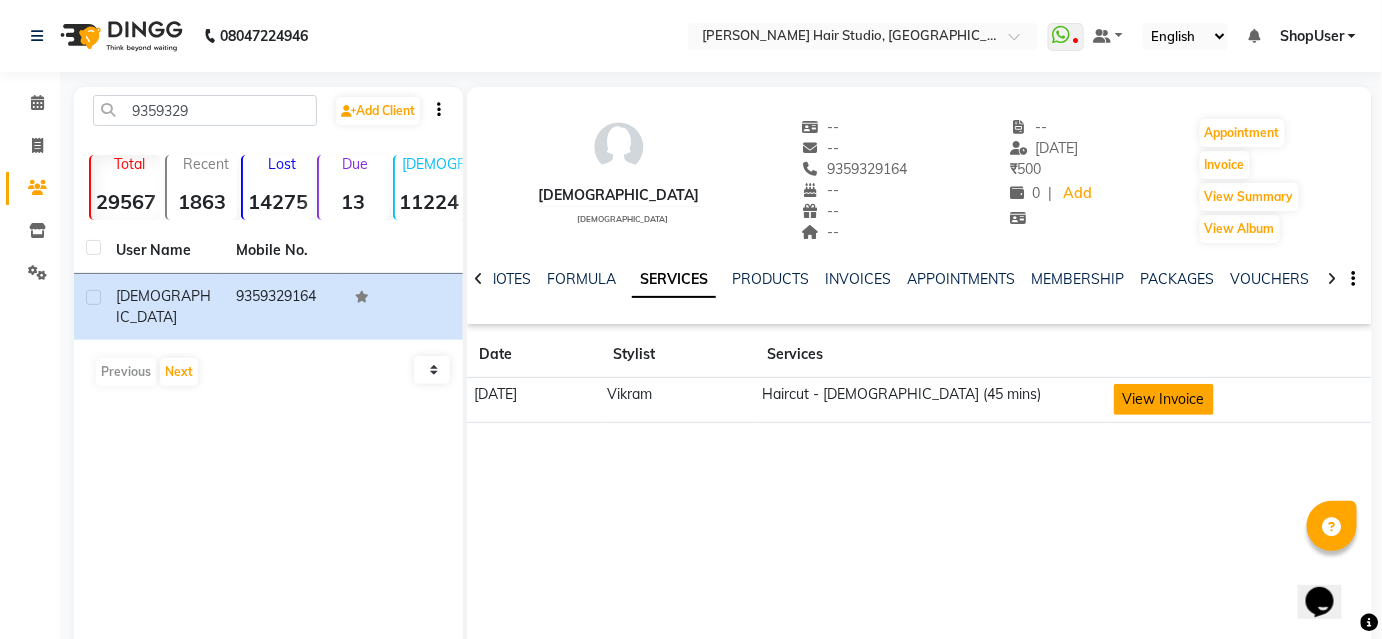 click on "View Invoice" 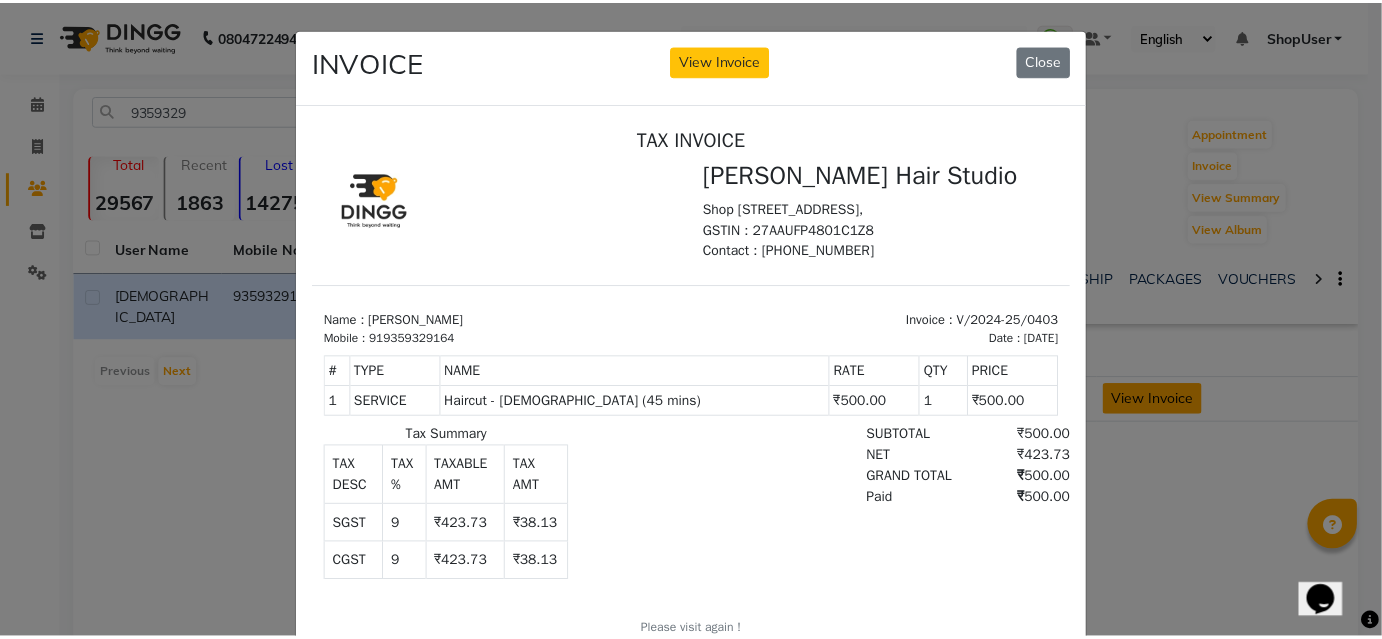 scroll, scrollTop: 0, scrollLeft: 0, axis: both 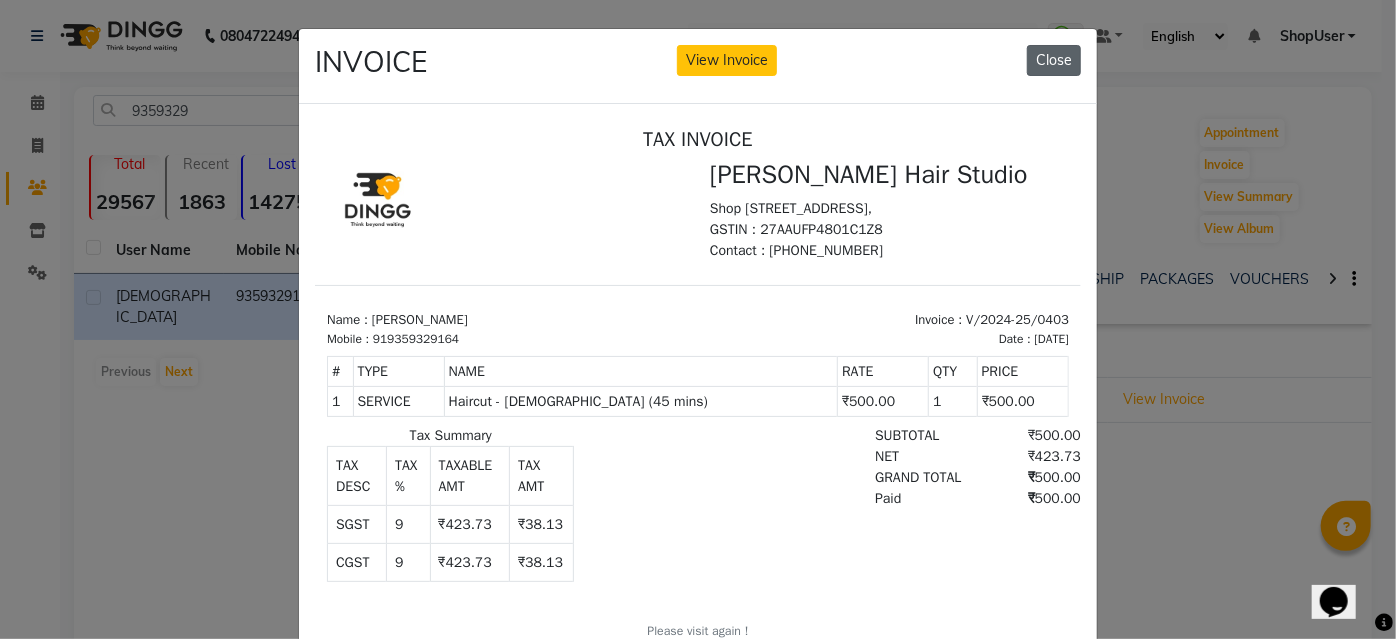 click on "Close" 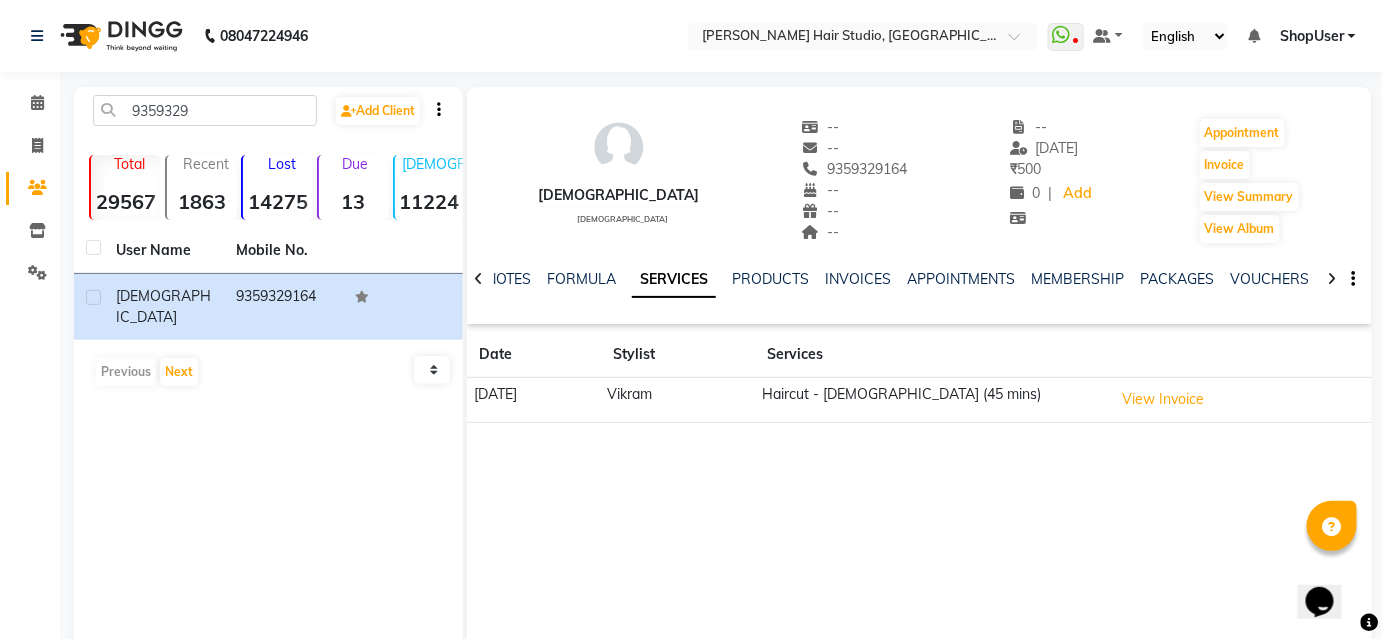 scroll, scrollTop: 77, scrollLeft: 0, axis: vertical 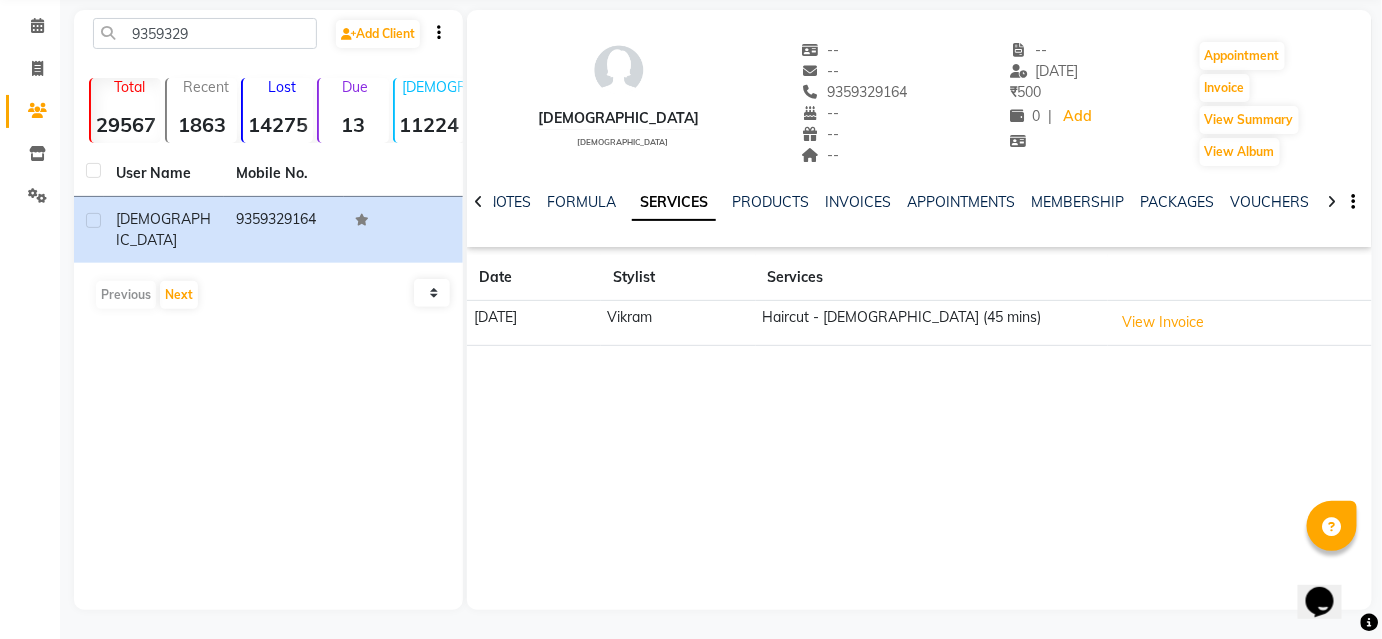 click 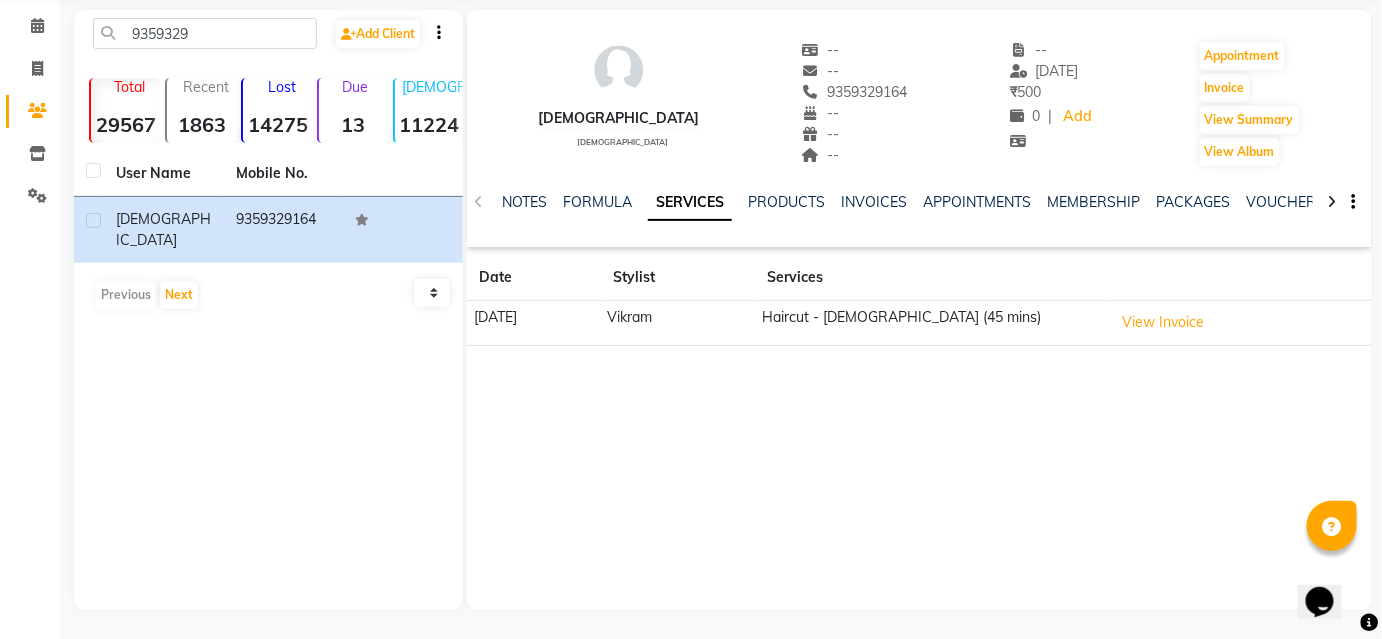 click on "Calendar" 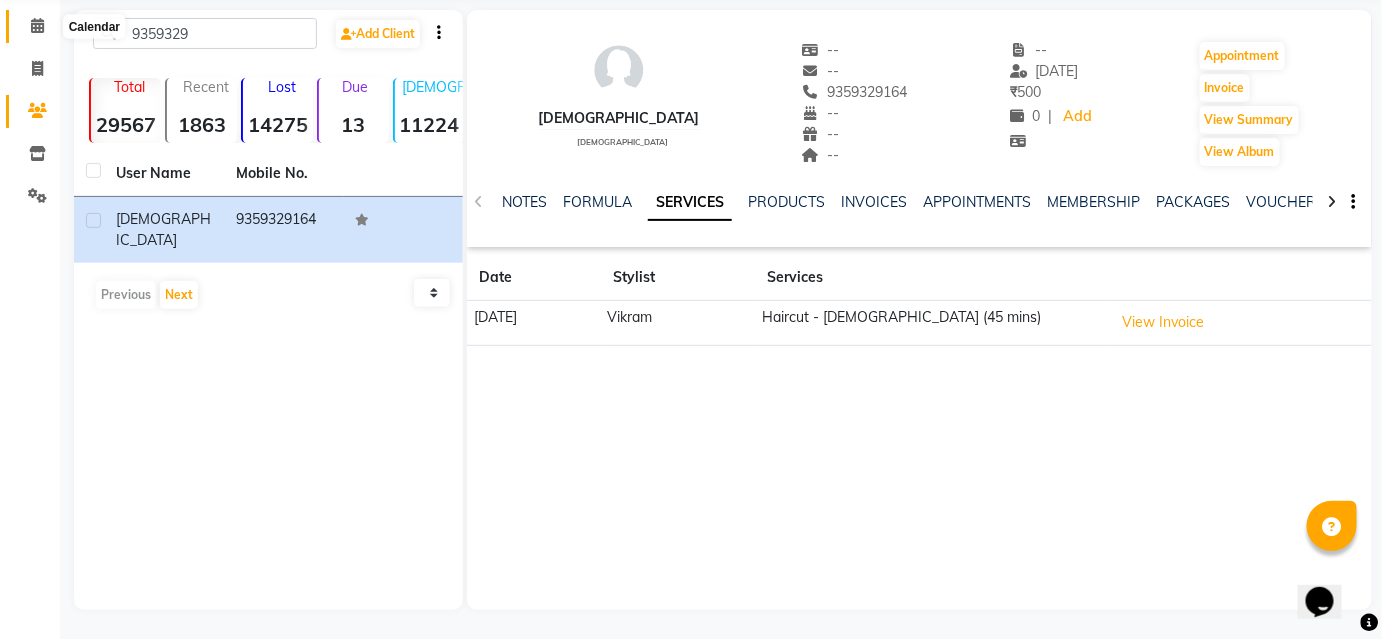 click 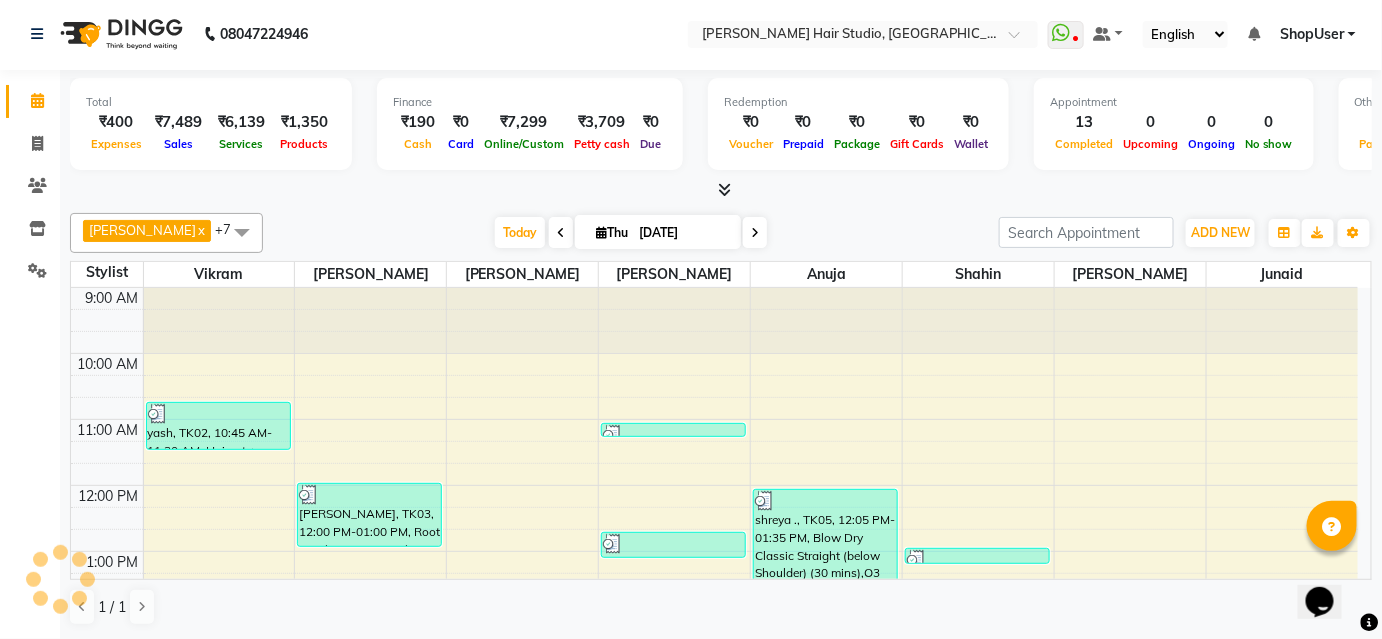 scroll, scrollTop: 0, scrollLeft: 0, axis: both 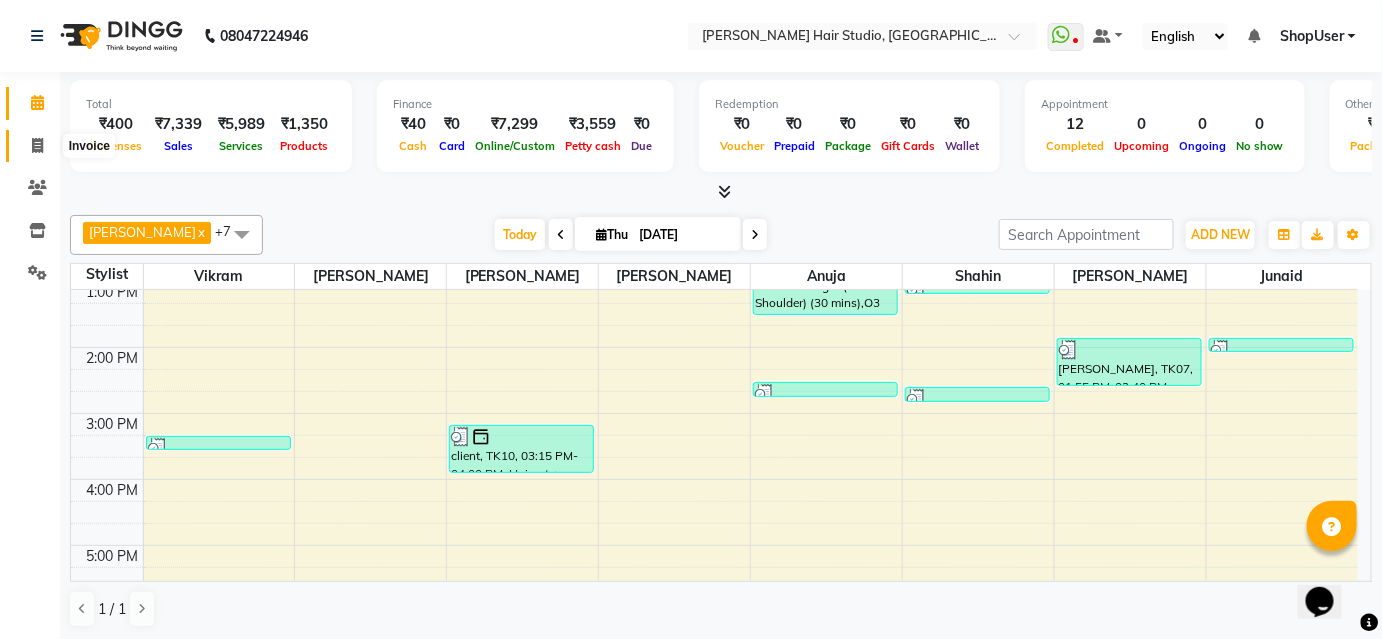 click 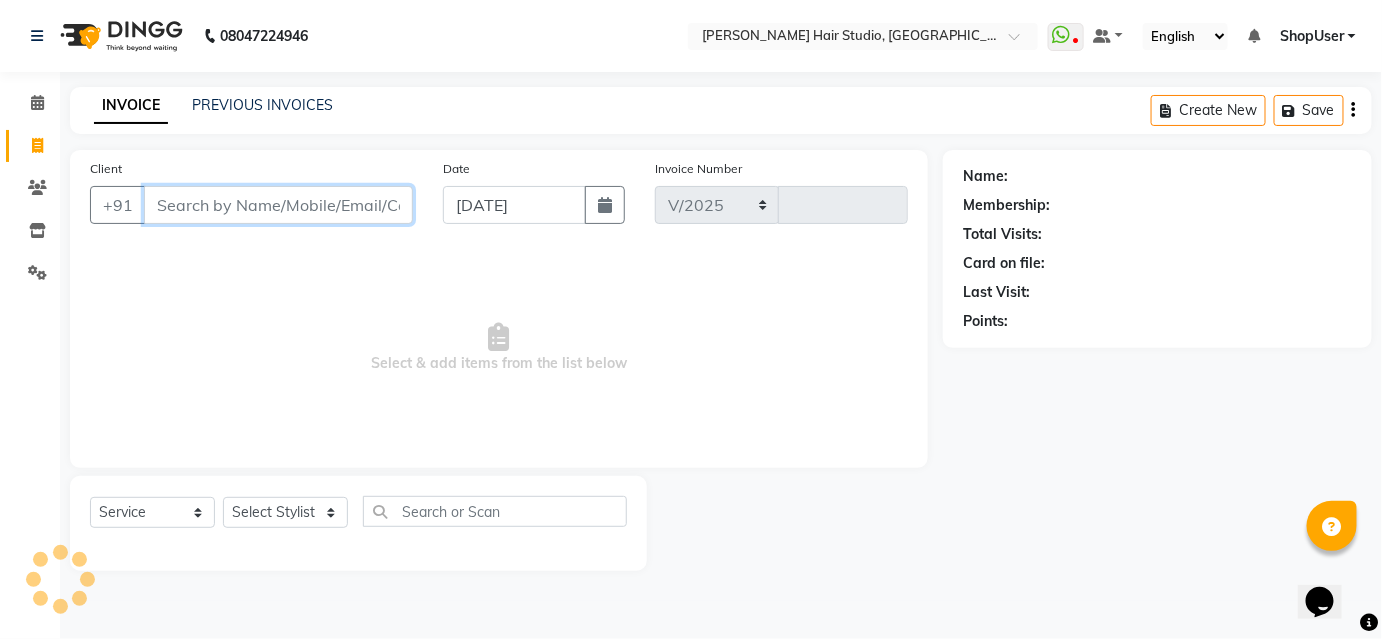 select on "627" 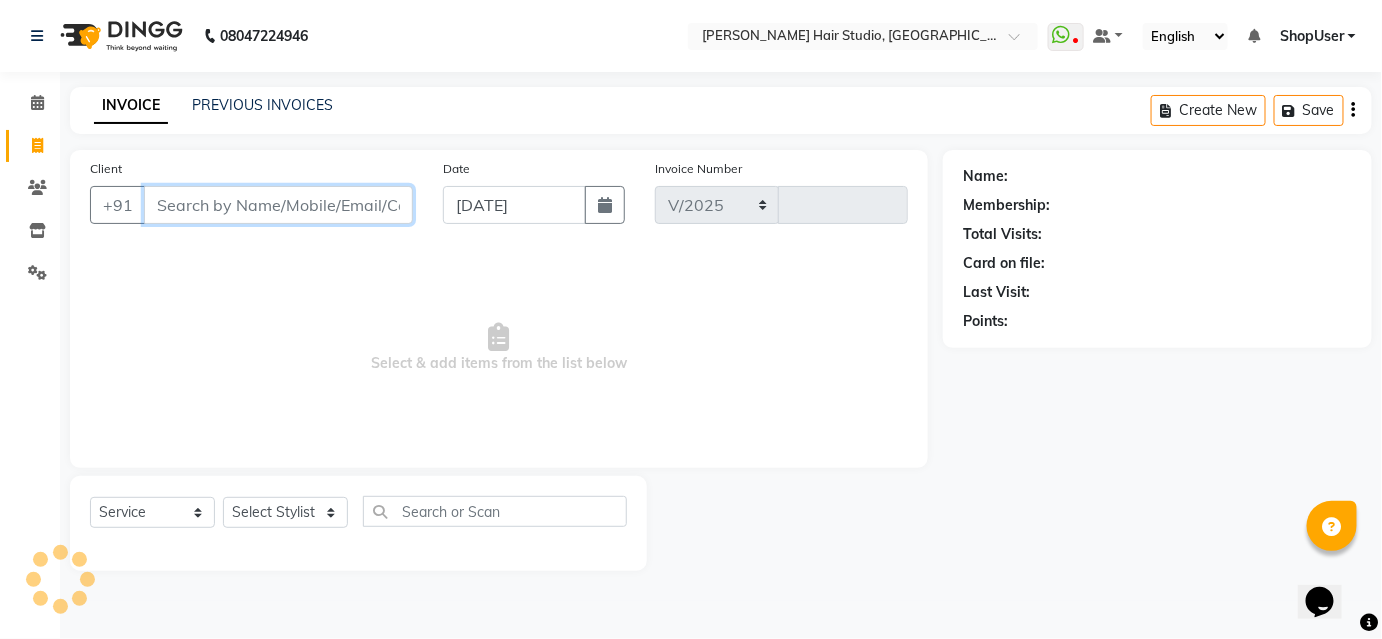 type on "3202" 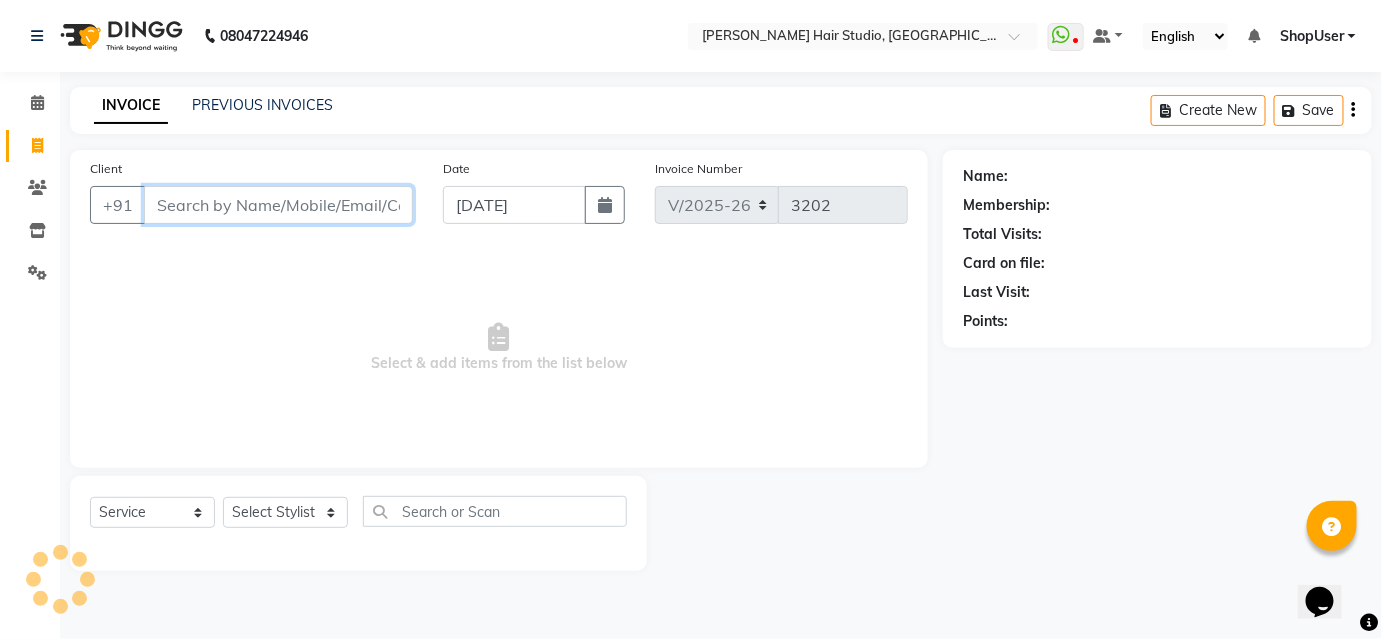 scroll, scrollTop: 0, scrollLeft: 0, axis: both 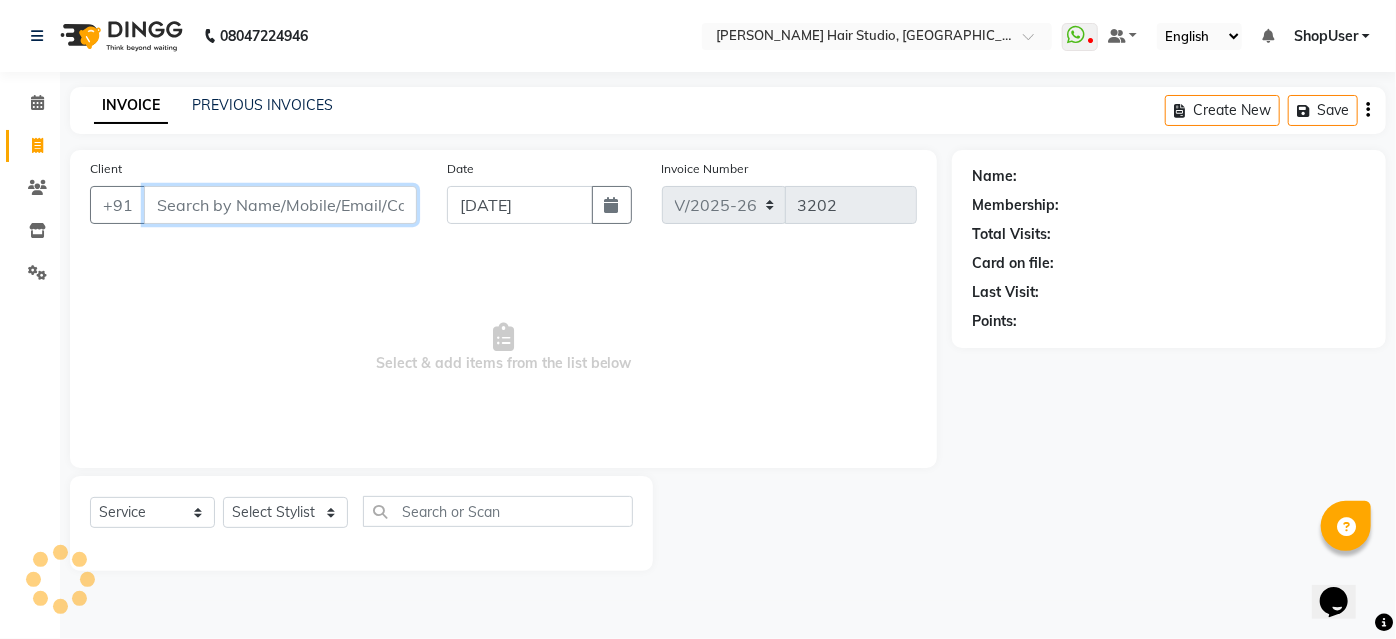 click on "Client" at bounding box center (280, 205) 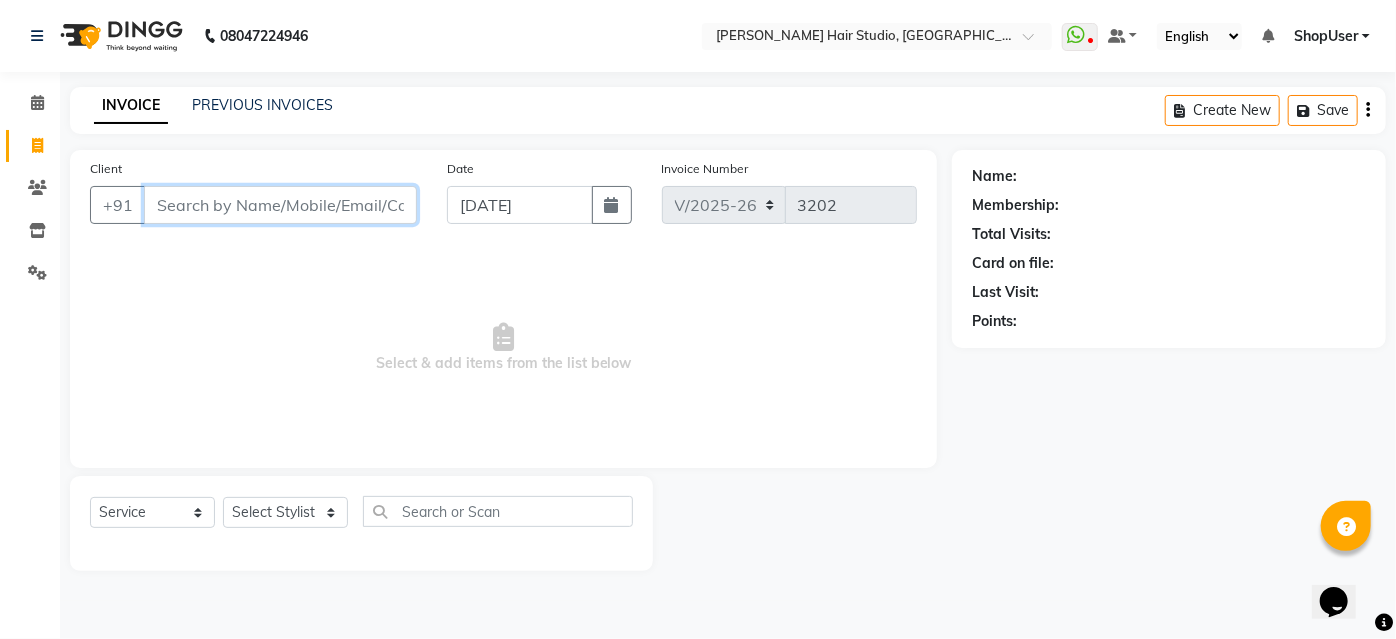 click on "Client" at bounding box center [280, 205] 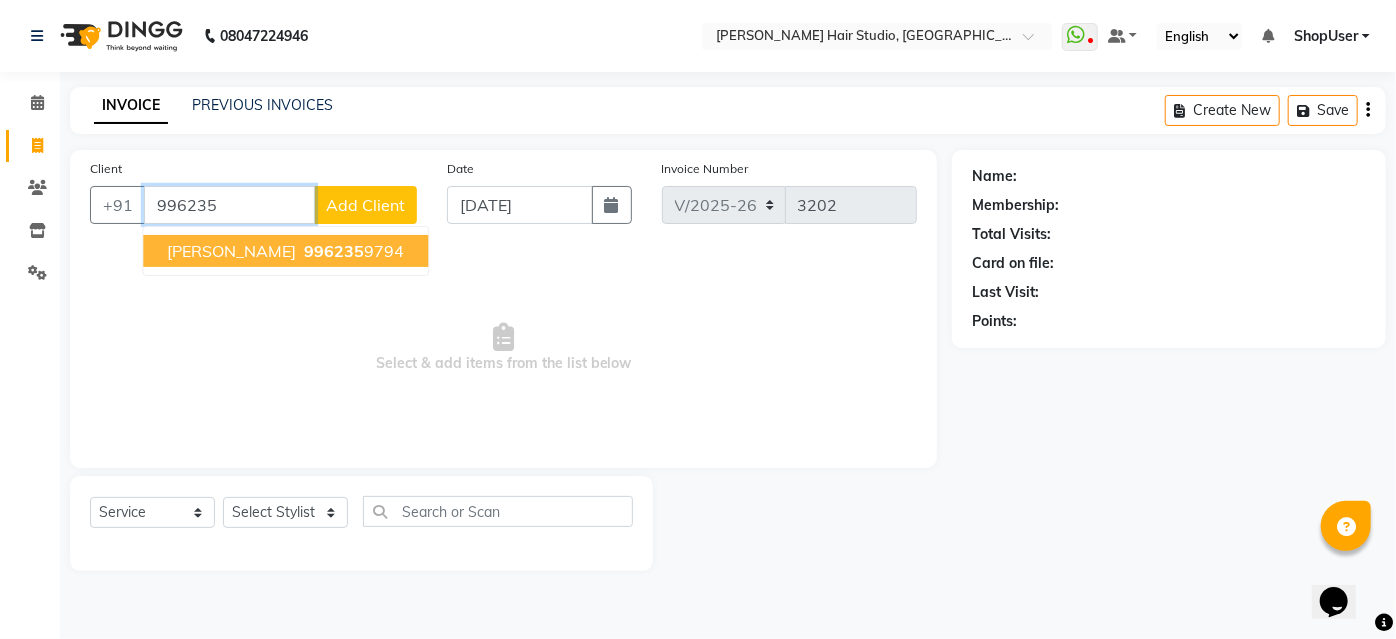 click on "996235 9794" at bounding box center (352, 251) 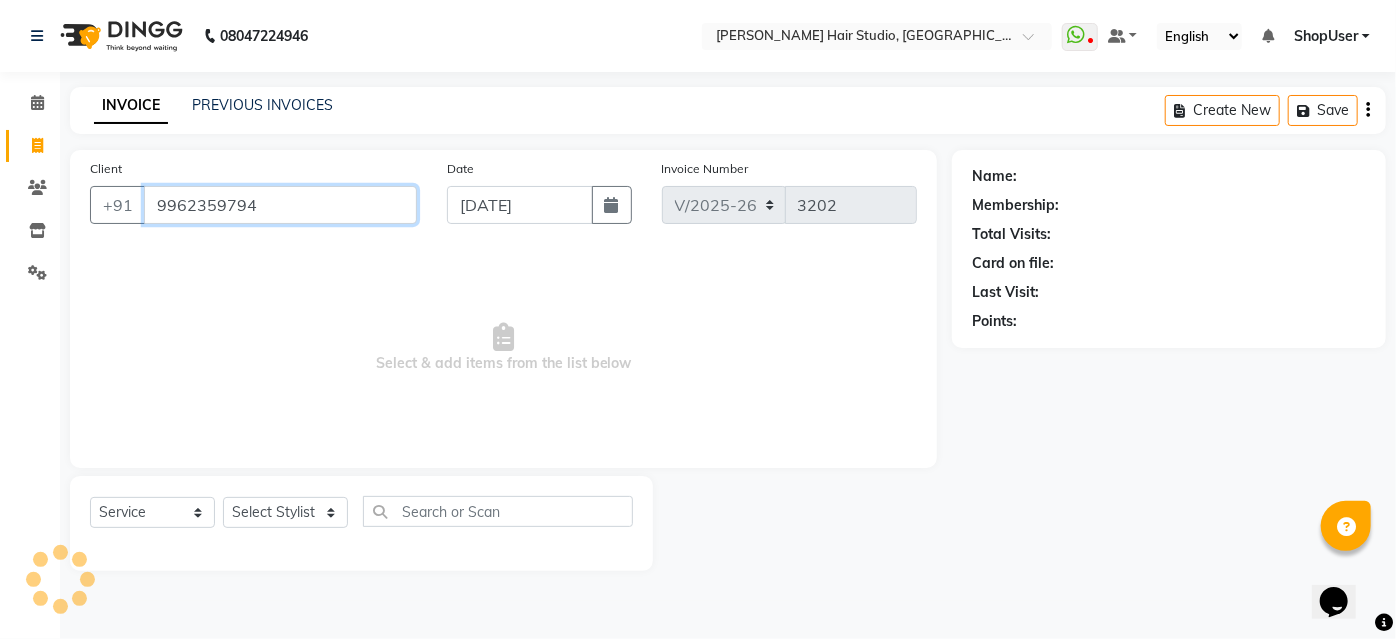 type on "9962359794" 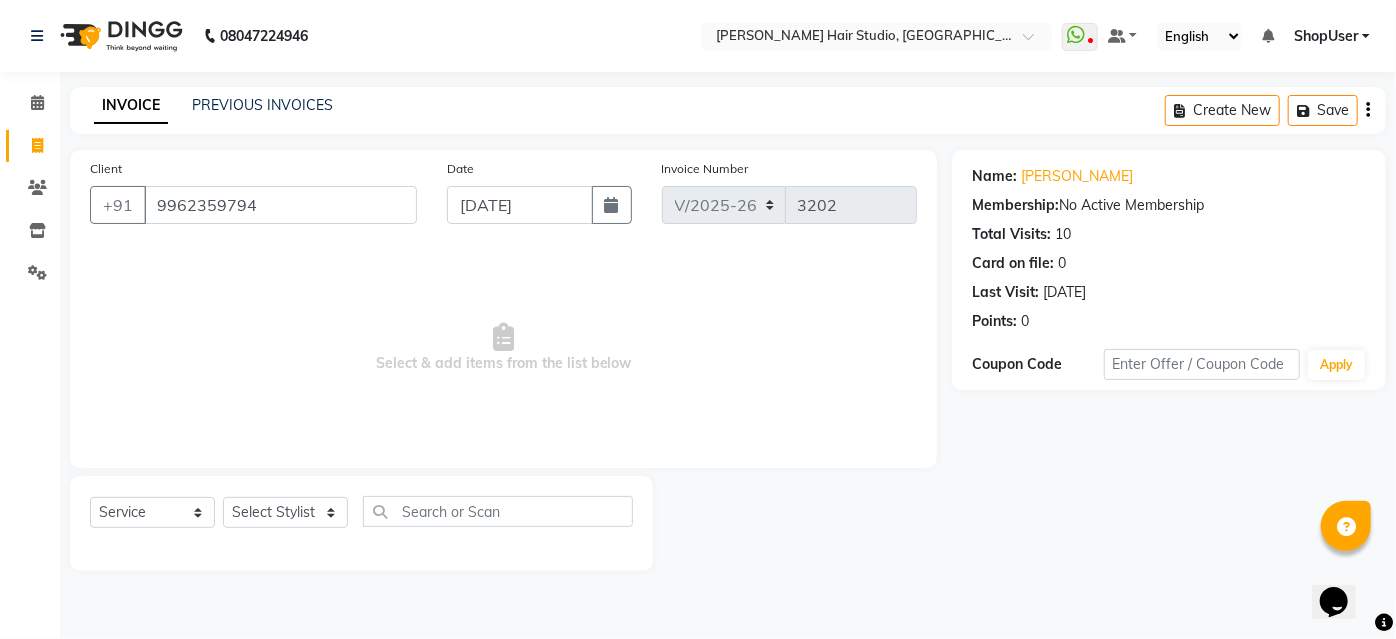 click on "Select  Service  Product  Membership  Package Voucher Prepaid Gift Card  Select Stylist Ajinkya [PERSON_NAME] Avinash [PERSON_NAME] [PERSON_NAME] Pawan Krishna [PERSON_NAME] [PERSON_NAME] ShopUser [PERSON_NAME]" 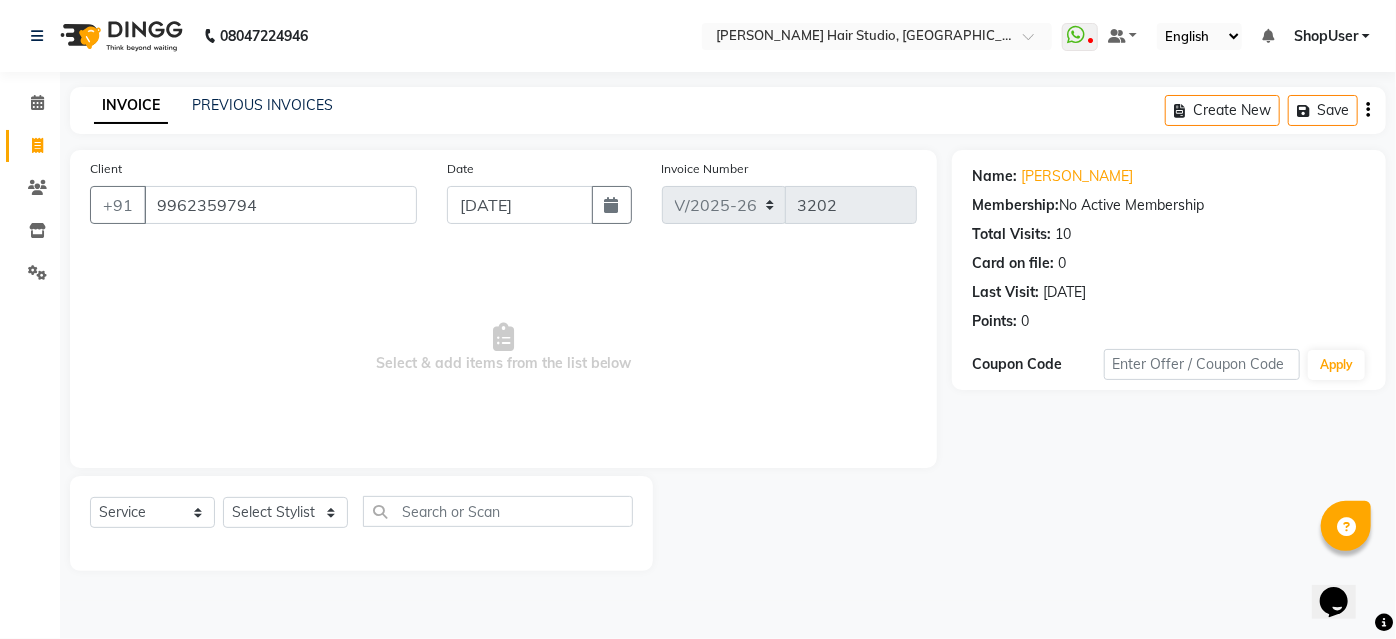 click on "Select  Service  Product  Membership  Package Voucher Prepaid Gift Card  Select Stylist Ajinkya Anuja Arunesh Avinash Junaid Mohammad Naushad Ali Pawan Krishna Rishabh Rushikesh Sakshi Shahin ShopUser Shubham Sumit Vikram" 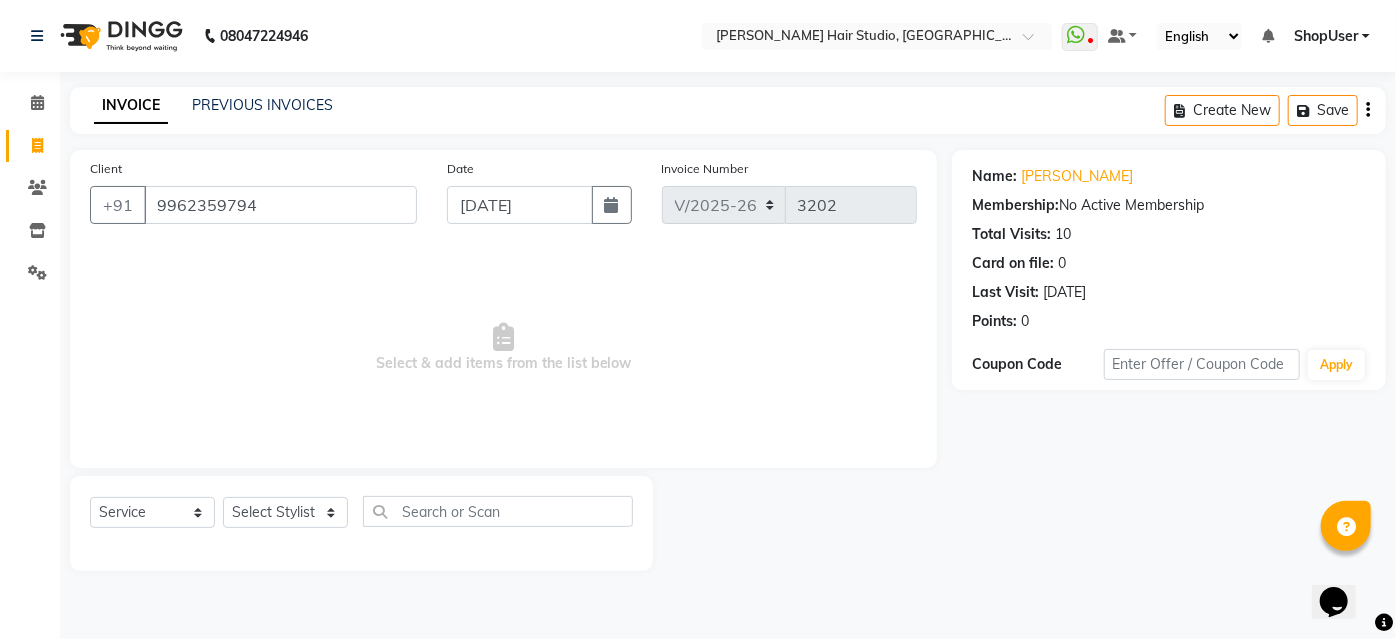 drag, startPoint x: 317, startPoint y: 488, endPoint x: 325, endPoint y: 478, distance: 12.806249 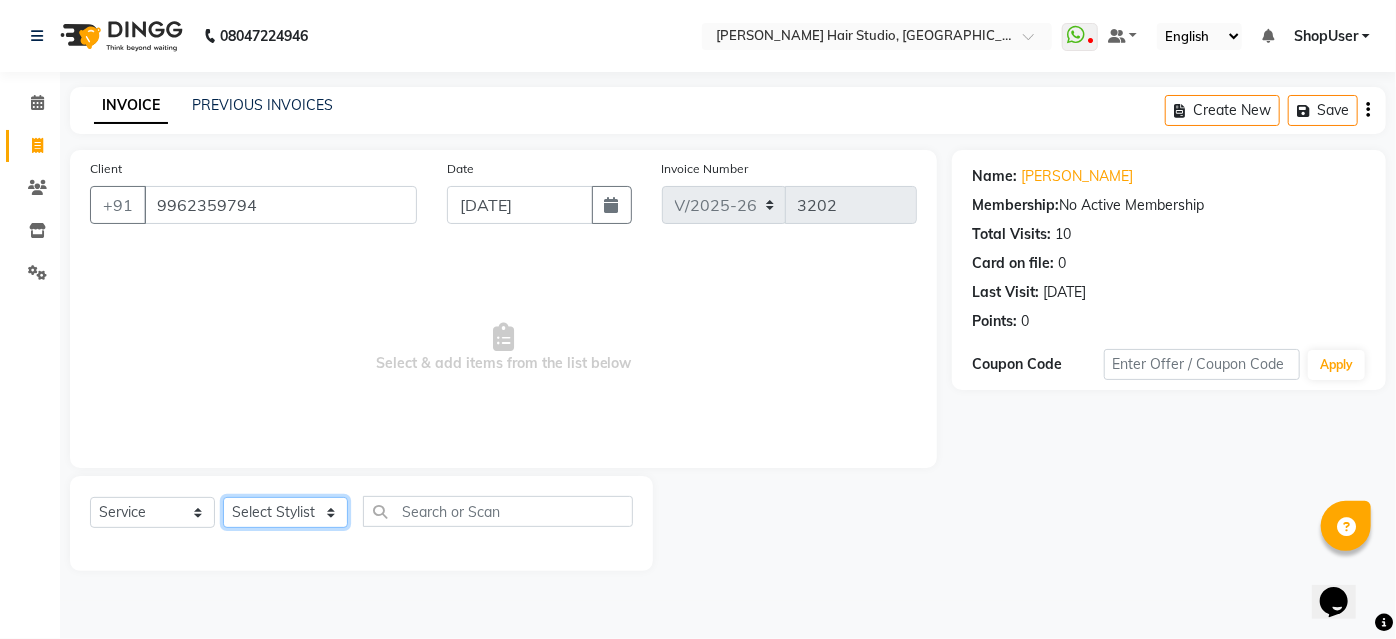 click on "Select Stylist [PERSON_NAME] [PERSON_NAME] Avinash [PERSON_NAME] [PERSON_NAME] Pawan Krishna [PERSON_NAME] [PERSON_NAME] ShopUser [PERSON_NAME] [PERSON_NAME]" 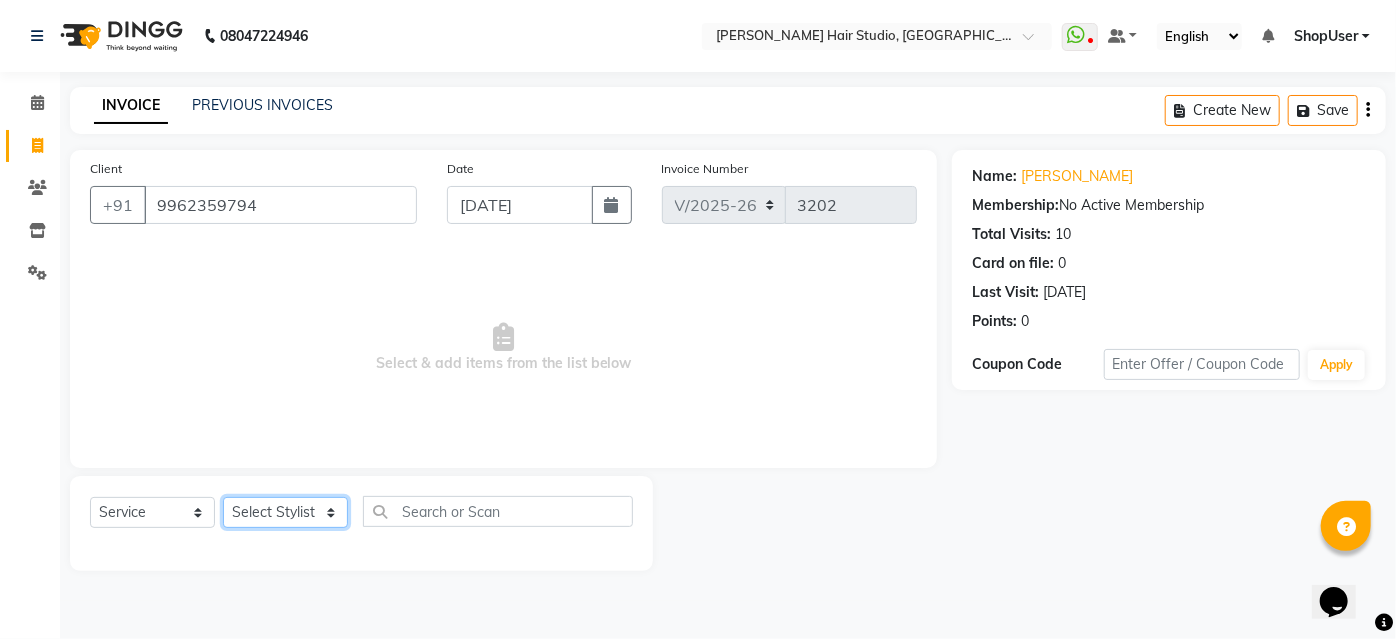 select on "51893" 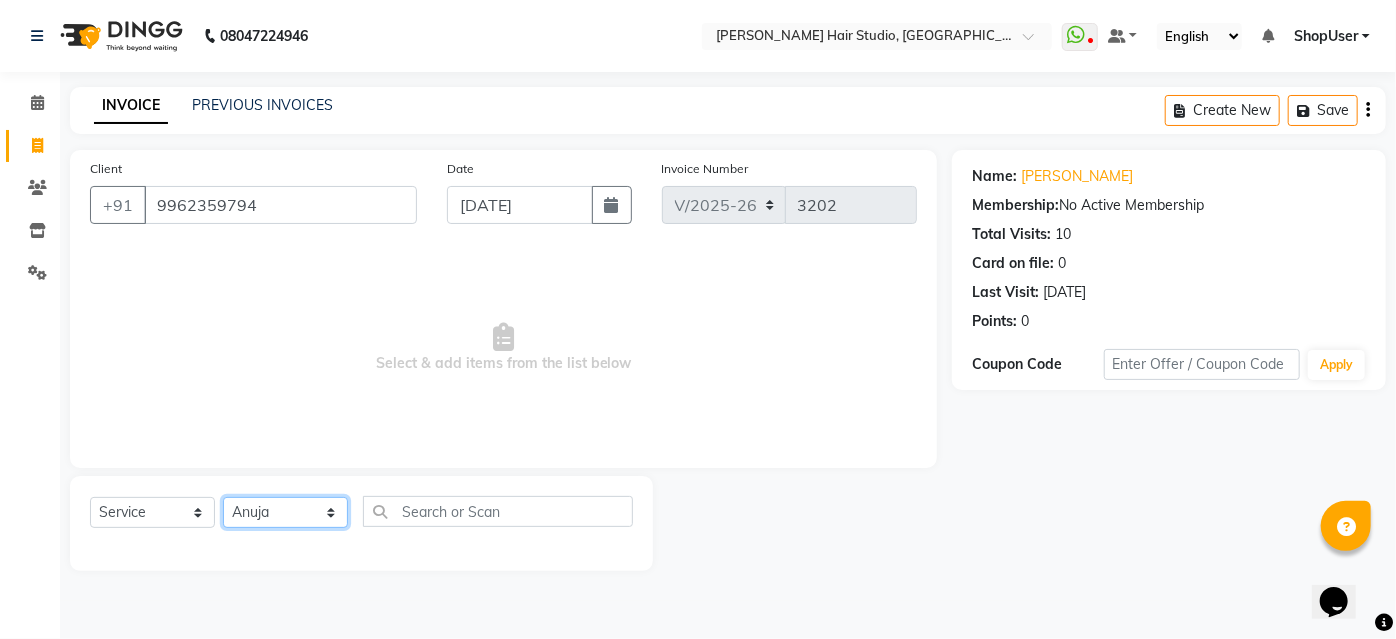 click on "Select Stylist [PERSON_NAME] [PERSON_NAME] Avinash [PERSON_NAME] [PERSON_NAME] Pawan Krishna [PERSON_NAME] [PERSON_NAME] ShopUser [PERSON_NAME] [PERSON_NAME]" 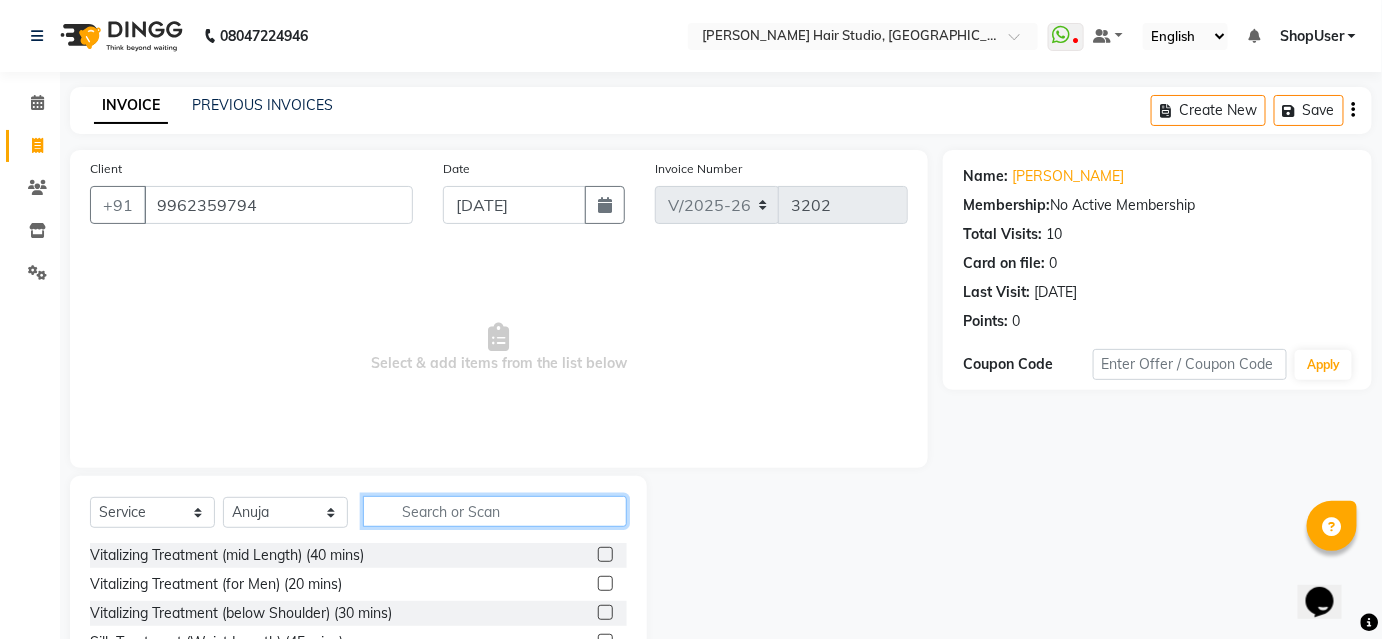 click 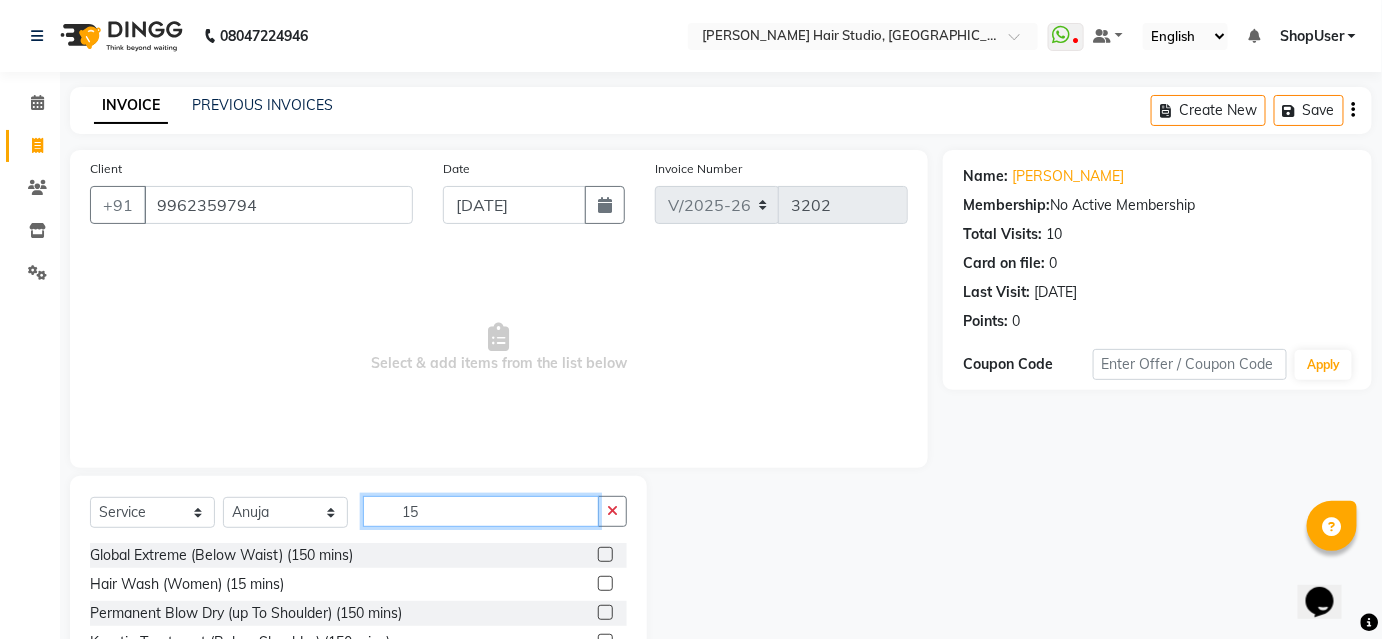 scroll, scrollTop: 161, scrollLeft: 0, axis: vertical 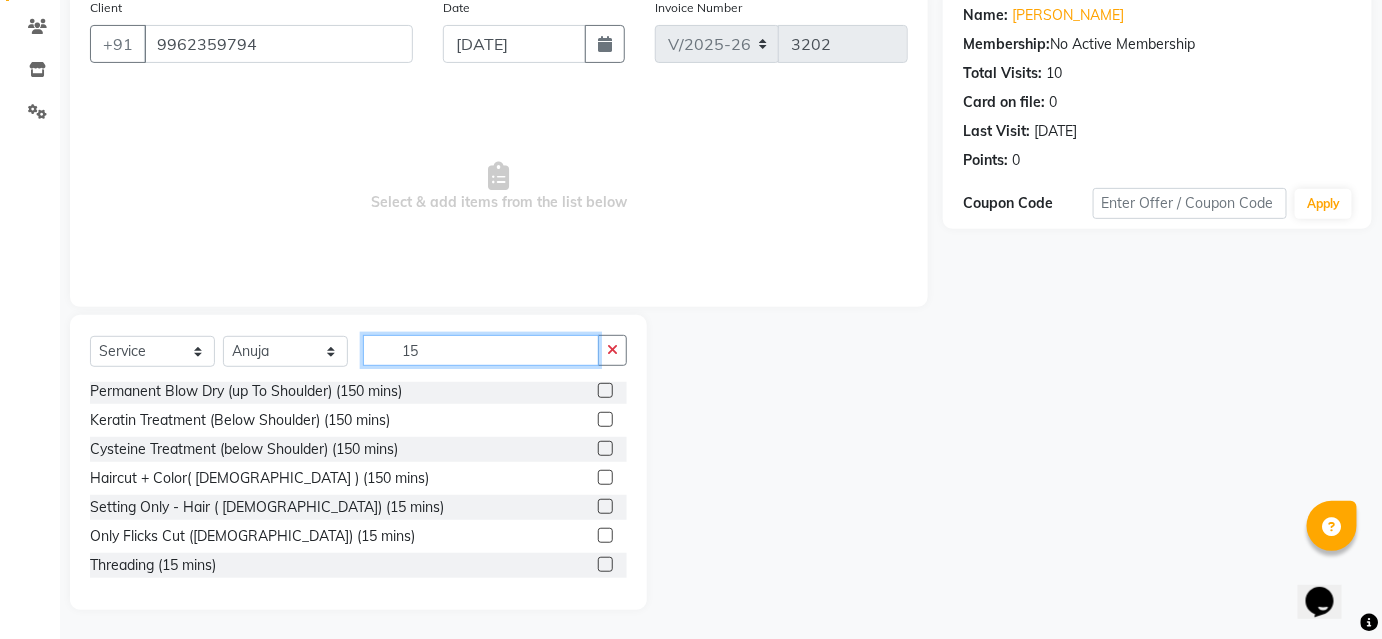 type on "15" 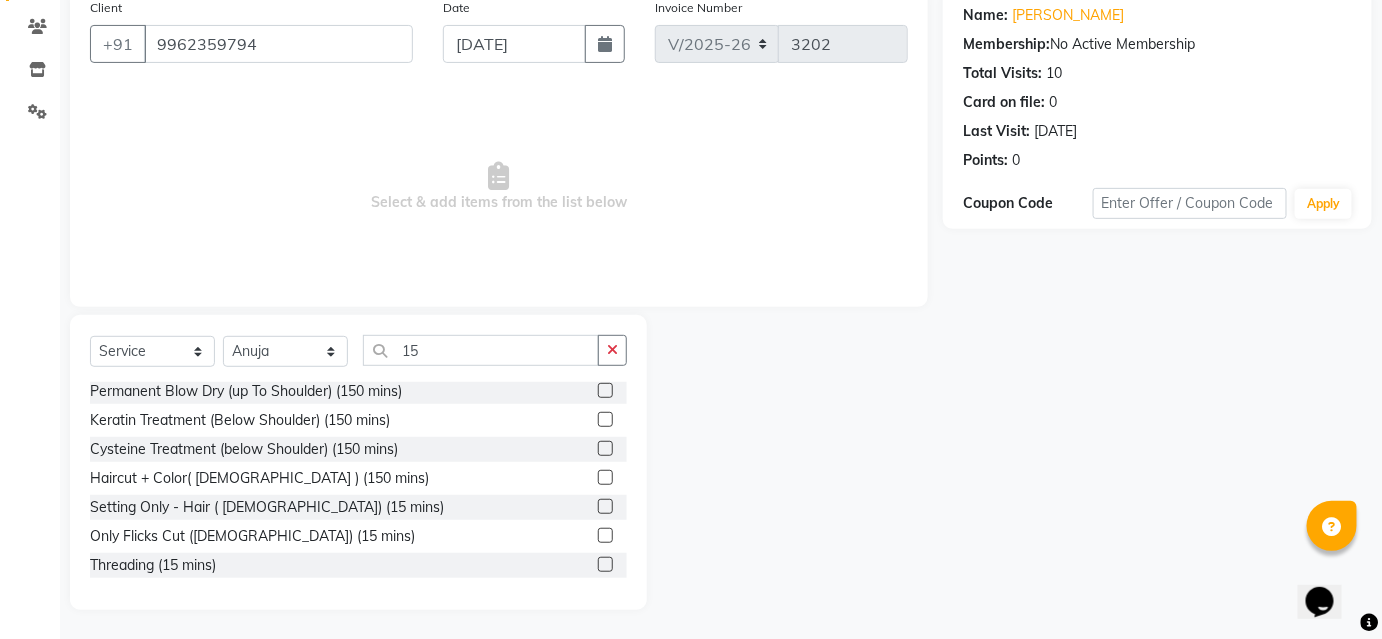 click 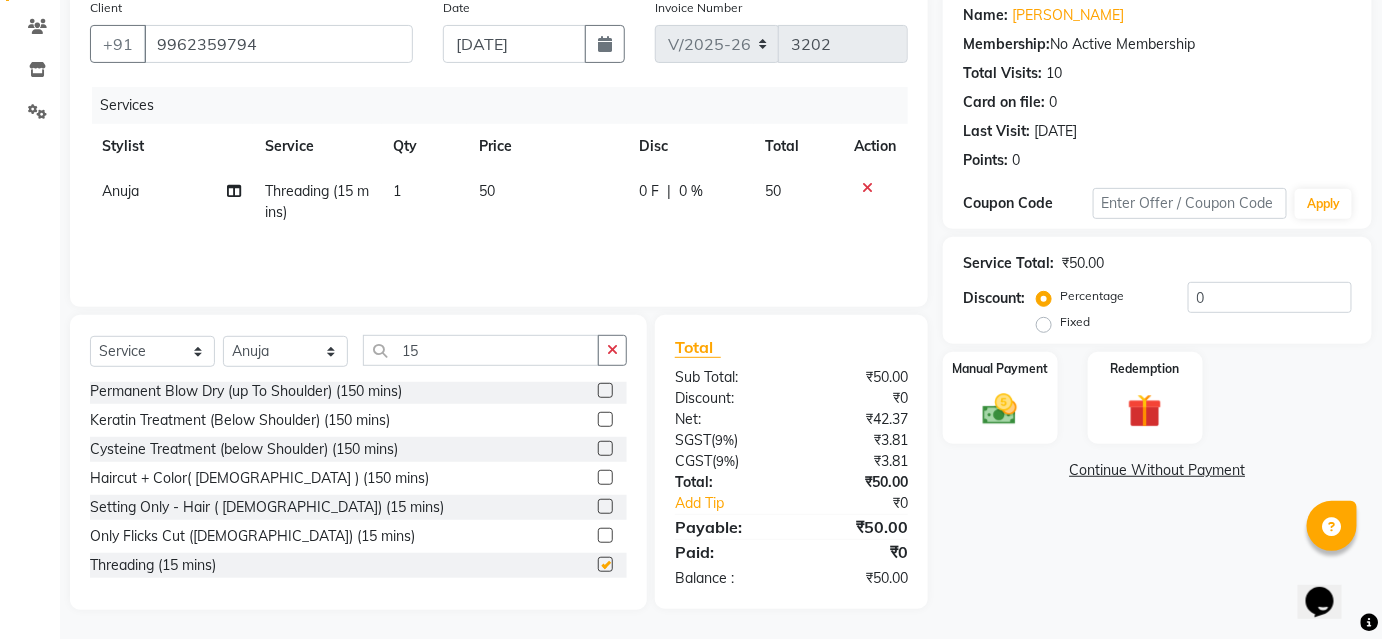 checkbox on "false" 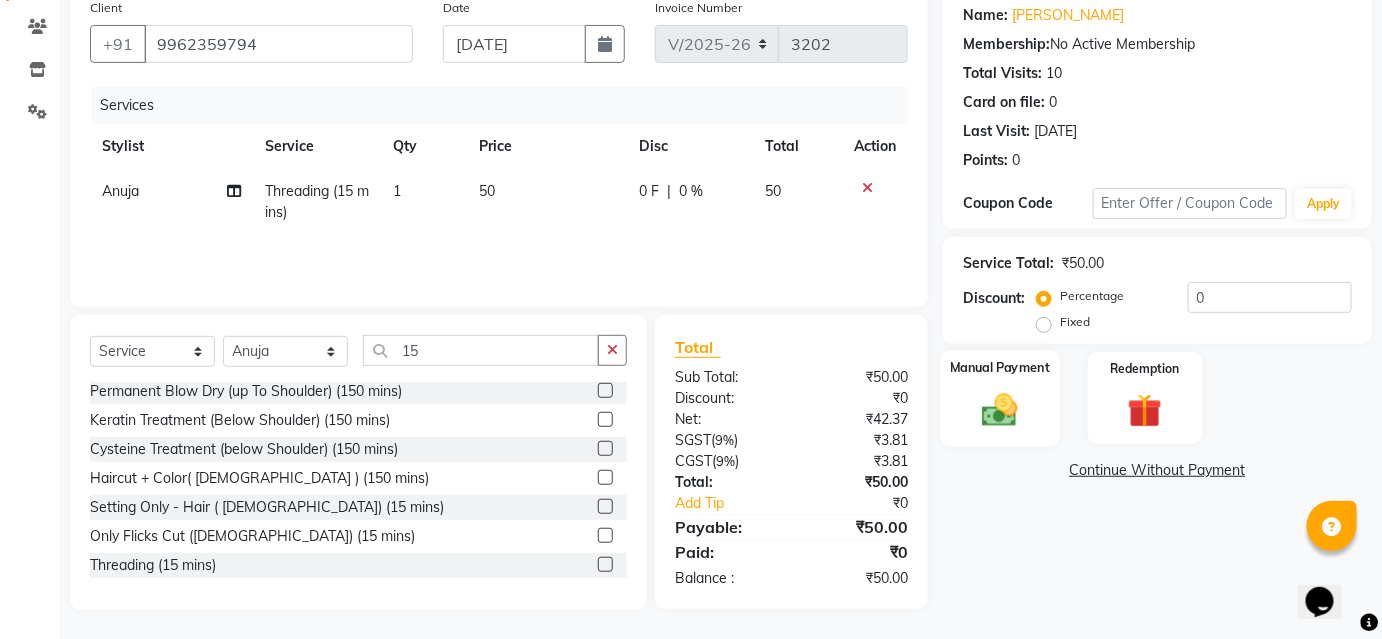 click 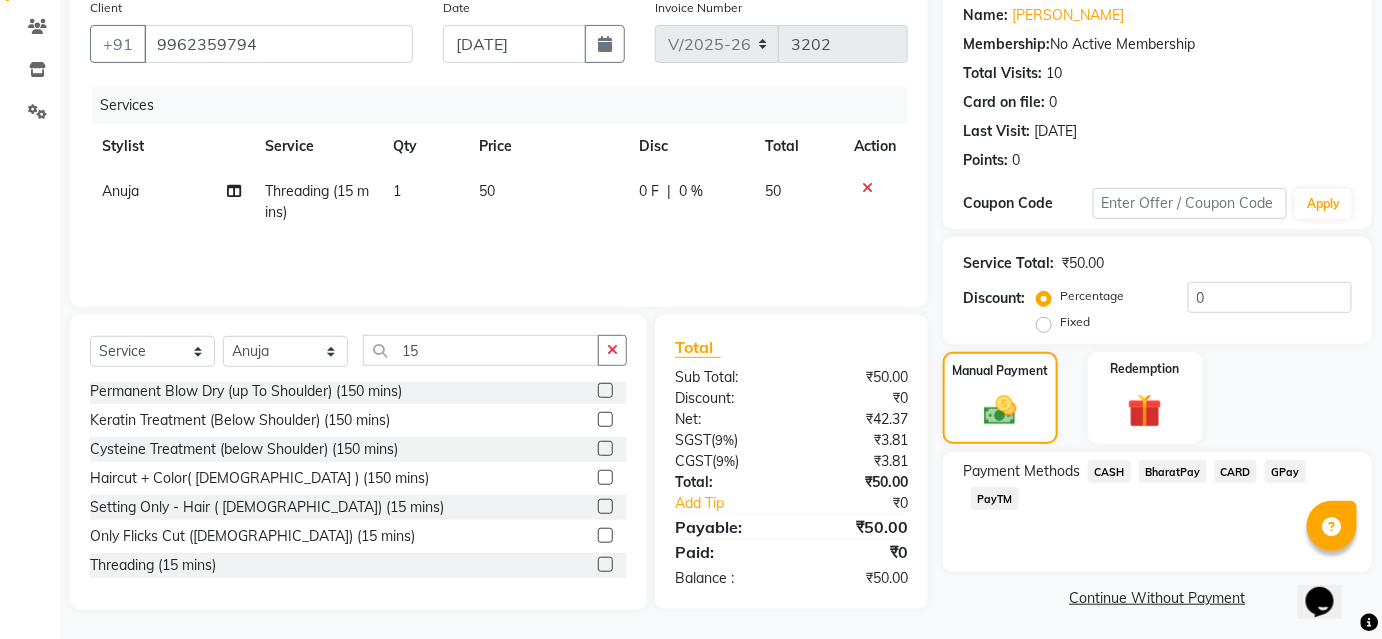 scroll, scrollTop: 164, scrollLeft: 0, axis: vertical 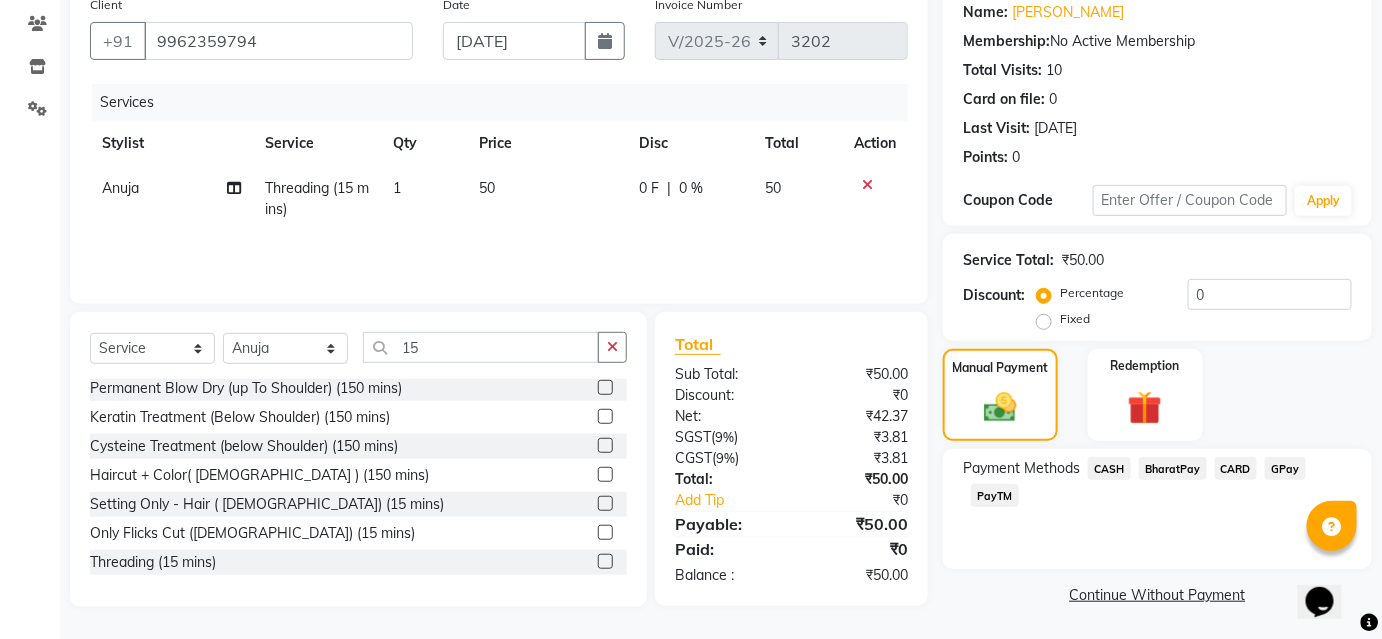 click on "BharatPay" 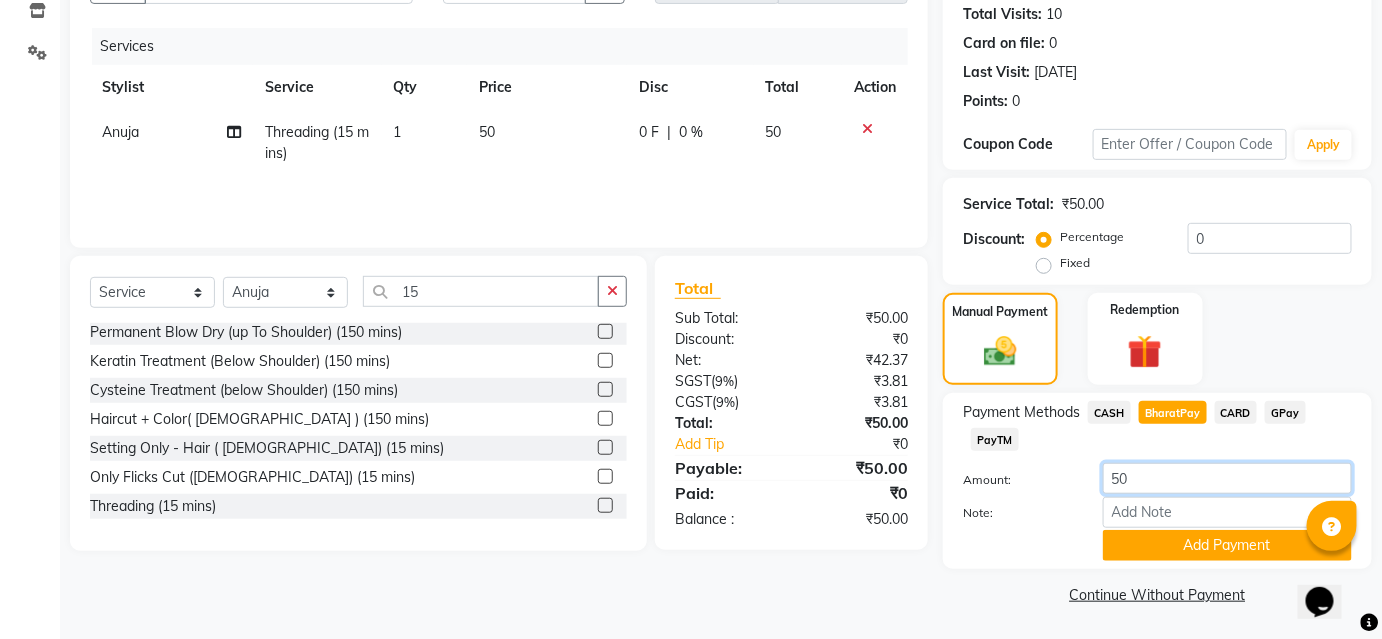 click on "Payment Methods  CASH   BharatPay   CARD   GPay   PayTM  Amount: 50 Note: Add Payment" 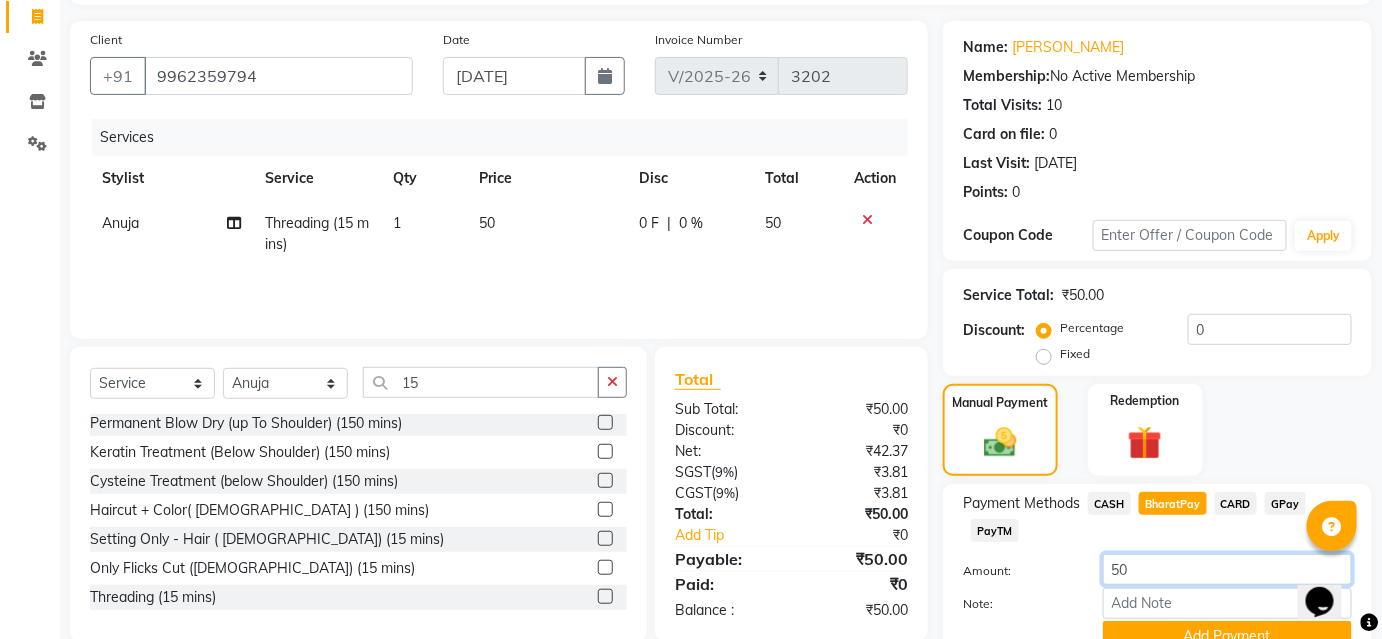 scroll, scrollTop: 220, scrollLeft: 0, axis: vertical 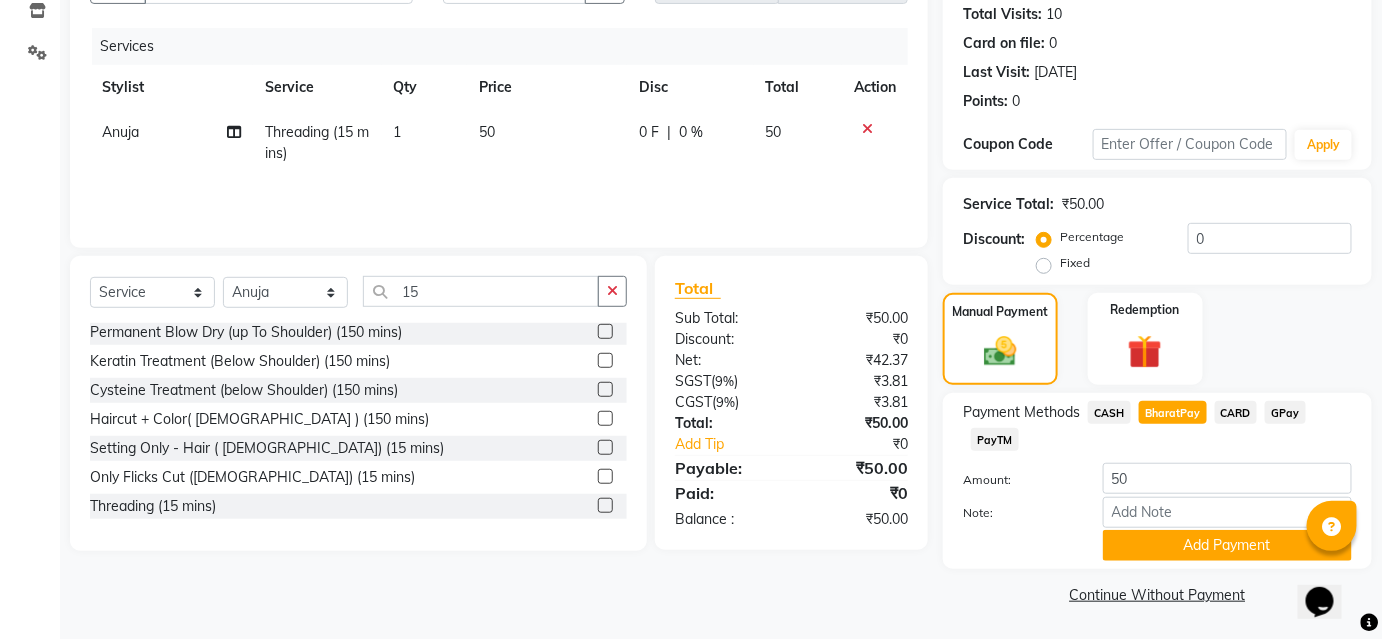 click 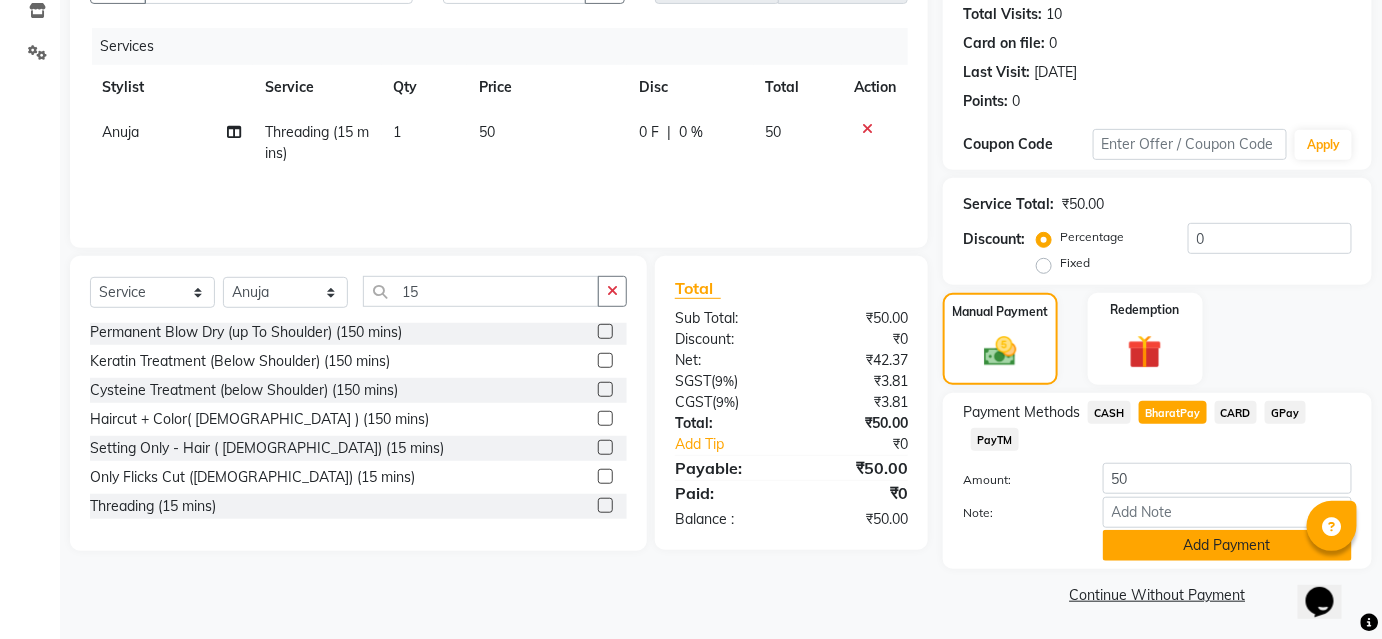 click on "Add Payment" 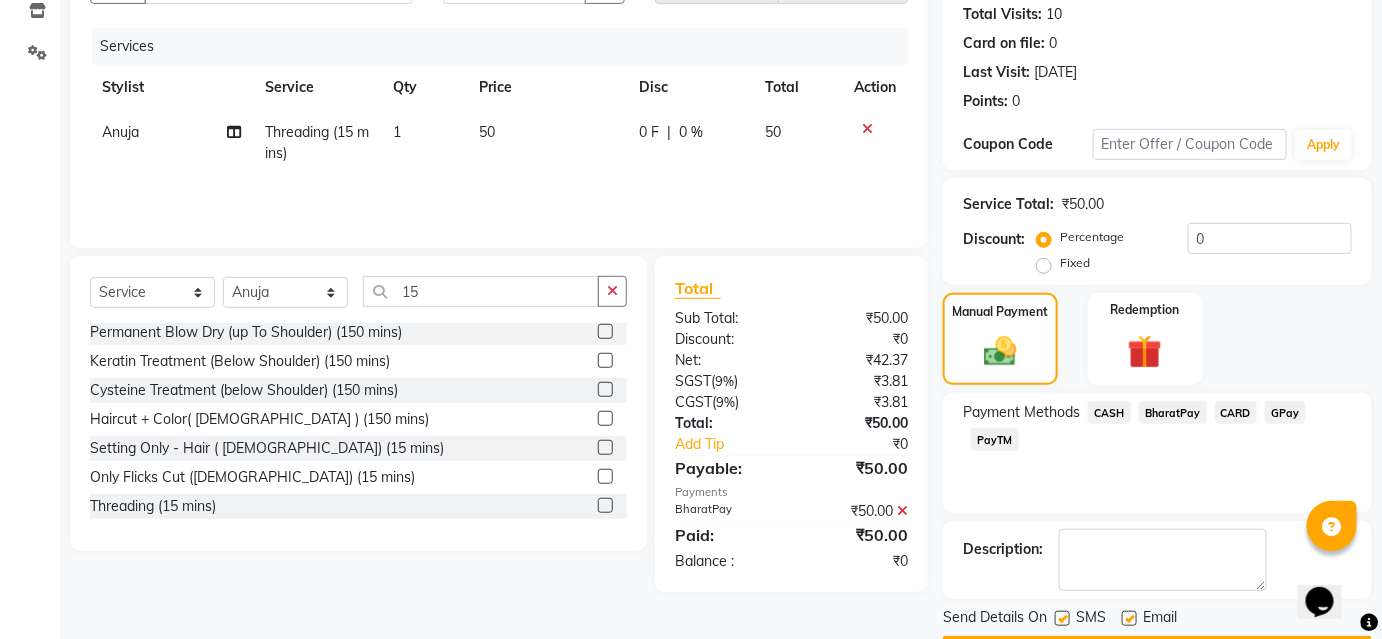 scroll, scrollTop: 276, scrollLeft: 0, axis: vertical 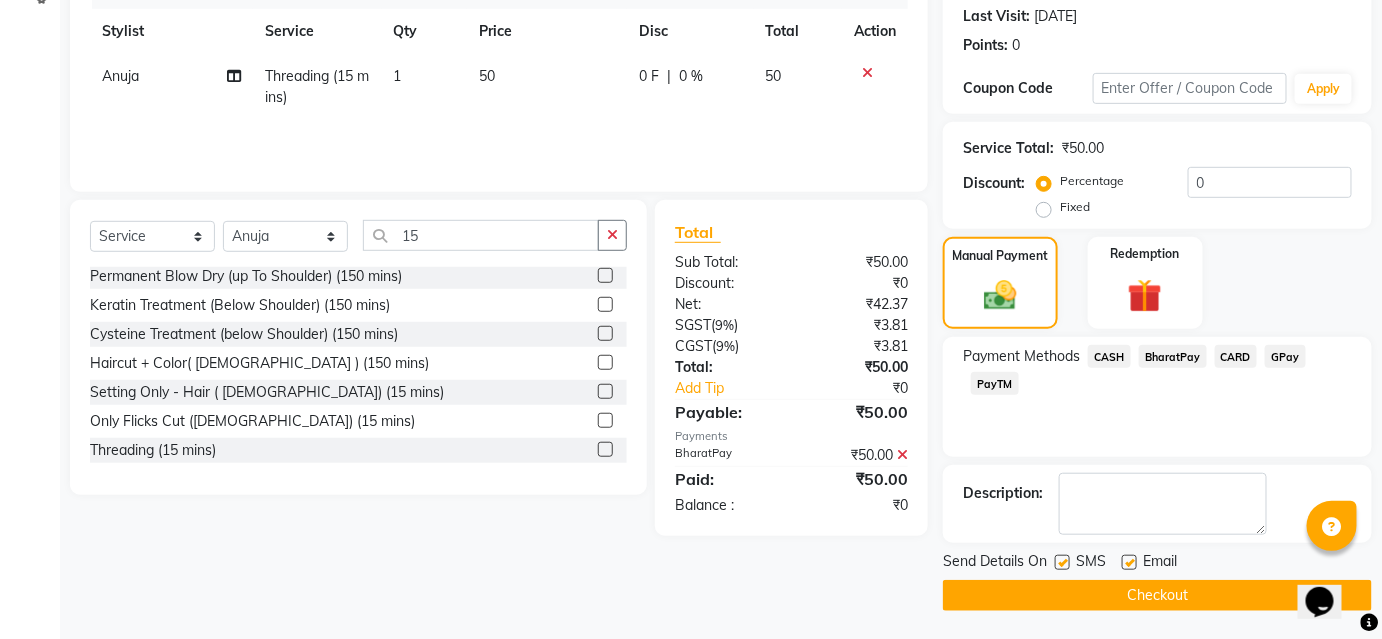 click on "Checkout" 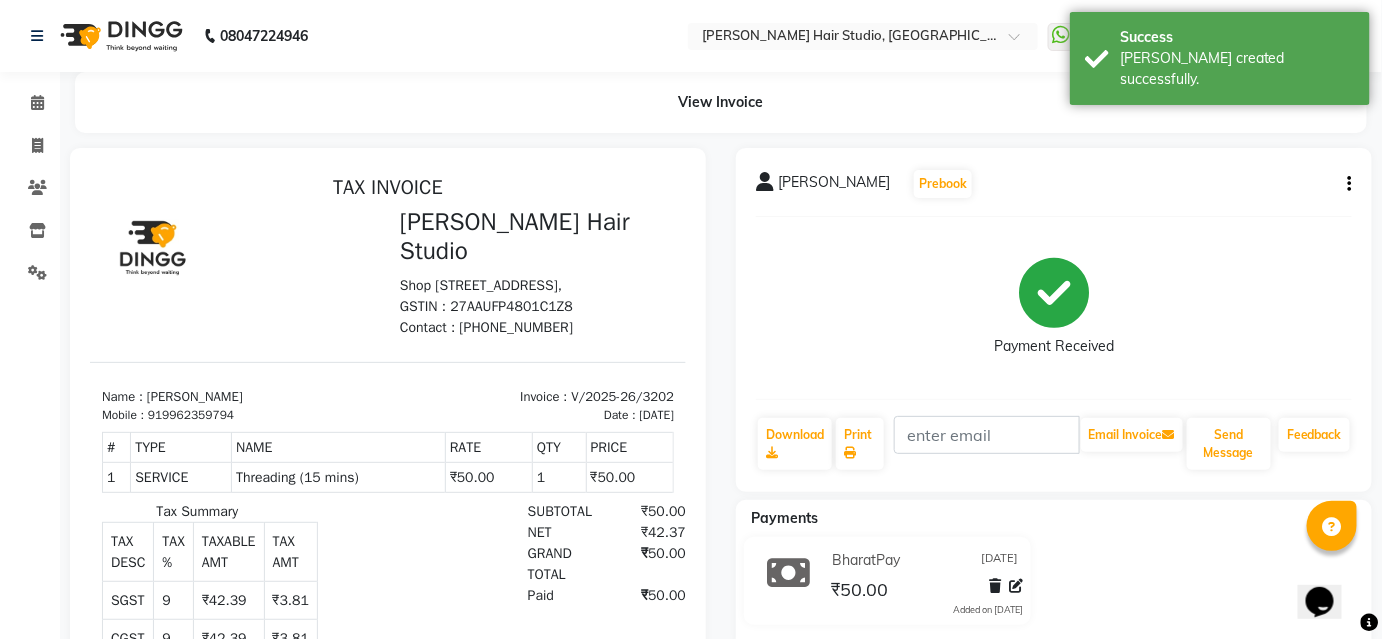 scroll, scrollTop: 0, scrollLeft: 0, axis: both 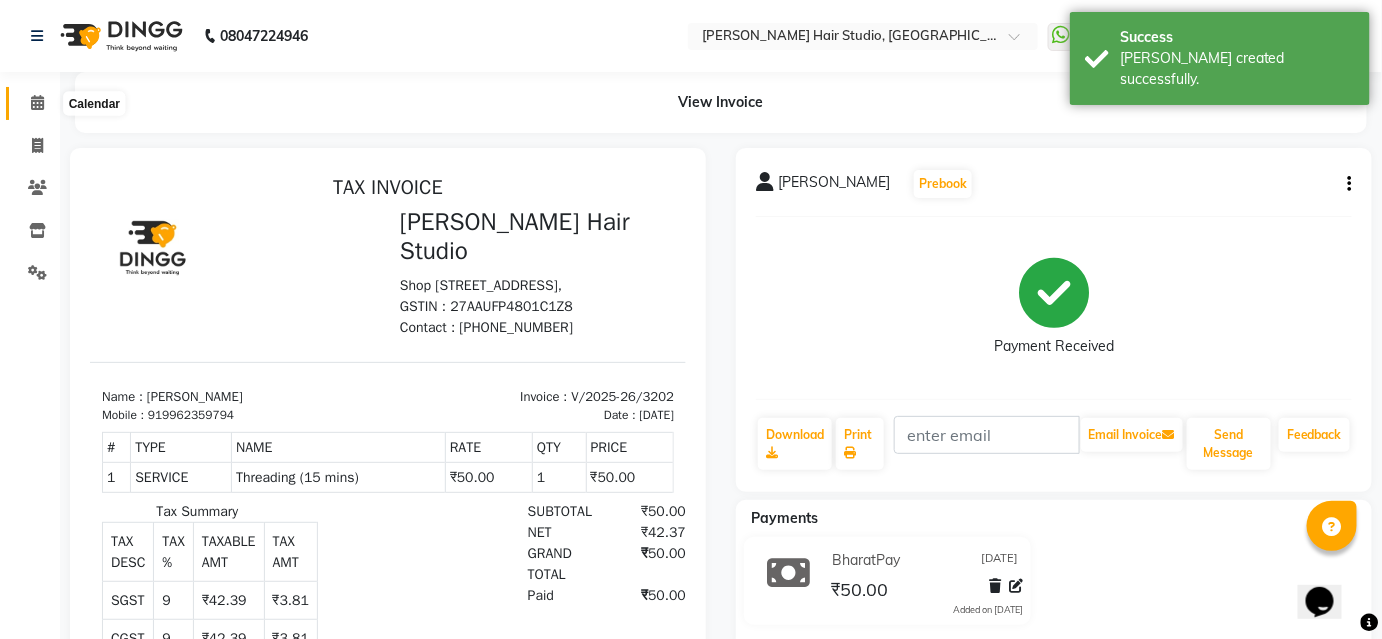 click 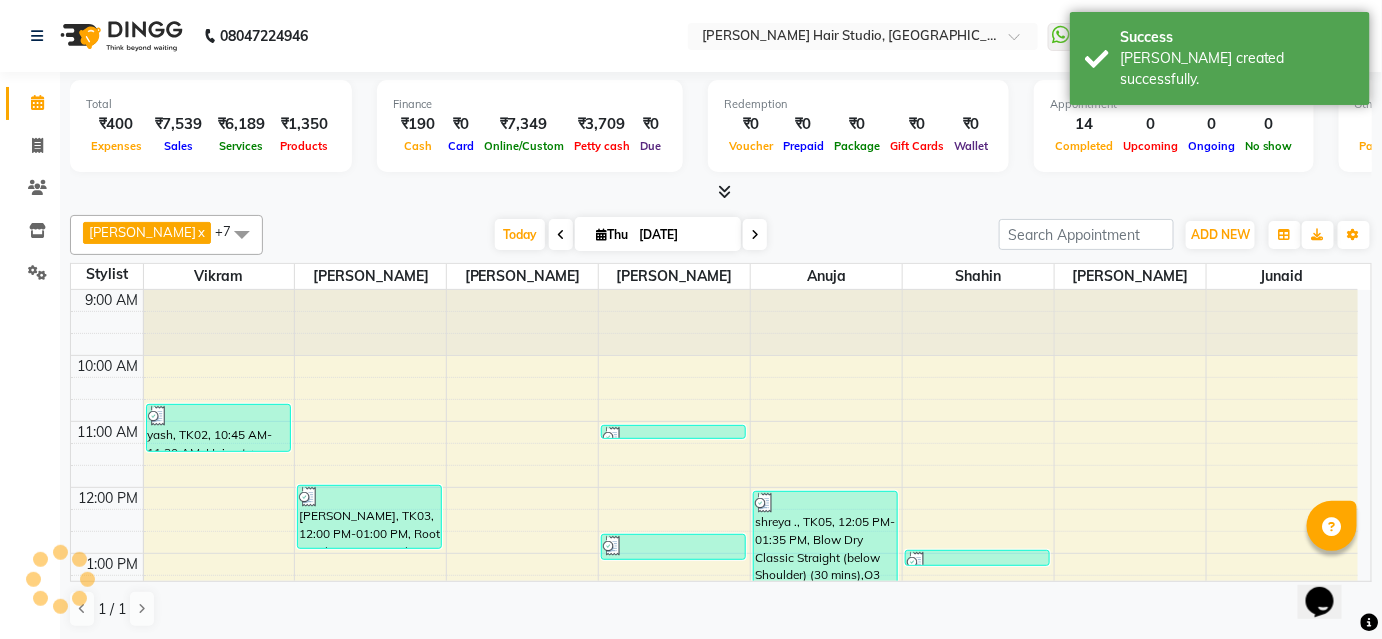 scroll, scrollTop: 0, scrollLeft: 0, axis: both 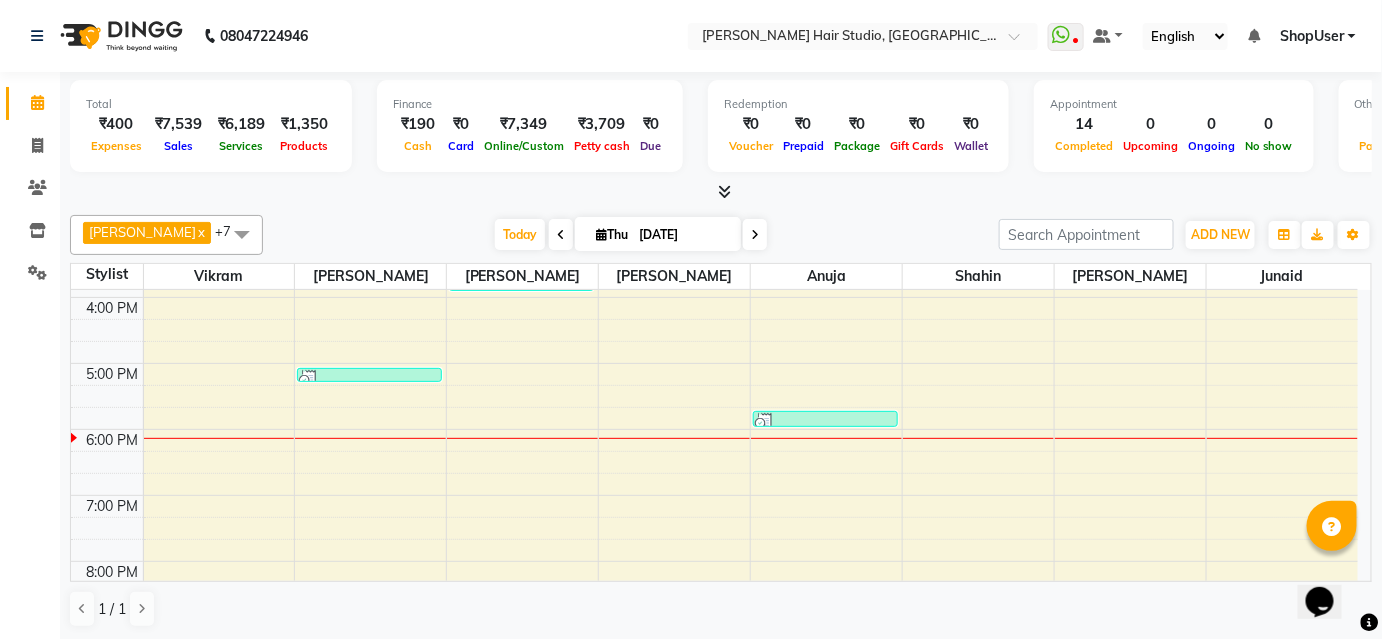 click on "9:00 AM 10:00 AM 11:00 AM 12:00 PM 1:00 PM 2:00 PM 3:00 PM 4:00 PM 5:00 PM 6:00 PM 7:00 PM 8:00 PM 9:00 PM 10:00 PM     yash, TK02, 10:45 AM-11:30 AM, Haircut + Beard Trim ( Male) (45 mins)     sarvesh, TK09, 03:25 PM-03:35 PM, Beard Trimming (10 mins)     Shivani, TK03, 12:00 PM-01:00 PM, Root Touch-up (re-growth) (60 mins)     Pranav, TK11, 05:10 PM-05:20 PM, Beard Trimming (10 mins)     client, TK10, 03:15 PM-04:00 PM, Haircut + Beard Trim ( Male) (45 mins)     SAHIL, TK01, 11:05 AM-11:15 AM, Beard Trimming (10 mins)     nilabha, TK04, 12:45 PM-01:10 PM, Haircut - Male (25 mins)     shreya ., TK05, 12:05 PM-01:35 PM, Blow Dry Classic Straight (below Shoulder) (30 mins),O3 clean up+ d tan ,Threading (15 mins)     sneha, TK08, 02:35 PM-02:50 PM, Threading (15 mins)     Sharanya, TK12, 05:50 PM-06:05 PM, Threading (15 mins)     Shivani, TK03, 01:00 PM-01:15 PM, Threading (15 mins)     Amisha, TK07, 02:40 PM-02:55 PM, Threading (15 mins)     Amisha, TK07, 01:55 PM-02:40 PM, Haircut - Female (45 mins)" at bounding box center (714, 297) 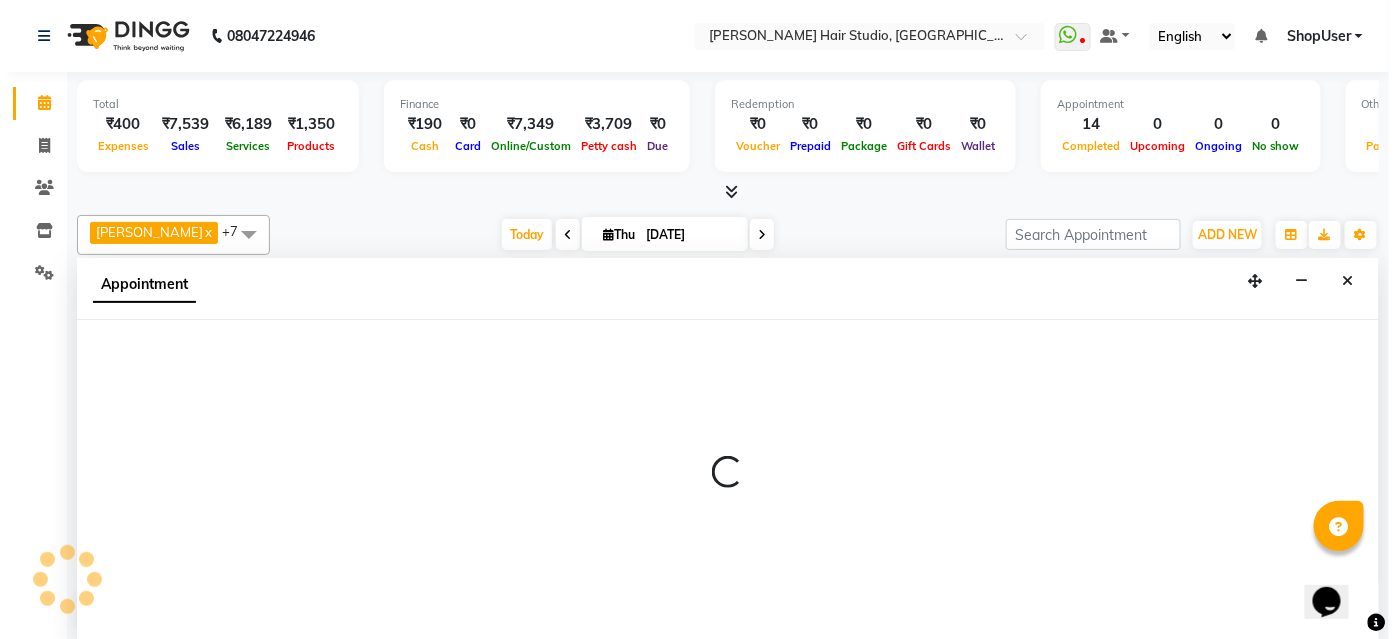 scroll, scrollTop: 0, scrollLeft: 0, axis: both 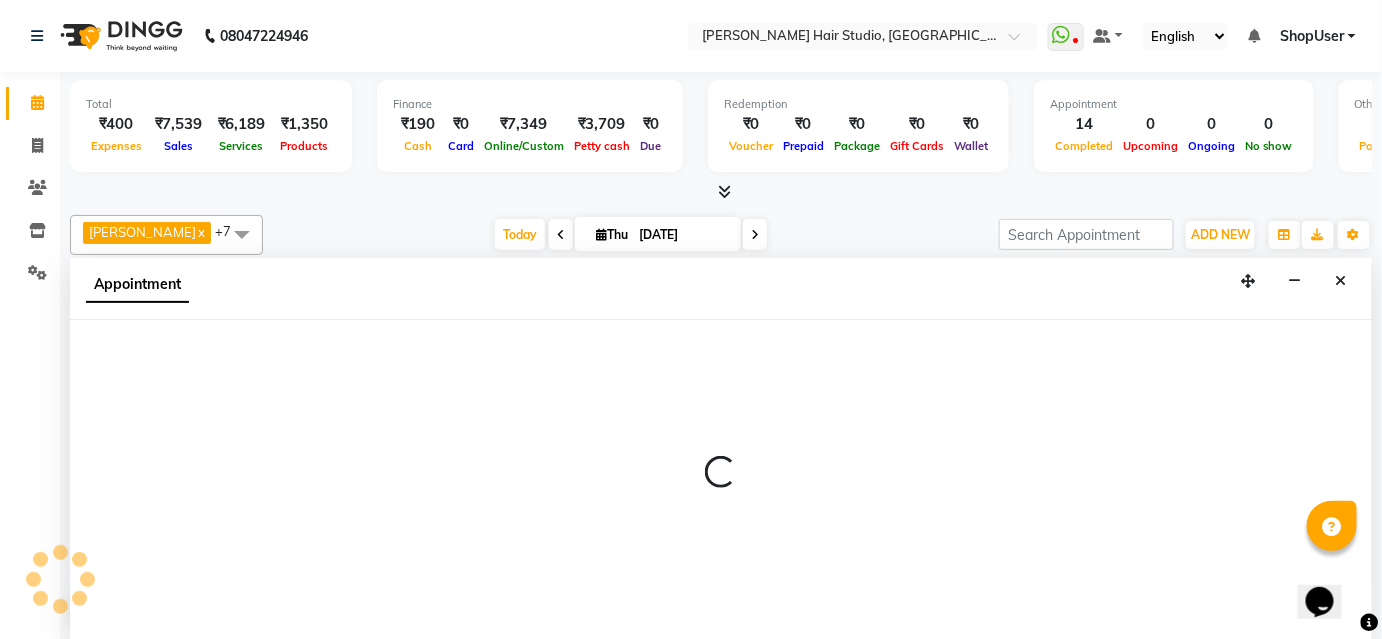 select on "50524" 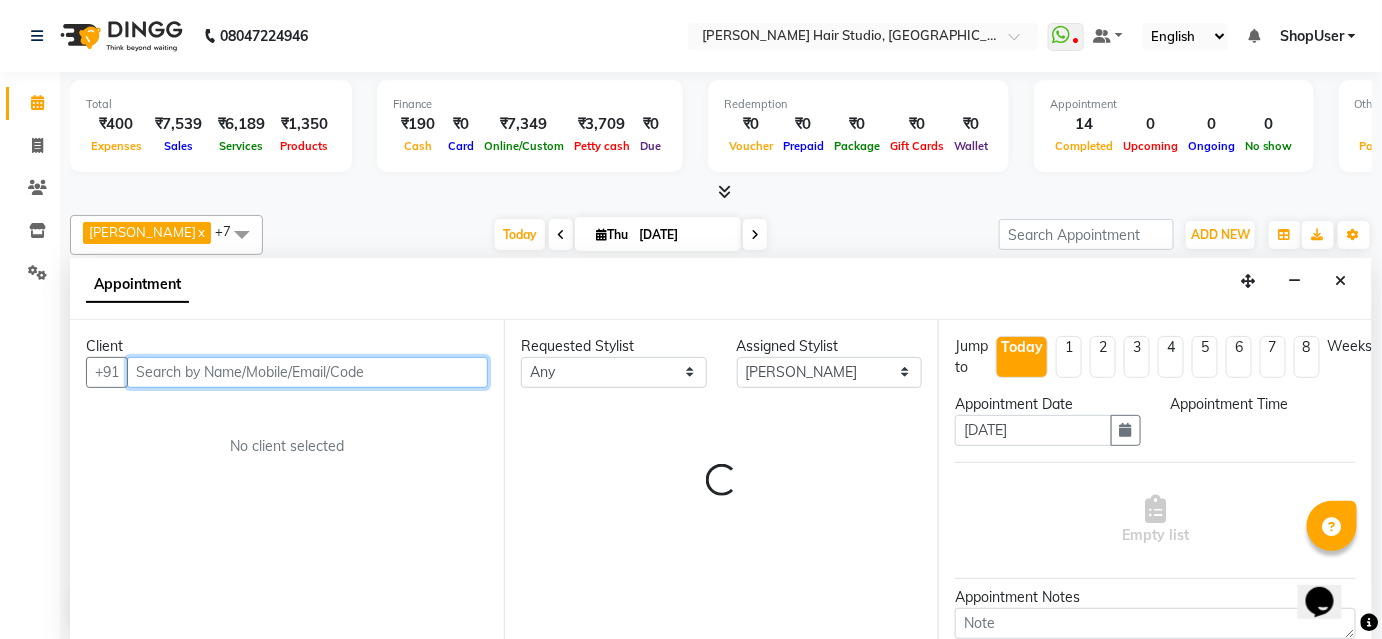 select on "1140" 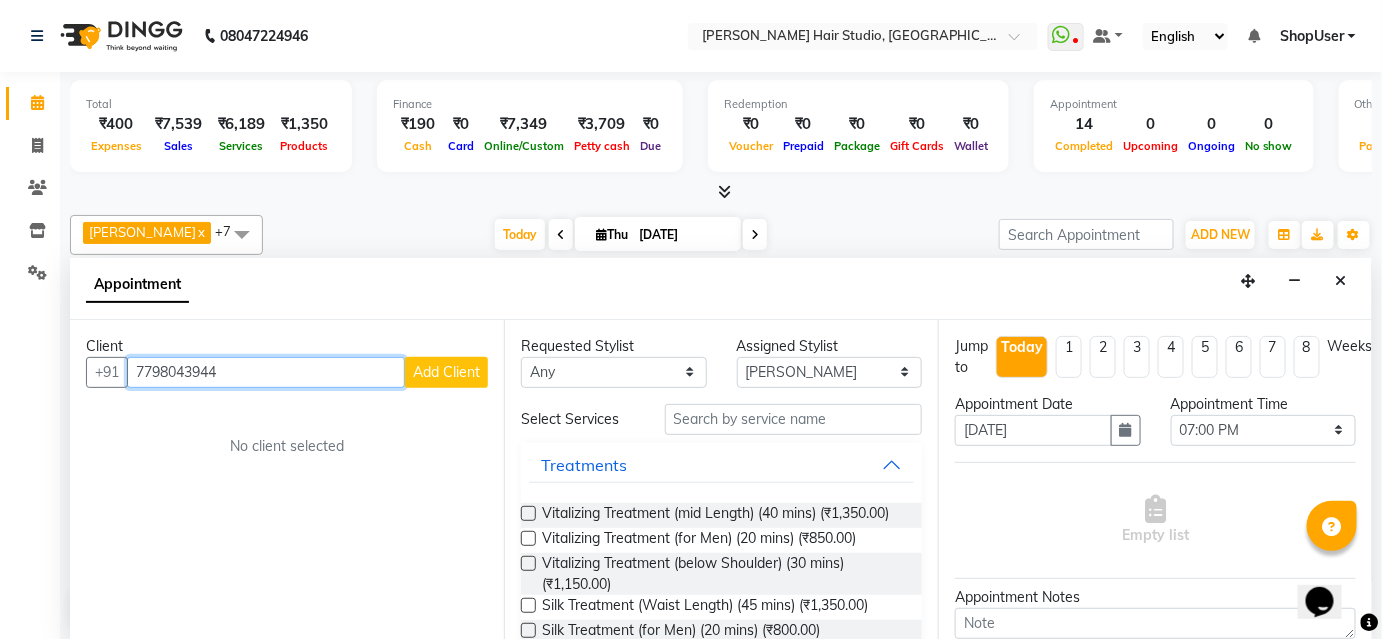 type on "7798043944" 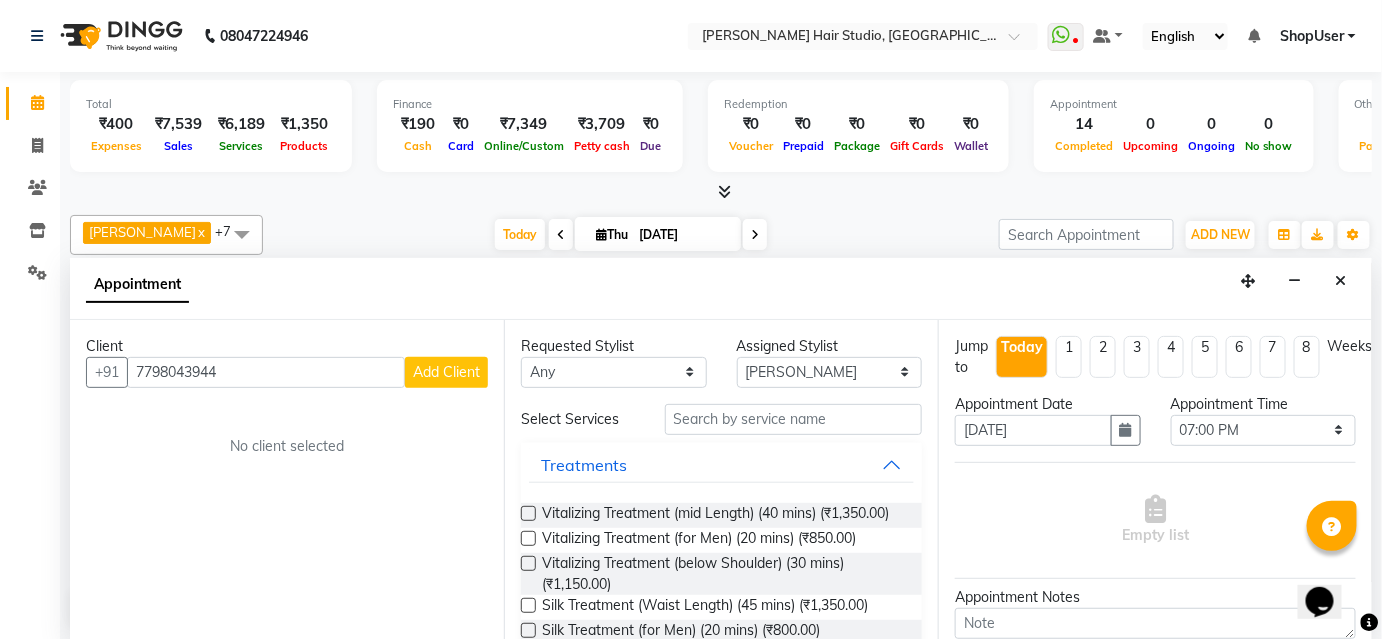click on "Add Client" at bounding box center [446, 372] 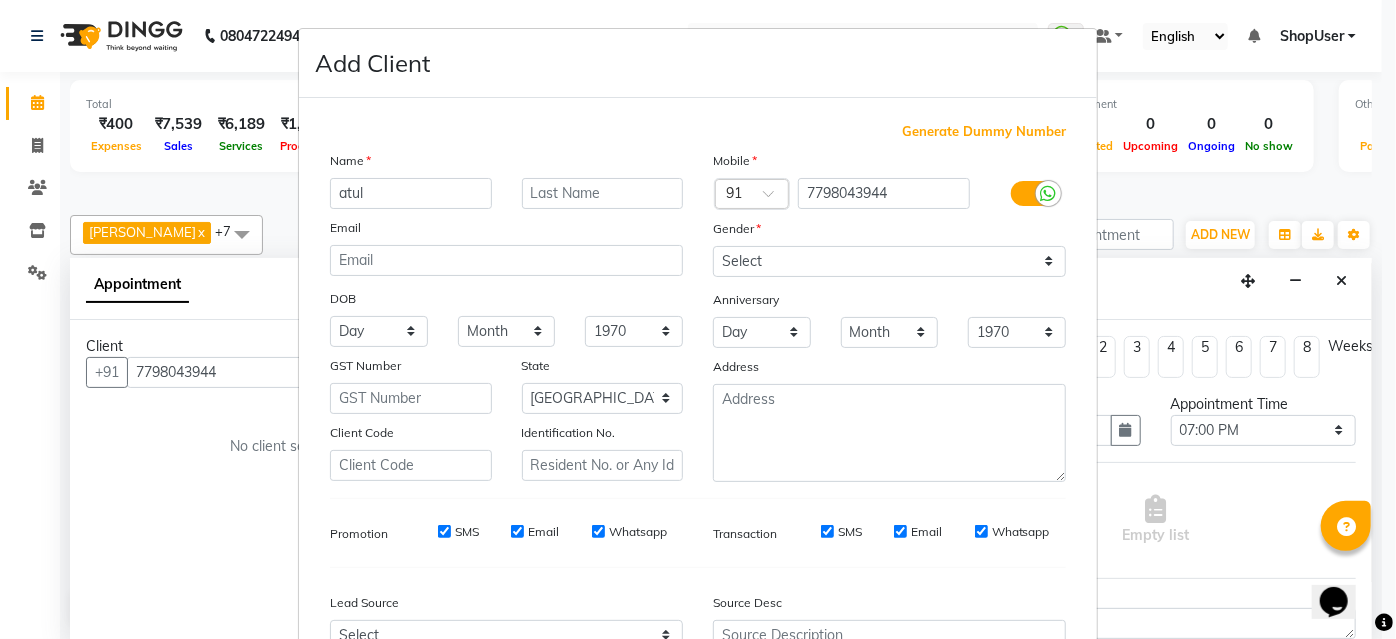 type on "atul" 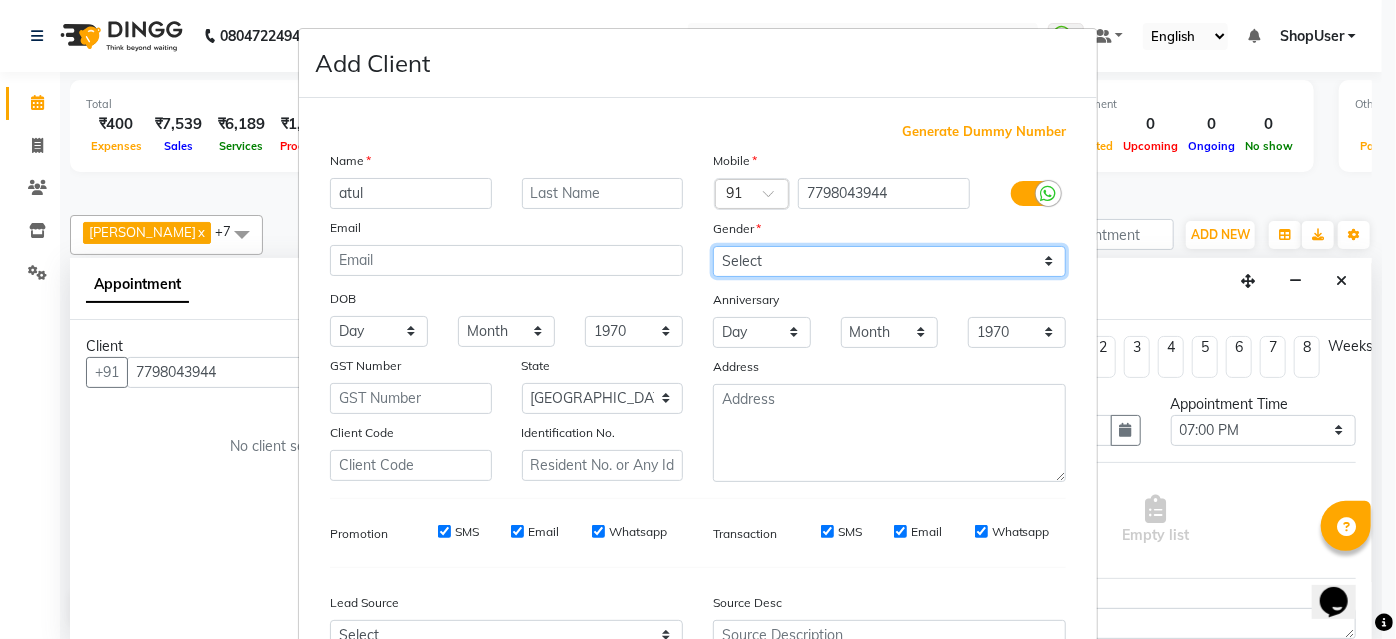 click on "Select Male Female Other Prefer Not To Say" at bounding box center (889, 261) 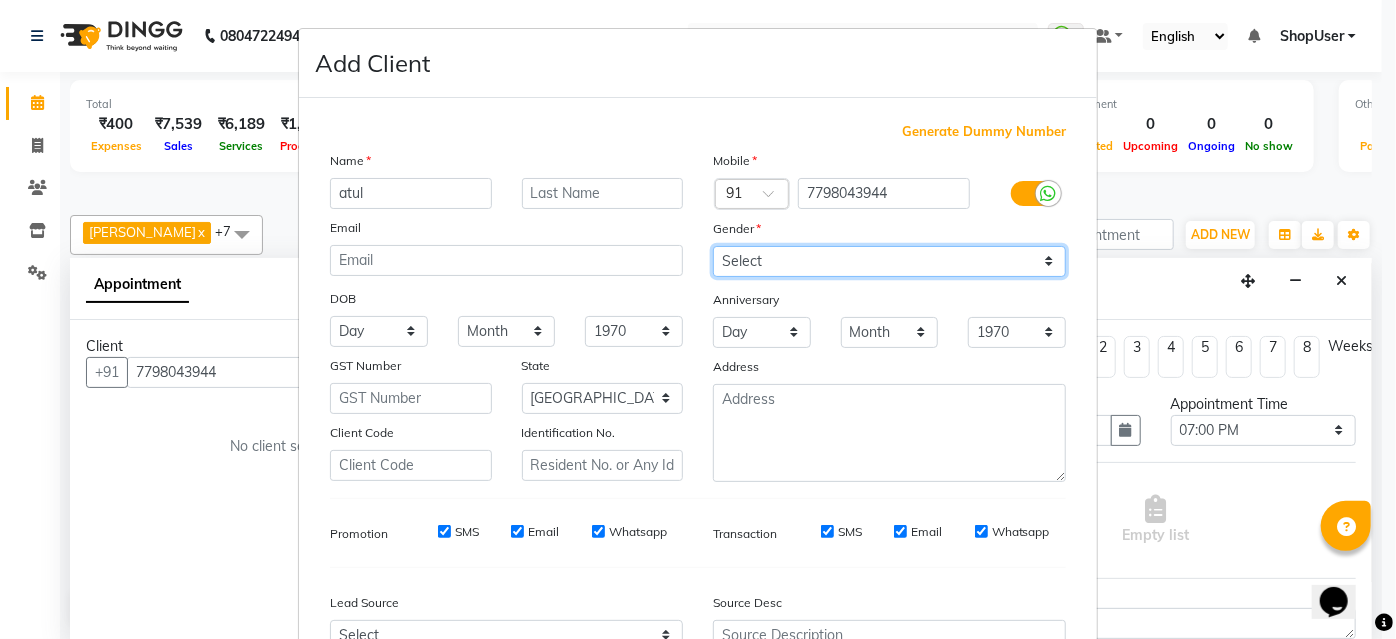 select on "[DEMOGRAPHIC_DATA]" 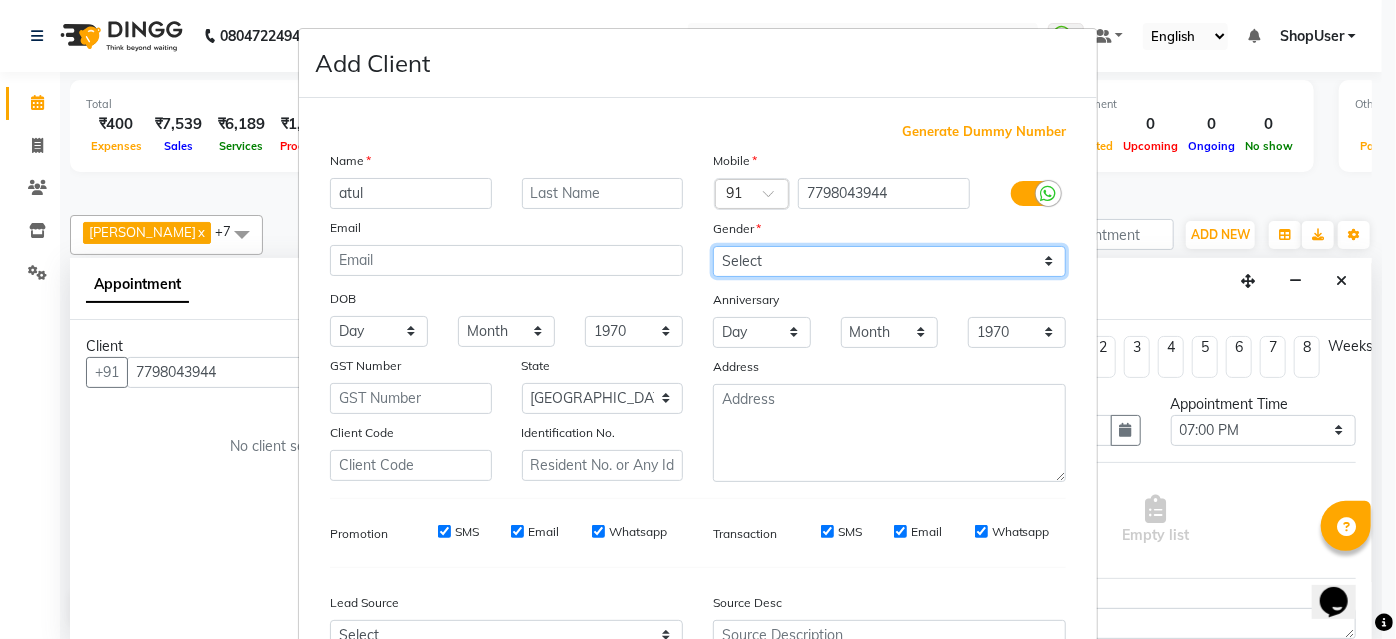click on "Select Male Female Other Prefer Not To Say" at bounding box center (889, 261) 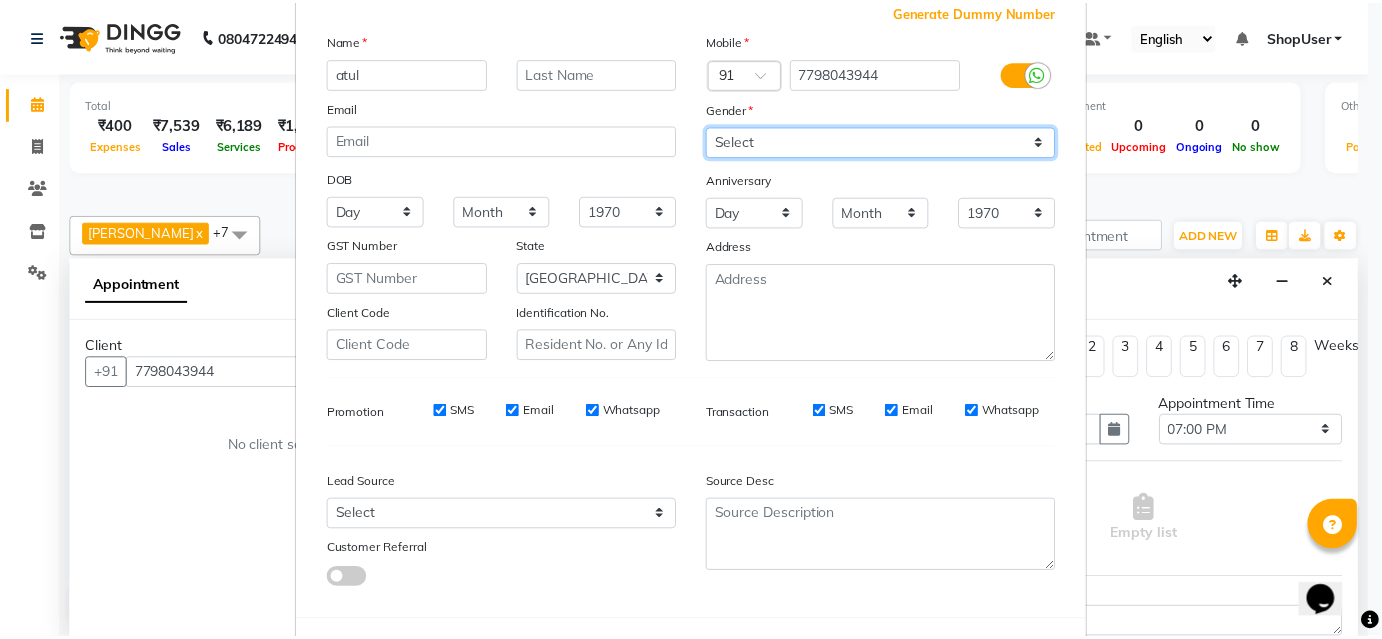 scroll, scrollTop: 208, scrollLeft: 0, axis: vertical 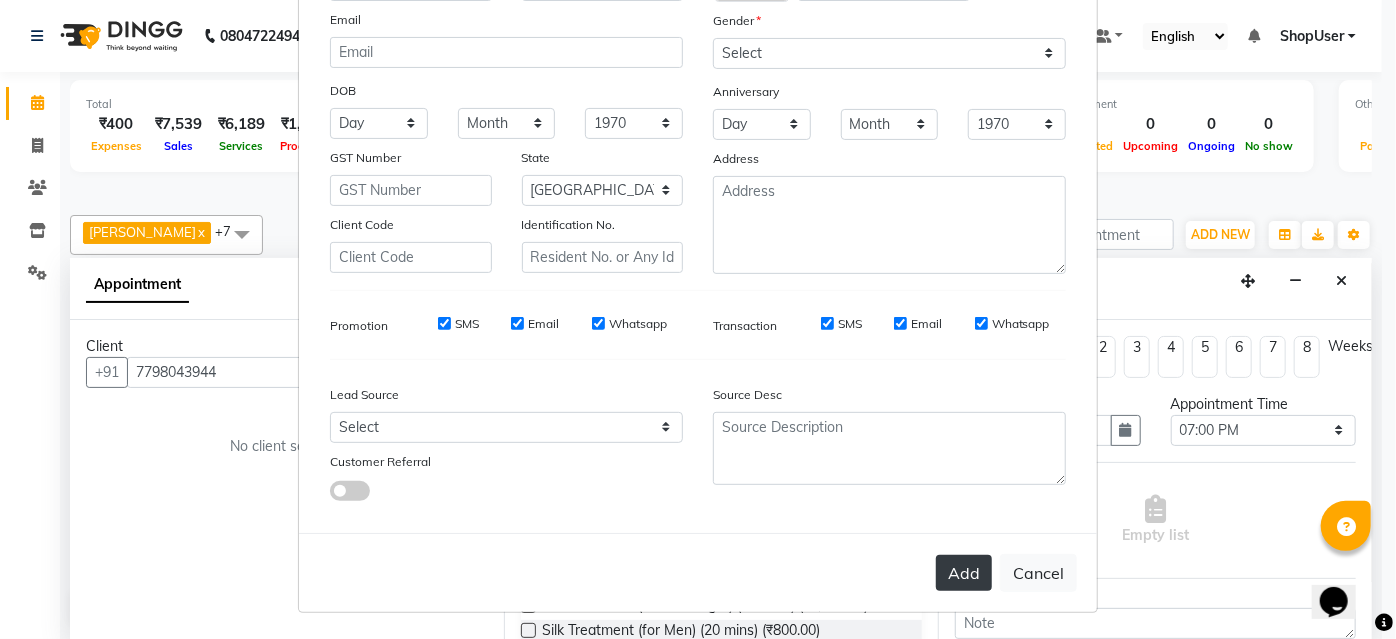 click on "Add" at bounding box center (964, 573) 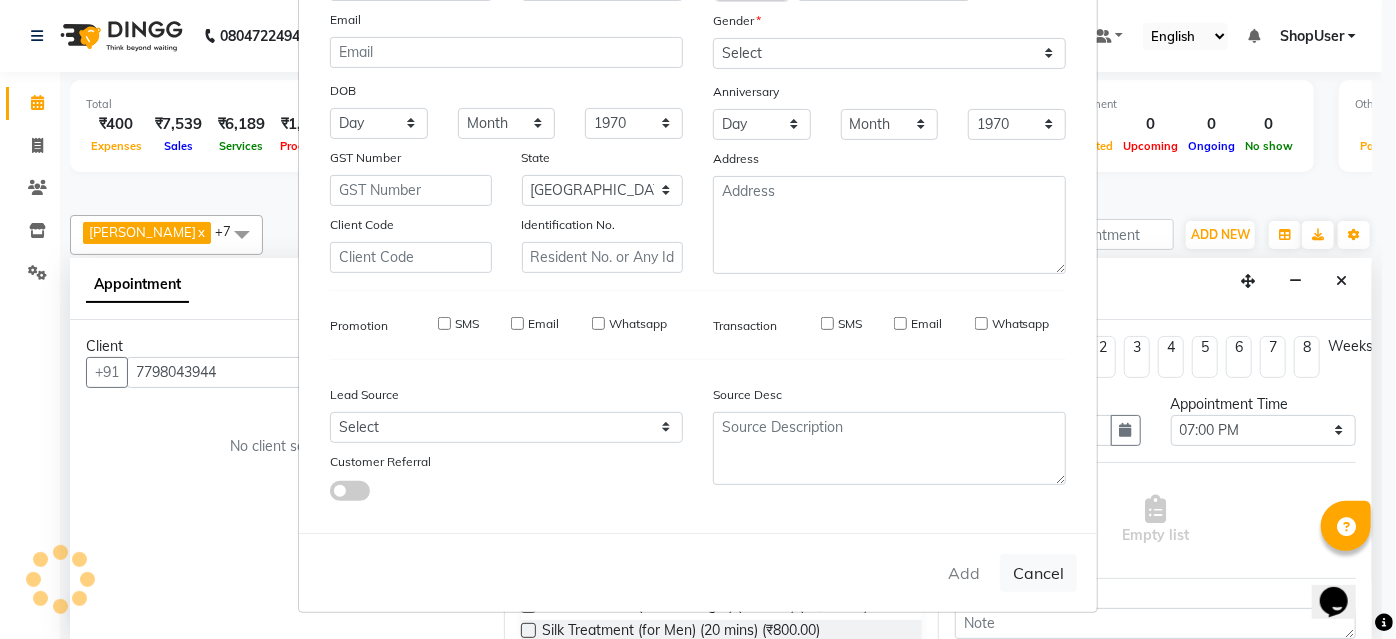 type 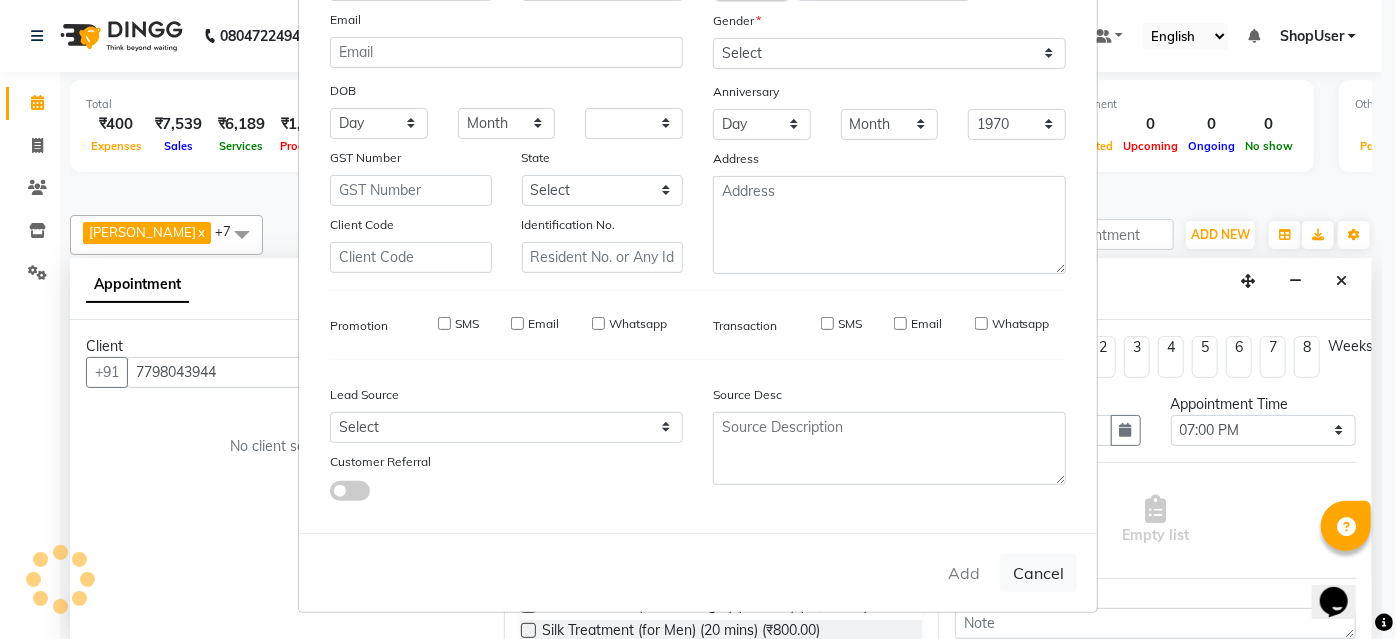 select 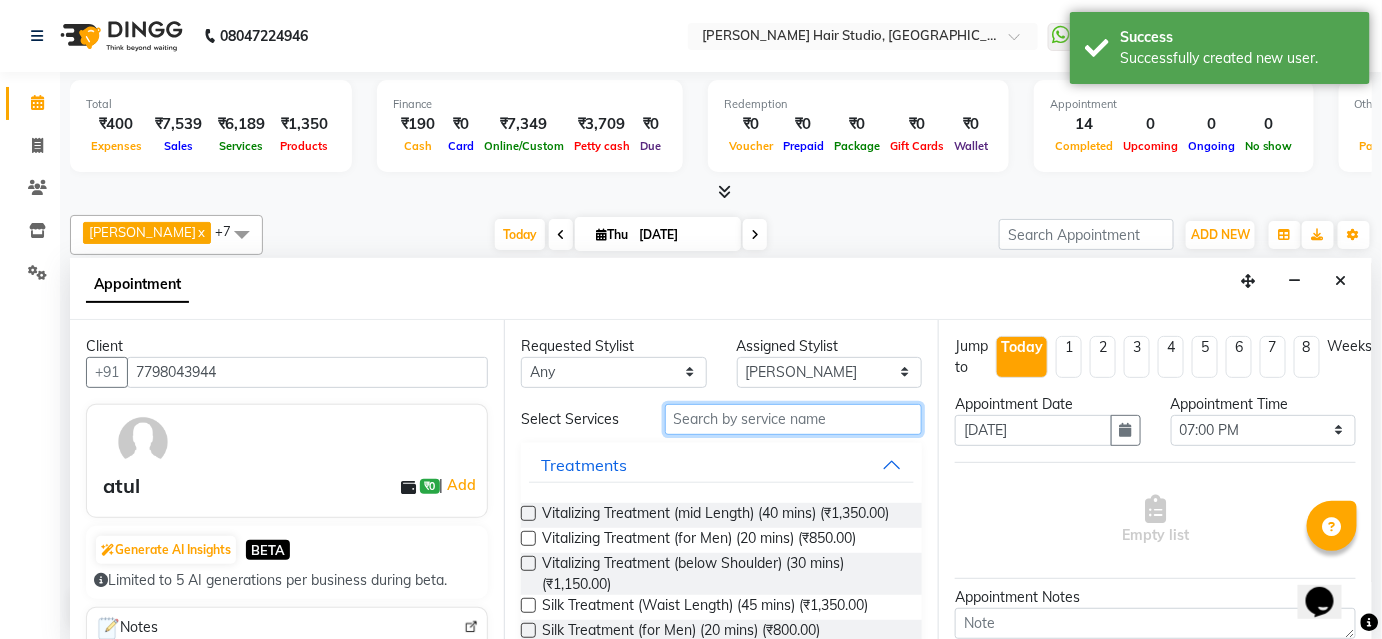 click at bounding box center (793, 419) 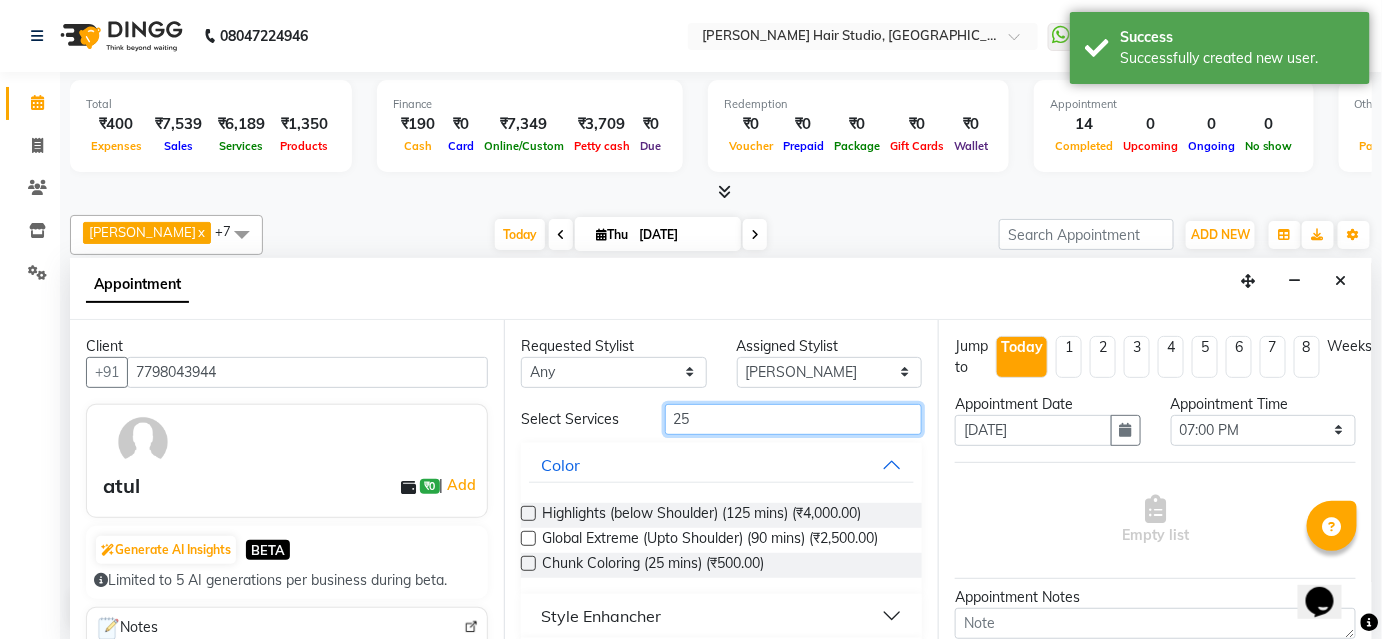 scroll, scrollTop: 56, scrollLeft: 0, axis: vertical 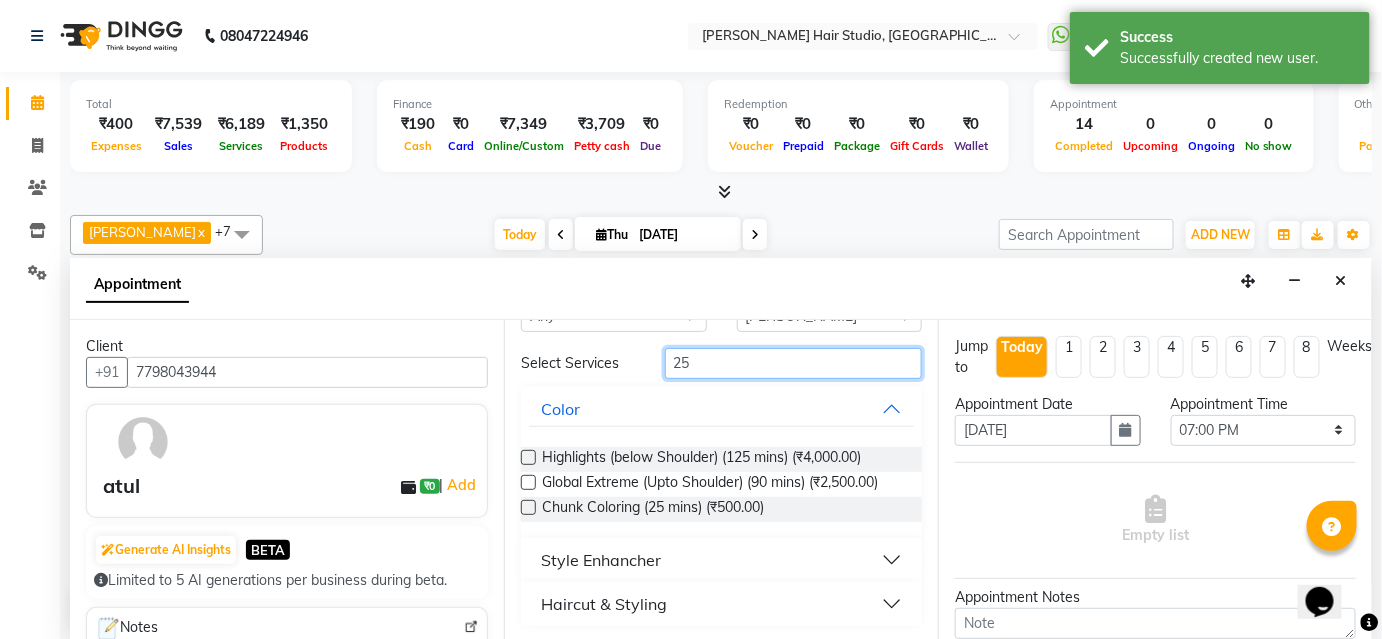type on "25" 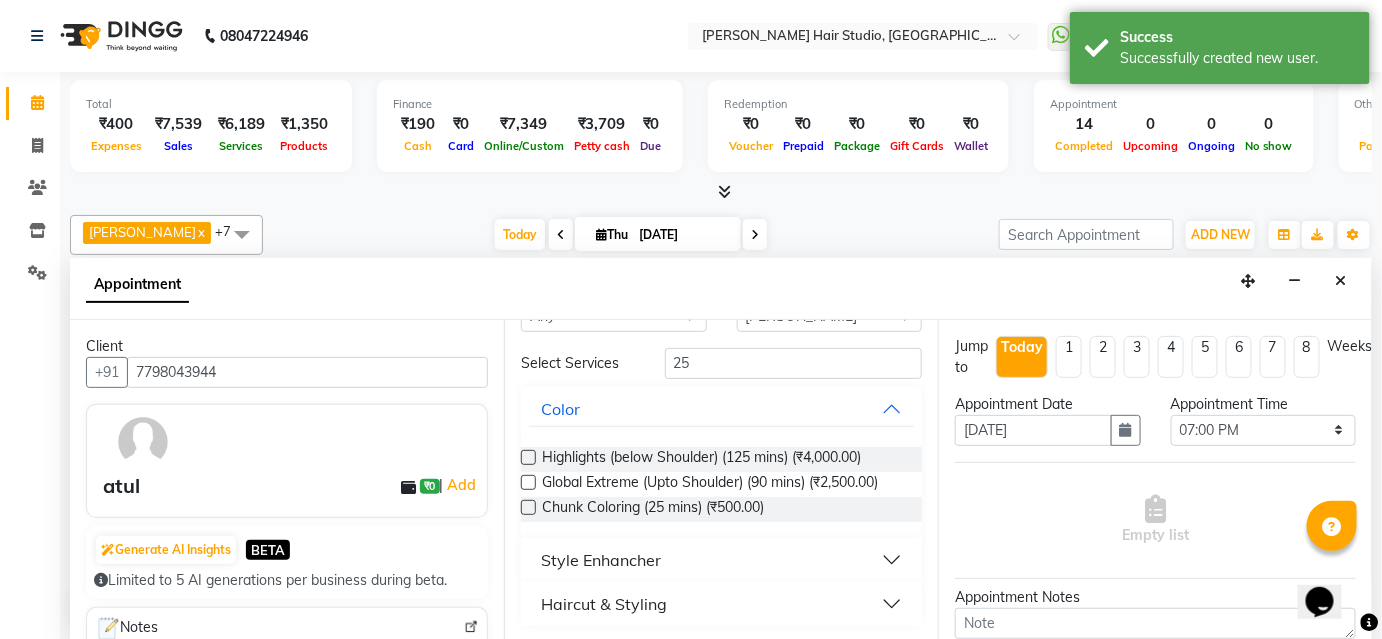 click on "Haircut & Styling" at bounding box center [721, 604] 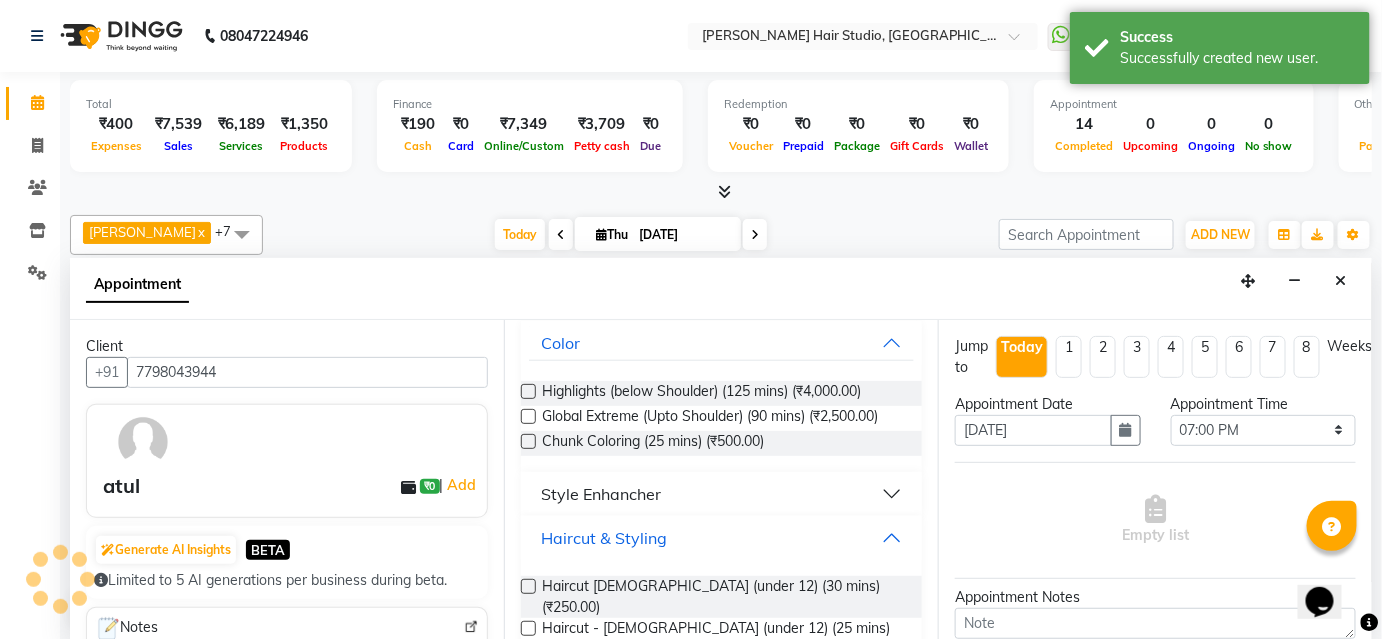 scroll, scrollTop: 162, scrollLeft: 0, axis: vertical 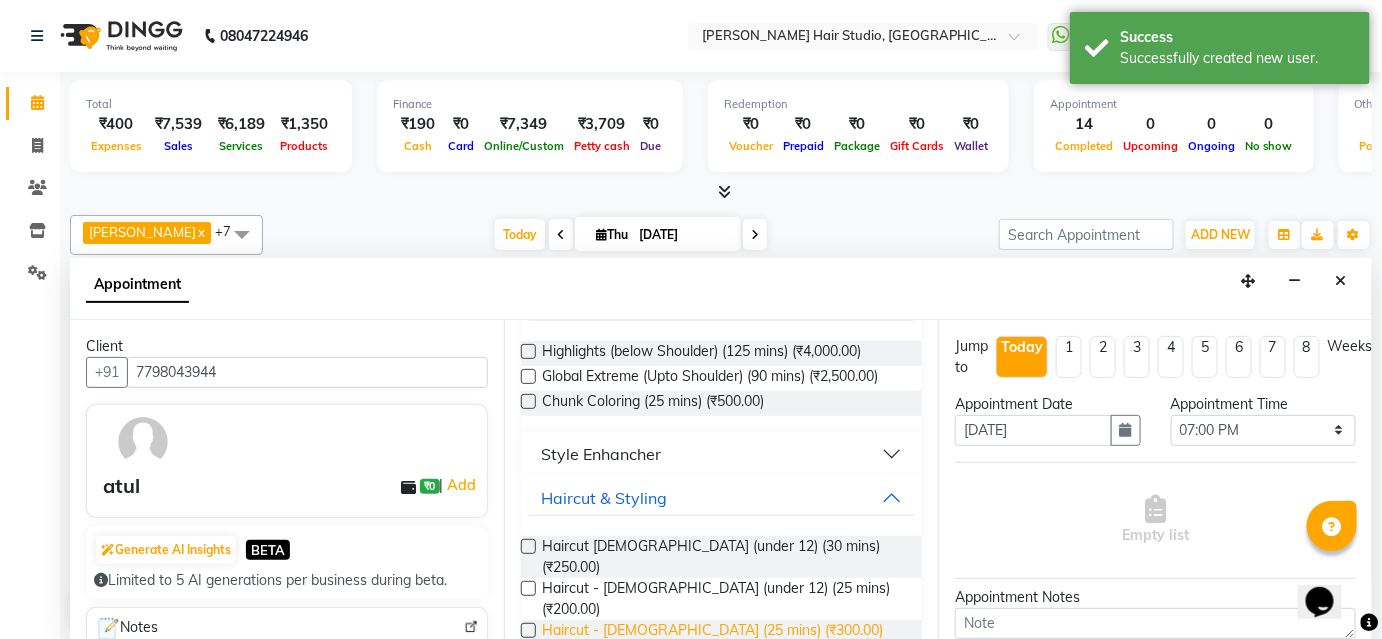 click on "Haircut - Male (25 mins) (₹300.00)" at bounding box center [712, 632] 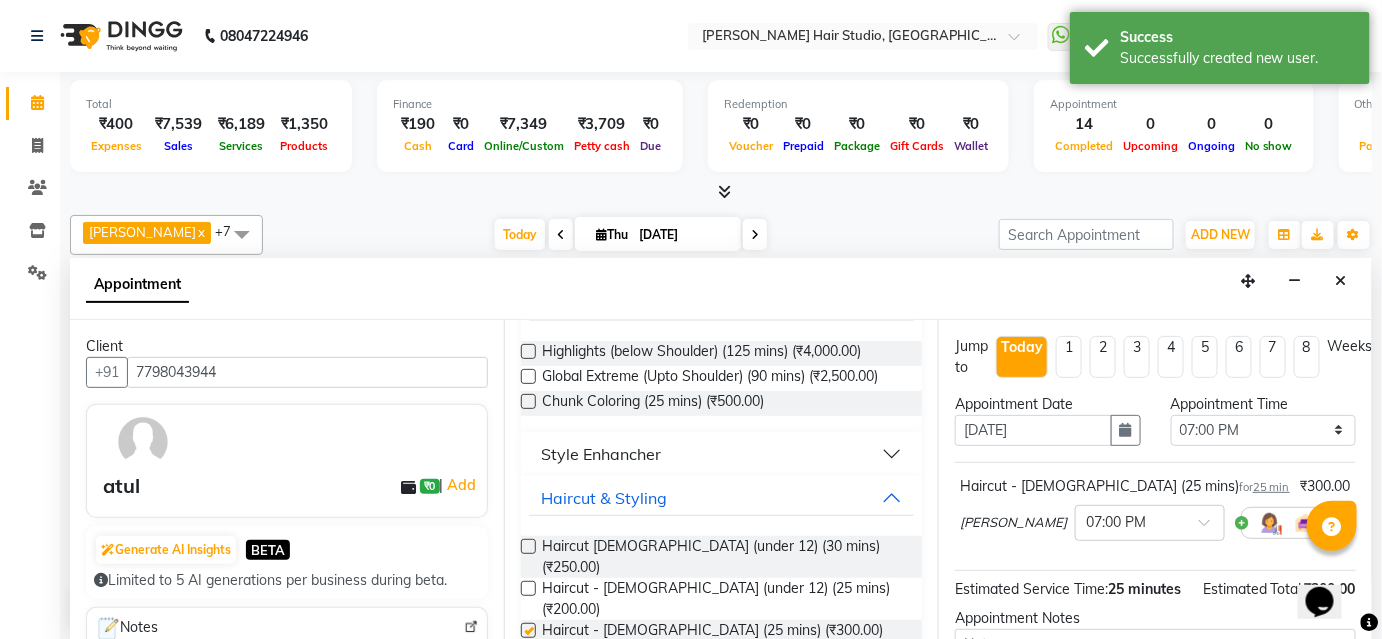 checkbox on "false" 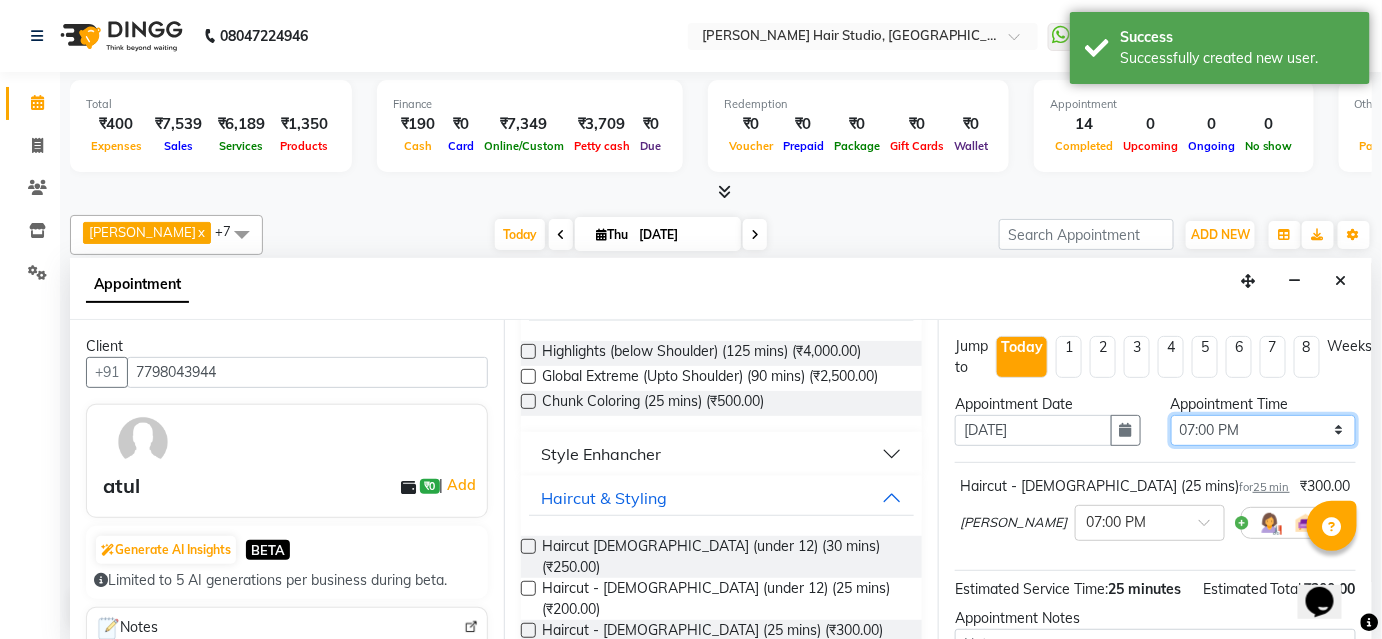 click on "Select 10:00 AM 10:15 AM 10:30 AM 10:45 AM 11:00 AM 11:15 AM 11:30 AM 11:45 AM 12:00 PM 12:15 PM 12:30 PM 12:45 PM 01:00 PM 01:15 PM 01:30 PM 01:45 PM 02:00 PM 02:15 PM 02:30 PM 02:45 PM 03:00 PM 03:15 PM 03:30 PM 03:45 PM 04:00 PM 04:15 PM 04:30 PM 04:45 PM 05:00 PM 05:15 PM 05:30 PM 05:45 PM 06:00 PM 06:15 PM 06:30 PM 06:45 PM 07:00 PM 07:15 PM 07:30 PM 07:45 PM 08:00 PM 08:15 PM 08:30 PM 08:45 PM 09:00 PM 09:15 PM 09:30 PM 09:45 PM 10:00 PM" at bounding box center (1264, 430) 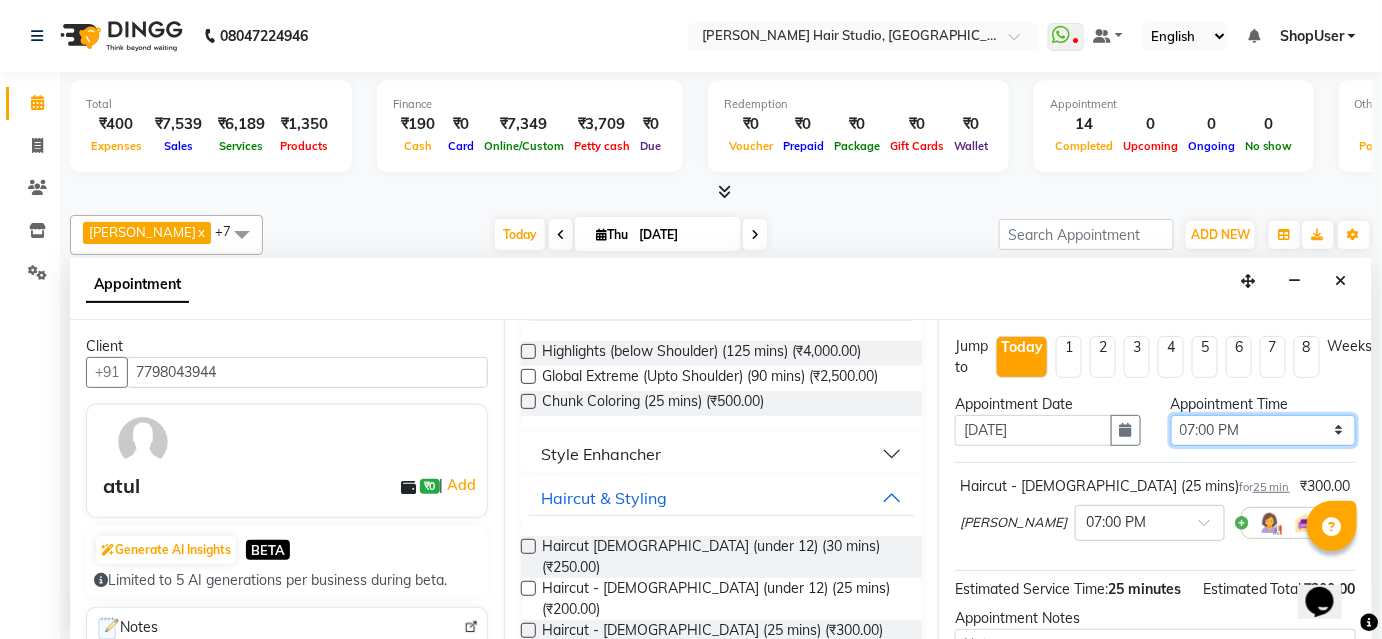 select on "1155" 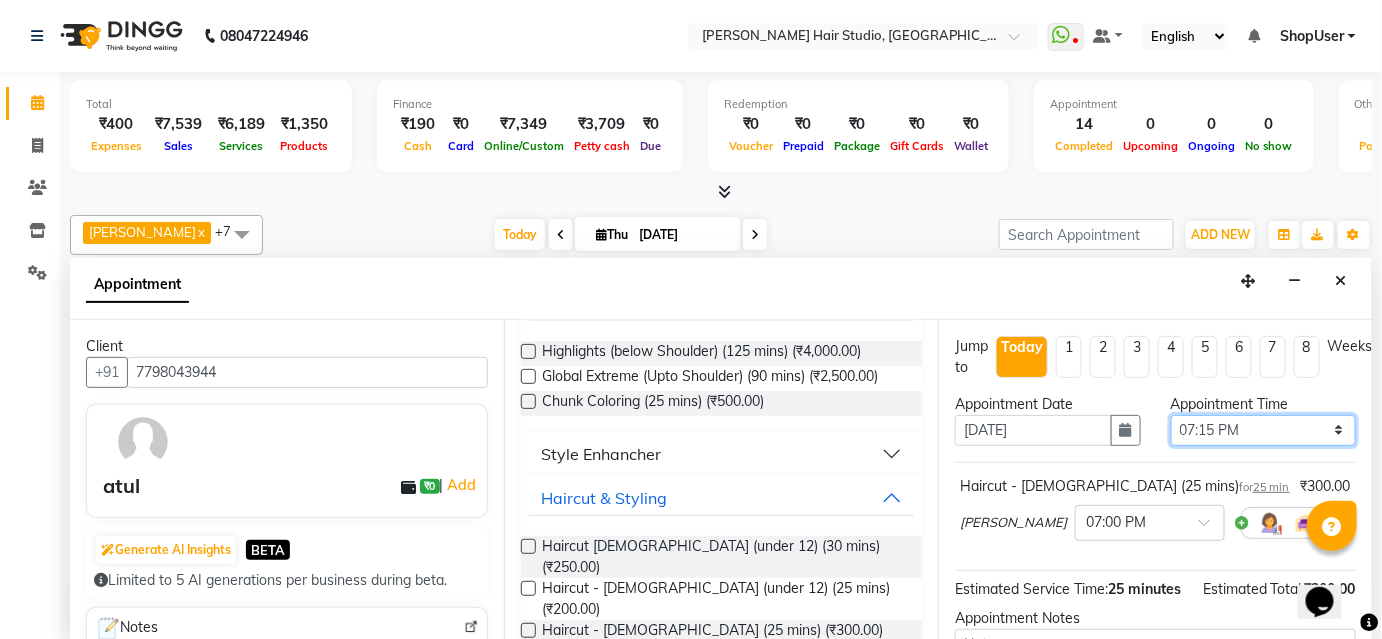 click on "Select 10:00 AM 10:15 AM 10:30 AM 10:45 AM 11:00 AM 11:15 AM 11:30 AM 11:45 AM 12:00 PM 12:15 PM 12:30 PM 12:45 PM 01:00 PM 01:15 PM 01:30 PM 01:45 PM 02:00 PM 02:15 PM 02:30 PM 02:45 PM 03:00 PM 03:15 PM 03:30 PM 03:45 PM 04:00 PM 04:15 PM 04:30 PM 04:45 PM 05:00 PM 05:15 PM 05:30 PM 05:45 PM 06:00 PM 06:15 PM 06:30 PM 06:45 PM 07:00 PM 07:15 PM 07:30 PM 07:45 PM 08:00 PM 08:15 PM 08:30 PM 08:45 PM 09:00 PM 09:15 PM 09:30 PM 09:45 PM 10:00 PM" at bounding box center [1264, 430] 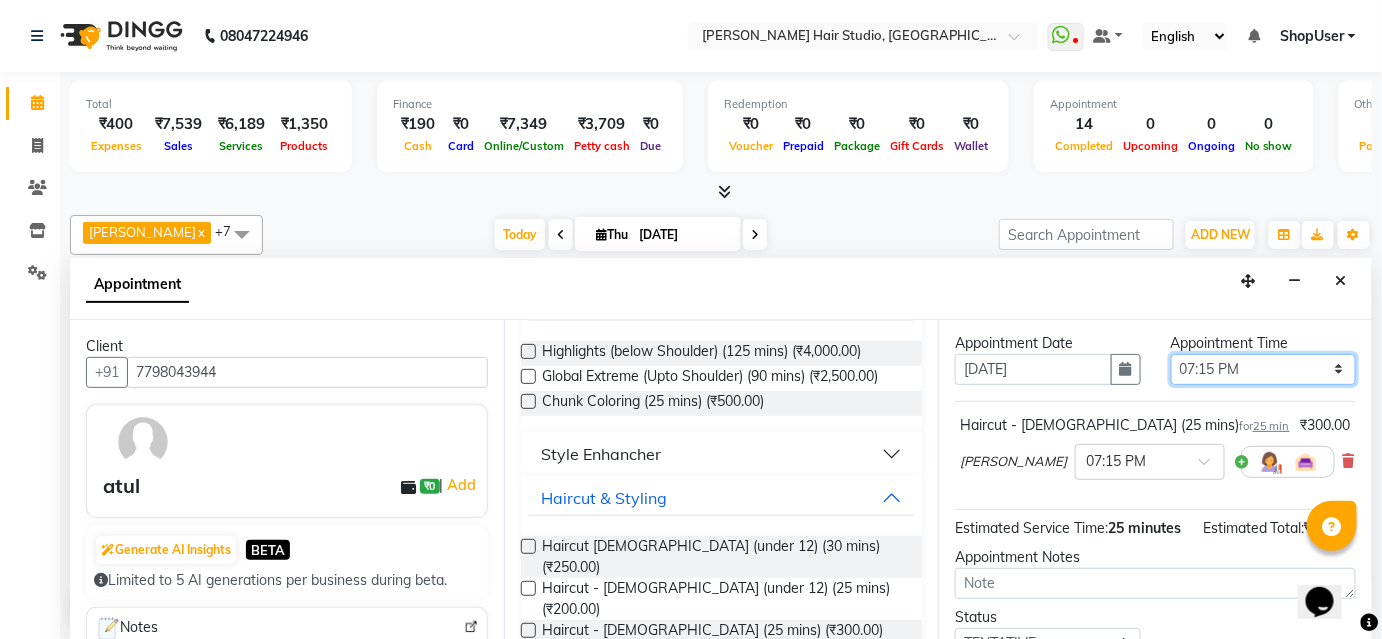 scroll, scrollTop: 224, scrollLeft: 0, axis: vertical 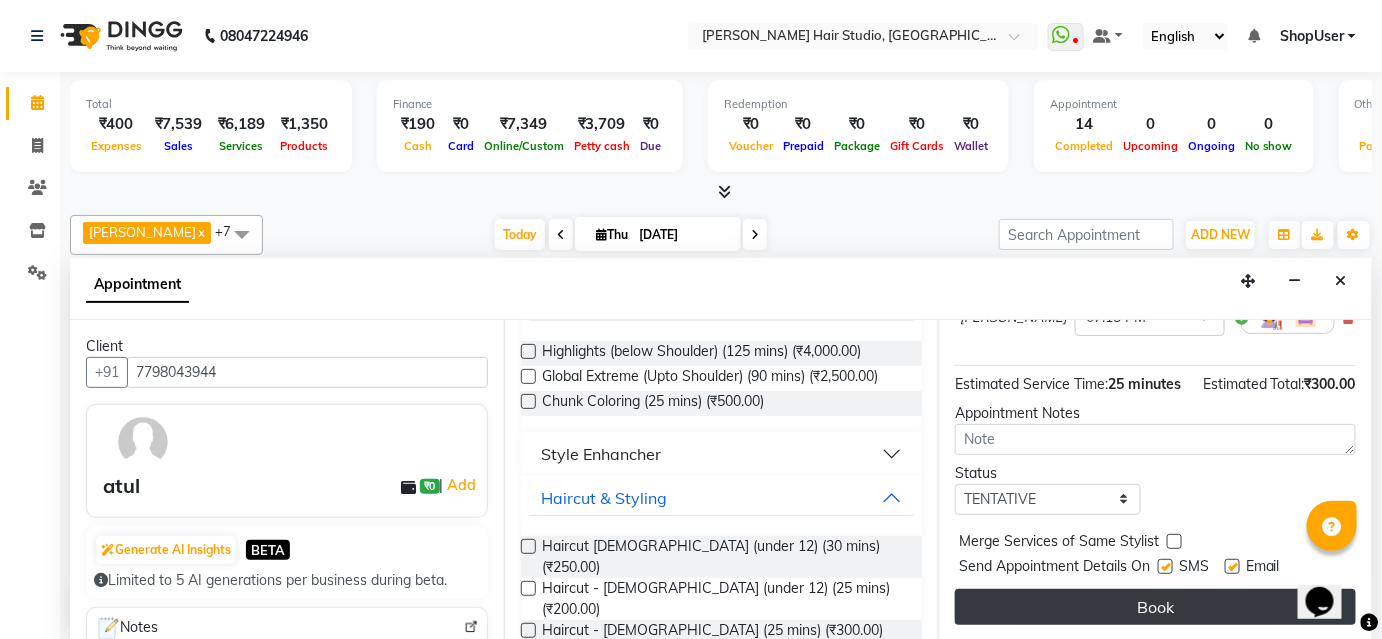 click on "Book" at bounding box center [1155, 607] 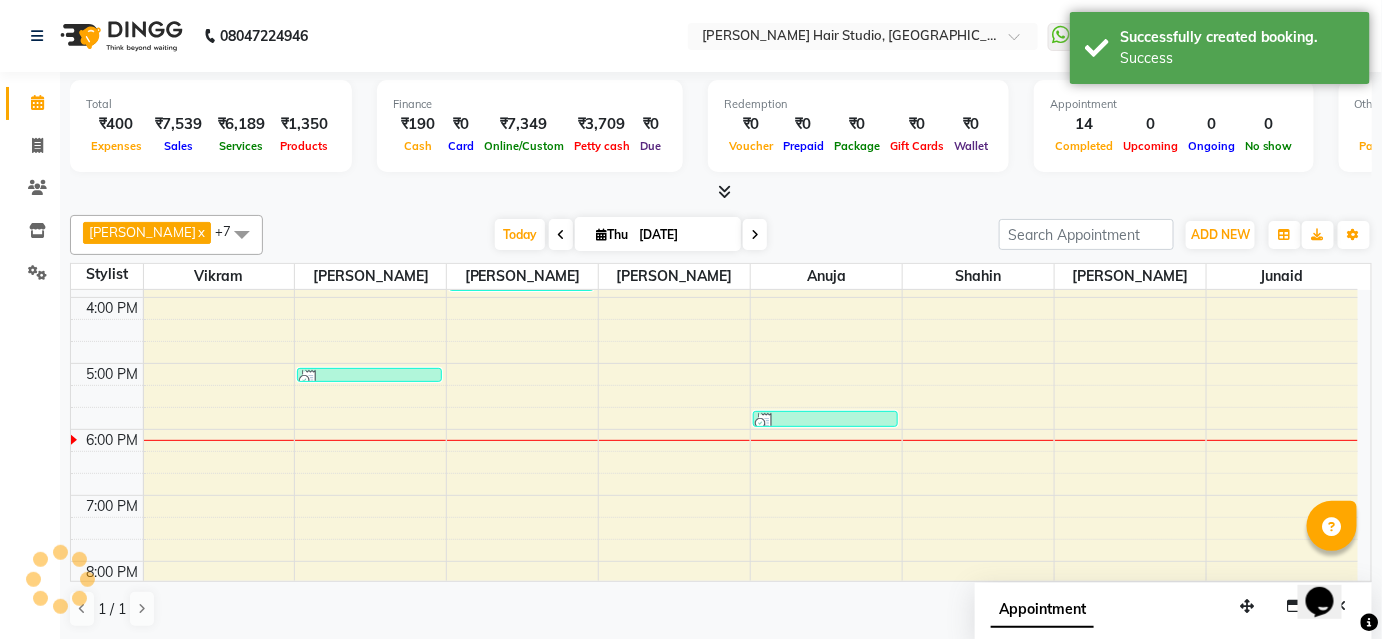 scroll, scrollTop: 0, scrollLeft: 0, axis: both 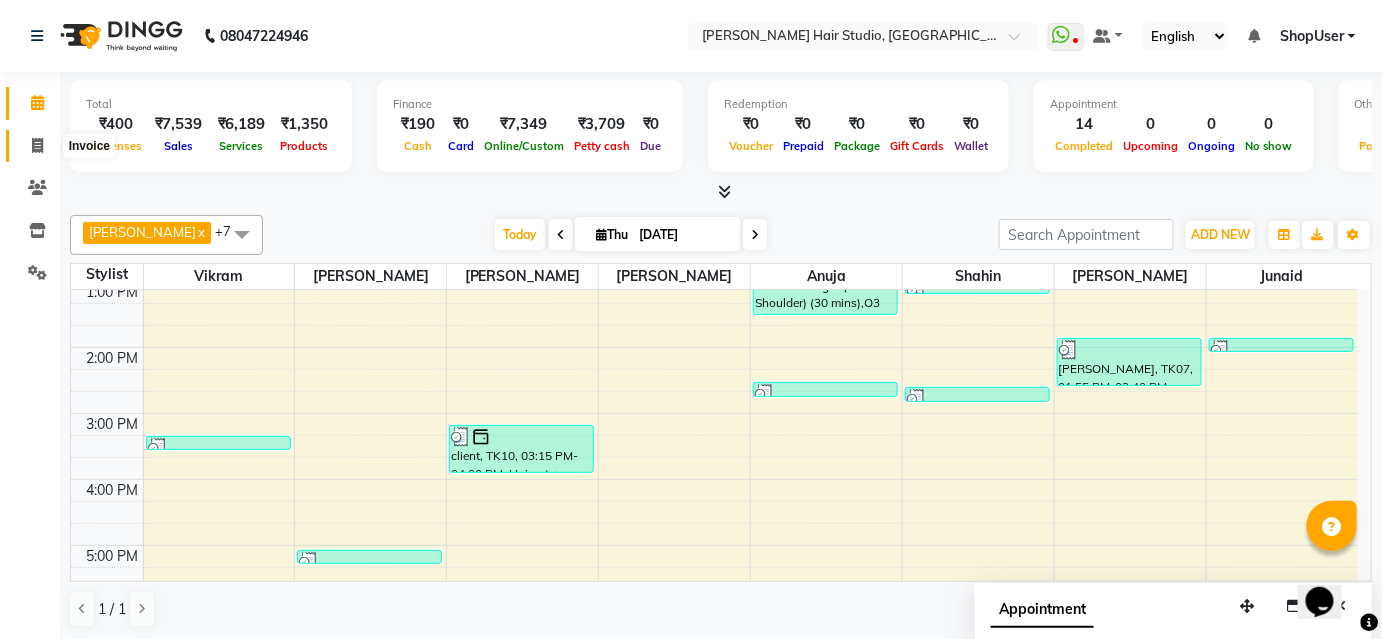 click 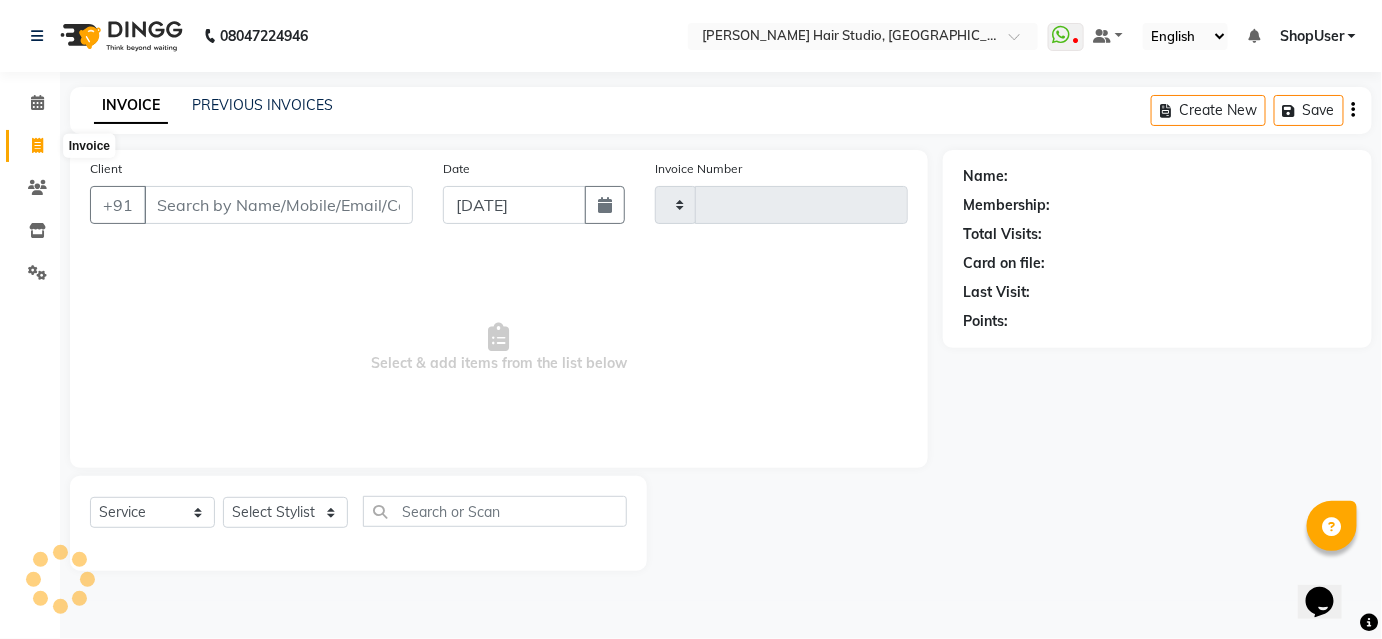 click 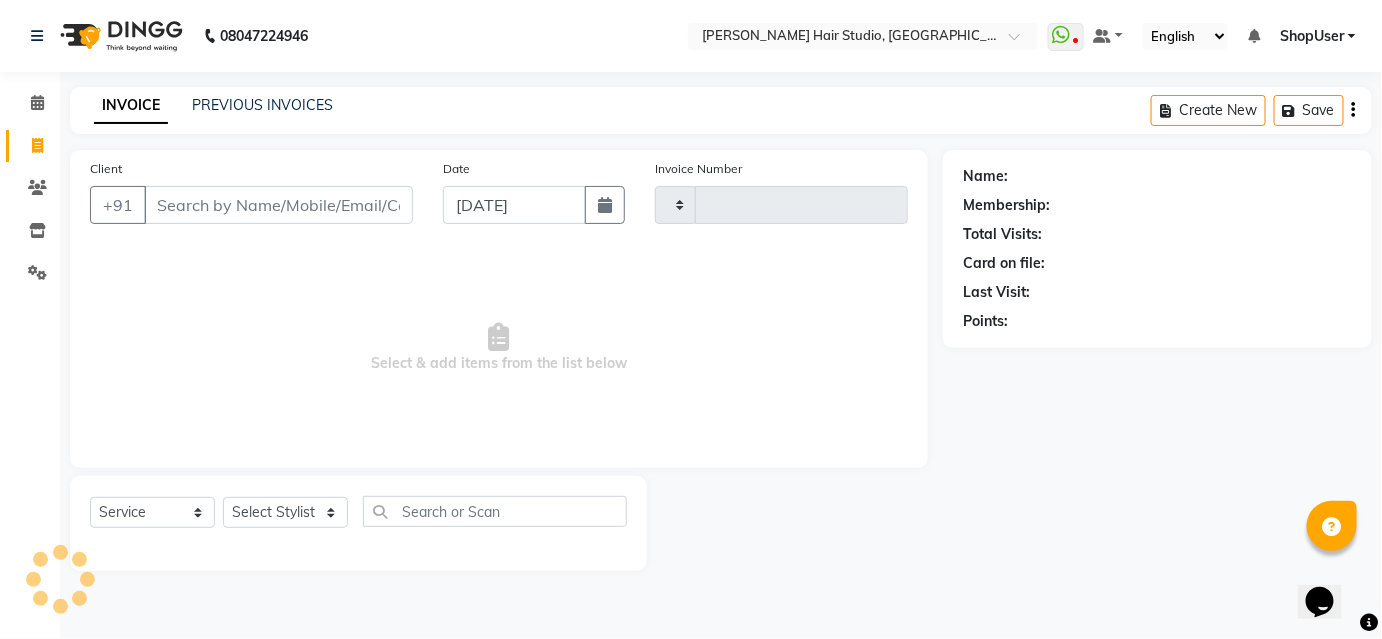 click on "Client" at bounding box center (278, 205) 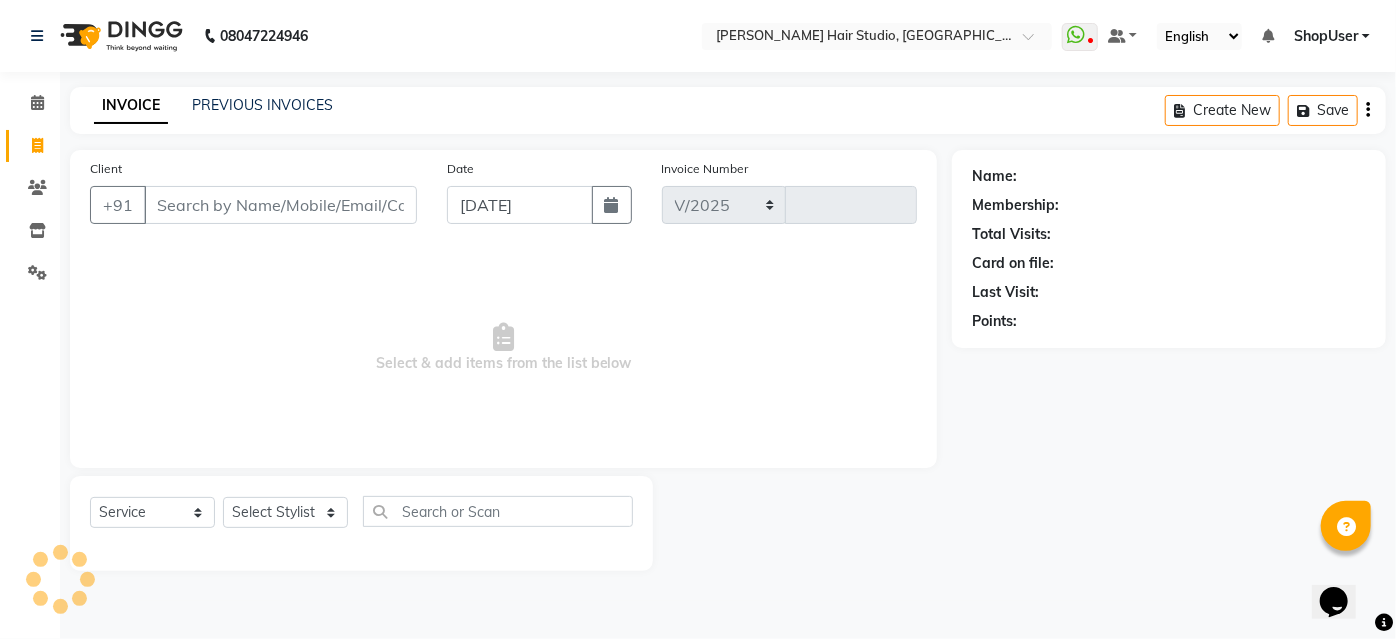 select on "627" 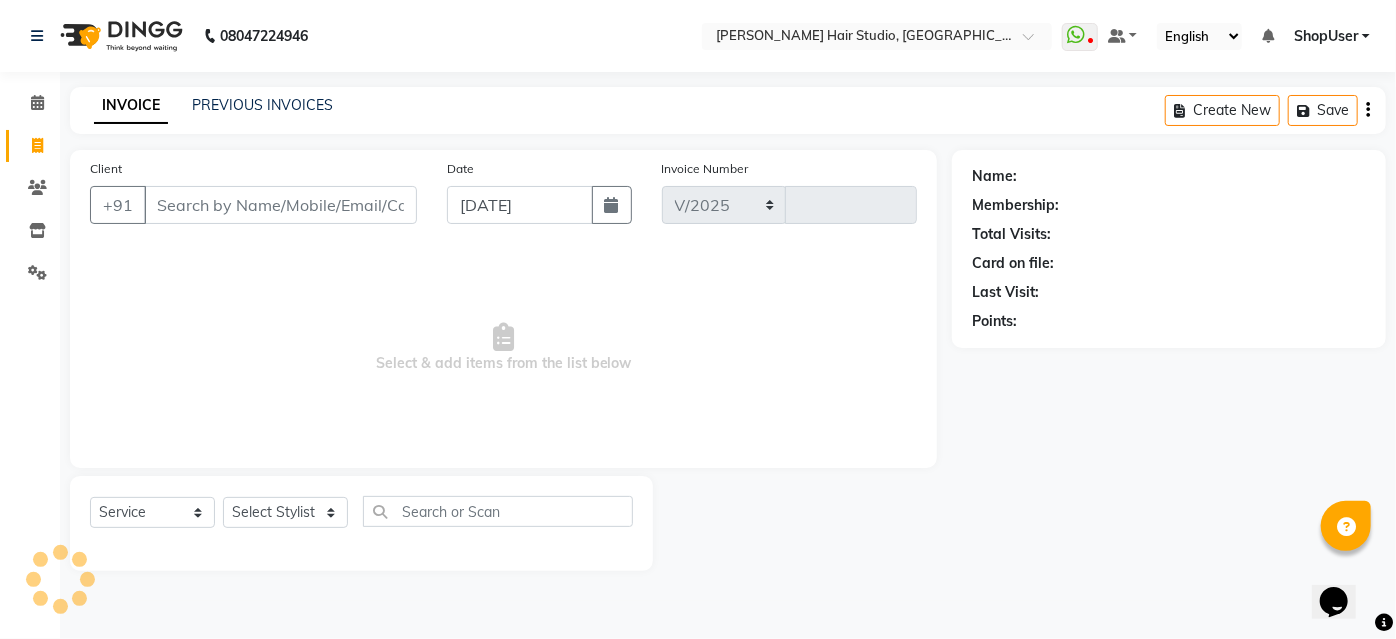 type on "3203" 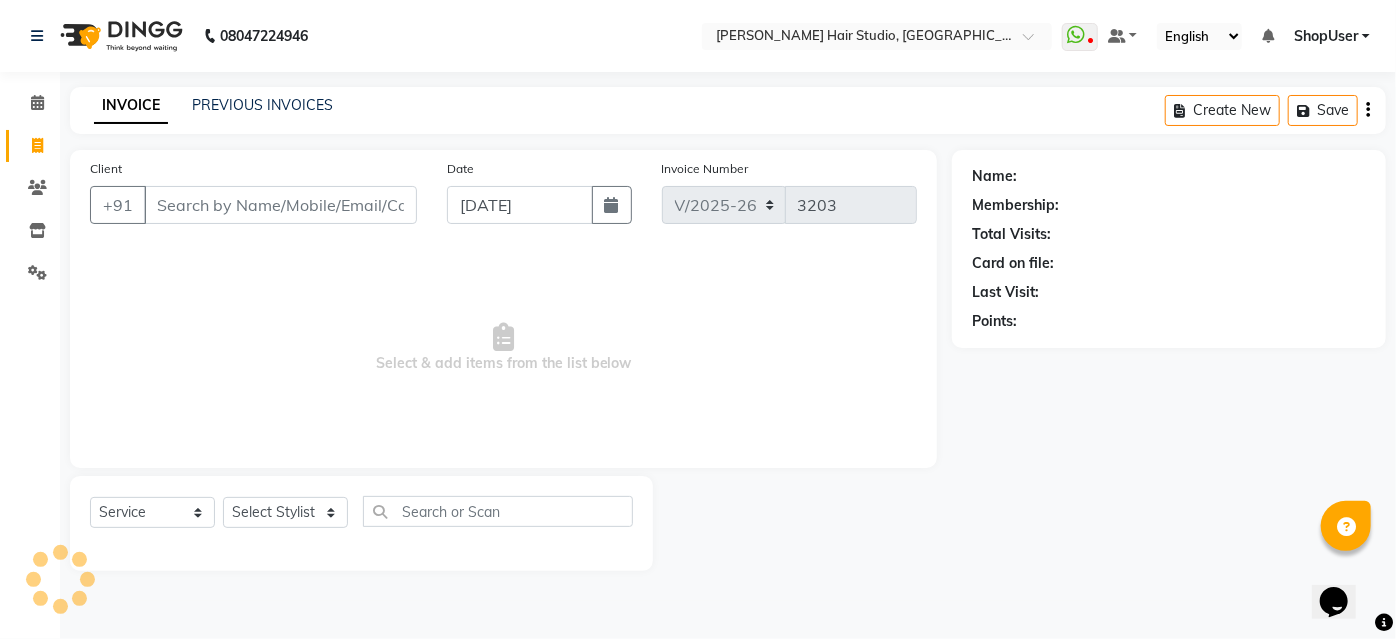 click on "Client +91" 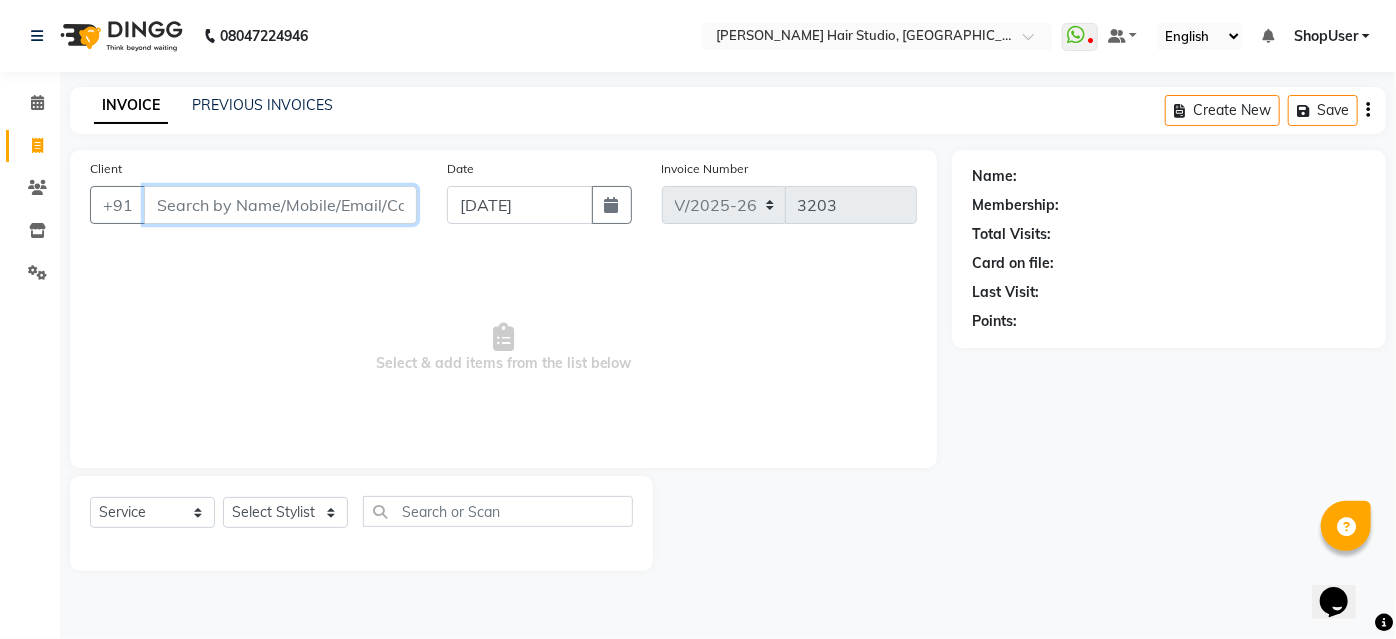 click on "Client" at bounding box center [280, 205] 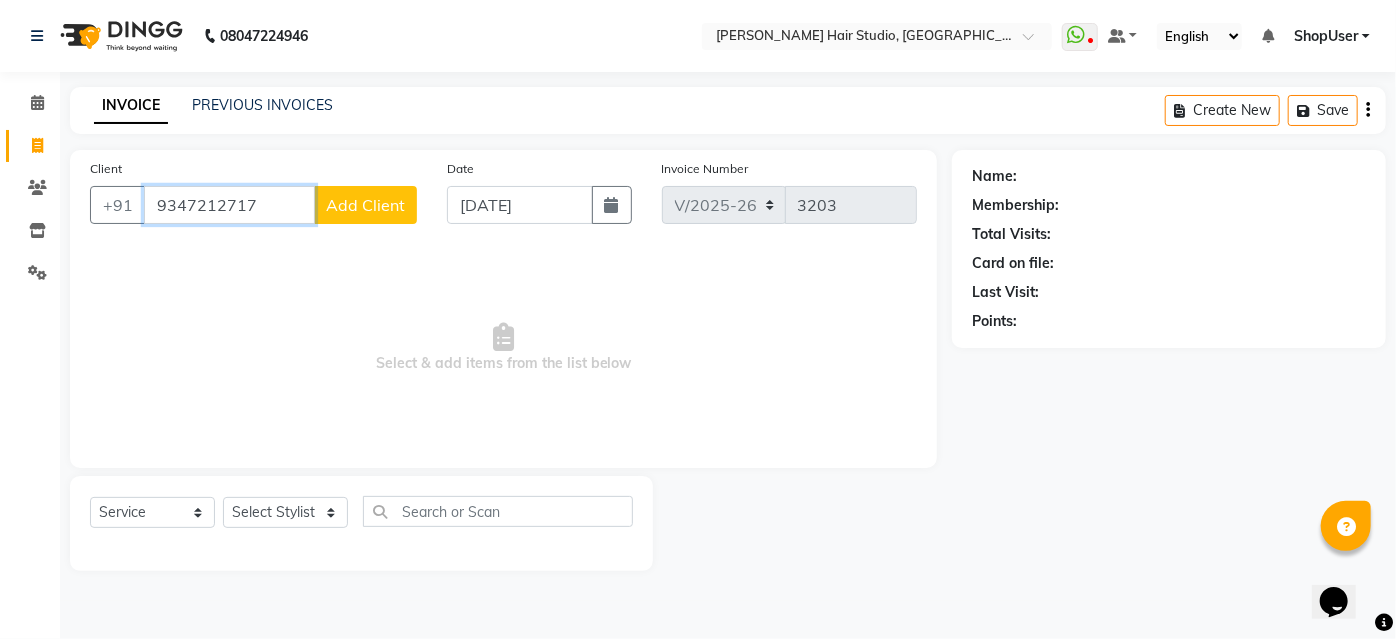 type on "9347212717" 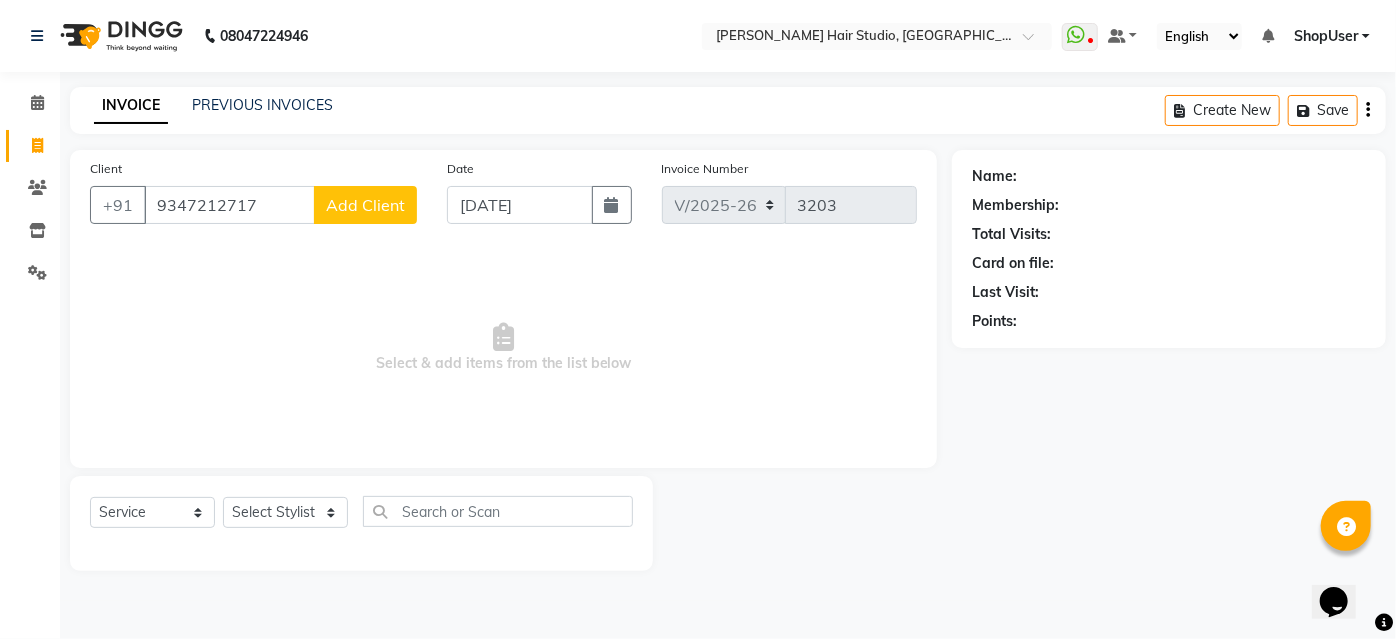 click on "Add Client" 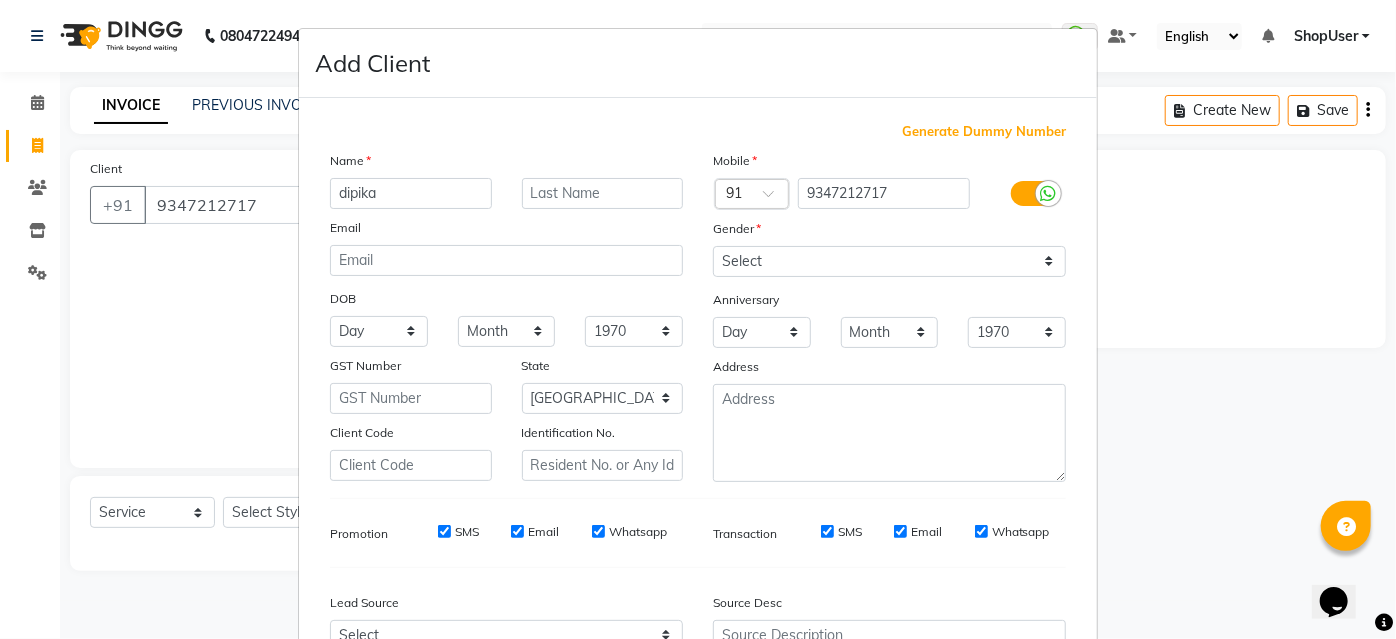 type on "dipika" 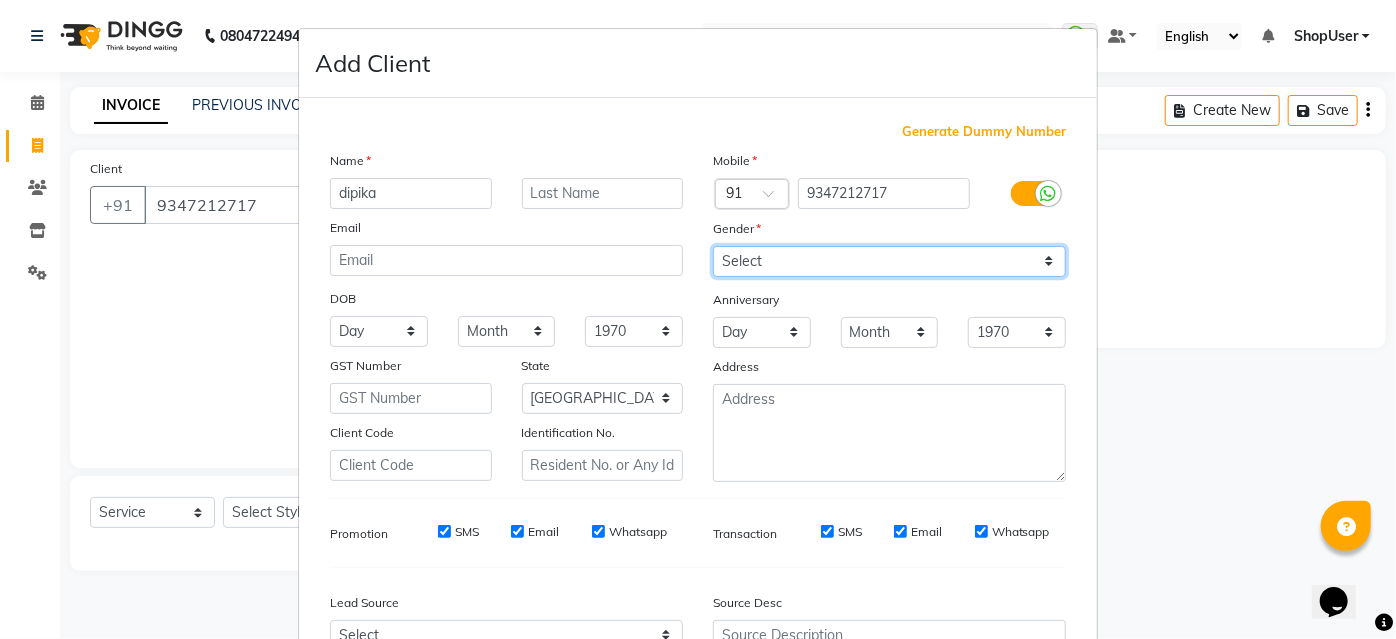 click on "Select Male Female Other Prefer Not To Say" at bounding box center (889, 261) 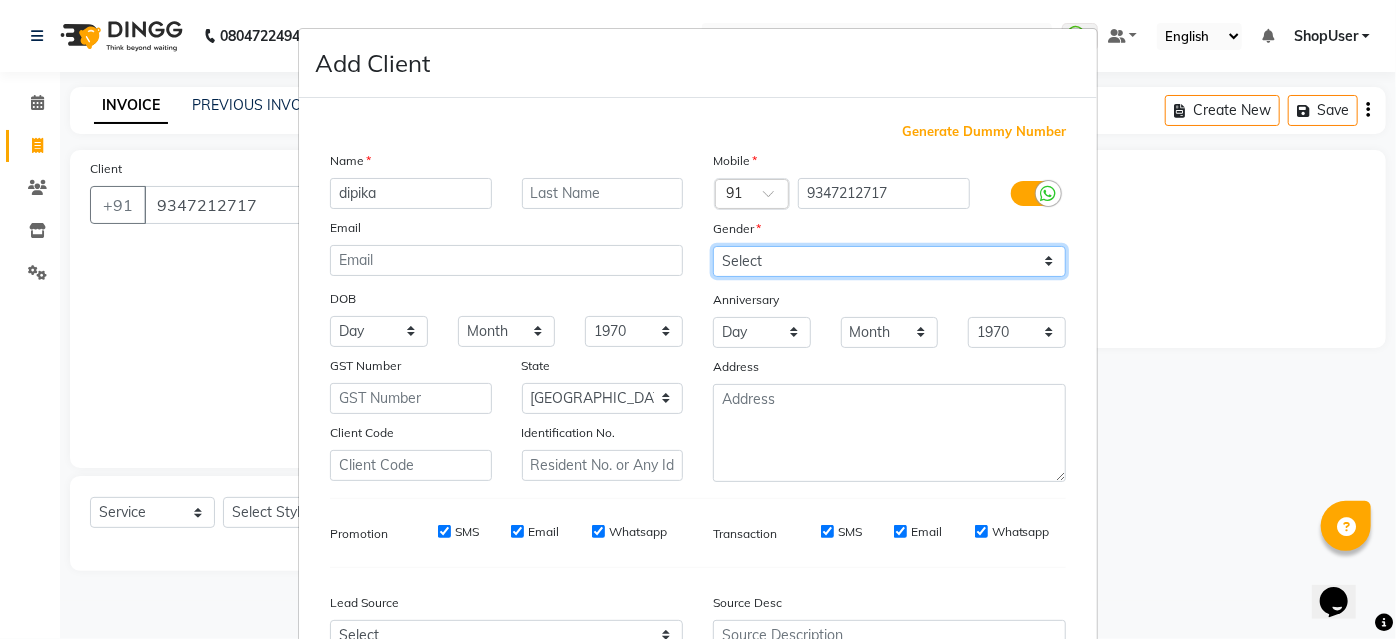 select on "female" 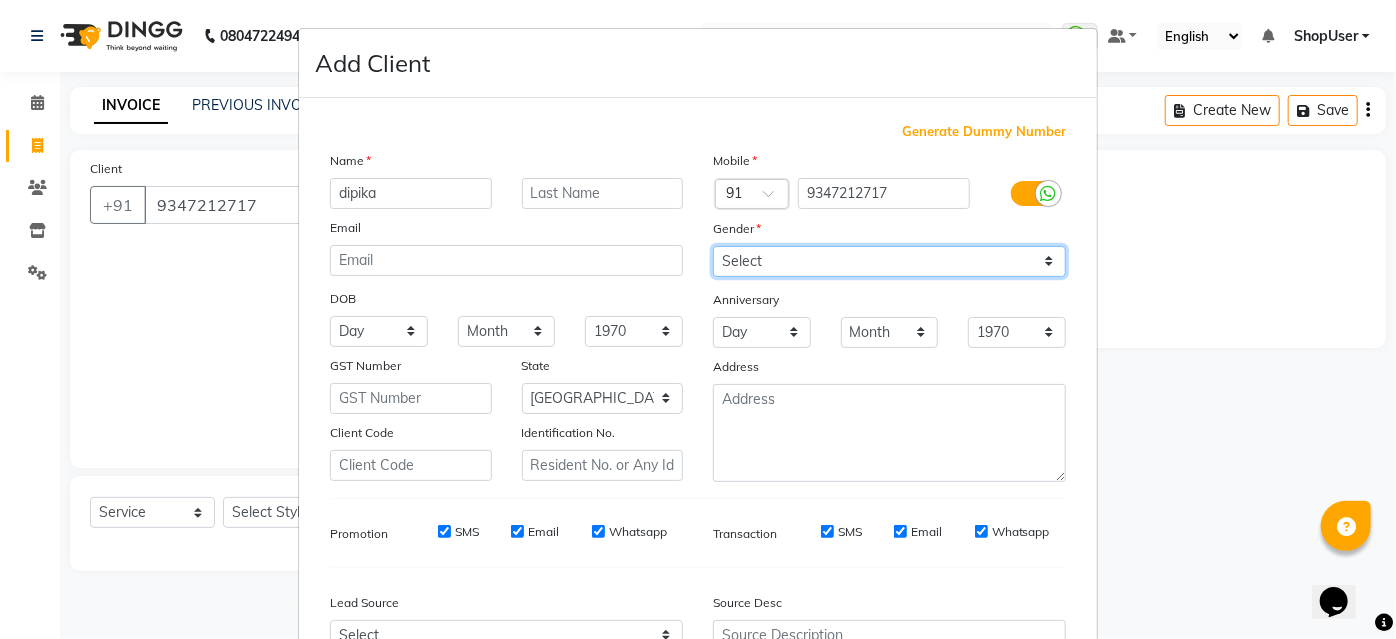 click on "Select Male Female Other Prefer Not To Say" at bounding box center [889, 261] 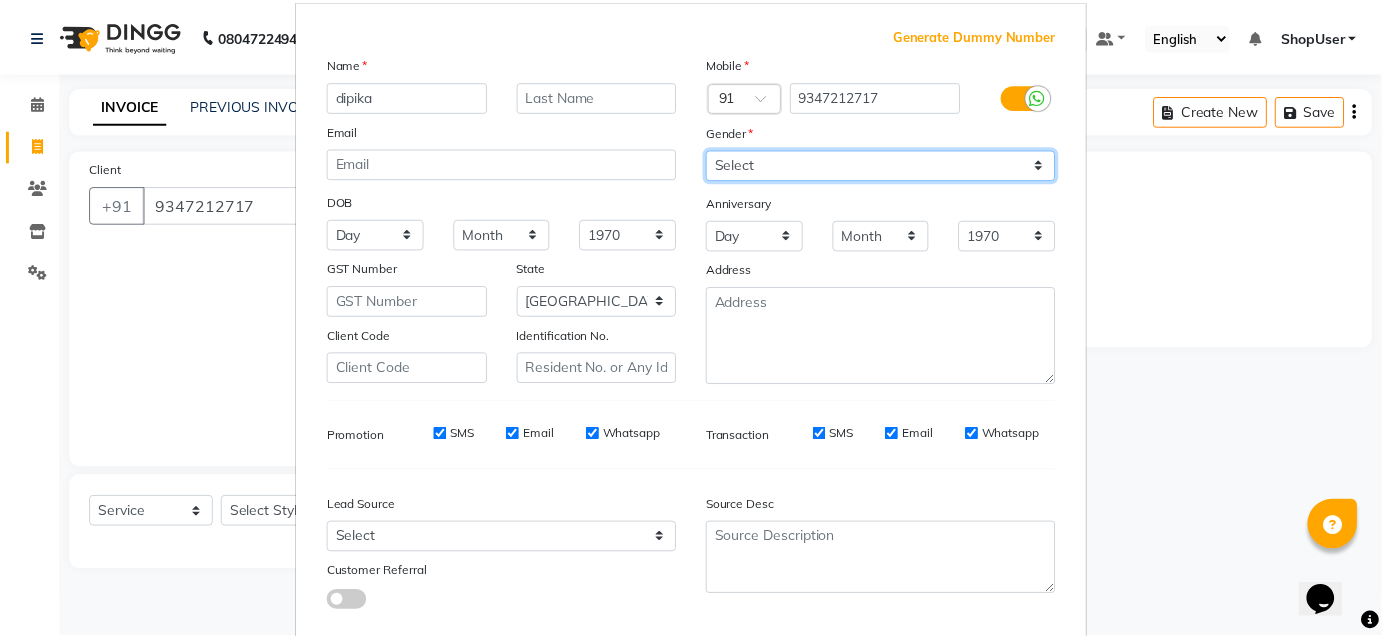 scroll, scrollTop: 208, scrollLeft: 0, axis: vertical 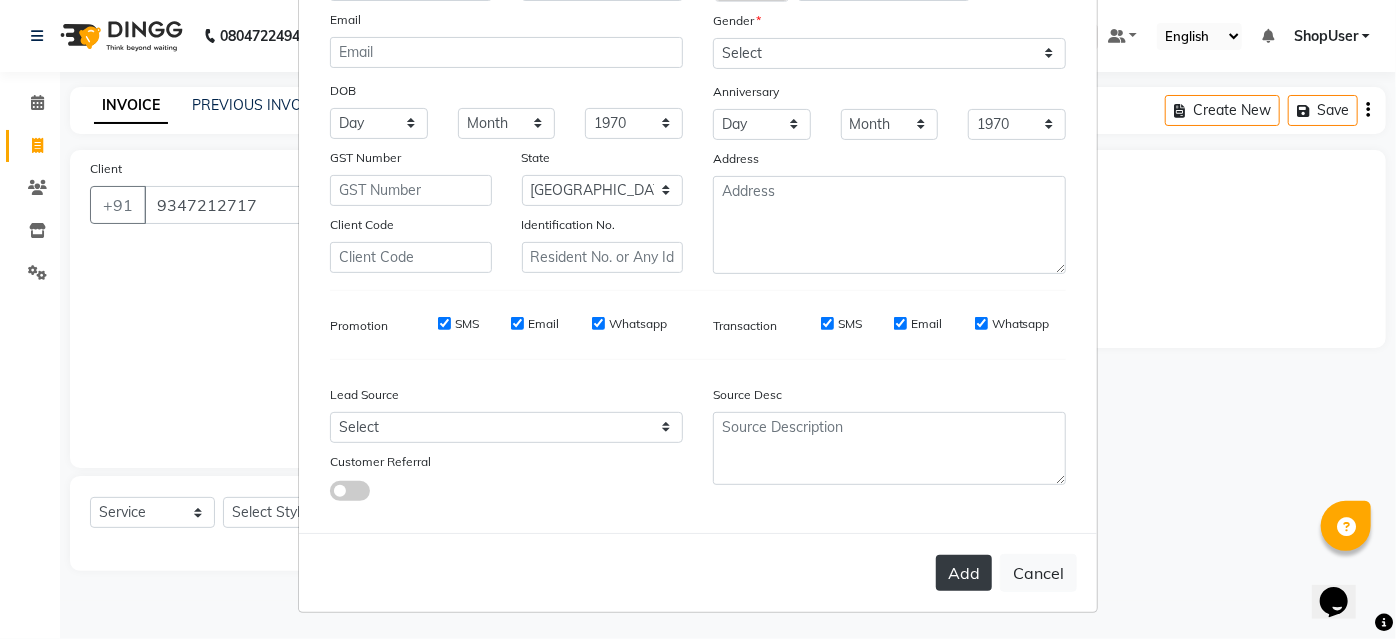 click on "Add" at bounding box center (964, 573) 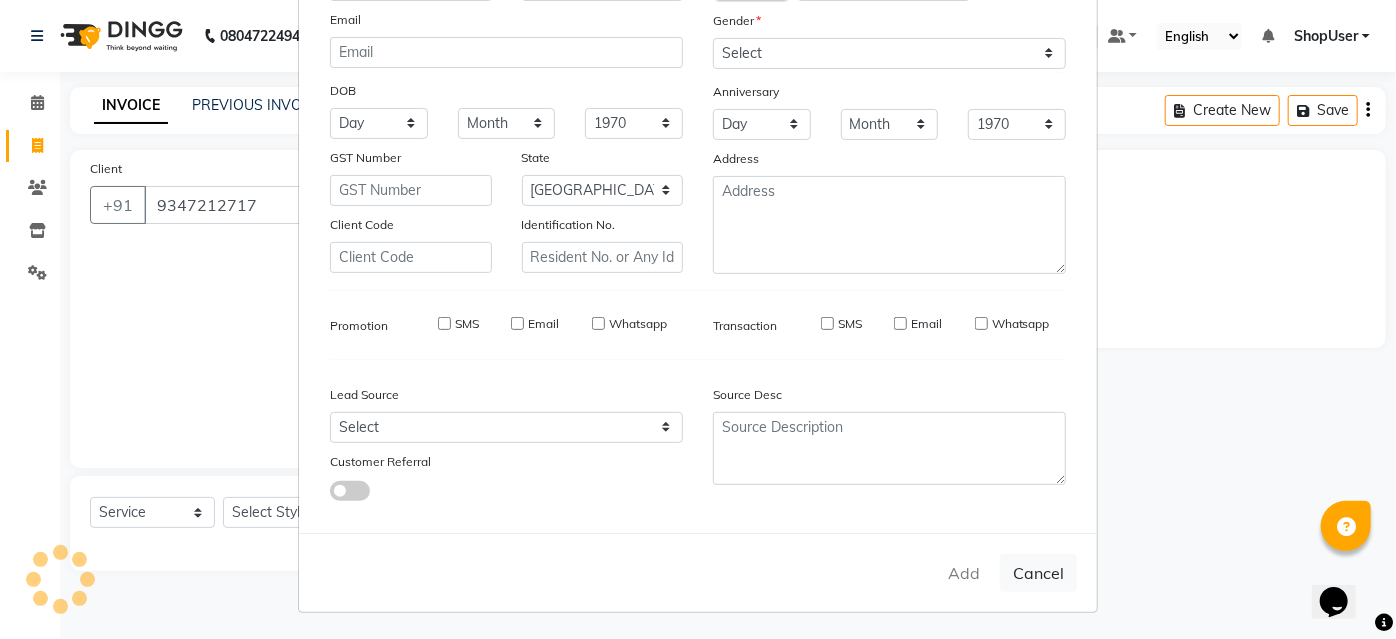 type 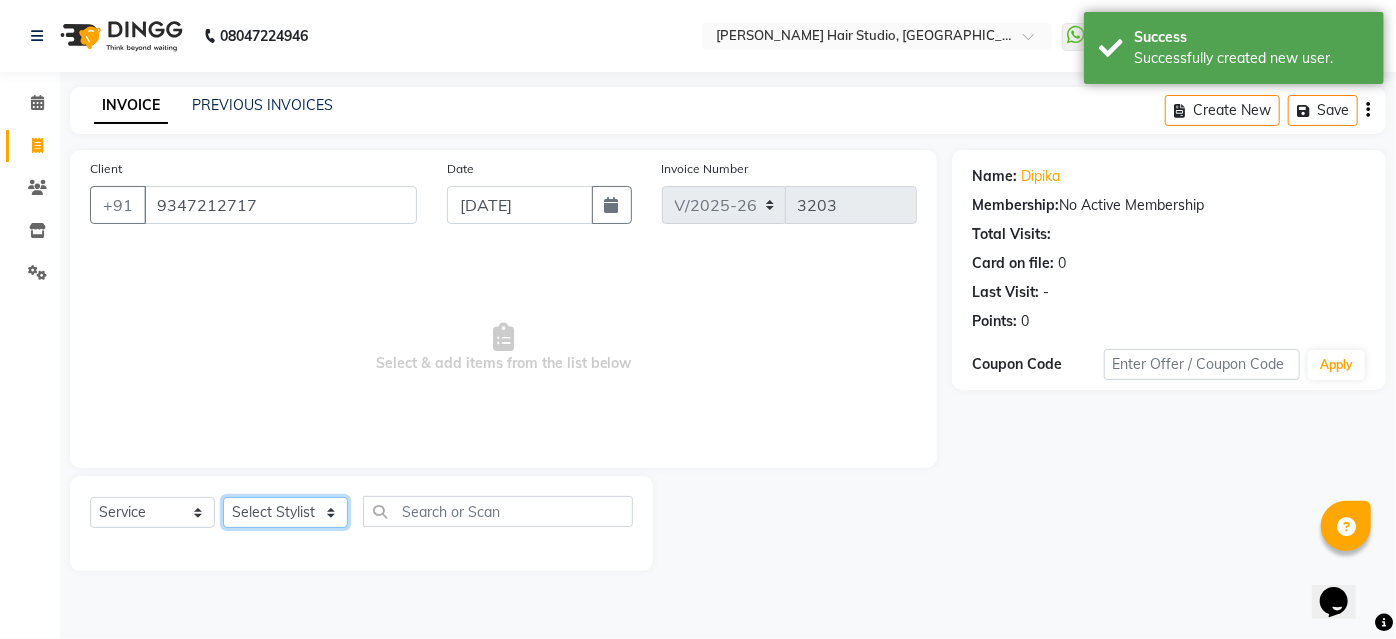 click on "Select Stylist [PERSON_NAME] [PERSON_NAME] Avinash [PERSON_NAME] [PERSON_NAME] Pawan Krishna [PERSON_NAME] [PERSON_NAME] ShopUser [PERSON_NAME] [PERSON_NAME]" 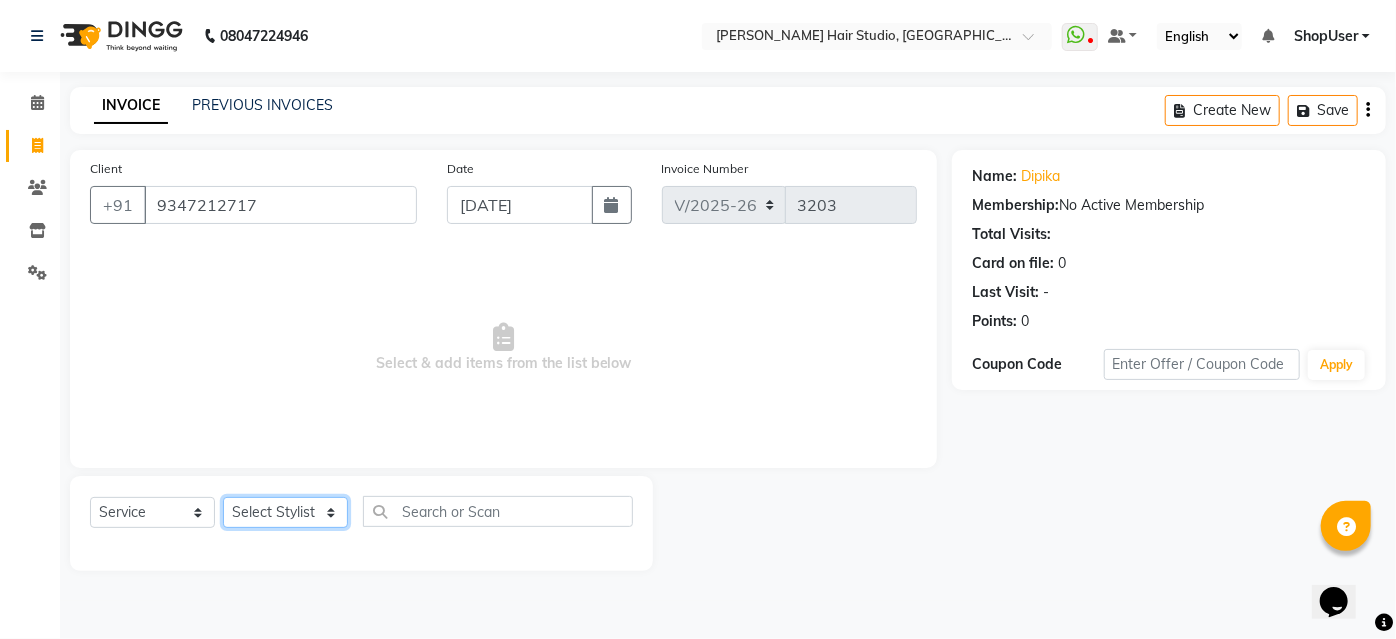 select on "79827" 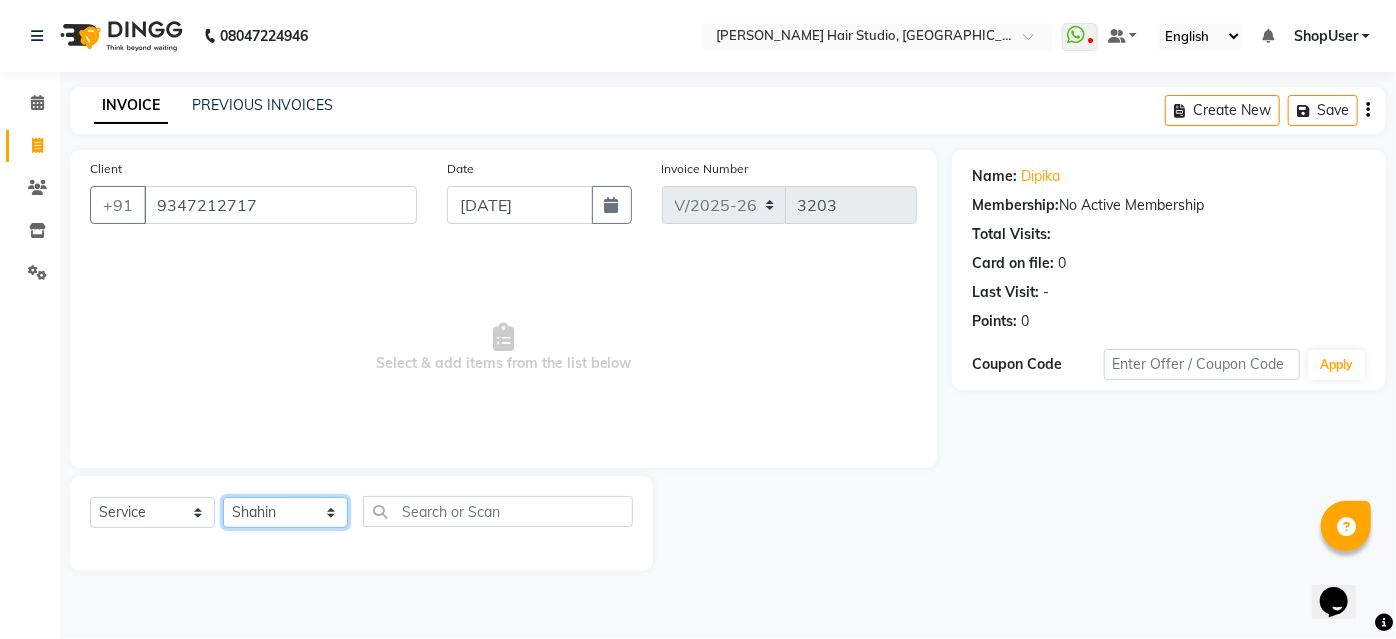 click on "Select Stylist [PERSON_NAME] [PERSON_NAME] Avinash [PERSON_NAME] [PERSON_NAME] Pawan Krishna [PERSON_NAME] [PERSON_NAME] ShopUser [PERSON_NAME] [PERSON_NAME]" 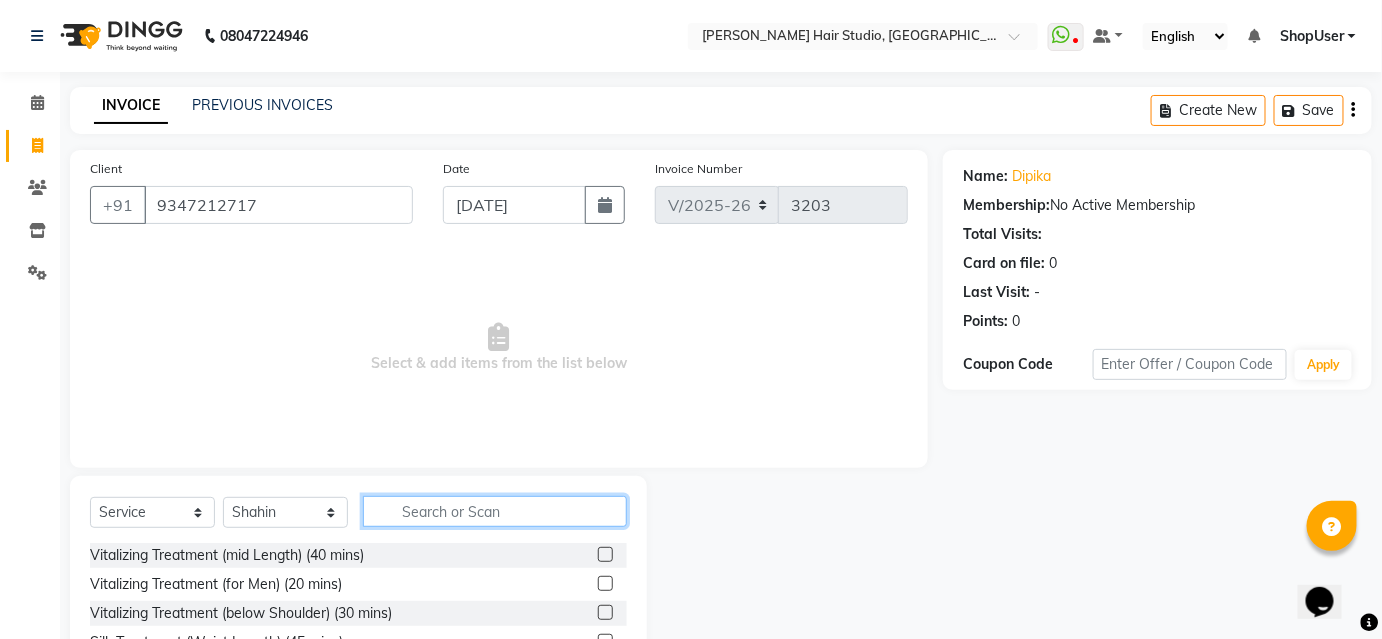 click 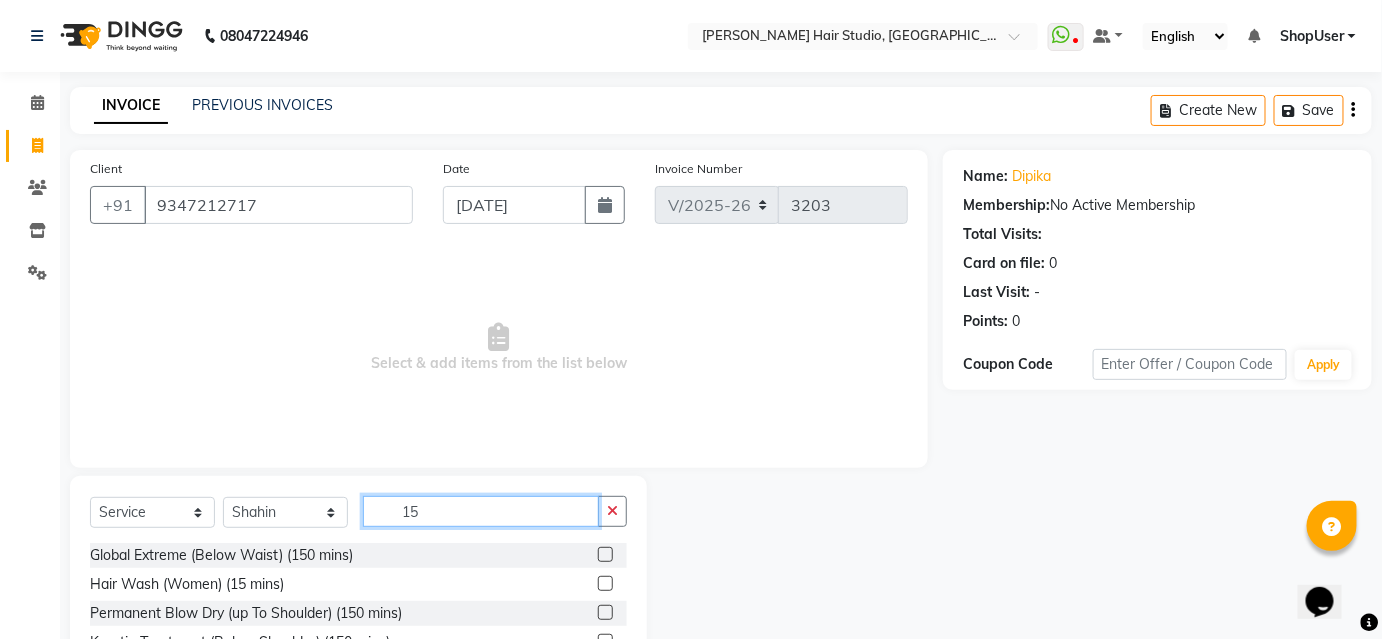 scroll, scrollTop: 161, scrollLeft: 0, axis: vertical 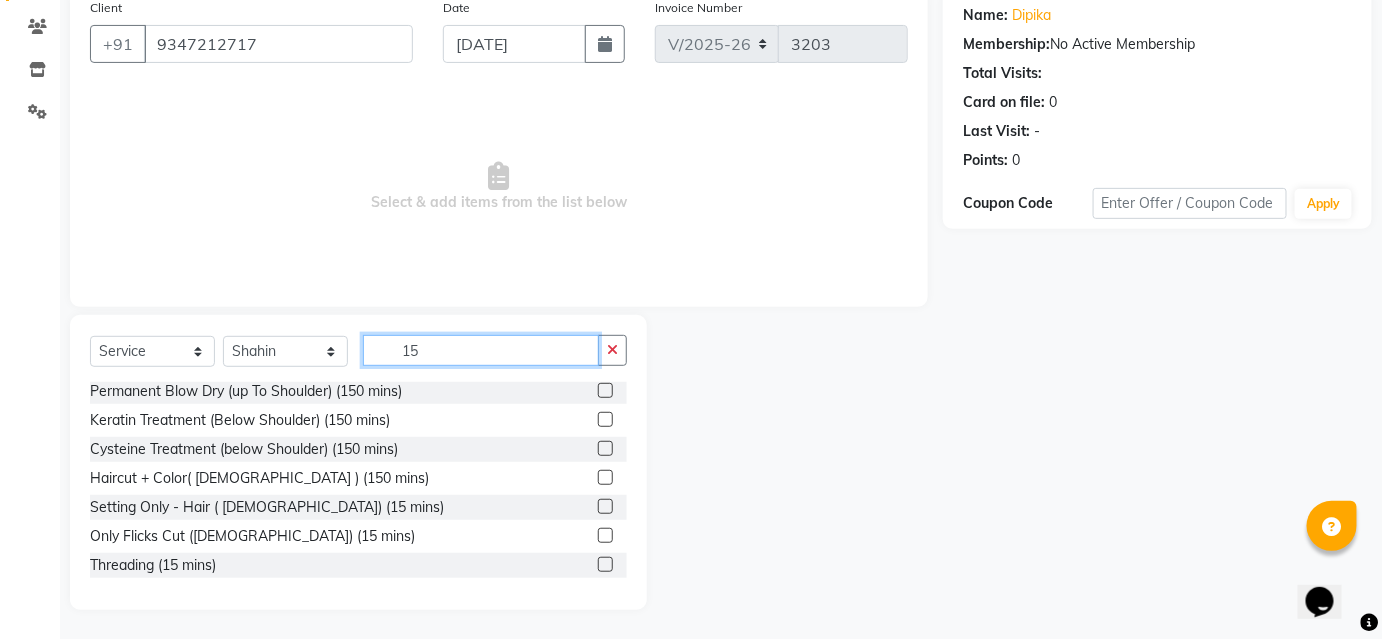 type on "15" 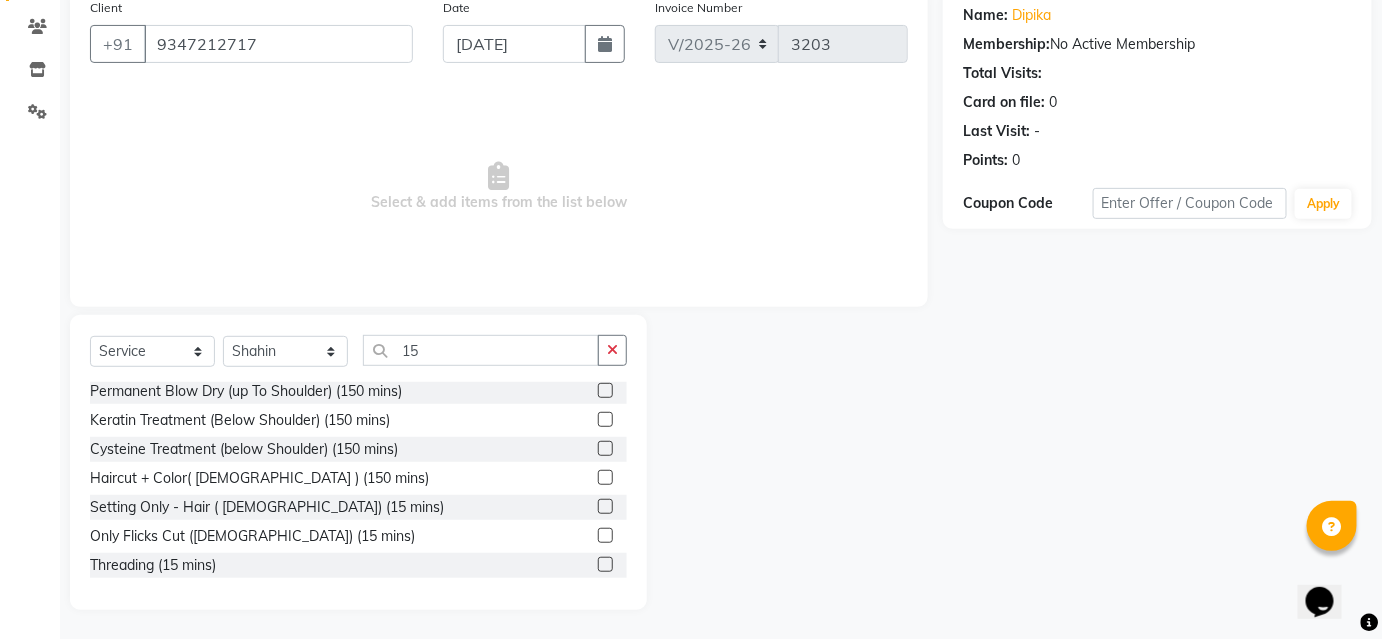 click 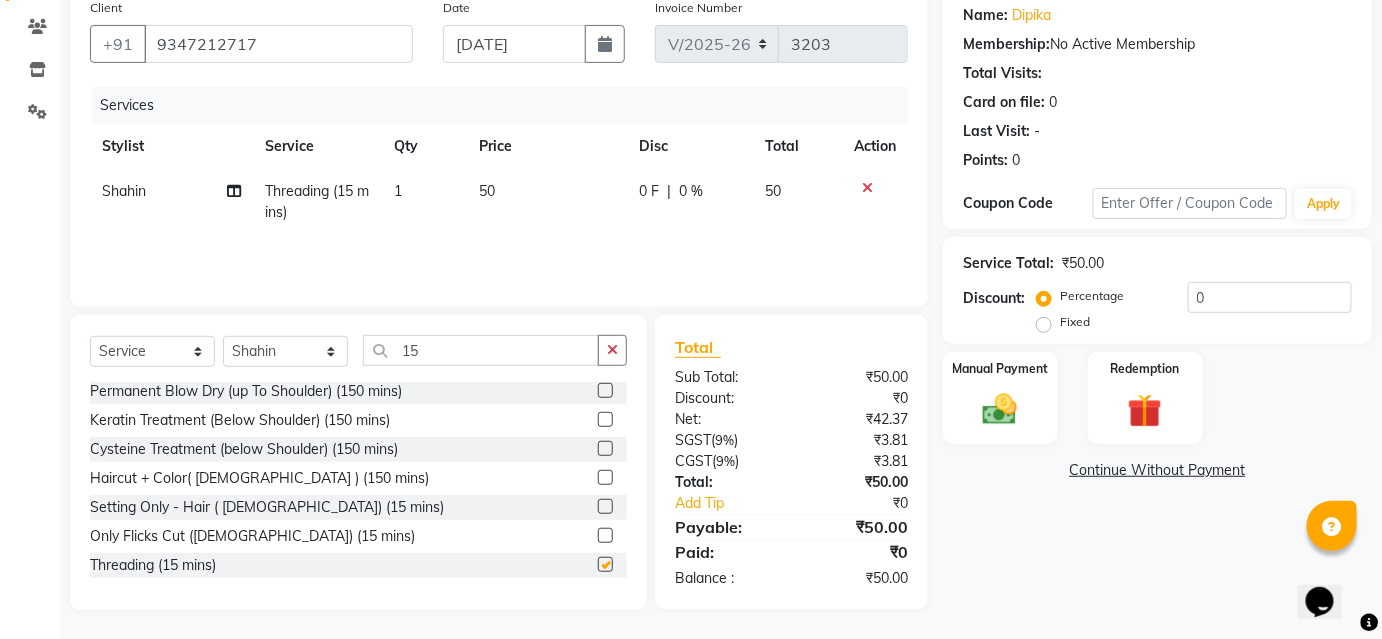 click on "Price" 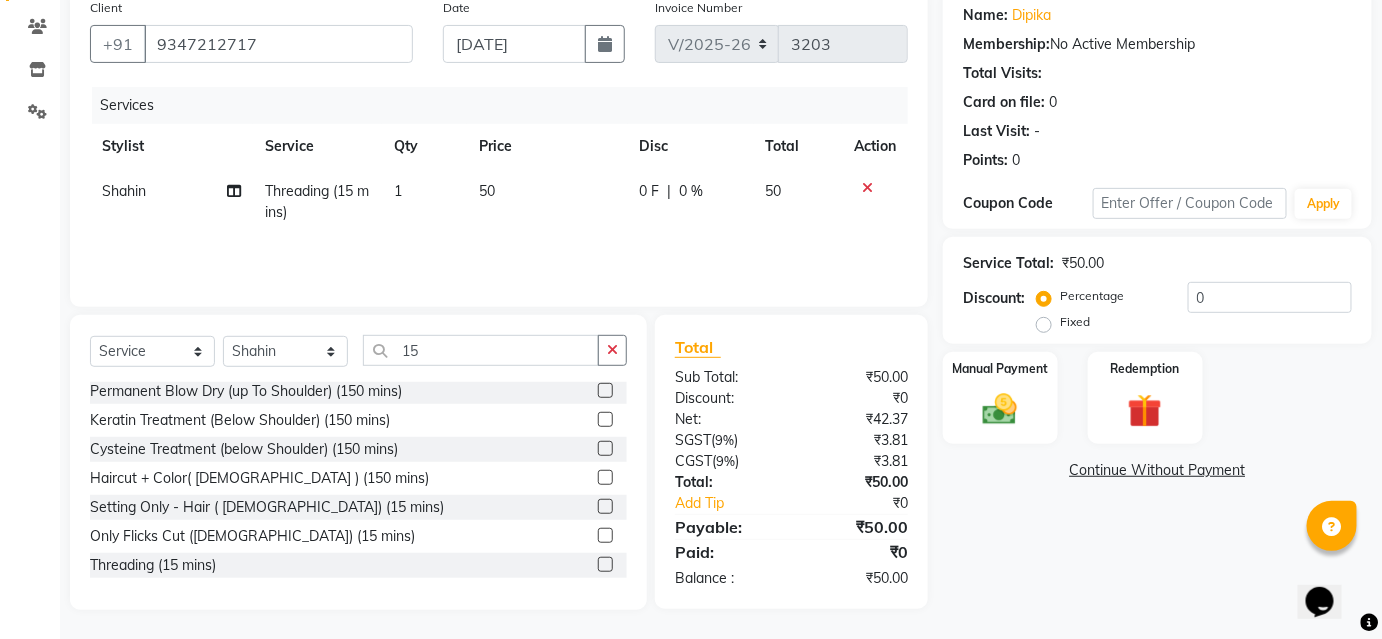 checkbox on "false" 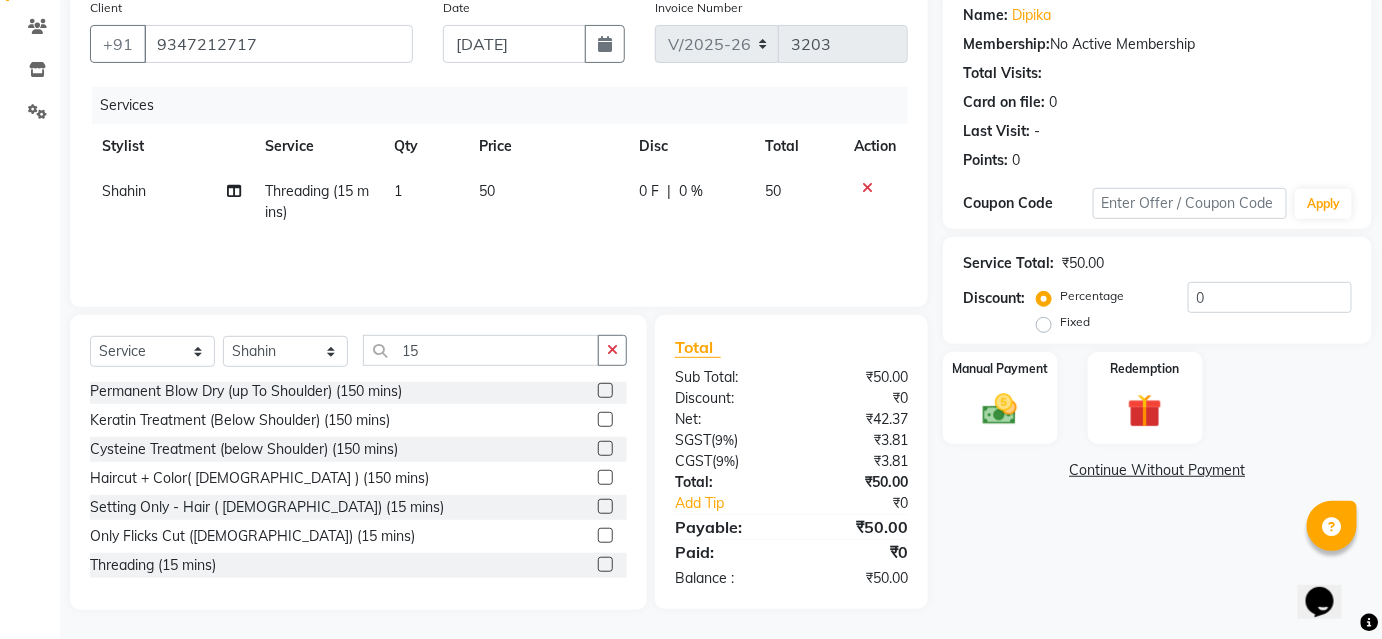 click on "50" 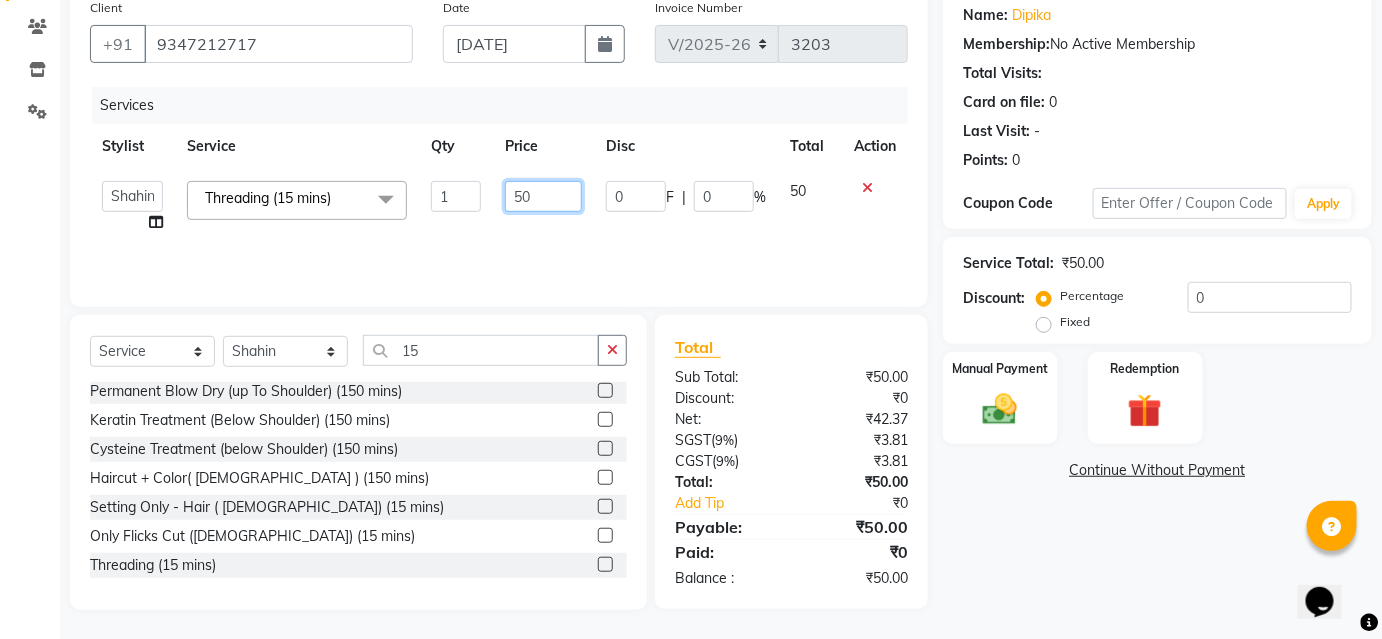 click on "50" 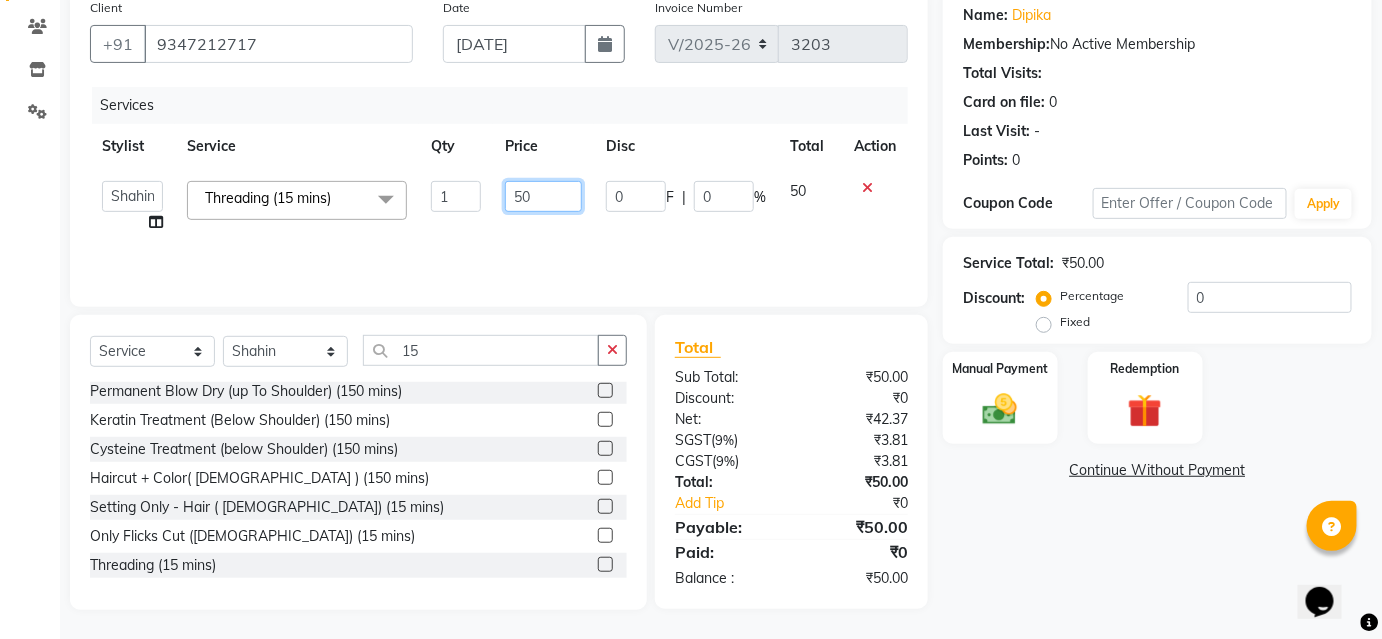 type on "5" 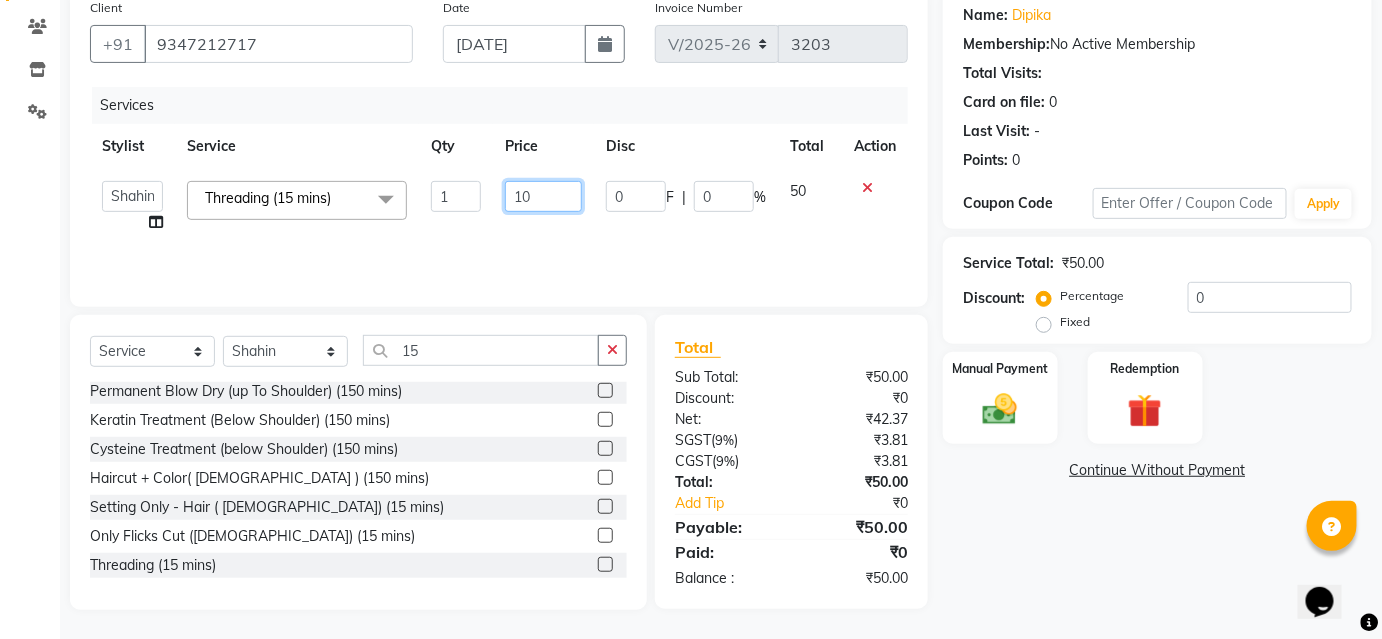 type on "100" 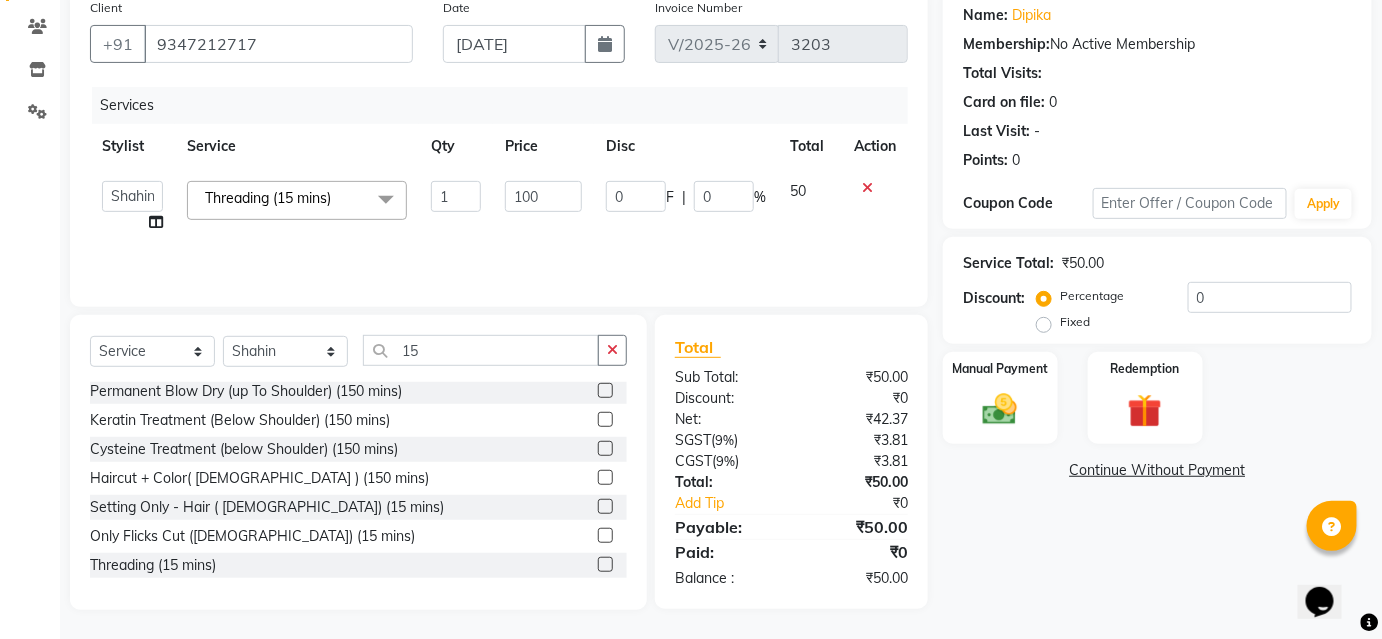 click on "Services" 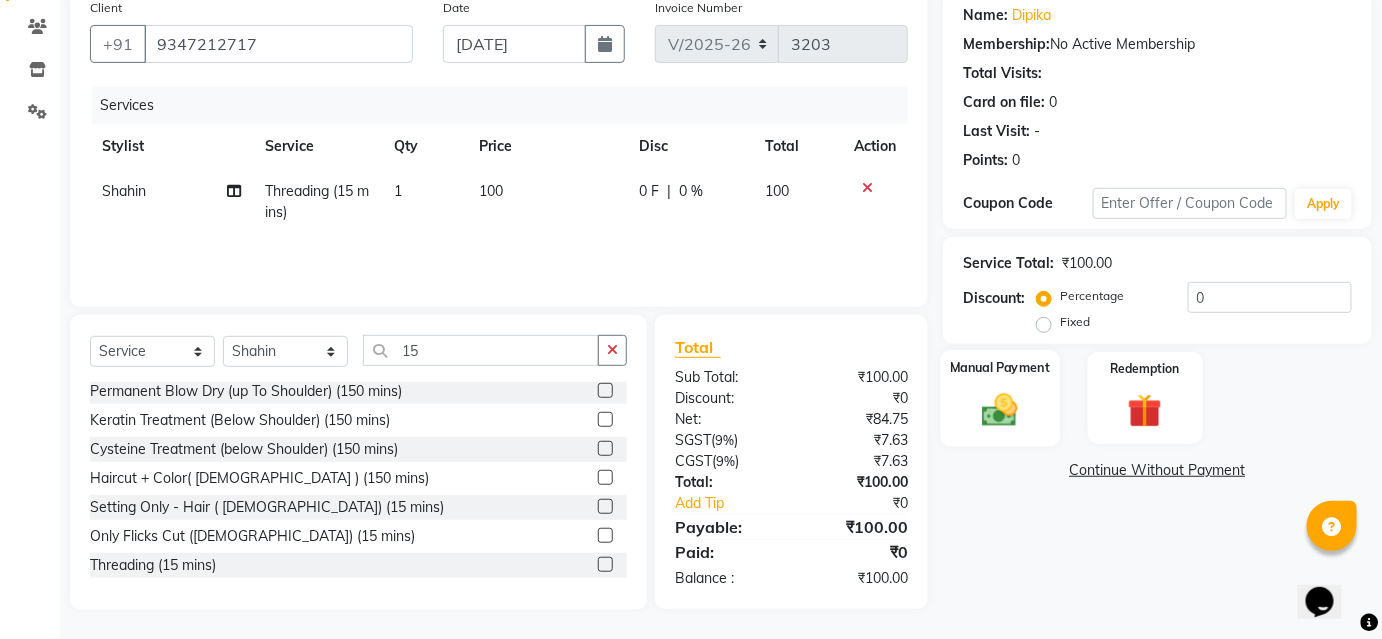 click 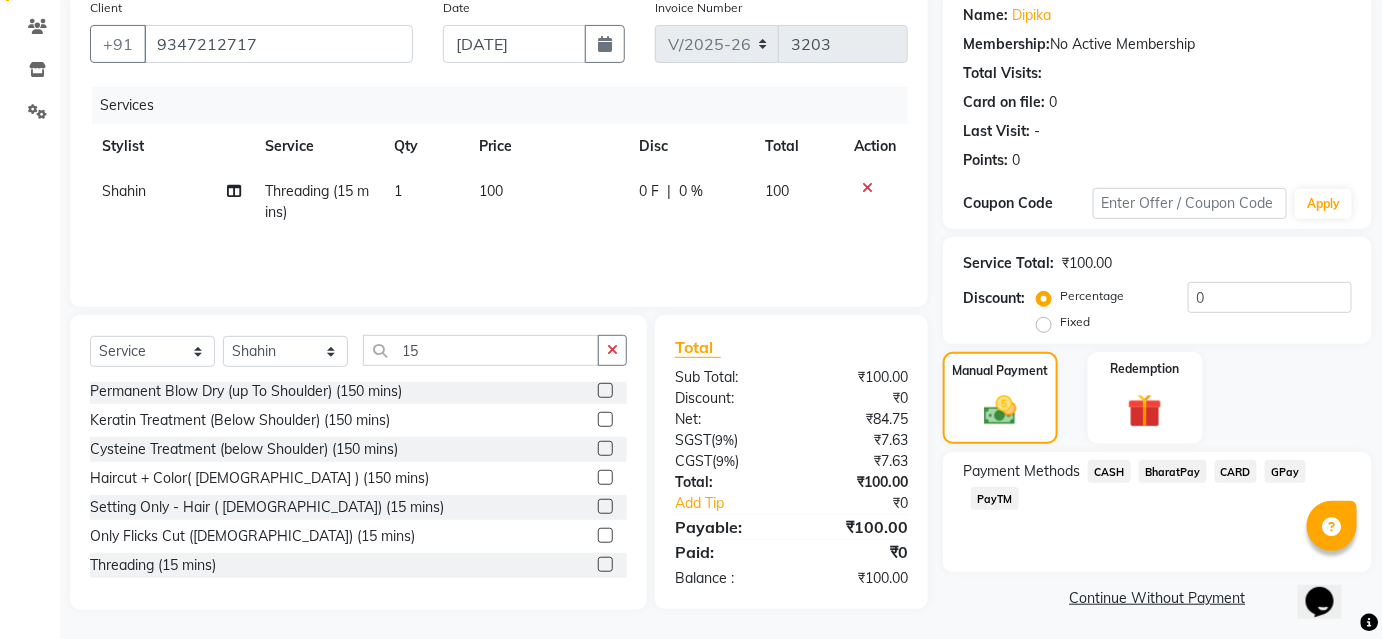 scroll, scrollTop: 164, scrollLeft: 0, axis: vertical 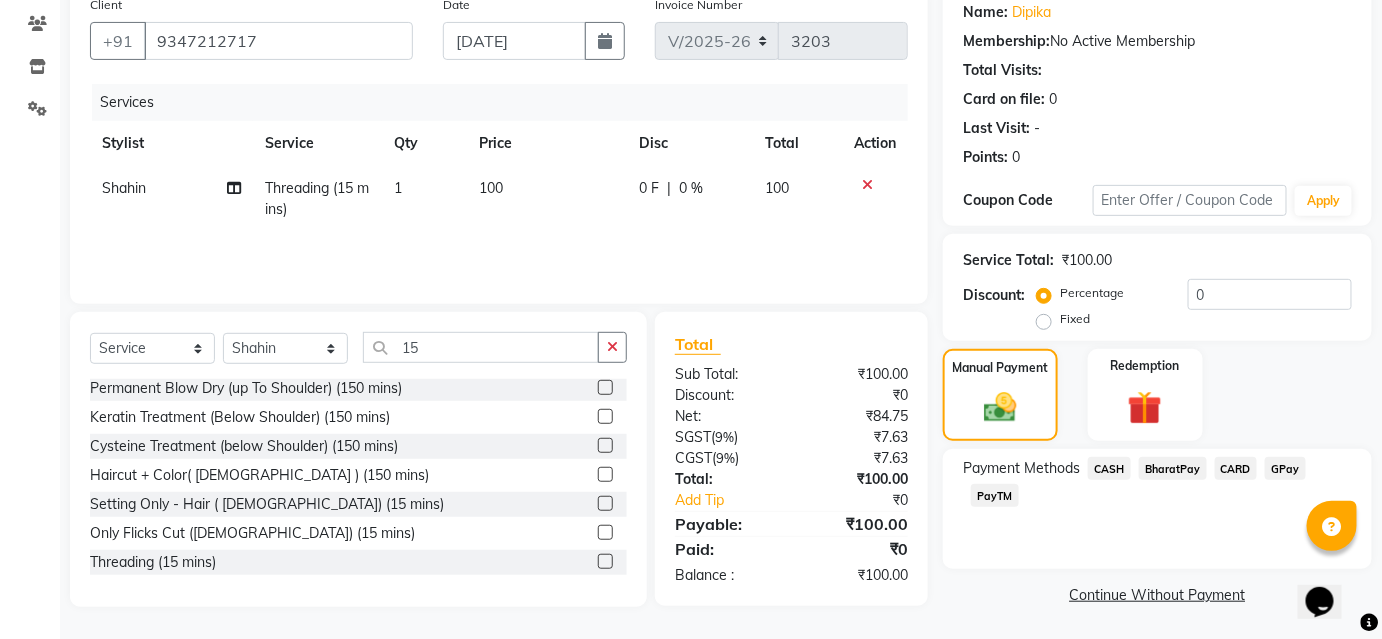 click on "BharatPay" 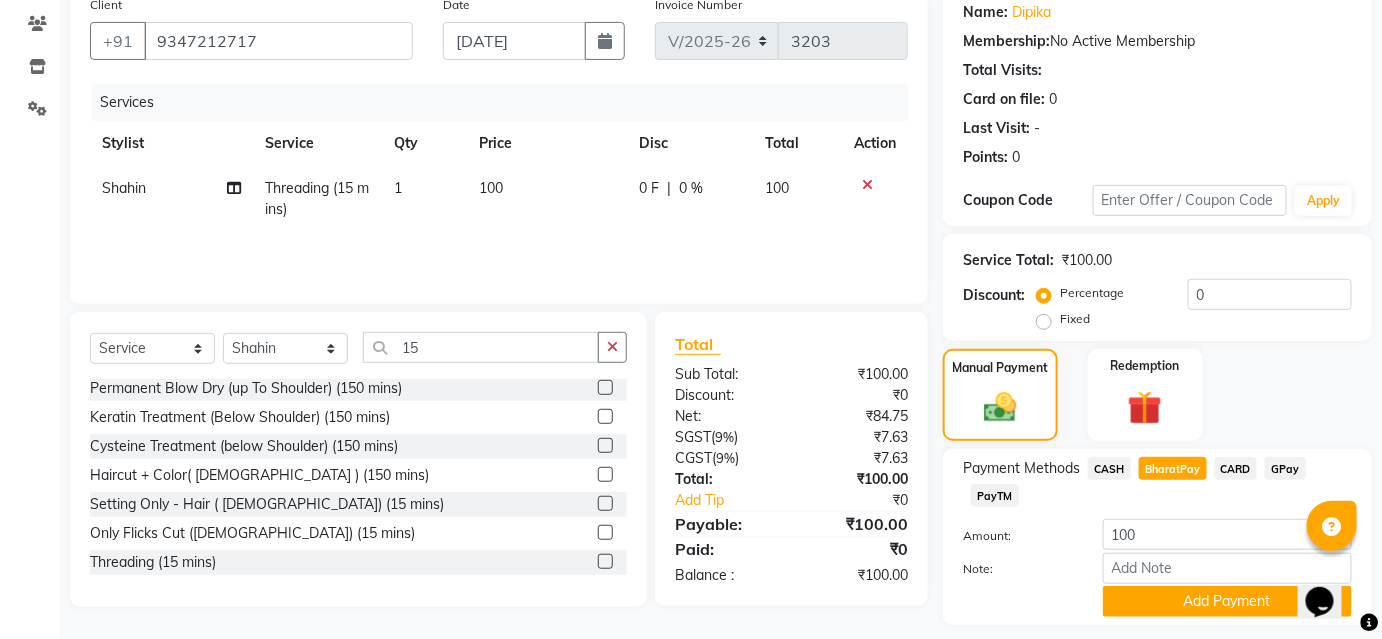 scroll, scrollTop: 220, scrollLeft: 0, axis: vertical 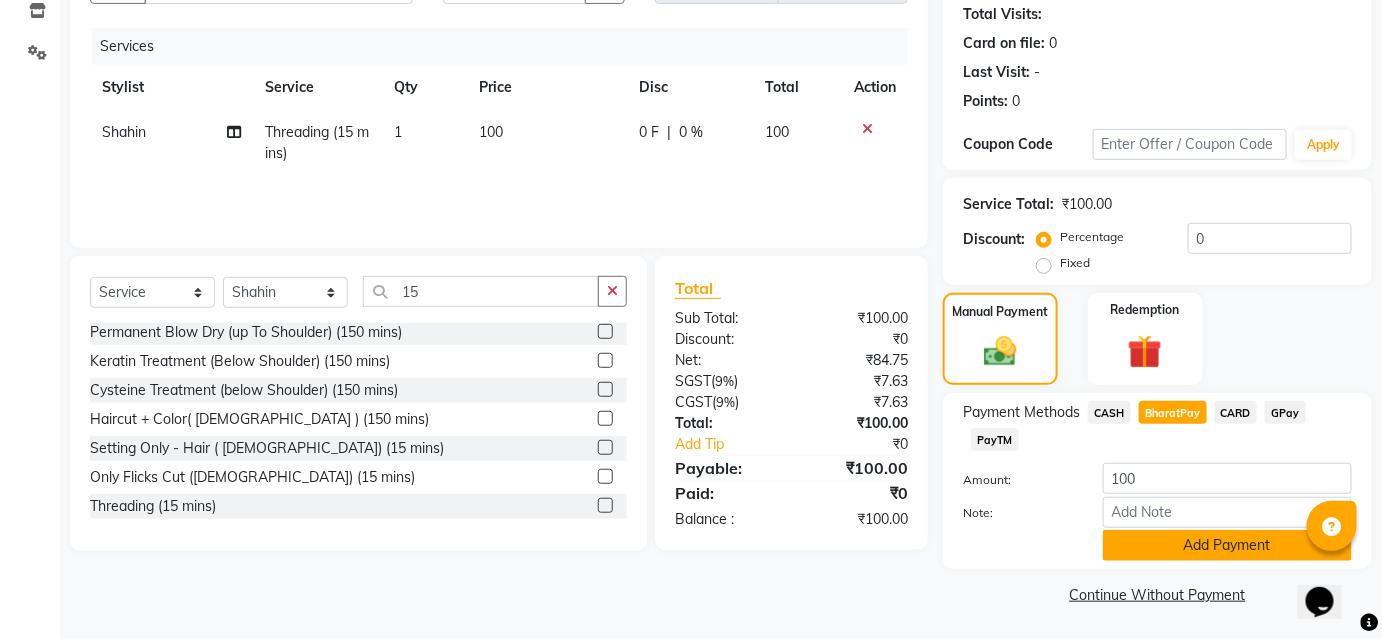 click on "Add Payment" 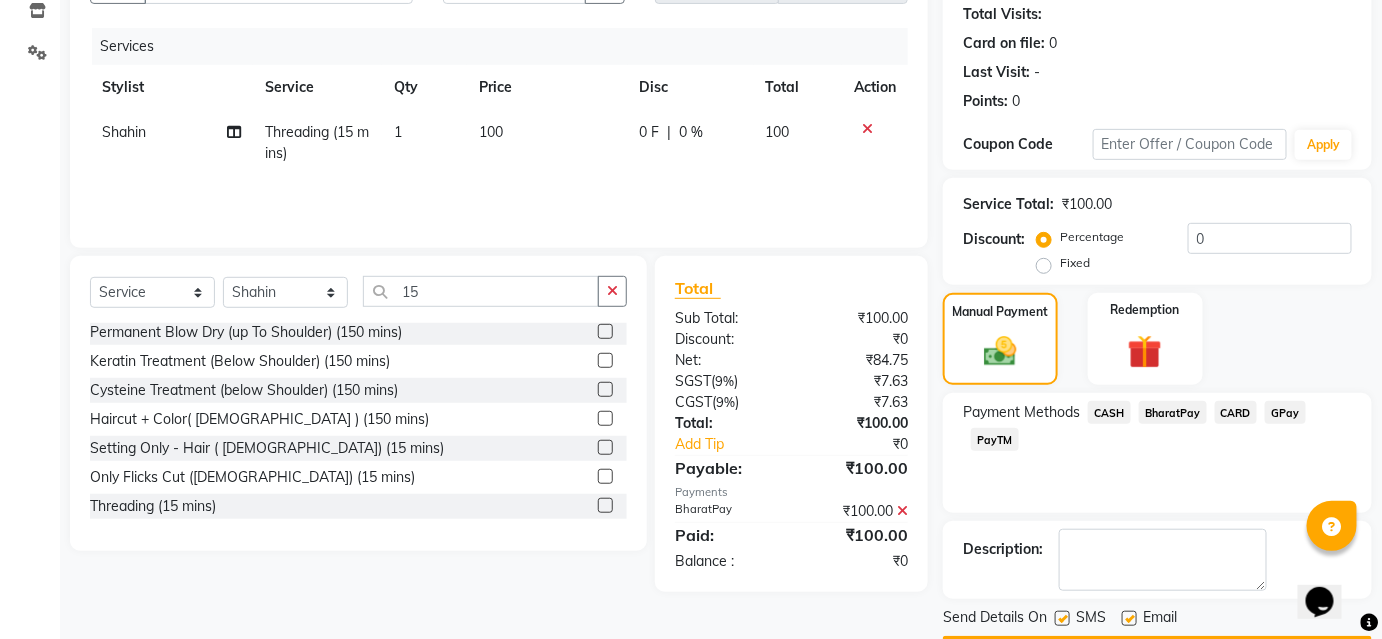 scroll, scrollTop: 276, scrollLeft: 0, axis: vertical 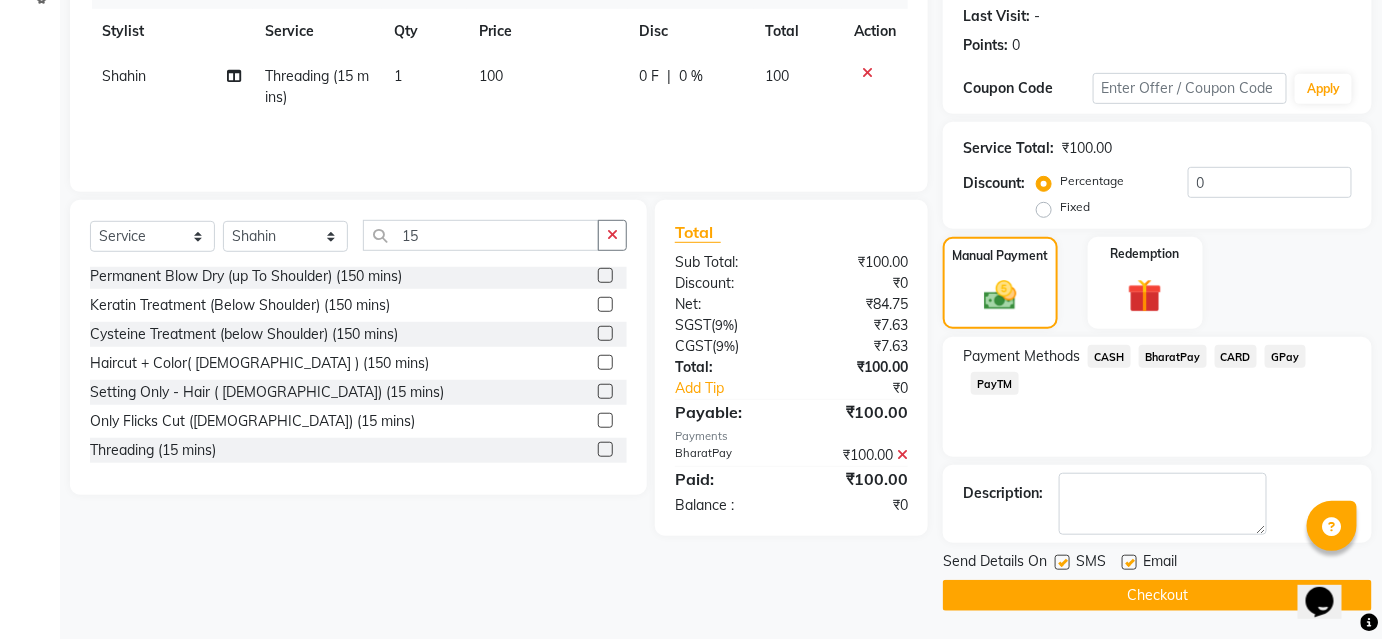 click on "Checkout" 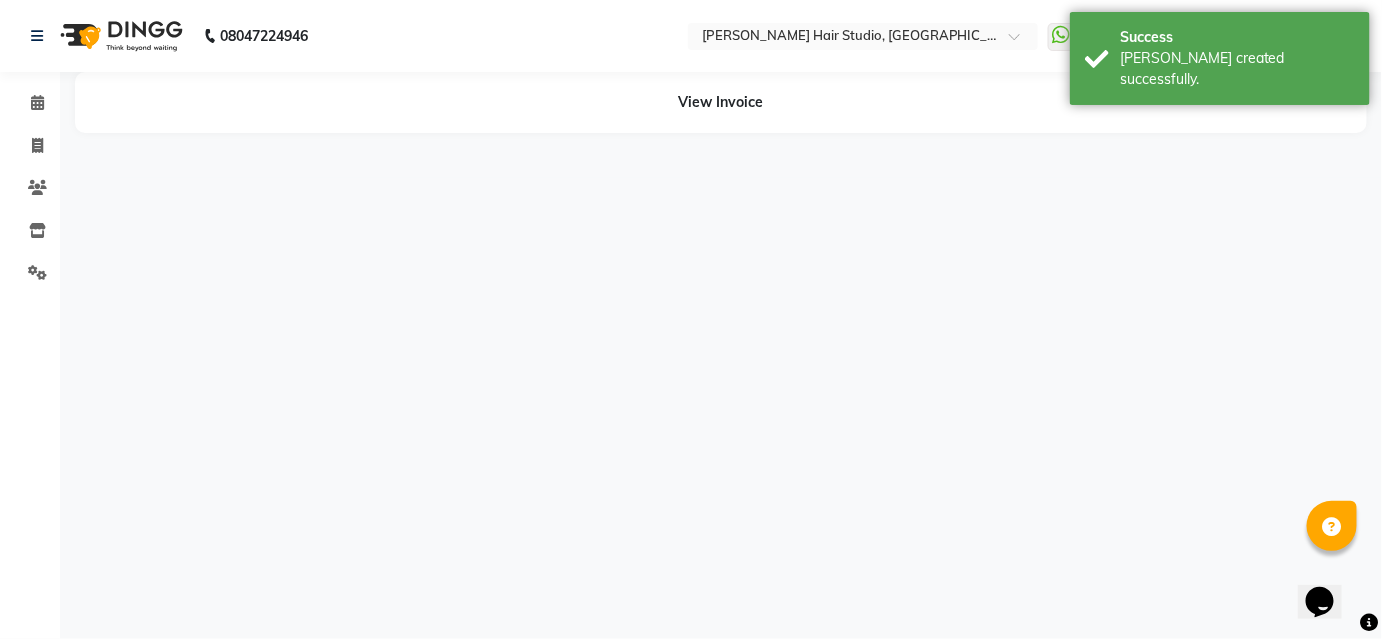 scroll, scrollTop: 0, scrollLeft: 0, axis: both 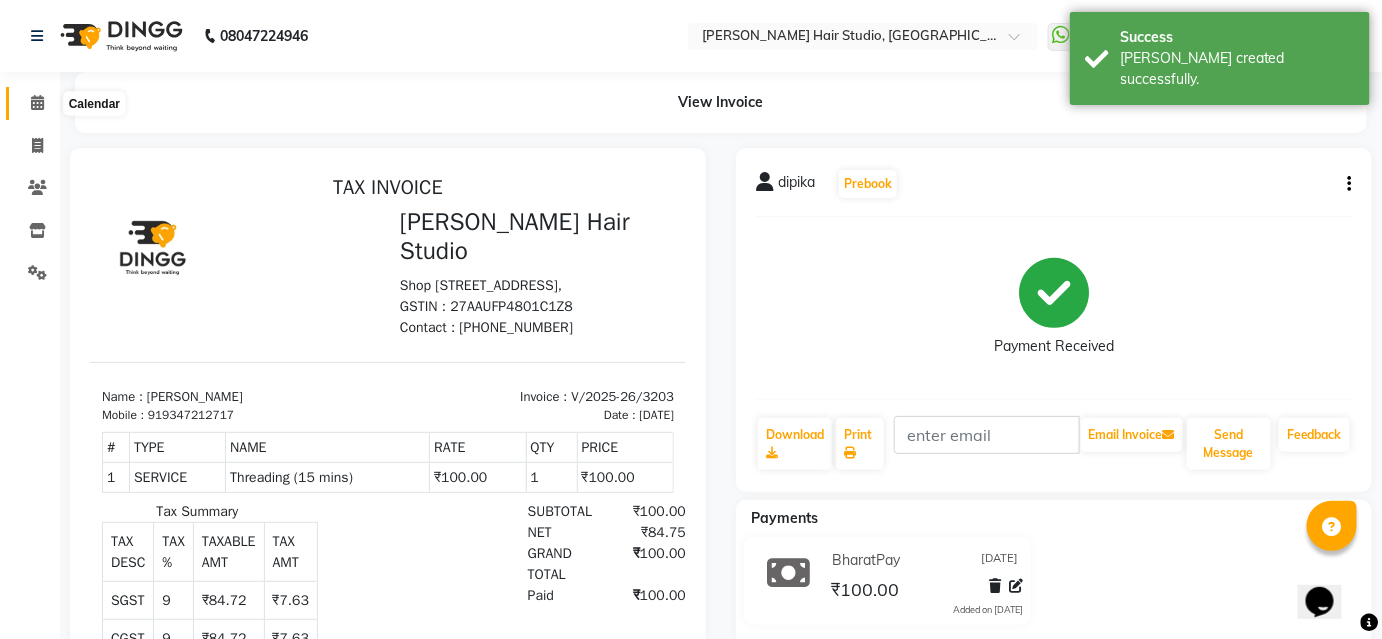 click 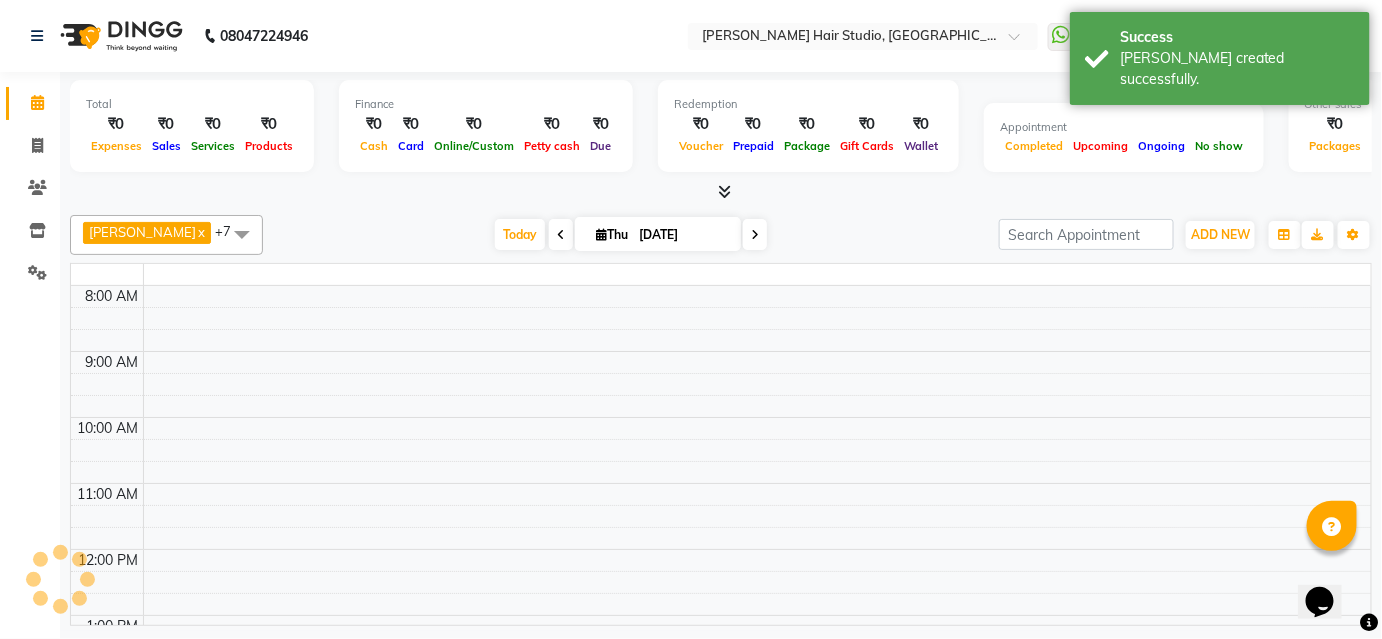 click 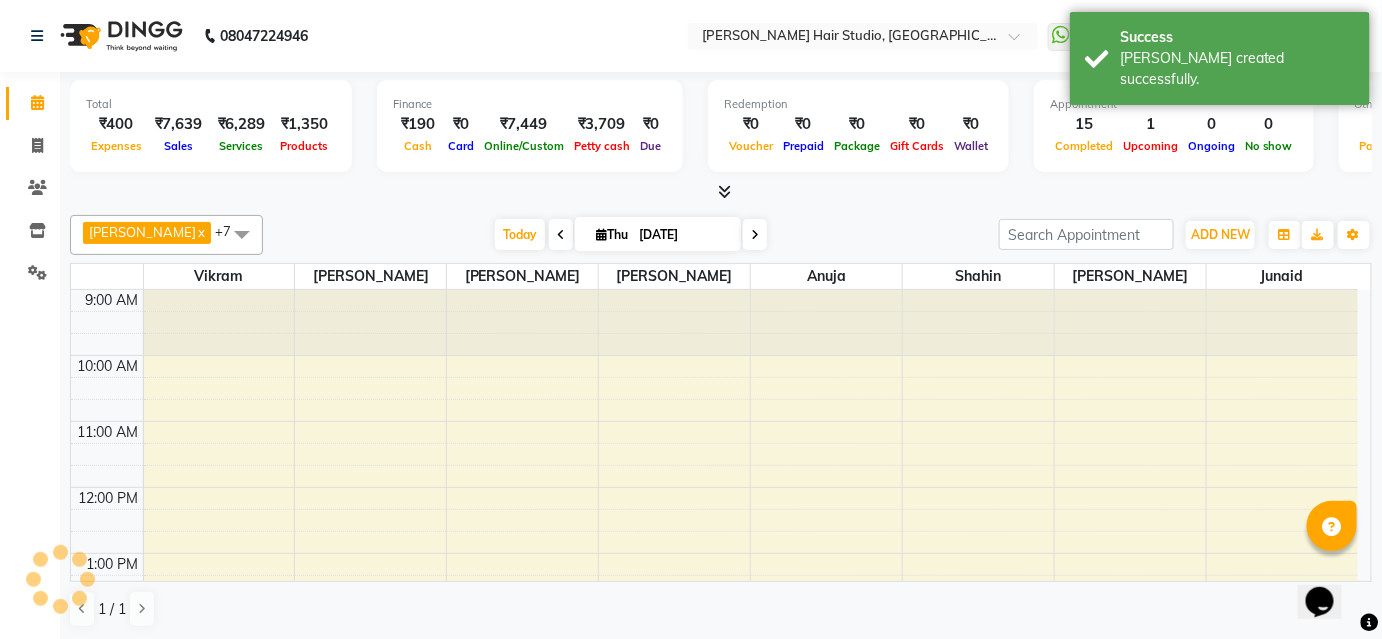 scroll, scrollTop: 0, scrollLeft: 0, axis: both 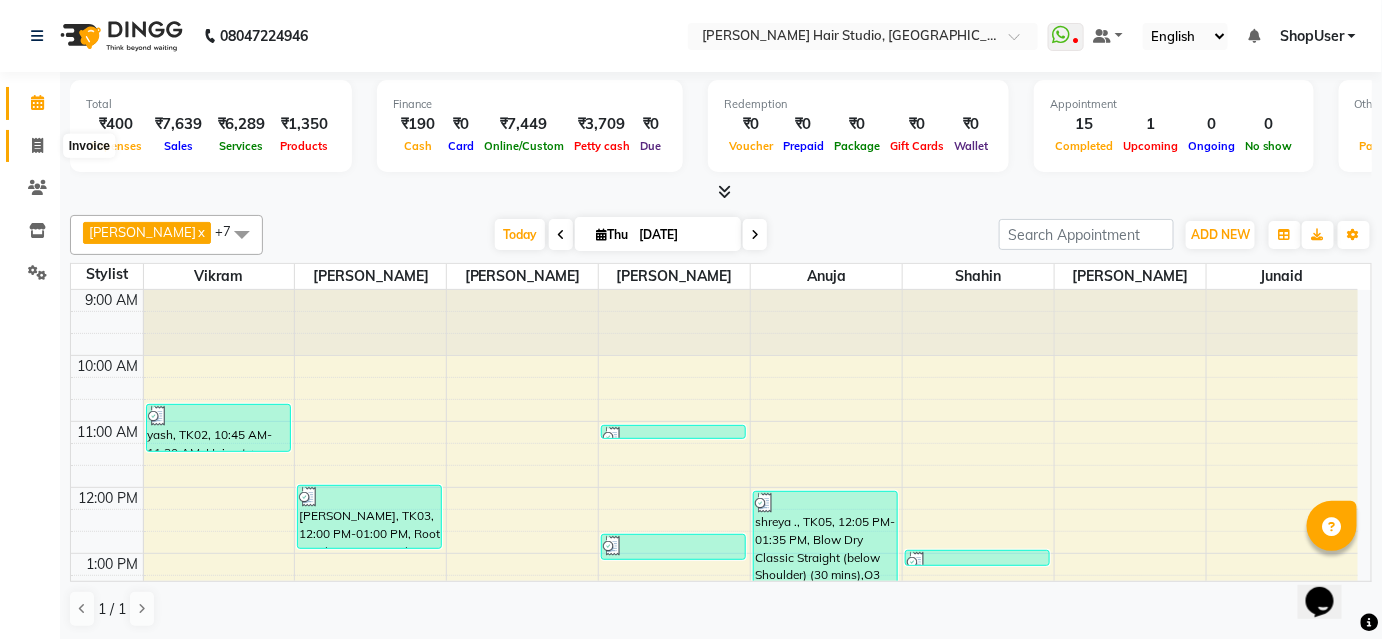 click 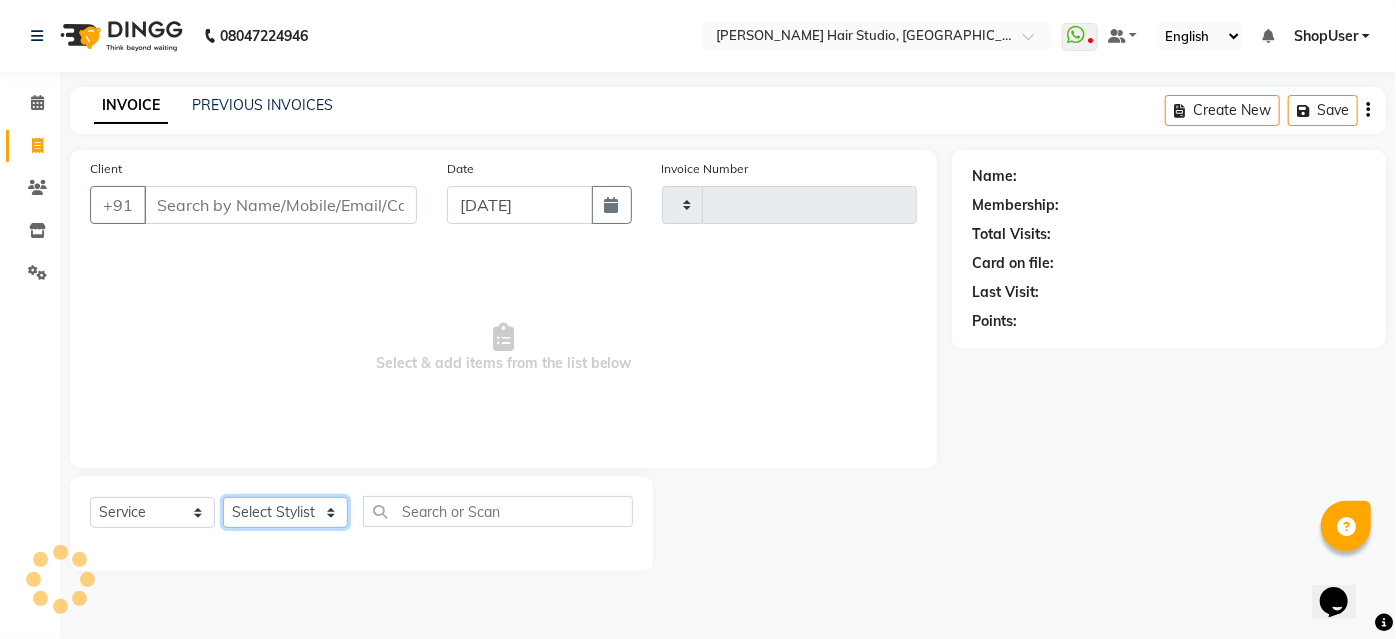 click on "Select Stylist" 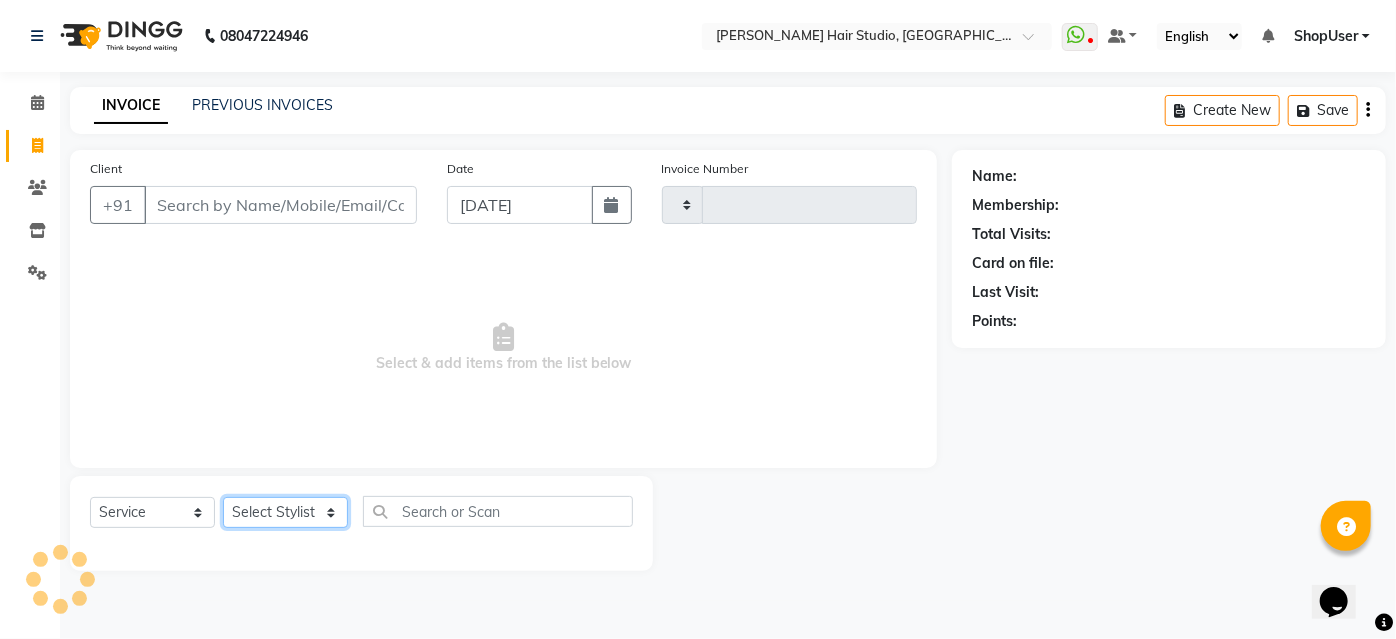 type on "3204" 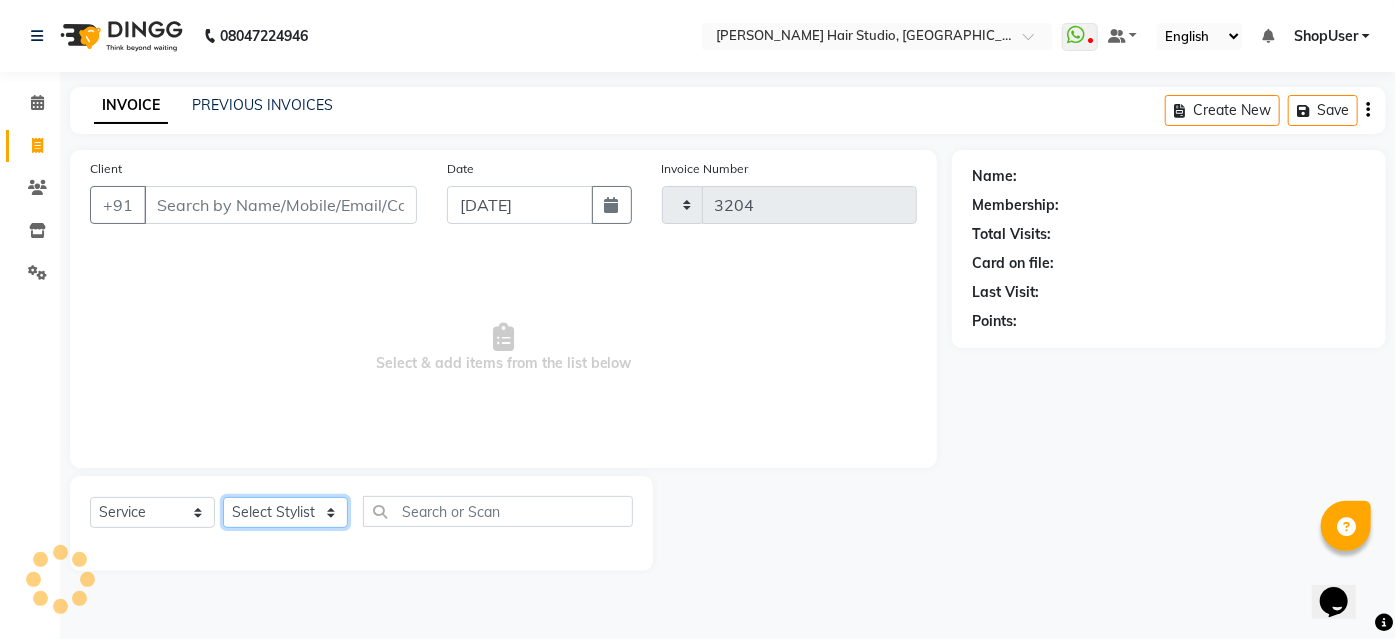 select on "627" 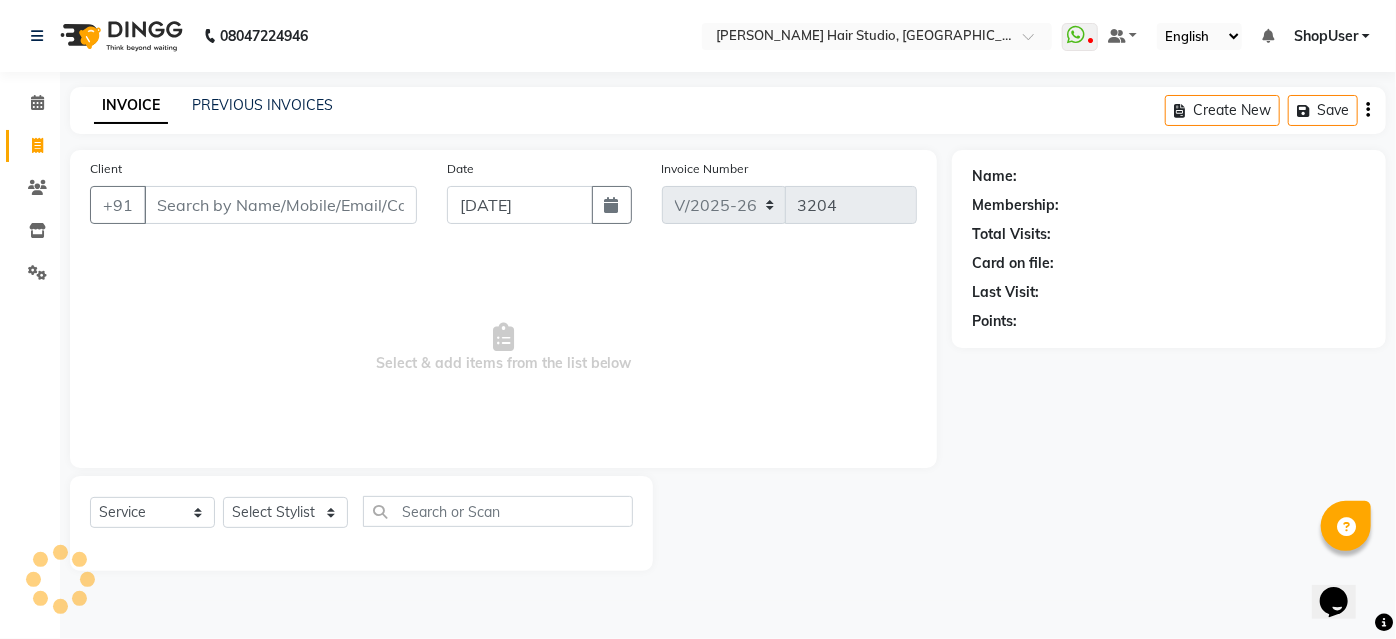 click on "Select & add items from the list below" at bounding box center (503, 348) 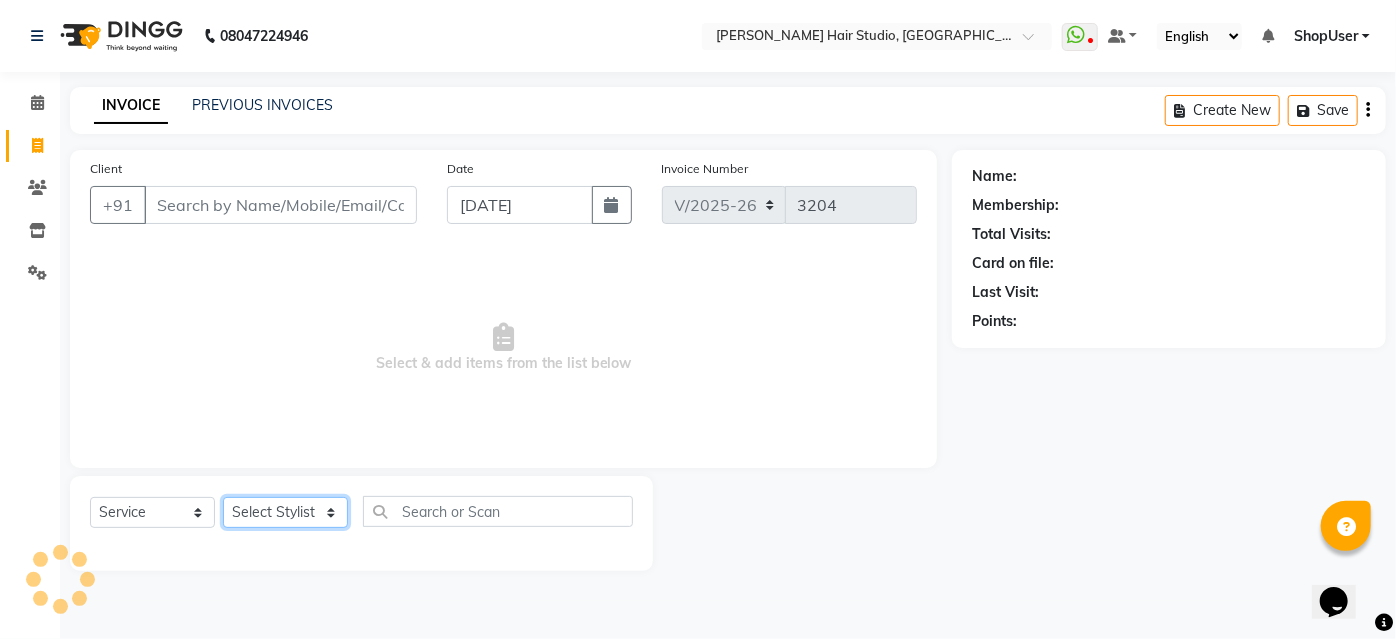 click on "Select Stylist" 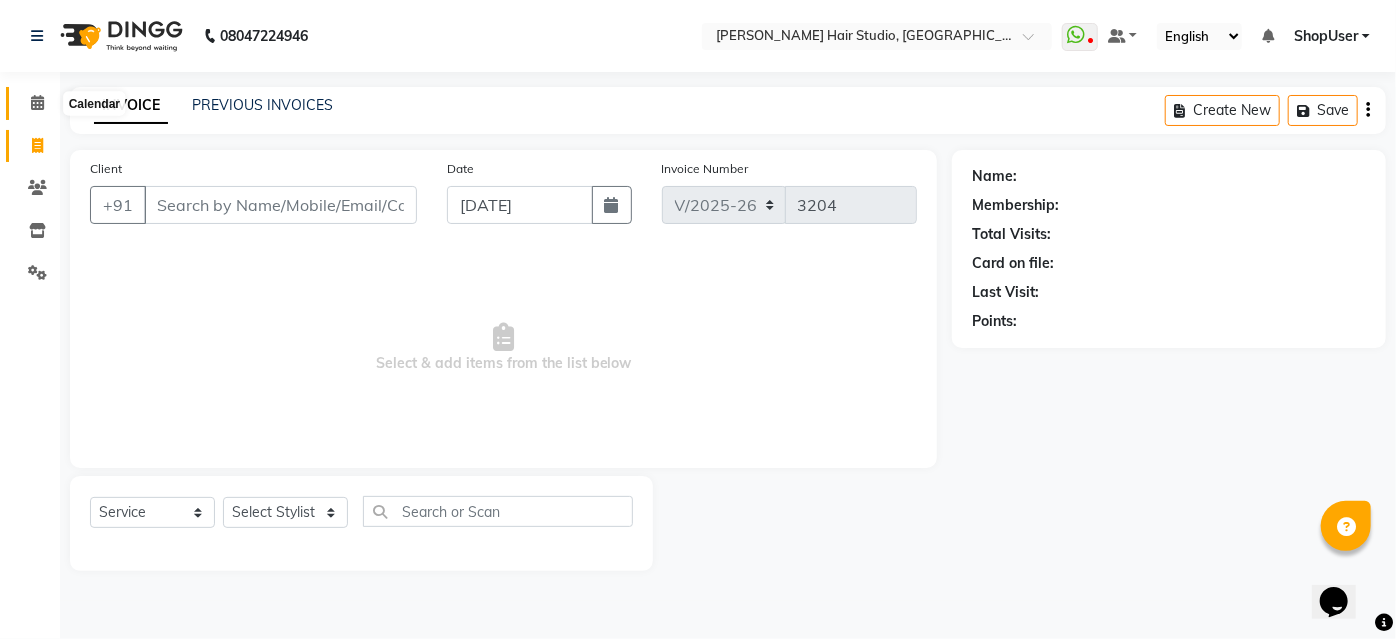 click 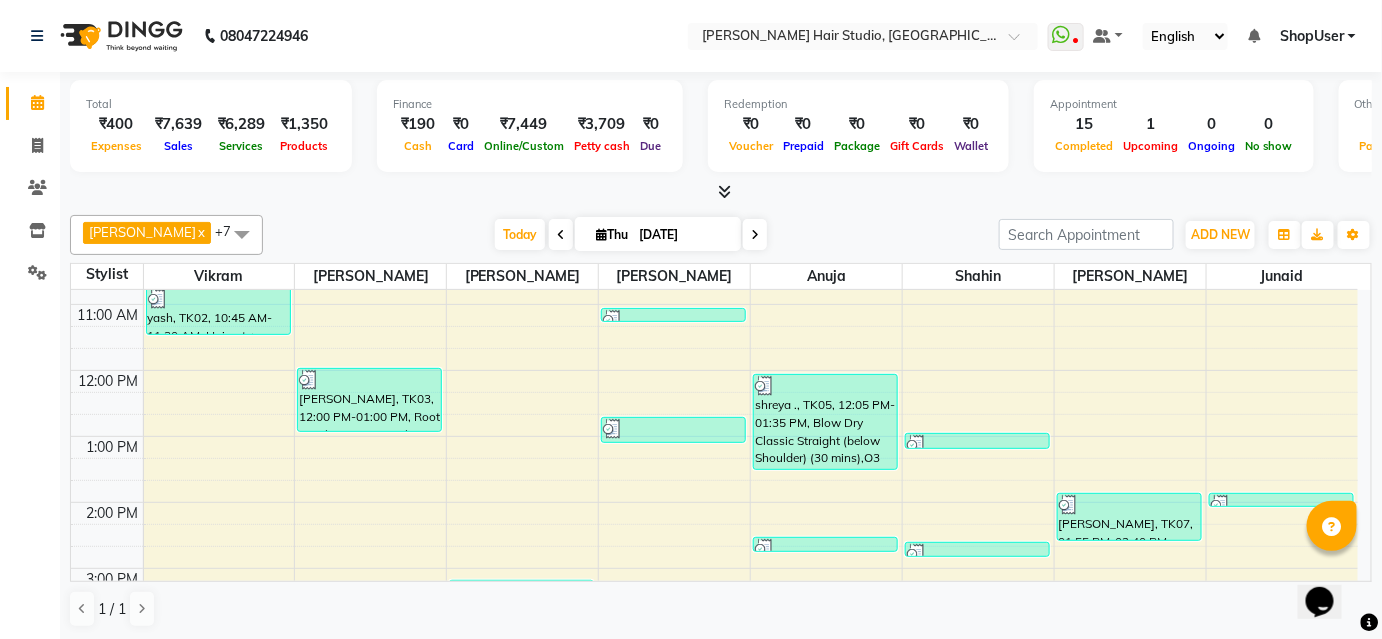 scroll, scrollTop: 0, scrollLeft: 0, axis: both 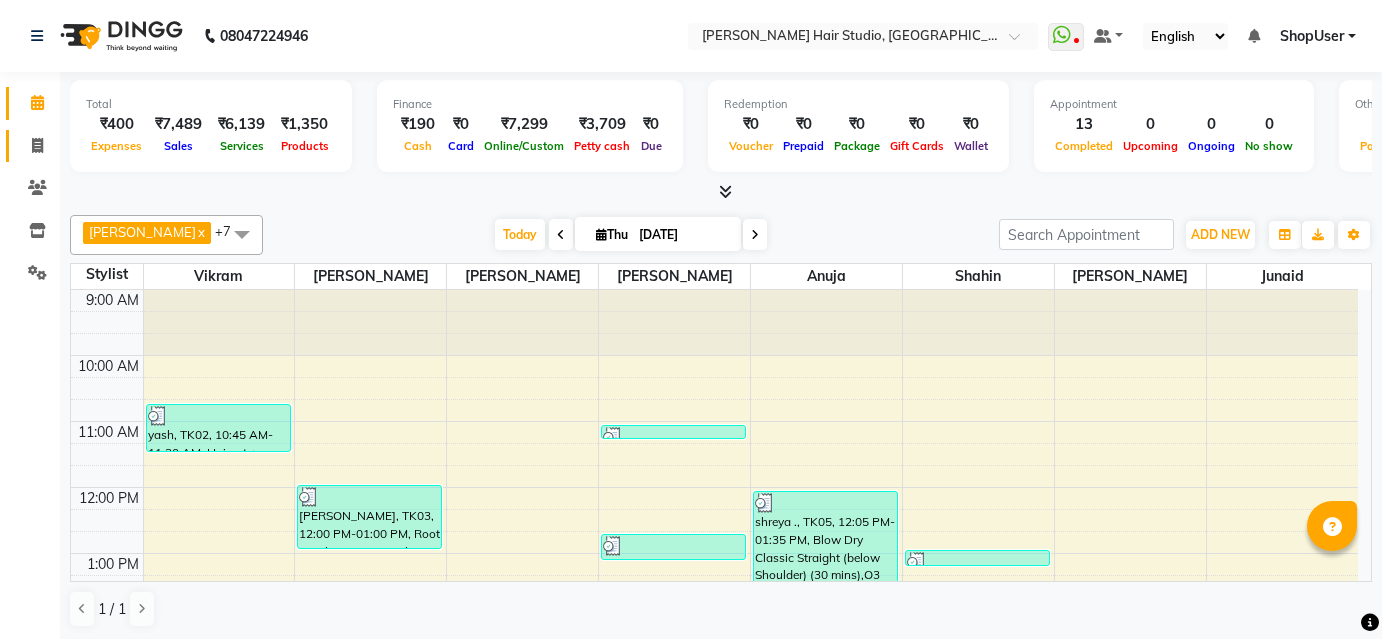 click 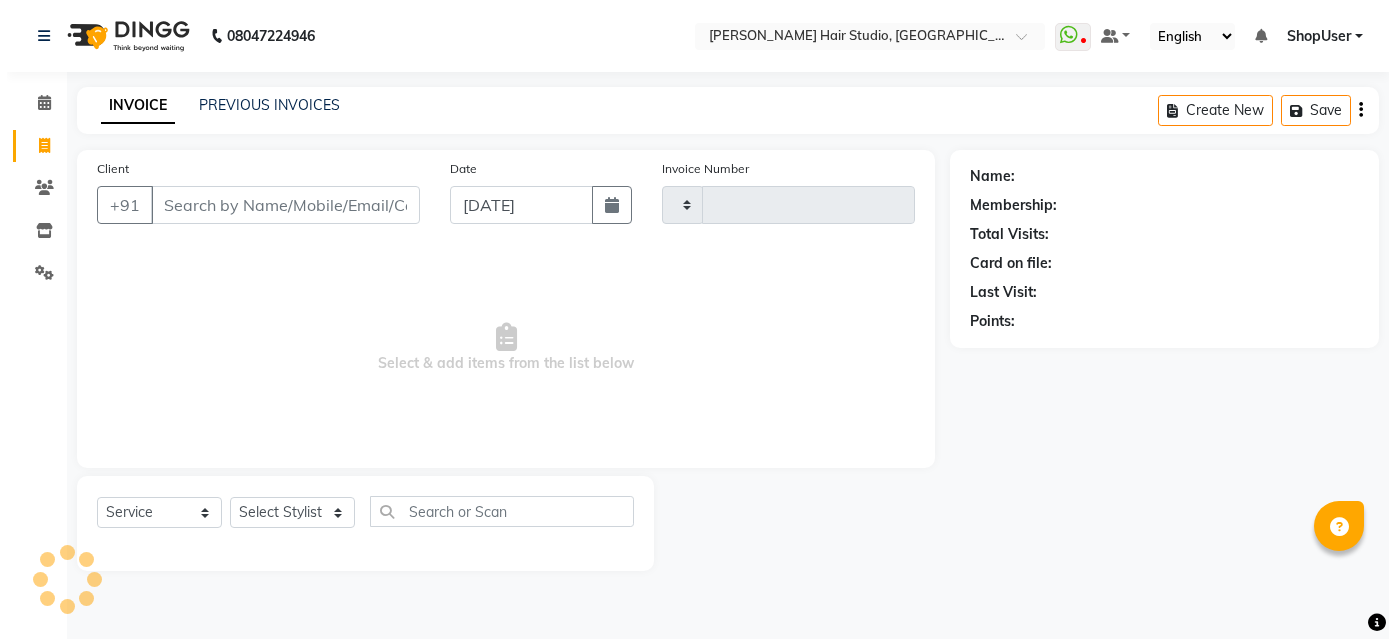 scroll, scrollTop: 0, scrollLeft: 0, axis: both 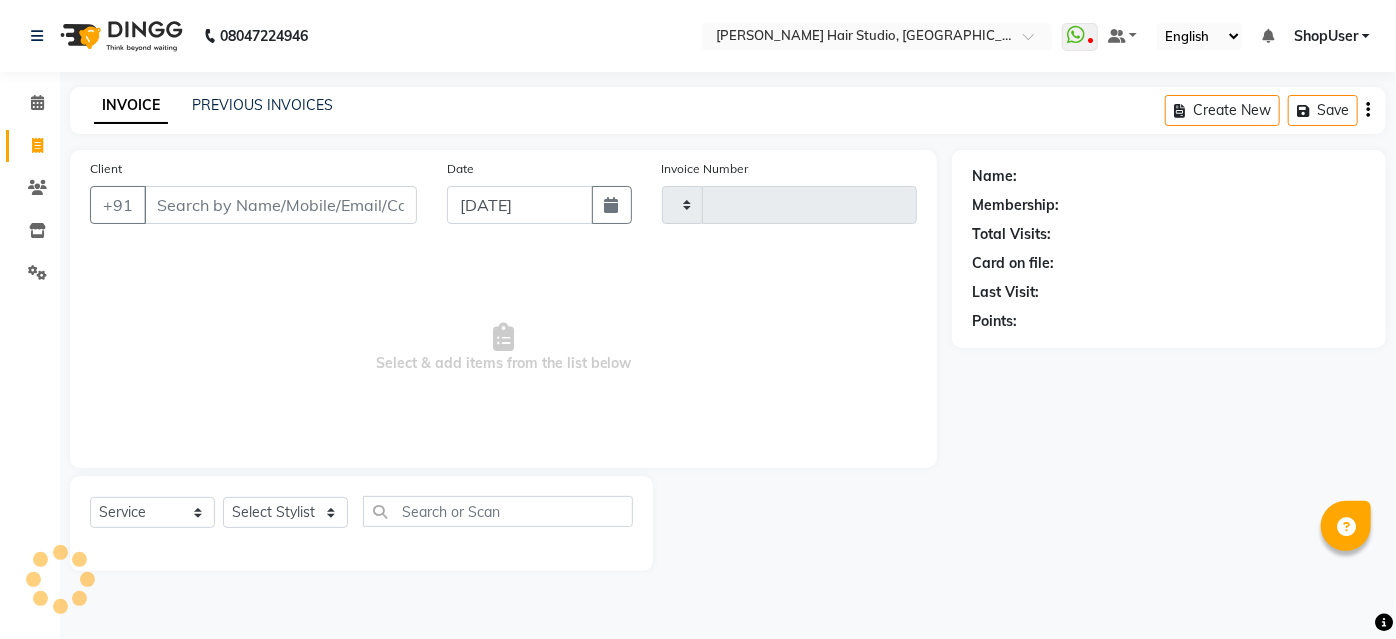 type on "3204" 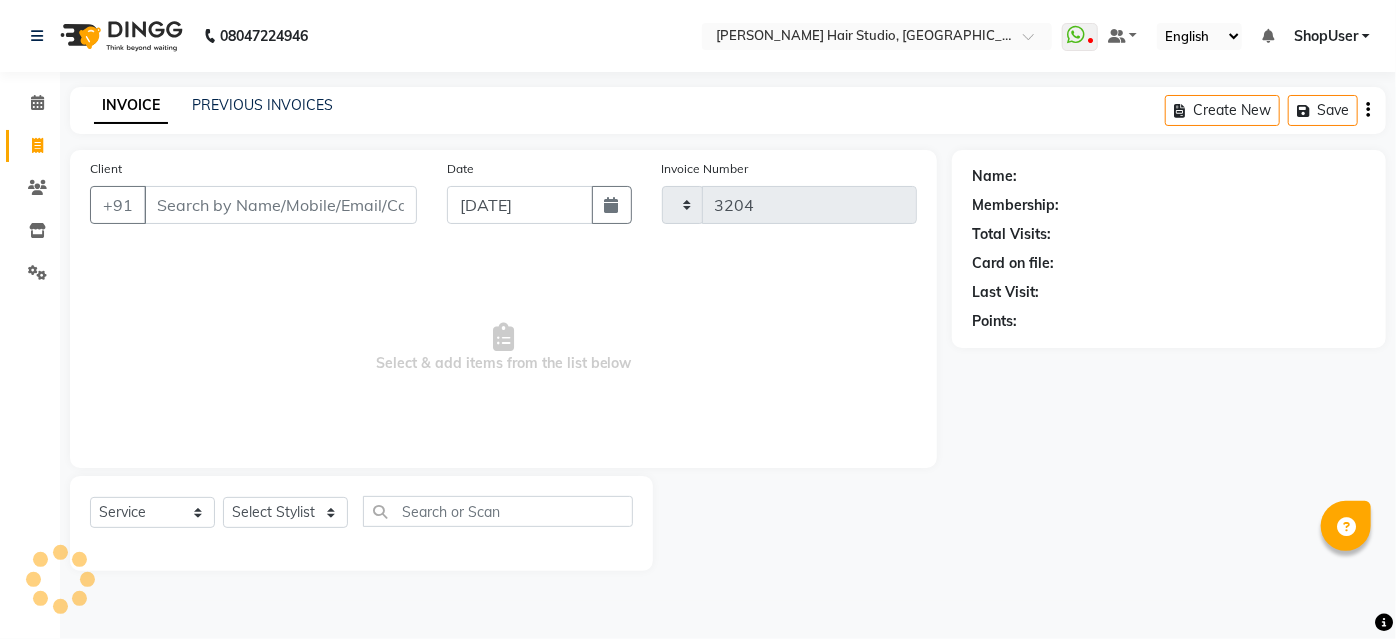 select on "627" 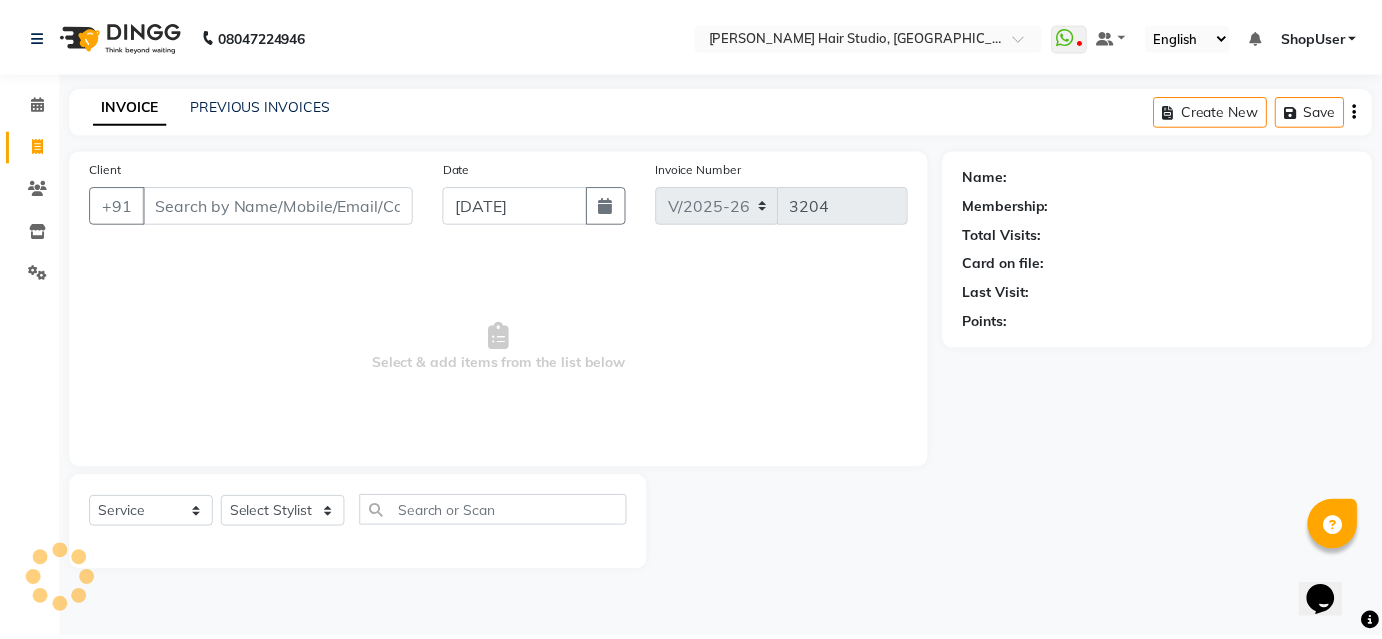 scroll, scrollTop: 0, scrollLeft: 0, axis: both 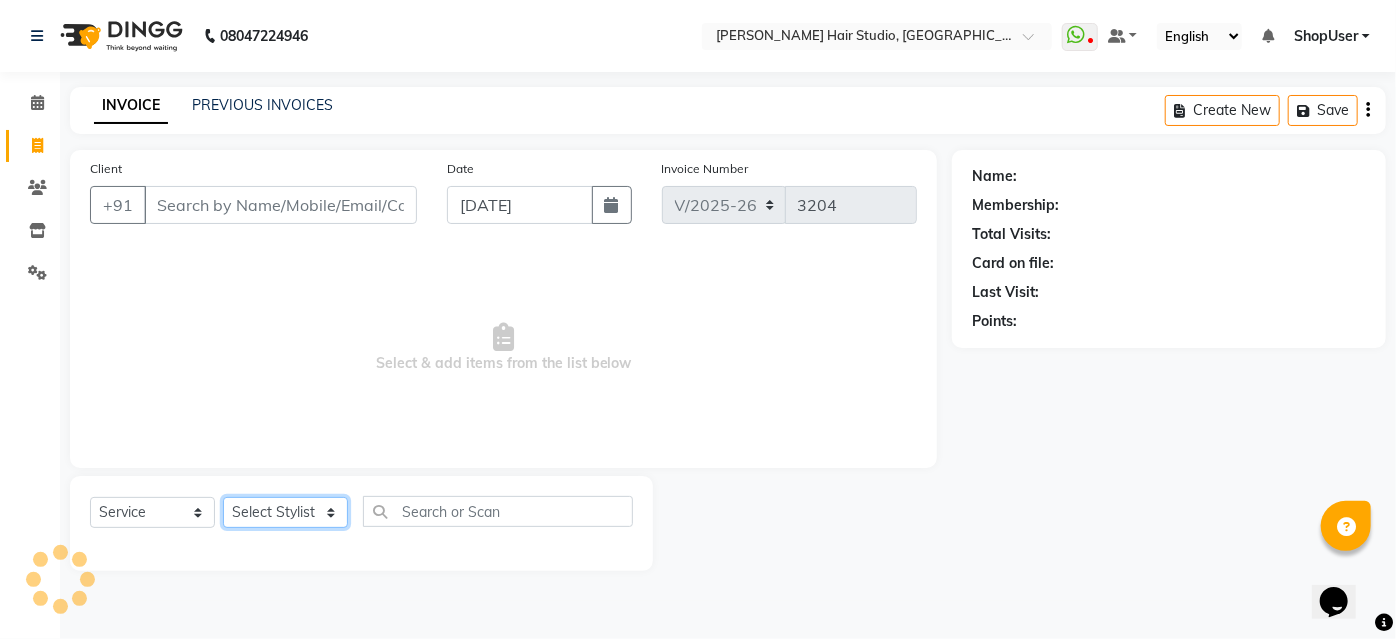 click on "Select Stylist" 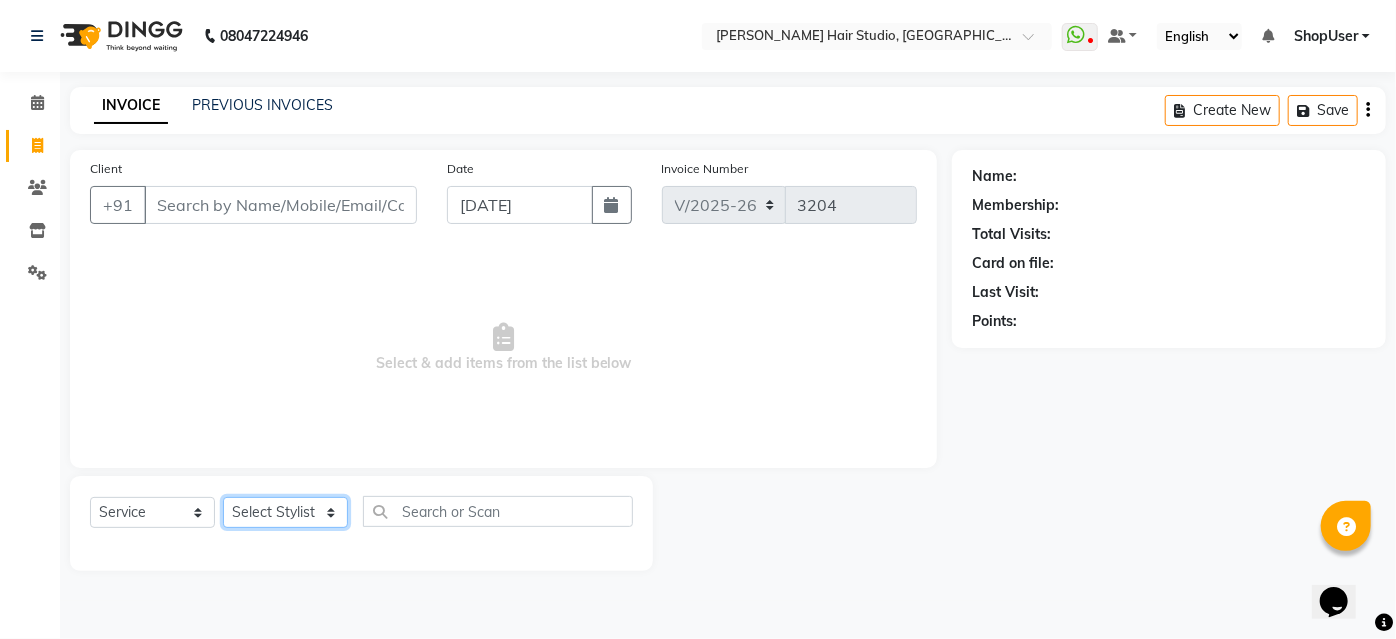 select on "50524" 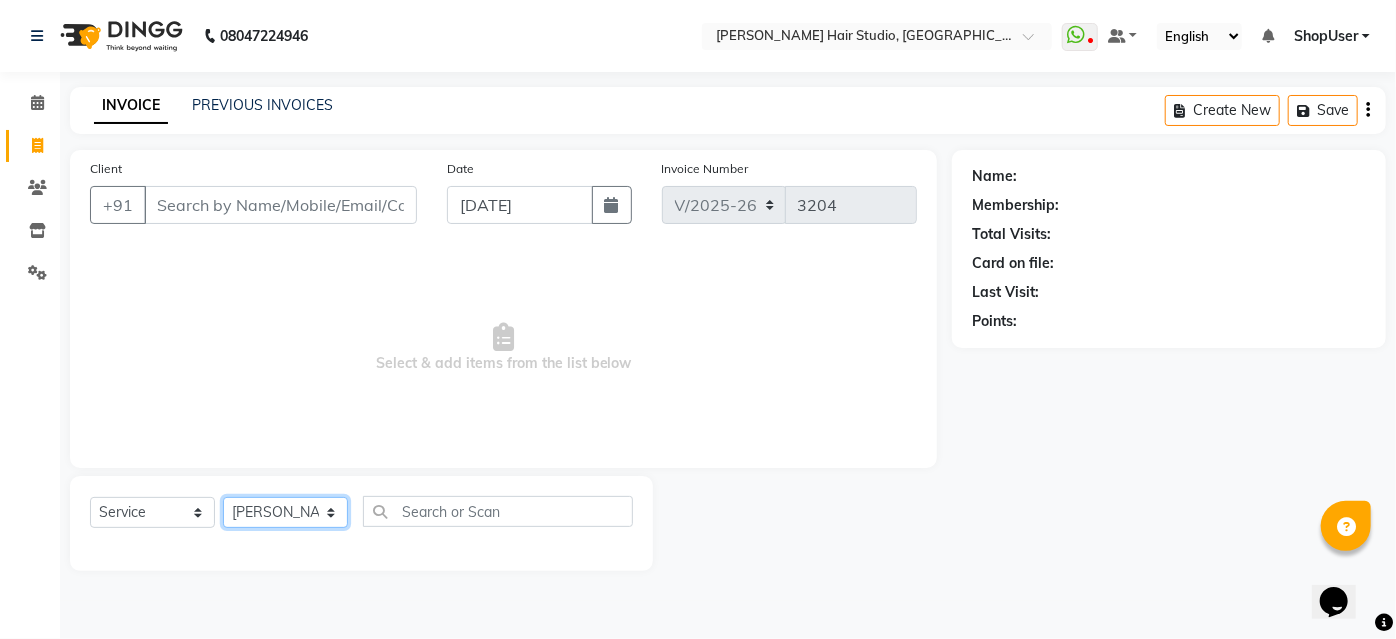 click on "Select Stylist [PERSON_NAME] [PERSON_NAME] Avinash [PERSON_NAME] [PERSON_NAME] Pawan Krishna [PERSON_NAME] [PERSON_NAME] ShopUser [PERSON_NAME] [PERSON_NAME]" 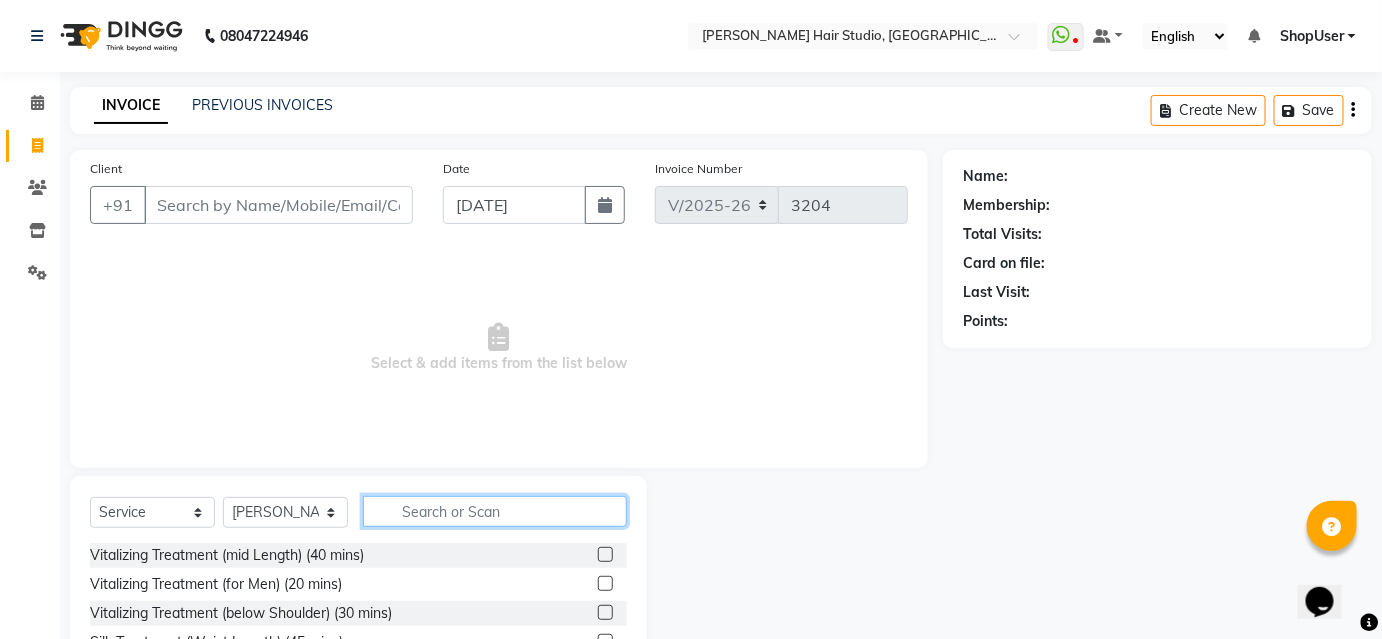 click 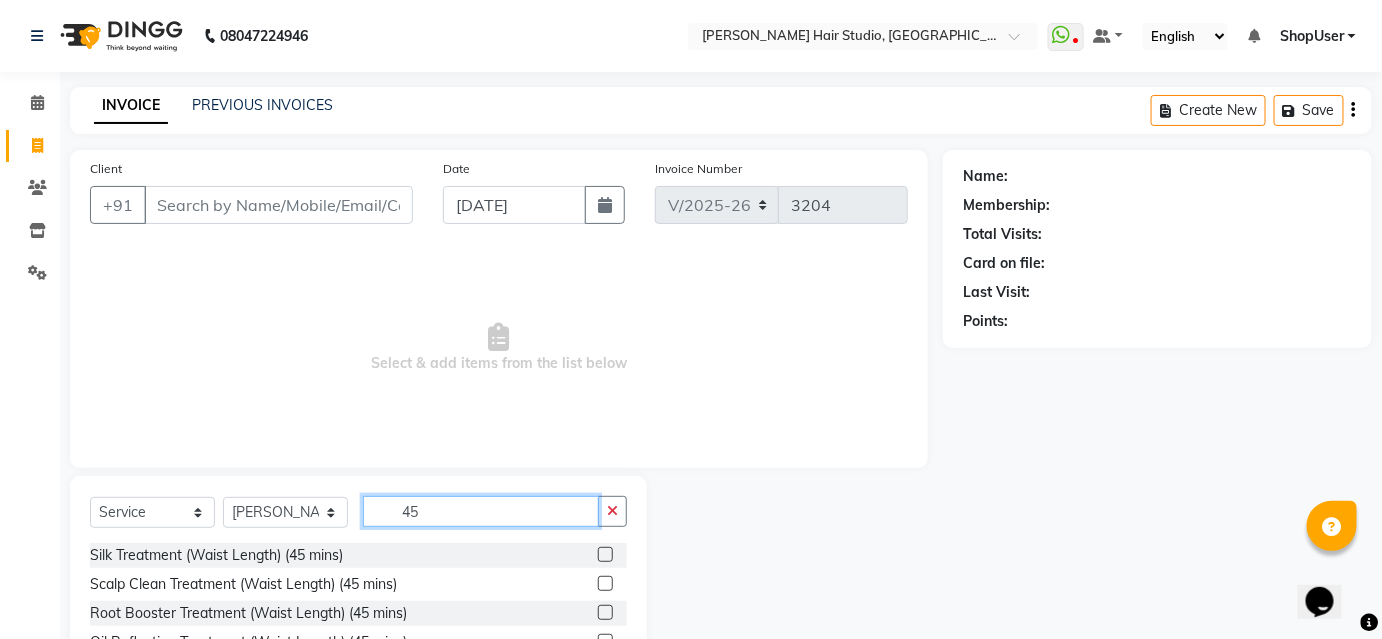 scroll, scrollTop: 161, scrollLeft: 0, axis: vertical 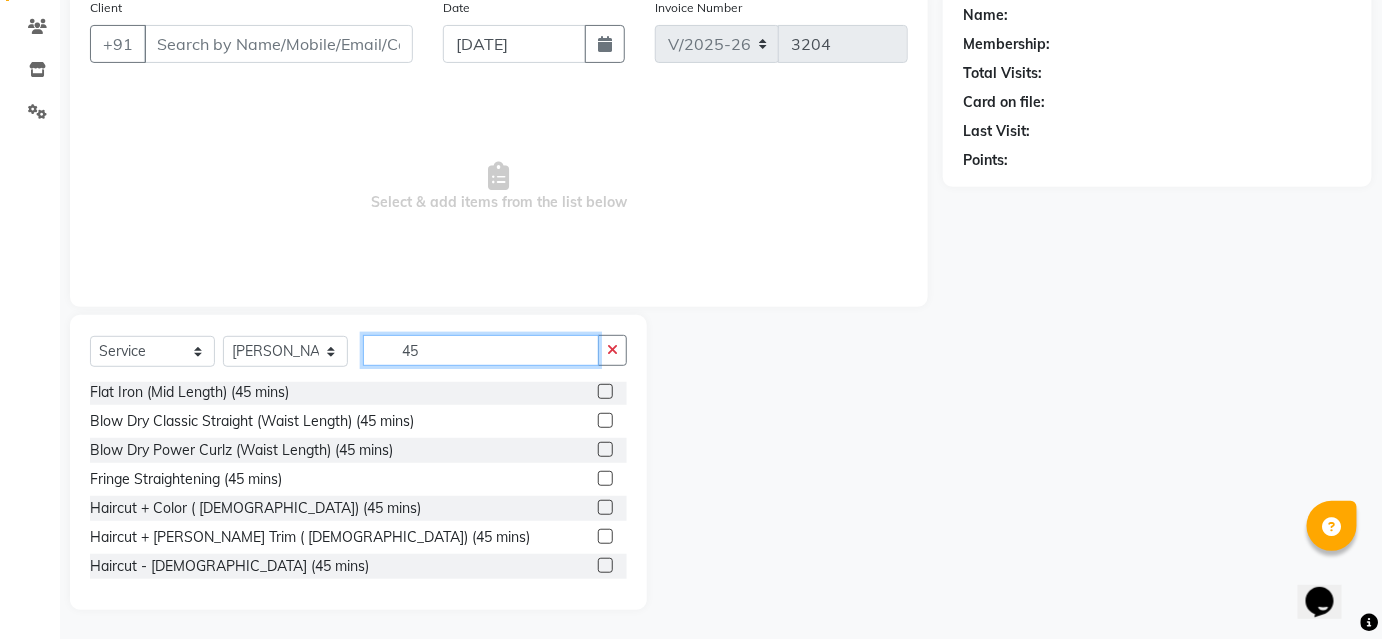 type on "45" 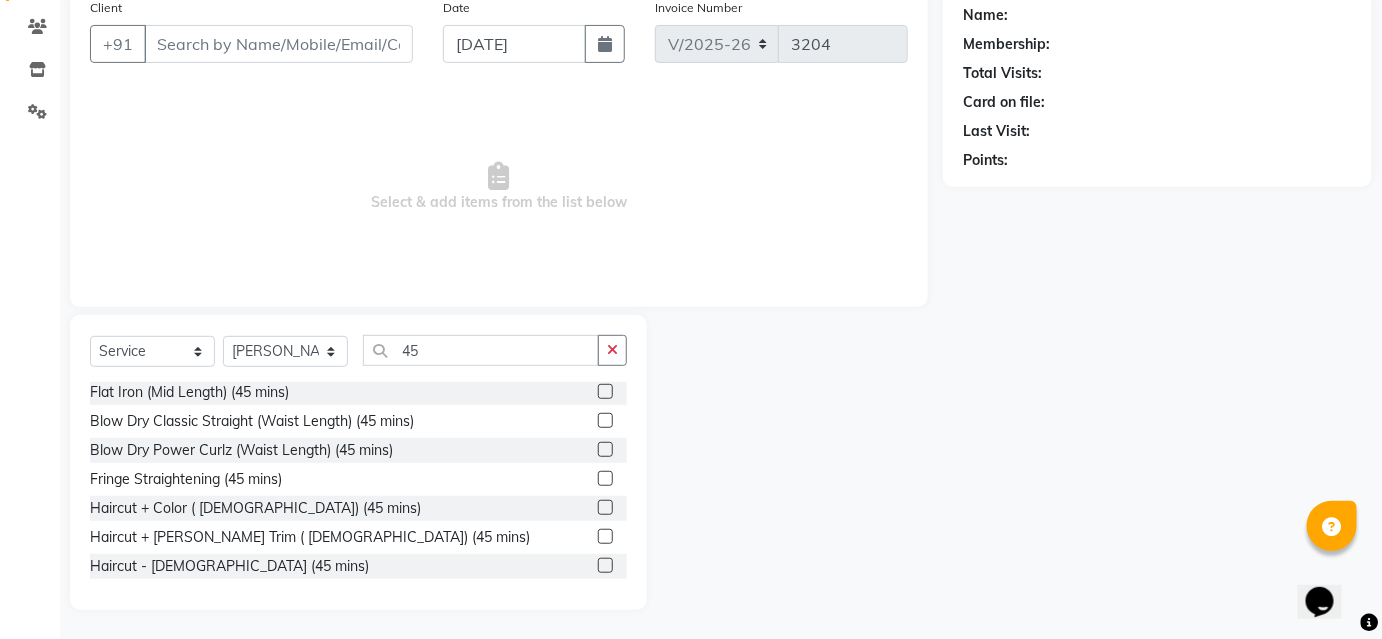 click 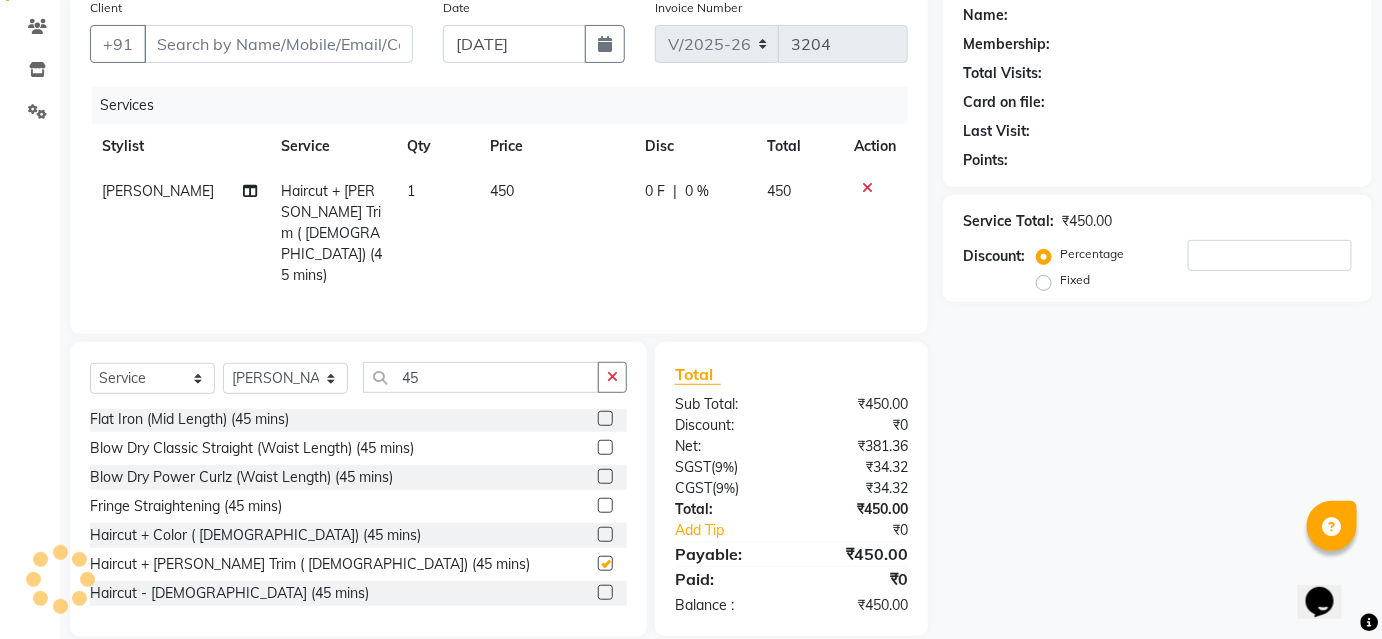 checkbox on "false" 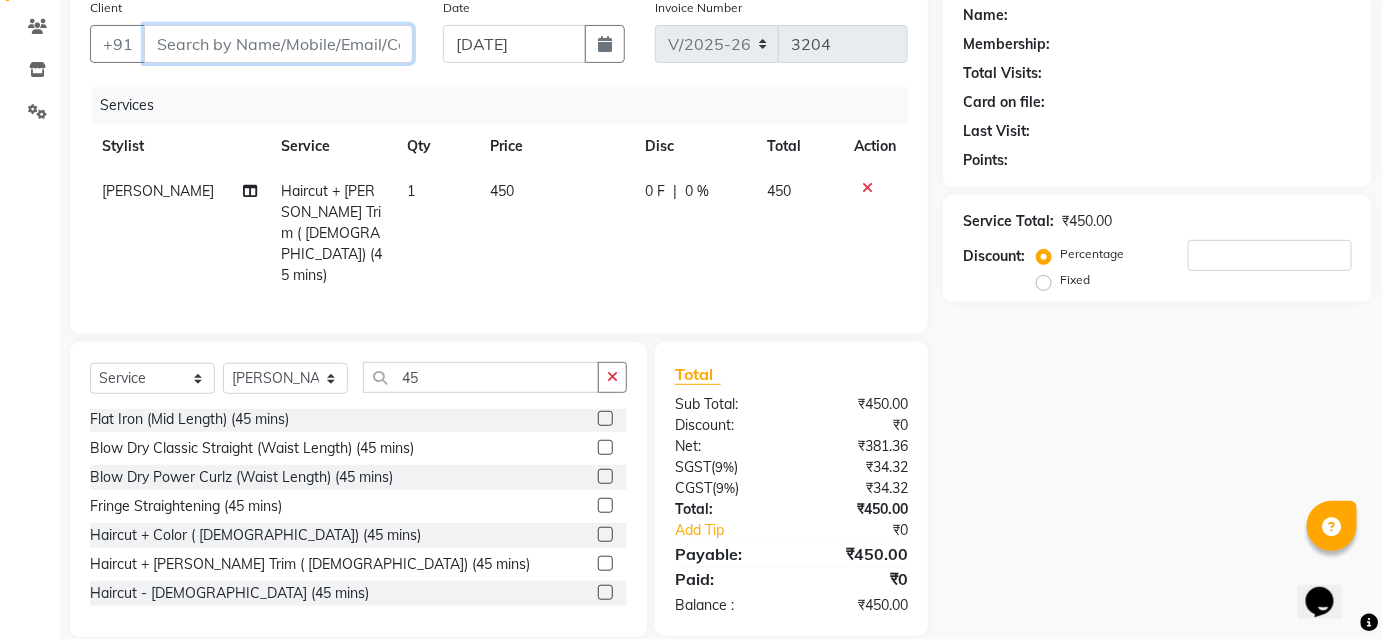 click on "Client" at bounding box center (278, 44) 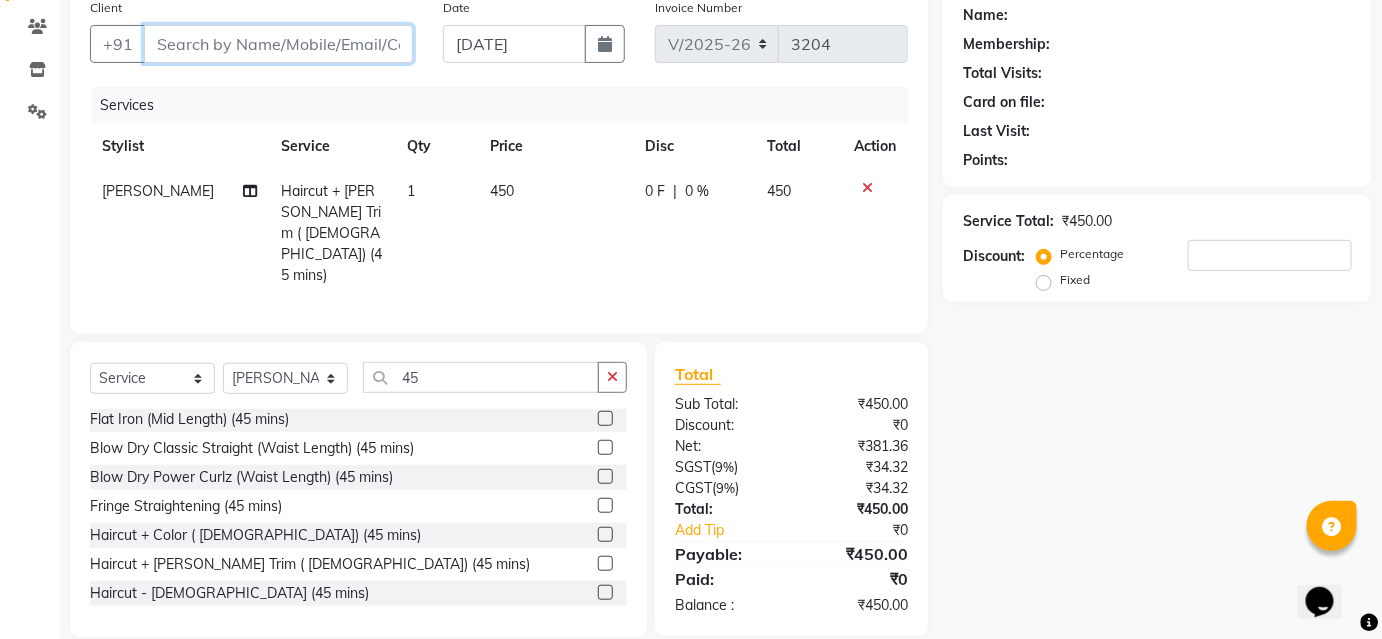 type on "9" 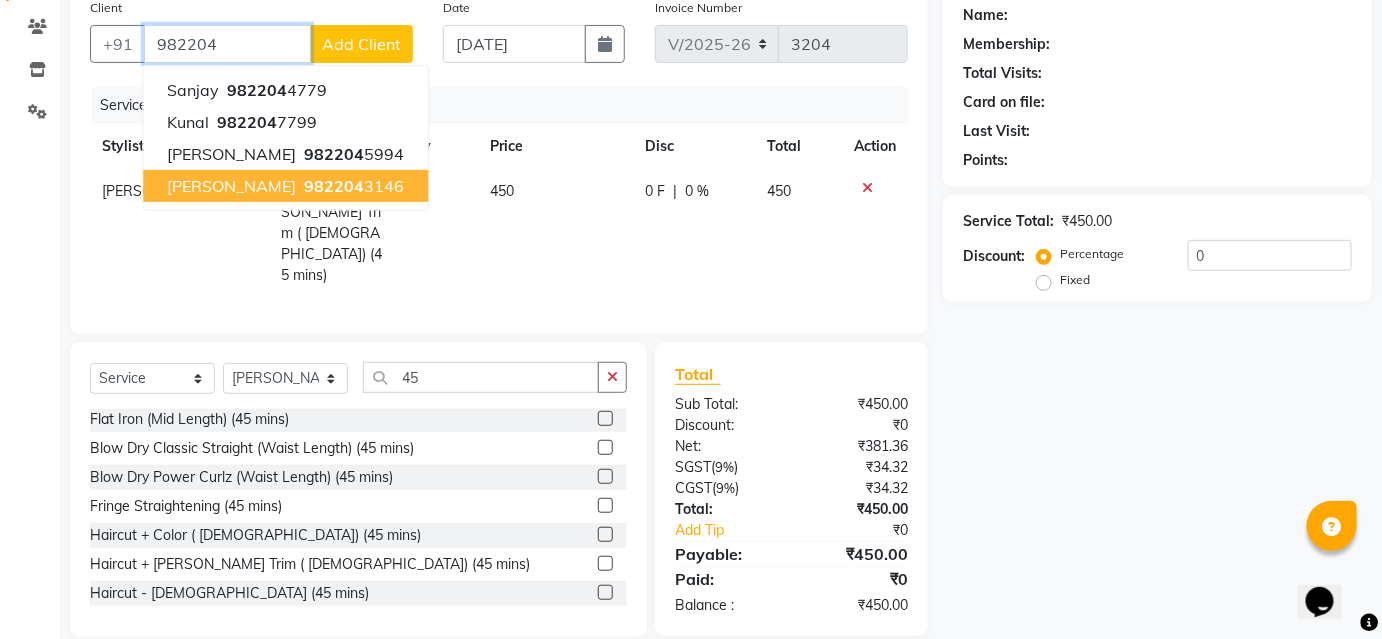 click on "982204 3146" at bounding box center [352, 186] 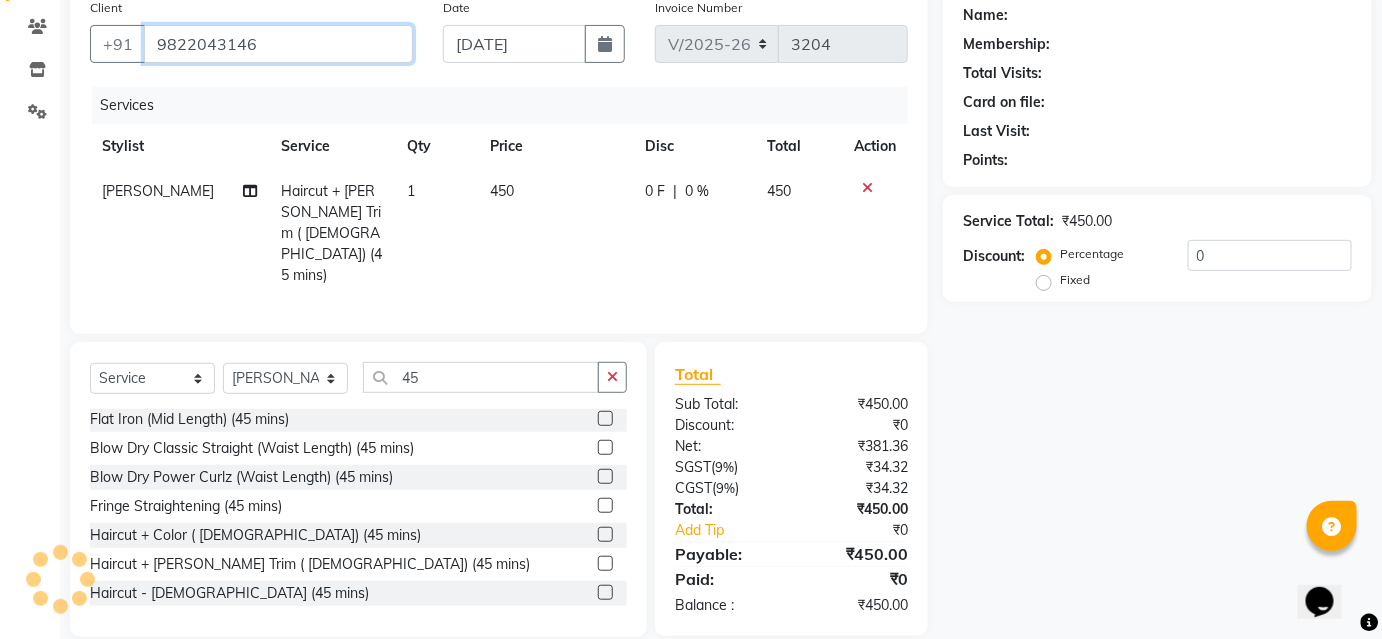 type on "9822043146" 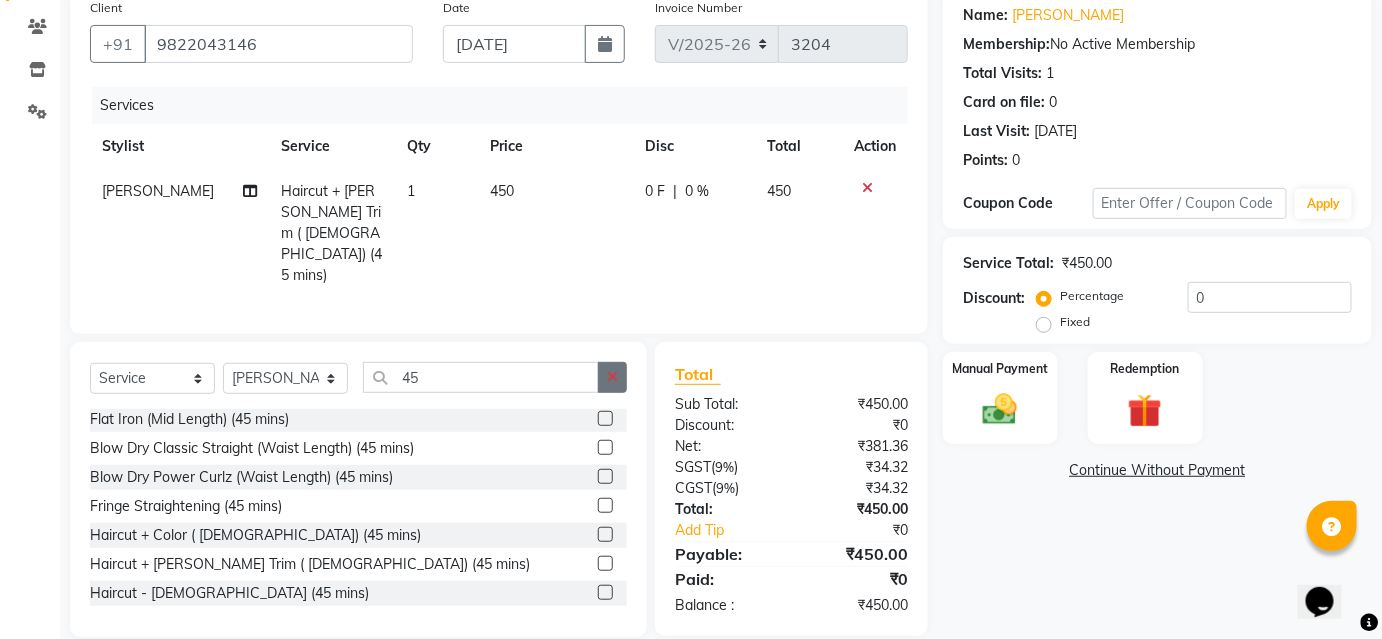 click 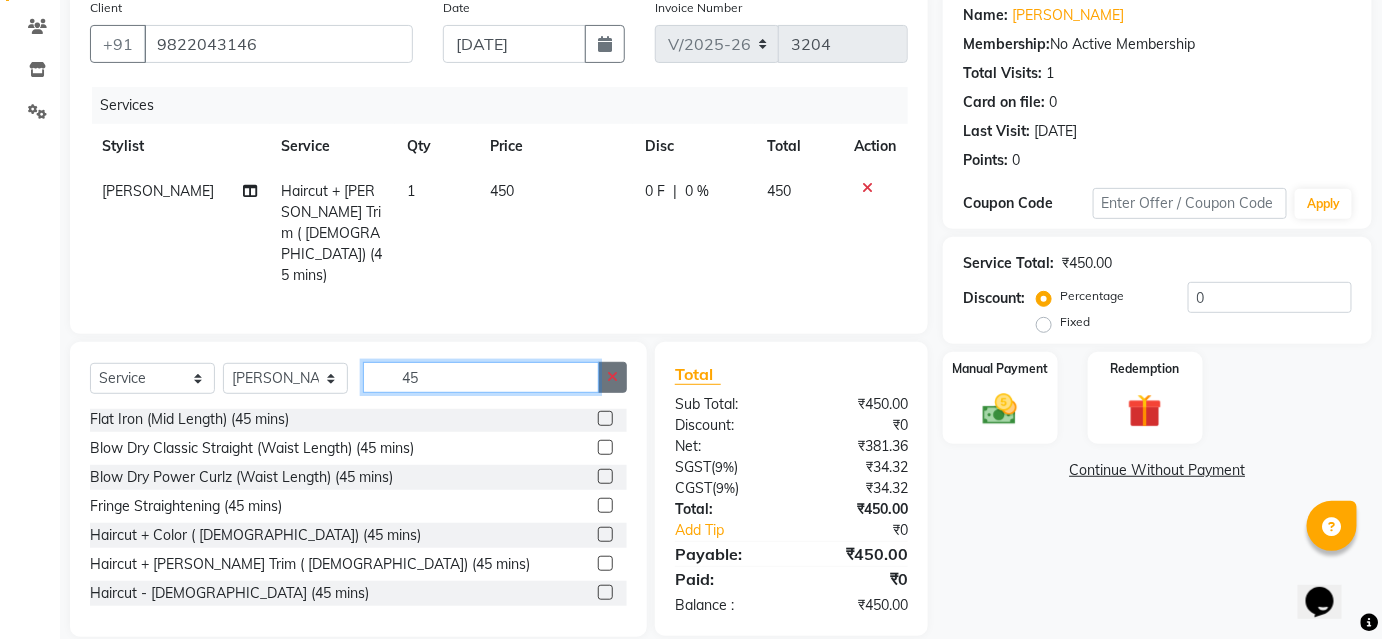 type 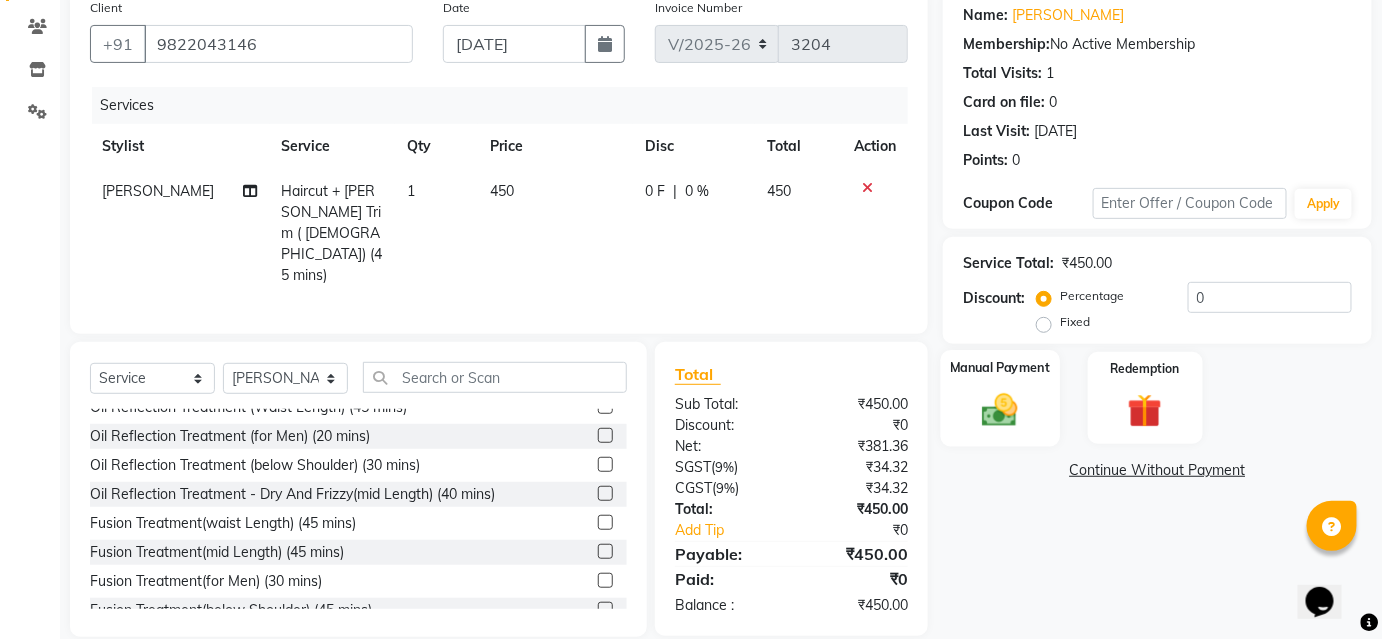 click 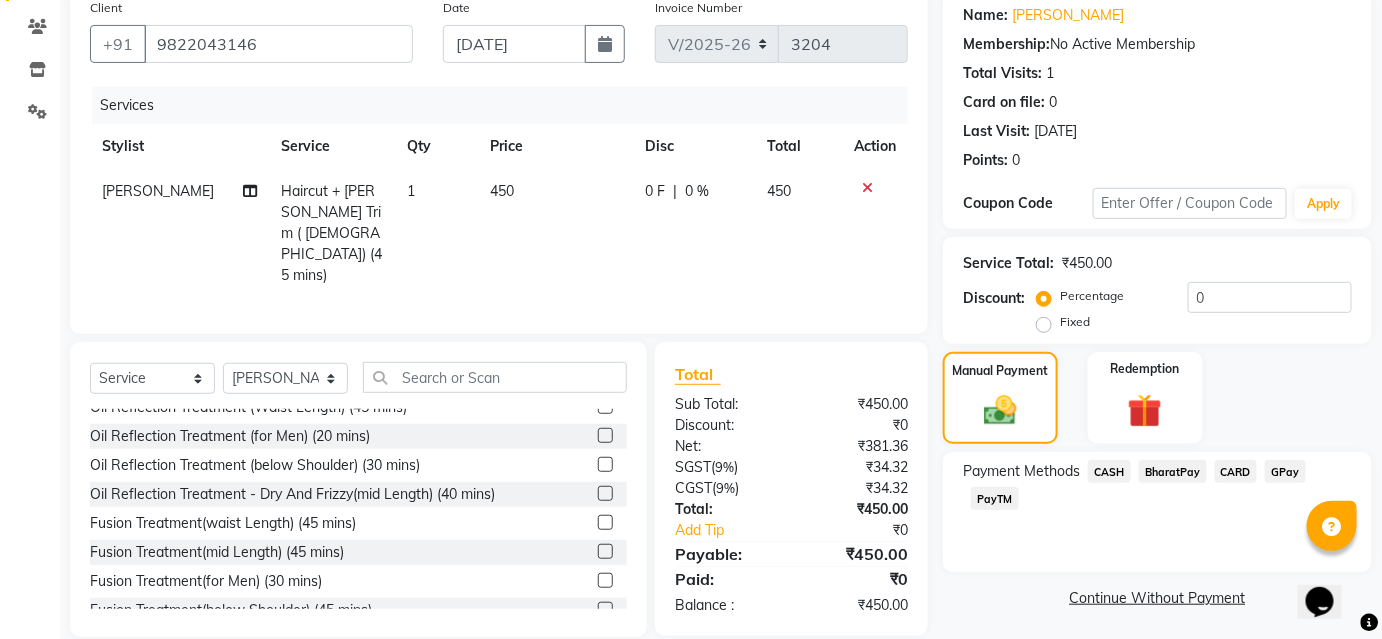 scroll, scrollTop: 164, scrollLeft: 0, axis: vertical 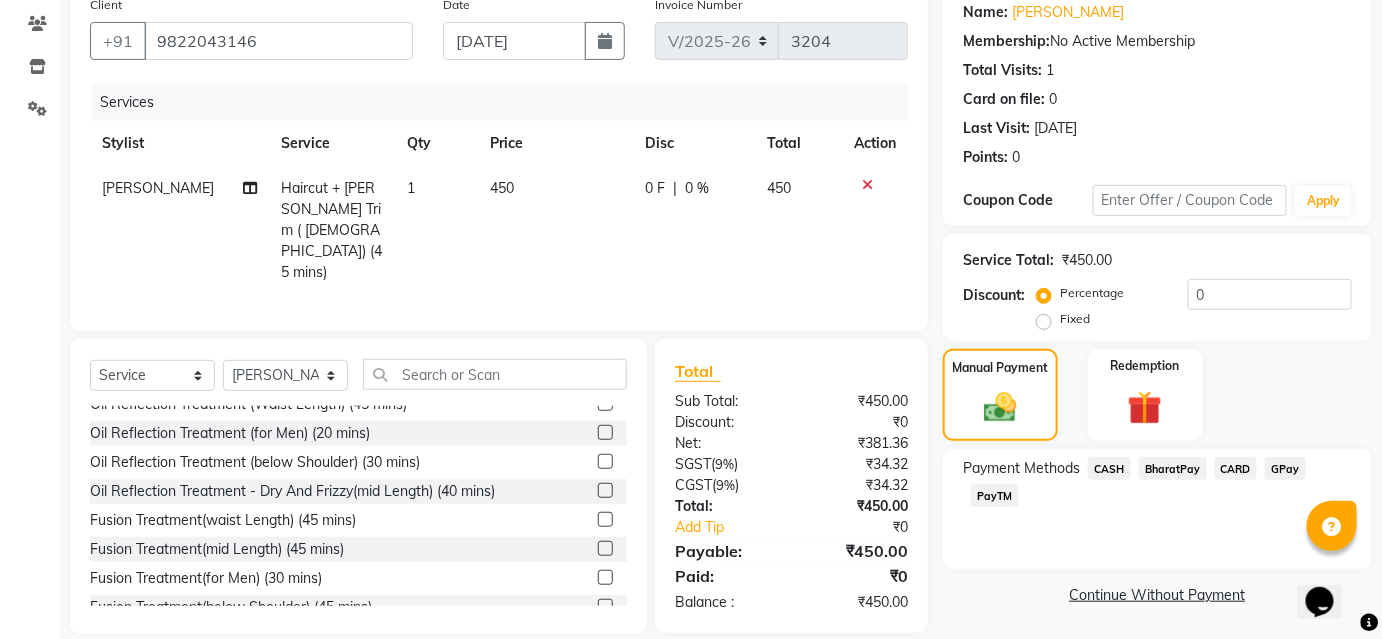 click on "BharatPay" 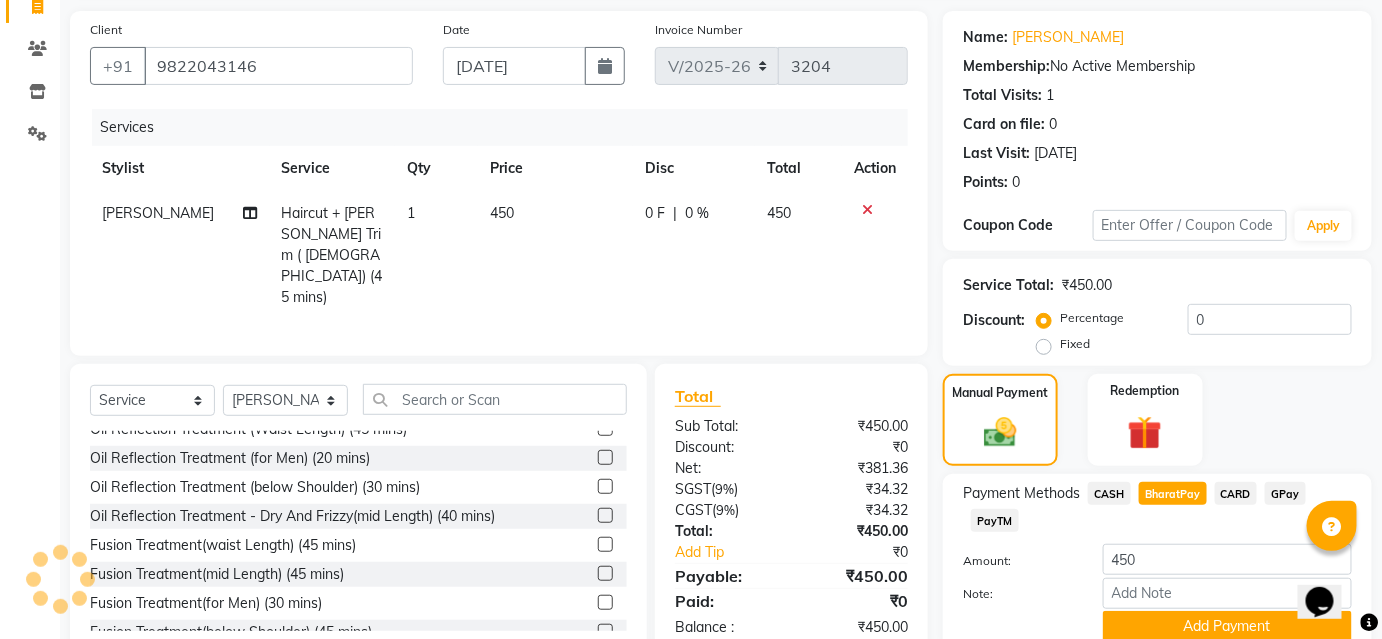 scroll, scrollTop: 0, scrollLeft: 0, axis: both 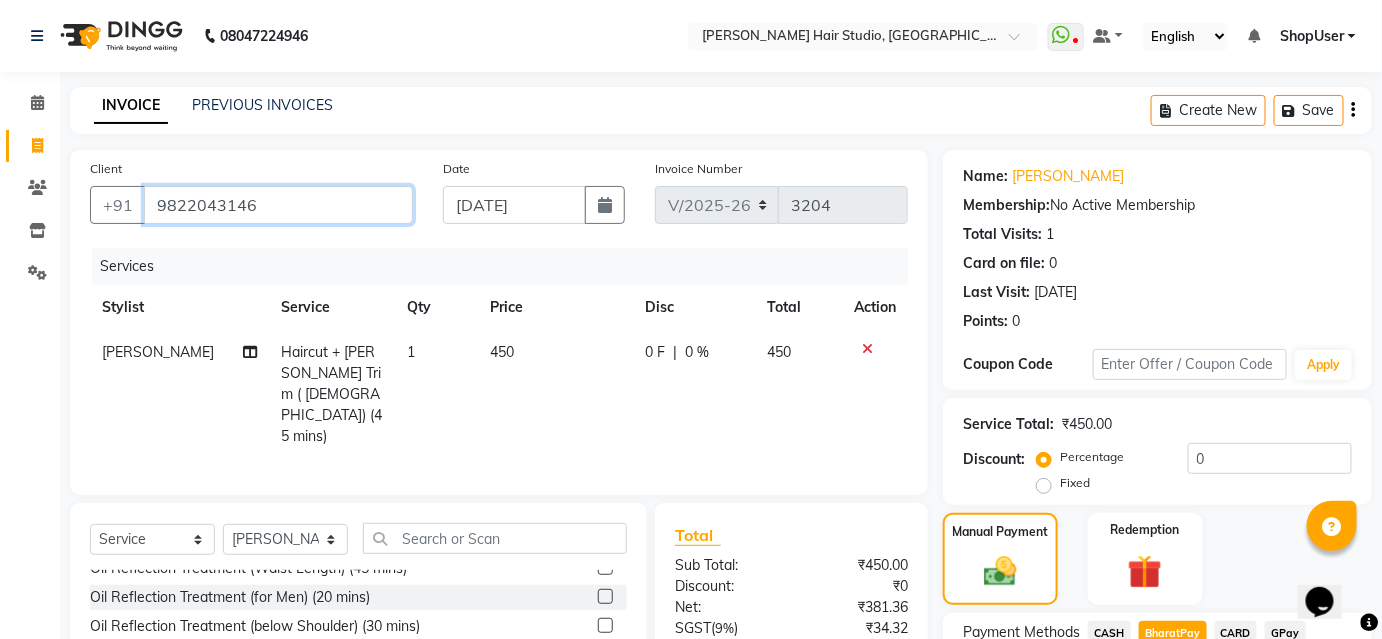 drag, startPoint x: 151, startPoint y: 197, endPoint x: 346, endPoint y: 215, distance: 195.82901 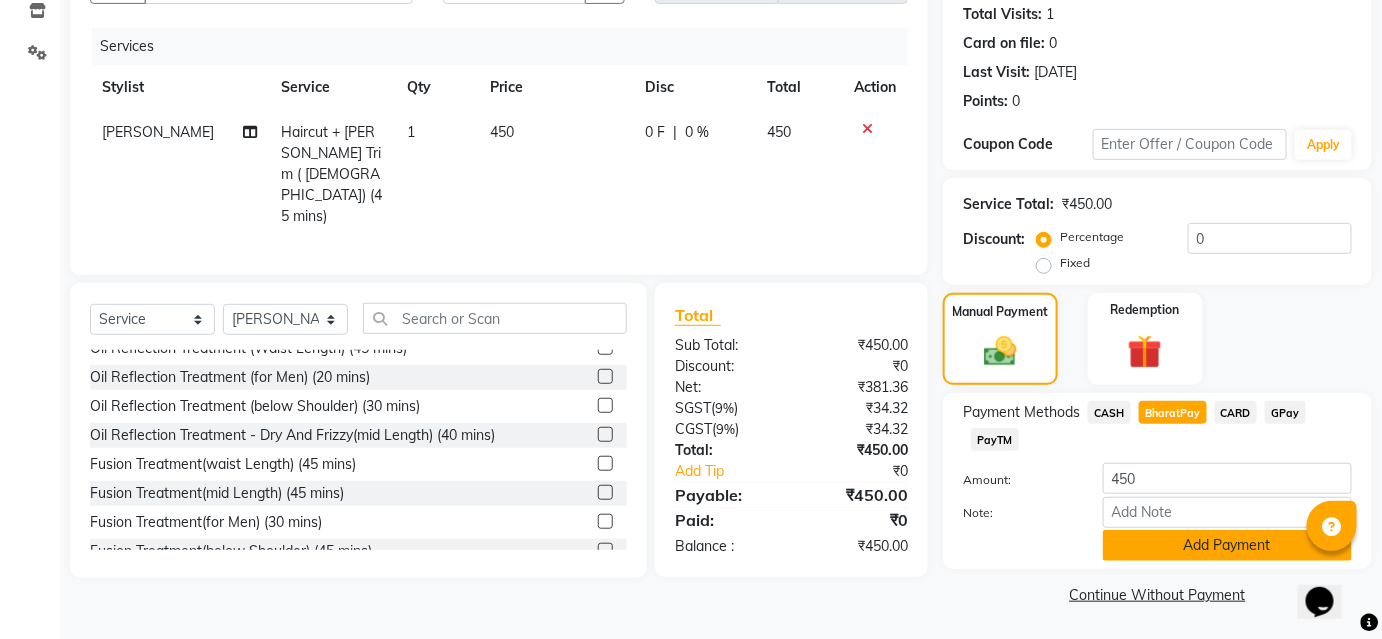click on "Add Payment" 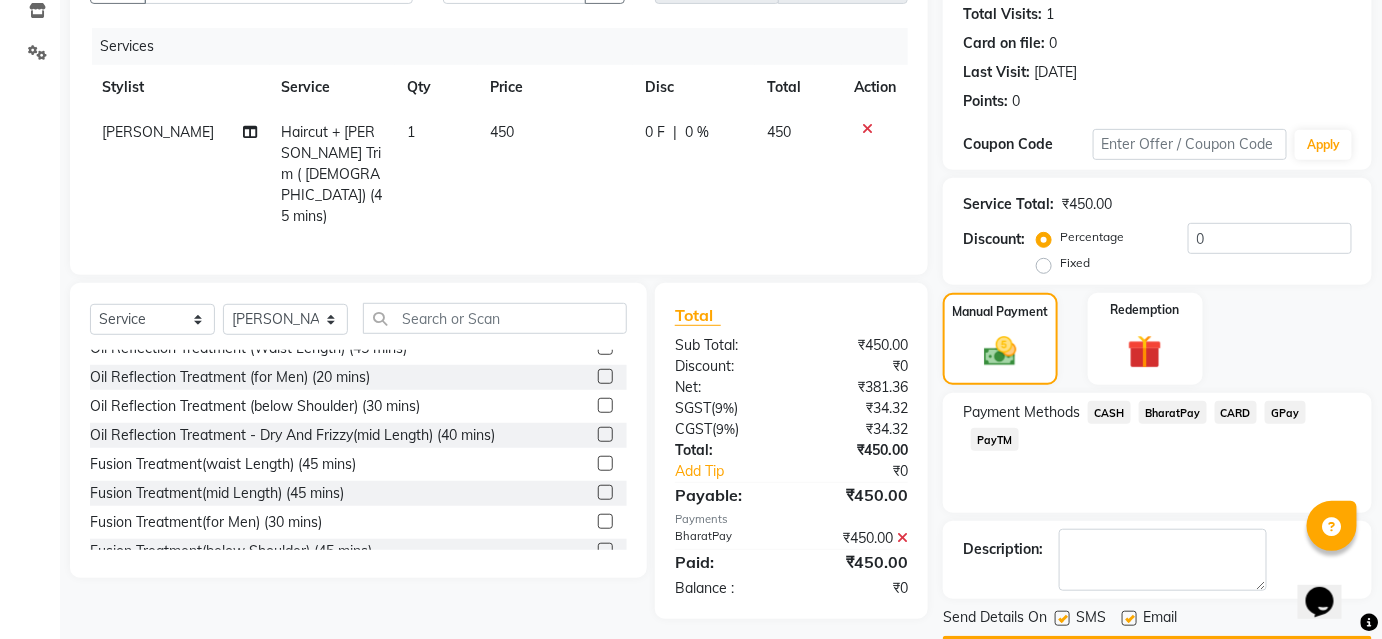 scroll, scrollTop: 276, scrollLeft: 0, axis: vertical 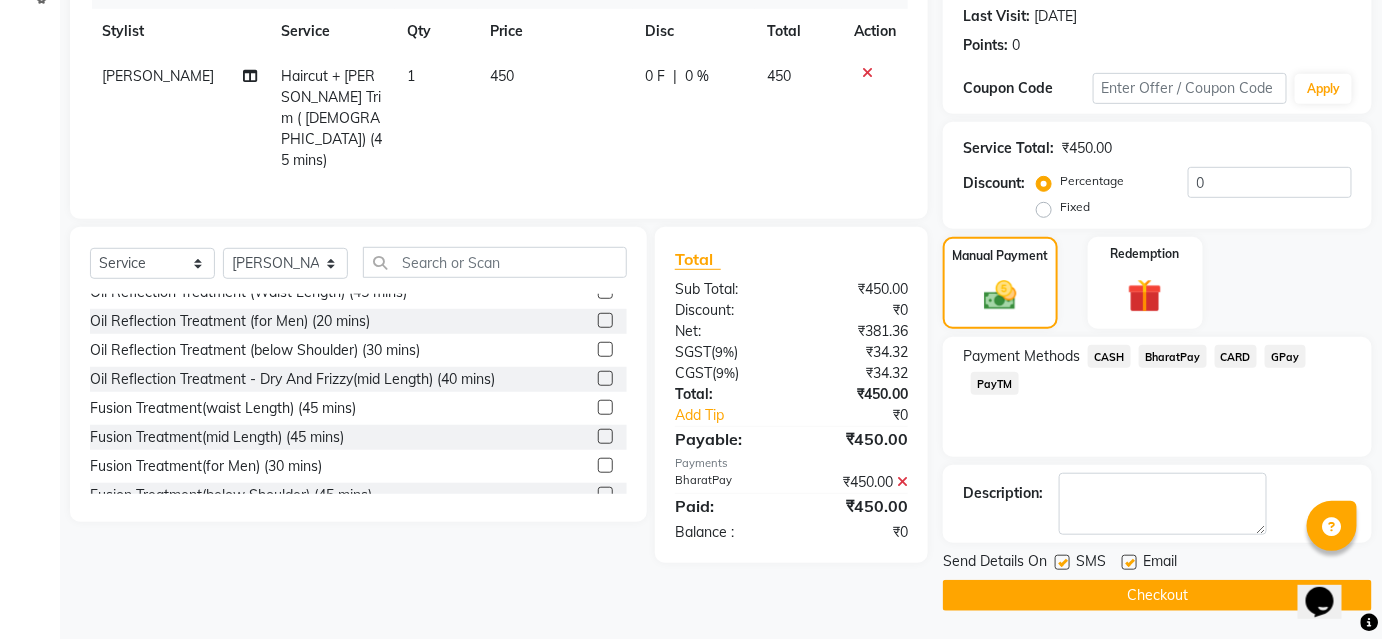 click on "Checkout" 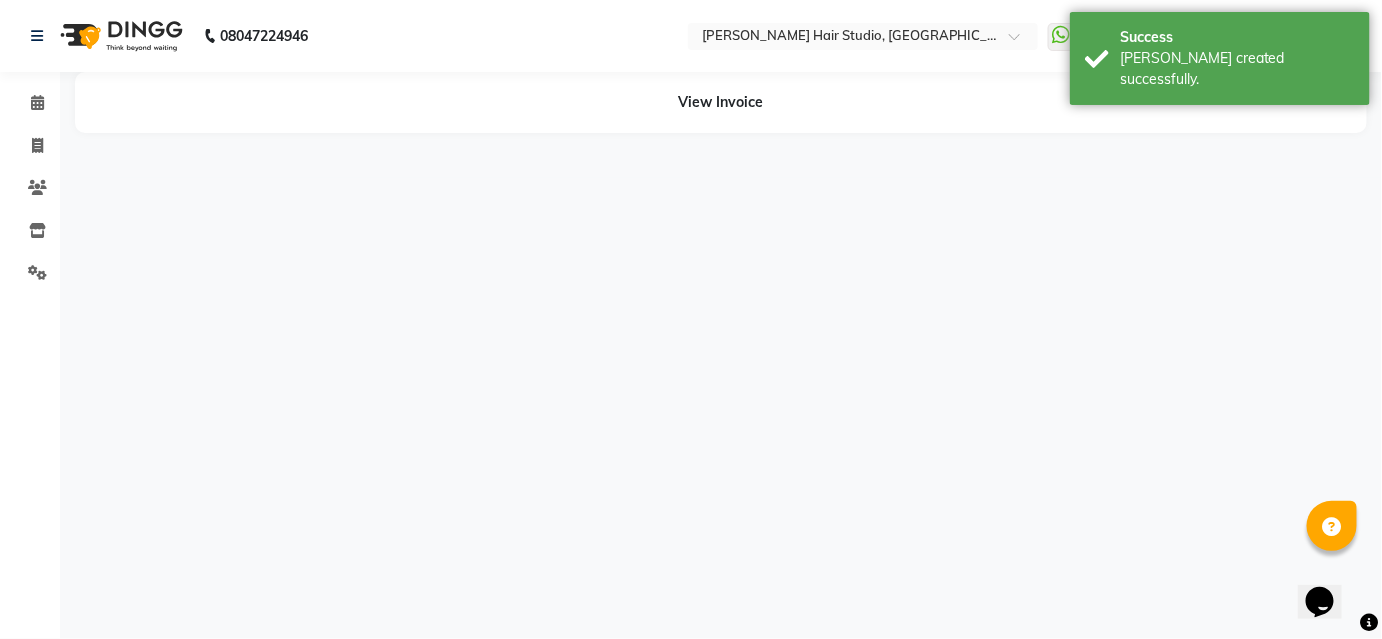scroll, scrollTop: 0, scrollLeft: 0, axis: both 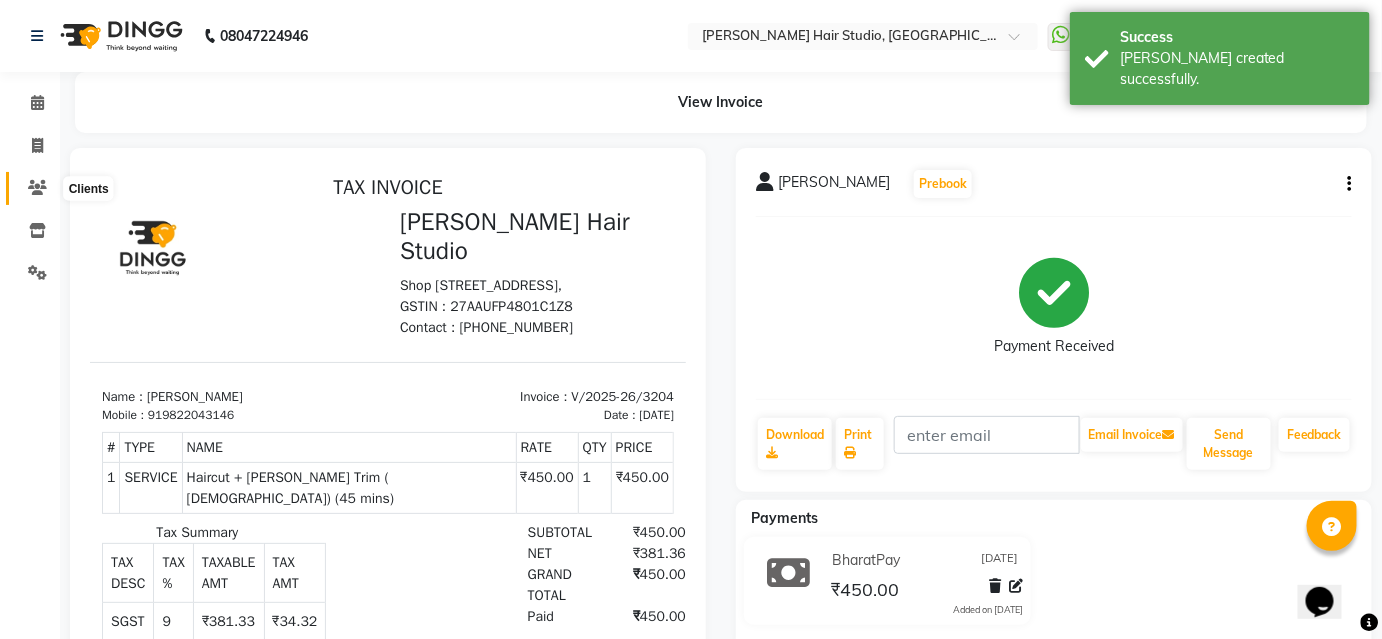 click 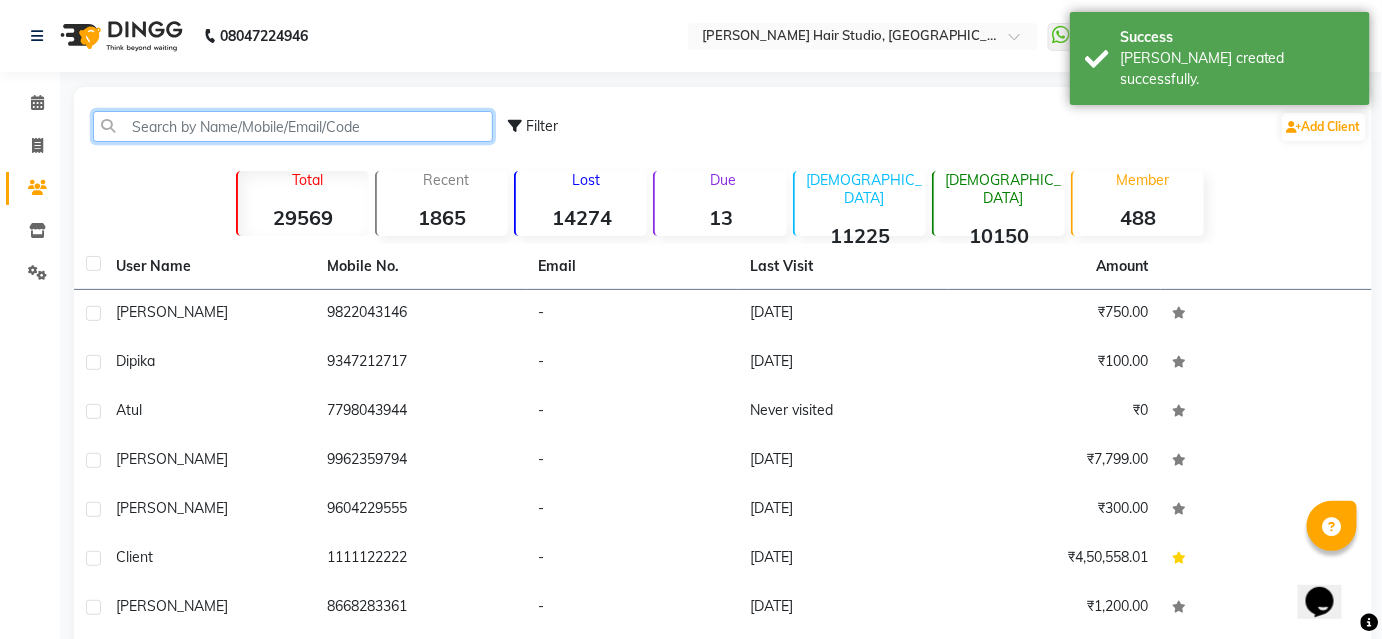 click 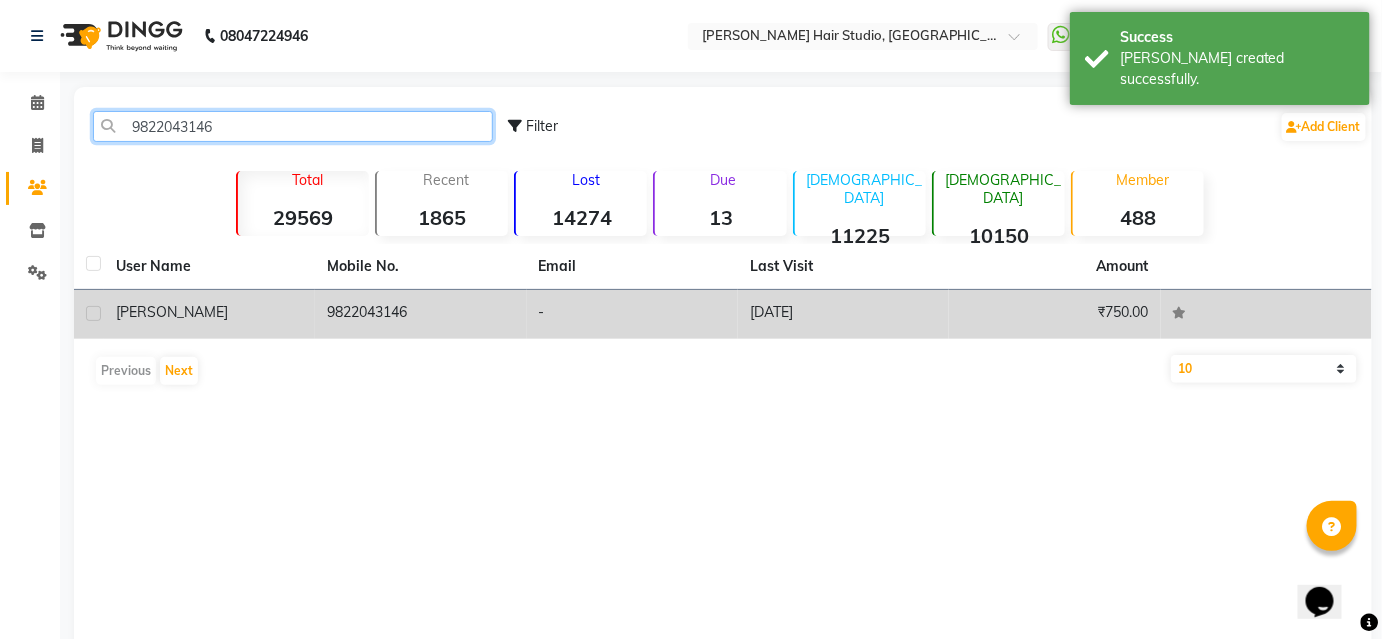 type on "9822043146" 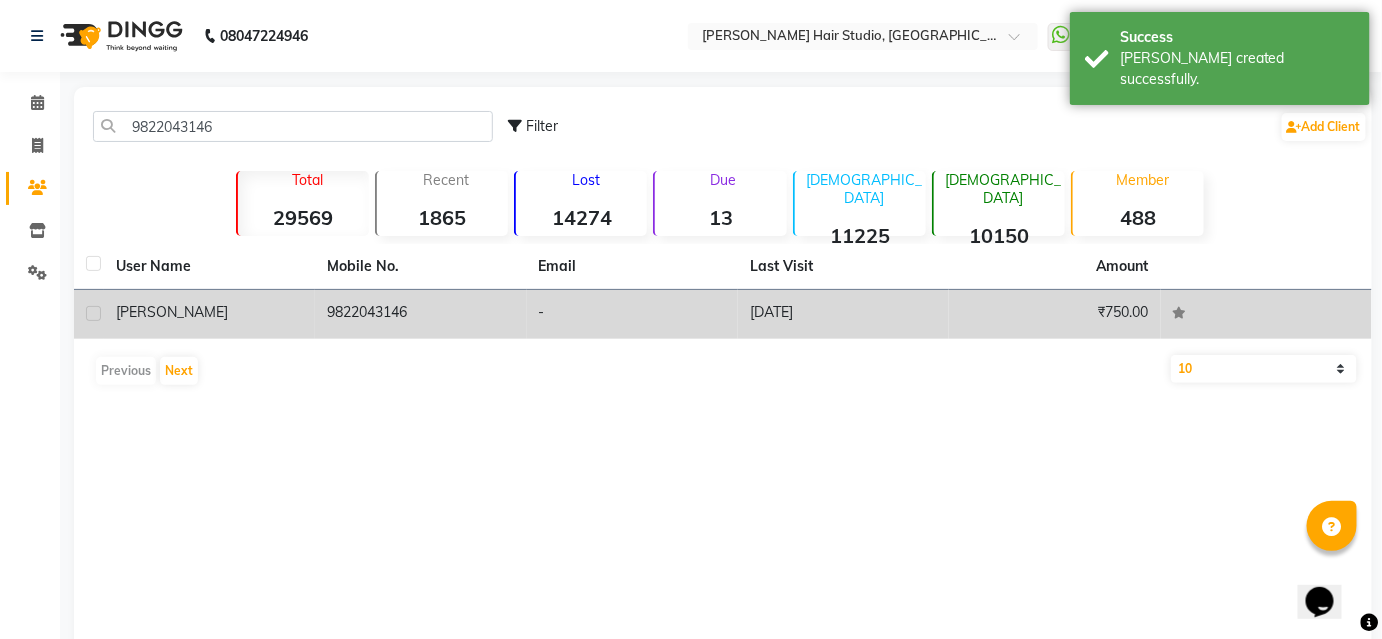 click on "9822043146" 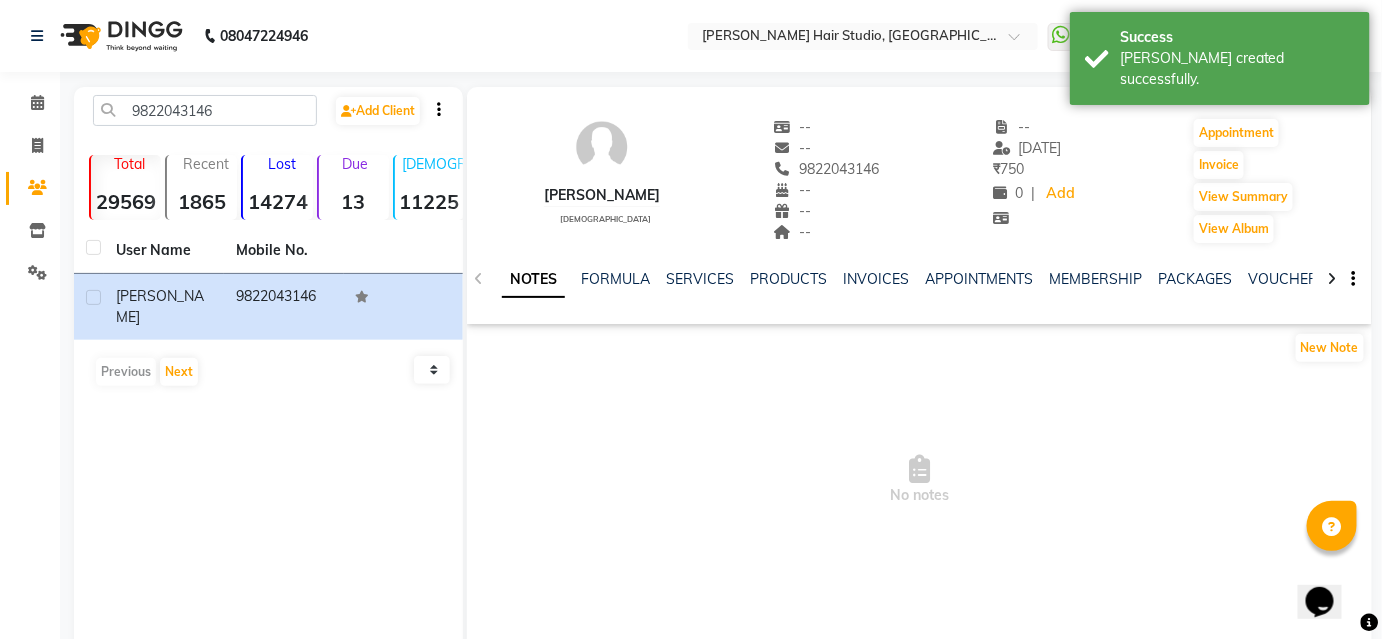click on "NOTES FORMULA SERVICES PRODUCTS INVOICES APPOINTMENTS MEMBERSHIP PACKAGES VOUCHERS GIFTCARDS POINTS FORMS FAMILY CARDS WALLET" 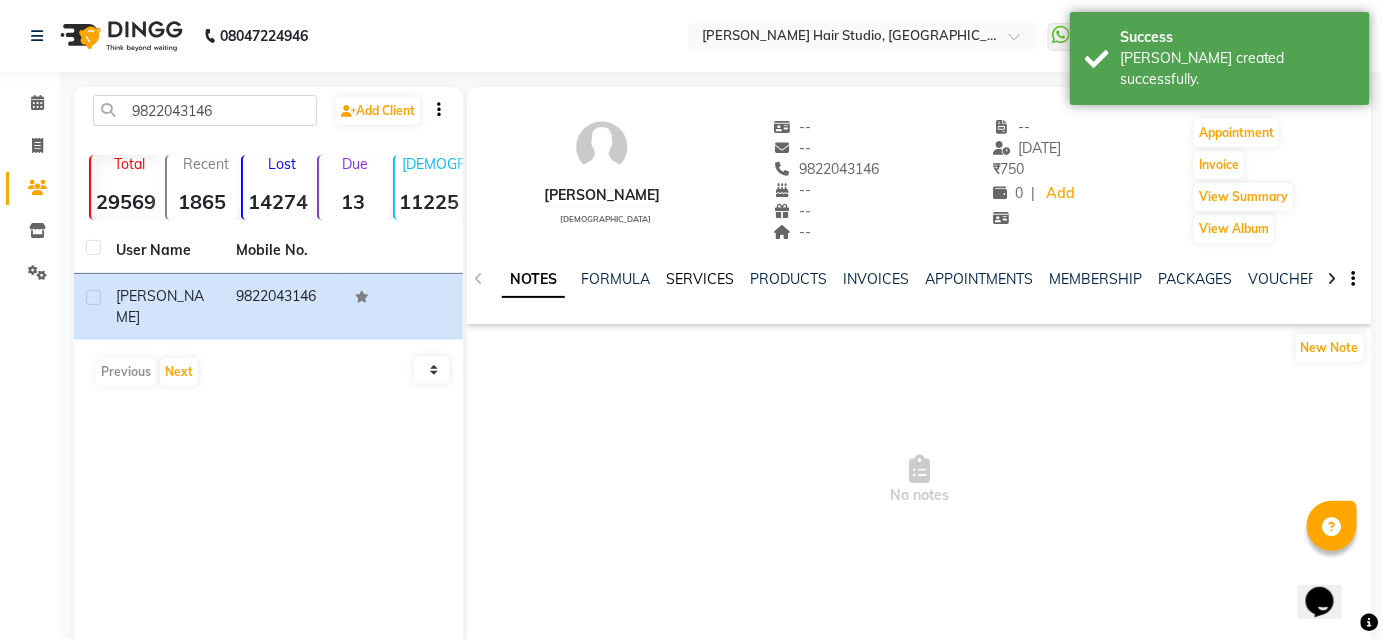 click on "SERVICES" 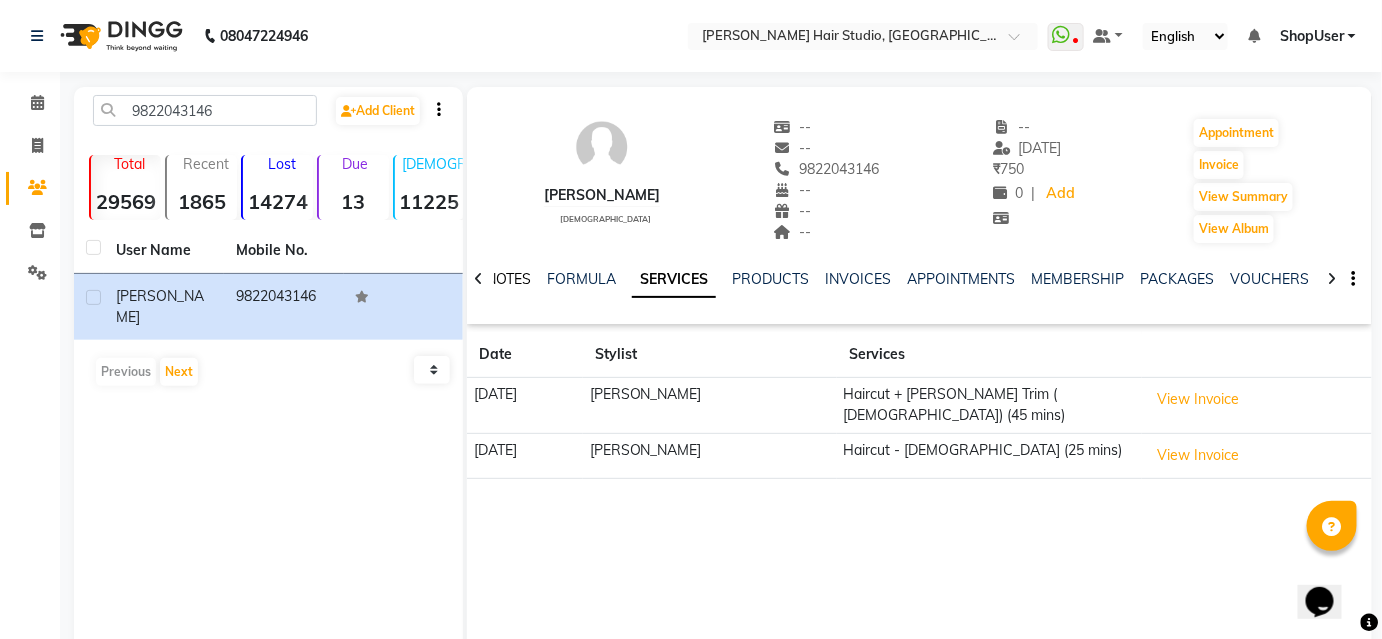 click on "NOTES" 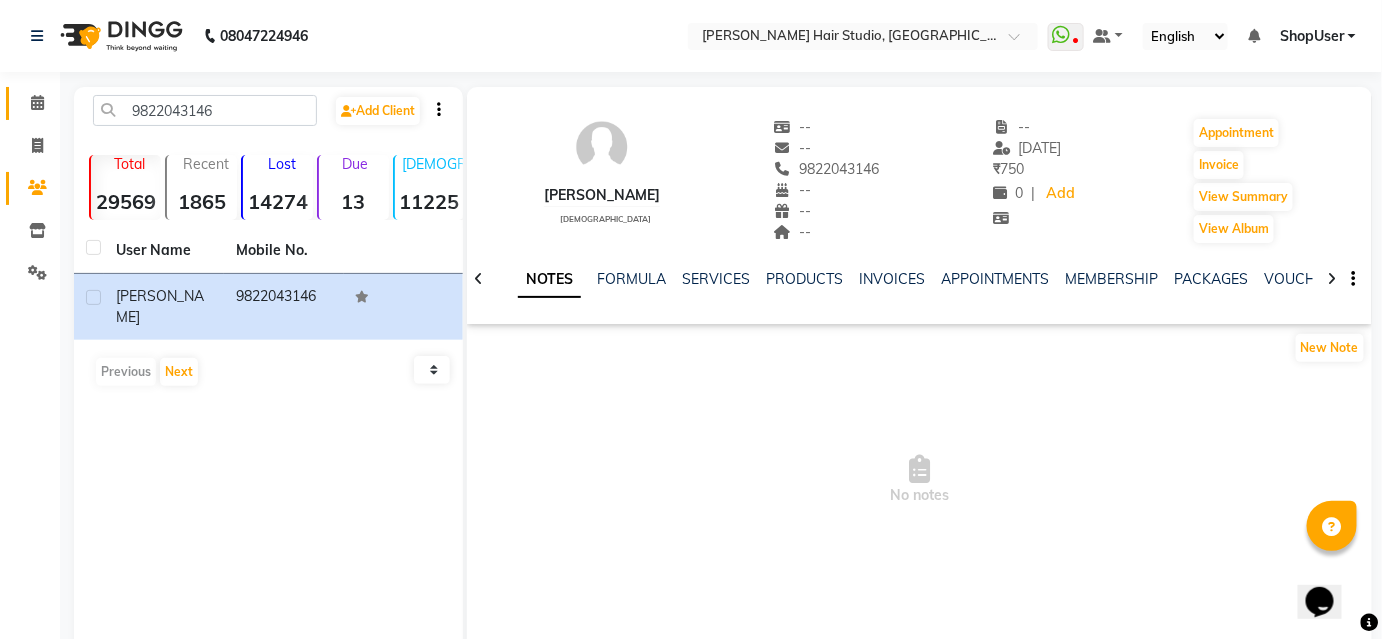drag, startPoint x: 38, startPoint y: 96, endPoint x: 0, endPoint y: 89, distance: 38.63936 